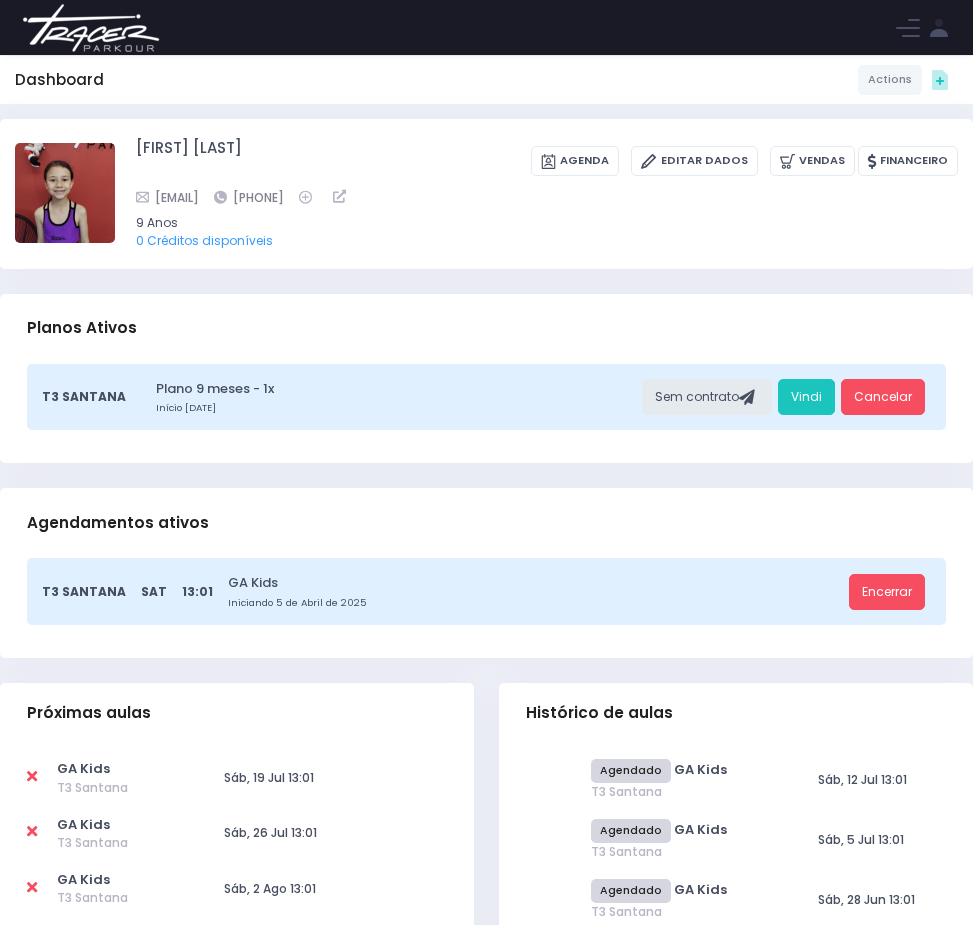 click on "Agenda do dia" at bounding box center (-158, 389) 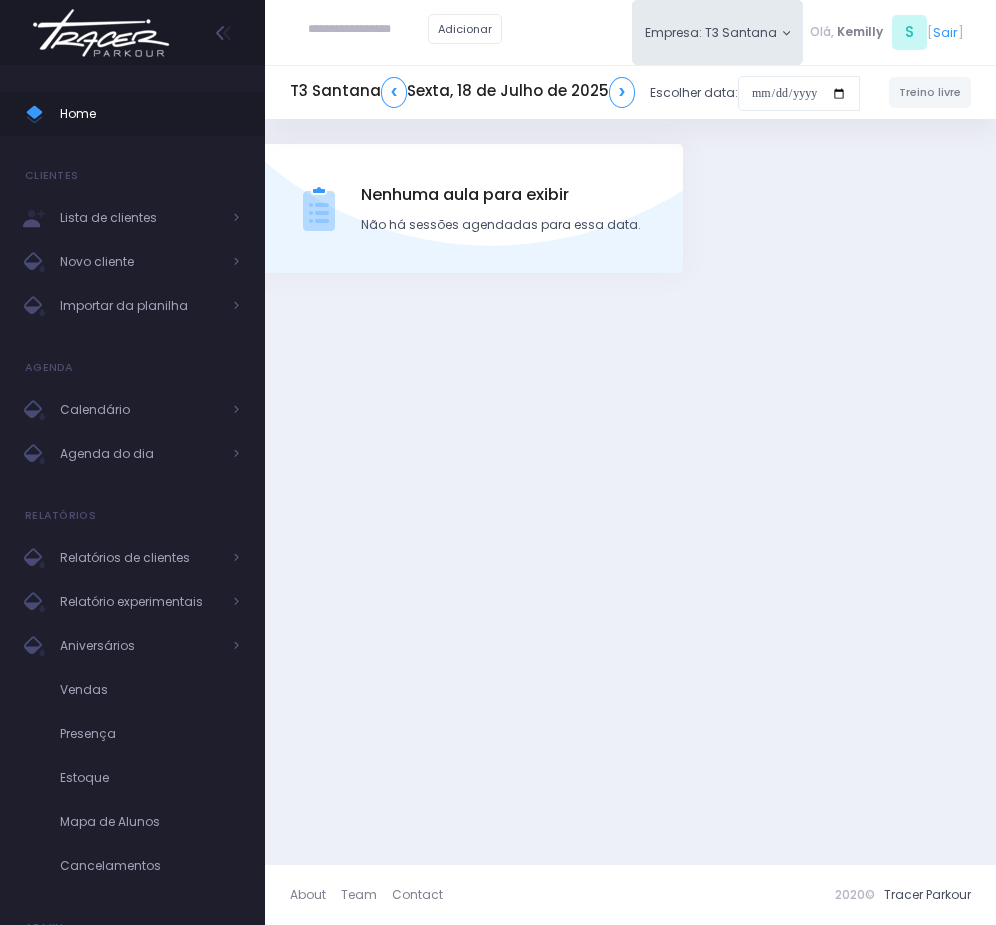 scroll, scrollTop: 0, scrollLeft: 0, axis: both 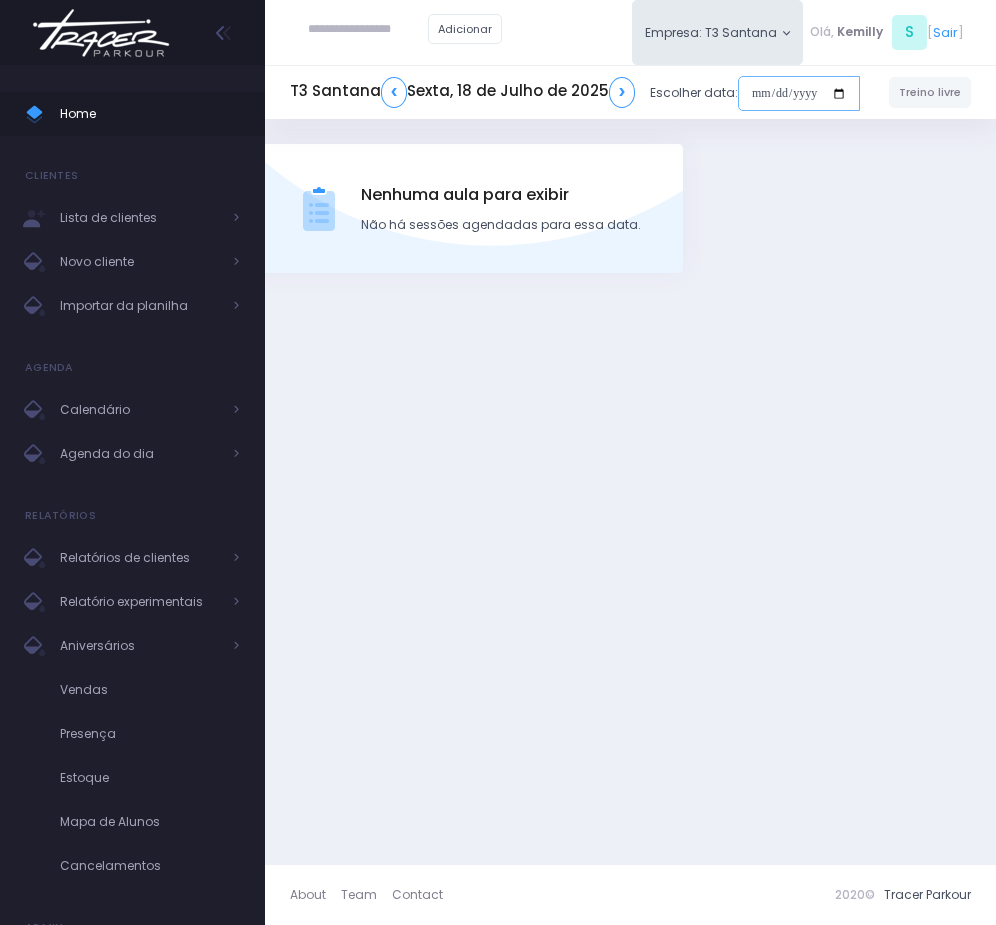 click at bounding box center (799, 94) 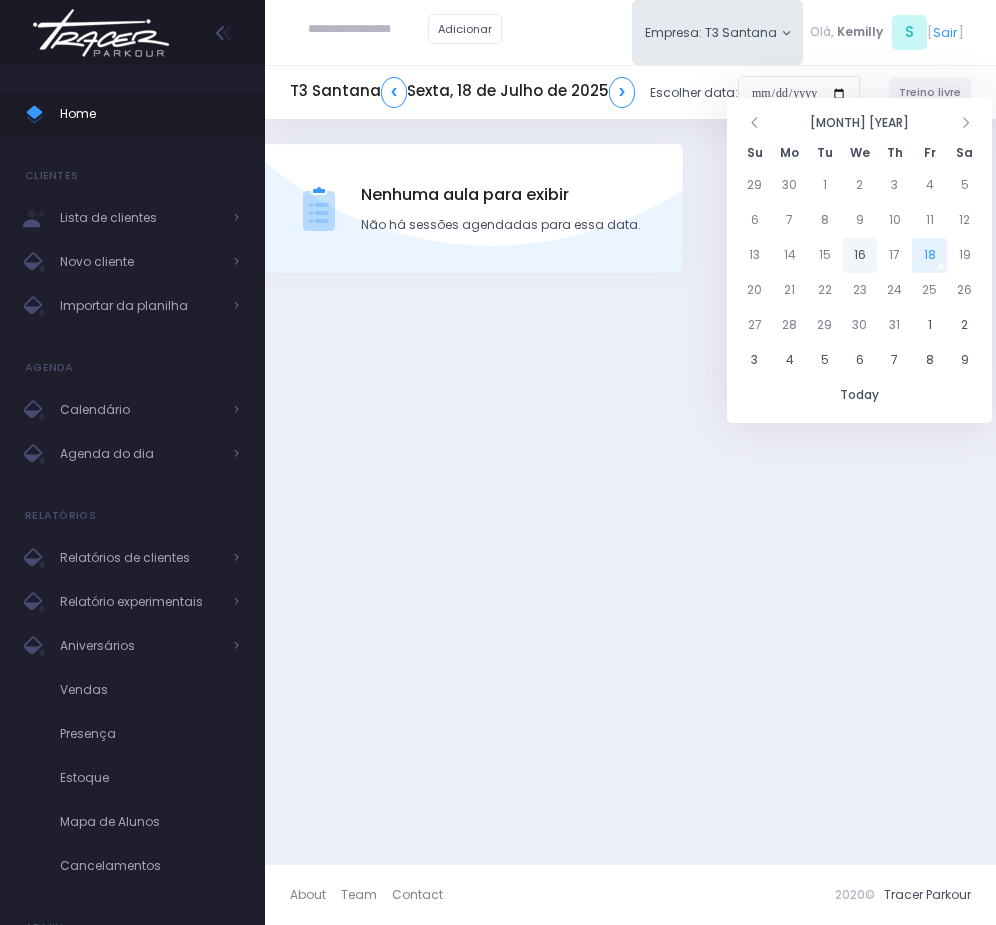 click on "16" at bounding box center [859, 255] 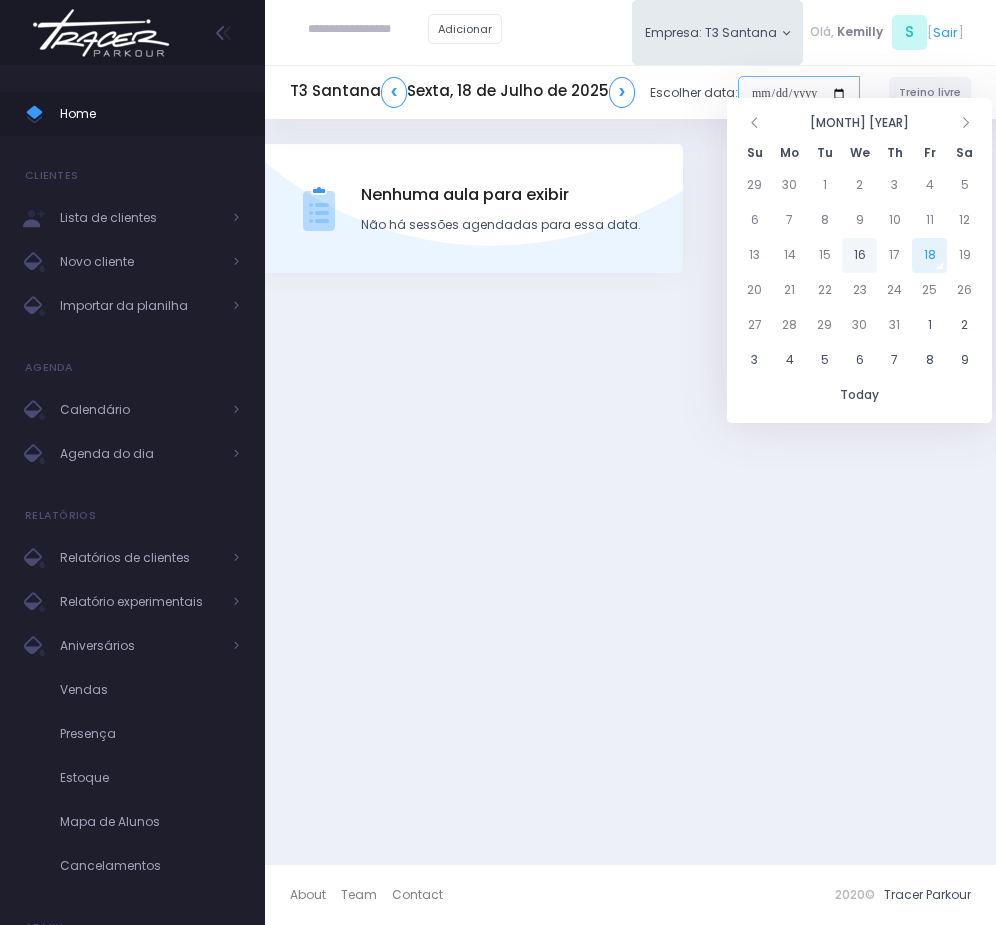 type on "**********" 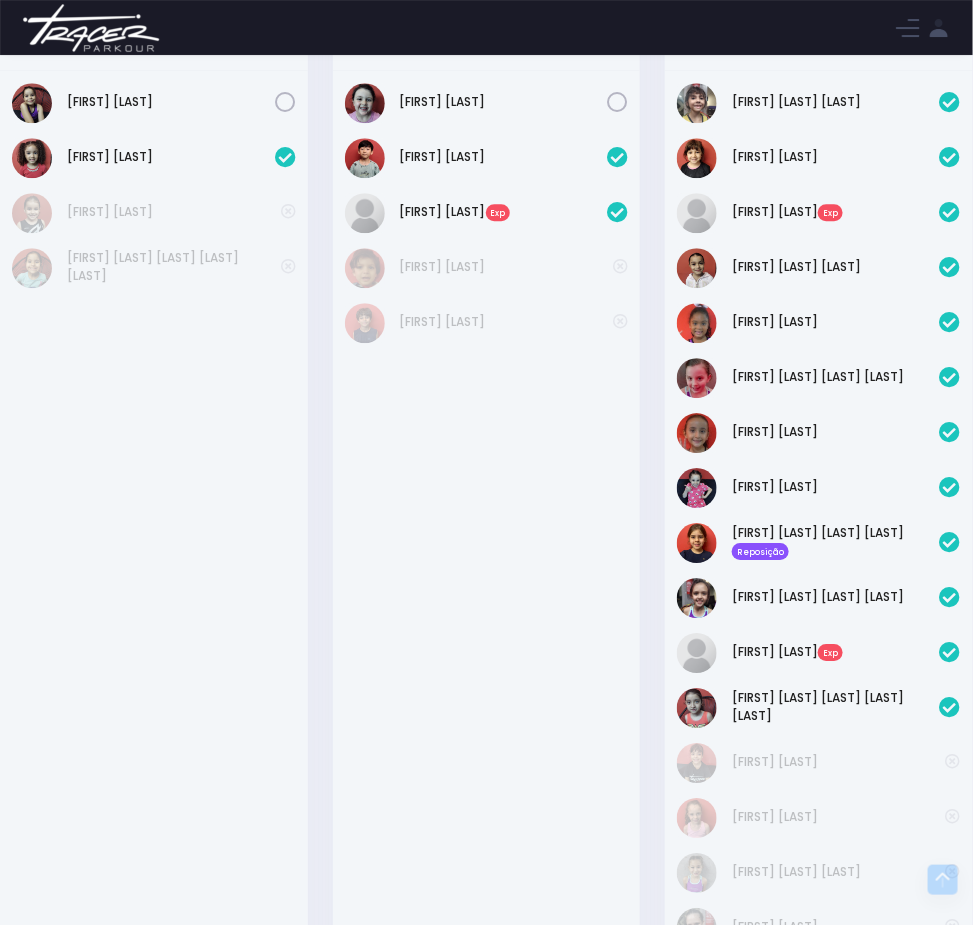 scroll, scrollTop: 1350, scrollLeft: 0, axis: vertical 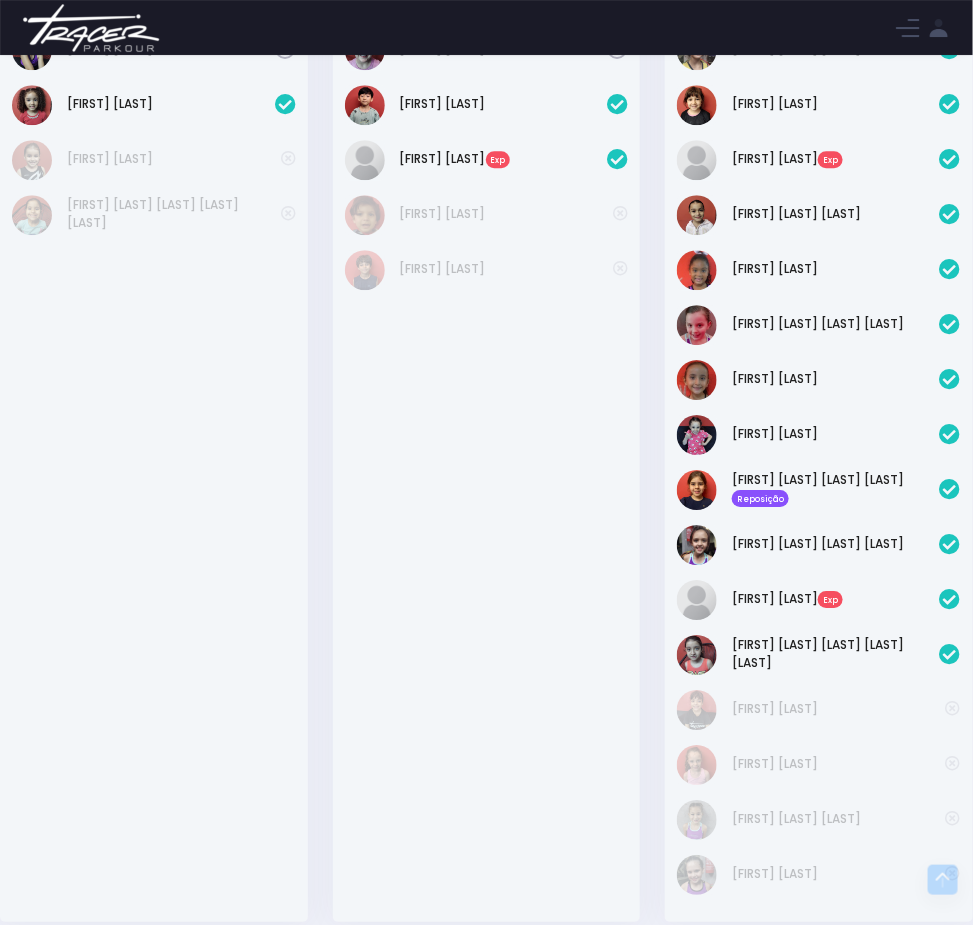 drag, startPoint x: 523, startPoint y: 514, endPoint x: 568, endPoint y: 538, distance: 51 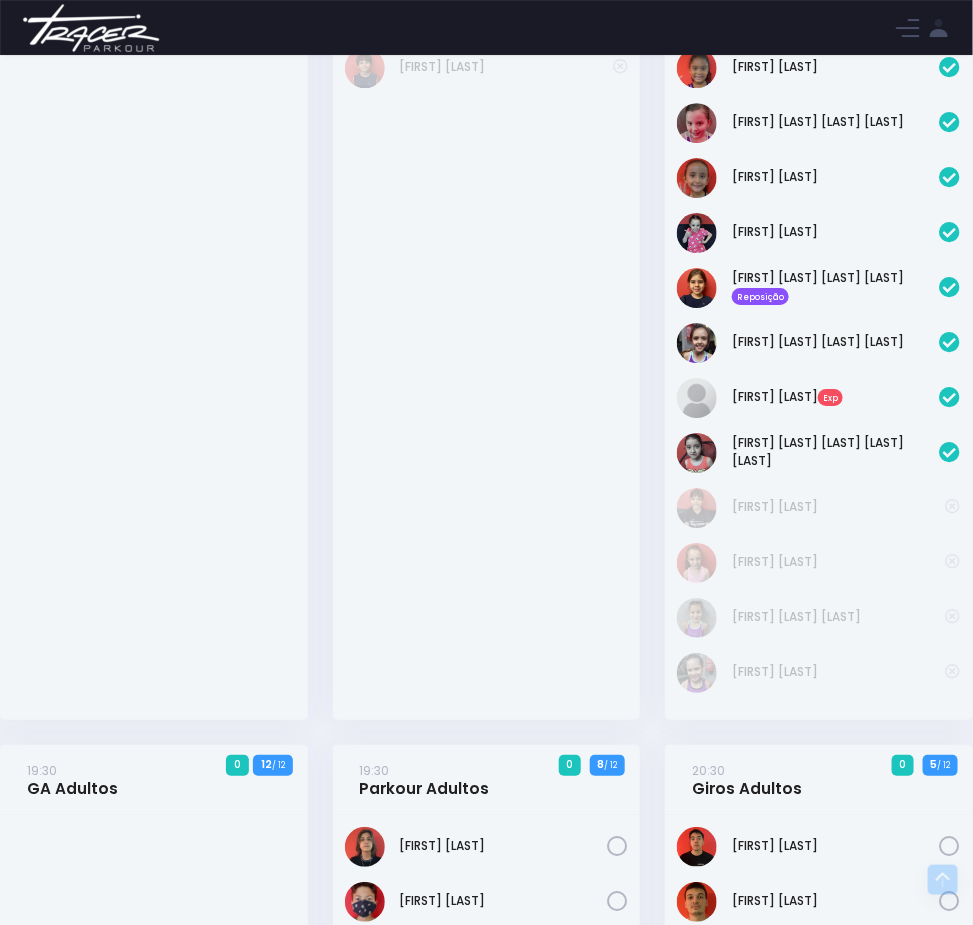 scroll, scrollTop: 1500, scrollLeft: 0, axis: vertical 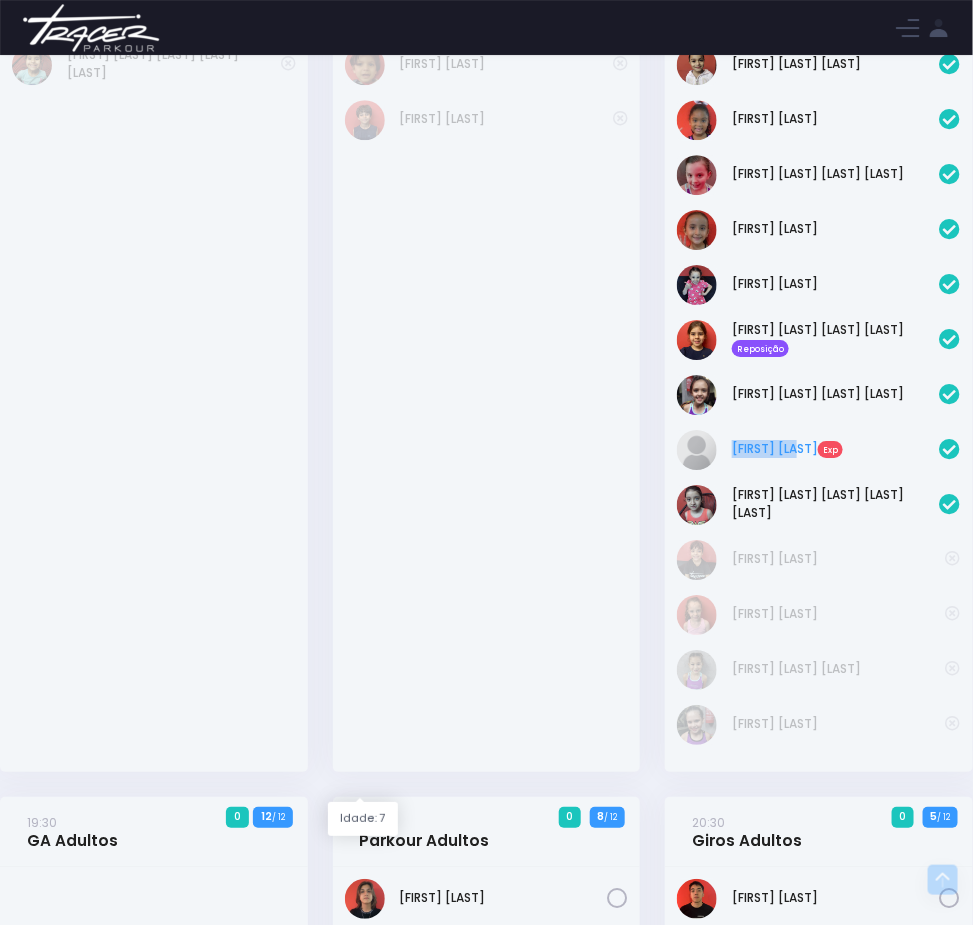 drag, startPoint x: 324, startPoint y: 766, endPoint x: 361, endPoint y: 786, distance: 42.059483 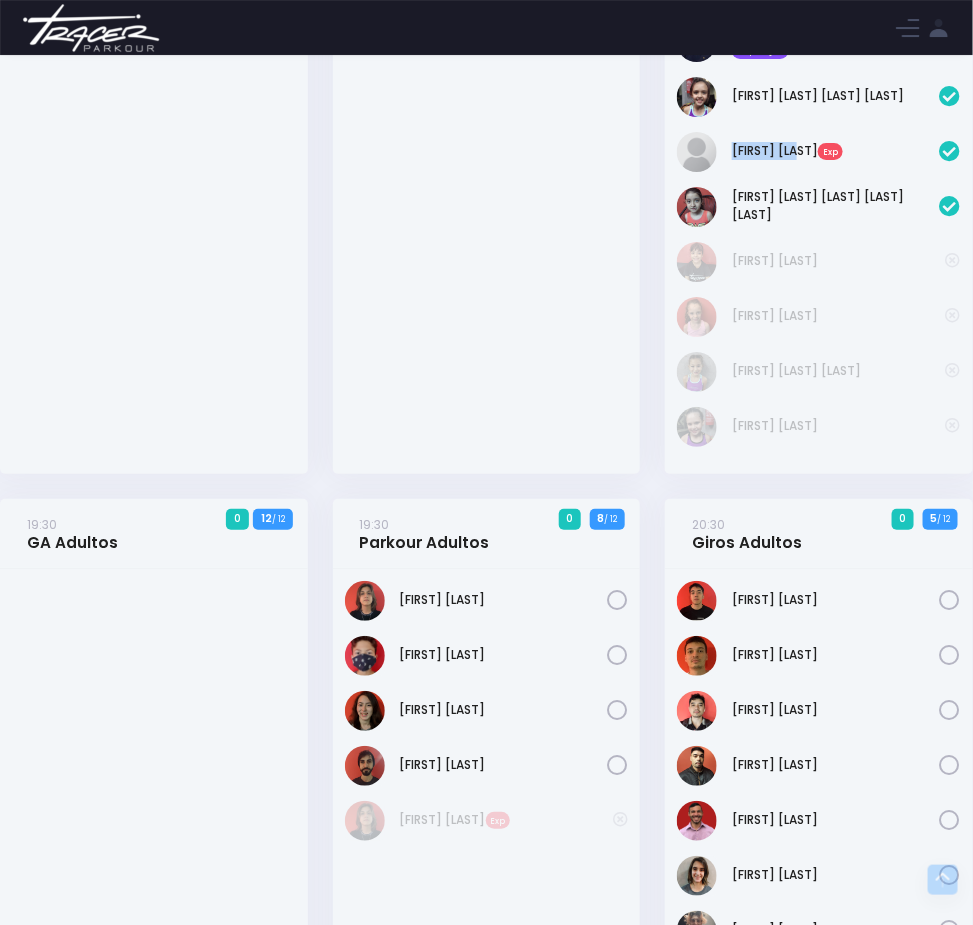 scroll, scrollTop: 1800, scrollLeft: 0, axis: vertical 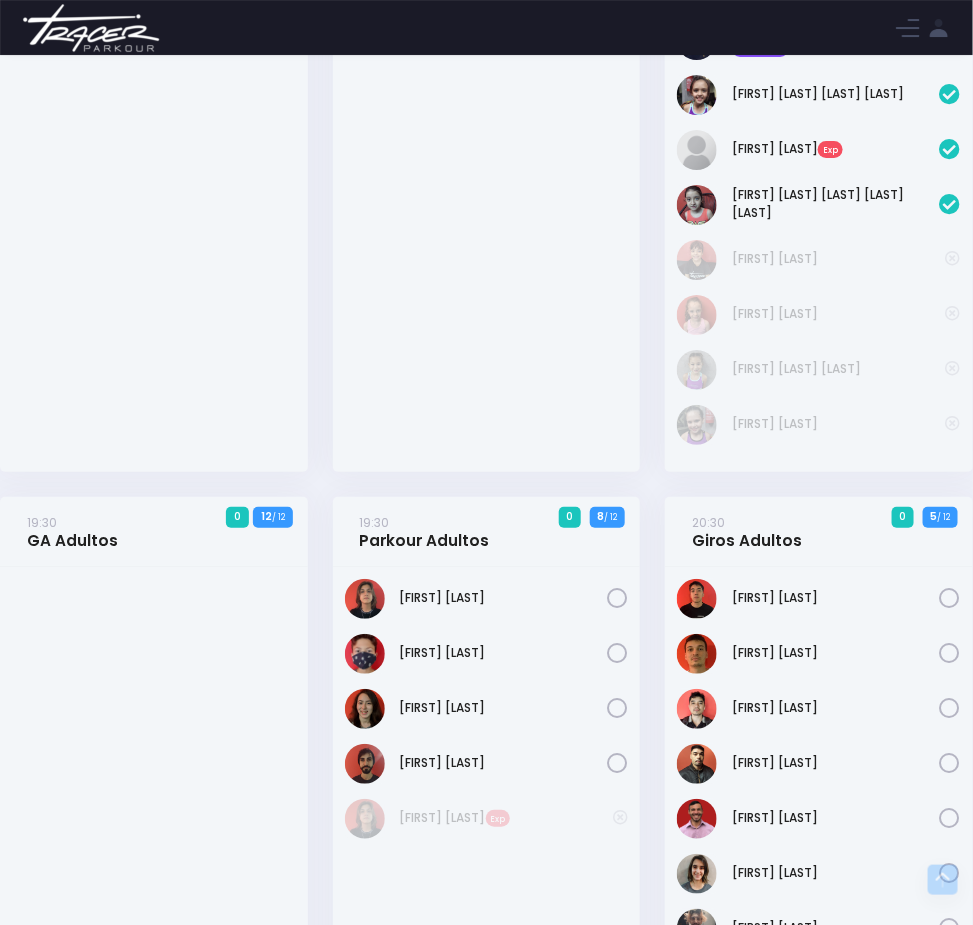 click at bounding box center [154, 771] 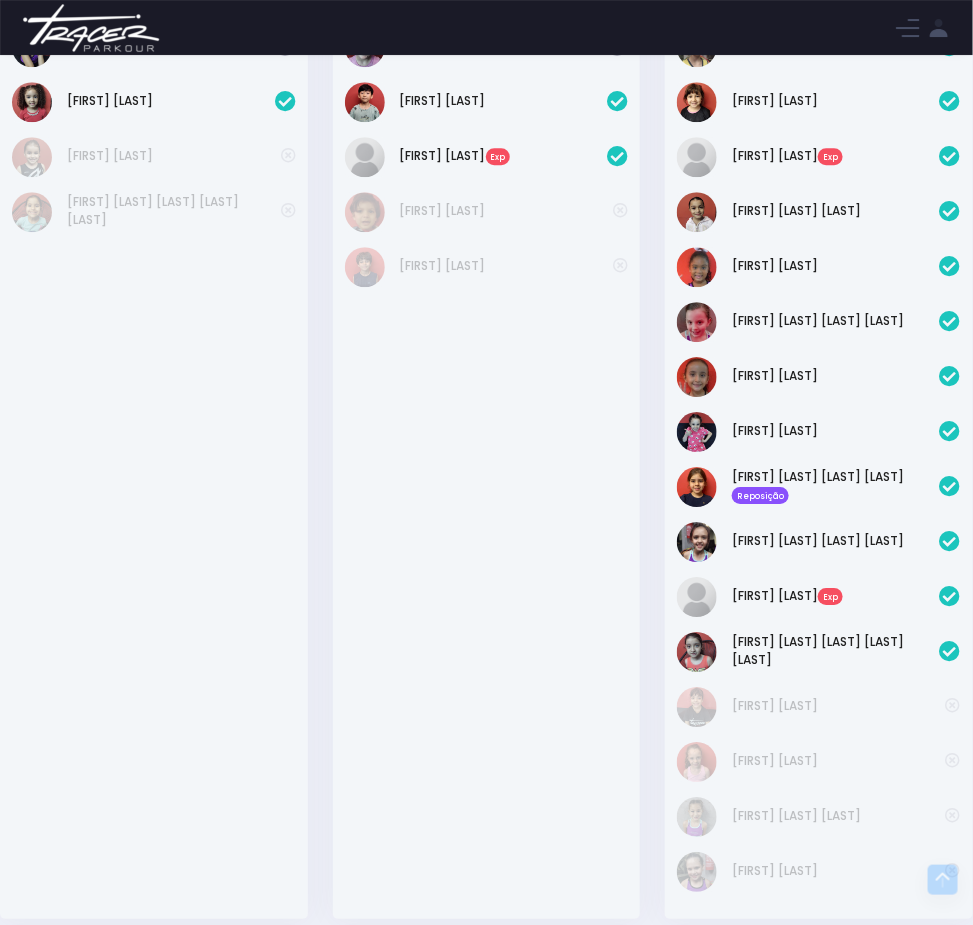 scroll, scrollTop: 1350, scrollLeft: 0, axis: vertical 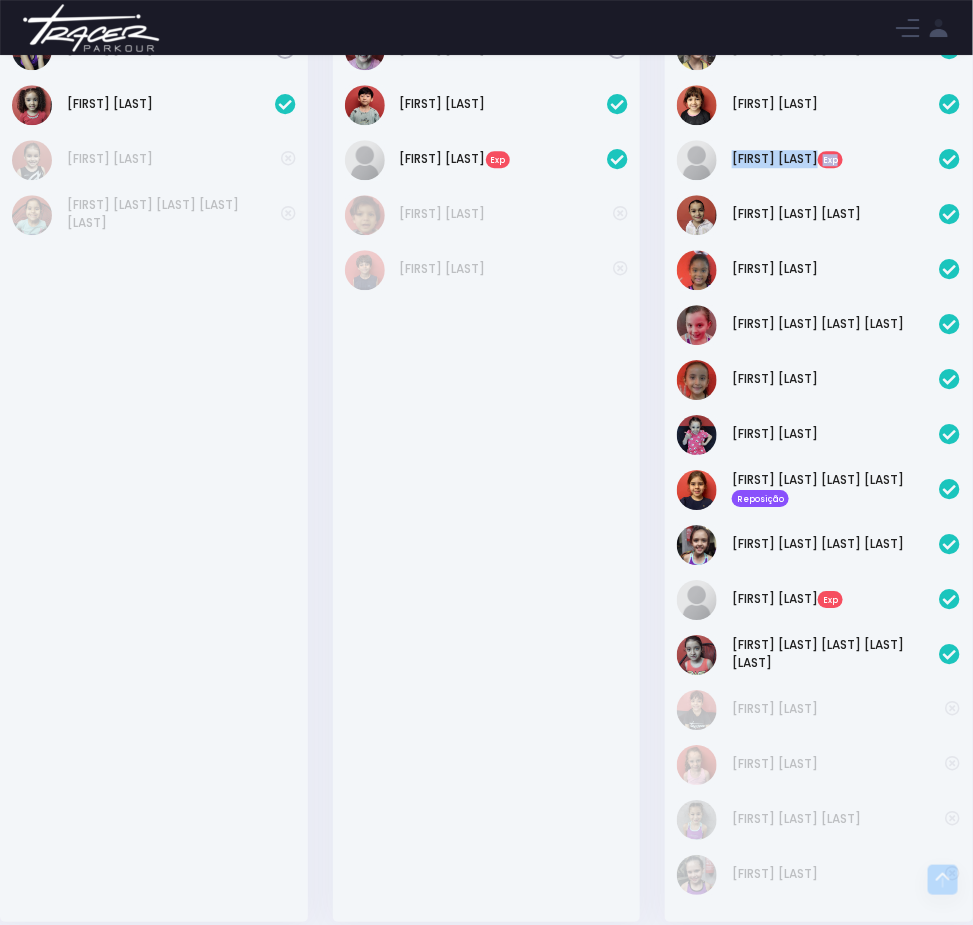 drag, startPoint x: 324, startPoint y: 319, endPoint x: 390, endPoint y: 339, distance: 68.96376 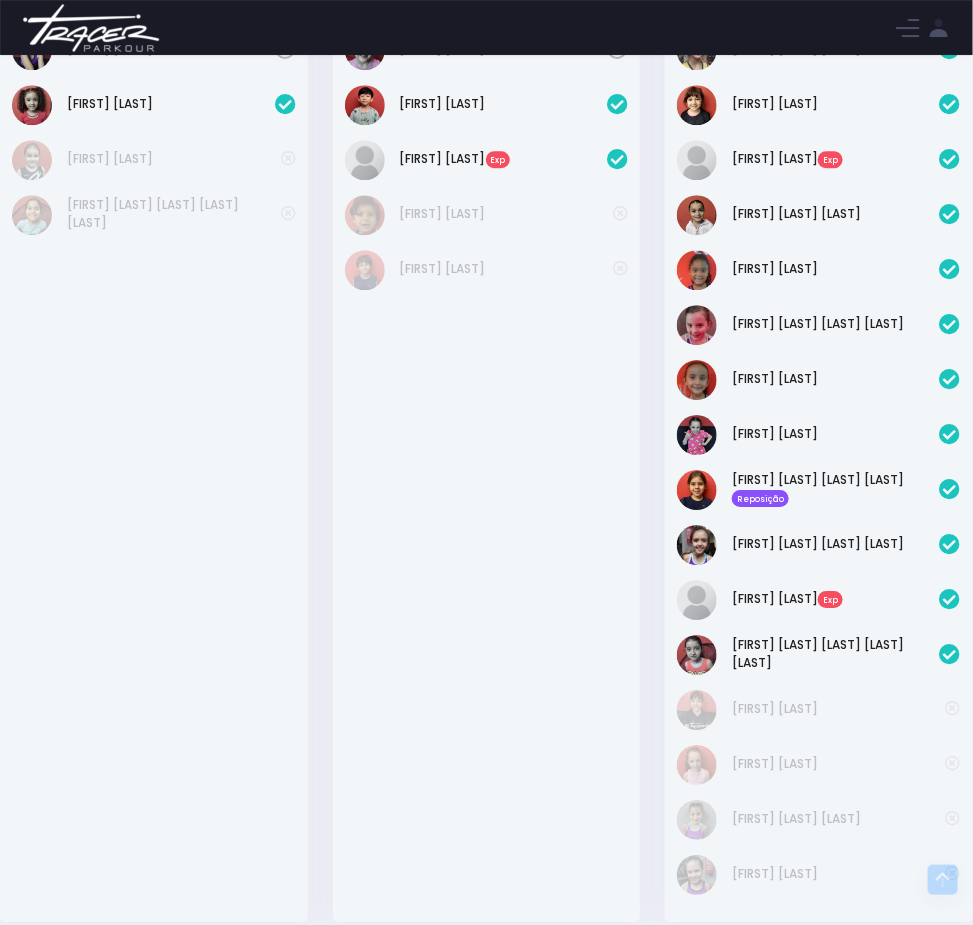 click at bounding box center (154, 1221) 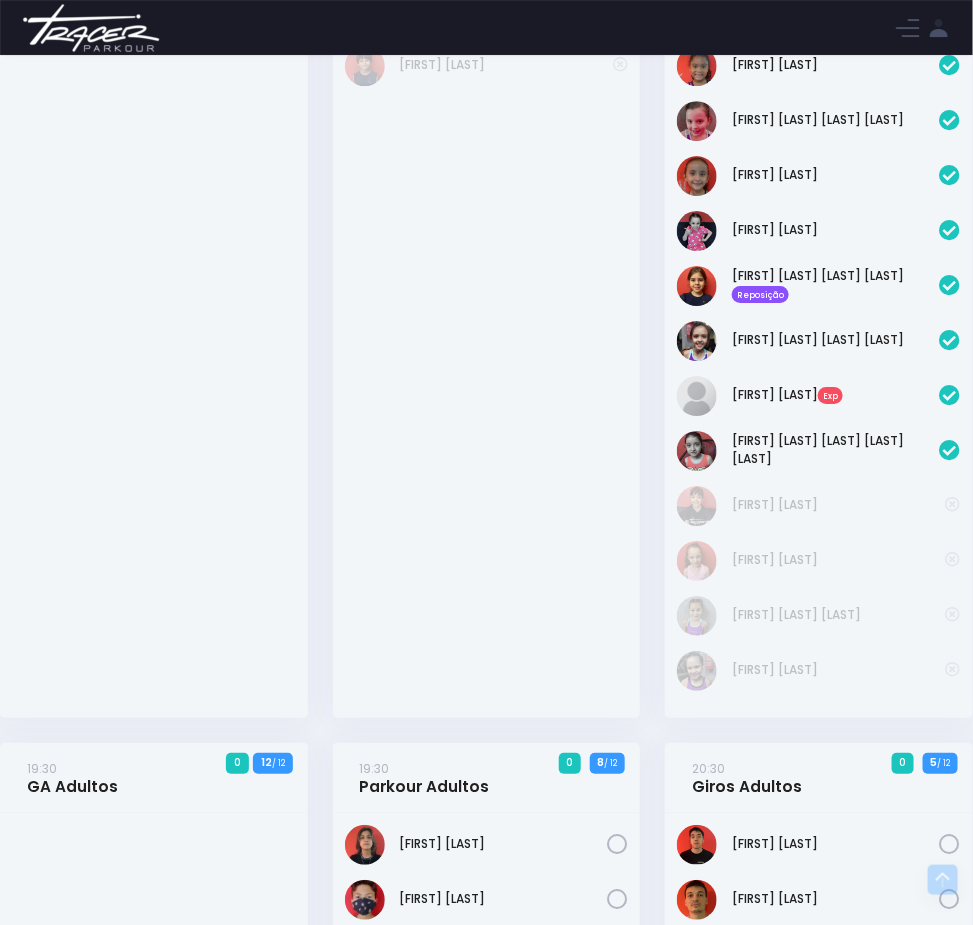 scroll, scrollTop: 1500, scrollLeft: 0, axis: vertical 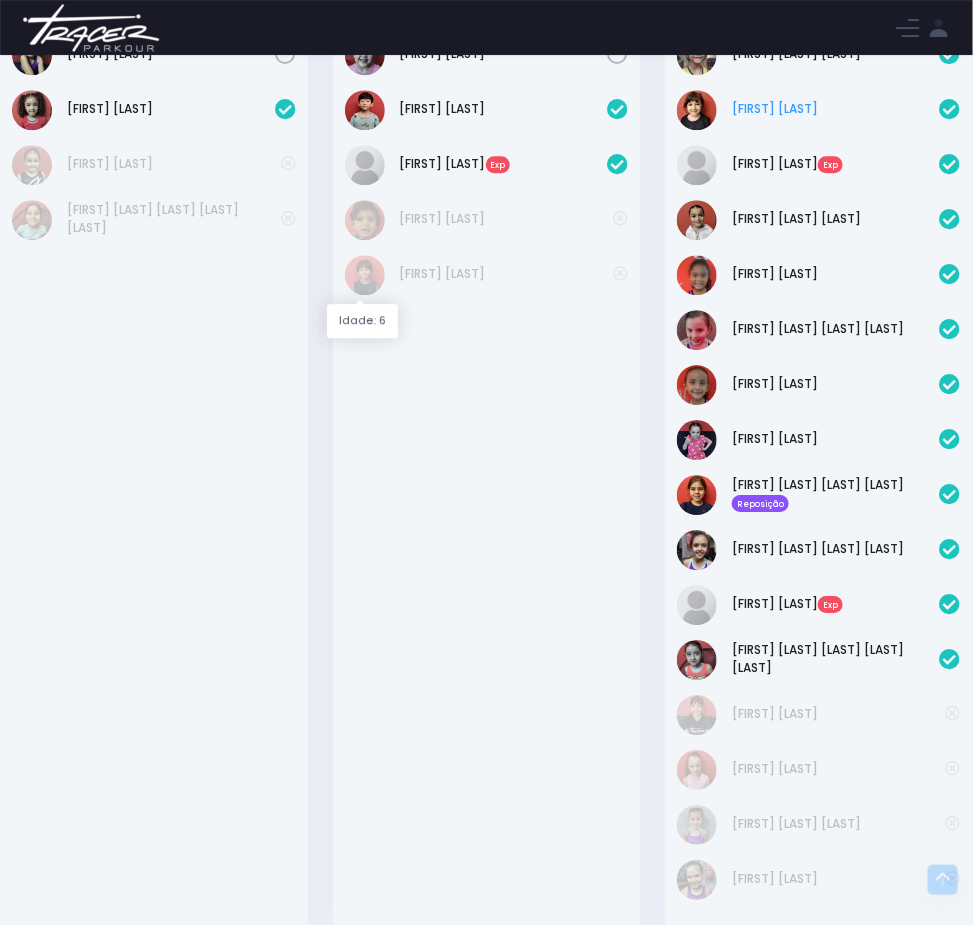 click on "Ana Maya" at bounding box center [836, 109] 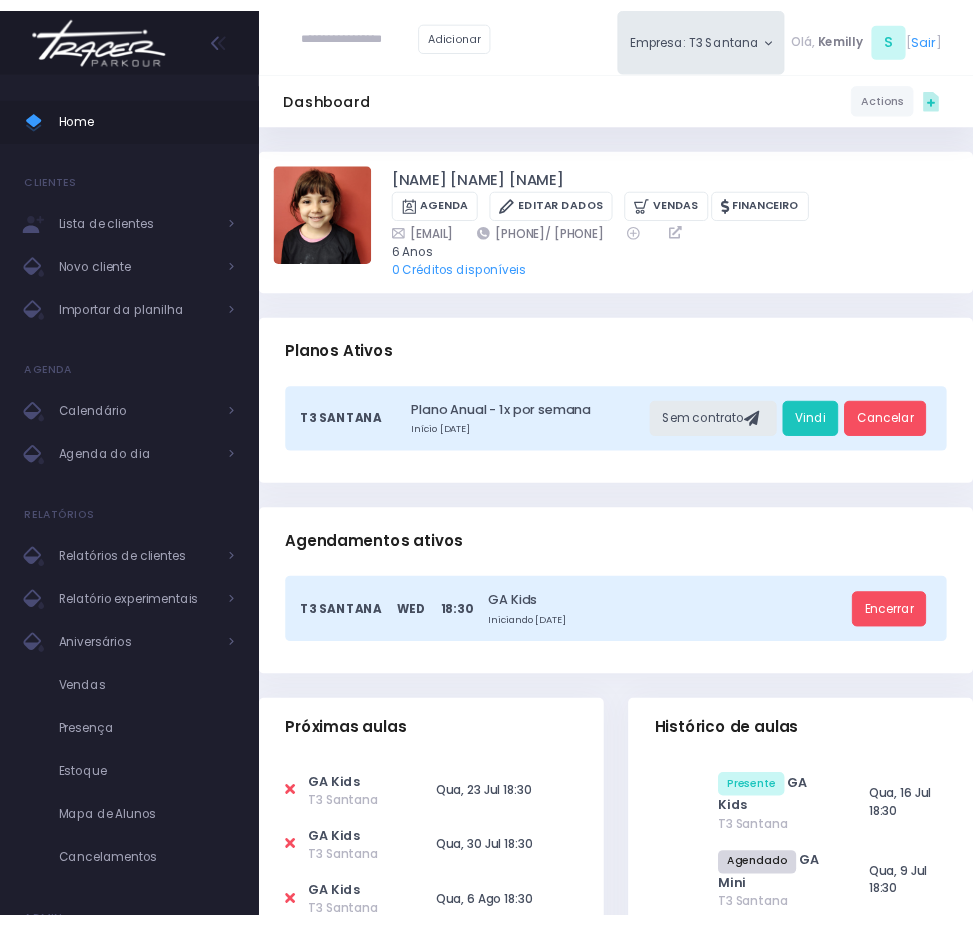 scroll, scrollTop: 0, scrollLeft: 0, axis: both 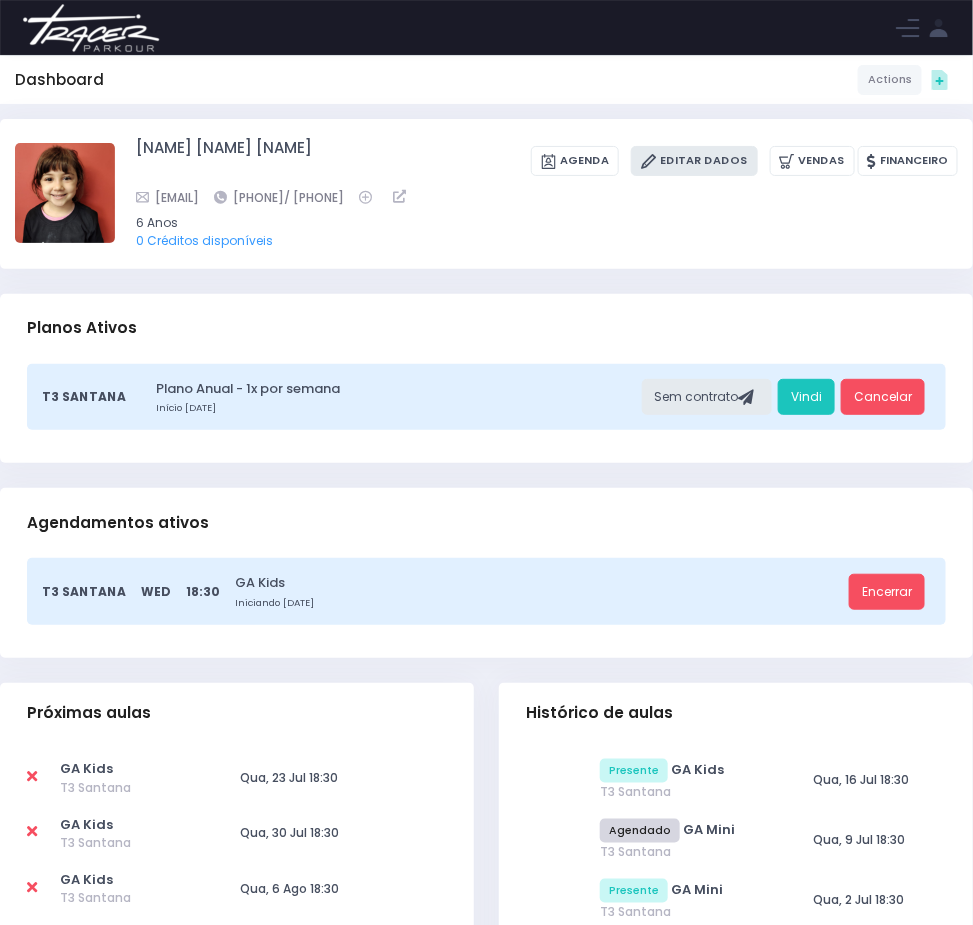 click on "Editar Dados" at bounding box center (694, 161) 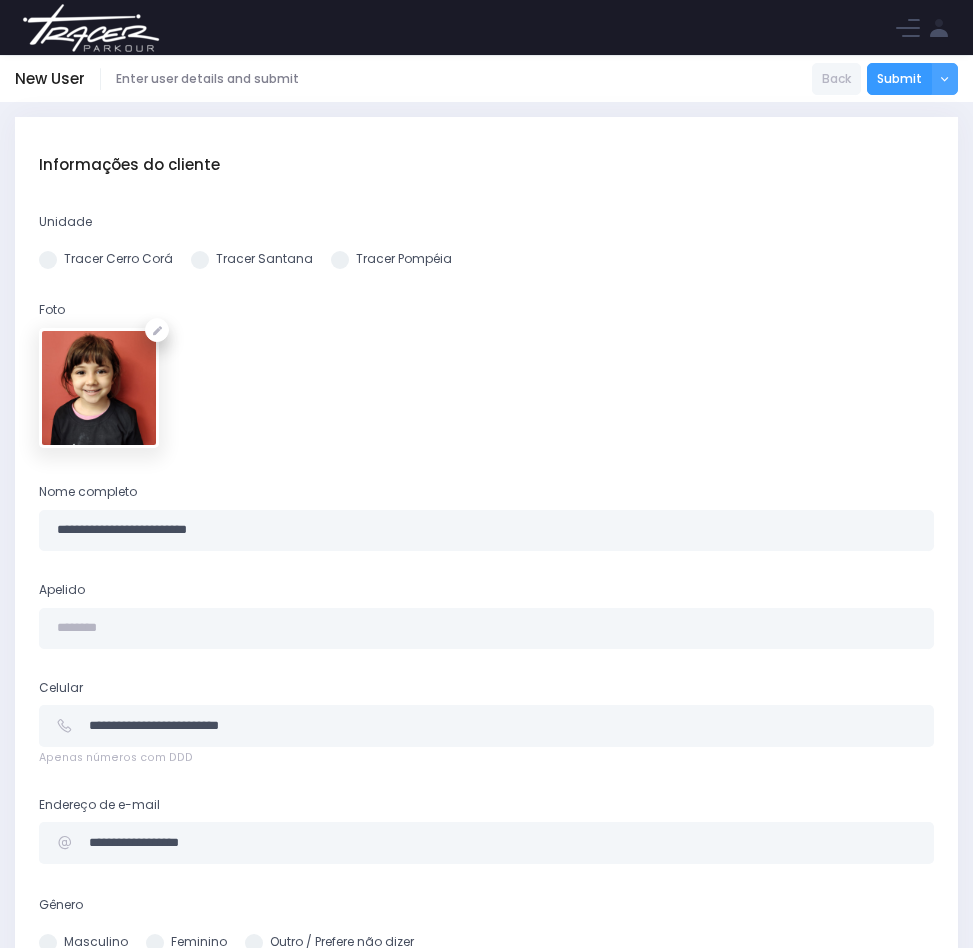 scroll, scrollTop: 0, scrollLeft: 0, axis: both 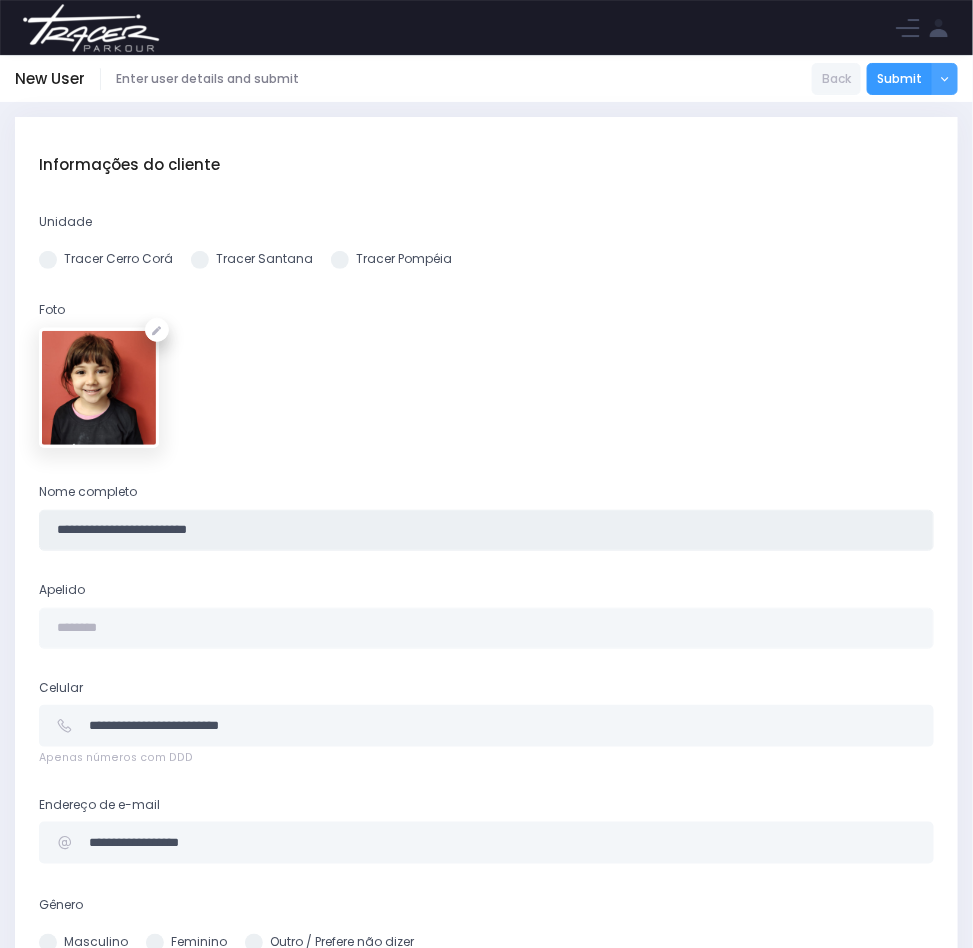 click on "**********" at bounding box center (486, 530) 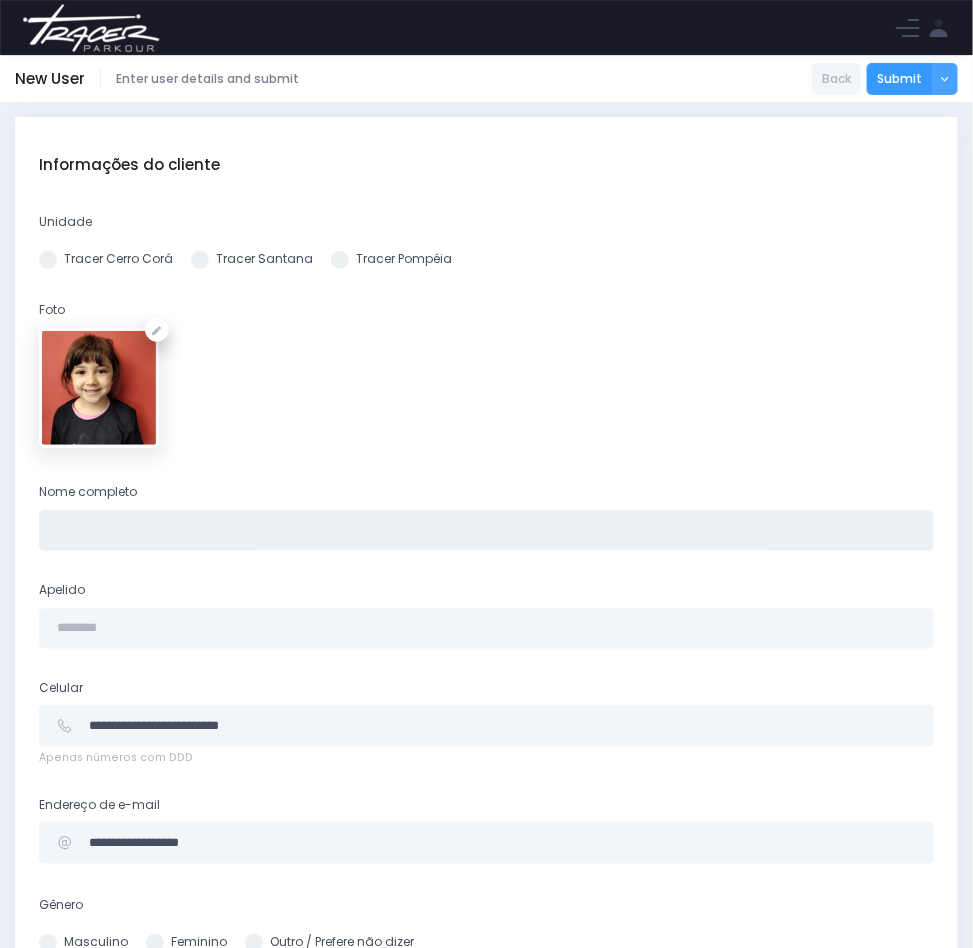 type on "**********" 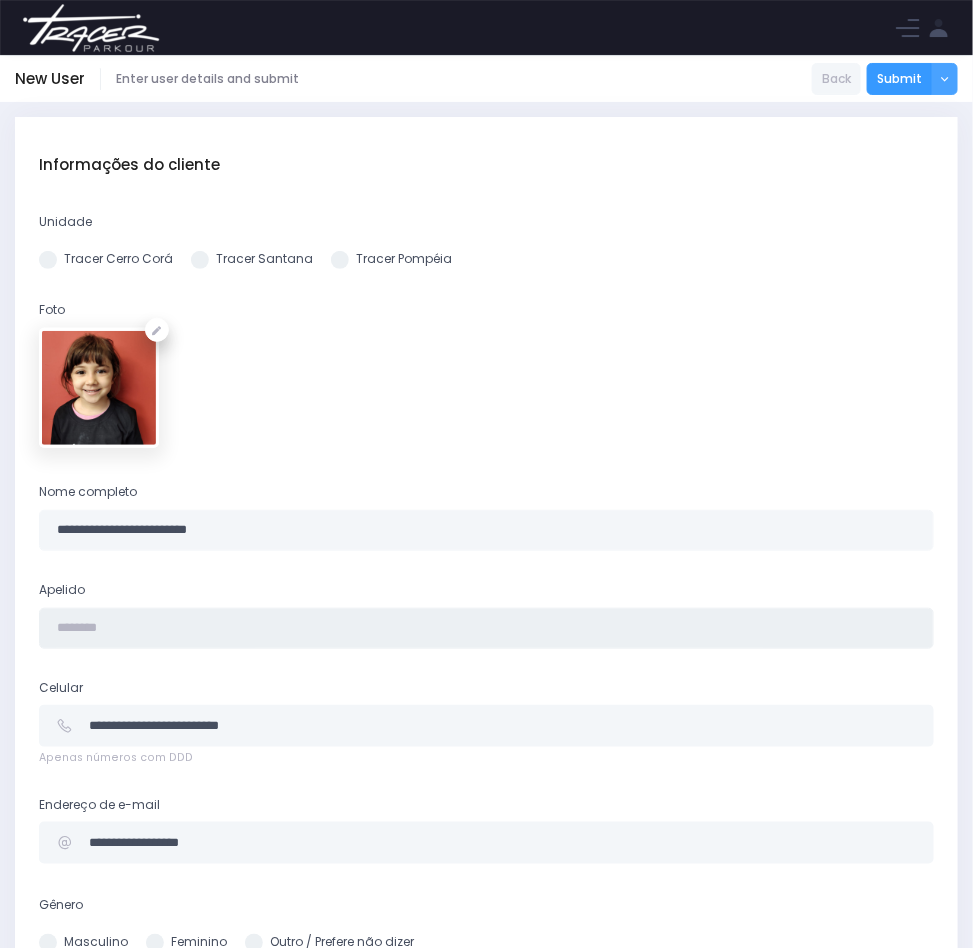 click at bounding box center (486, 628) 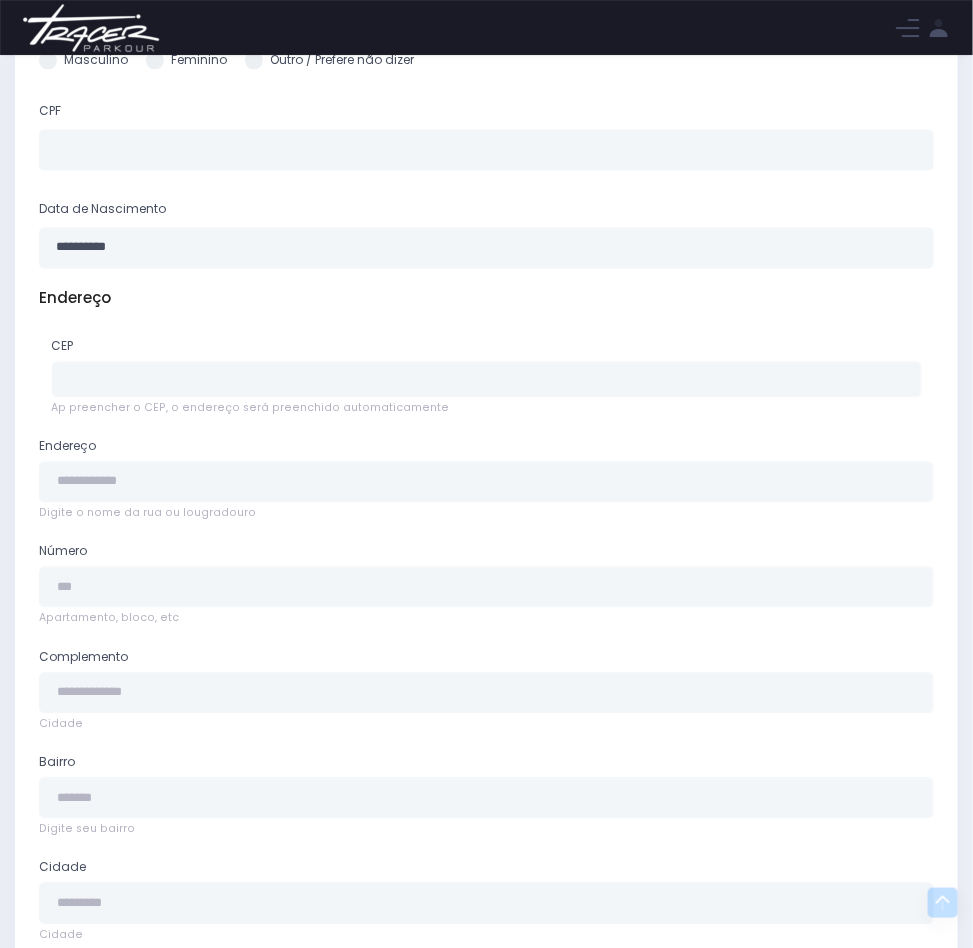 scroll, scrollTop: 1041, scrollLeft: 0, axis: vertical 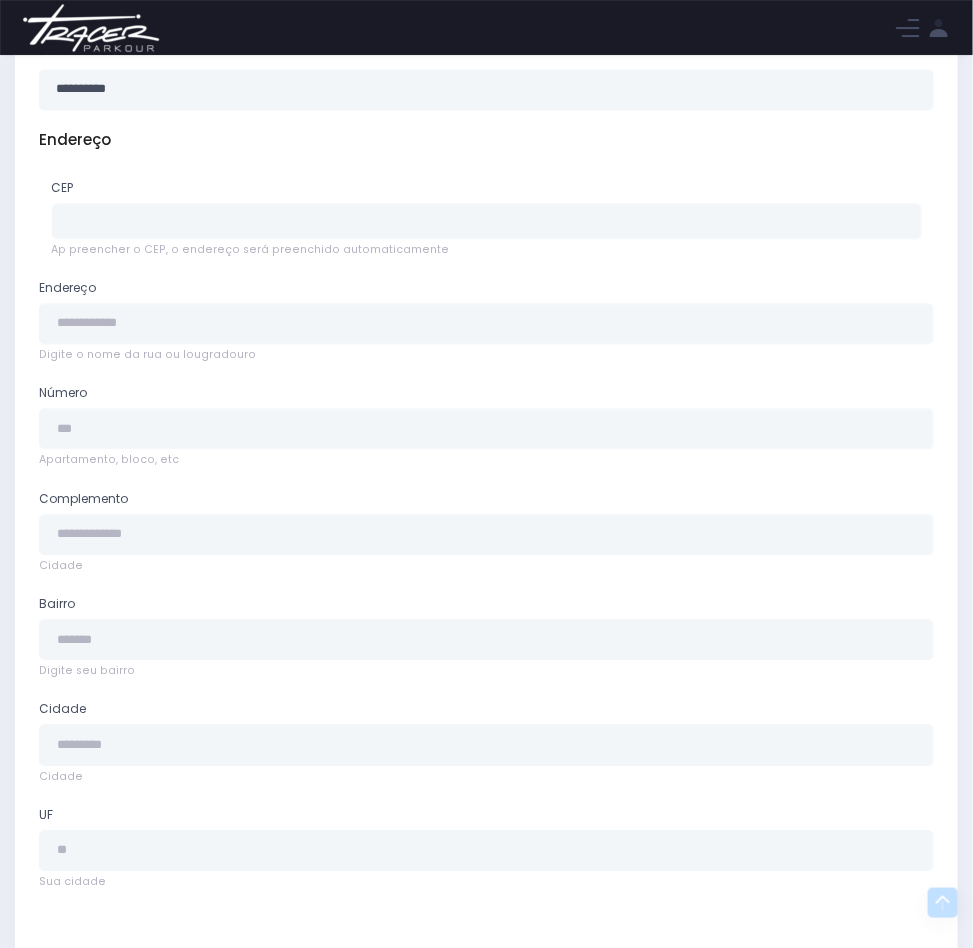type on "**********" 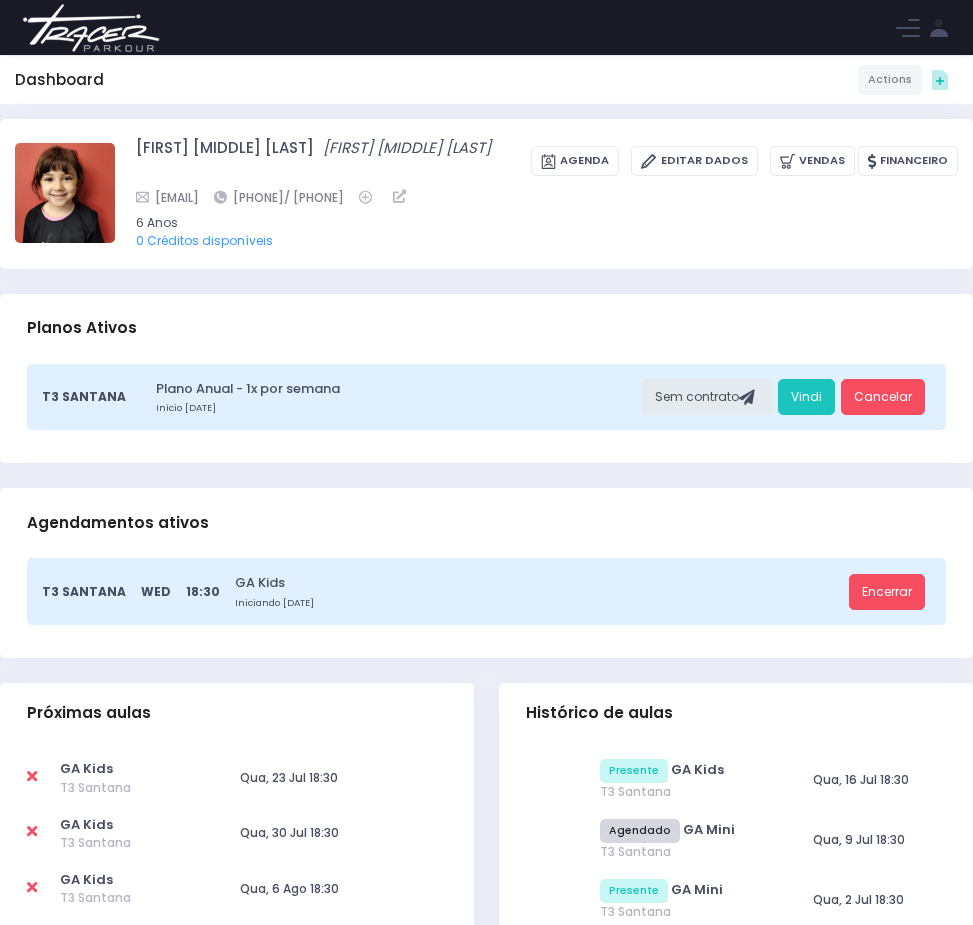 scroll, scrollTop: 0, scrollLeft: 0, axis: both 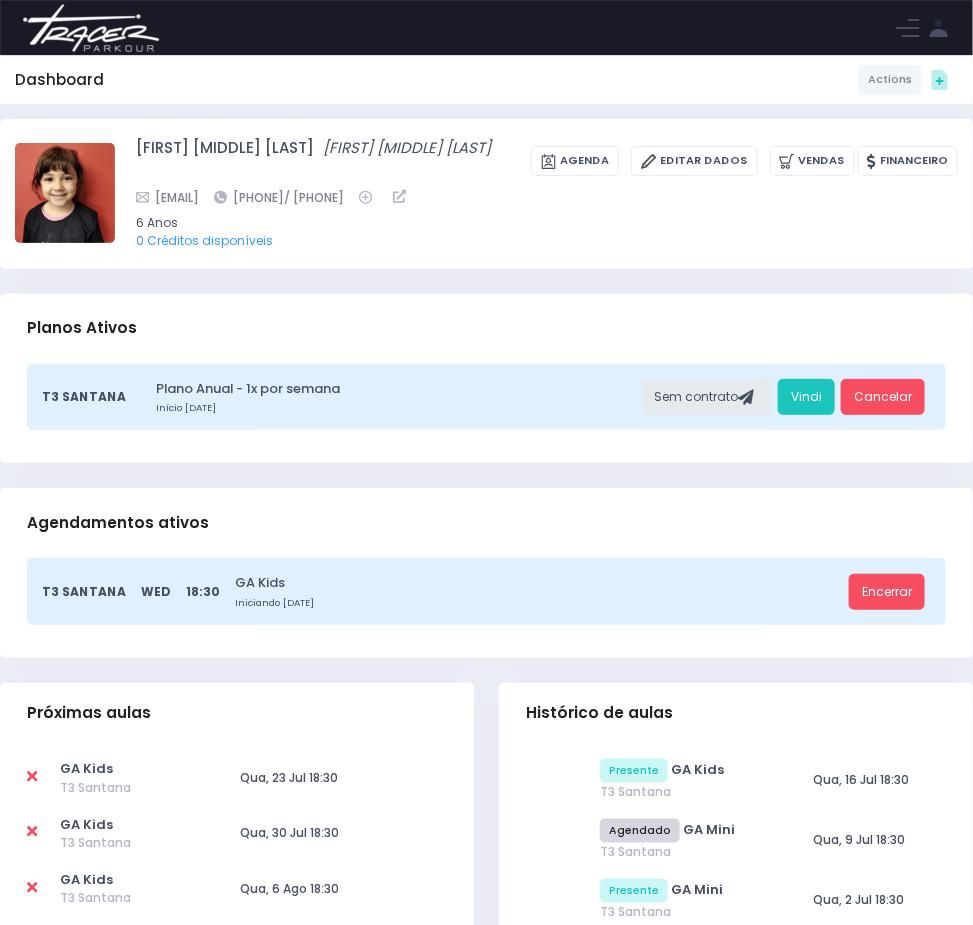 click on "Agenda do dia" at bounding box center [-150, 389] 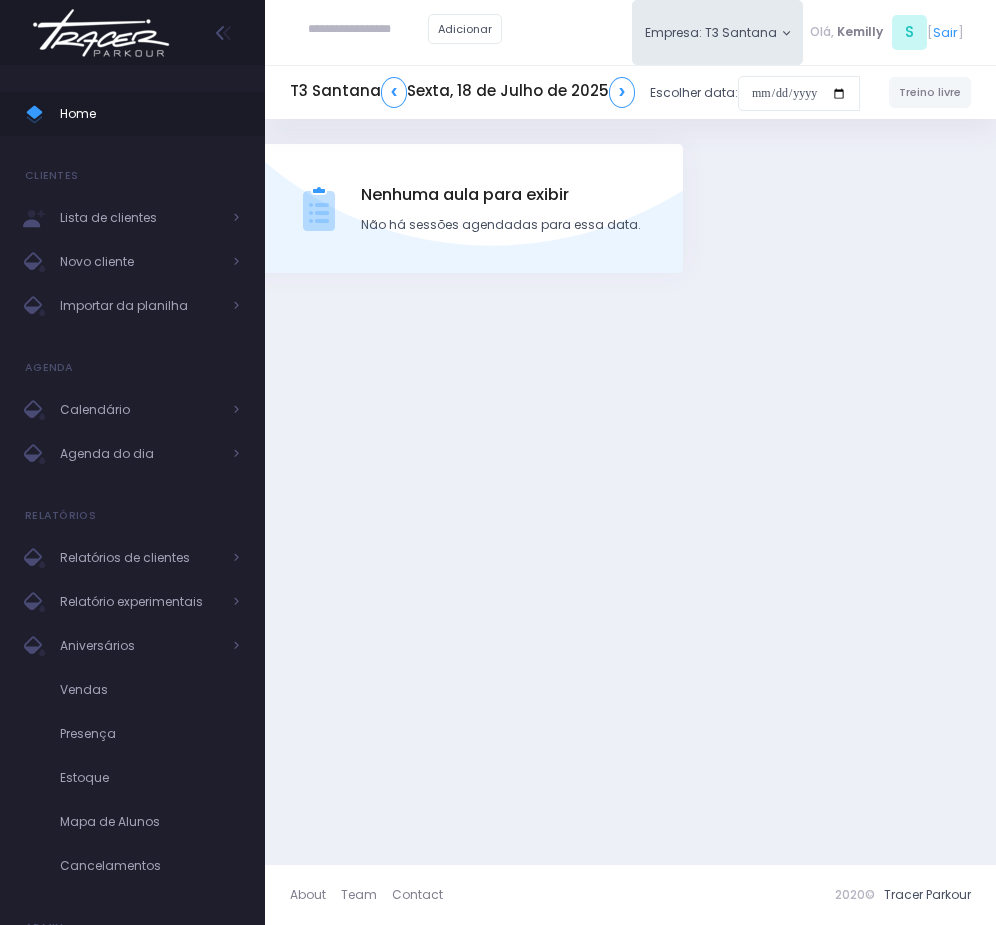 scroll, scrollTop: 0, scrollLeft: 0, axis: both 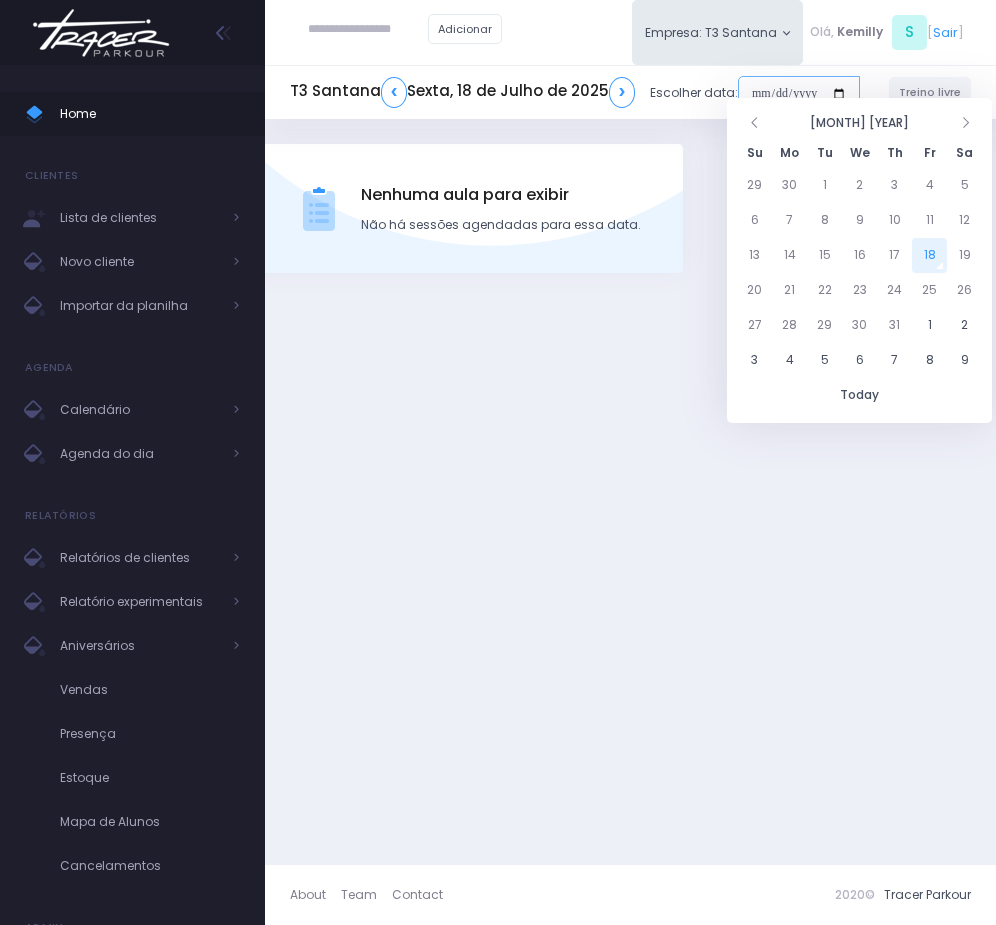 click at bounding box center [799, 94] 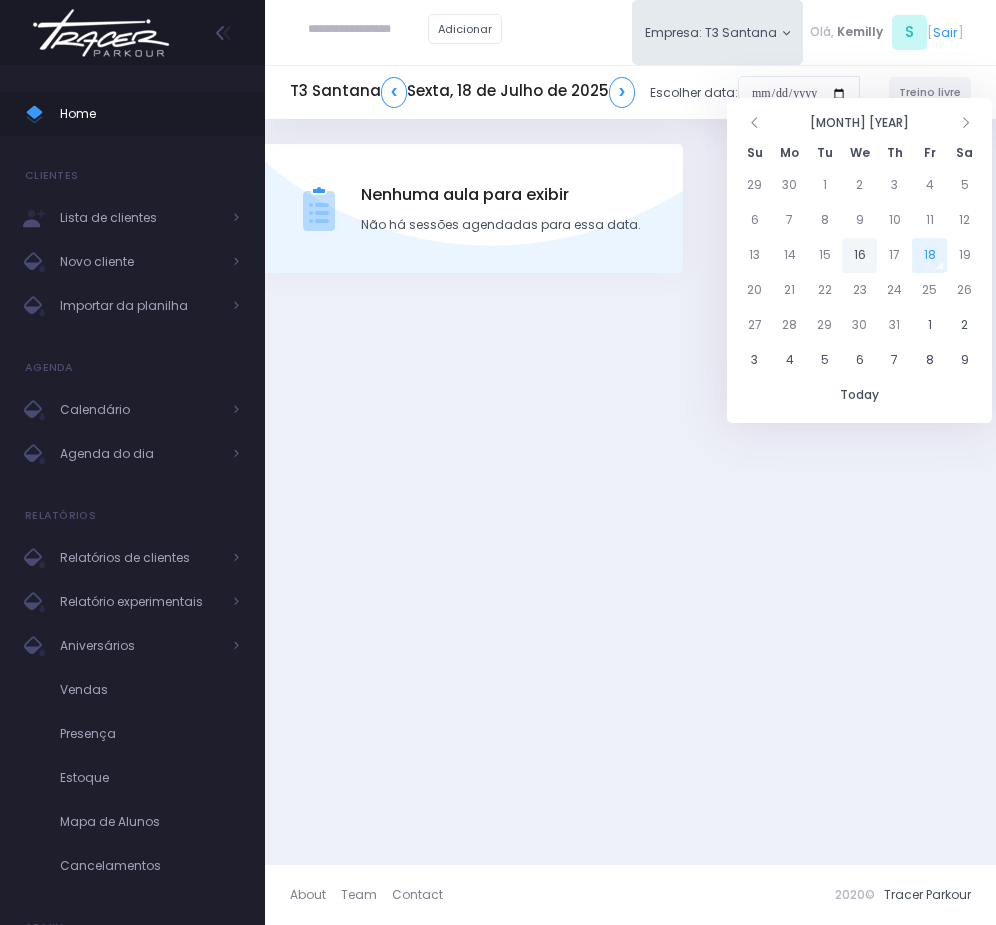 click on "16" at bounding box center (859, 255) 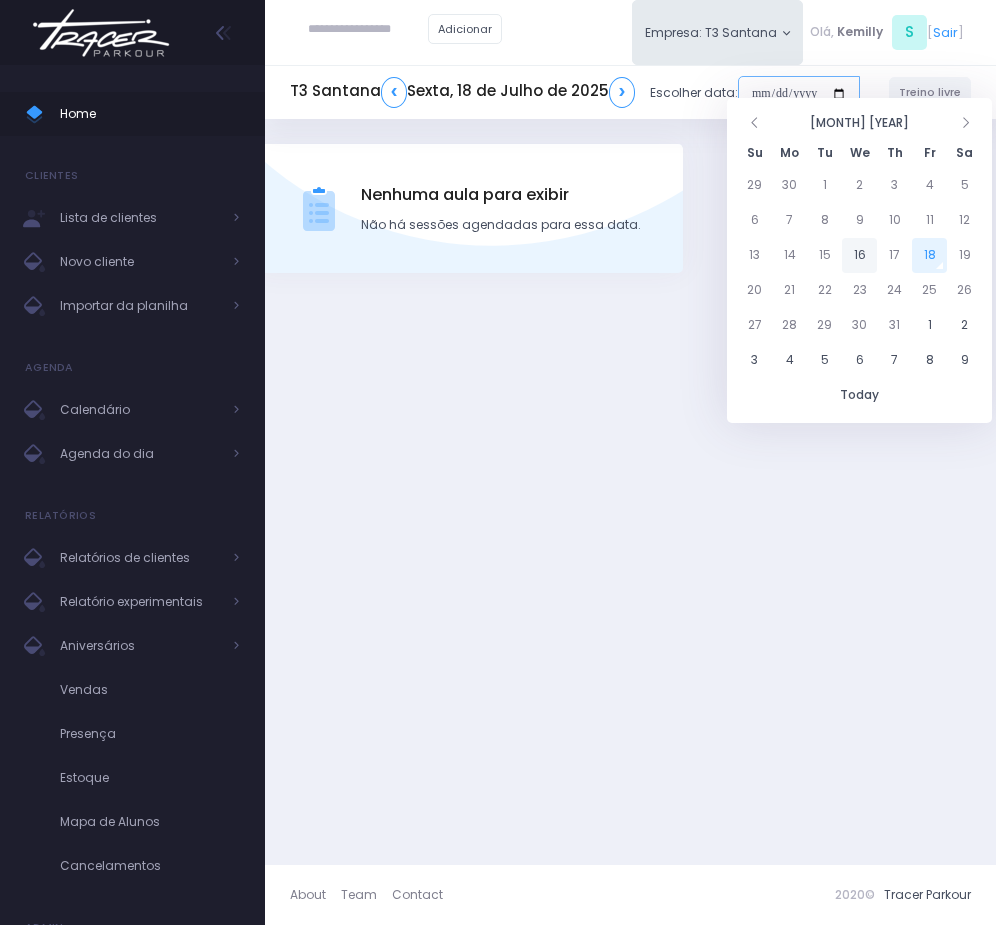 type on "**********" 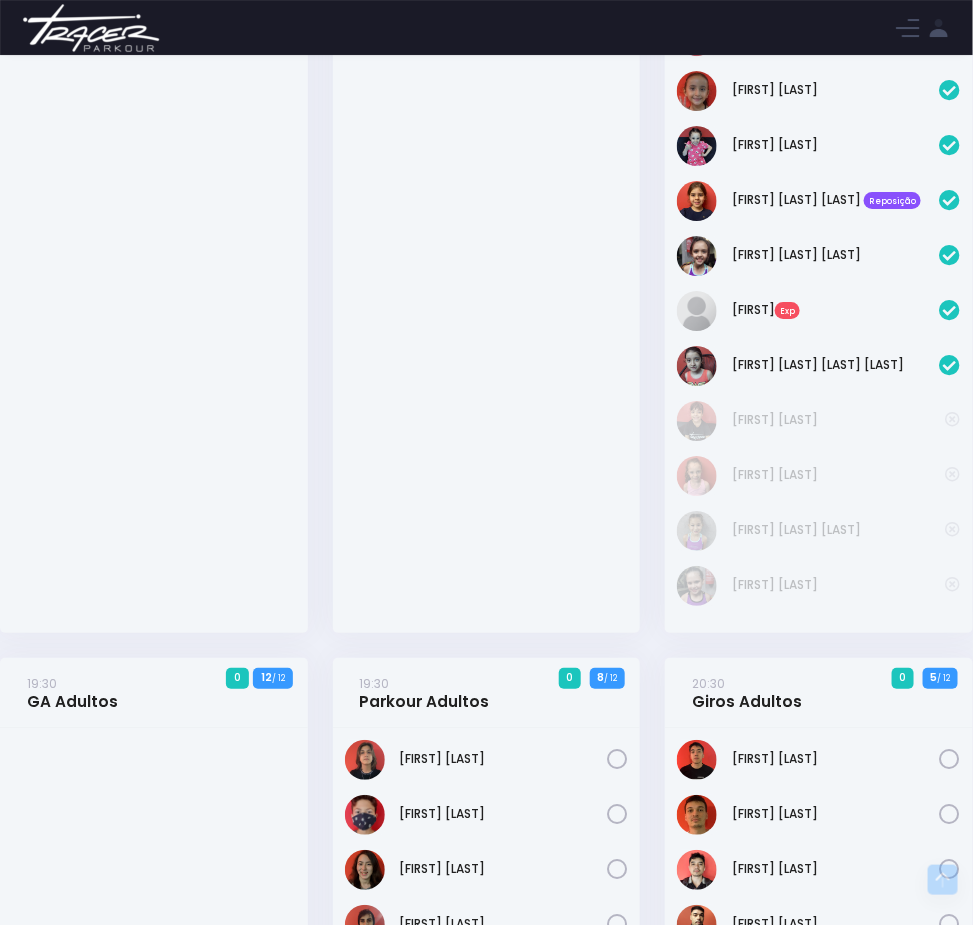 scroll, scrollTop: 1650, scrollLeft: 0, axis: vertical 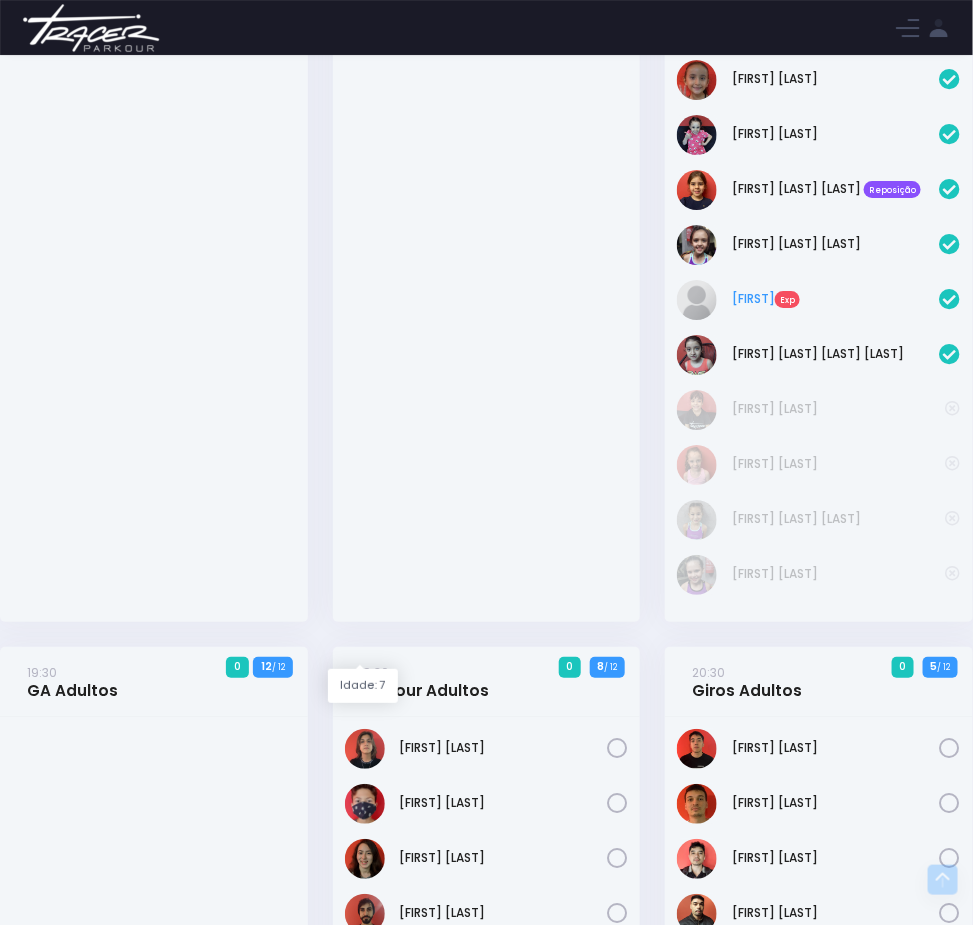 click on "Maria Julia
Exp" at bounding box center (836, 299) 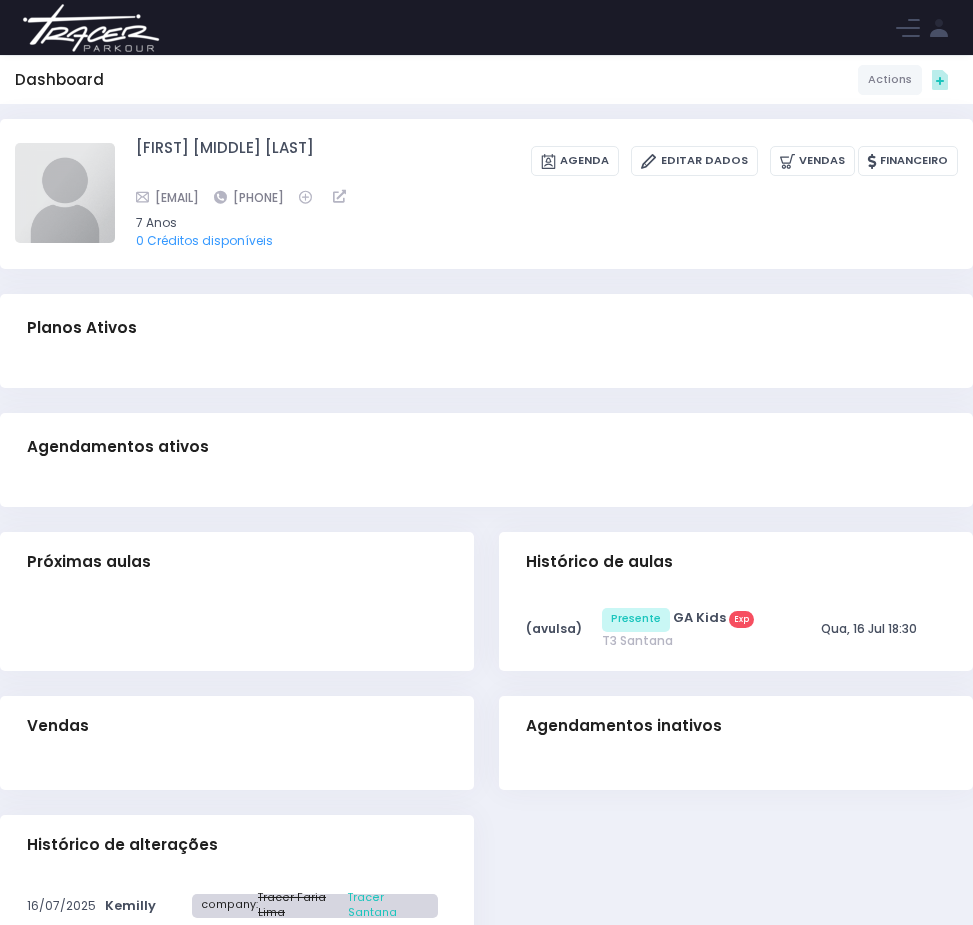 scroll, scrollTop: 0, scrollLeft: 0, axis: both 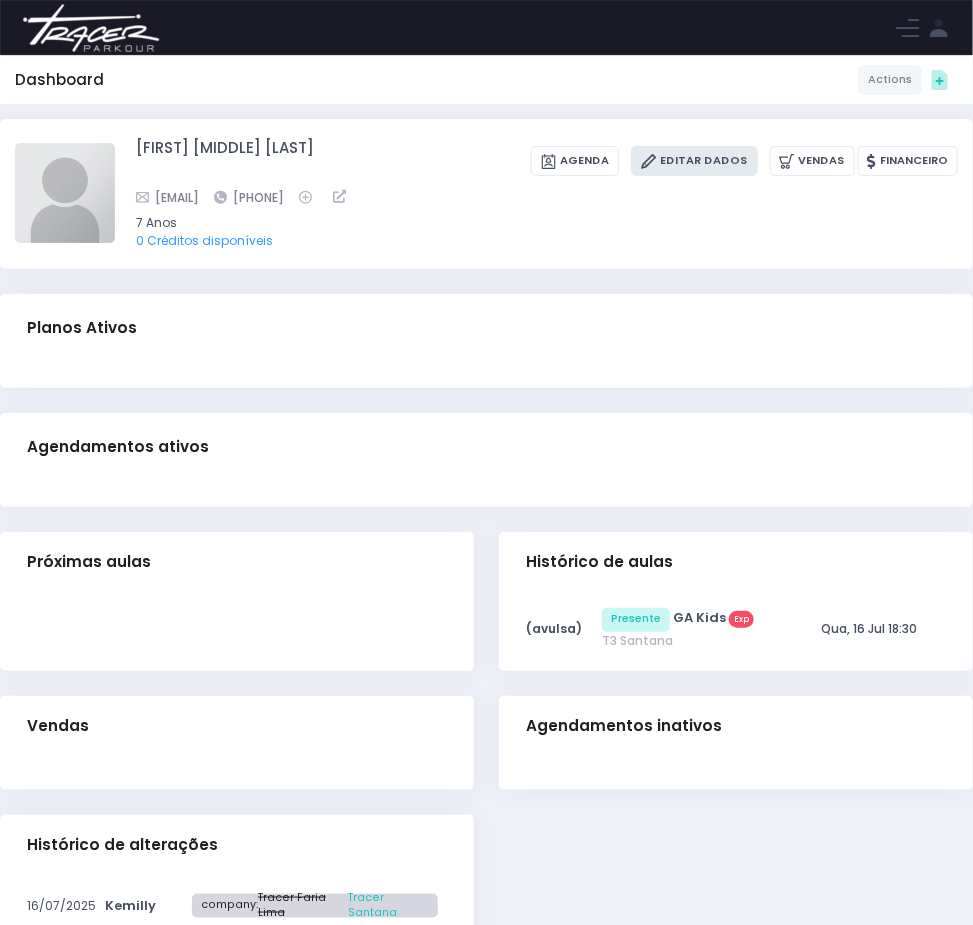 click on "Editar Dados" at bounding box center [694, 161] 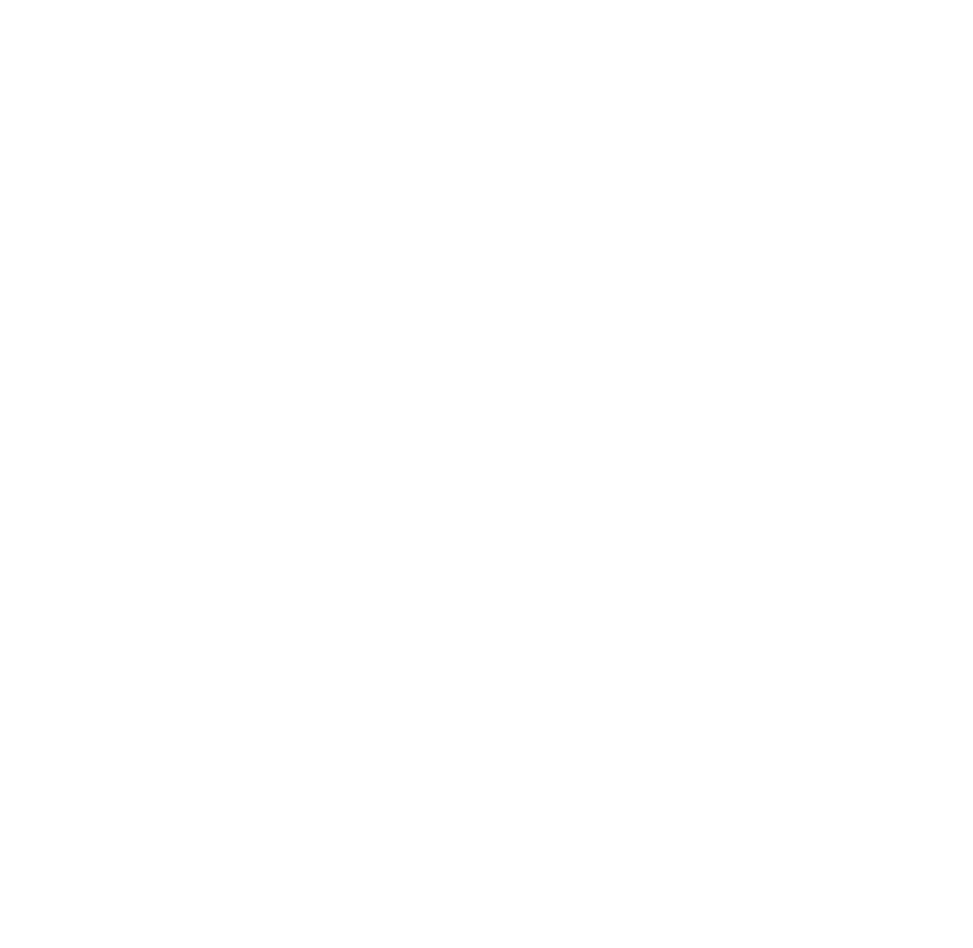 scroll, scrollTop: 0, scrollLeft: 0, axis: both 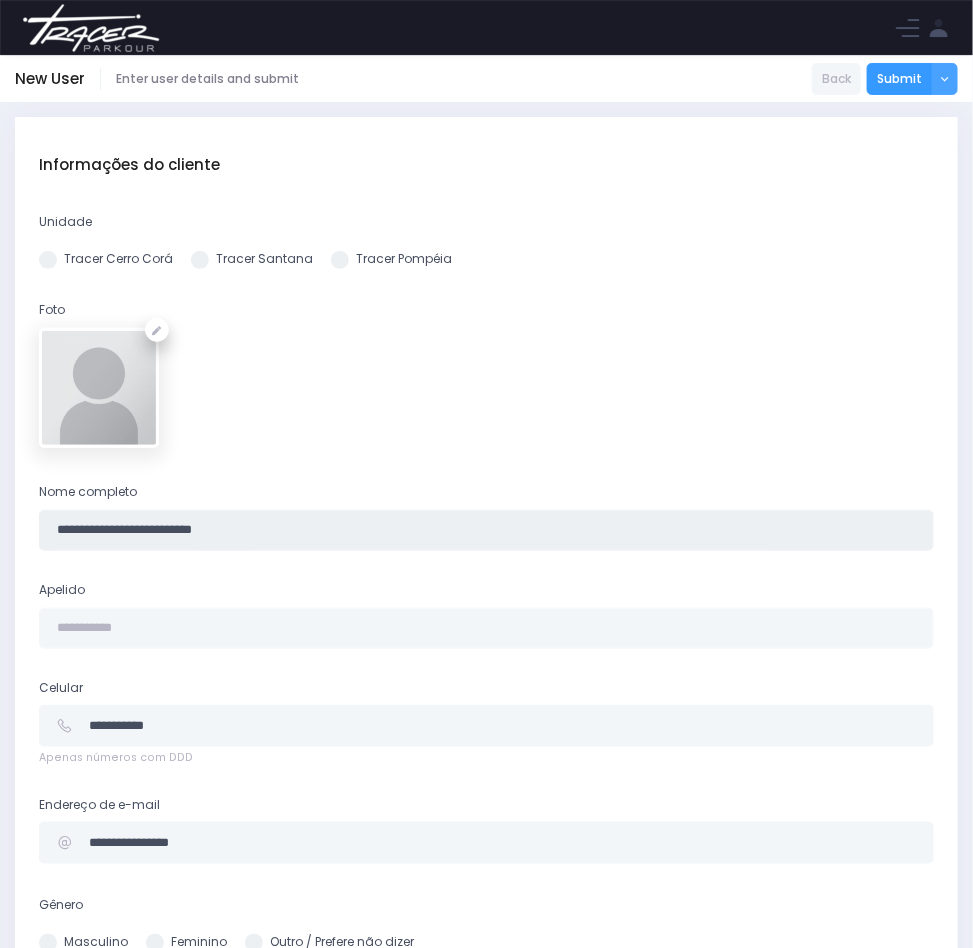 click on "**********" at bounding box center (486, 530) 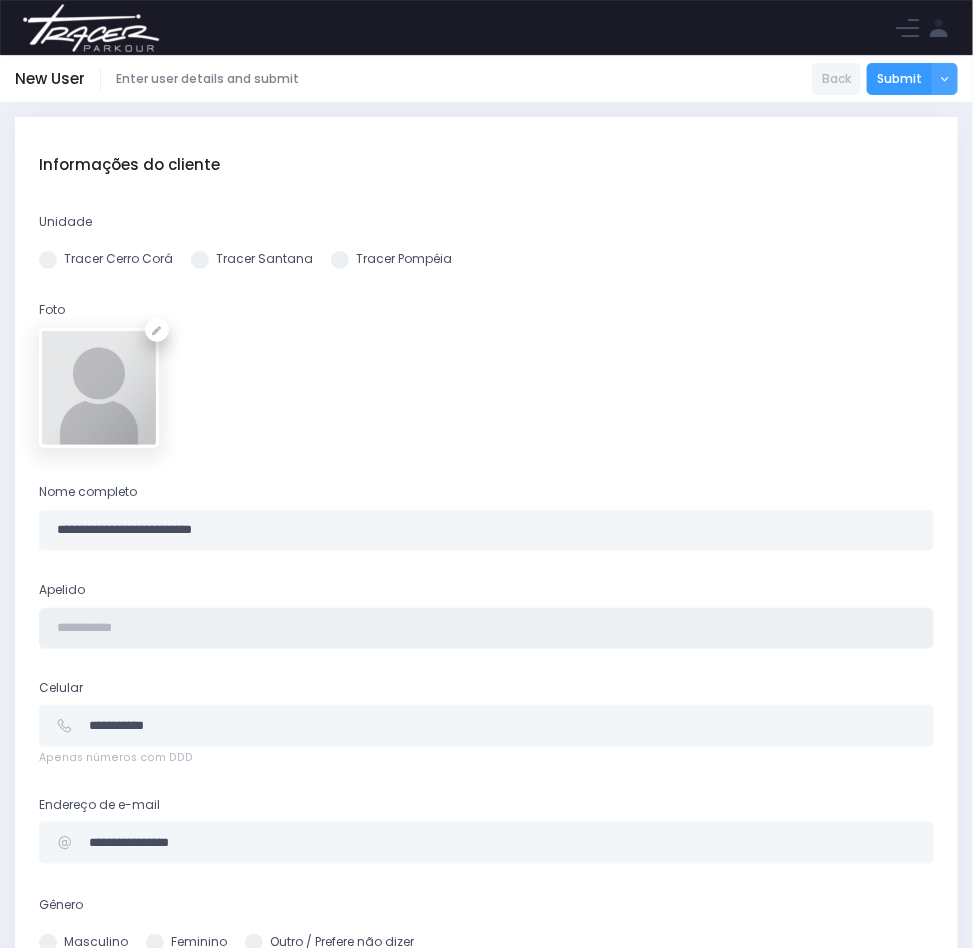 click at bounding box center [486, 628] 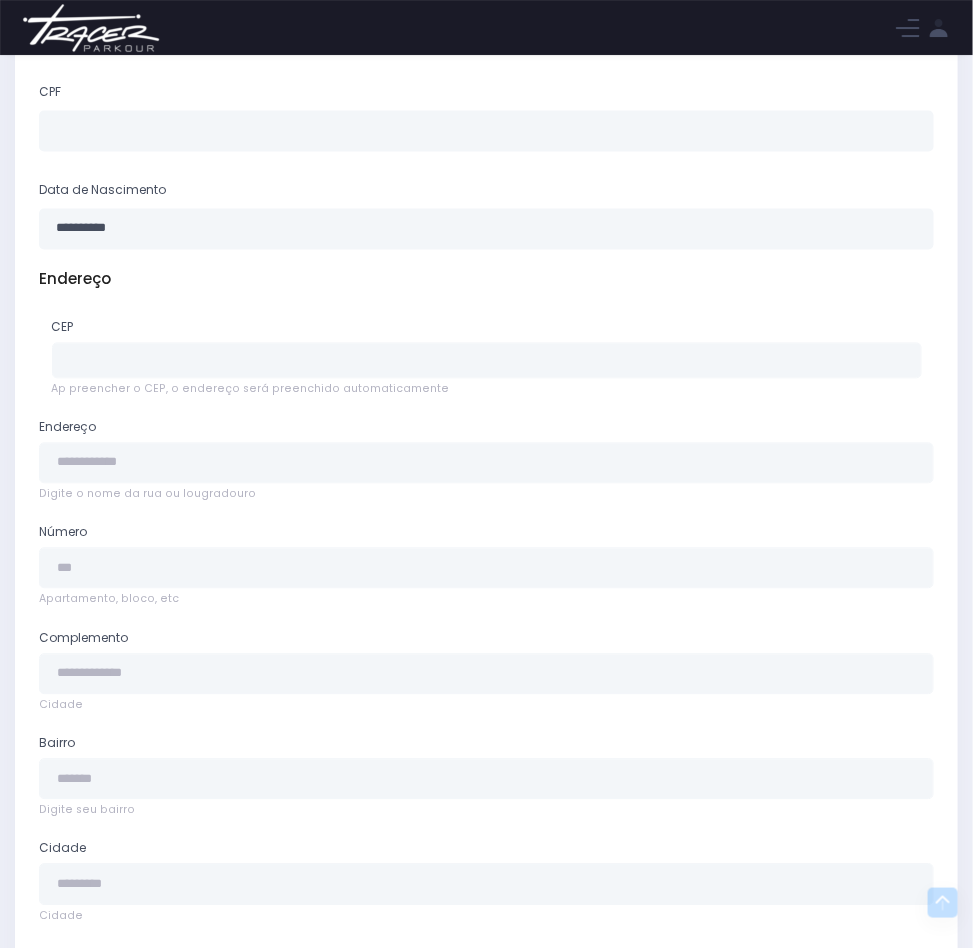 scroll, scrollTop: 1041, scrollLeft: 0, axis: vertical 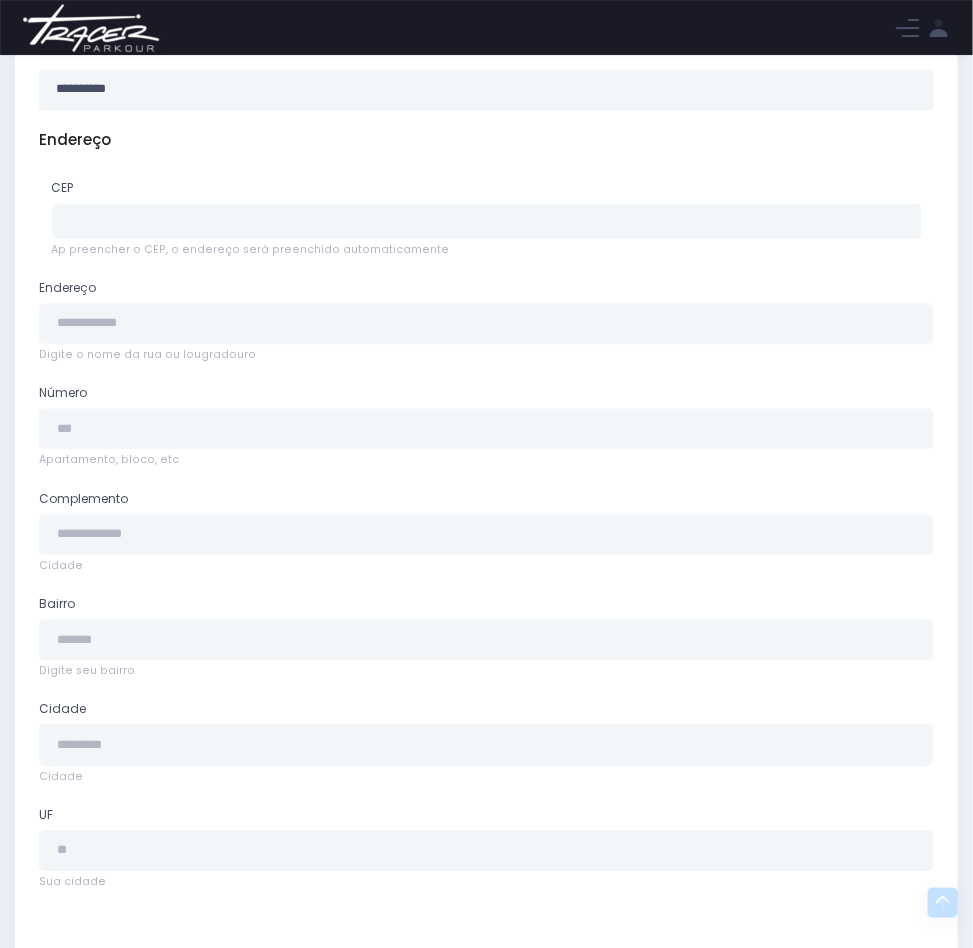 type on "**********" 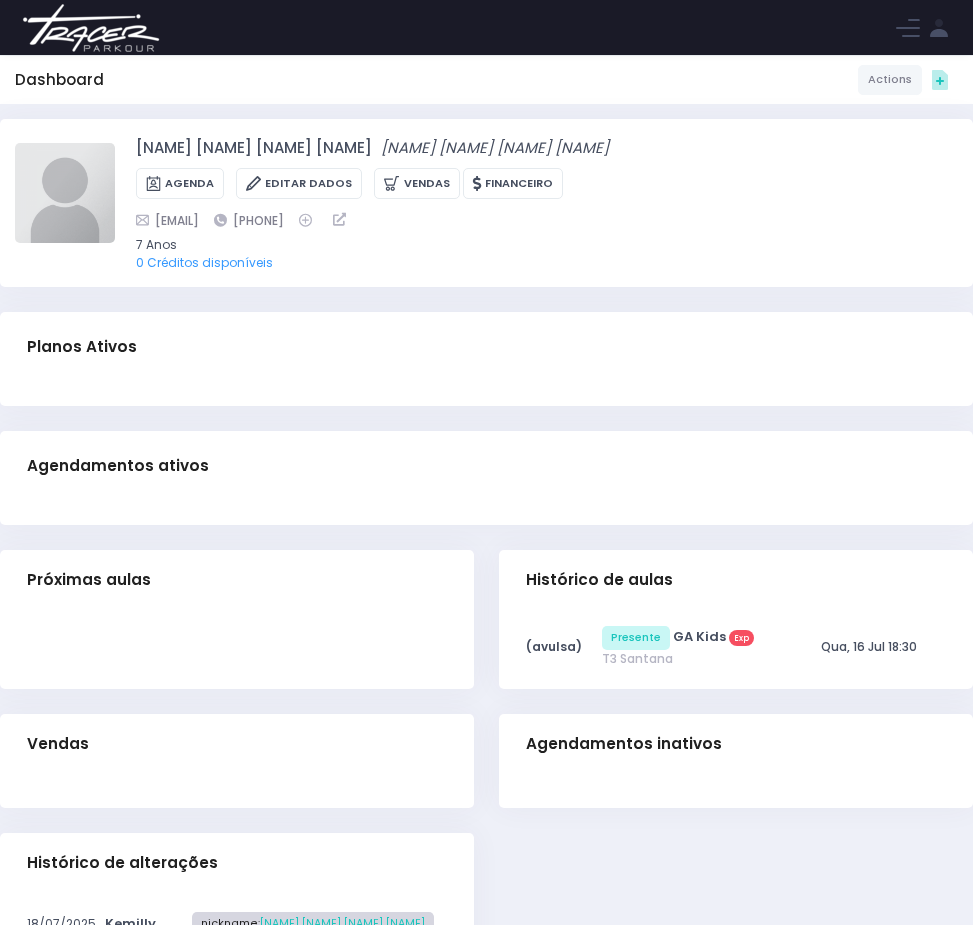 scroll, scrollTop: 0, scrollLeft: 0, axis: both 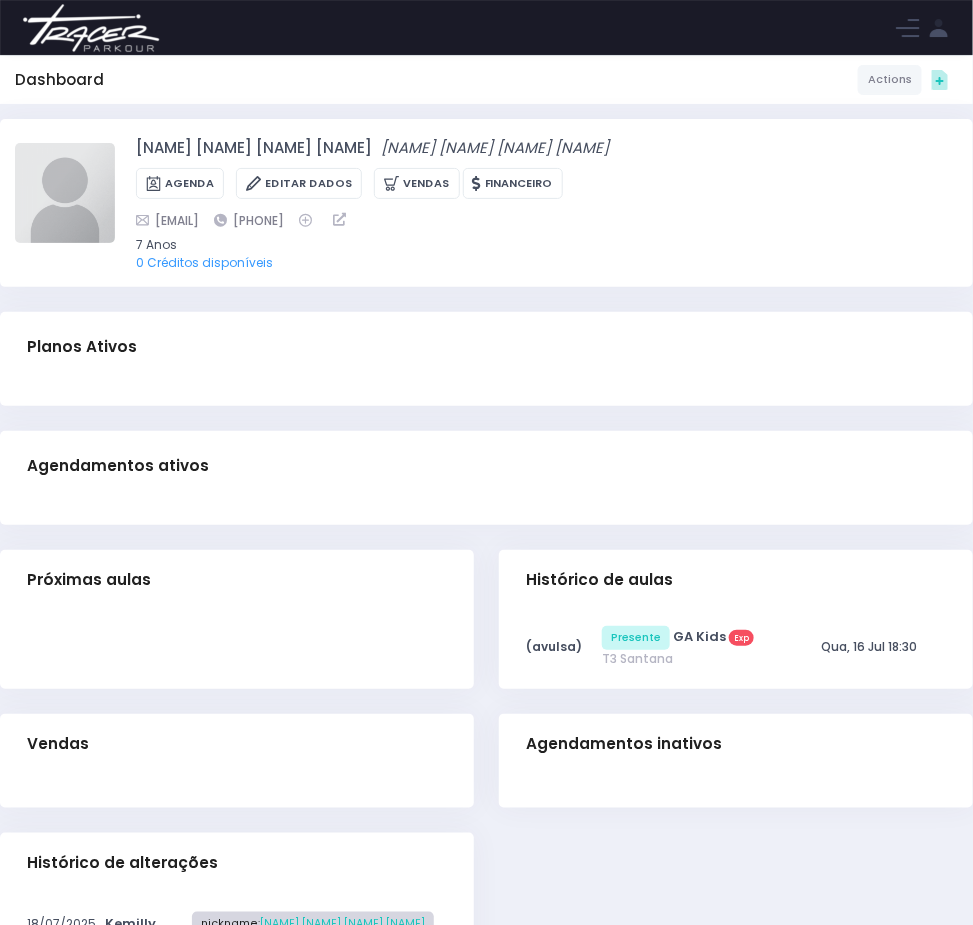 click on "Agenda do dia" at bounding box center (-150, 389) 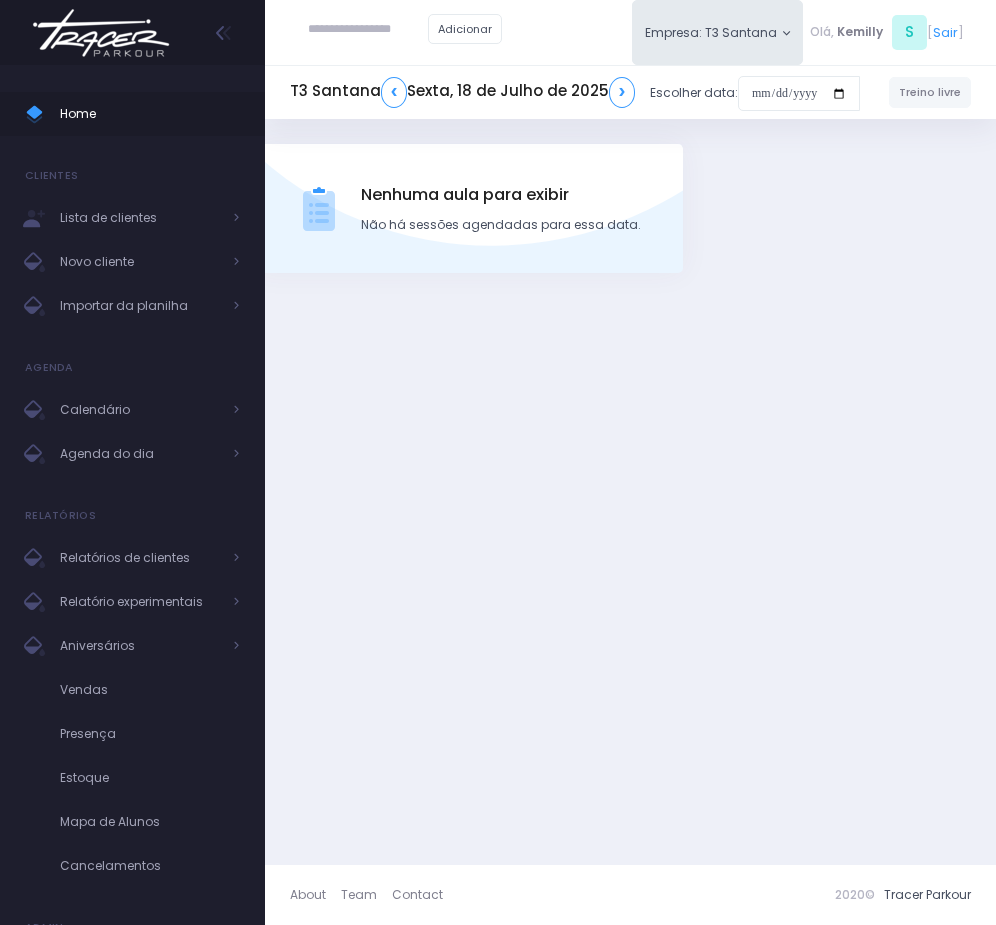 scroll, scrollTop: 0, scrollLeft: 0, axis: both 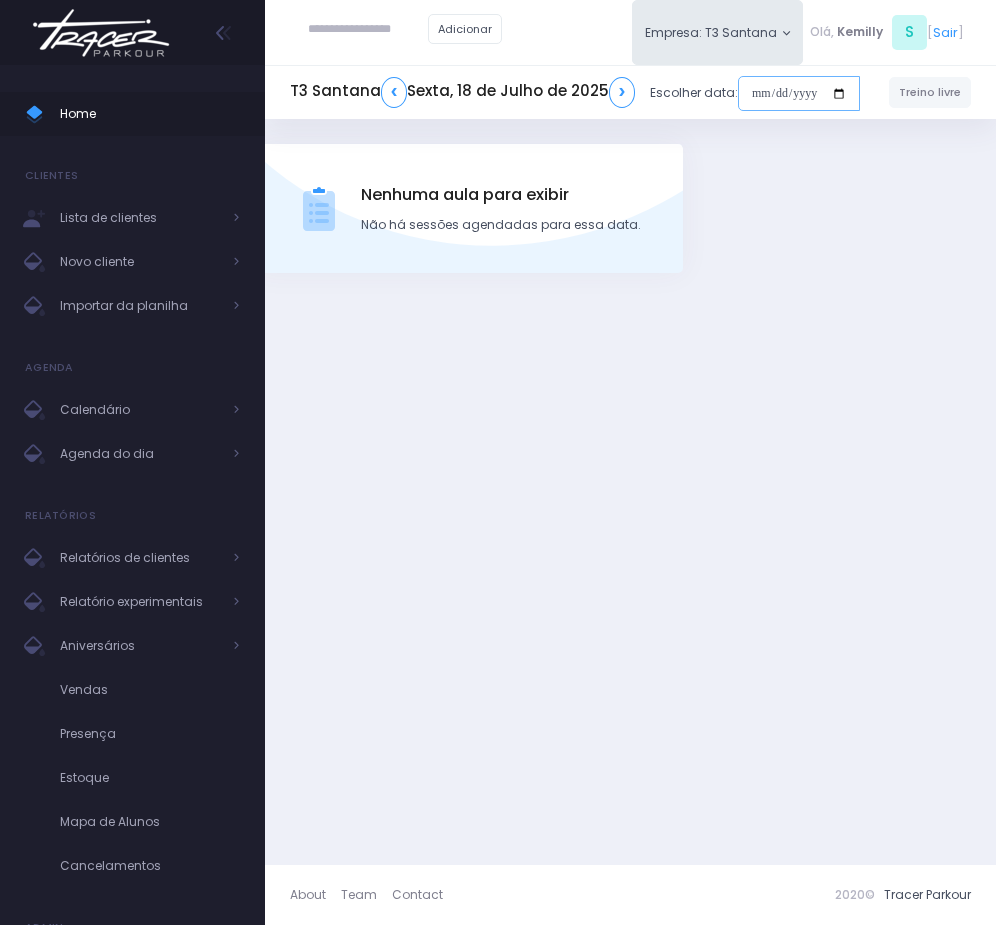 click at bounding box center [799, 94] 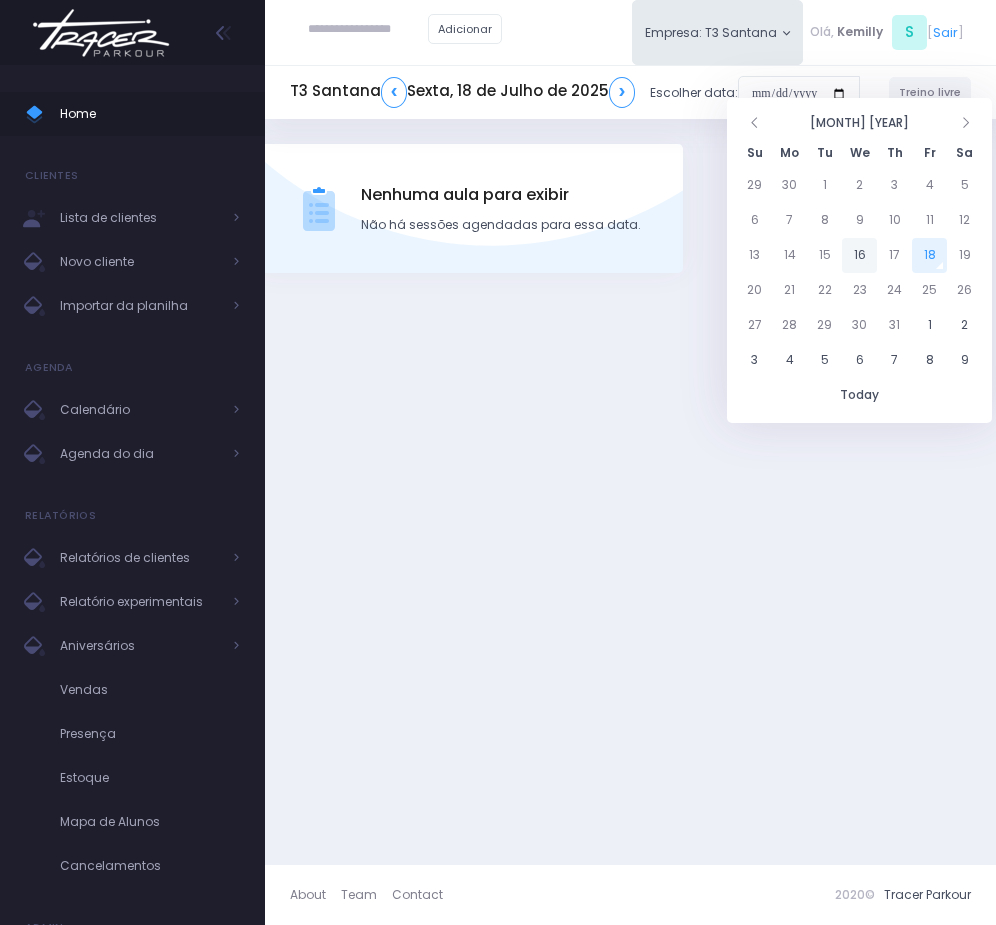 click on "16" at bounding box center [859, 255] 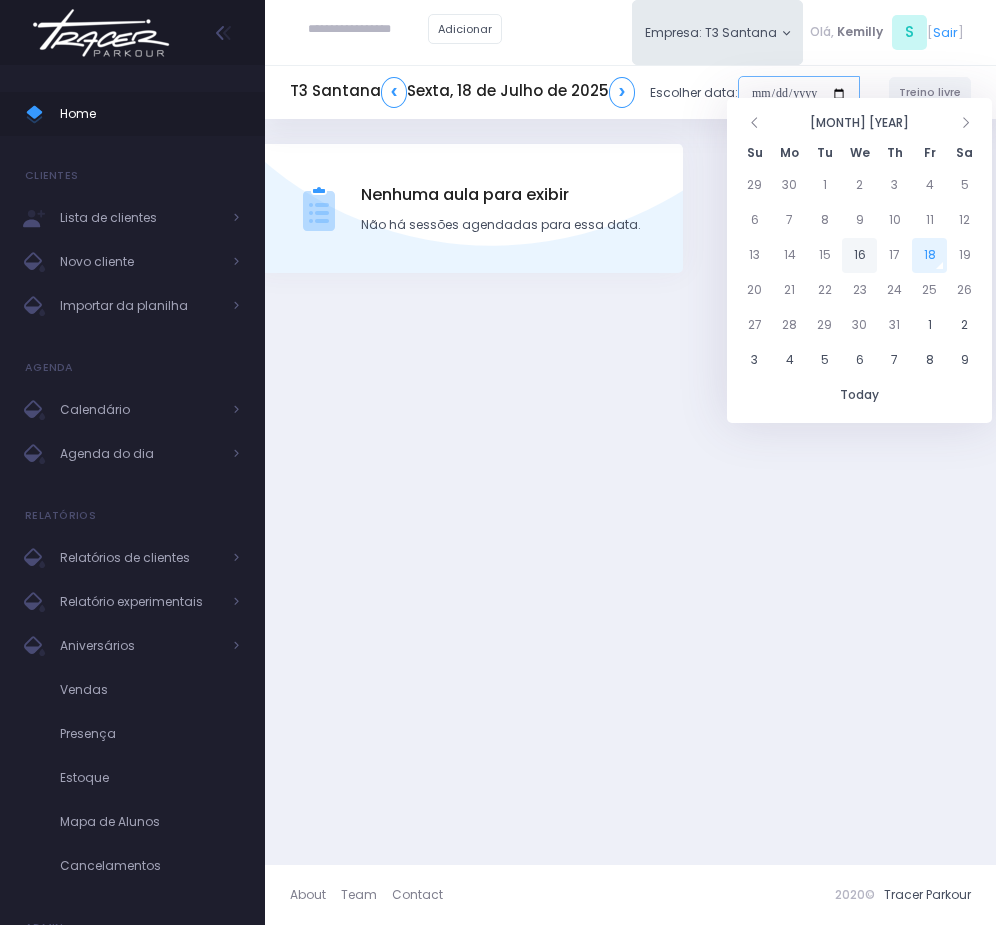 type on "**********" 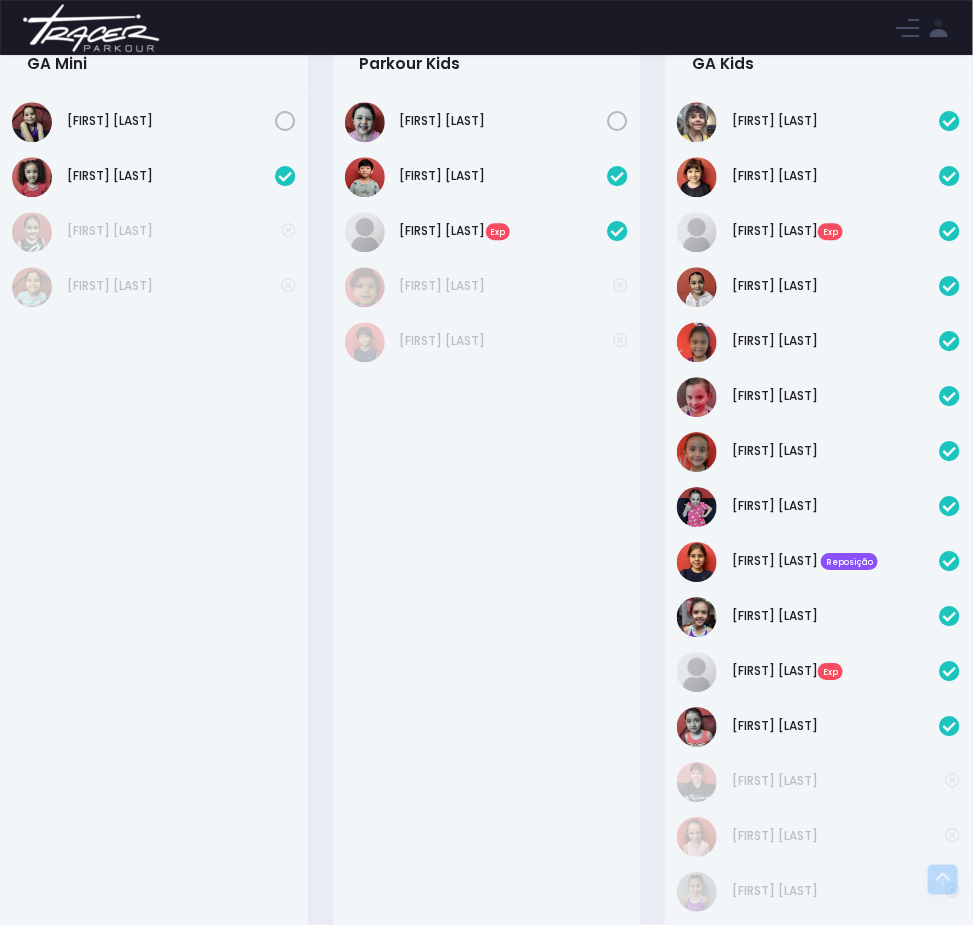 scroll, scrollTop: 1350, scrollLeft: 0, axis: vertical 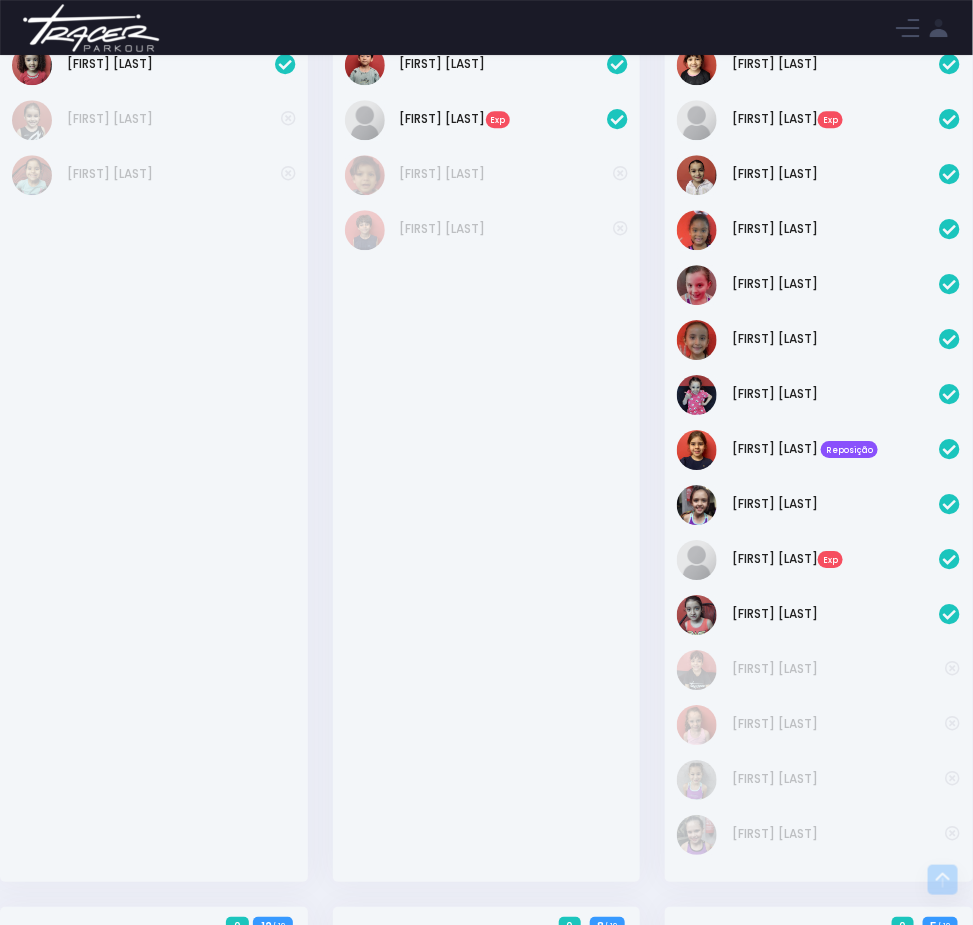 click at bounding box center [538, -1306] 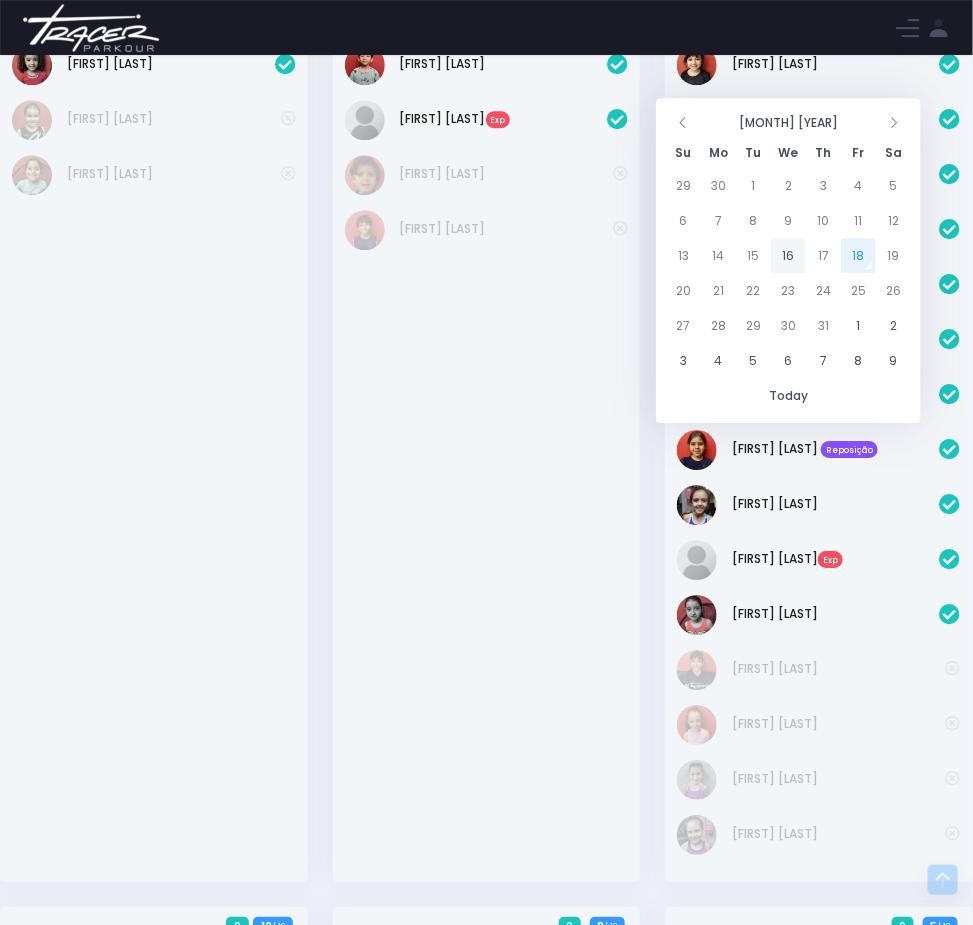 click on "16" at bounding box center (788, 255) 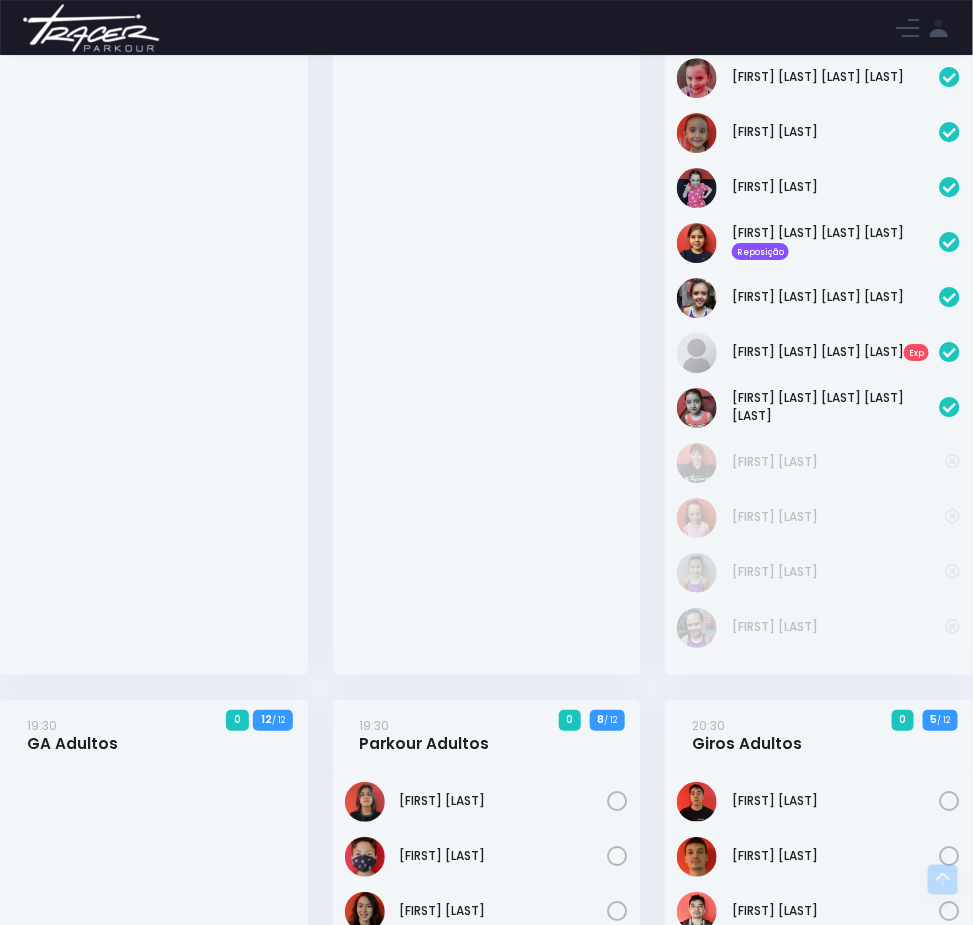 scroll, scrollTop: 1500, scrollLeft: 0, axis: vertical 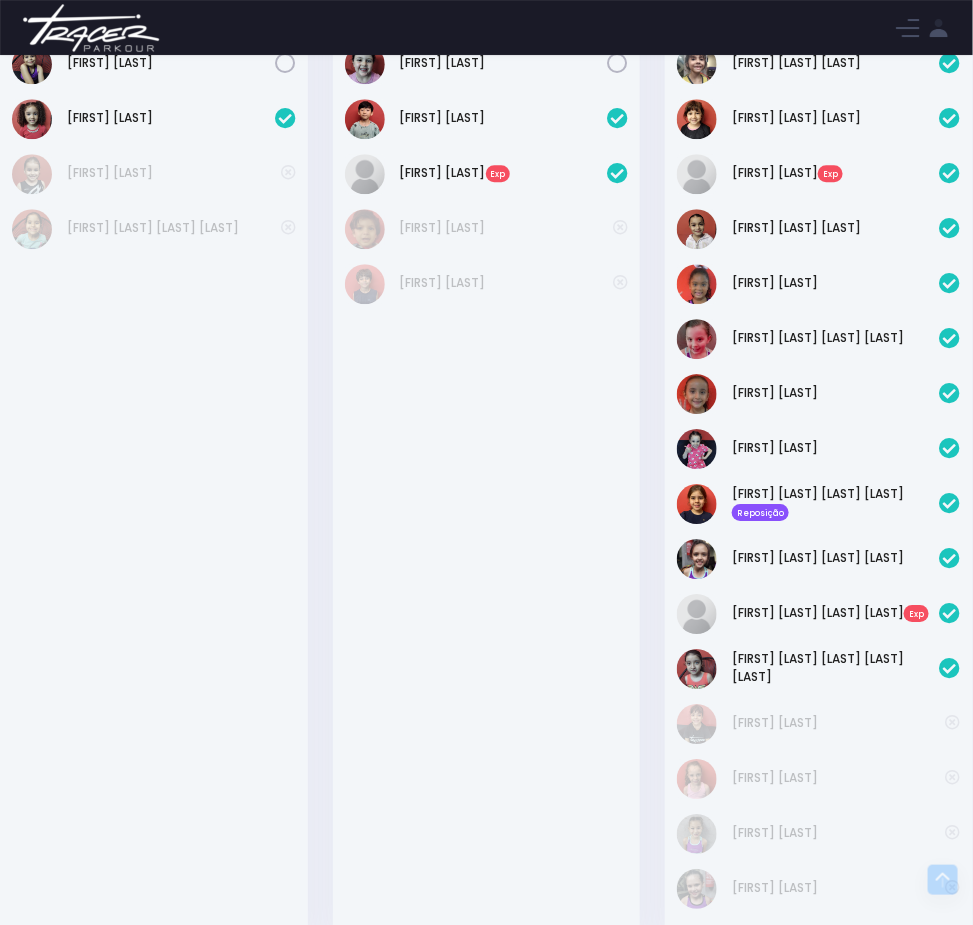 type 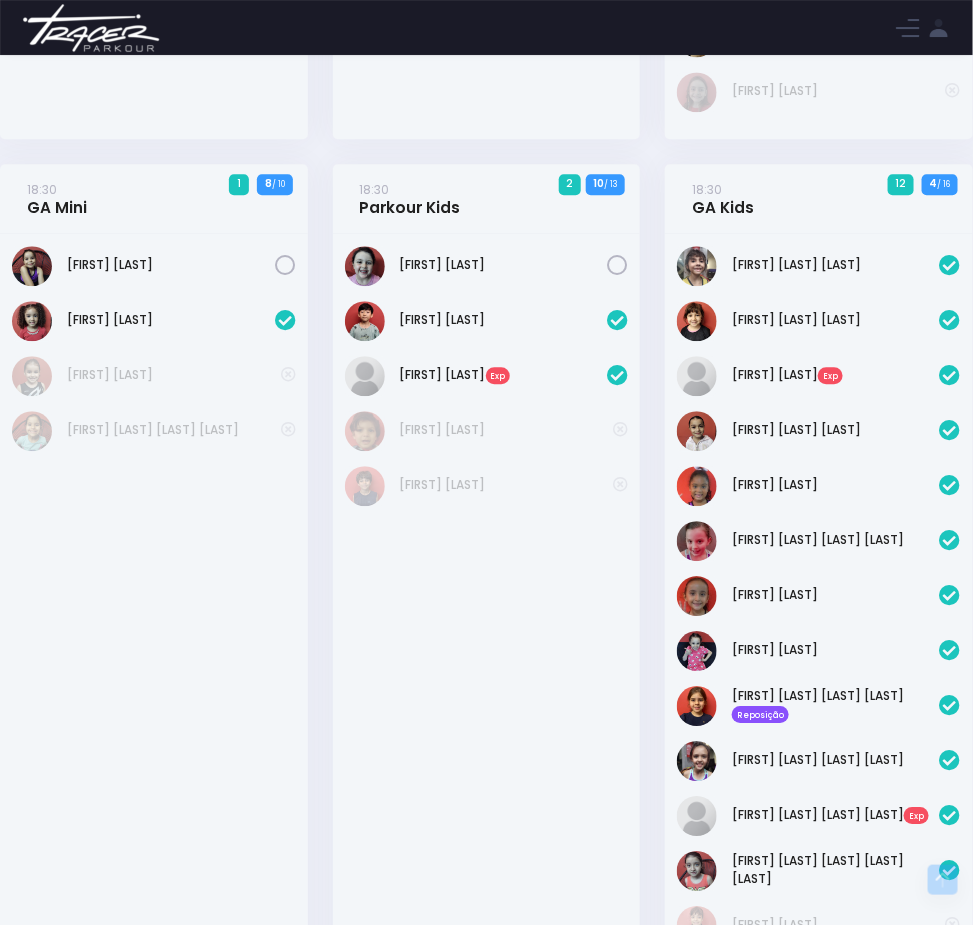 scroll, scrollTop: 1200, scrollLeft: 0, axis: vertical 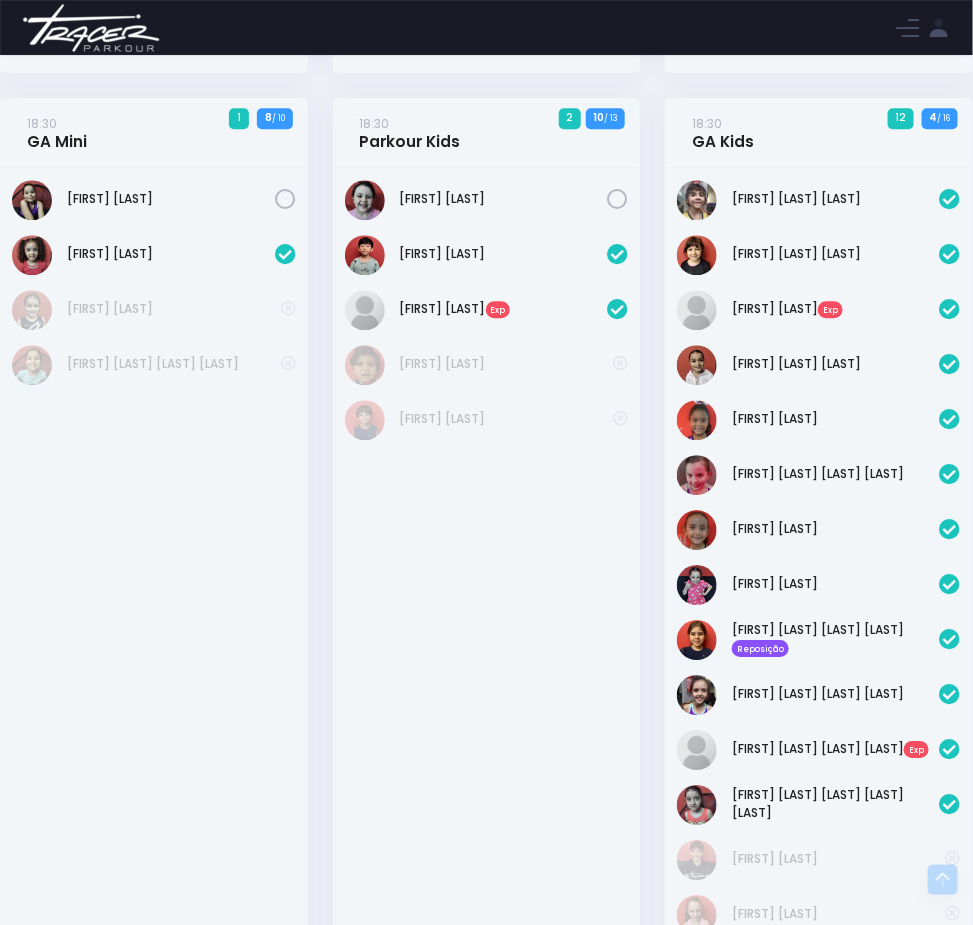 click at bounding box center [950, 1418] 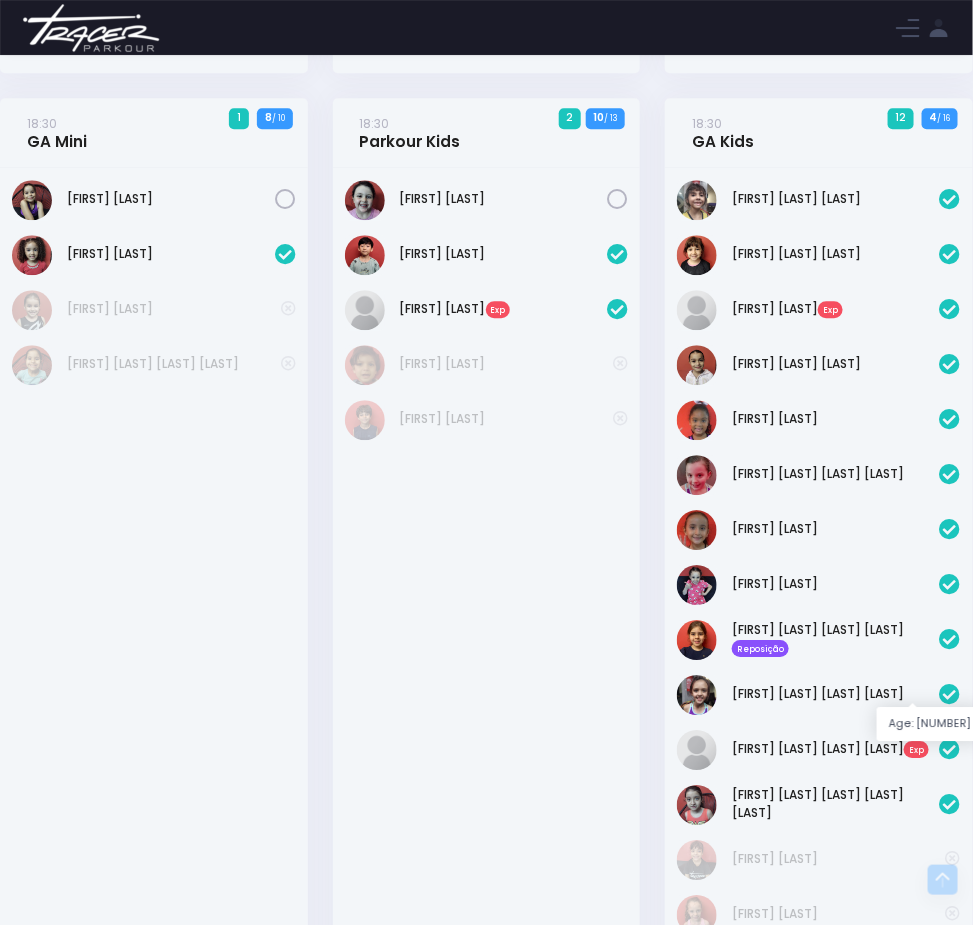 click on "Pedro Ferreirinho" at bounding box center (836, 1528) 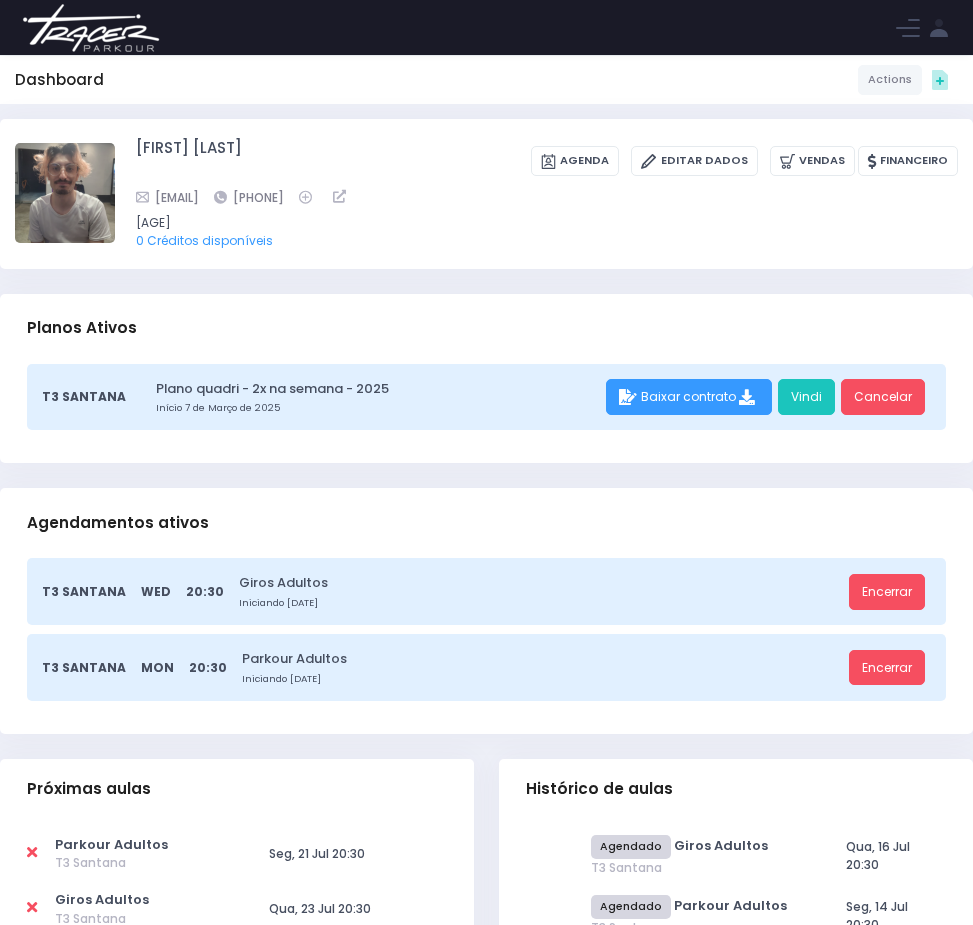 scroll, scrollTop: 0, scrollLeft: 0, axis: both 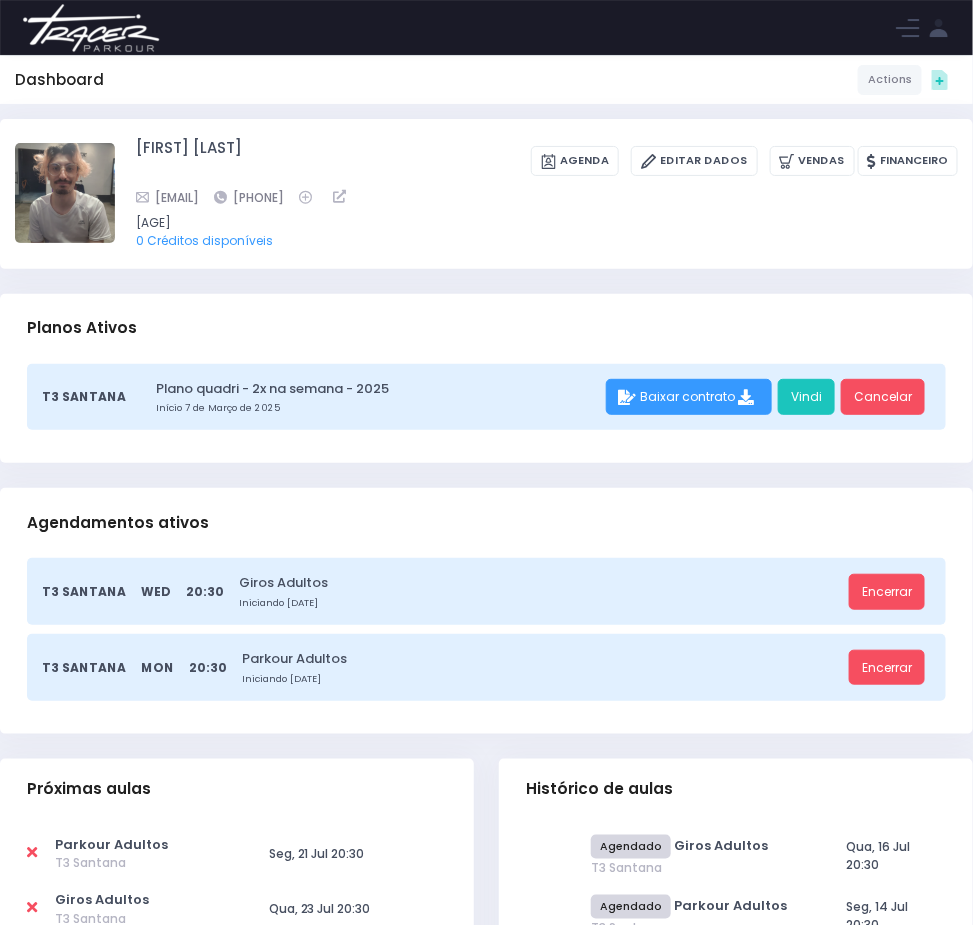 drag, startPoint x: 606, startPoint y: 225, endPoint x: 714, endPoint y: 231, distance: 108.16654 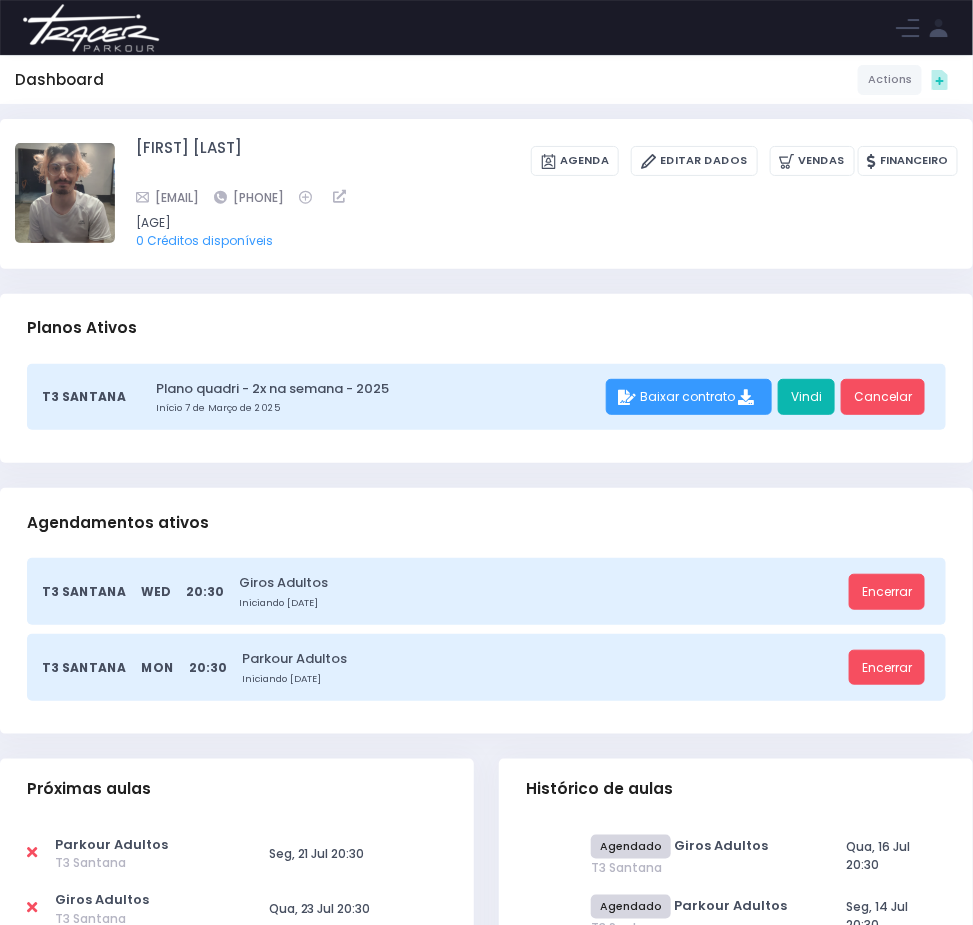 click on "Vindi" at bounding box center [806, 397] 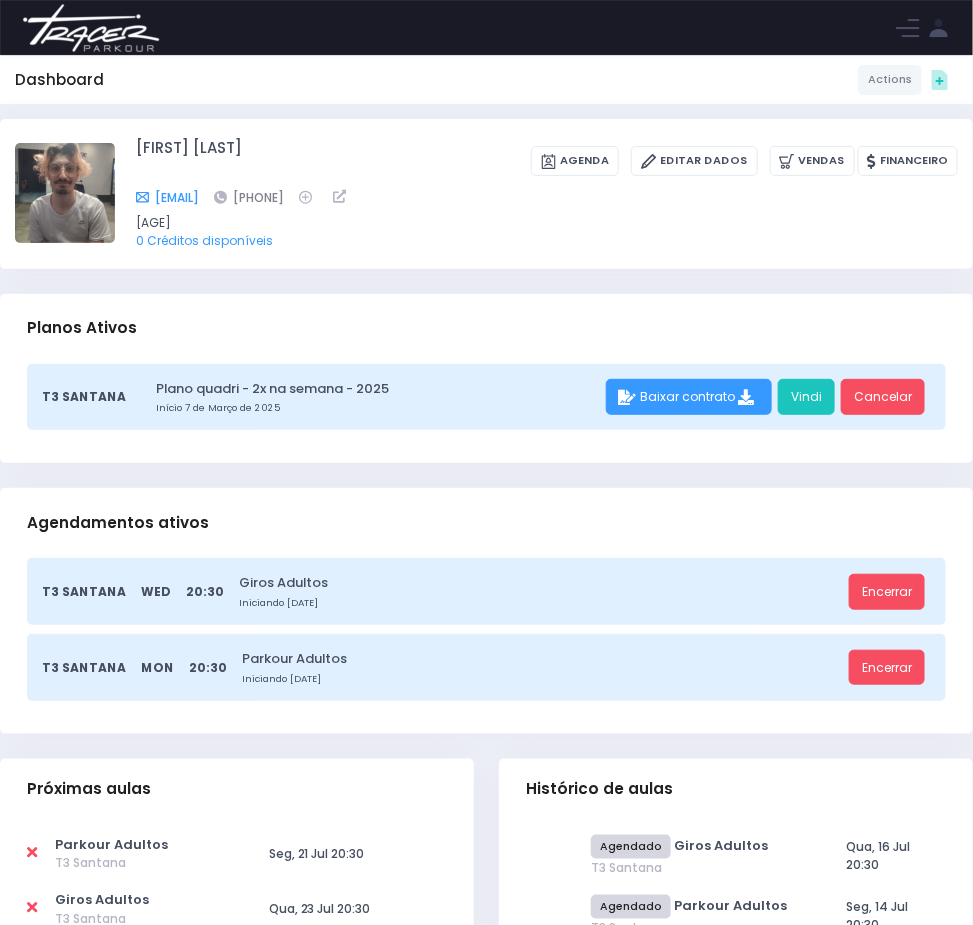 drag, startPoint x: 391, startPoint y: 219, endPoint x: 597, endPoint y: 220, distance: 206.00243 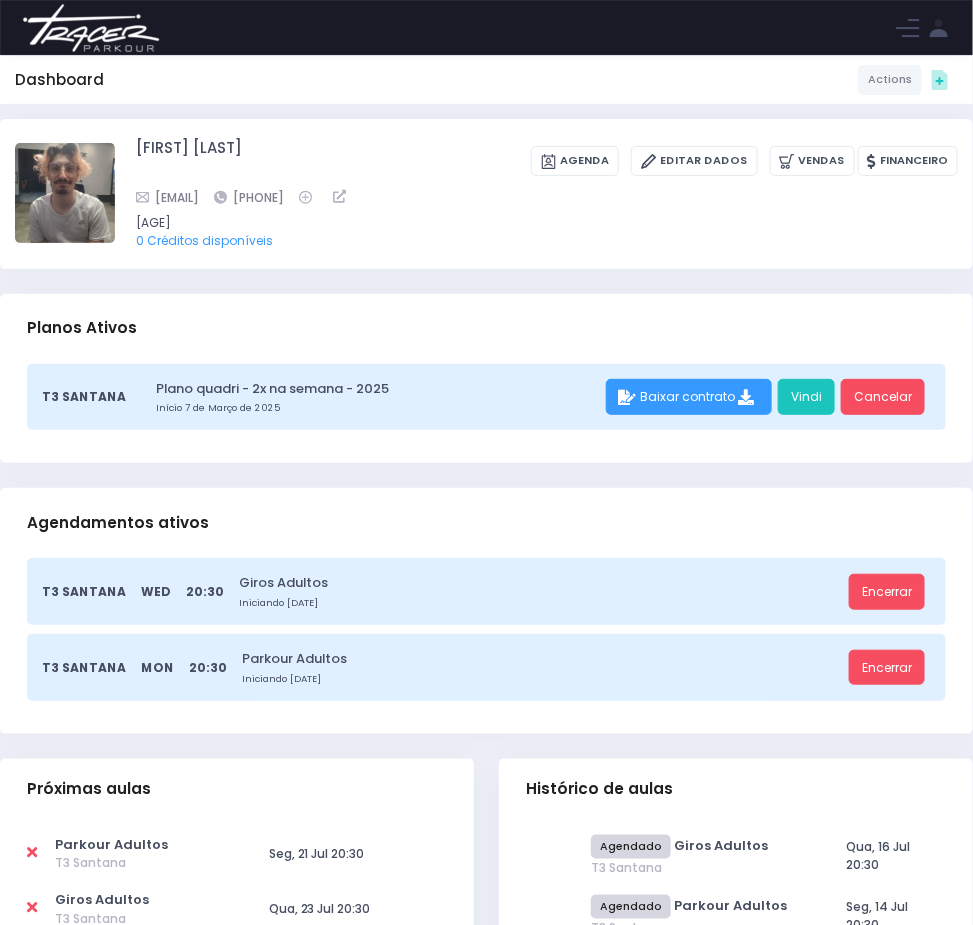 click at bounding box center [-217, 30] 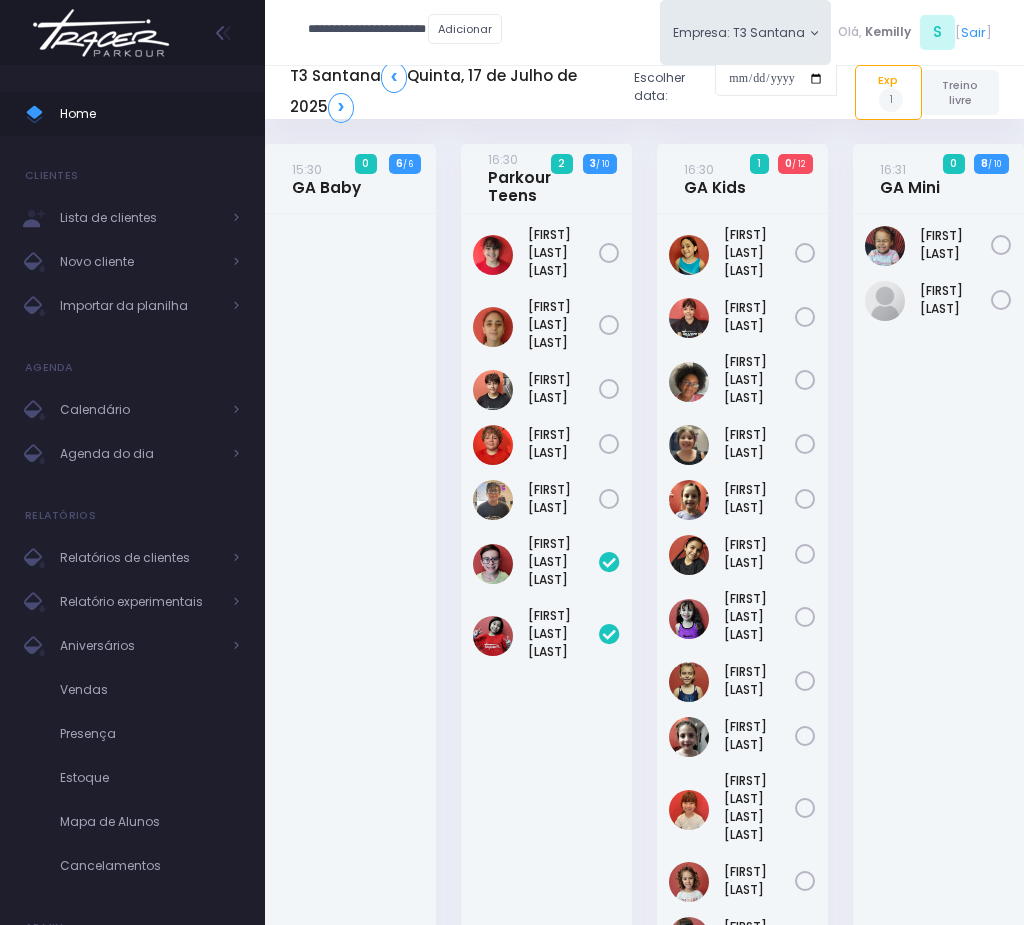 scroll, scrollTop: 0, scrollLeft: 0, axis: both 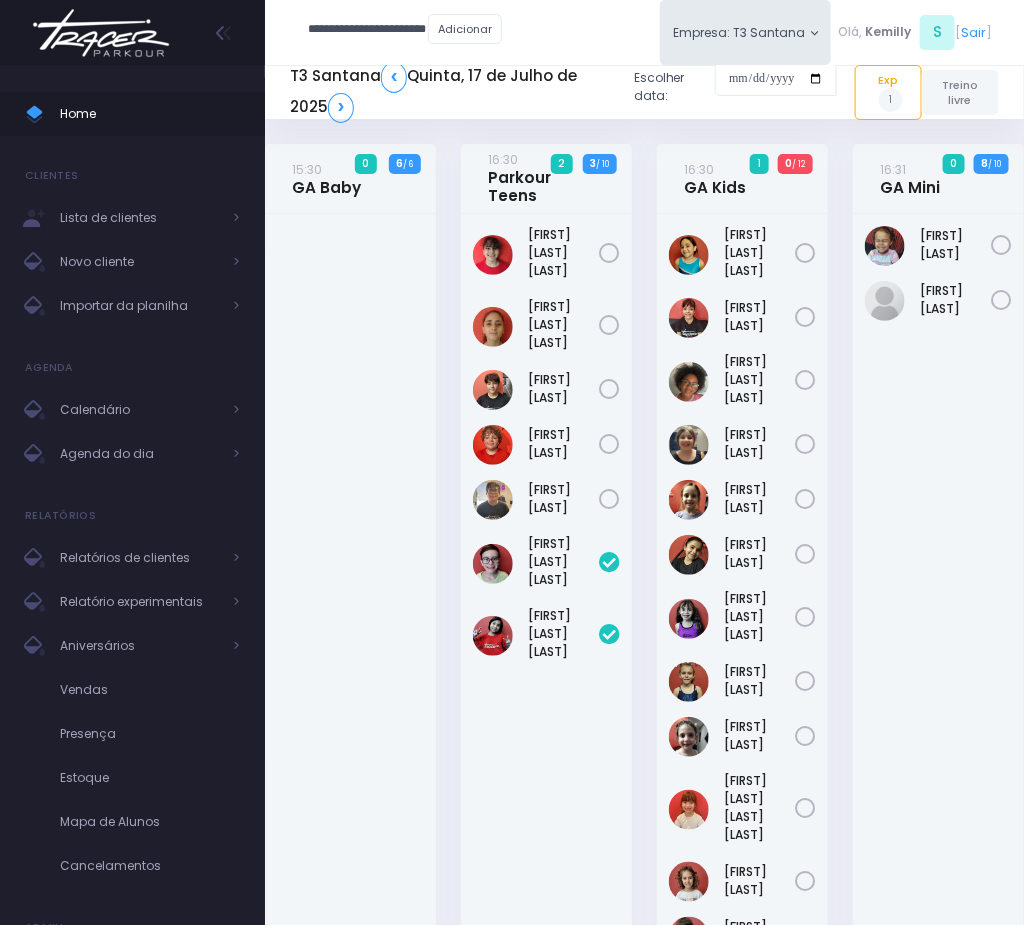 type on "**********" 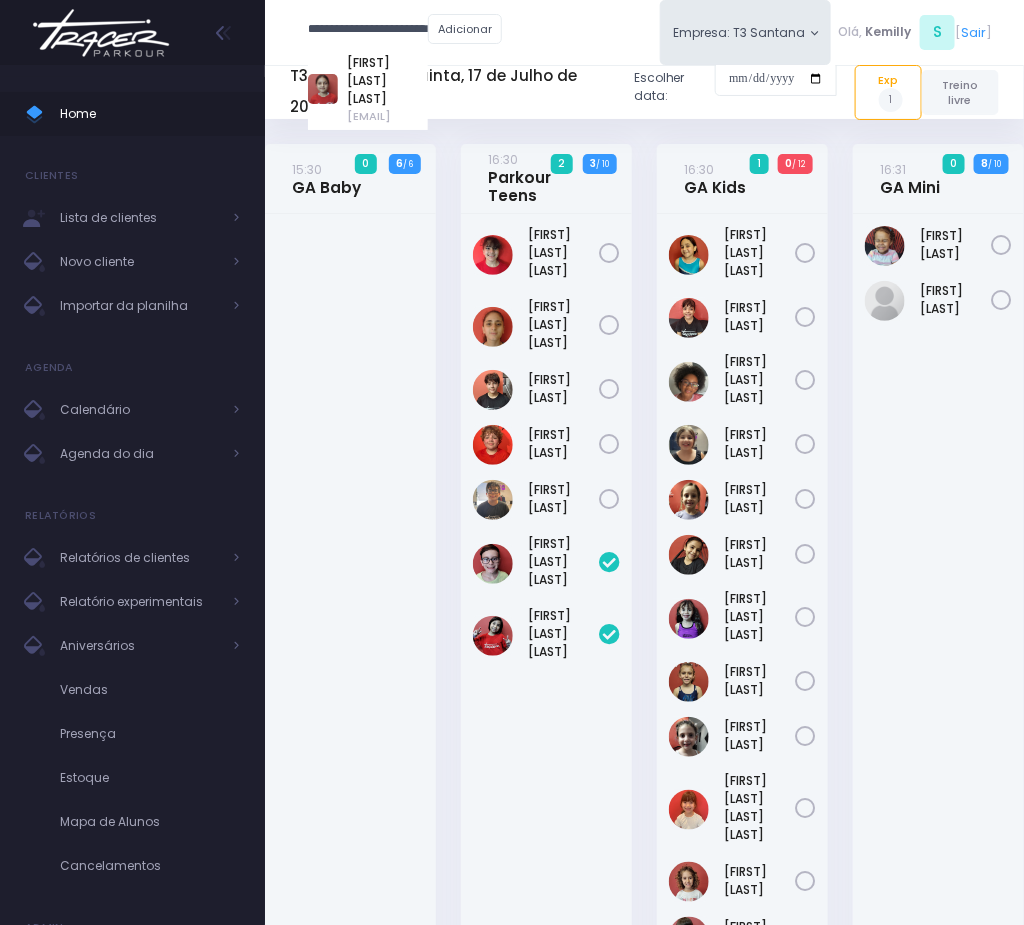 drag, startPoint x: 370, startPoint y: 61, endPoint x: 405, endPoint y: 67, distance: 35.510563 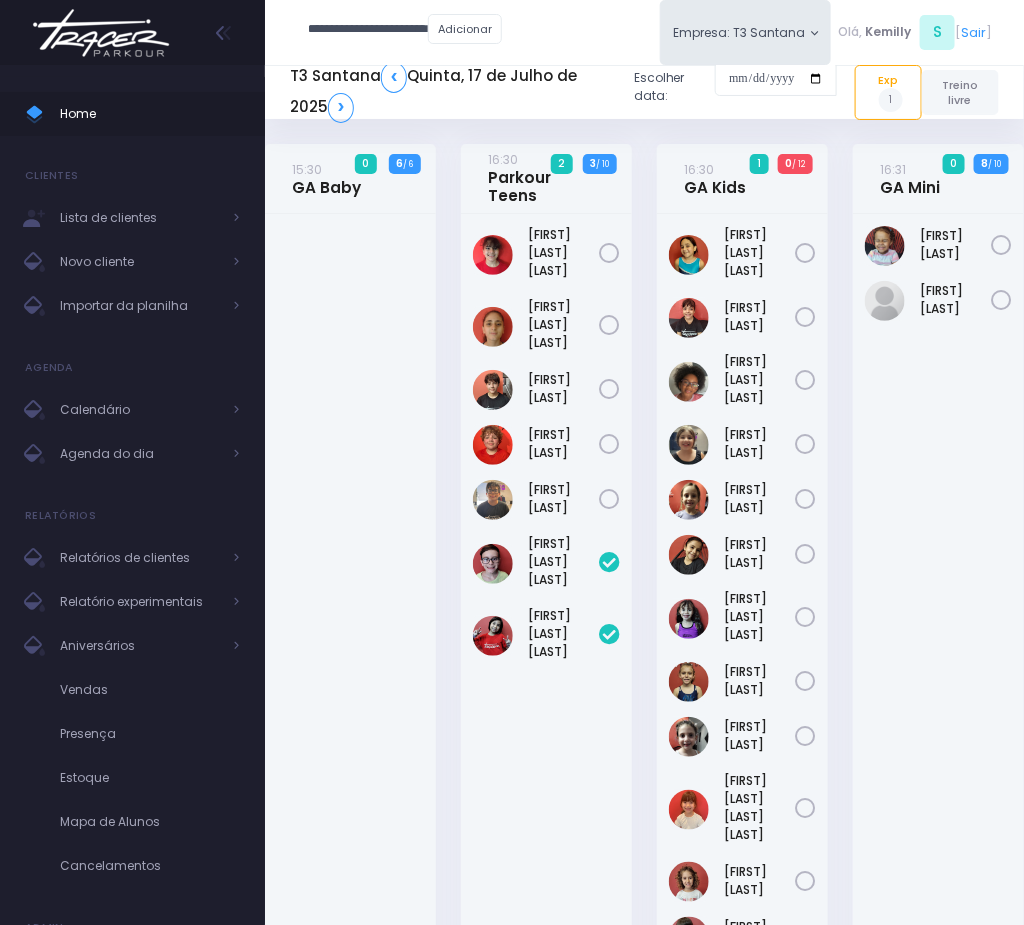 type 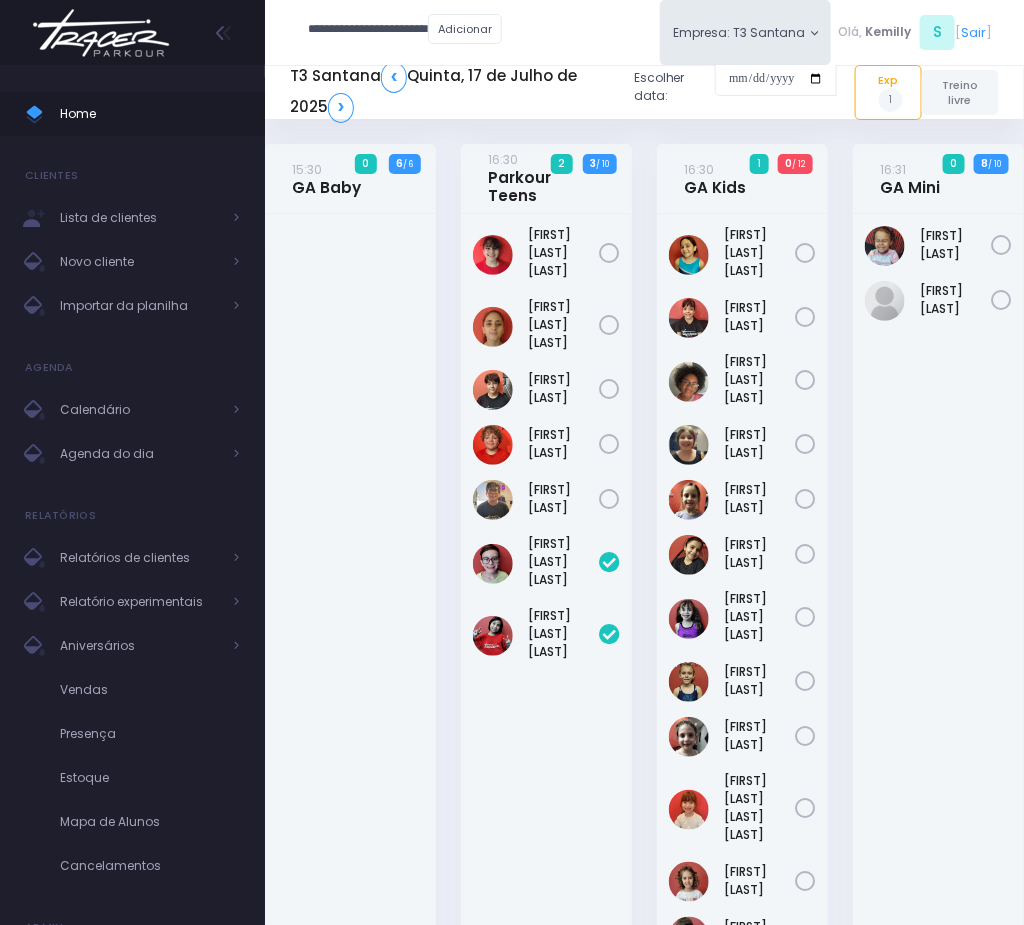 type on "**********" 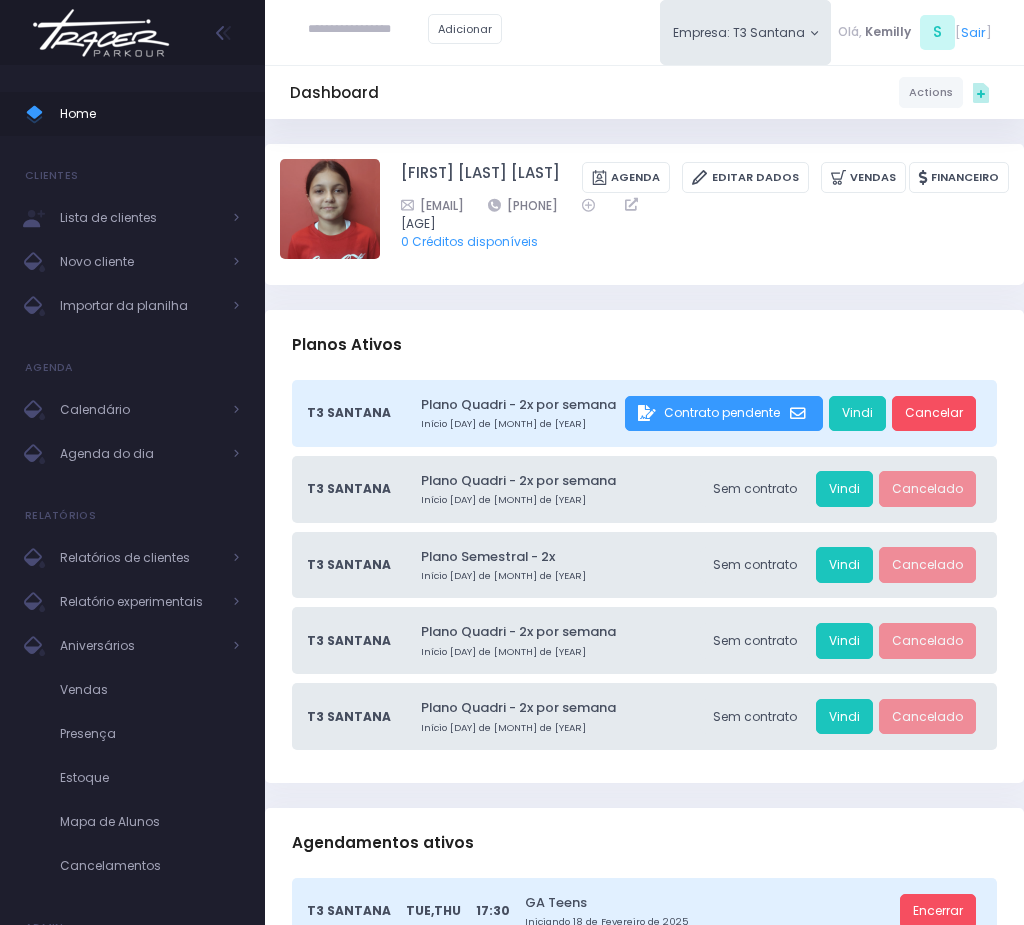 scroll, scrollTop: 0, scrollLeft: 0, axis: both 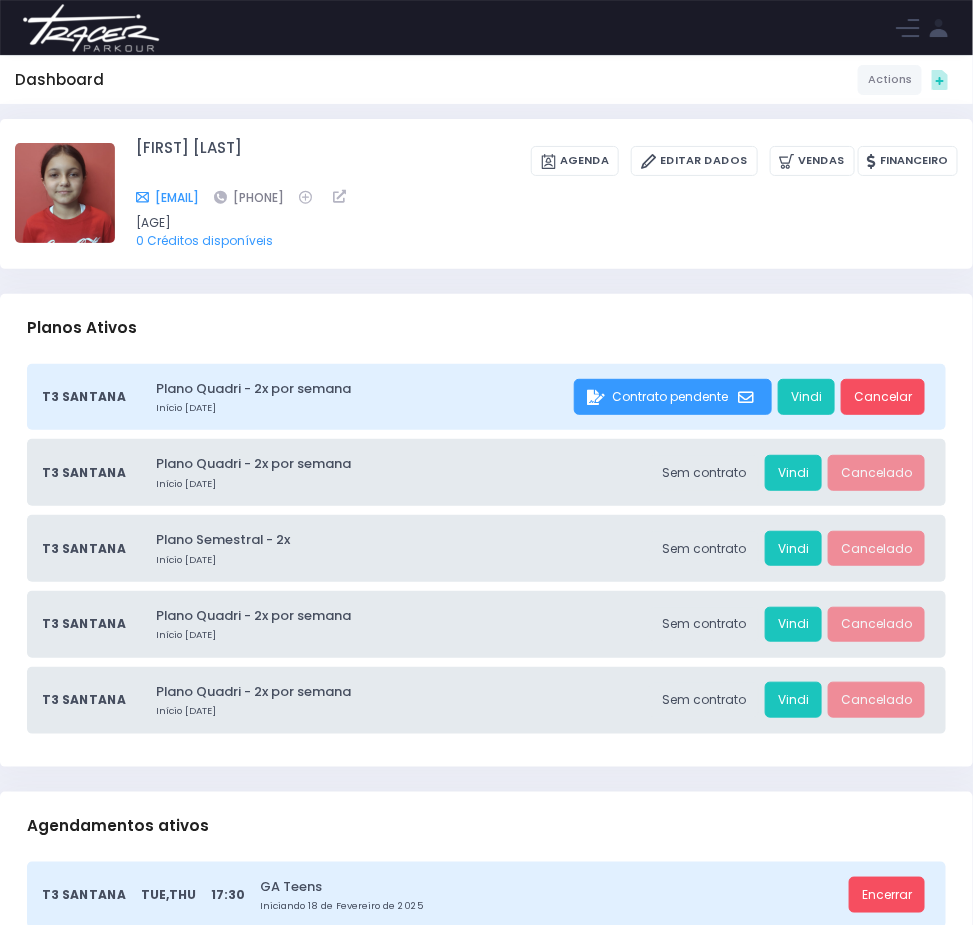 drag, startPoint x: 537, startPoint y: 231, endPoint x: 417, endPoint y: 225, distance: 120.14991 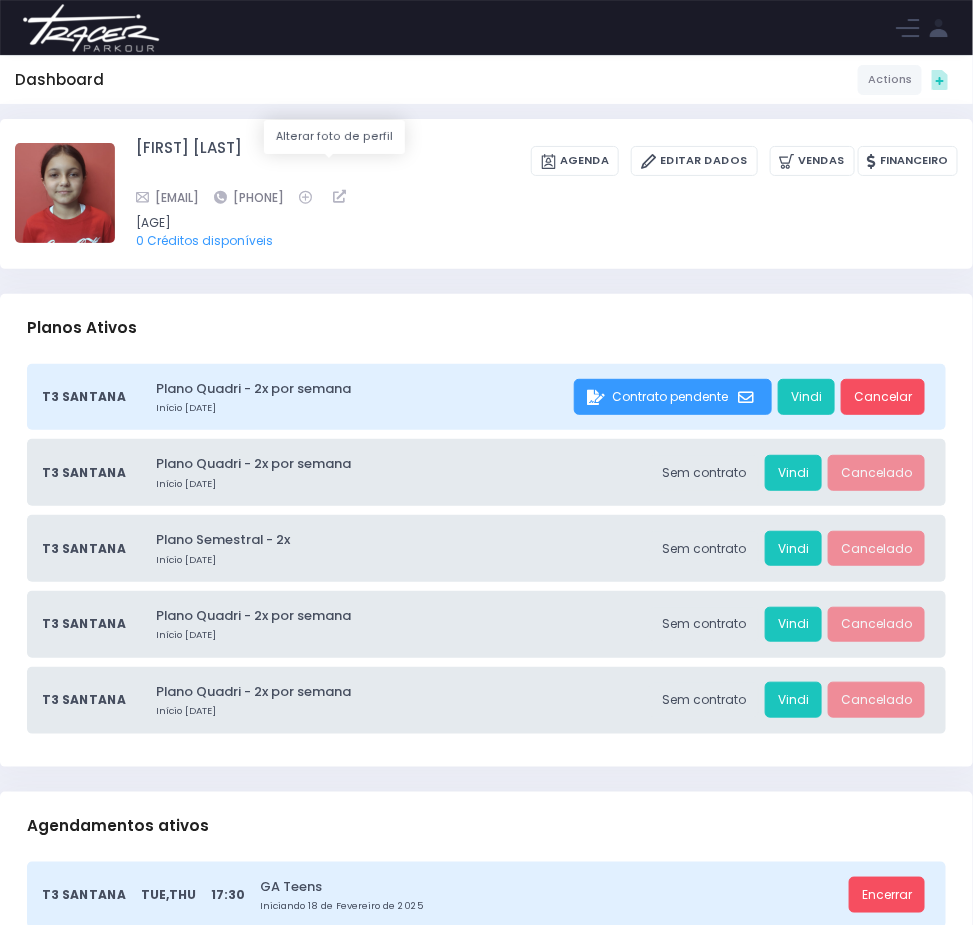 copy on "mi.s.p@uol.com.br" 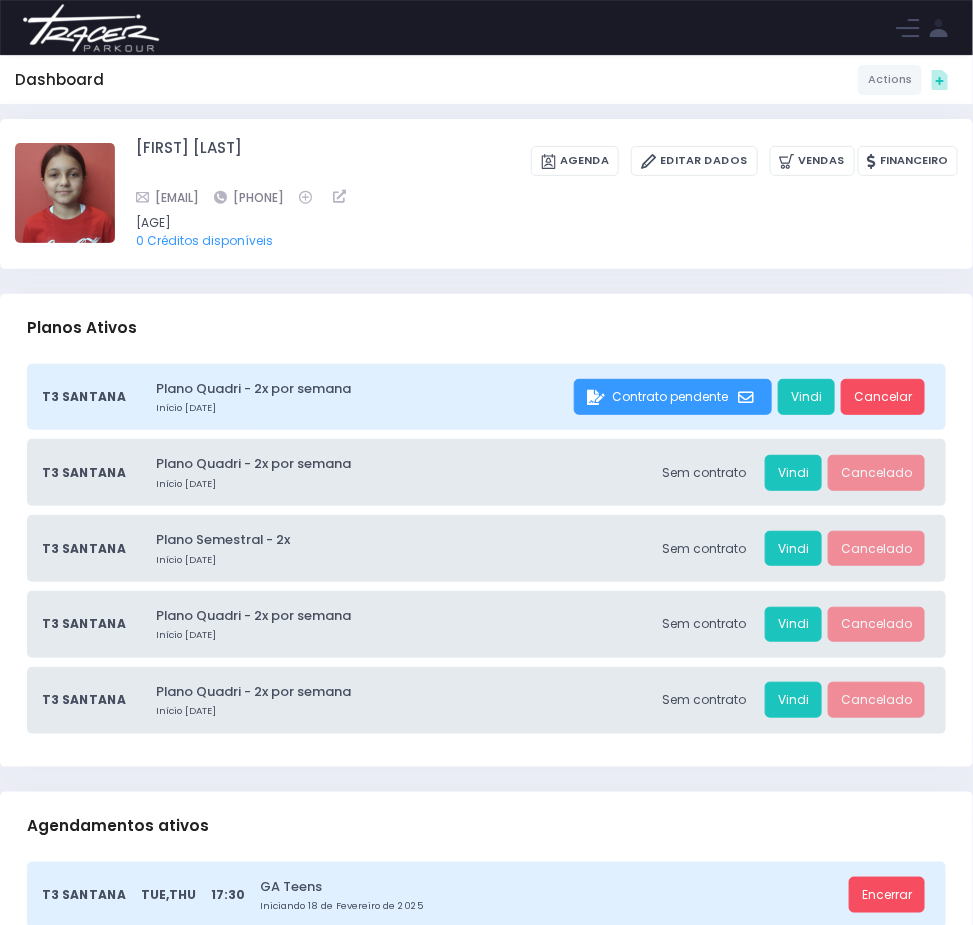 click on "mi.s.p@uol.com.br
11985558177" at bounding box center [535, 200] 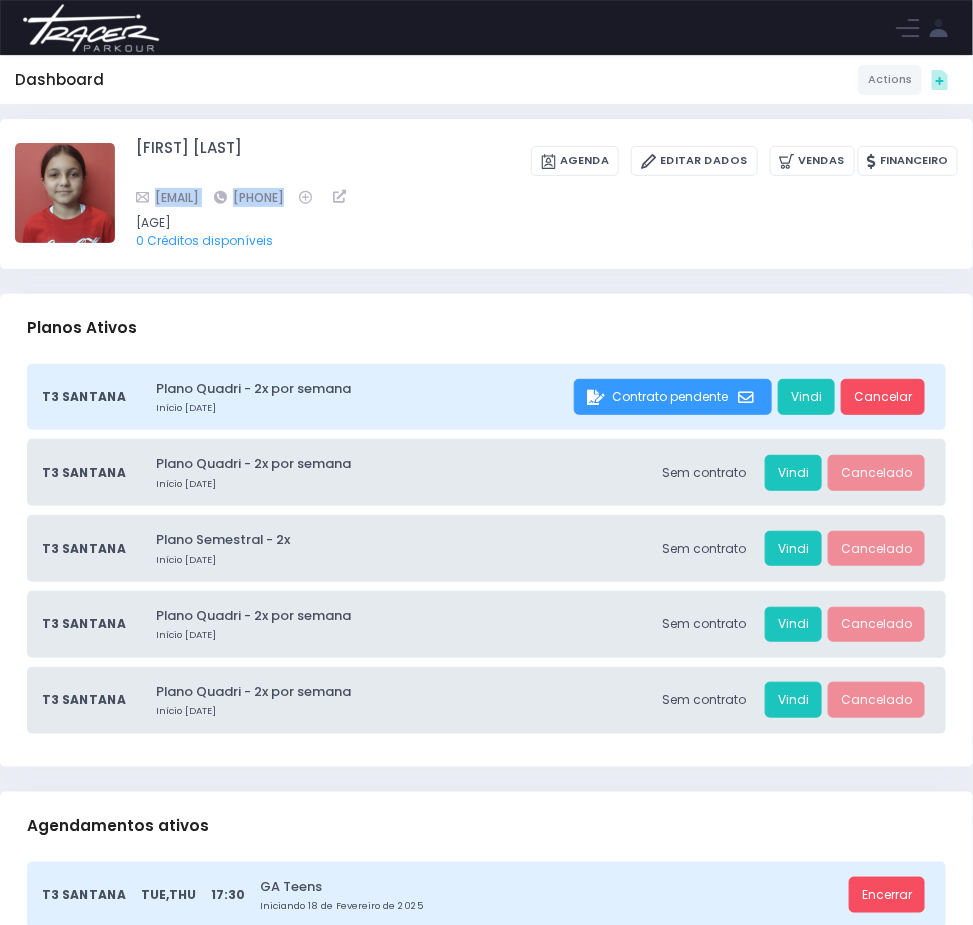 drag, startPoint x: 549, startPoint y: 223, endPoint x: 526, endPoint y: 244, distance: 31.144823 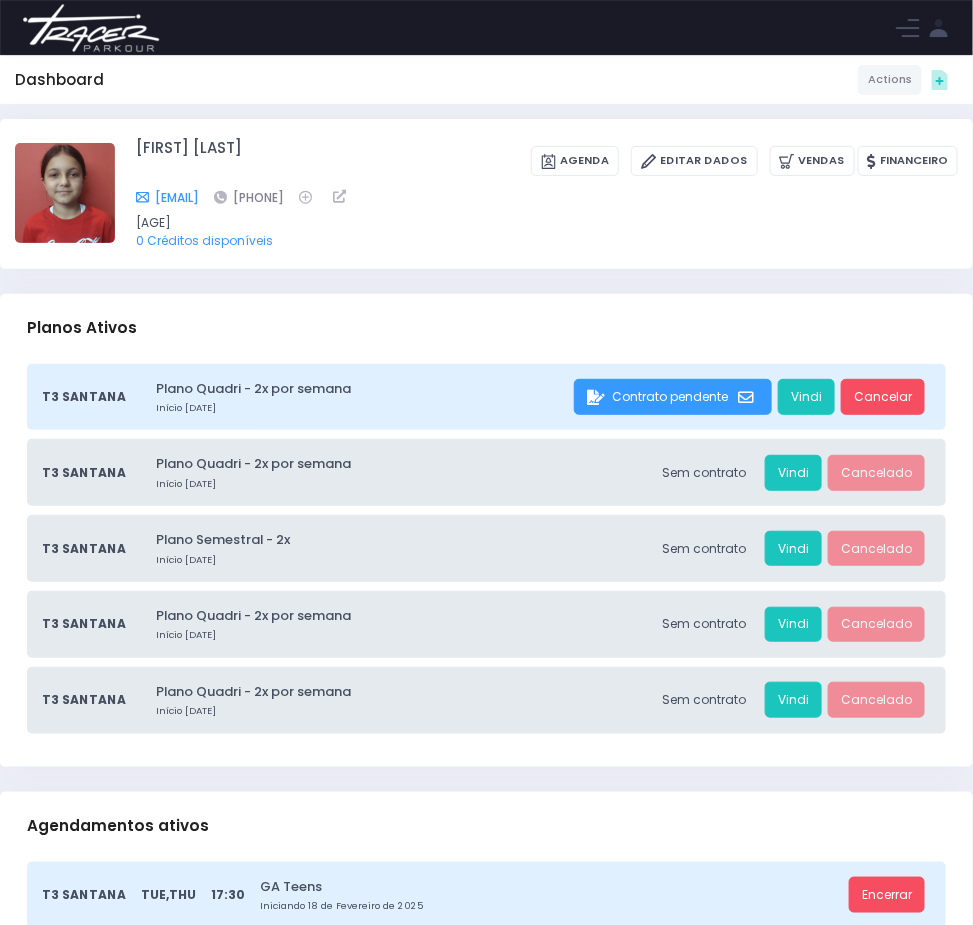 drag, startPoint x: 580, startPoint y: 280, endPoint x: 532, endPoint y: 228, distance: 70.76723 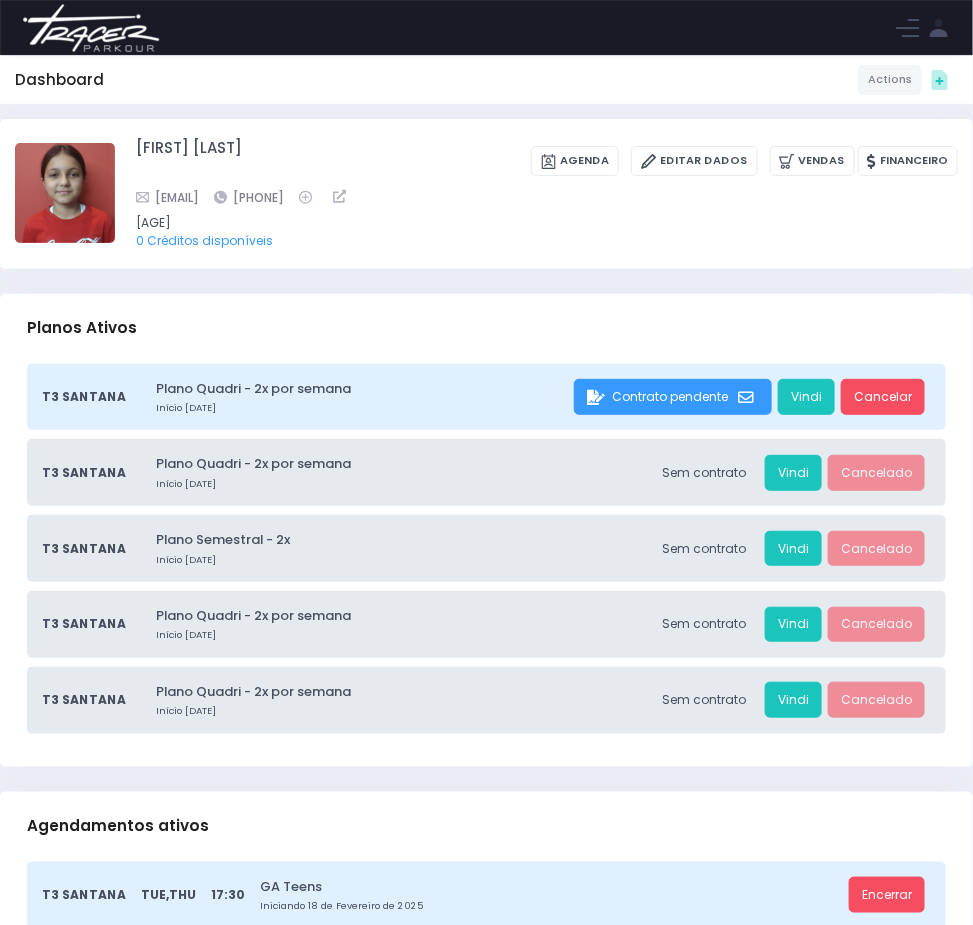 copy on "mi.s.p@uol.com.br" 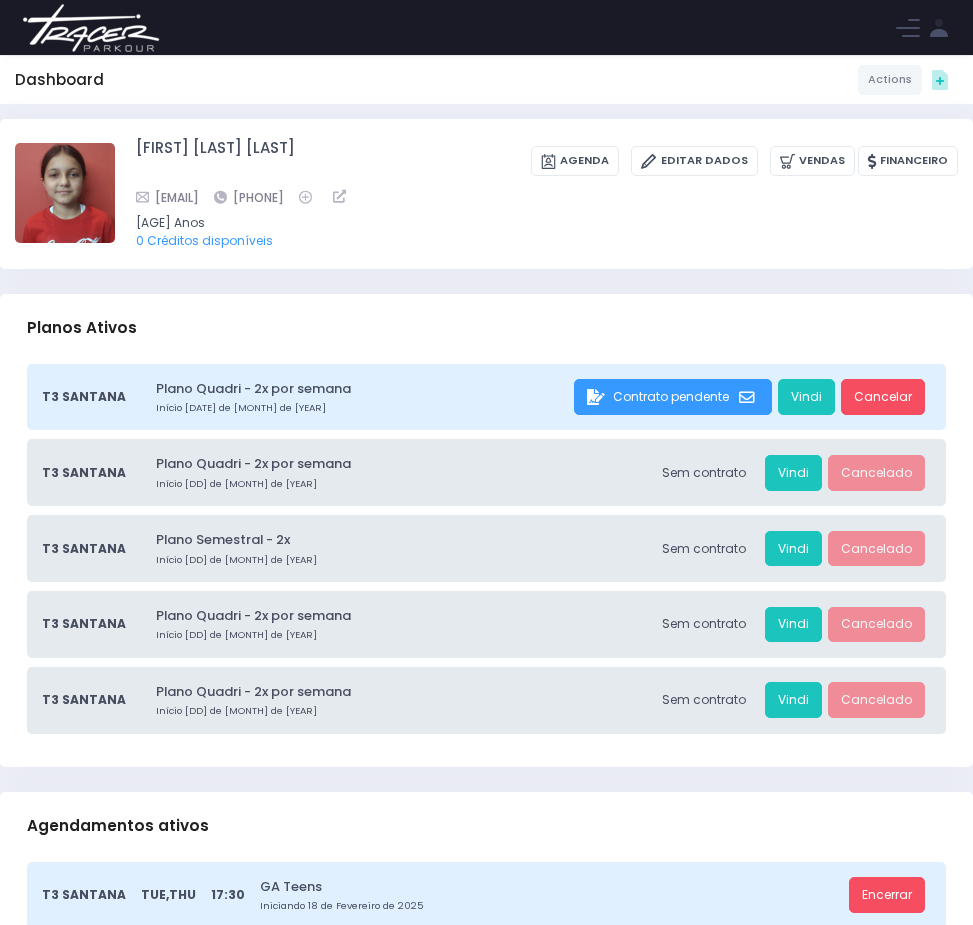 scroll, scrollTop: 0, scrollLeft: 0, axis: both 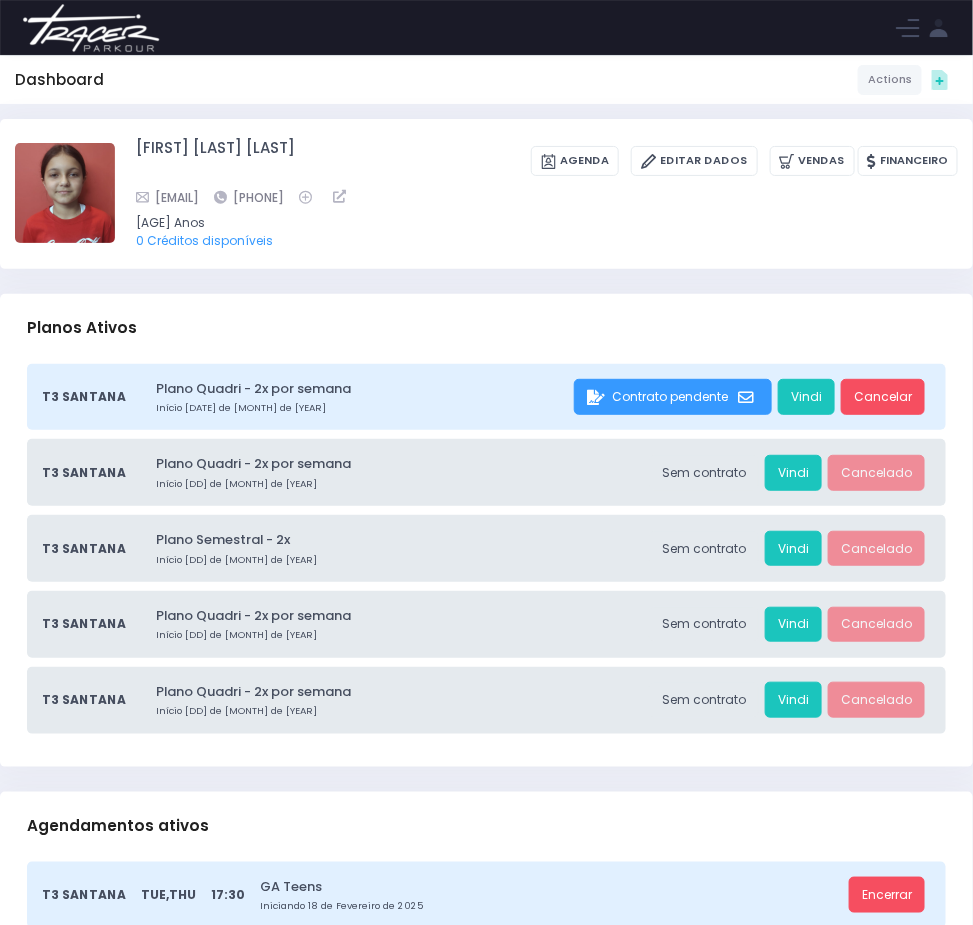 click at bounding box center [-217, 30] 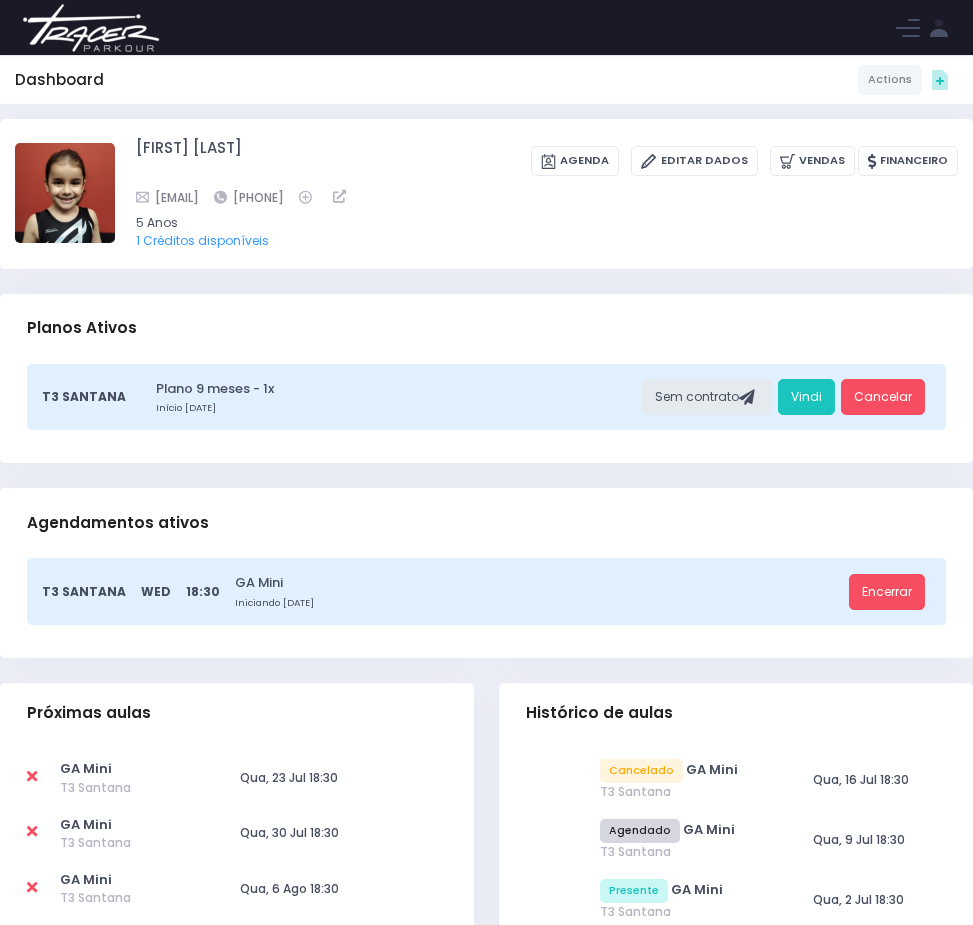 scroll, scrollTop: 0, scrollLeft: 0, axis: both 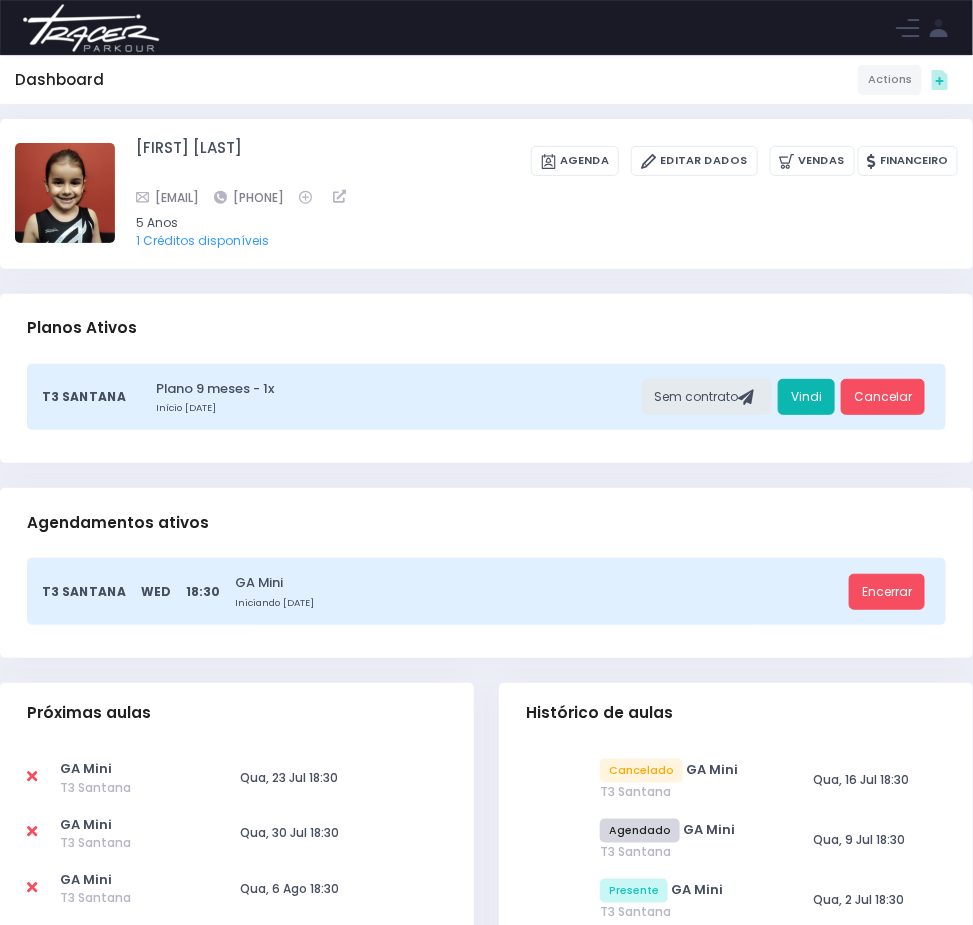 click on "Vindi" at bounding box center (806, 397) 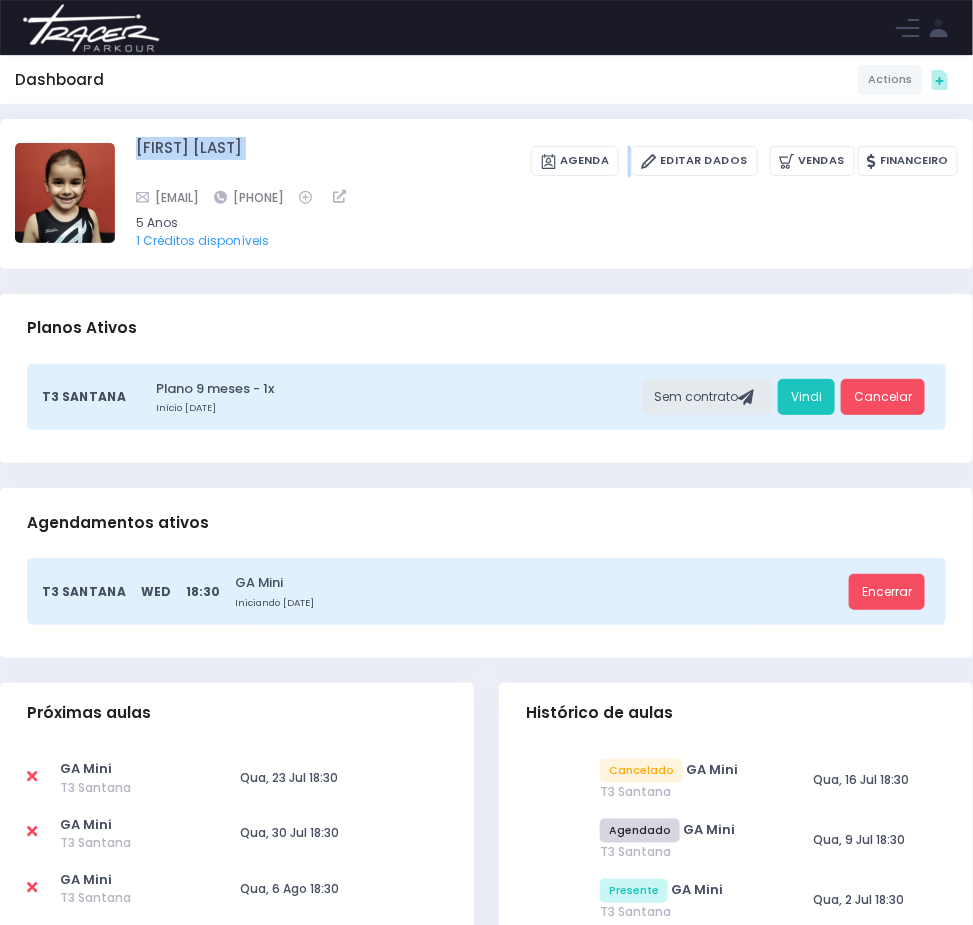 drag, startPoint x: 394, startPoint y: 166, endPoint x: 589, endPoint y: 166, distance: 195 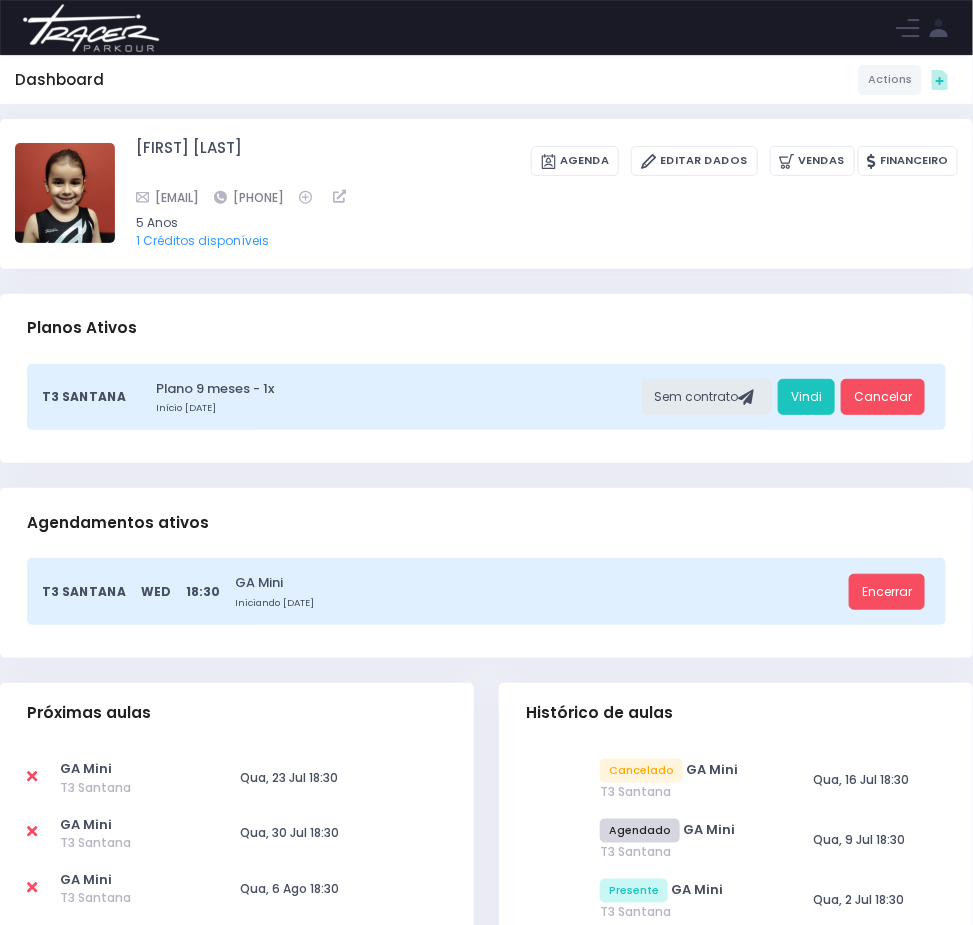 drag, startPoint x: 511, startPoint y: 166, endPoint x: 640, endPoint y: 139, distance: 131.7953 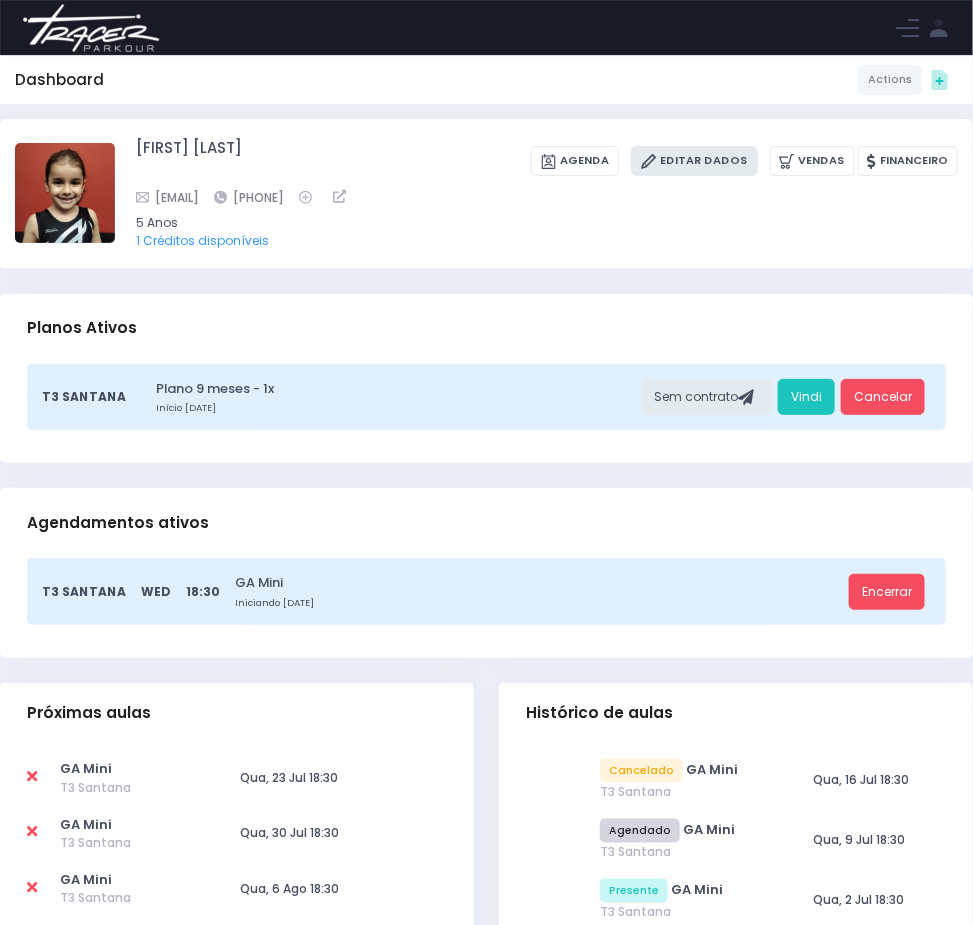 click on "Editar Dados" at bounding box center [694, 161] 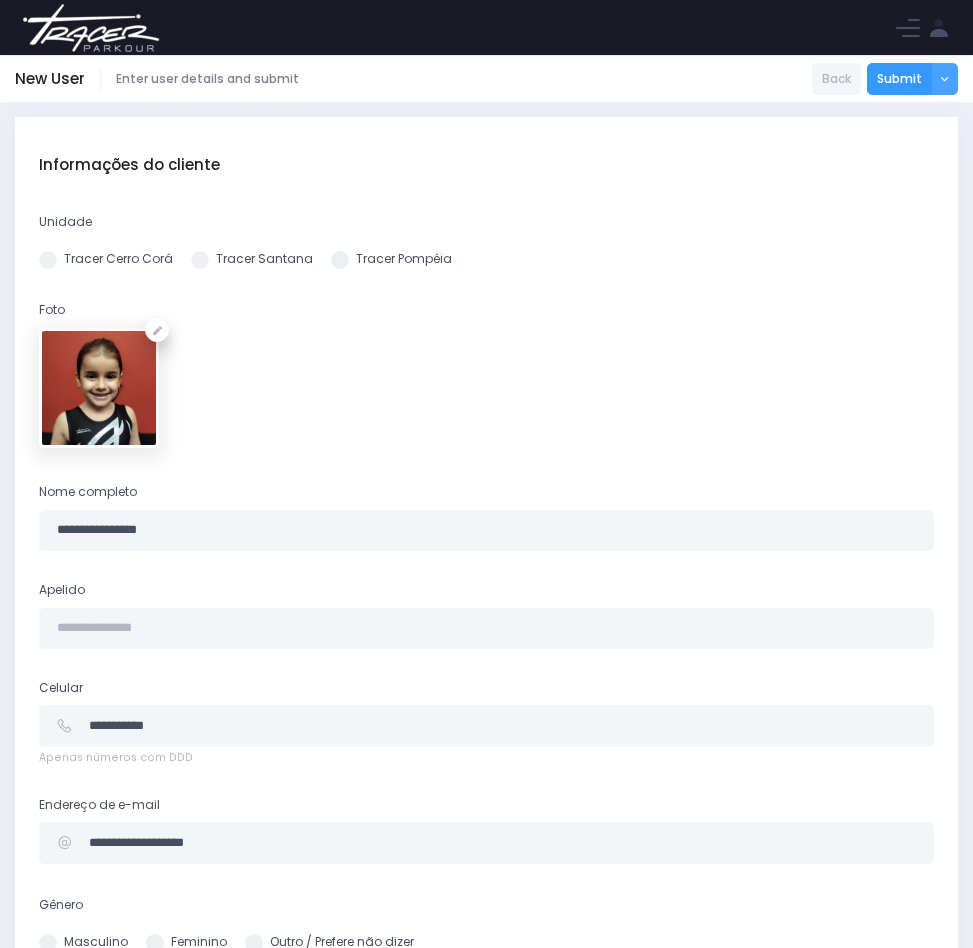 scroll, scrollTop: 0, scrollLeft: 0, axis: both 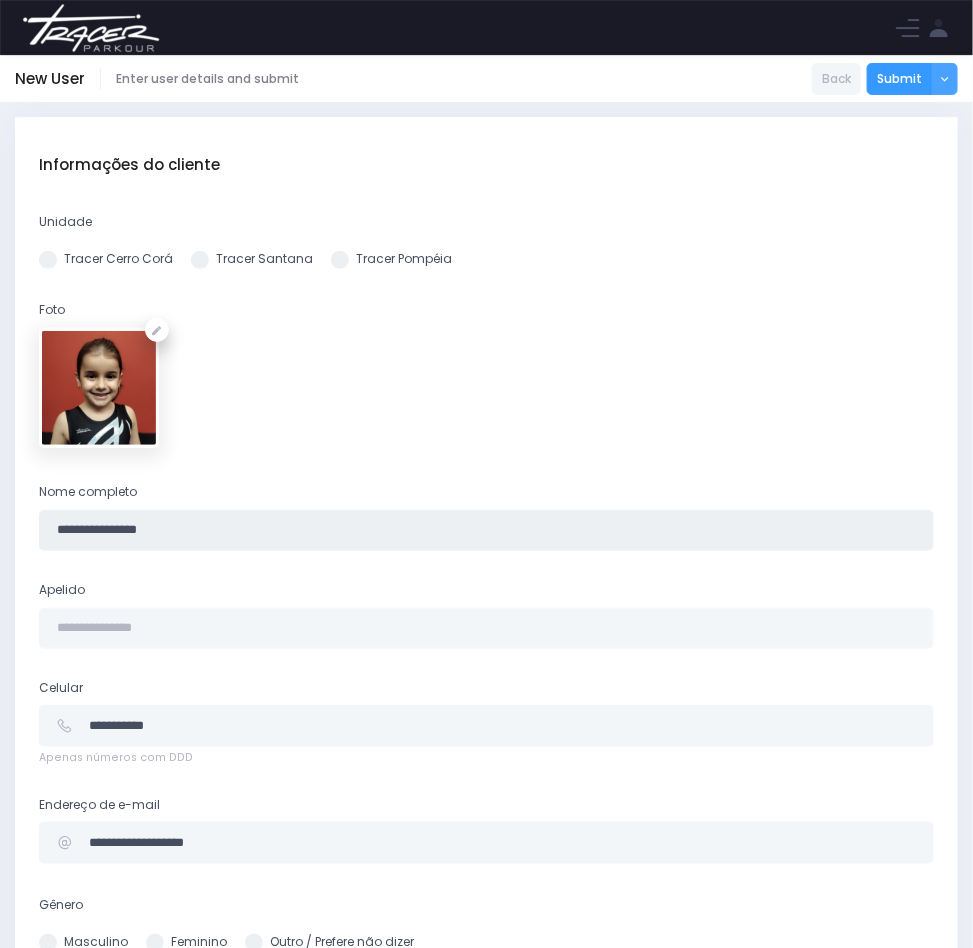 click on "**********" at bounding box center (486, 530) 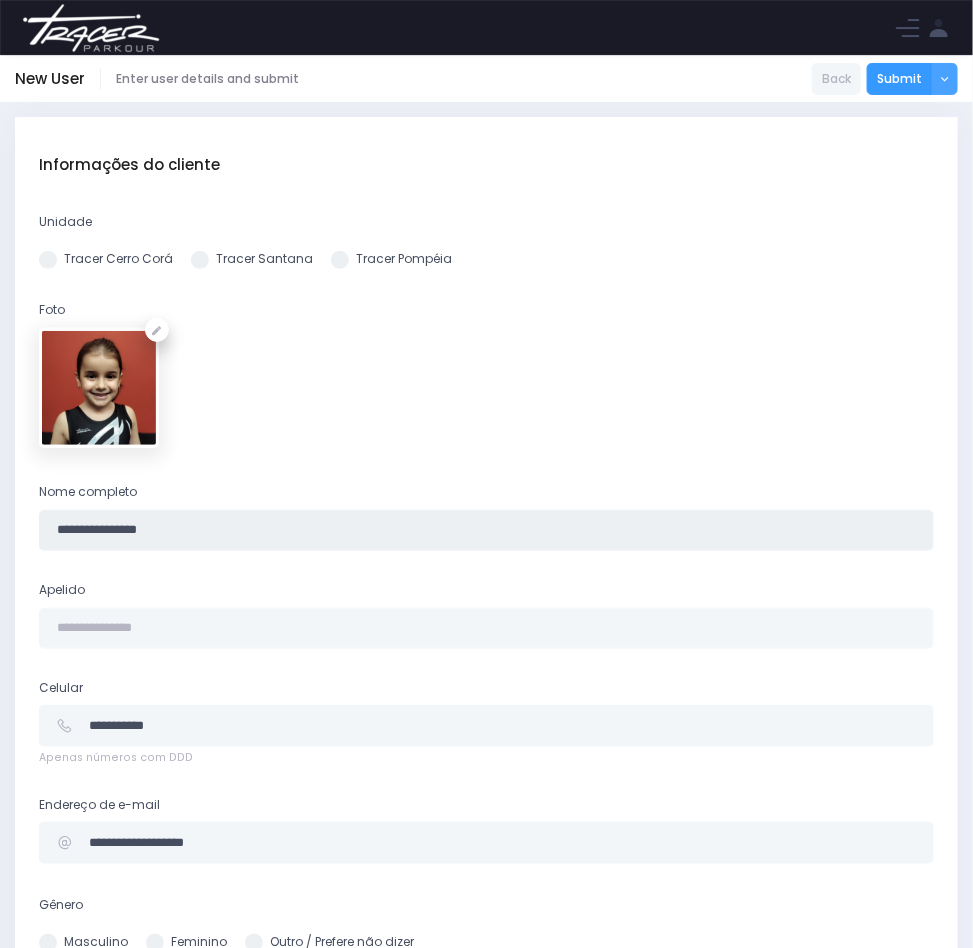 paste on "**********" 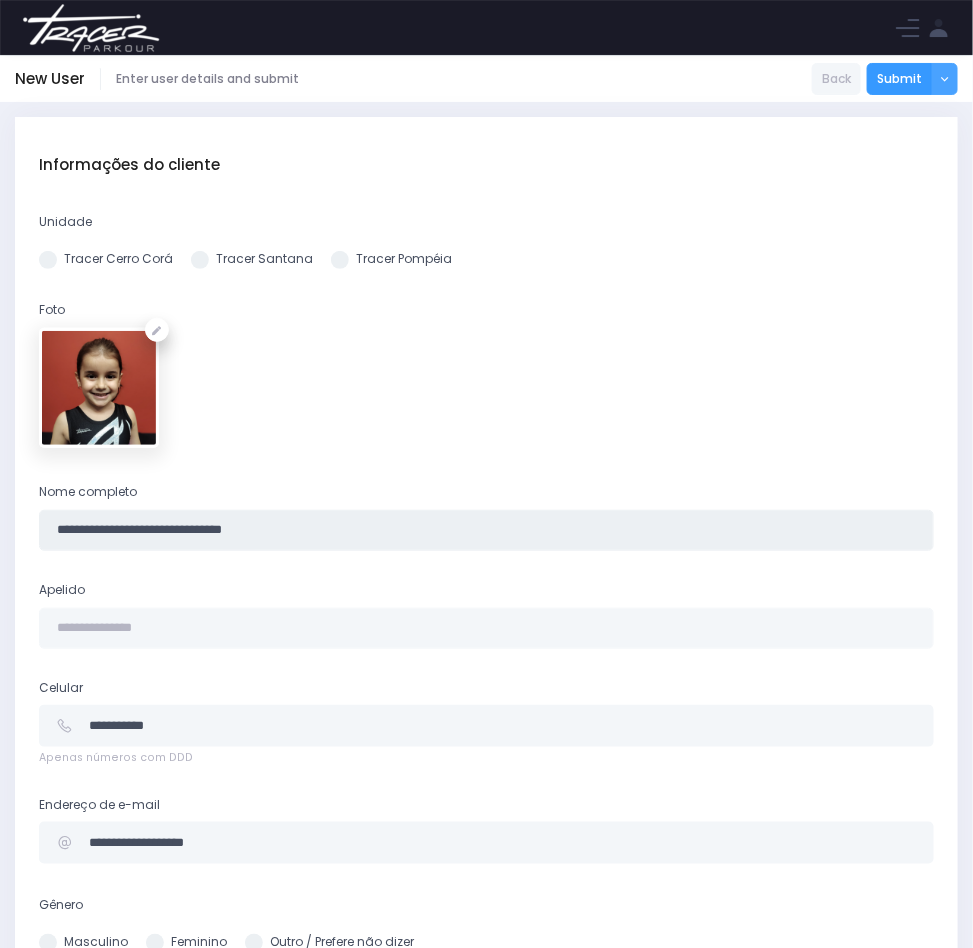 type on "**********" 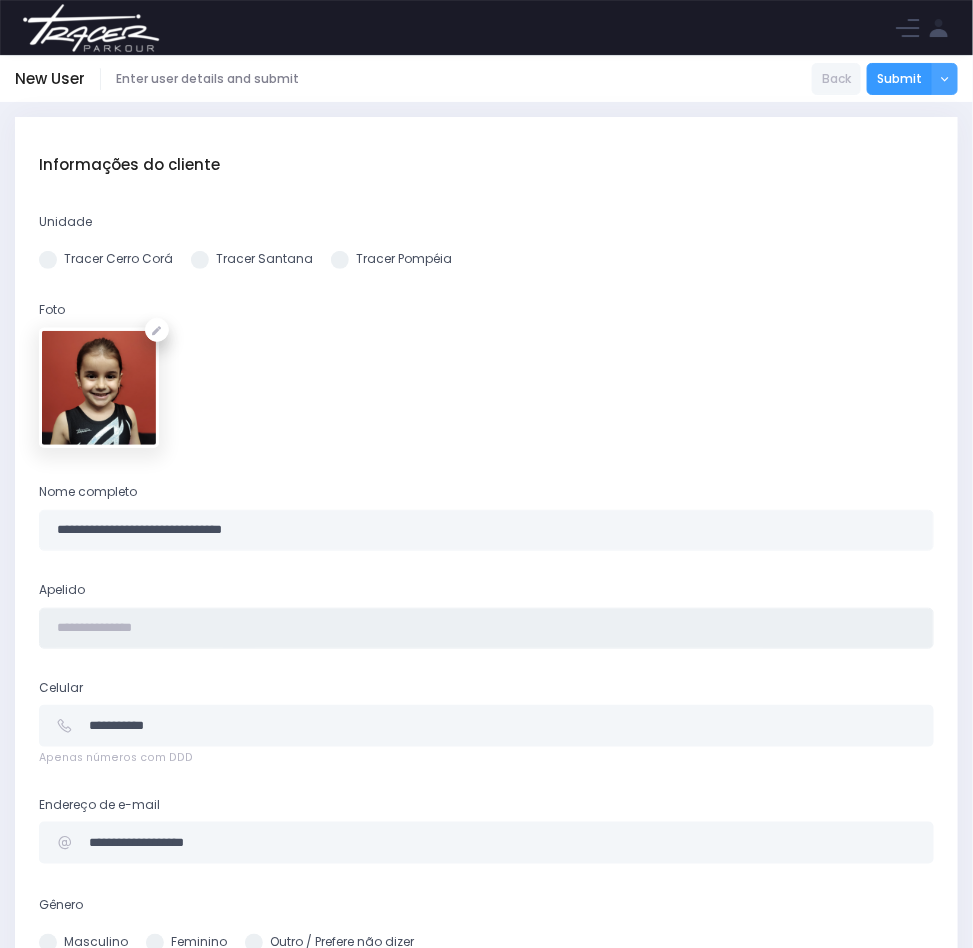 click at bounding box center [486, 628] 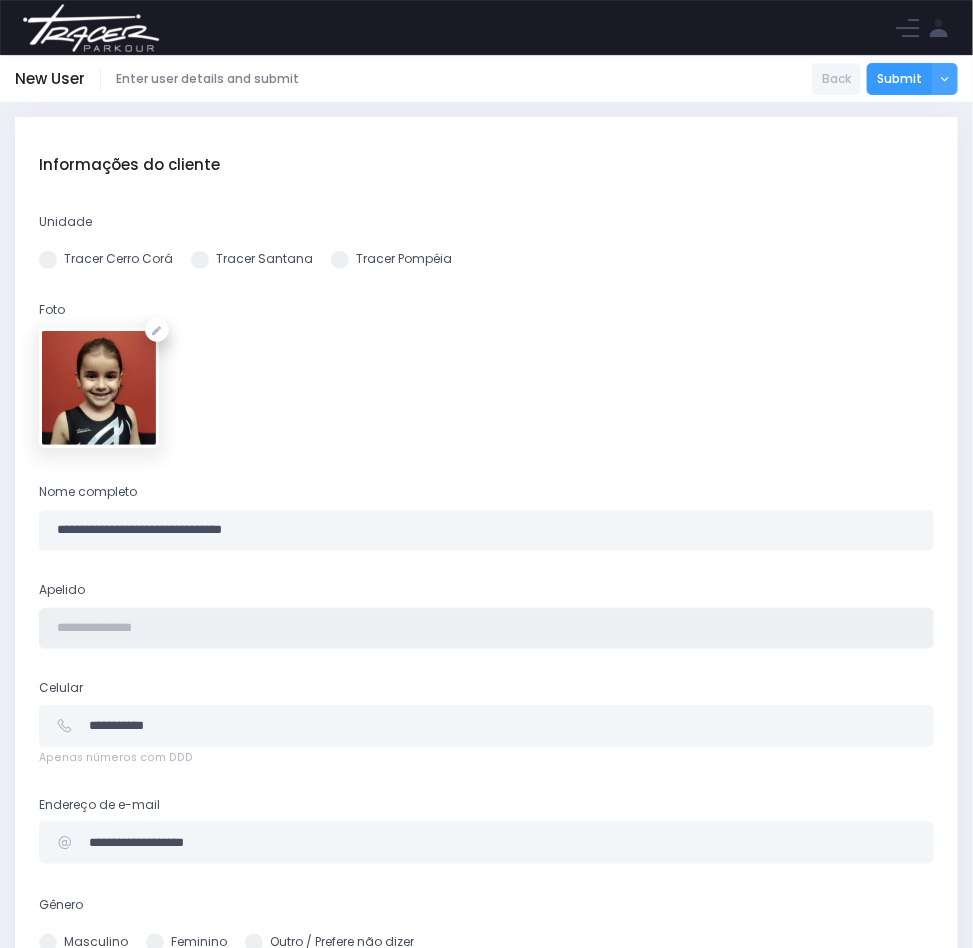paste on "**********" 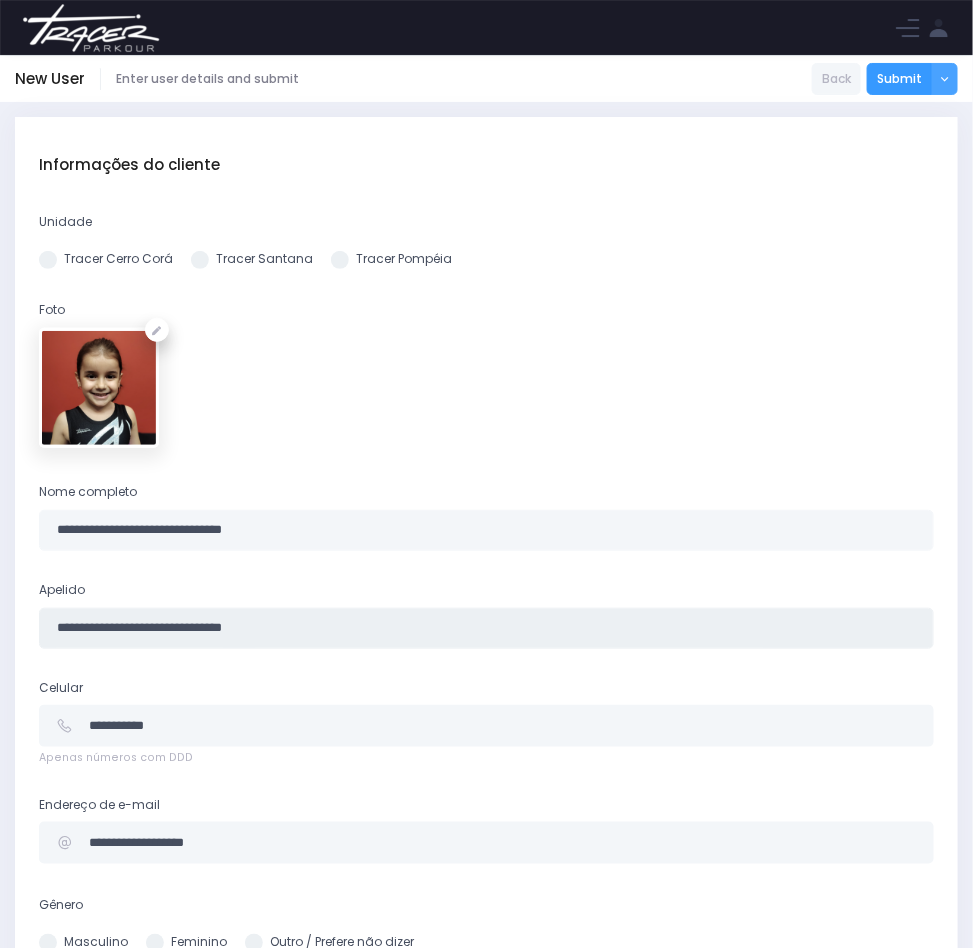 type on "**********" 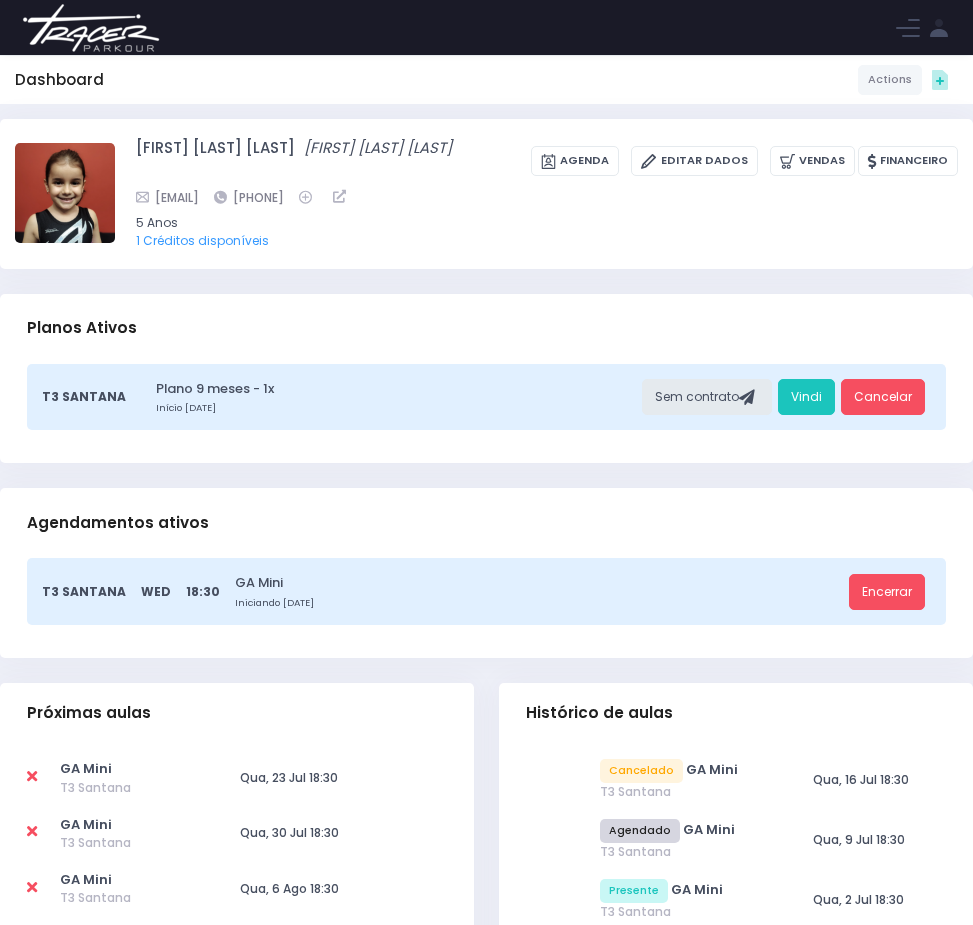 scroll, scrollTop: 0, scrollLeft: 0, axis: both 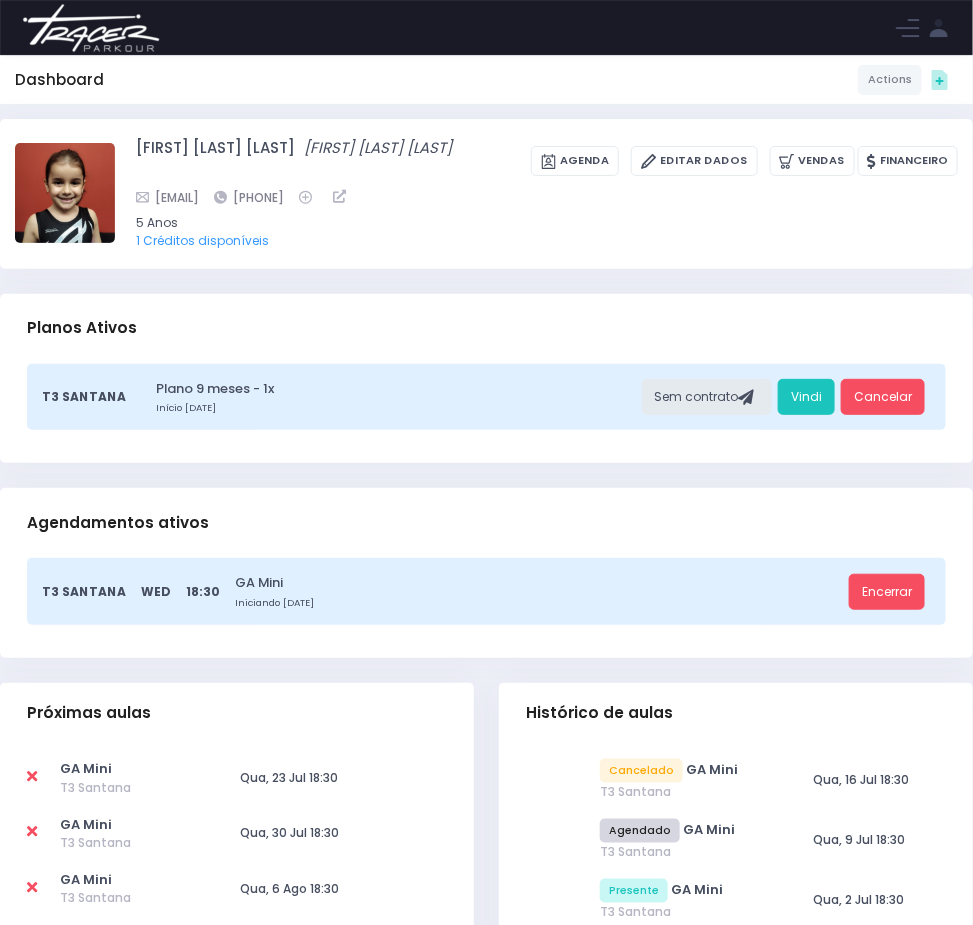 click at bounding box center (-217, 30) 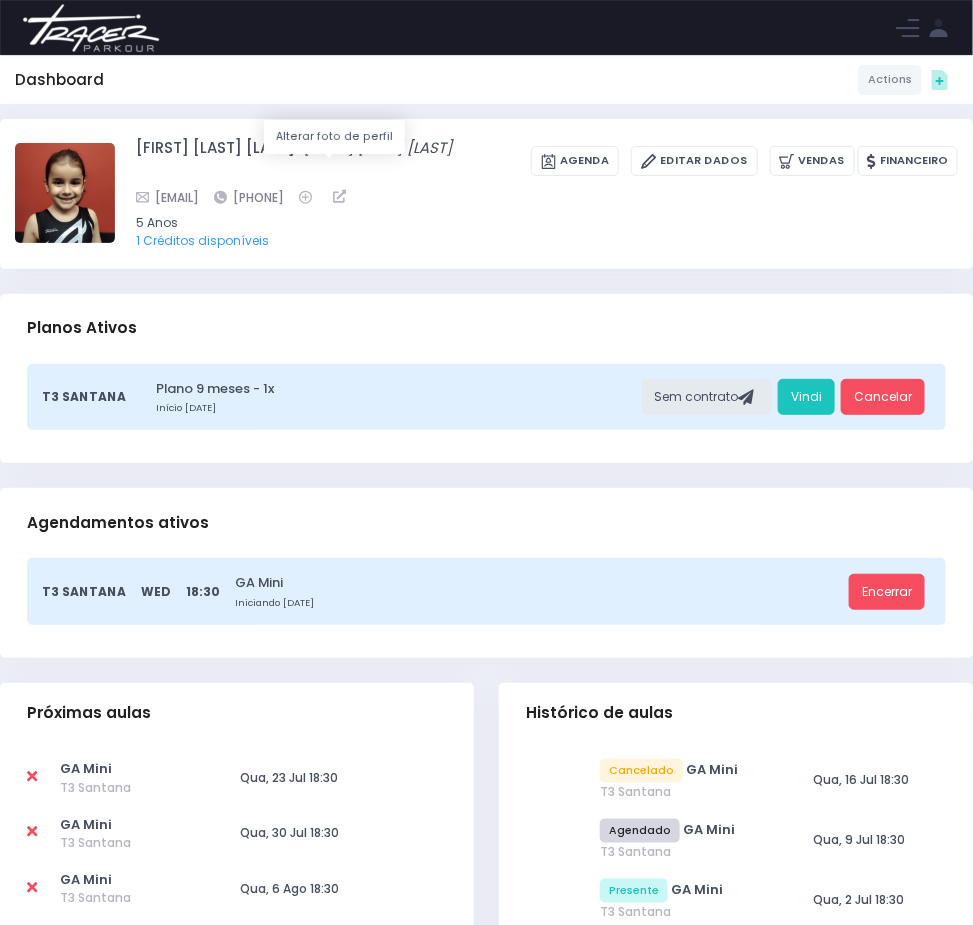 type on "**********" 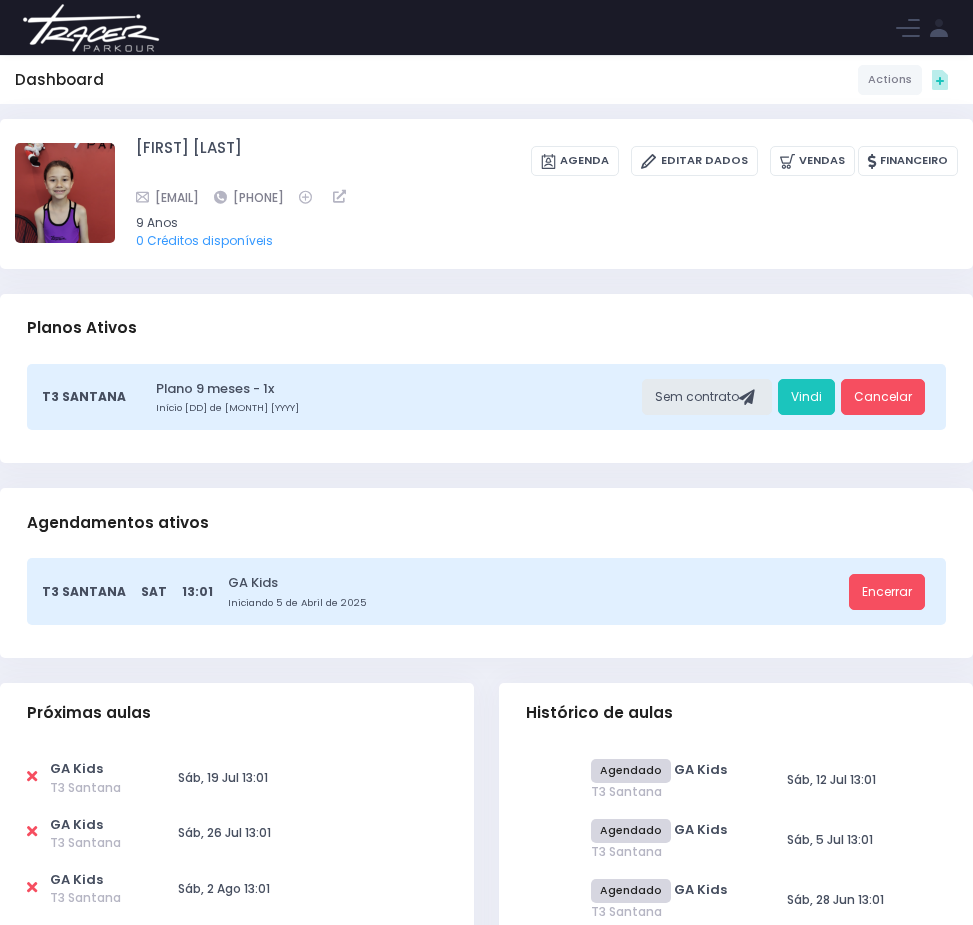 scroll, scrollTop: 0, scrollLeft: 0, axis: both 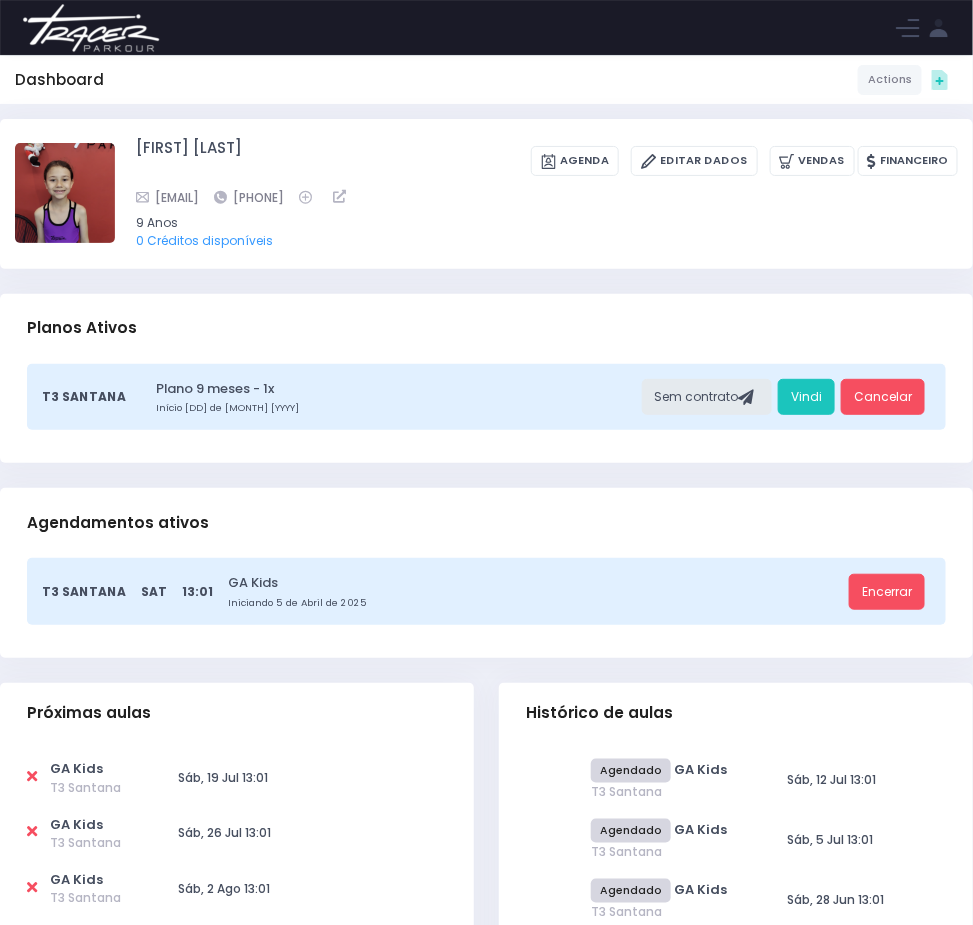 click at bounding box center (32, 776) 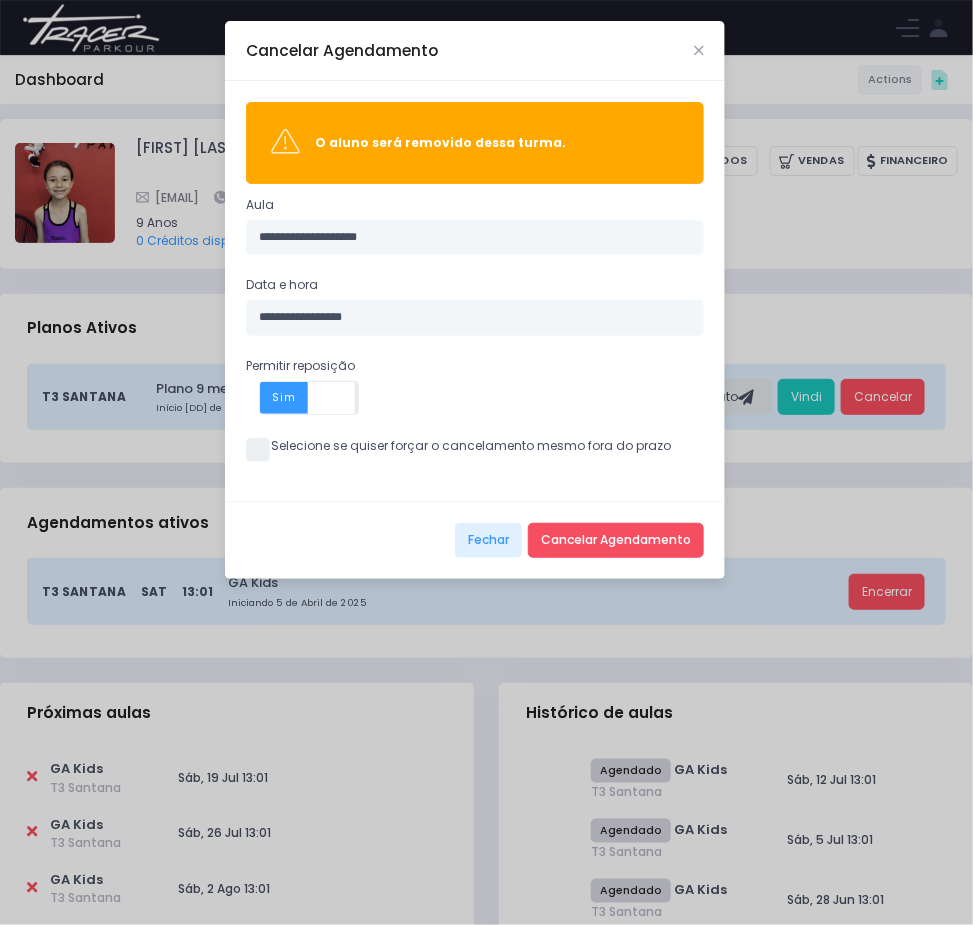 click at bounding box center [258, 450] 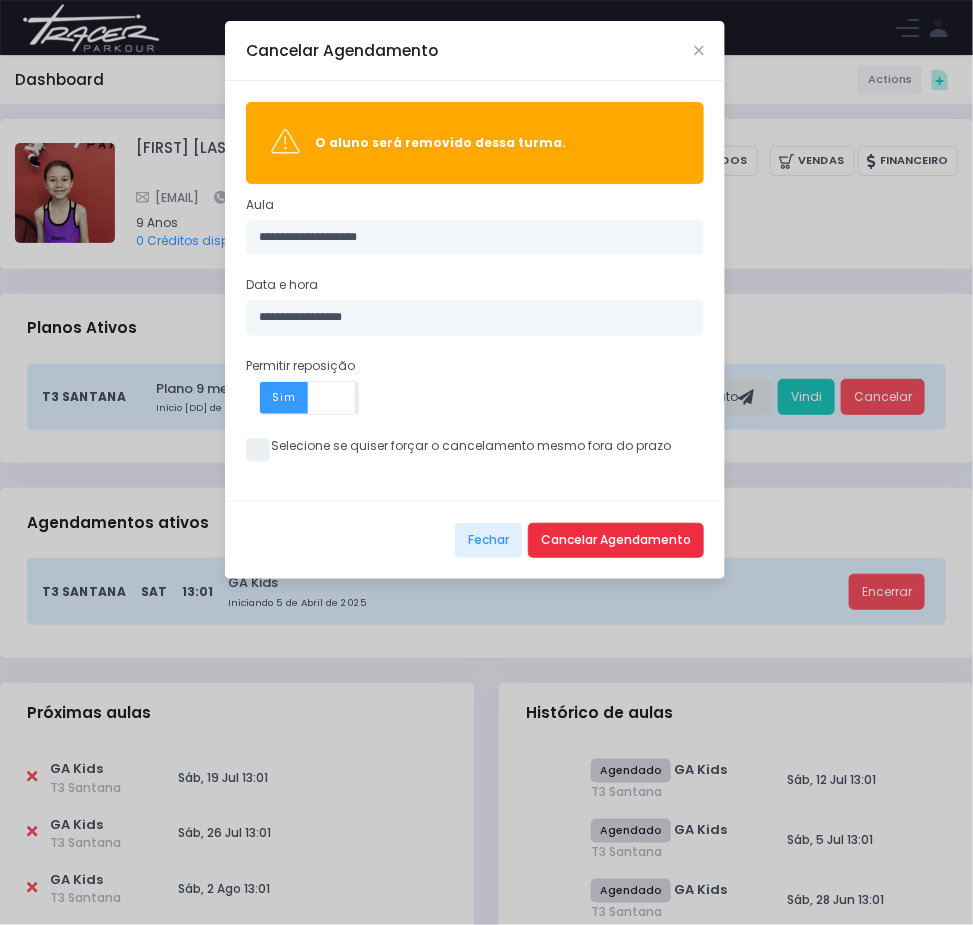 click on "Cancelar Agendamento" at bounding box center [616, 541] 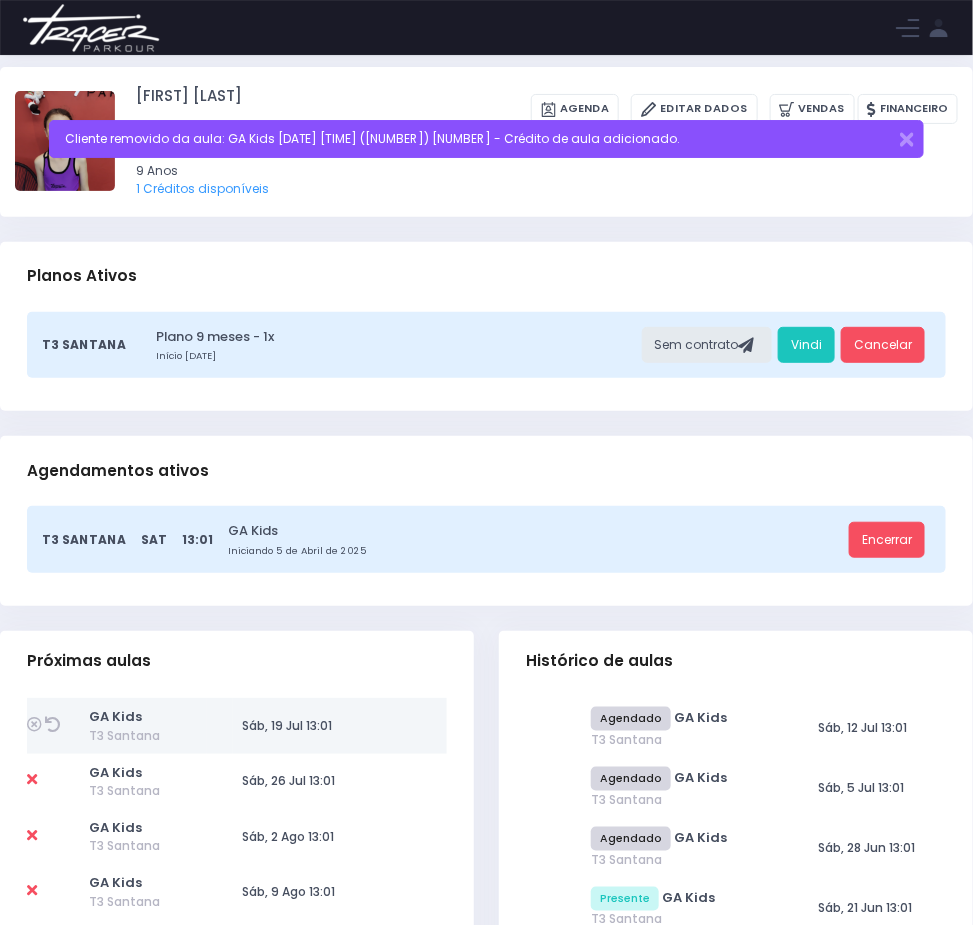 scroll, scrollTop: 0, scrollLeft: 0, axis: both 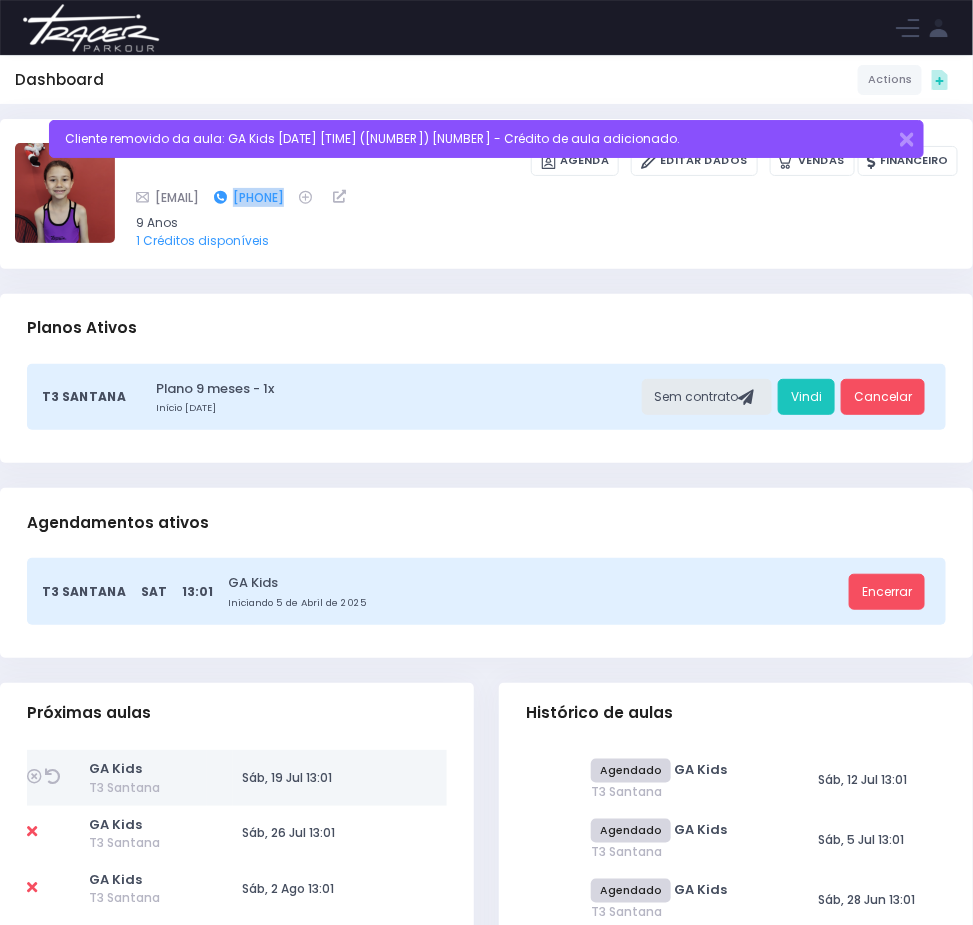 drag, startPoint x: 726, startPoint y: 234, endPoint x: 637, endPoint y: 217, distance: 90.60905 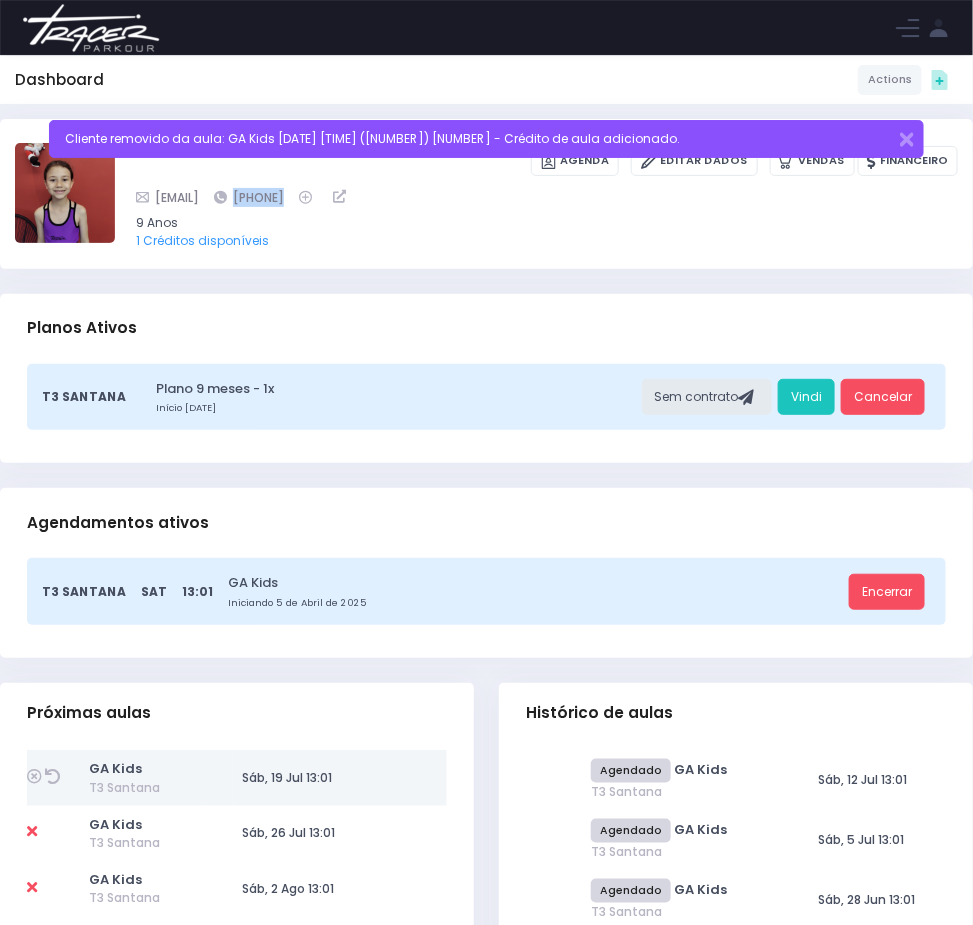 click on "Agenda do dia" at bounding box center (-150, 389) 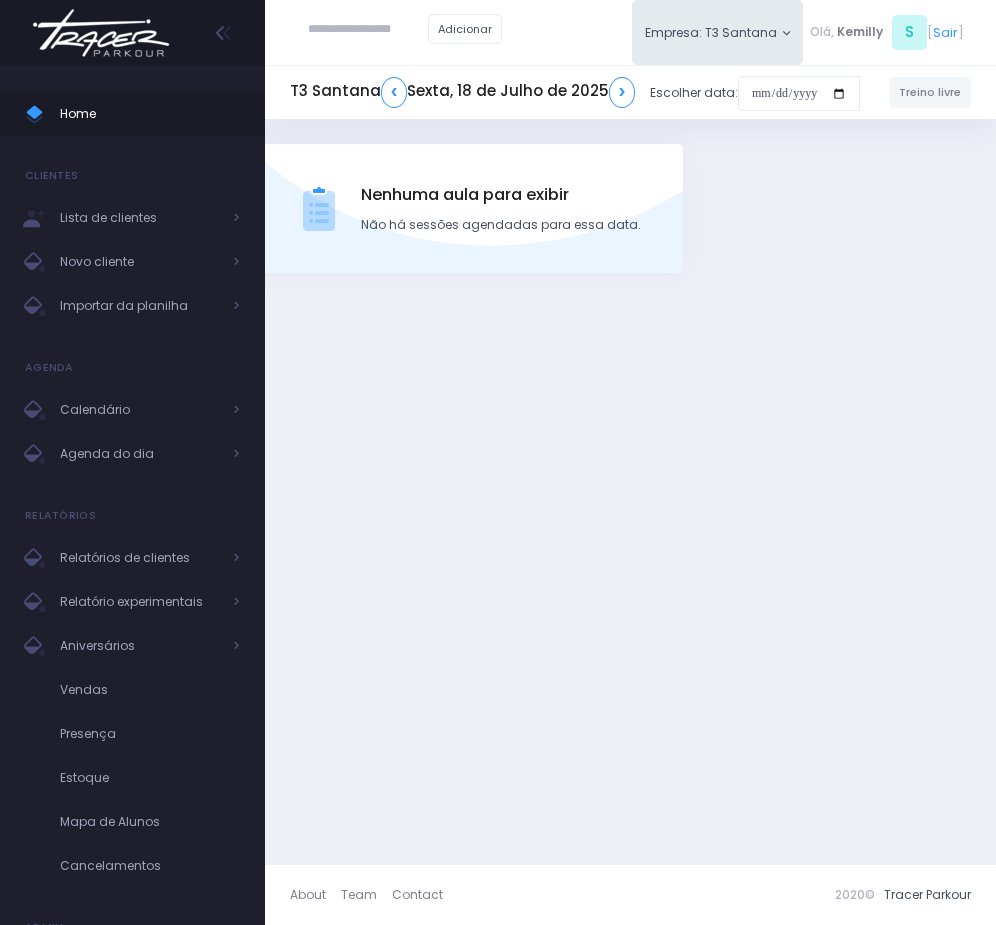 scroll, scrollTop: 0, scrollLeft: 0, axis: both 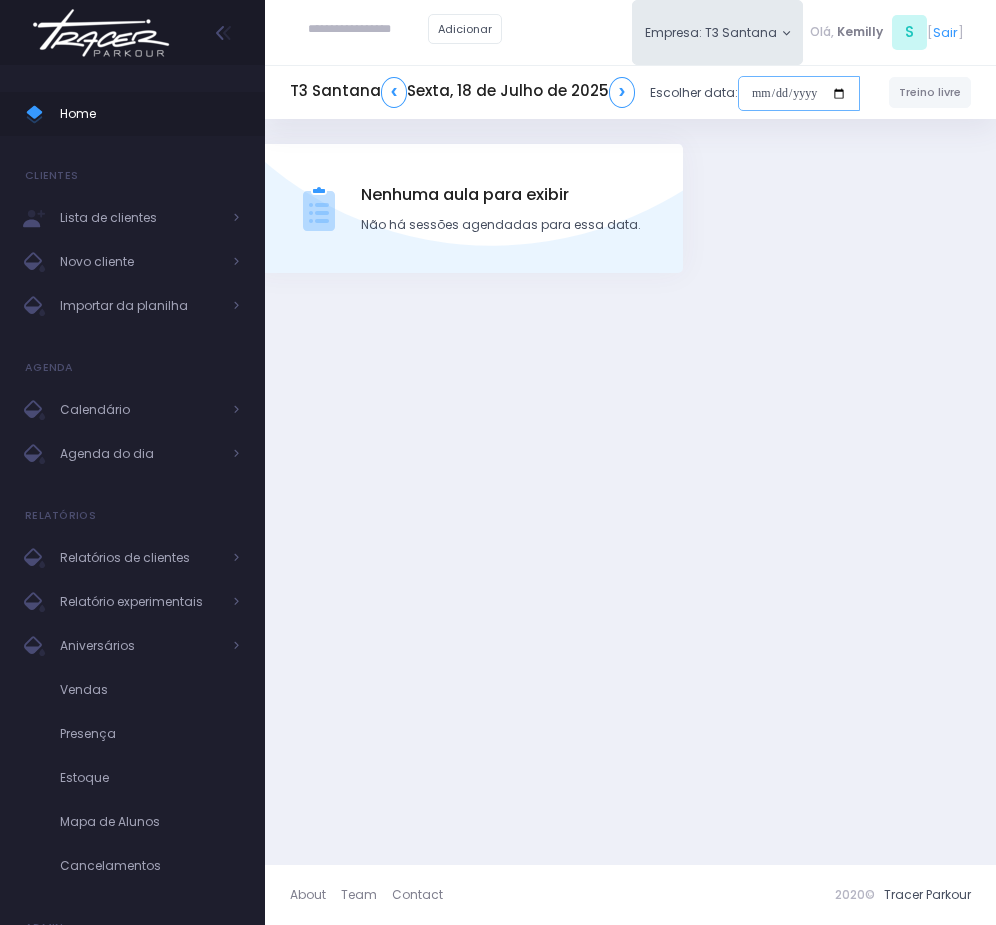 click at bounding box center [799, 94] 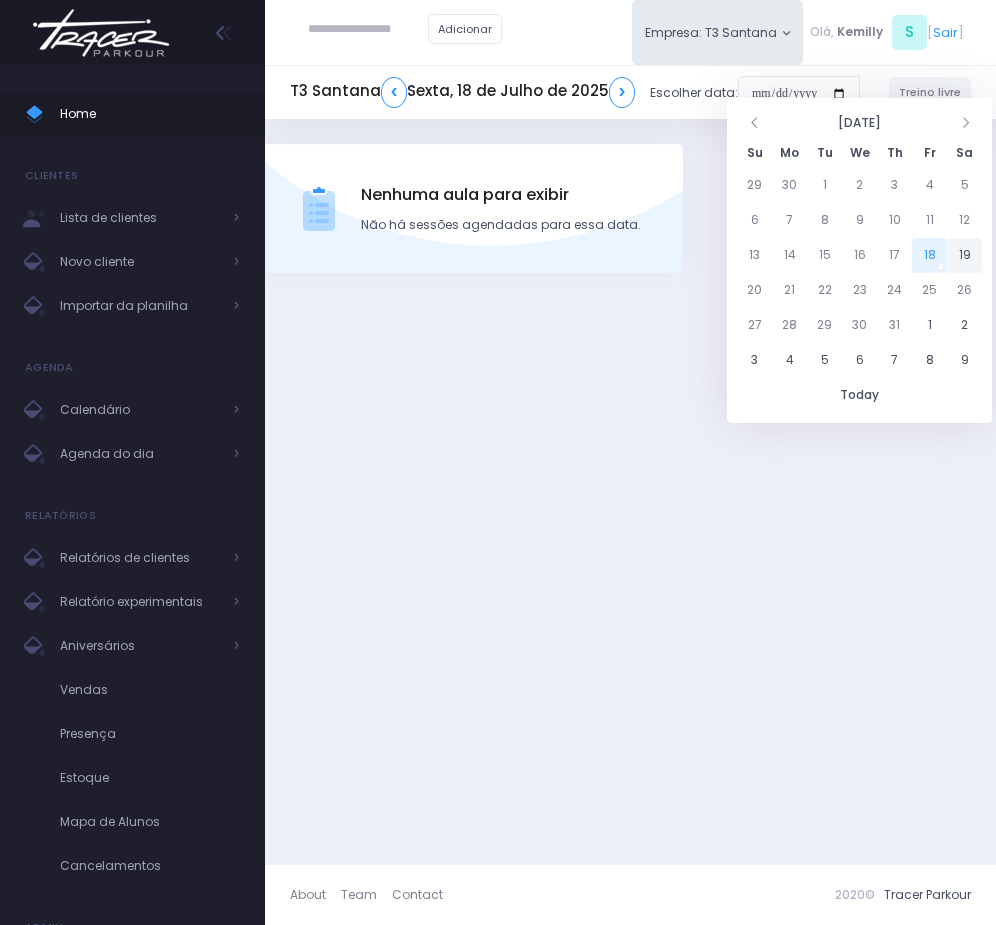 click on "19" at bounding box center (964, 255) 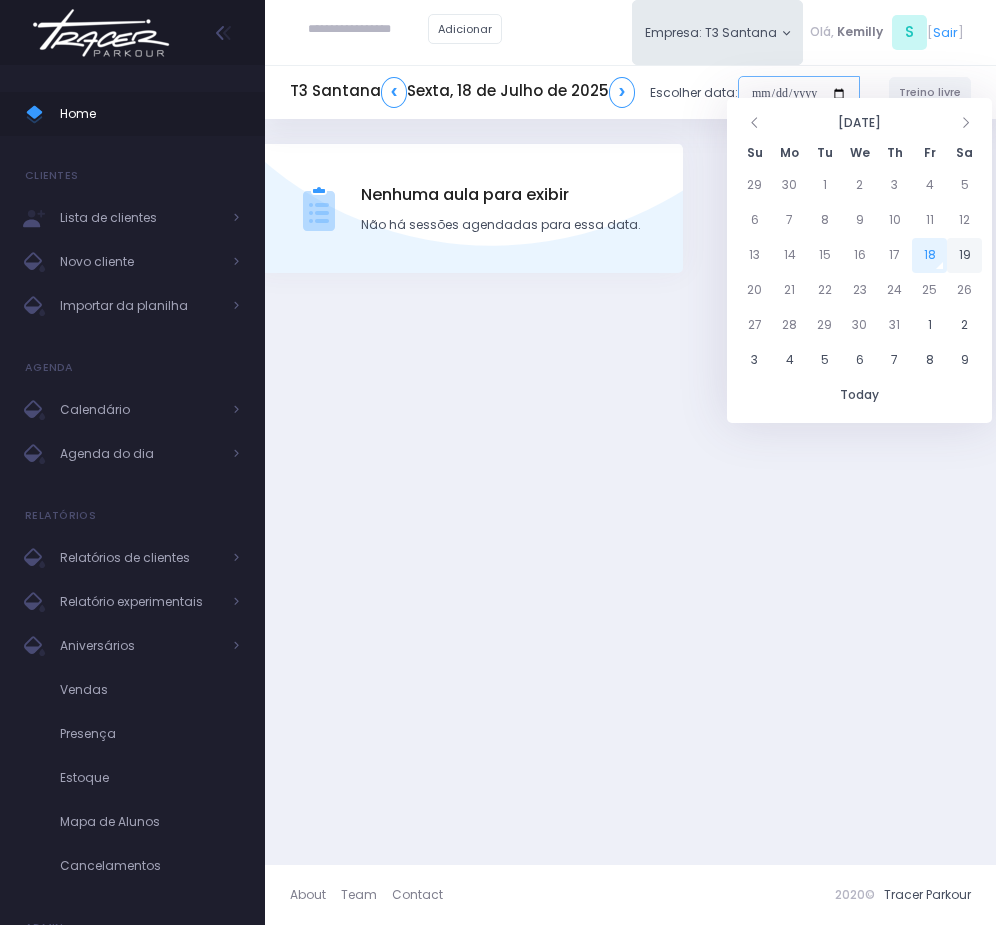 type on "**********" 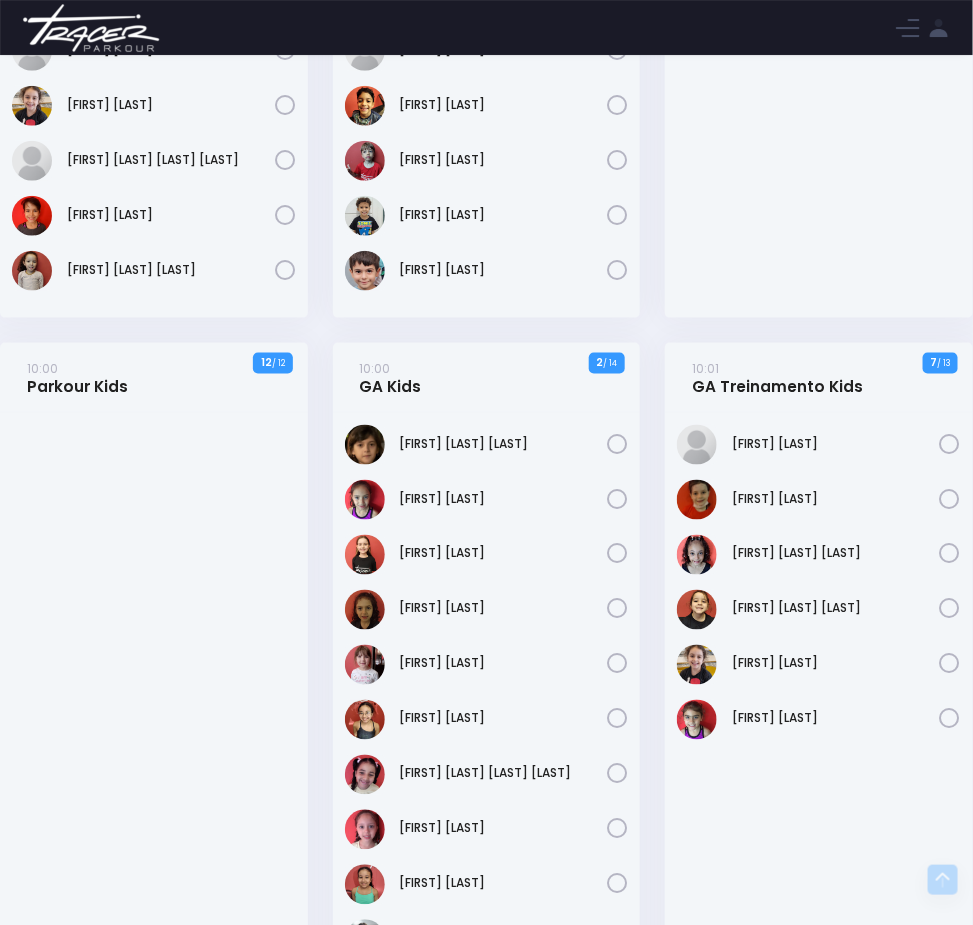 scroll, scrollTop: 600, scrollLeft: 0, axis: vertical 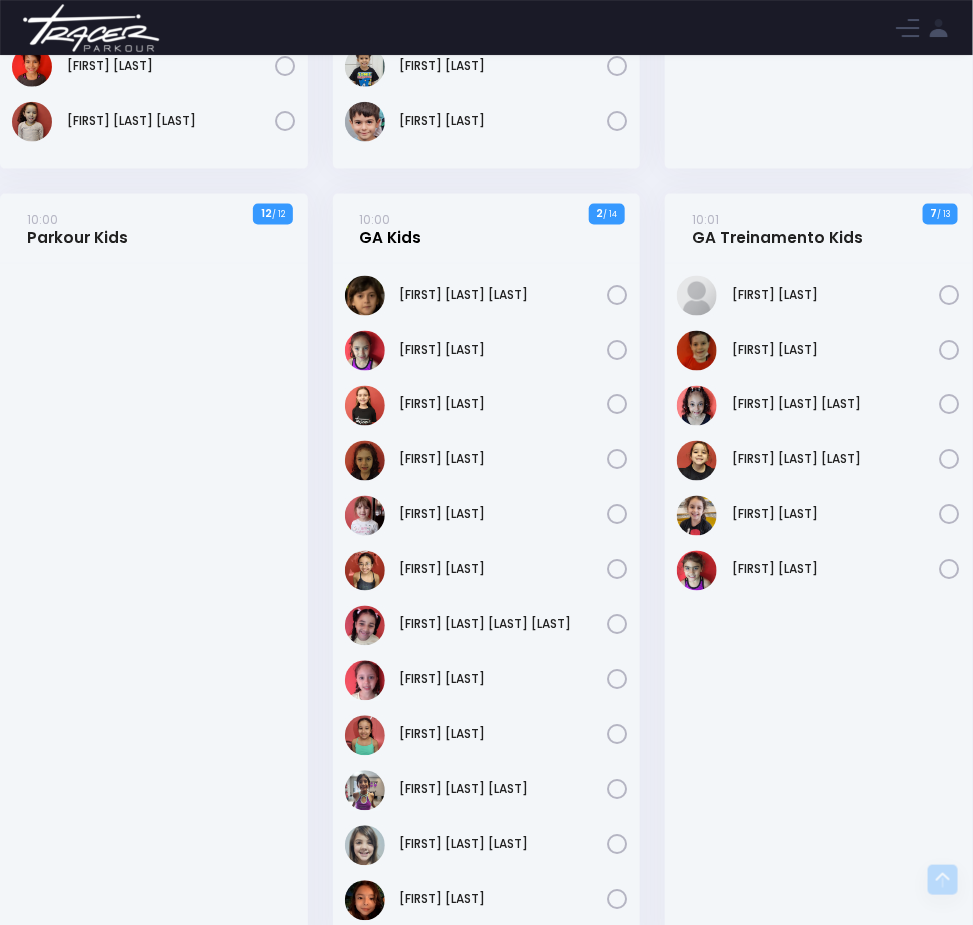 click on "10:00 GA Kids" at bounding box center [391, 228] 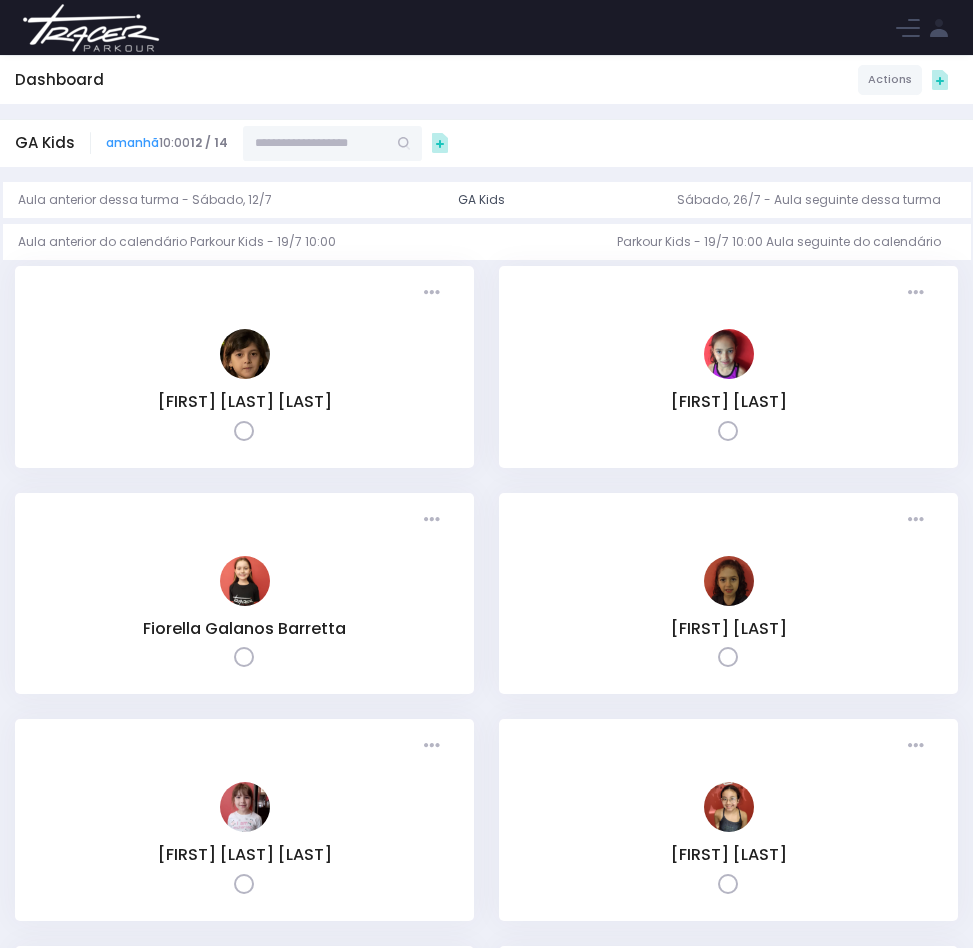 scroll, scrollTop: 0, scrollLeft: 0, axis: both 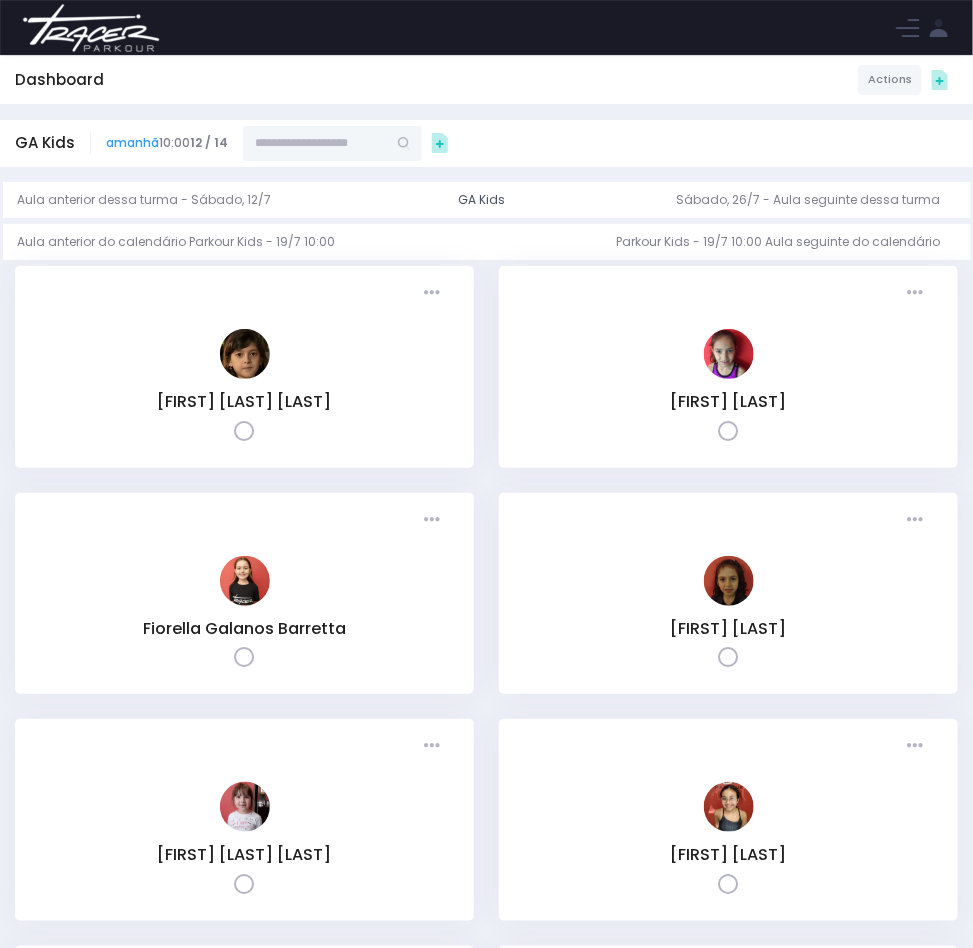 click at bounding box center (315, 144) 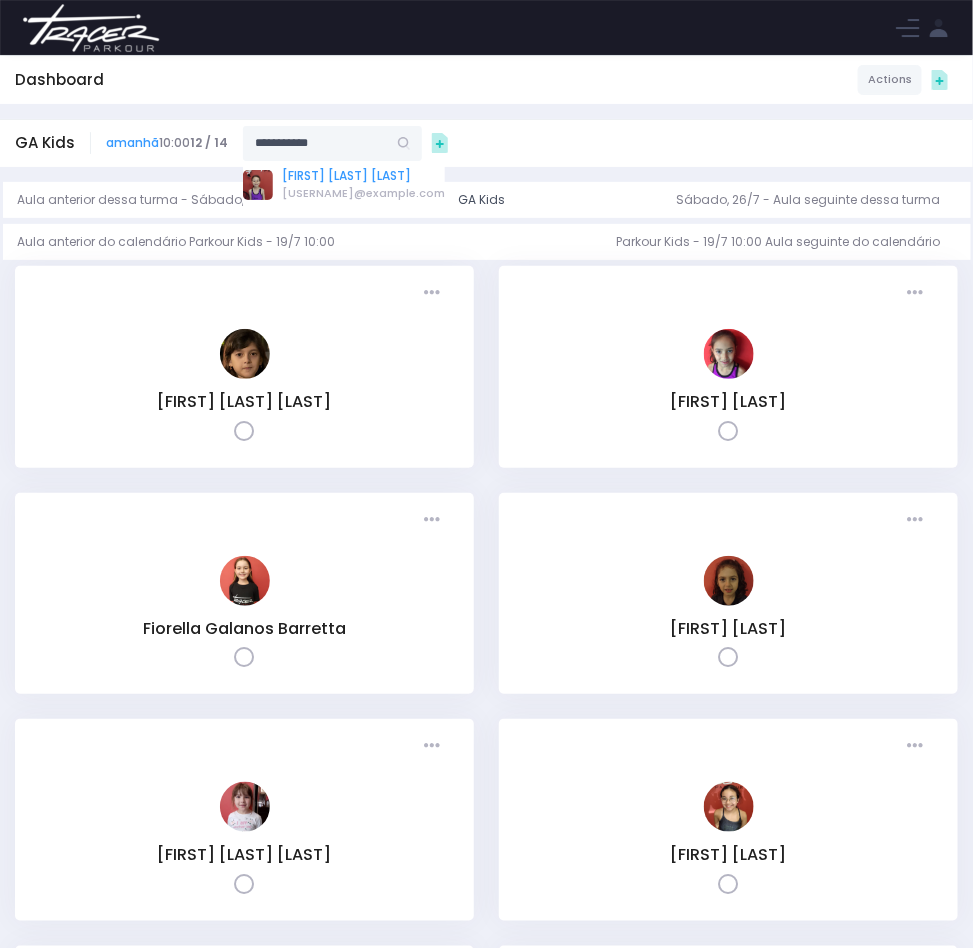 click on "[FIRST] [LAST] [LAST]" at bounding box center [363, 176] 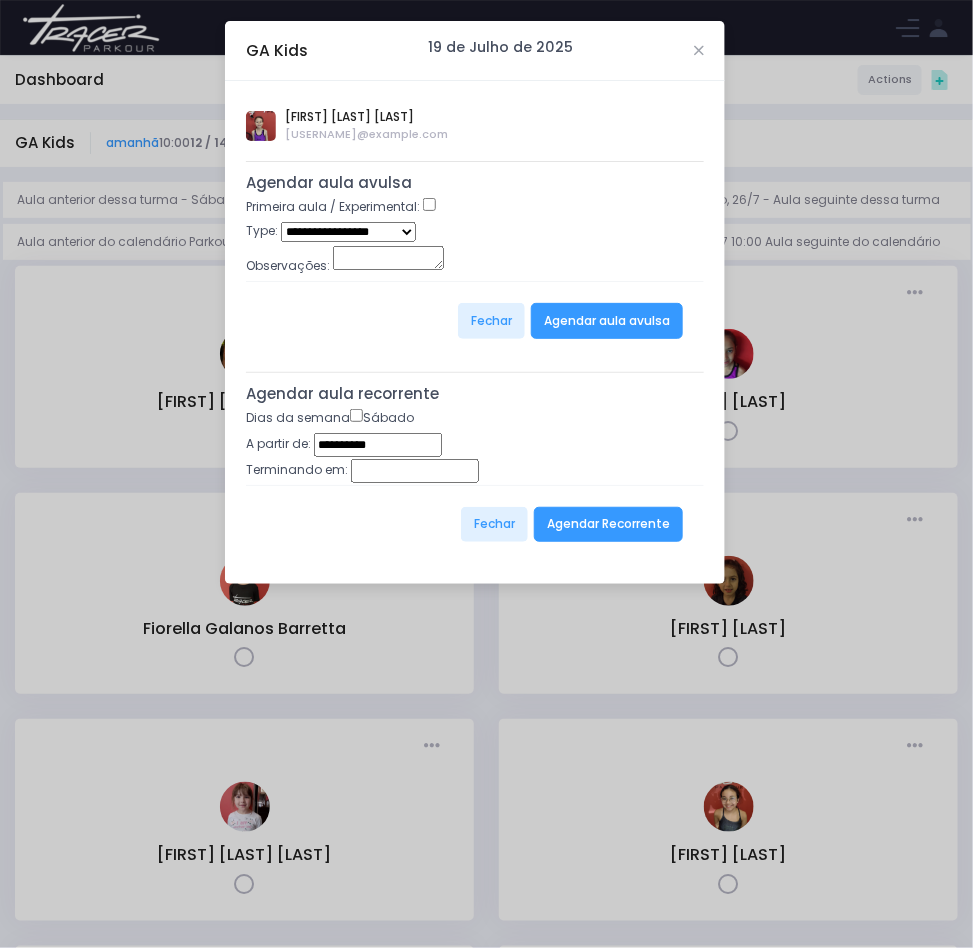 type on "**********" 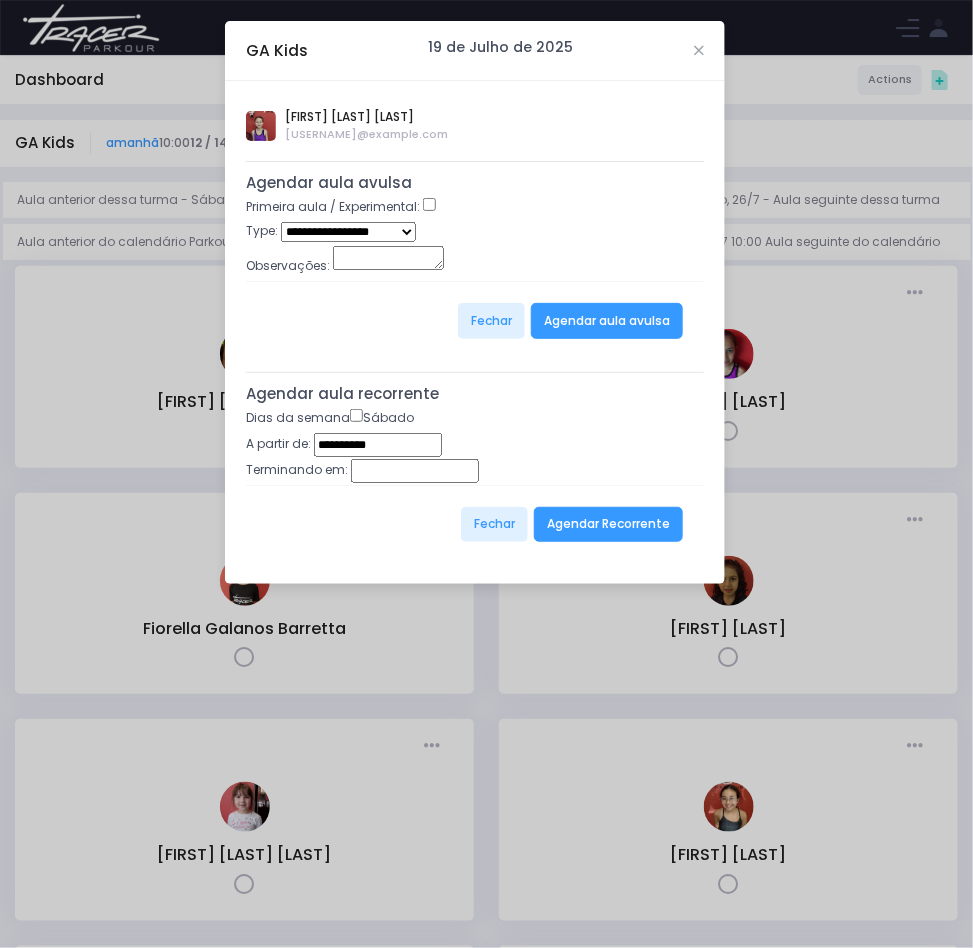click on "**********" at bounding box center [348, 231] 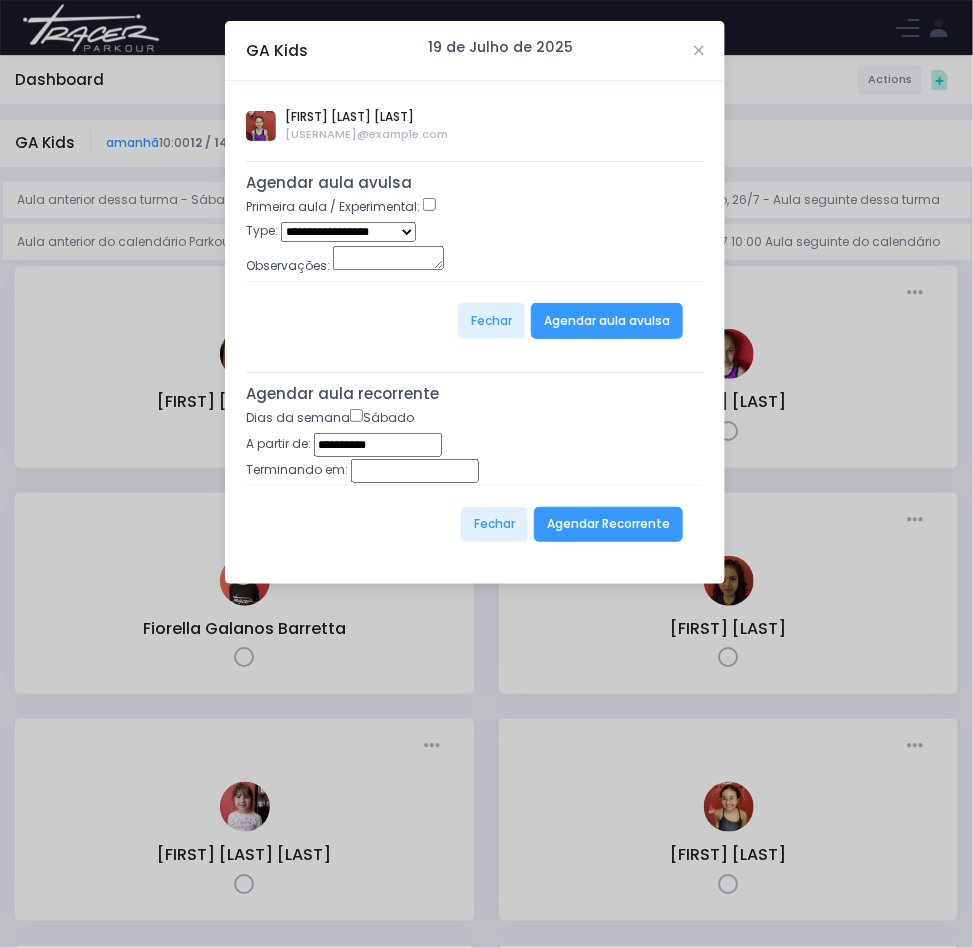 select on "*" 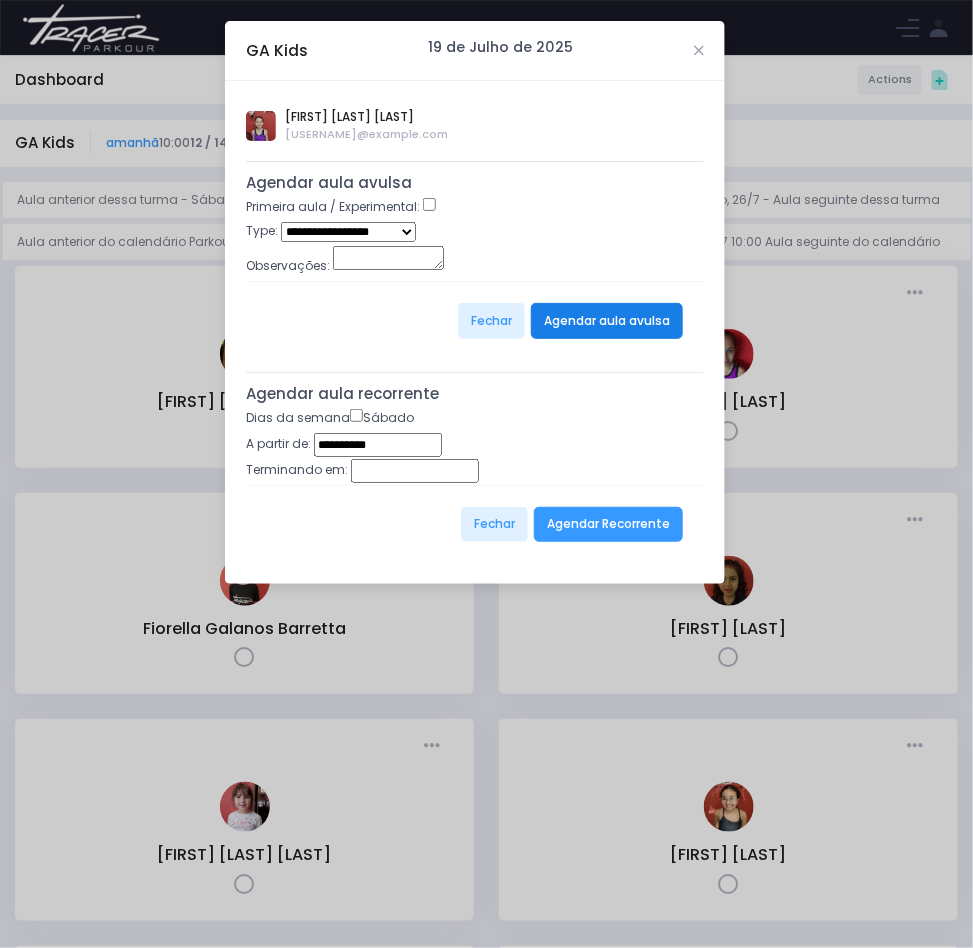 click on "Agendar aula avulsa" at bounding box center [607, 321] 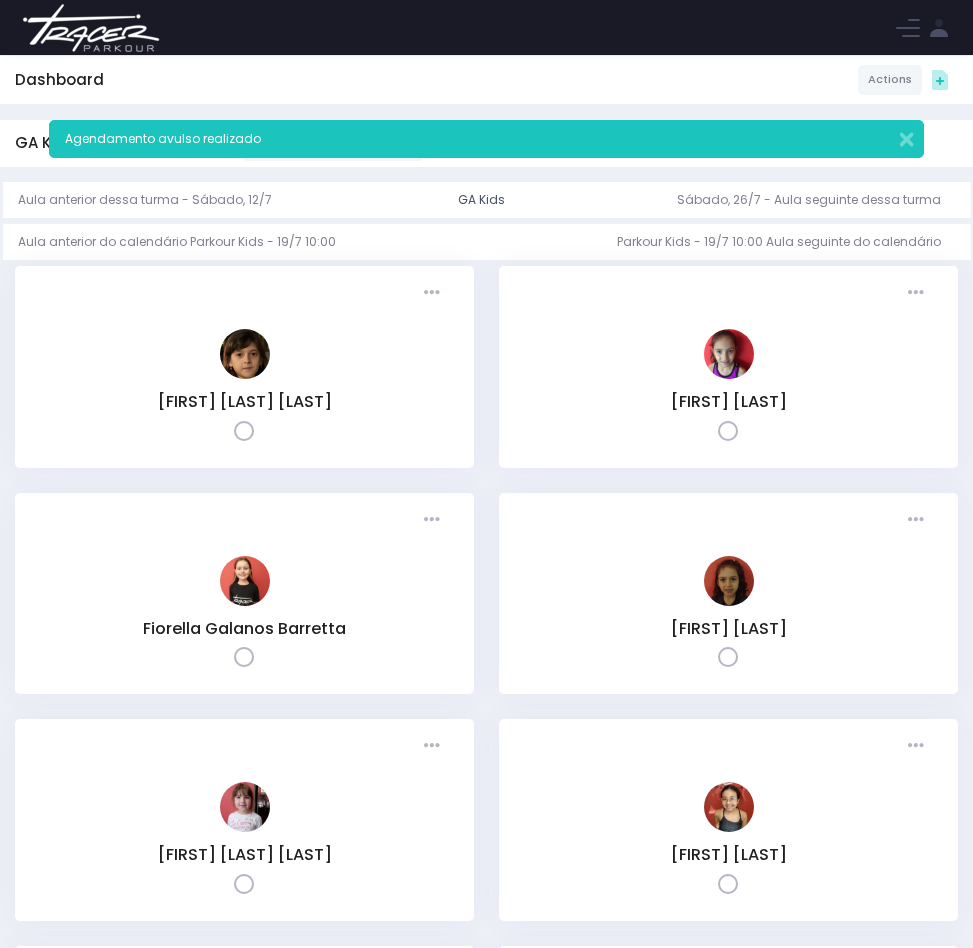 scroll, scrollTop: 0, scrollLeft: 0, axis: both 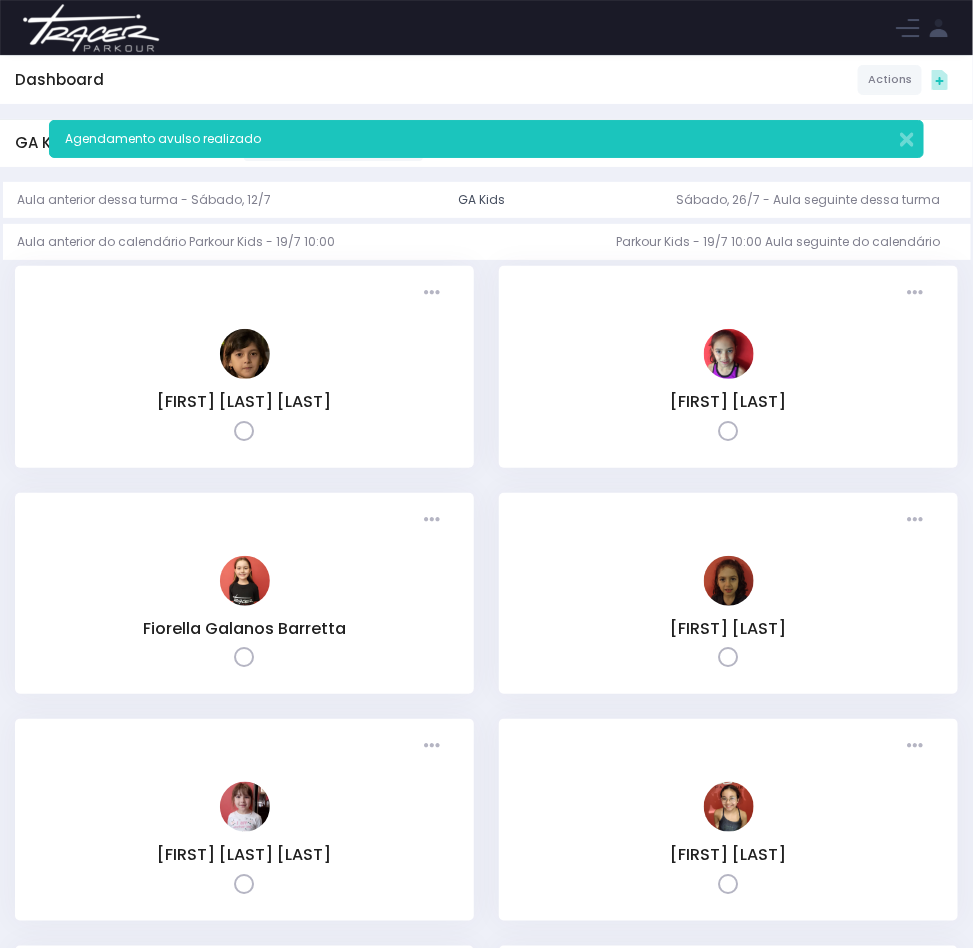 click on "amanhã" at bounding box center (132, 142) 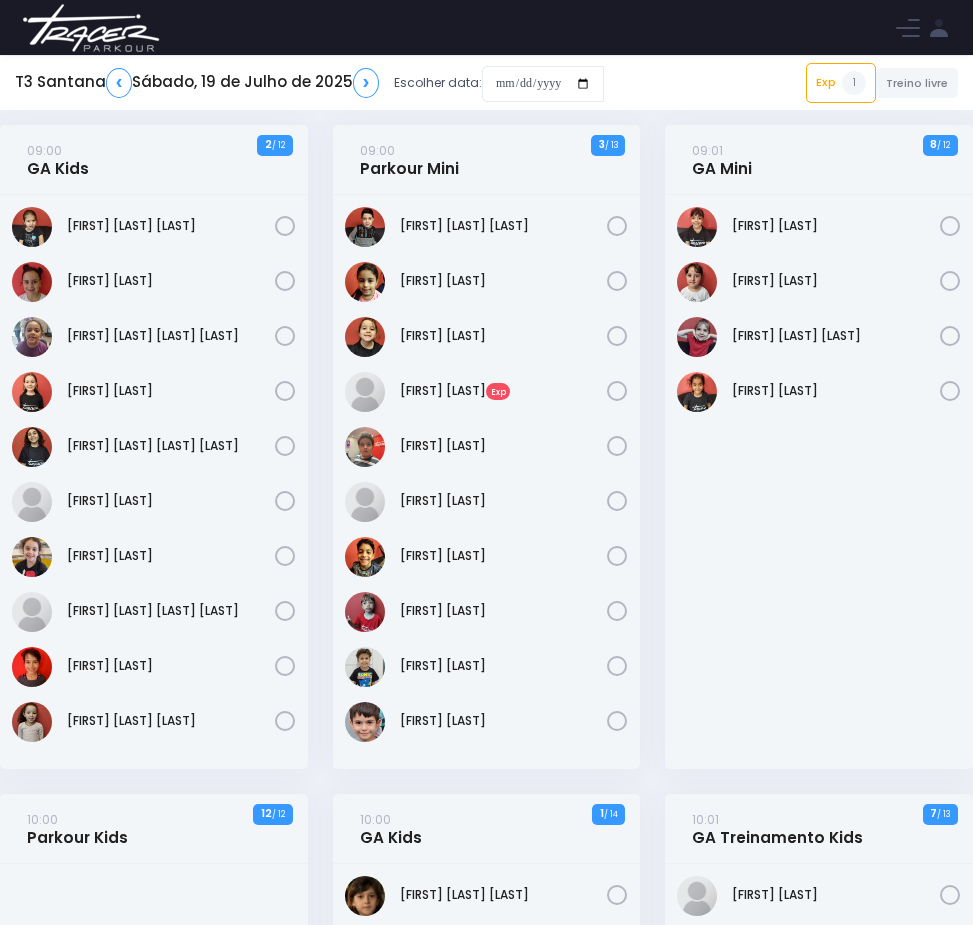 scroll, scrollTop: 0, scrollLeft: 0, axis: both 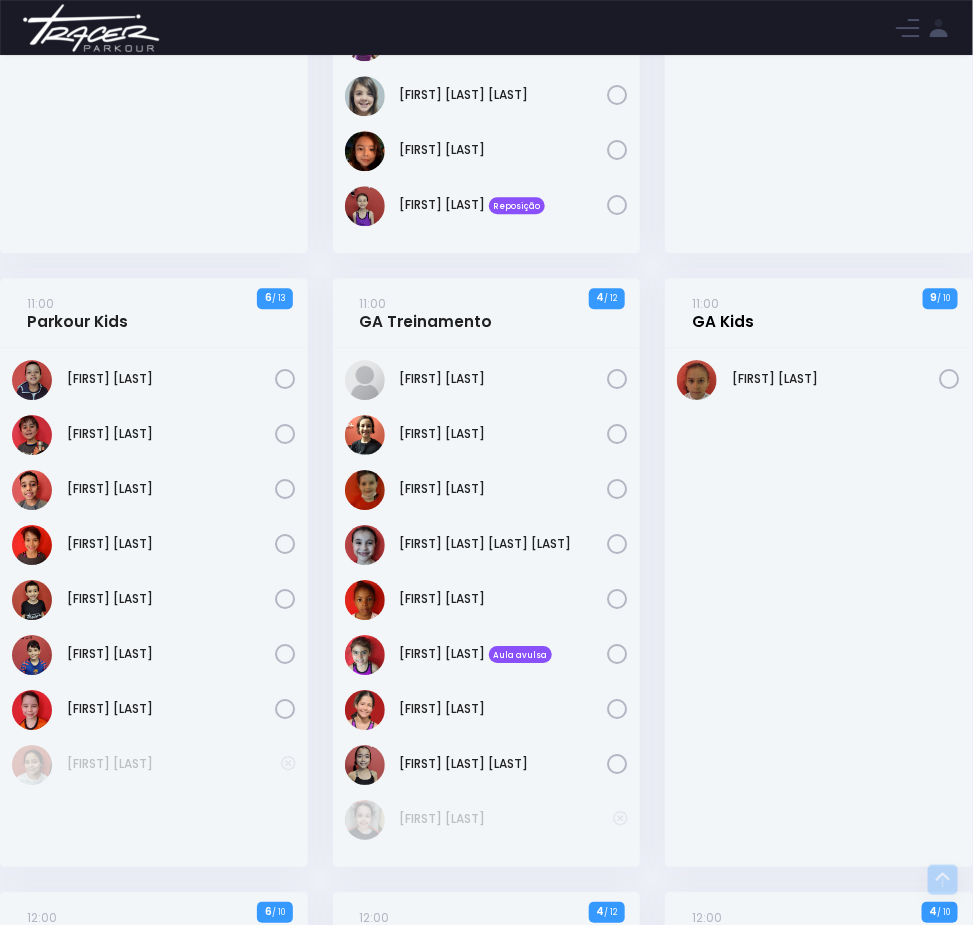 click on "11:00 GA Kids" at bounding box center [723, 312] 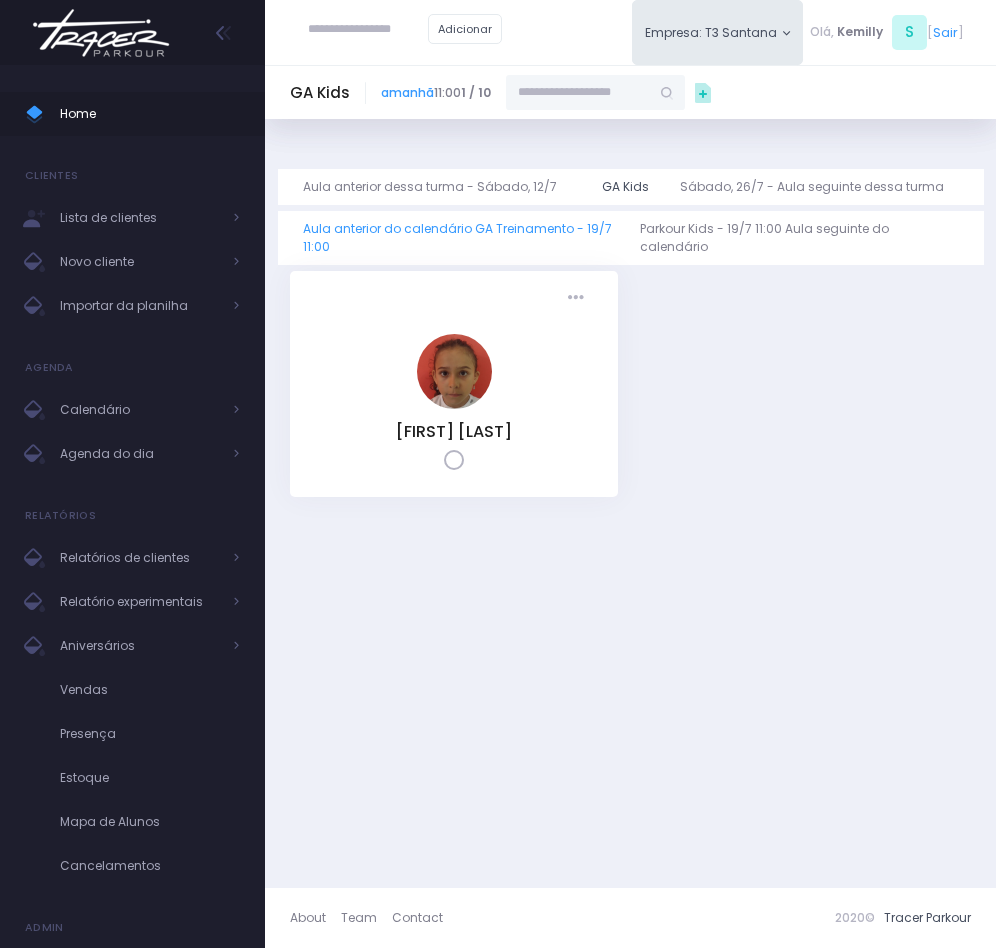scroll, scrollTop: 0, scrollLeft: 0, axis: both 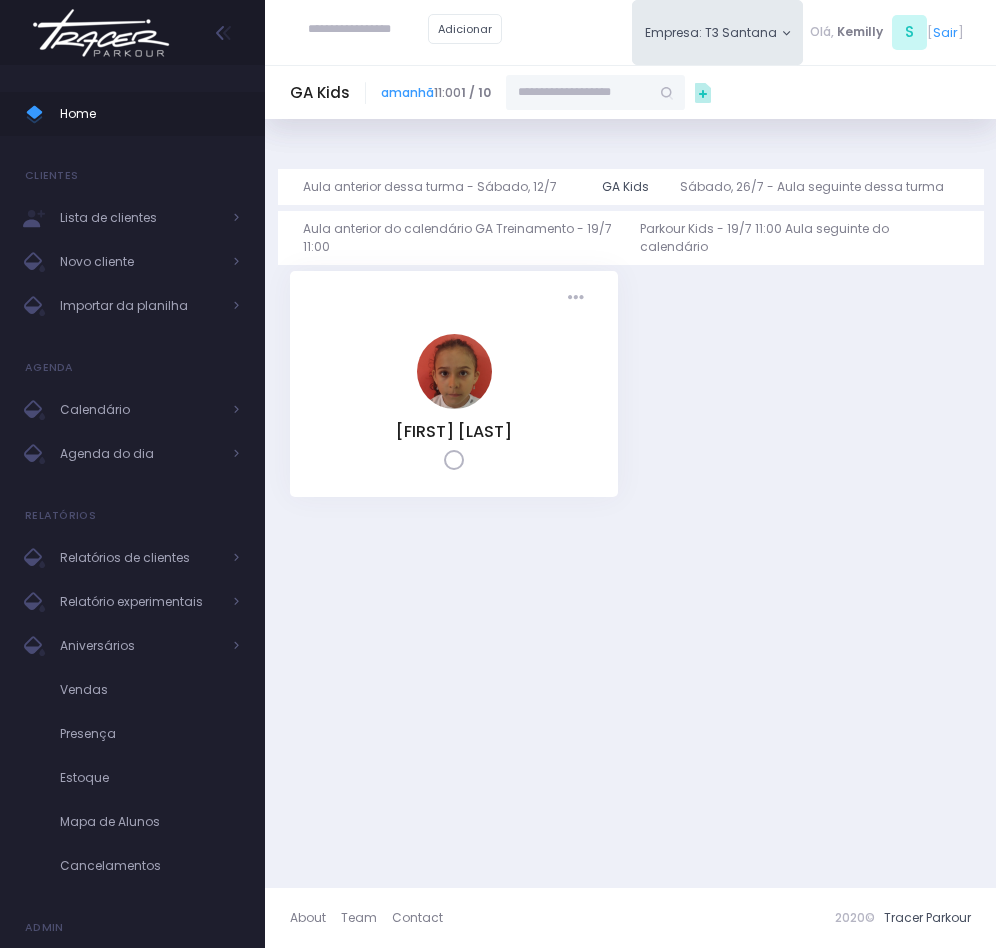 click at bounding box center [578, 93] 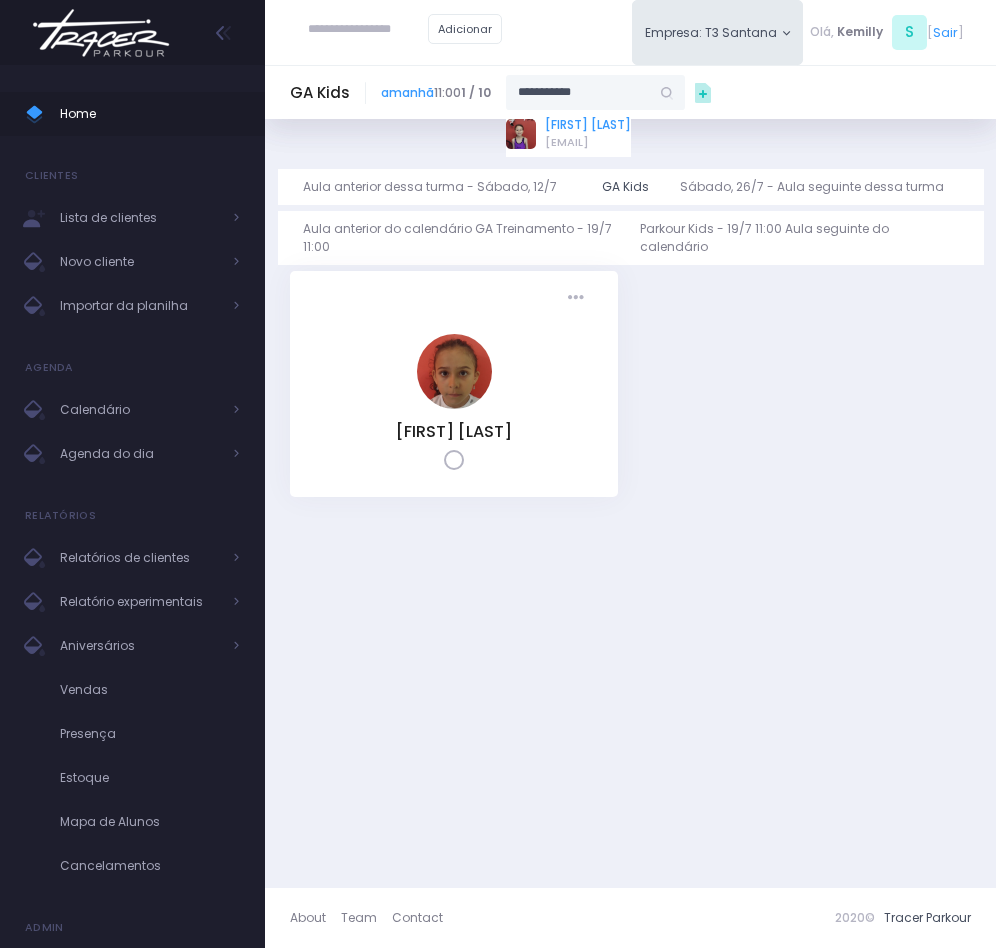 click on "[FIRST] [LAST] [LAST]" at bounding box center (588, 125) 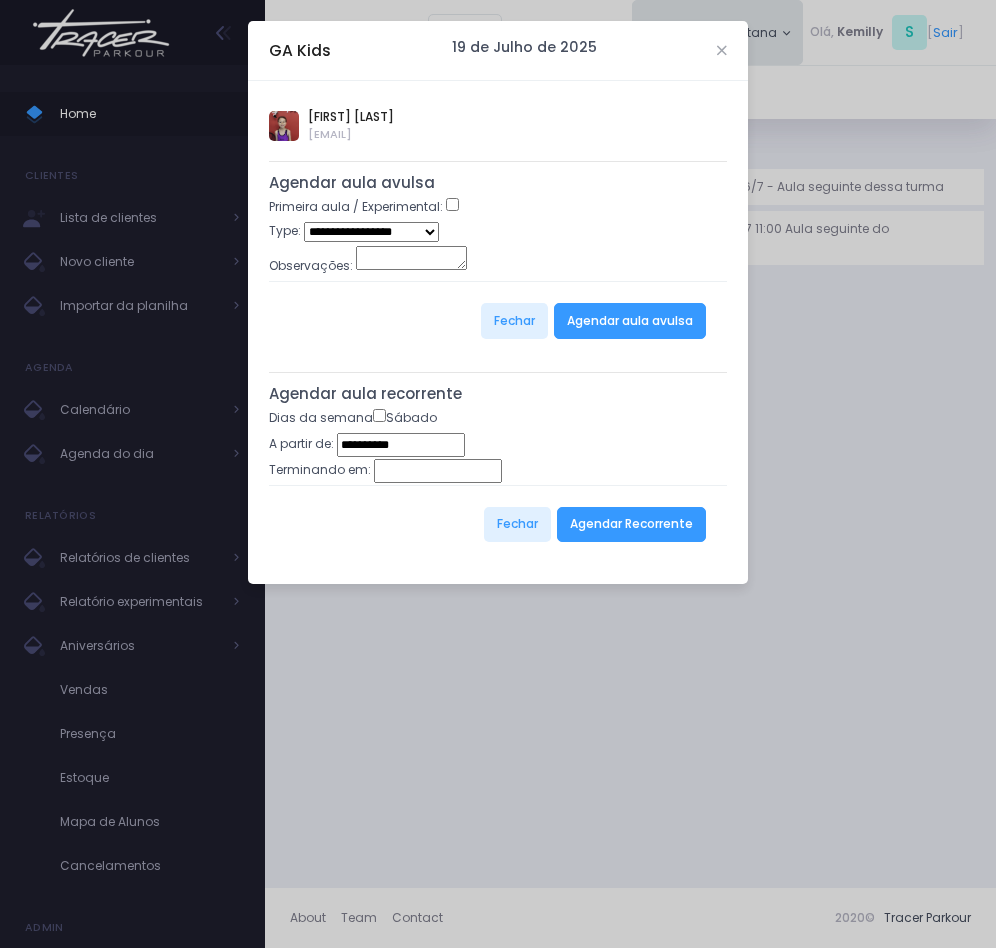 type on "**********" 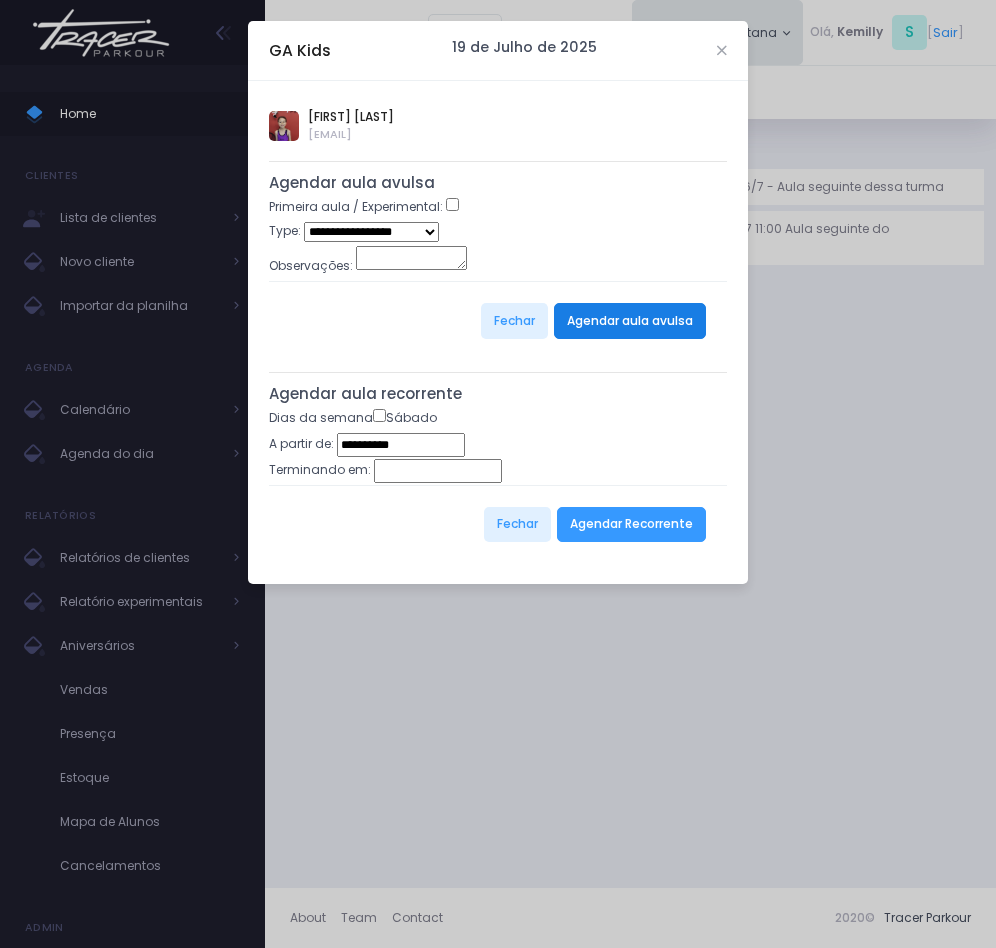 click on "Agendar aula avulsa" at bounding box center (630, 321) 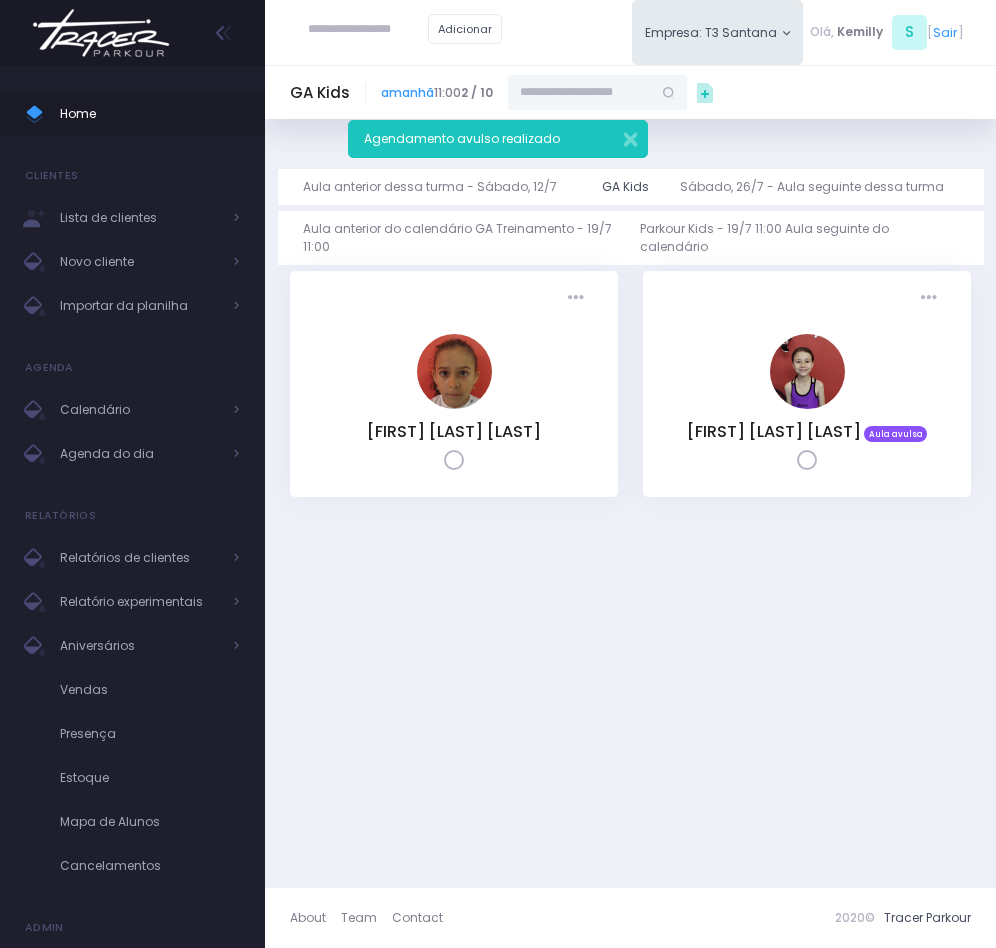 scroll, scrollTop: 0, scrollLeft: 0, axis: both 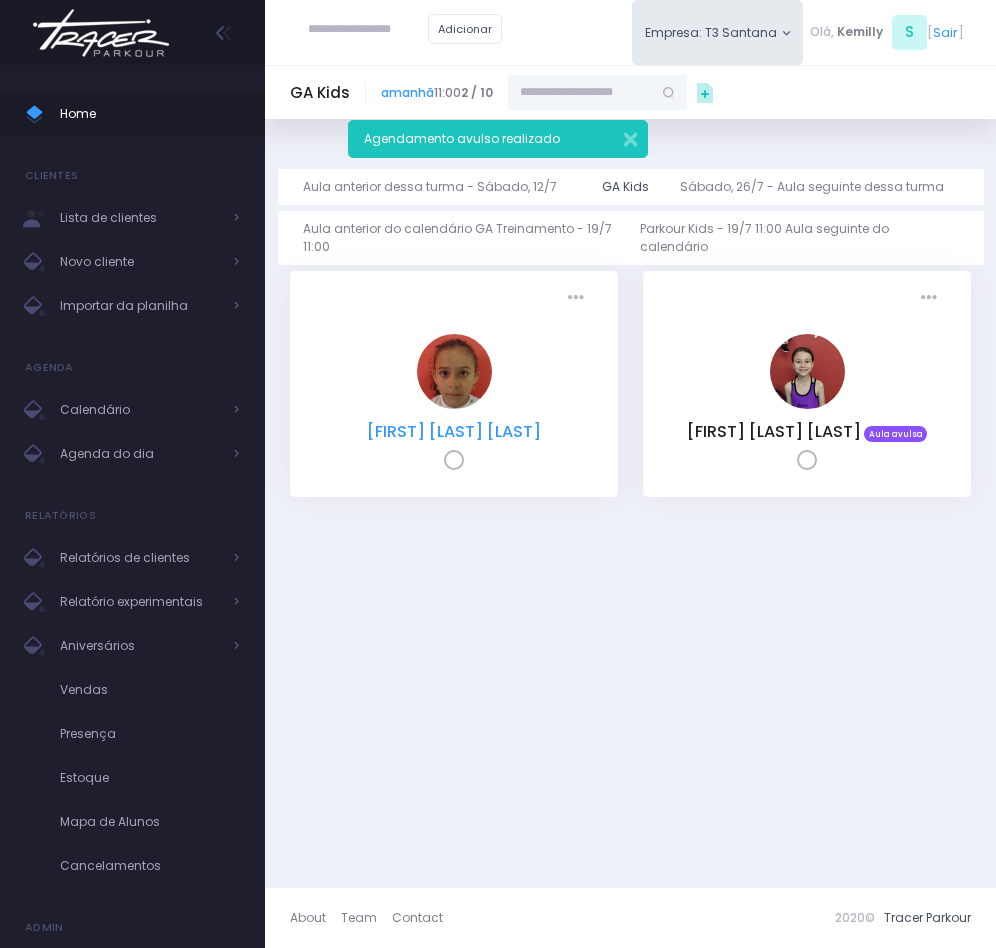 click on "[FIRST] [LAST] [LAST]" at bounding box center (454, 431) 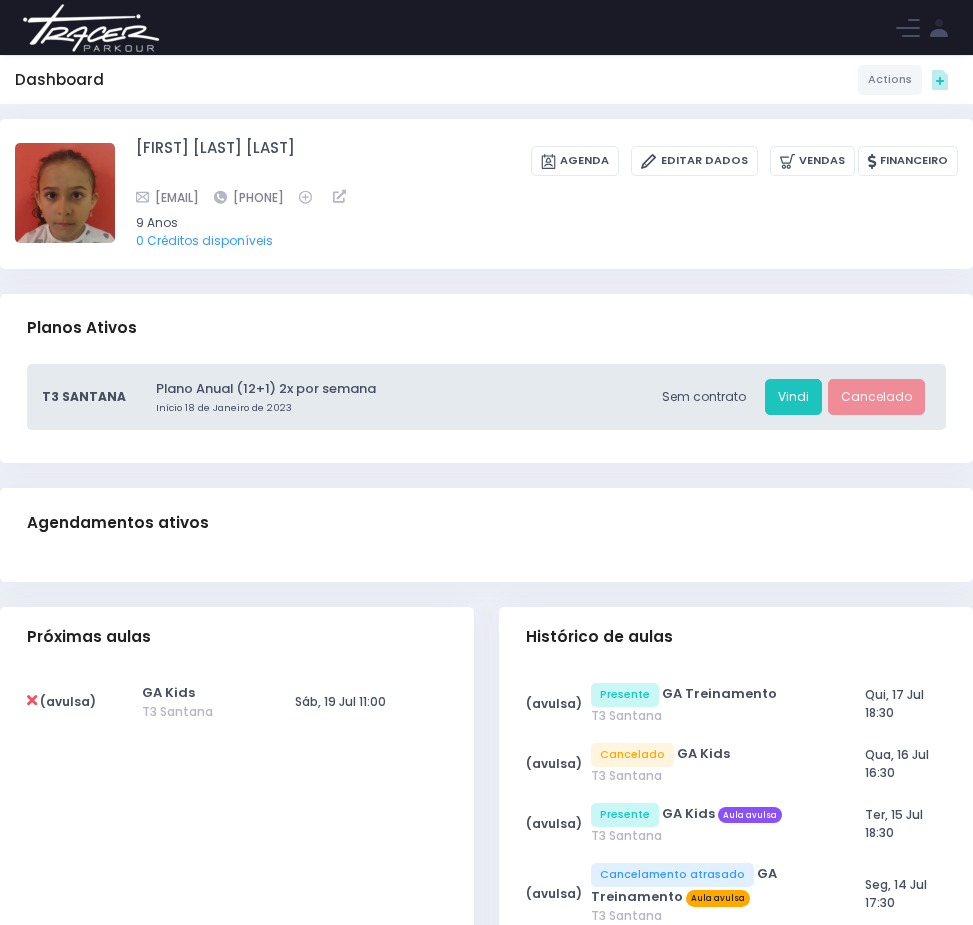 scroll, scrollTop: 0, scrollLeft: 0, axis: both 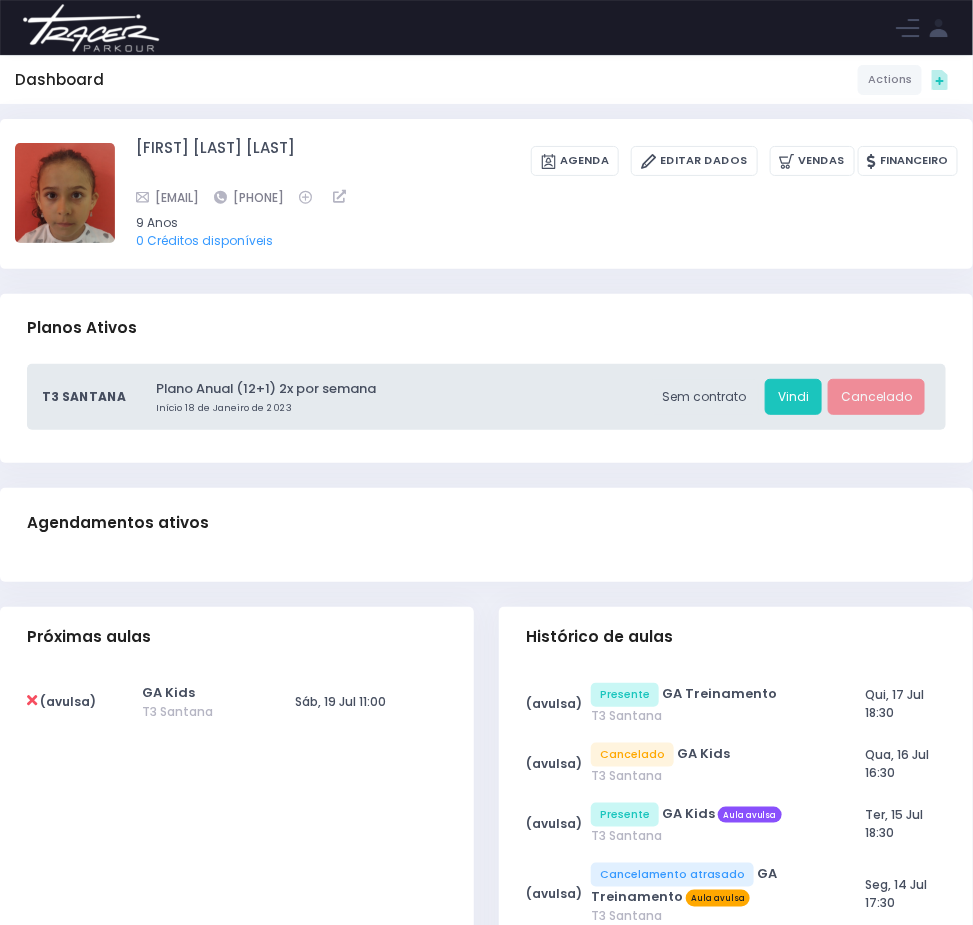 click at bounding box center (32, 700) 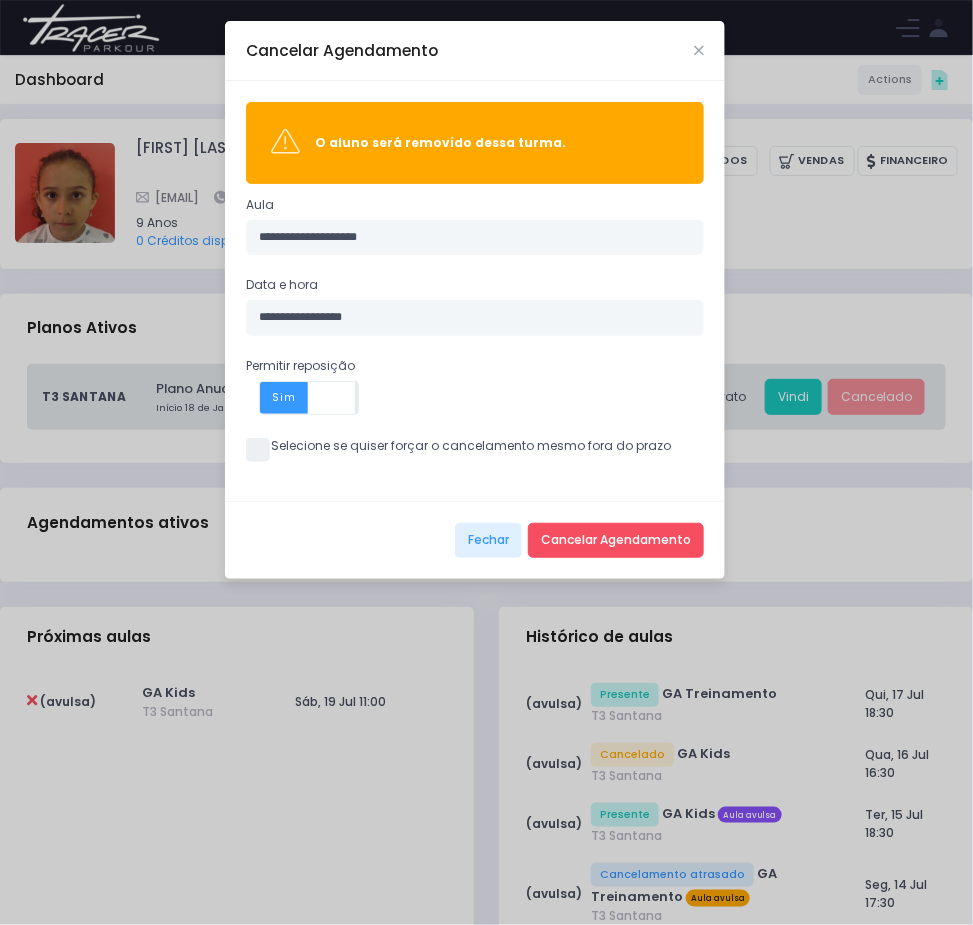 click on "**********" at bounding box center [475, 290] 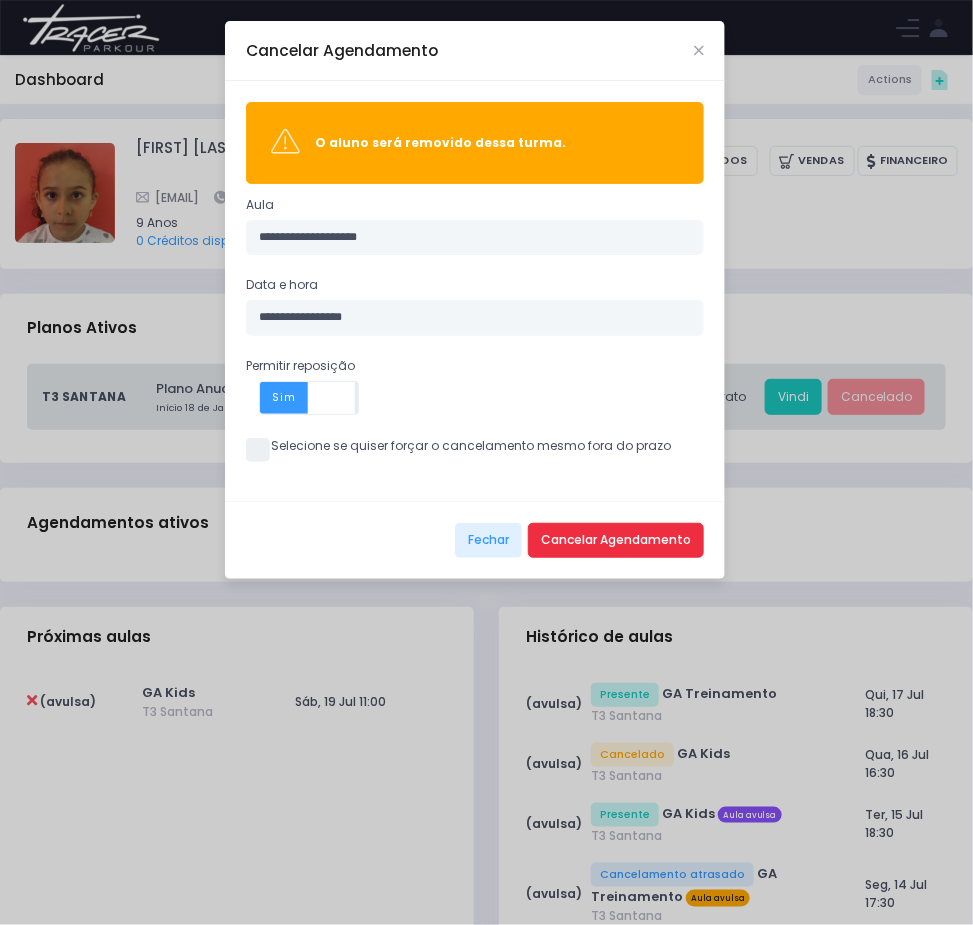 click on "Cancelar Agendamento" at bounding box center (616, 541) 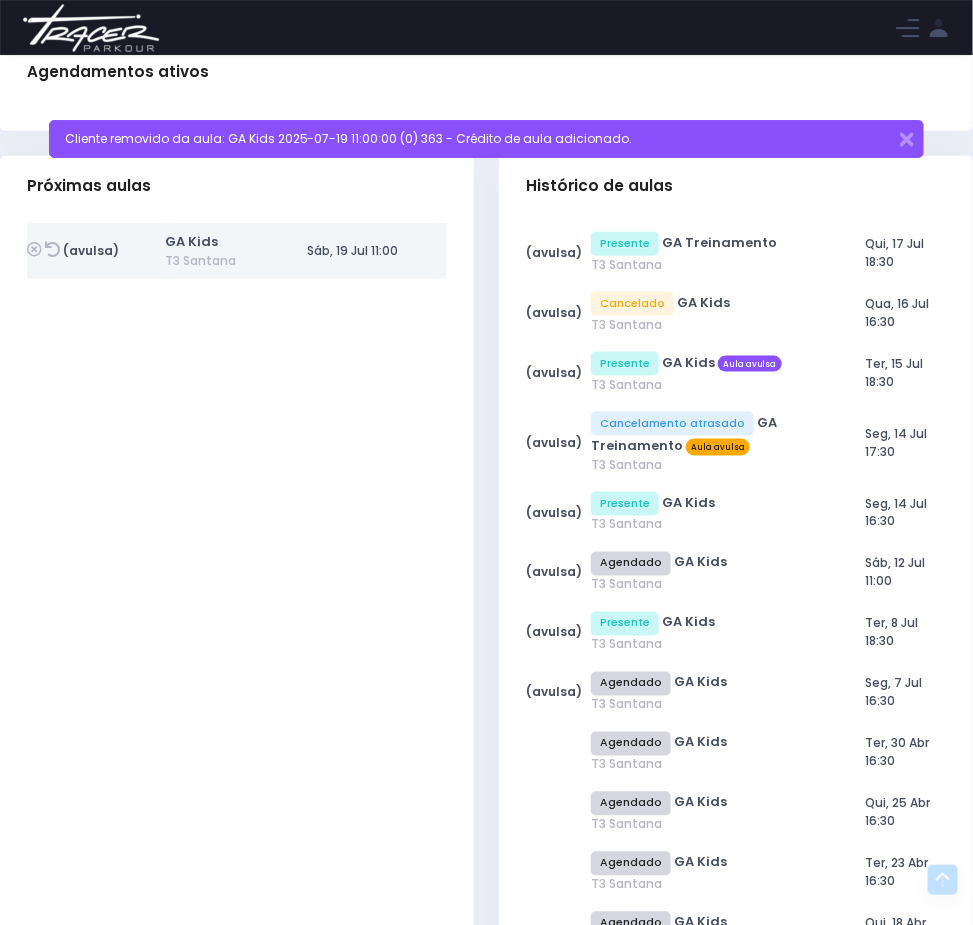 scroll, scrollTop: 450, scrollLeft: 0, axis: vertical 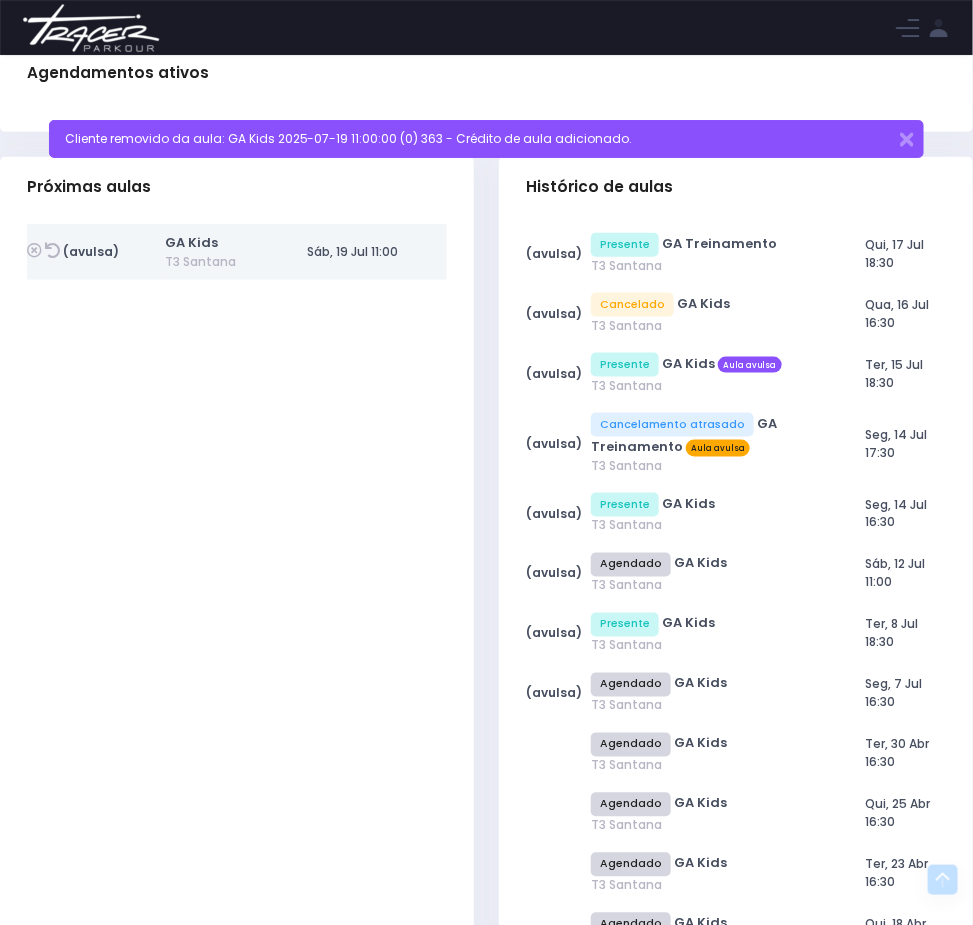 drag, startPoint x: 717, startPoint y: 615, endPoint x: 775, endPoint y: 601, distance: 59.665737 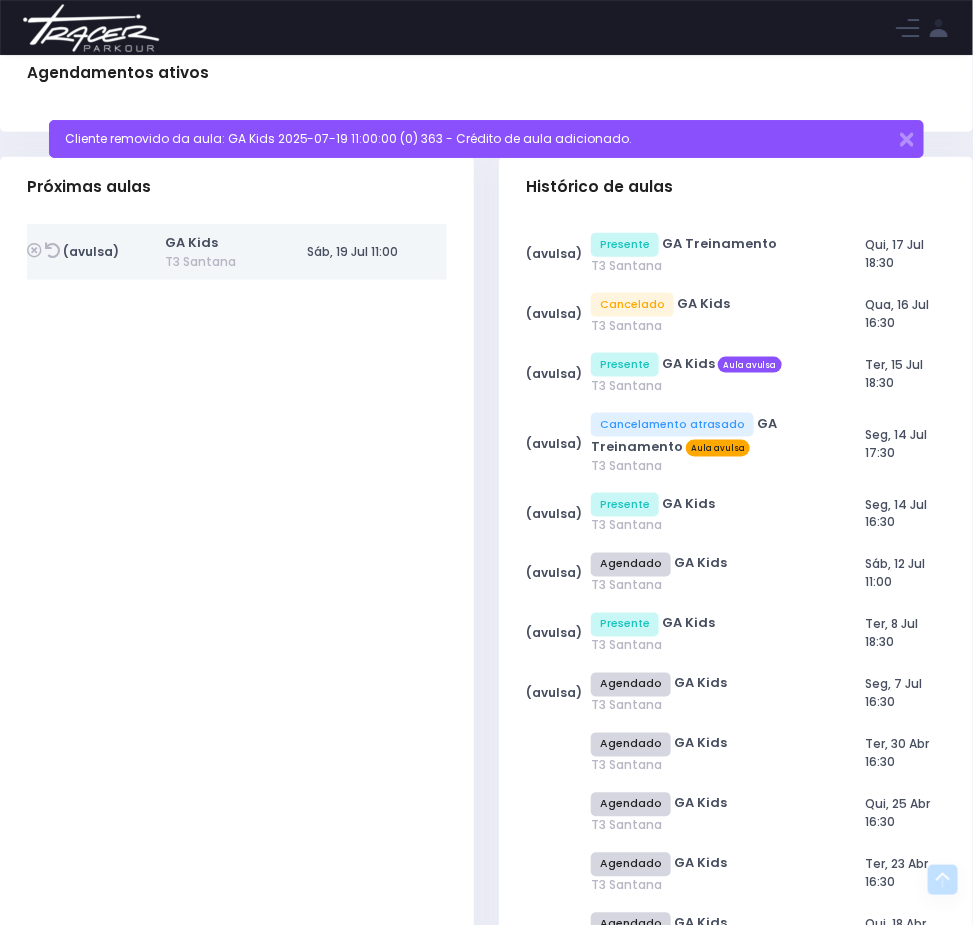scroll, scrollTop: 300, scrollLeft: 0, axis: vertical 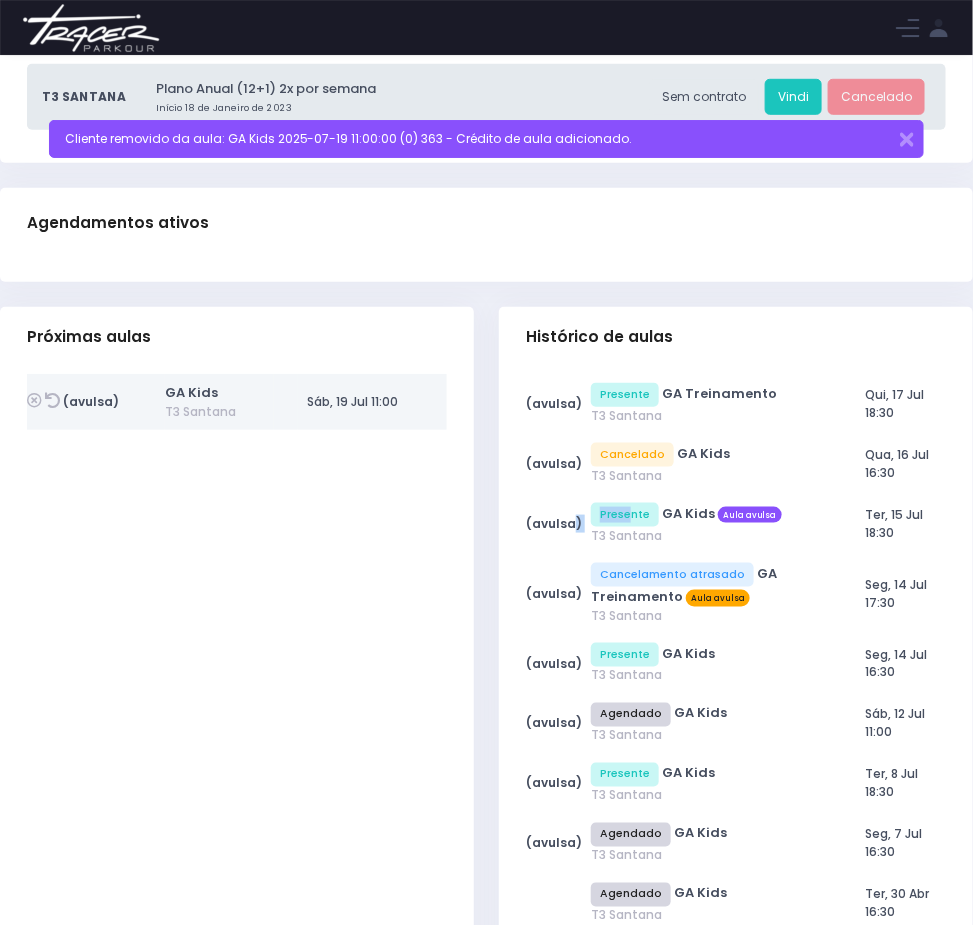 drag, startPoint x: 705, startPoint y: 562, endPoint x: 711, endPoint y: 424, distance: 138.13037 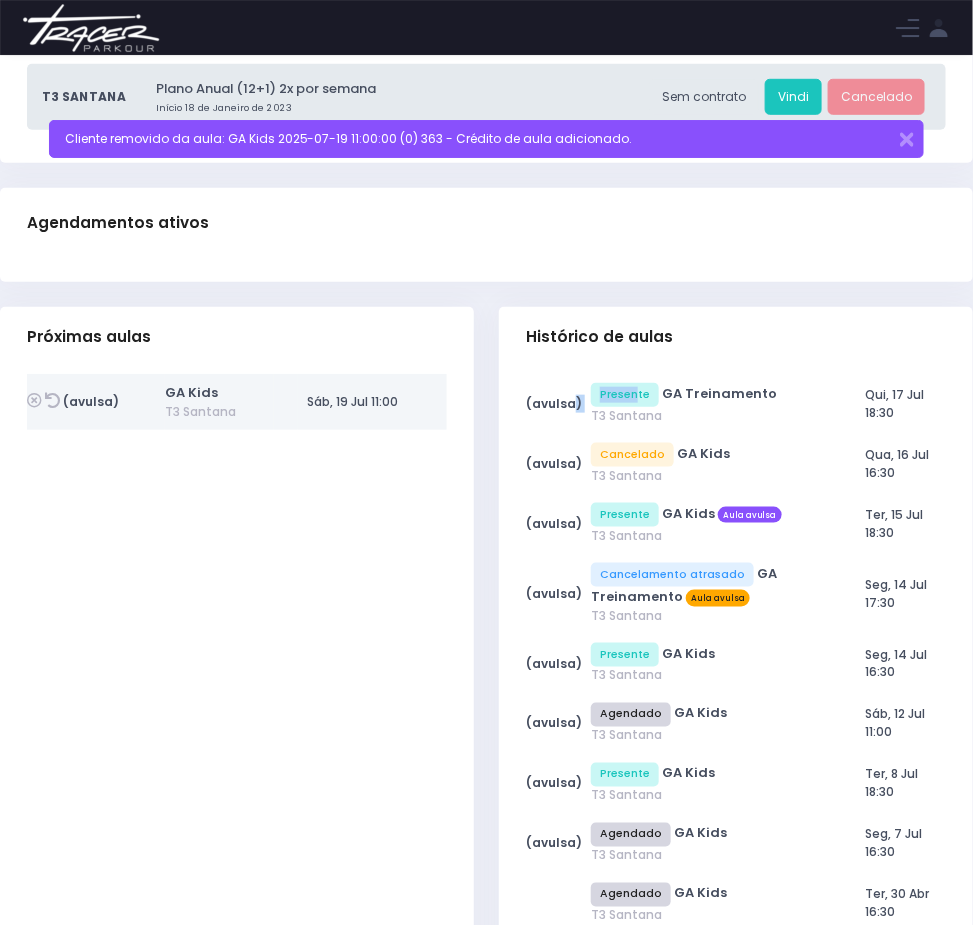 drag, startPoint x: 705, startPoint y: 403, endPoint x: 756, endPoint y: 411, distance: 51.62364 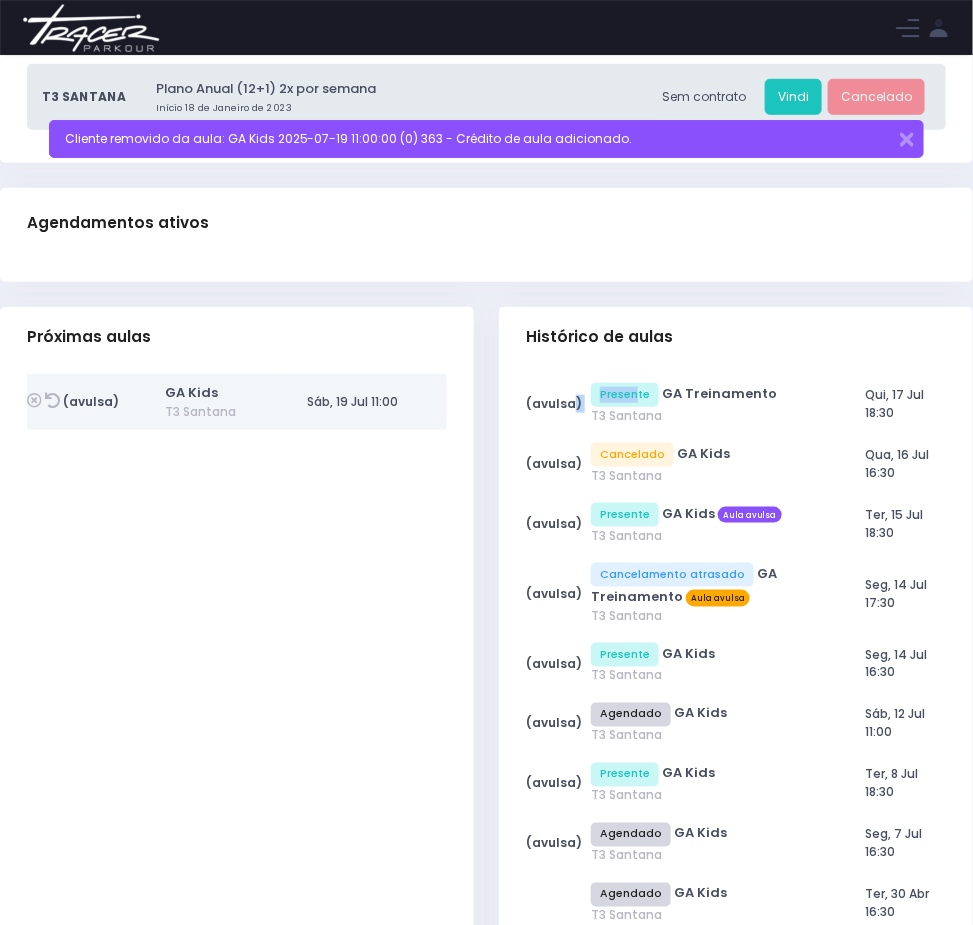 click on "Agenda do dia" at bounding box center (-150, 389) 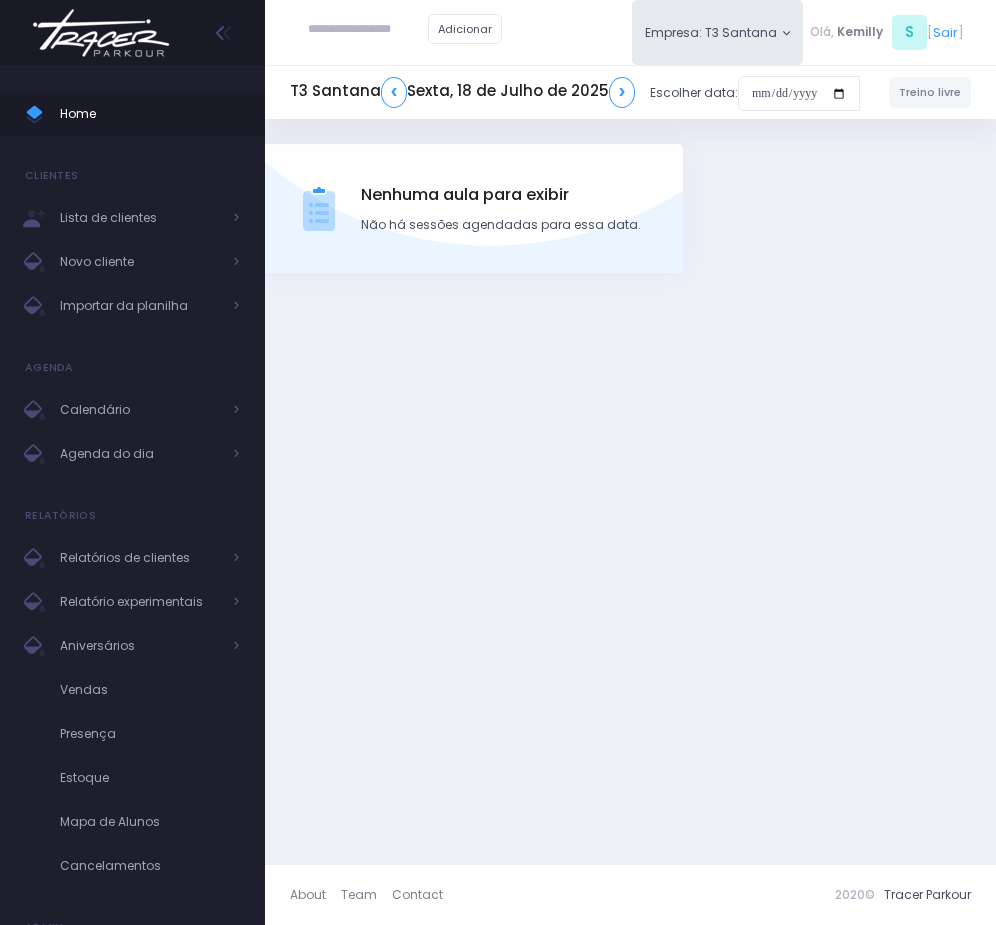 scroll, scrollTop: 0, scrollLeft: 0, axis: both 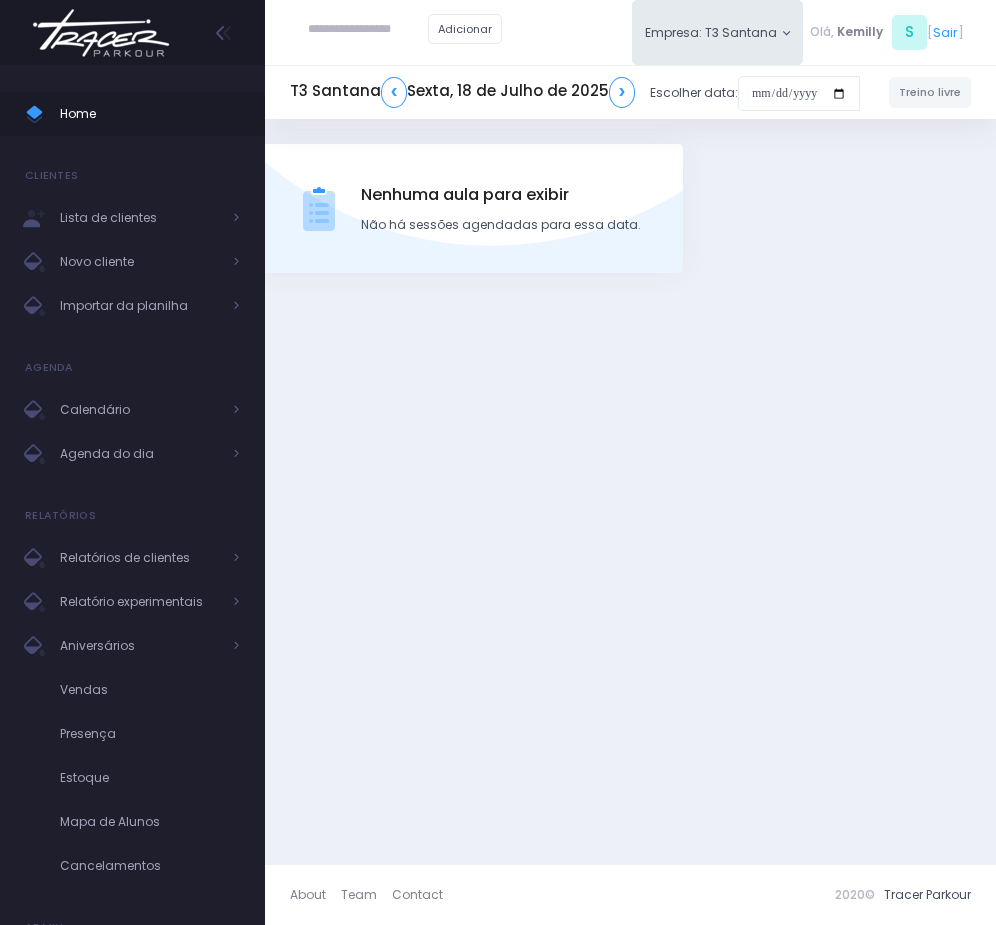 click at bounding box center (368, 30) 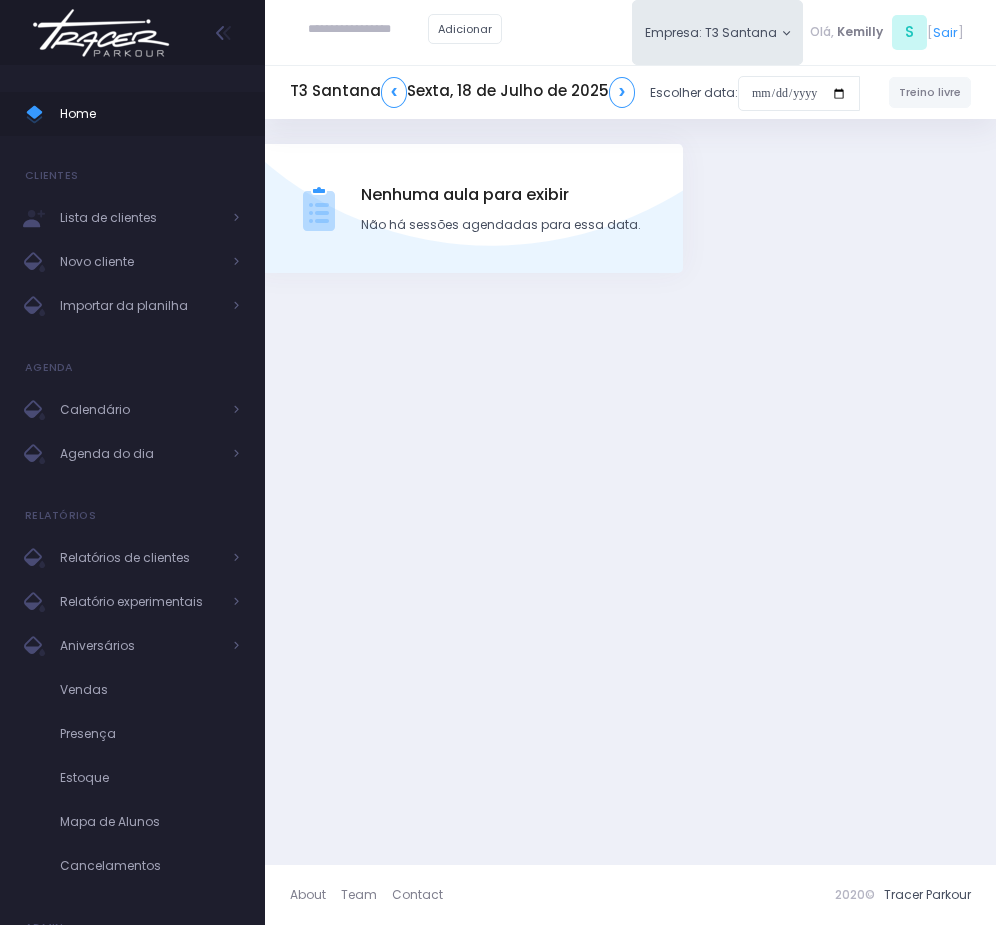 paste on "**********" 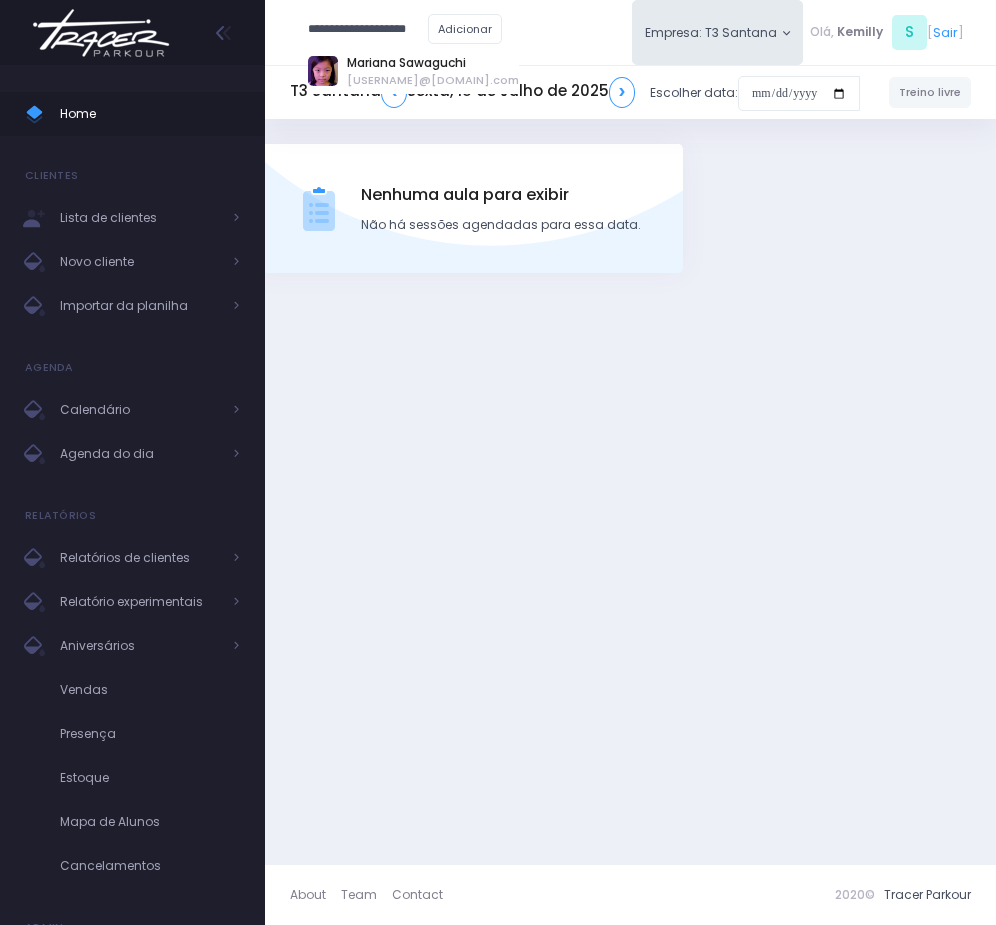 click on "**********" at bounding box center (368, 30) 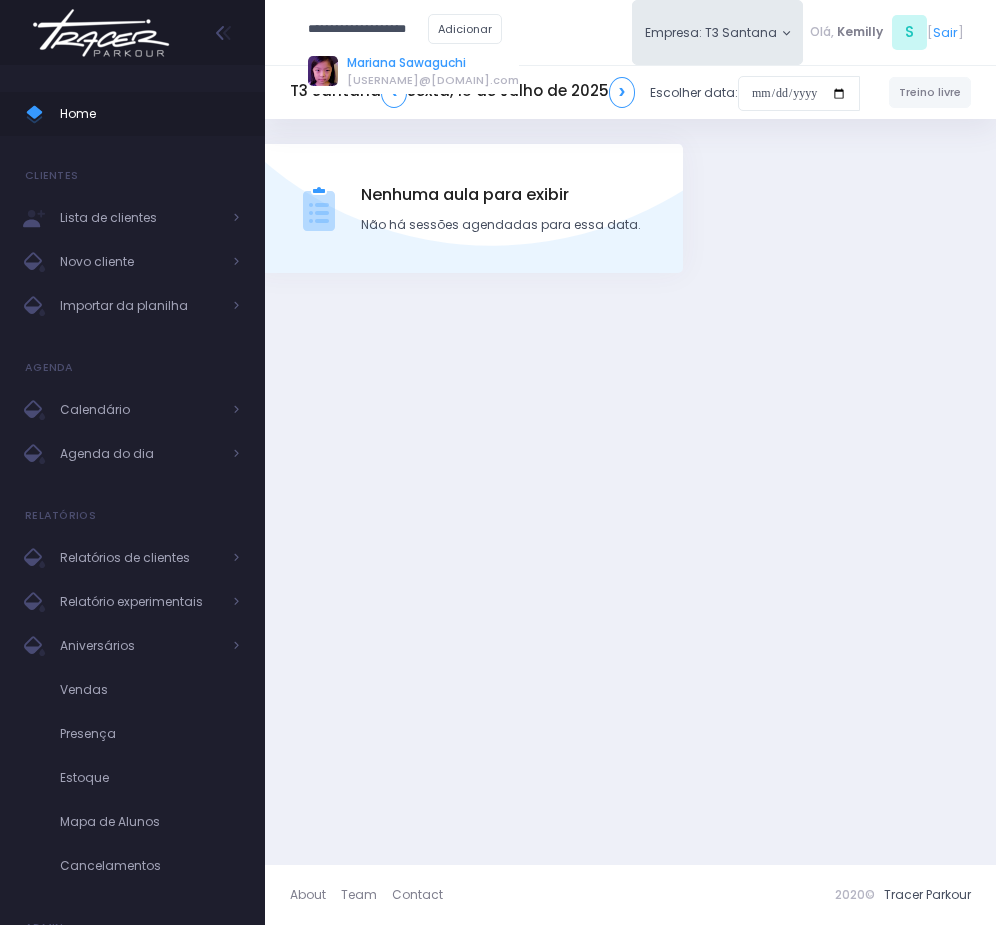 click on "Mariana Sawaguchi" at bounding box center [433, 63] 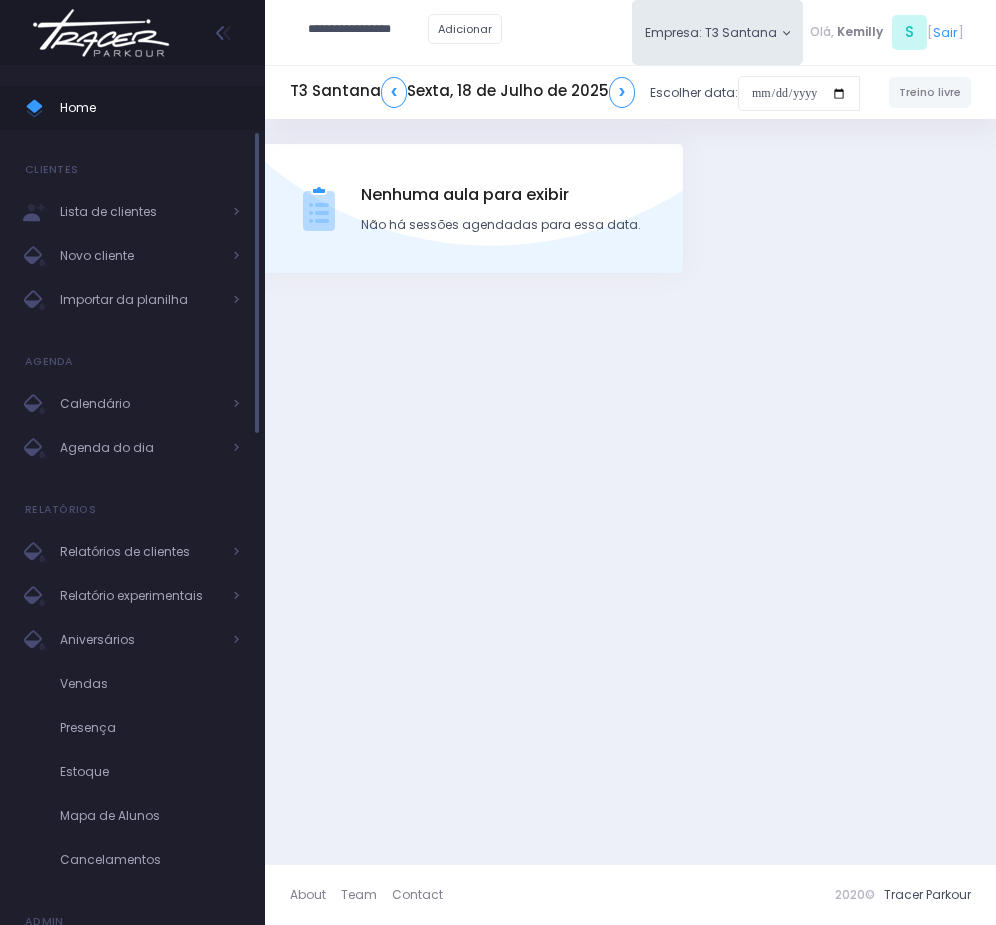 scroll, scrollTop: 7, scrollLeft: 0, axis: vertical 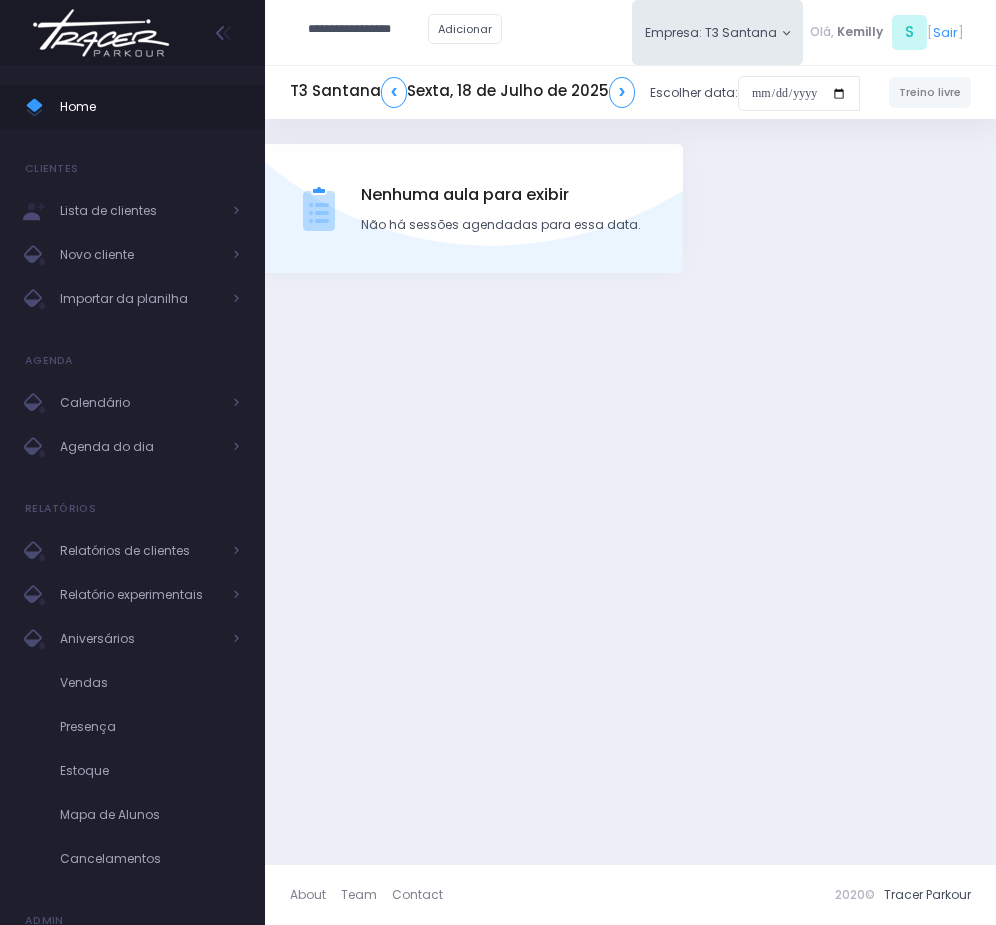 click on "T3 Santana  ❮
Sexta, 18 de Julho de 2025  ❯
Escolher data:
Treino livre" at bounding box center (630, 492) 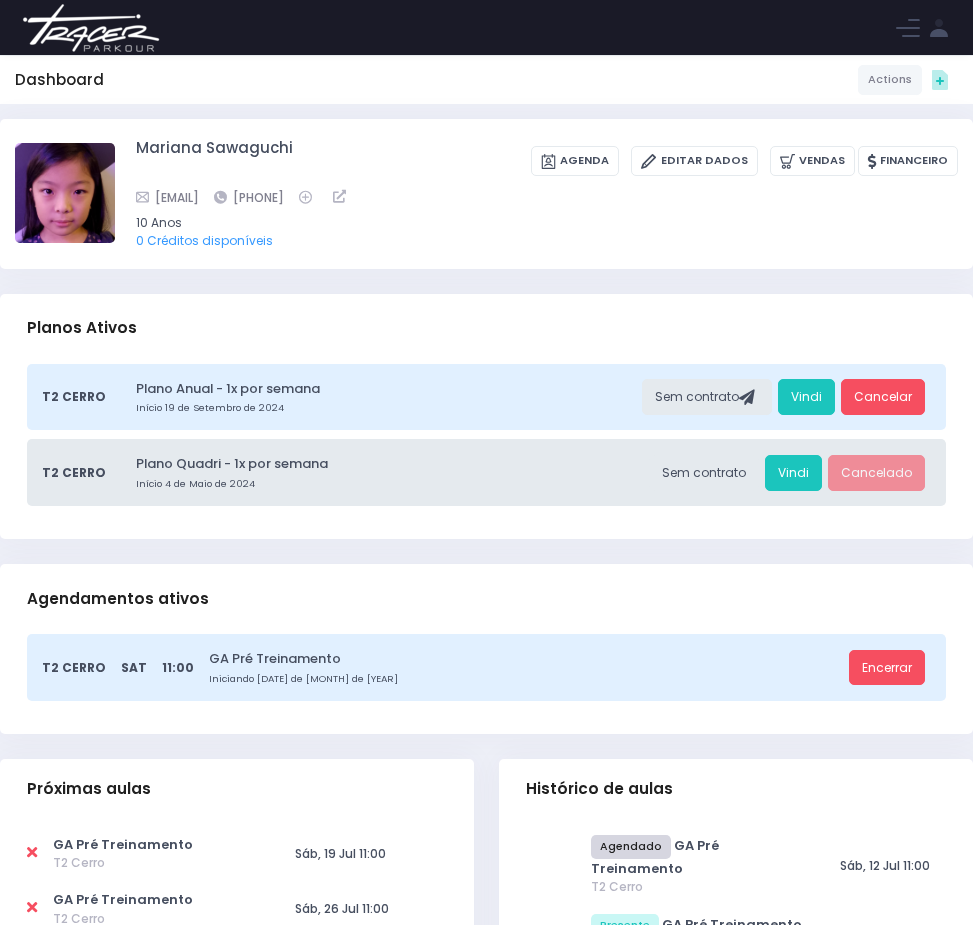 scroll, scrollTop: 0, scrollLeft: 0, axis: both 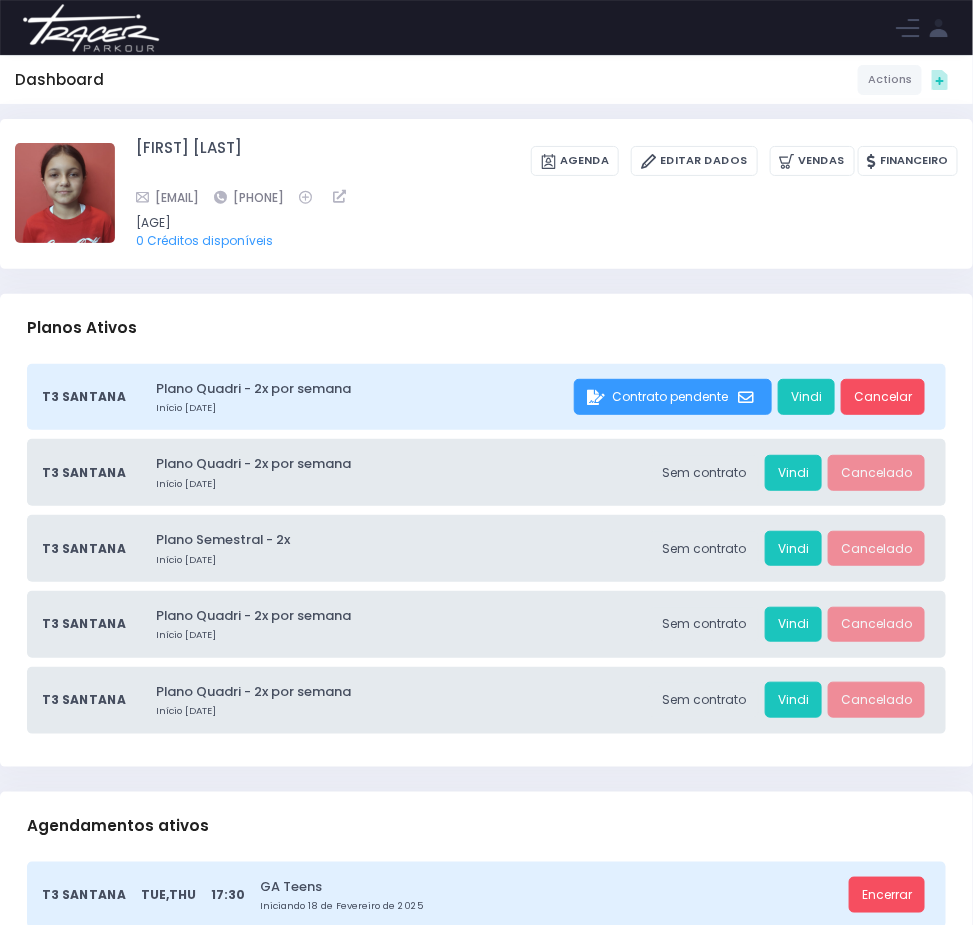 type on "**********" 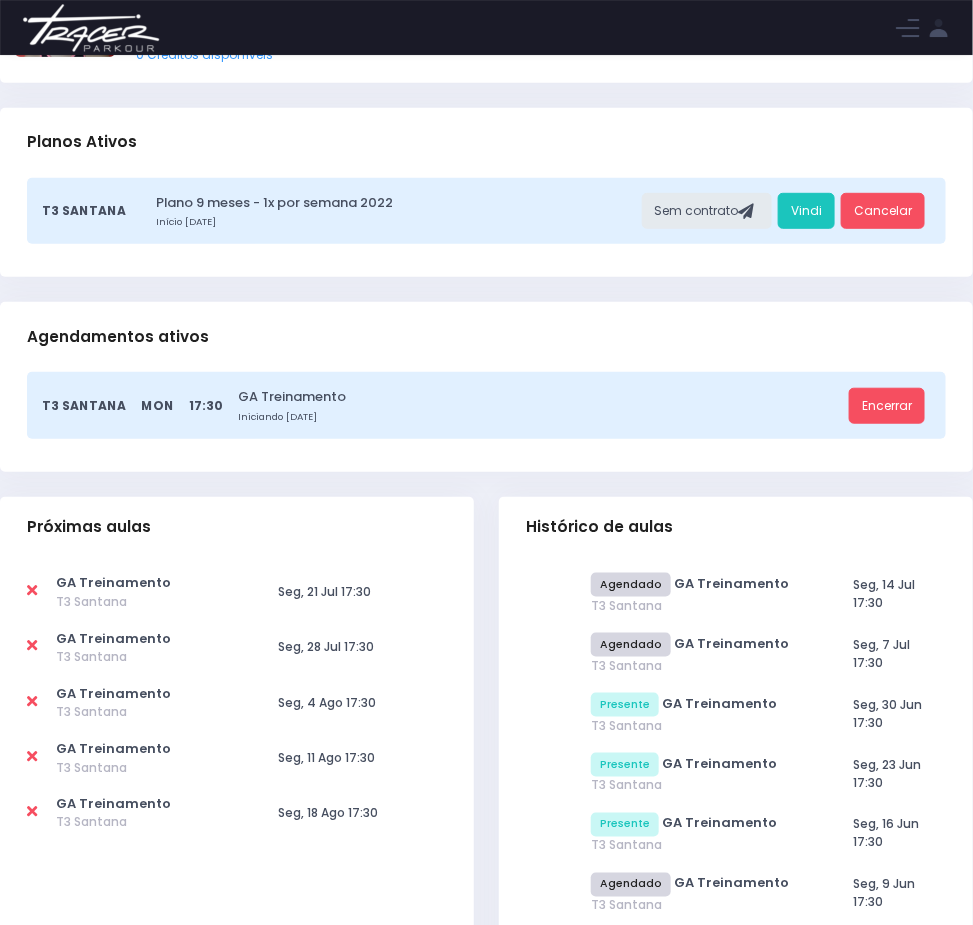 scroll, scrollTop: 300, scrollLeft: 0, axis: vertical 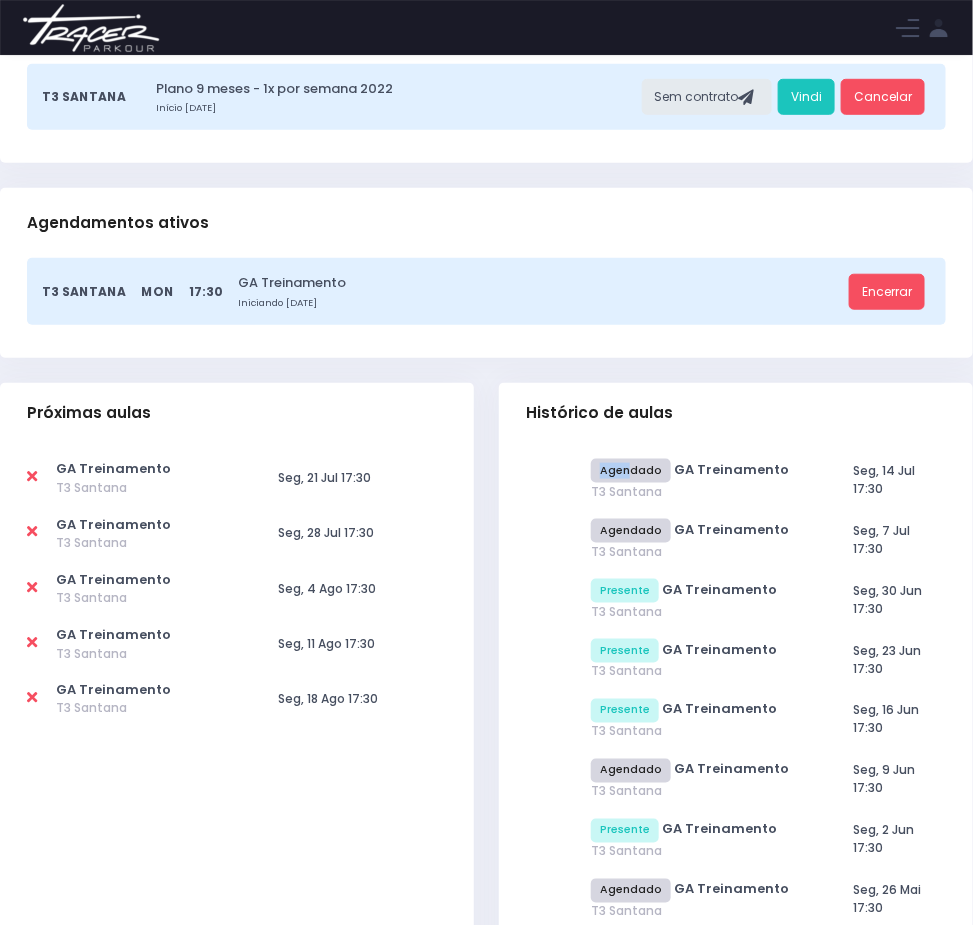 drag, startPoint x: 693, startPoint y: 507, endPoint x: 759, endPoint y: 511, distance: 66.1211 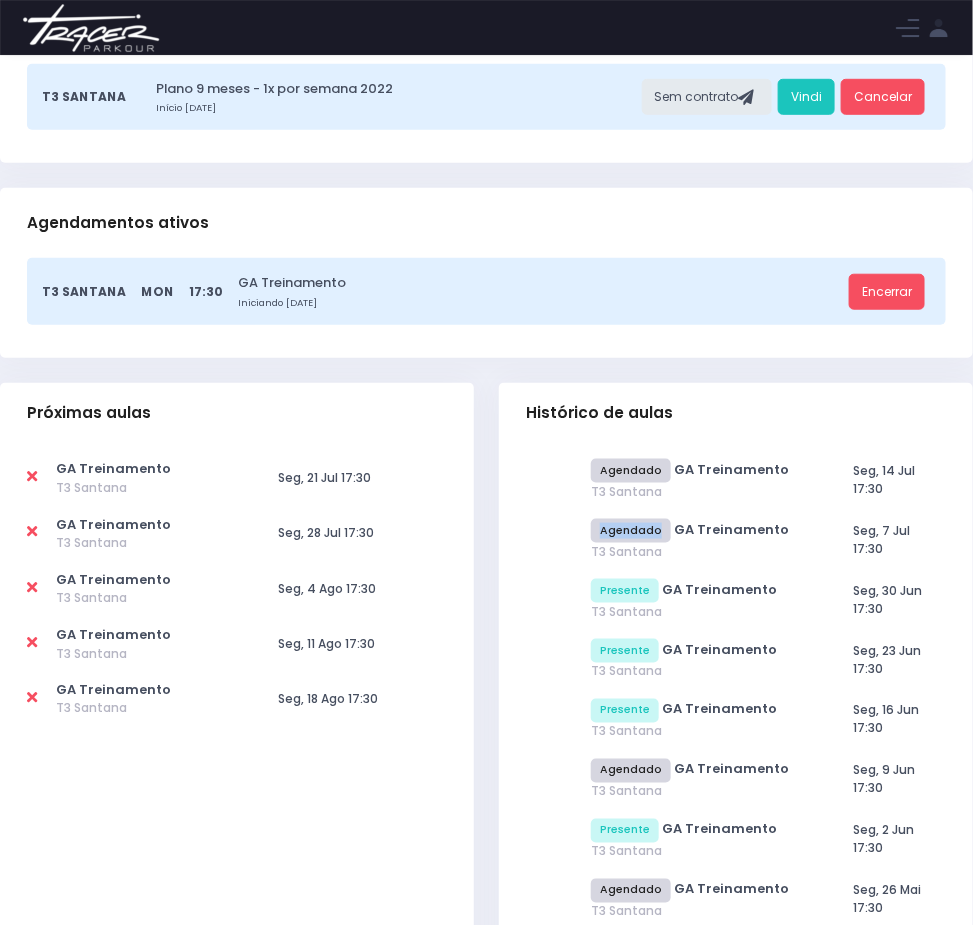 drag, startPoint x: 690, startPoint y: 586, endPoint x: 778, endPoint y: 597, distance: 88.68484 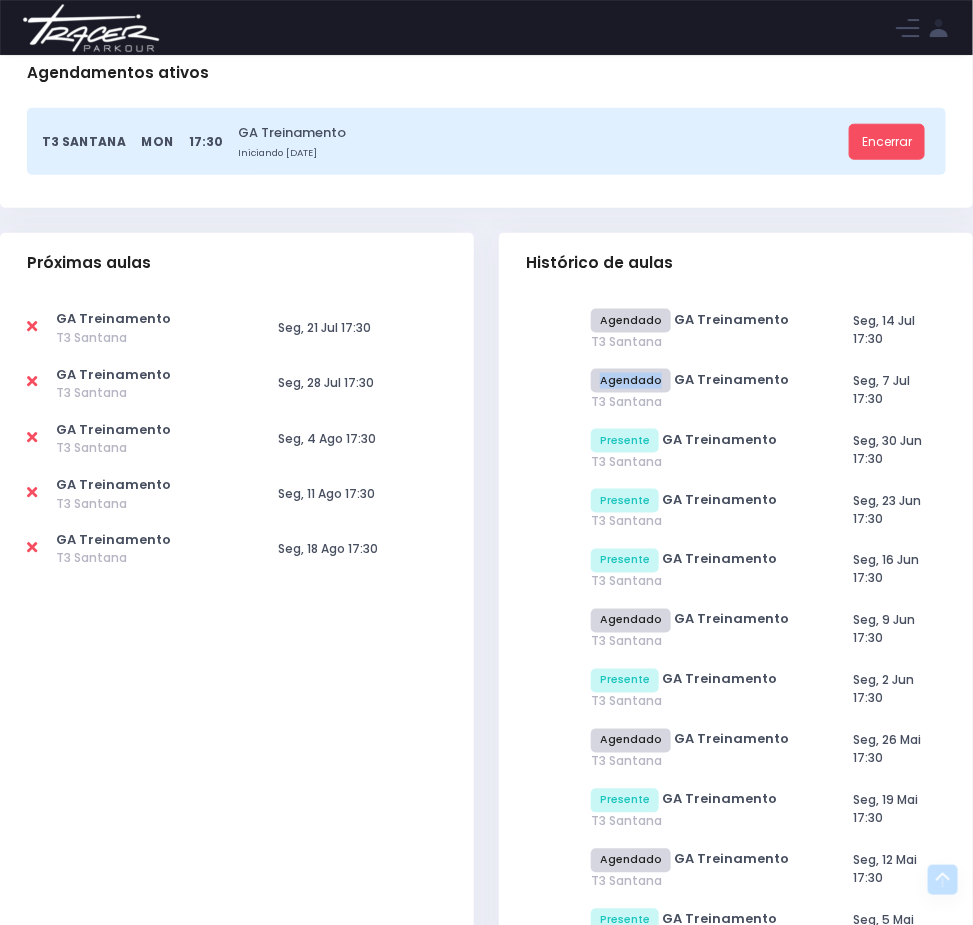 scroll, scrollTop: 600, scrollLeft: 0, axis: vertical 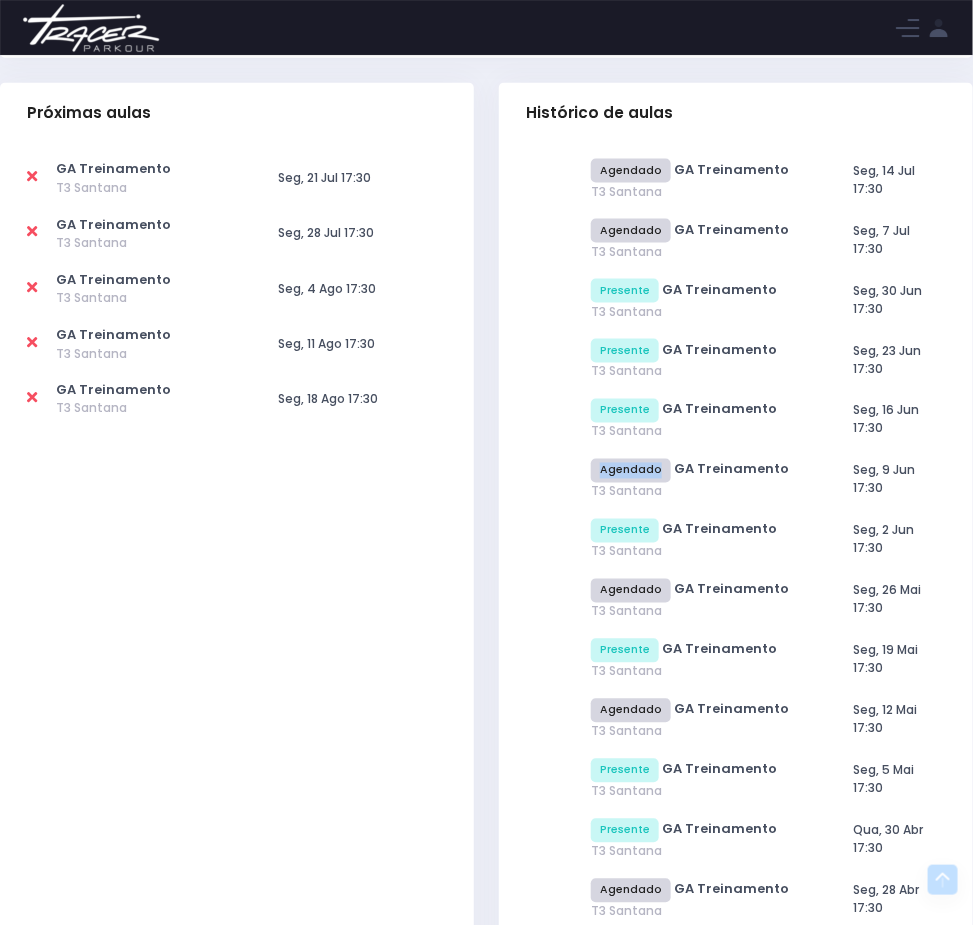 drag, startPoint x: 702, startPoint y: 609, endPoint x: 786, endPoint y: 609, distance: 84 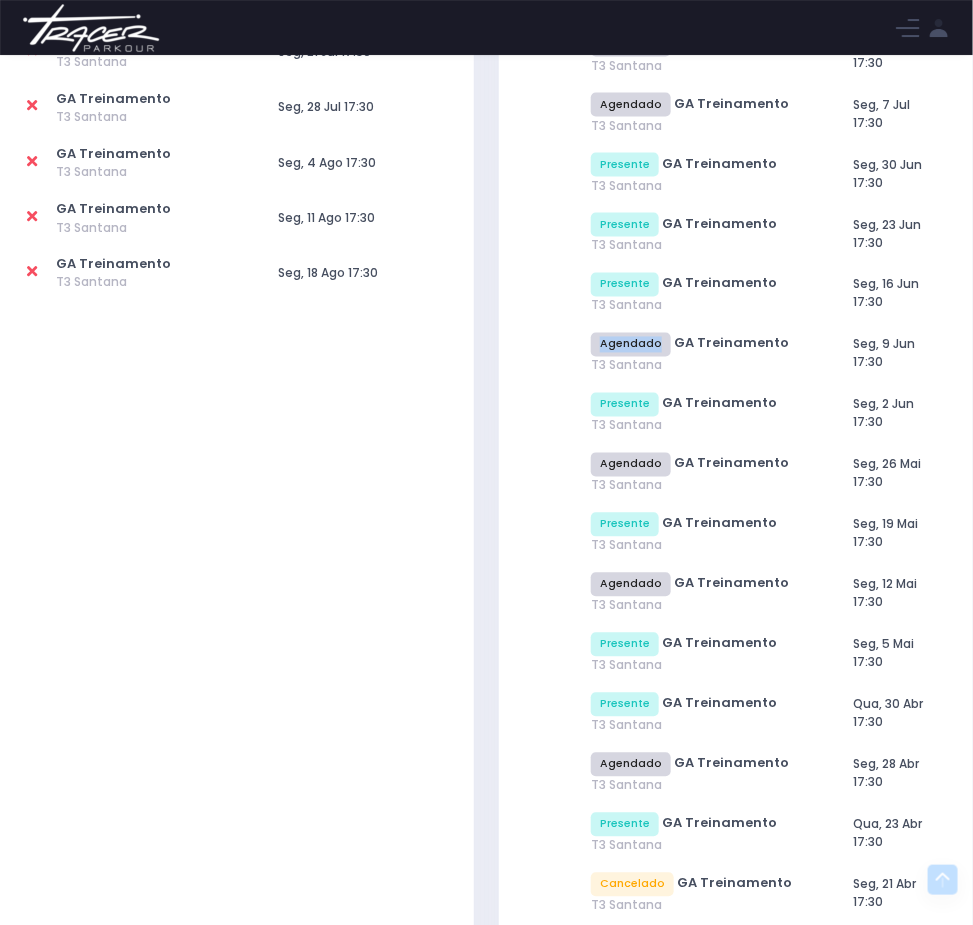 scroll, scrollTop: 750, scrollLeft: 0, axis: vertical 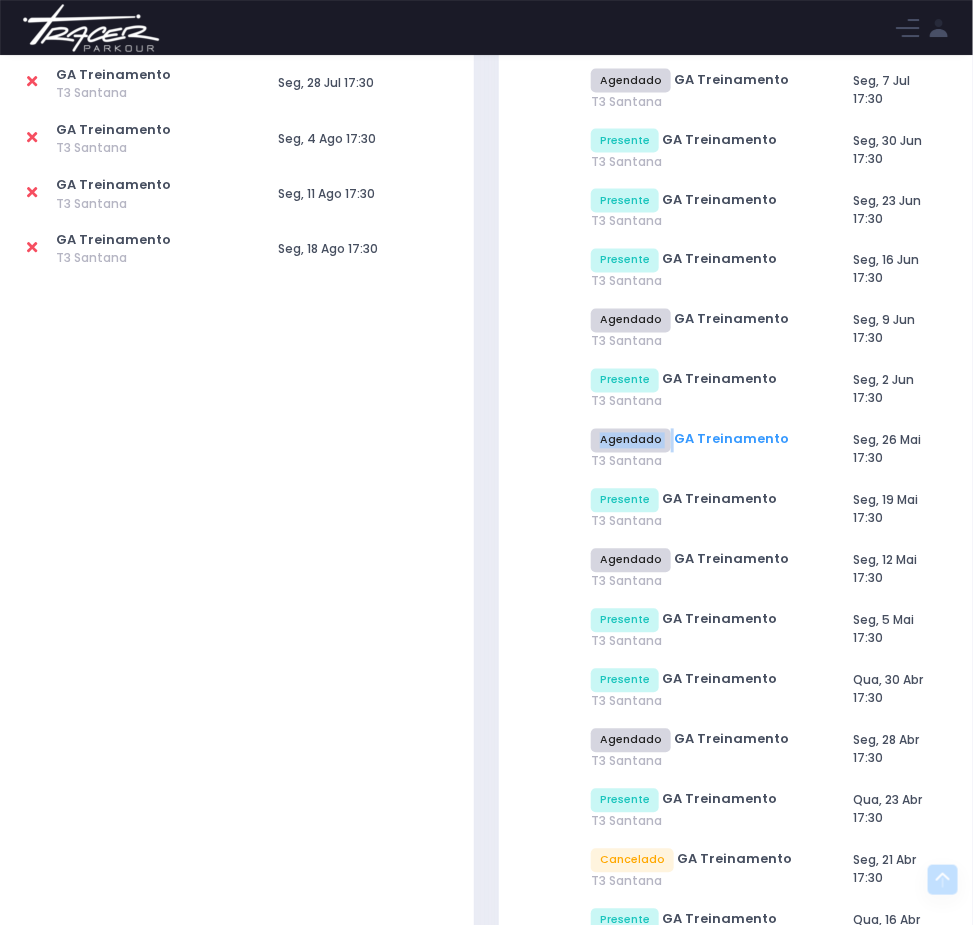 drag, startPoint x: 700, startPoint y: 606, endPoint x: 801, endPoint y: 616, distance: 101.49384 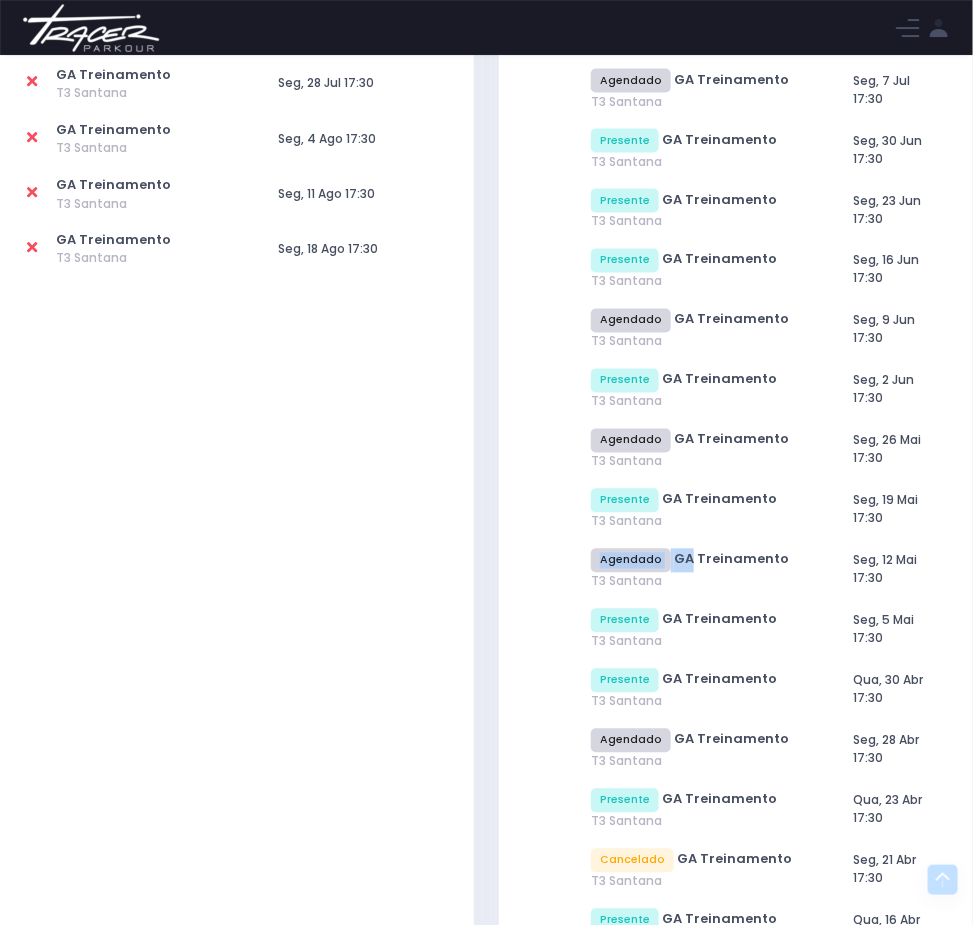 drag, startPoint x: 682, startPoint y: 760, endPoint x: 820, endPoint y: 774, distance: 138.70833 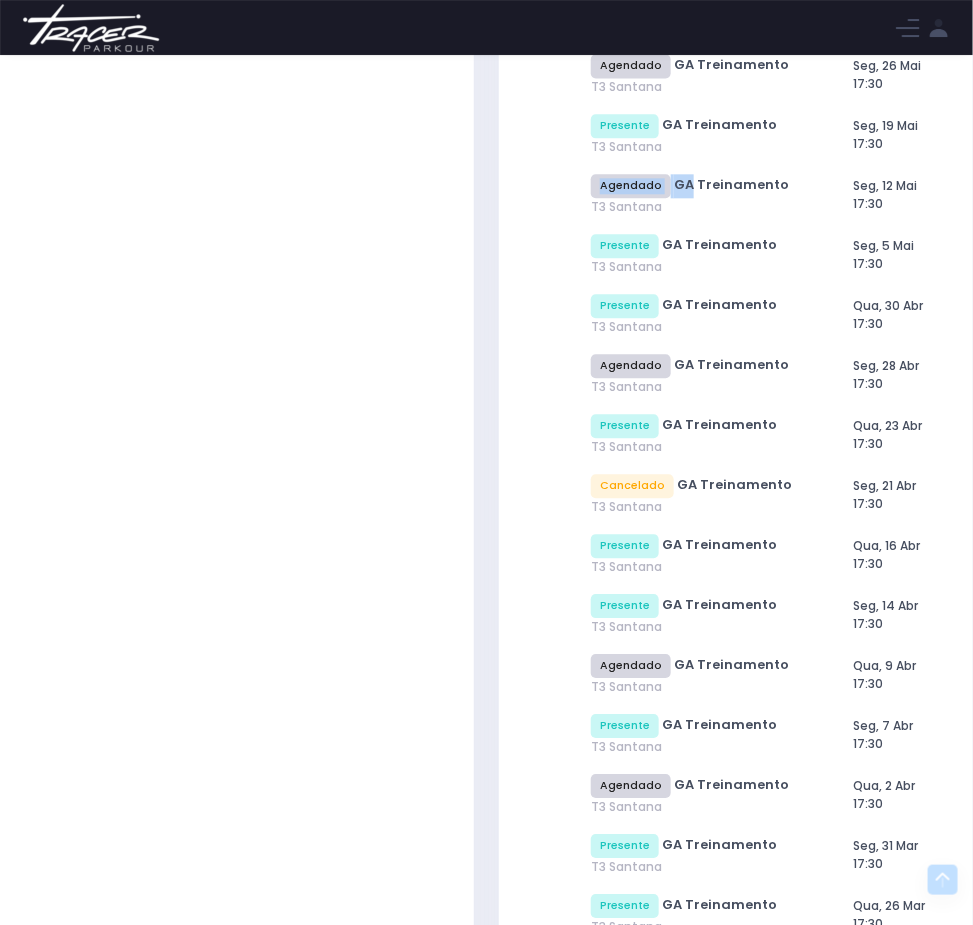 scroll, scrollTop: 1200, scrollLeft: 0, axis: vertical 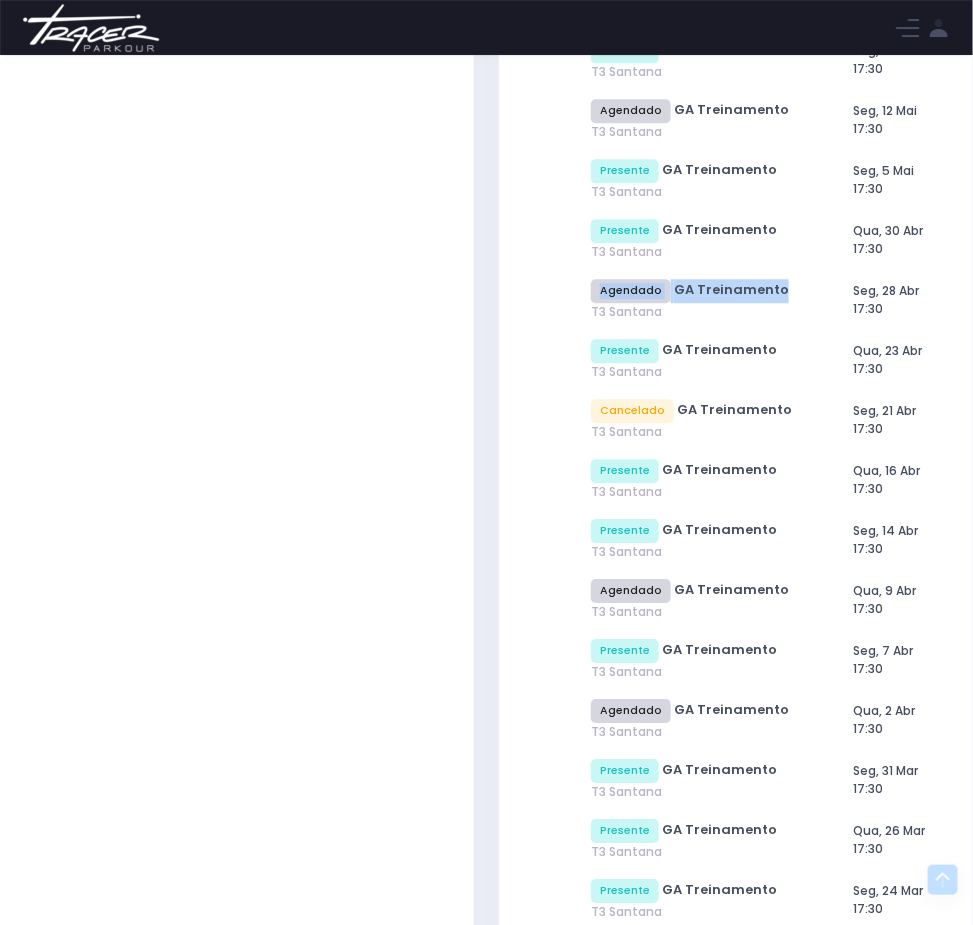 drag, startPoint x: 706, startPoint y: 567, endPoint x: 825, endPoint y: 600, distance: 123.49089 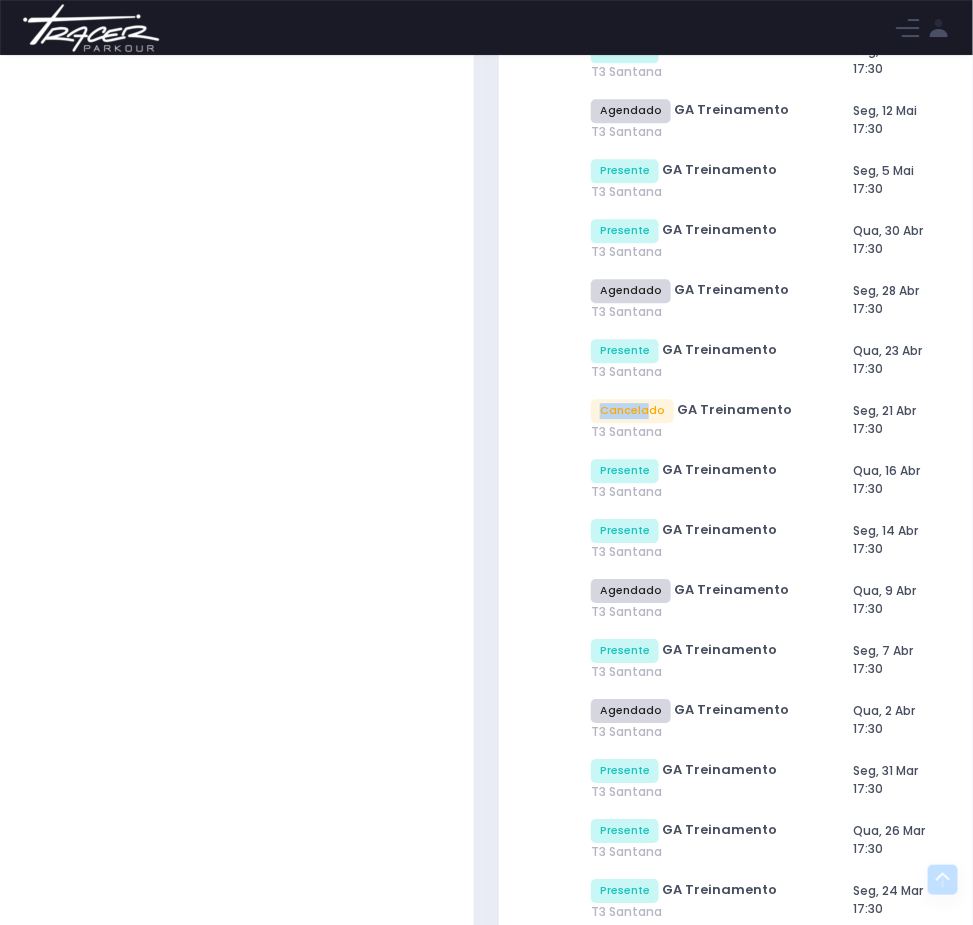 drag, startPoint x: 708, startPoint y: 724, endPoint x: 771, endPoint y: 724, distance: 63 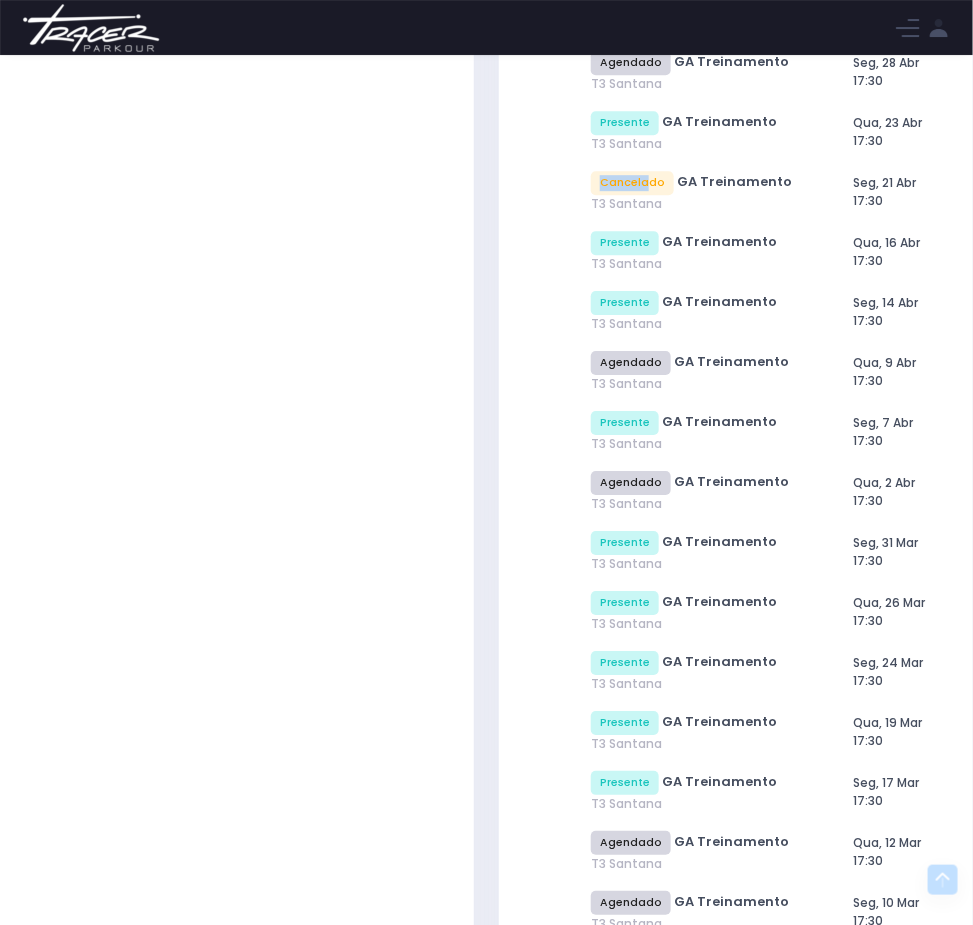 scroll, scrollTop: 1500, scrollLeft: 0, axis: vertical 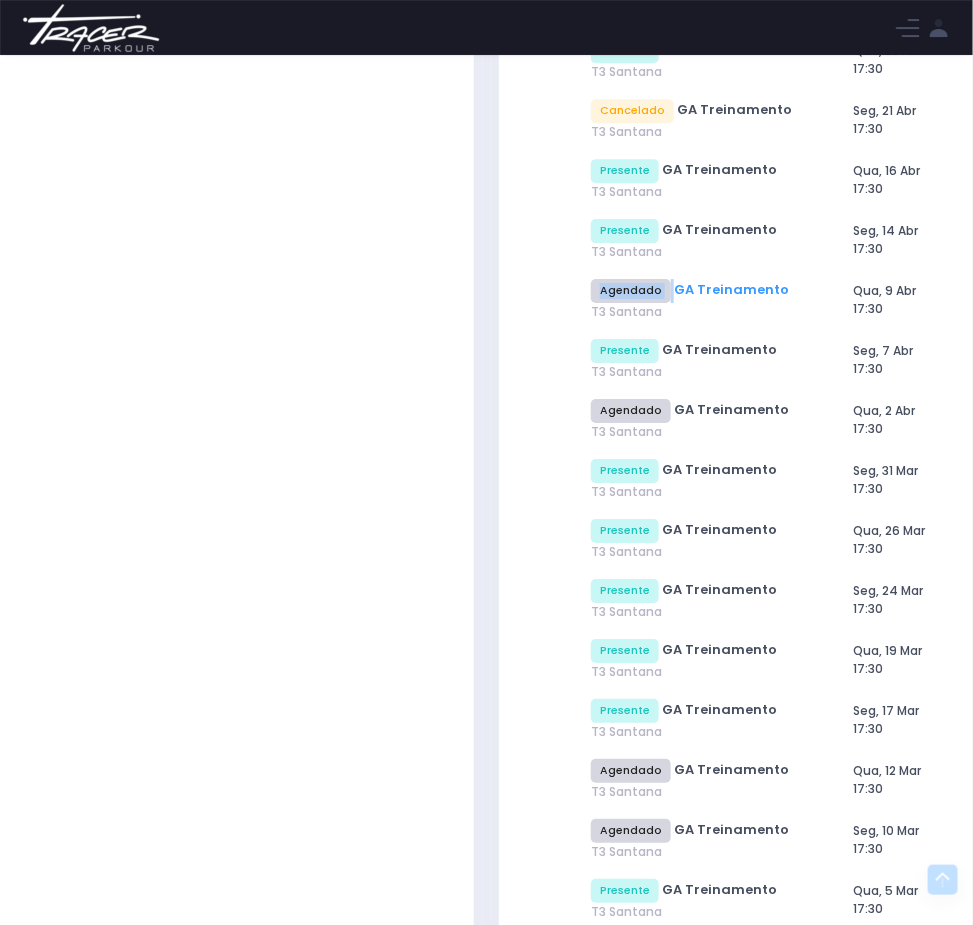 drag, startPoint x: 711, startPoint y: 666, endPoint x: 769, endPoint y: 715, distance: 75.9276 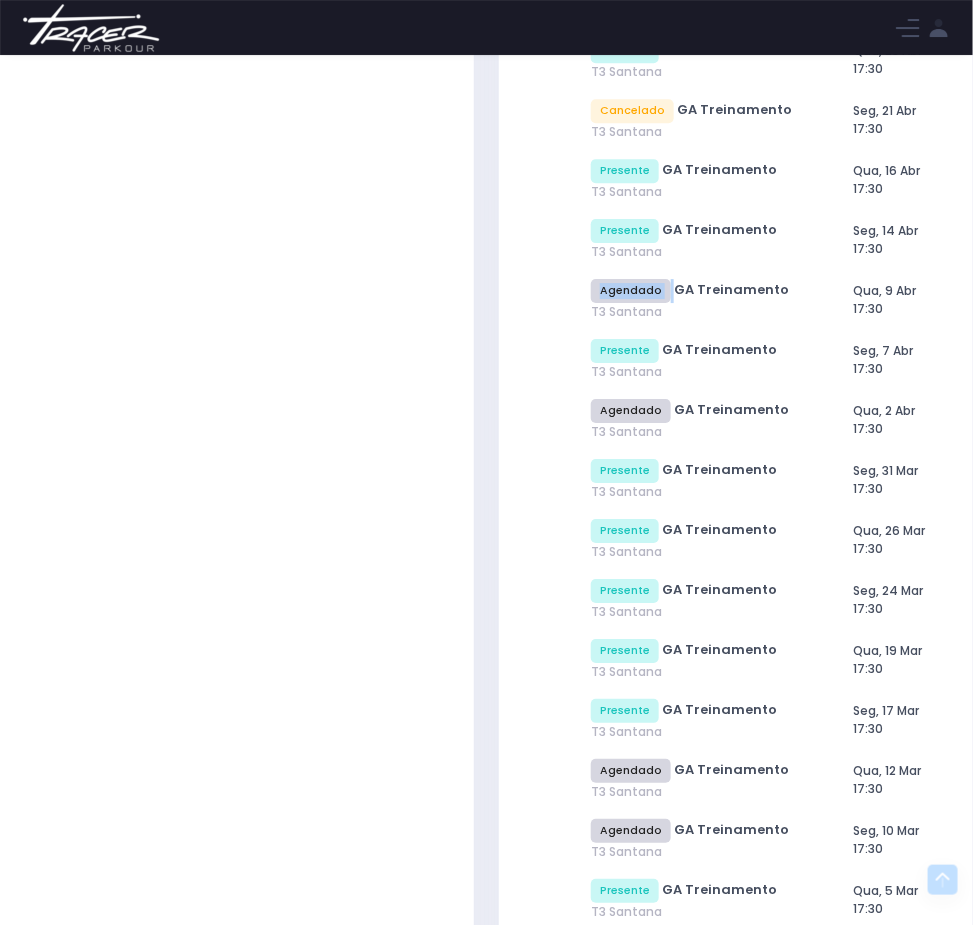 click on "Agendado
GA Treinamento
T3 Santana
Qua, 9 Abr 17:30" at bounding box center [736, 300] 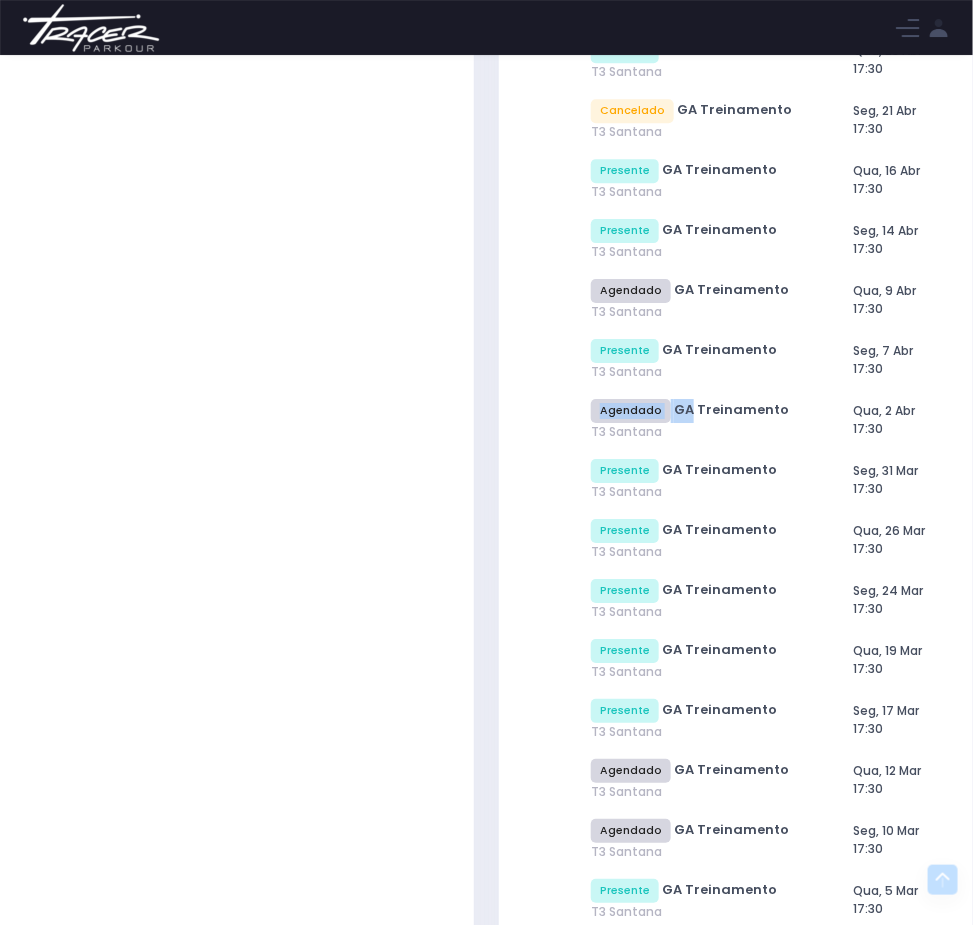 drag, startPoint x: 714, startPoint y: 814, endPoint x: 822, endPoint y: 825, distance: 108.55874 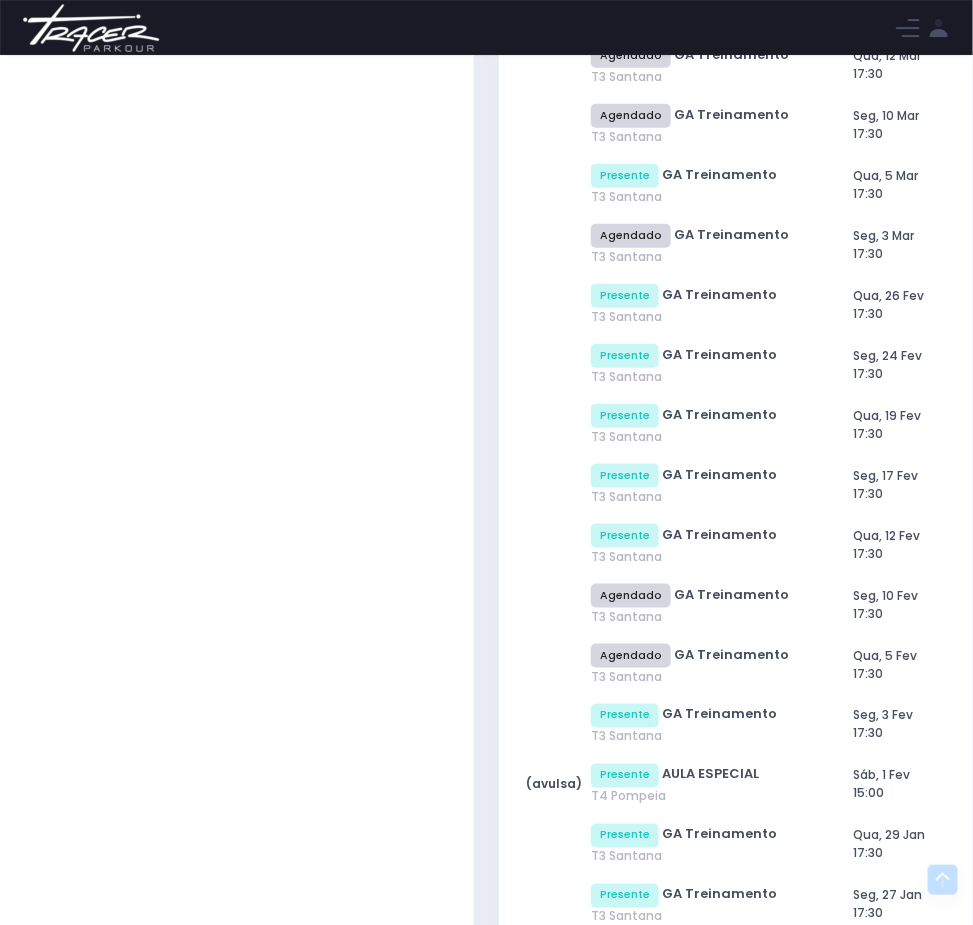 scroll, scrollTop: 2250, scrollLeft: 0, axis: vertical 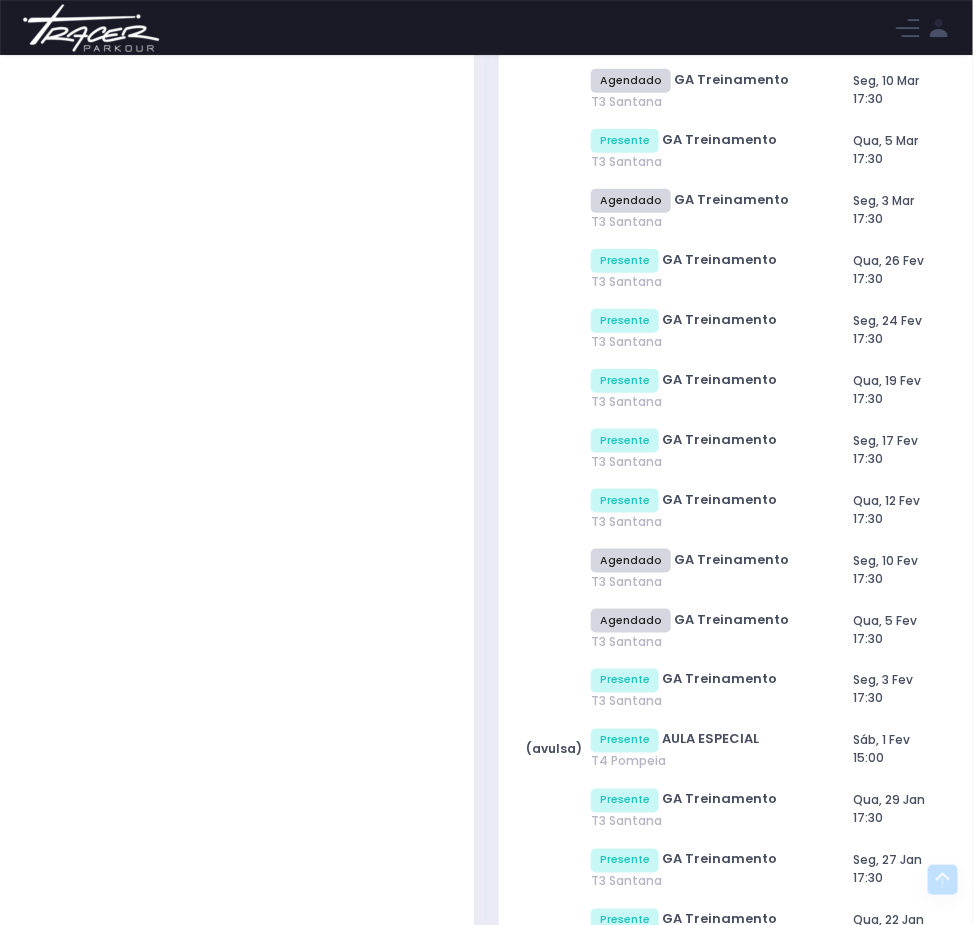 drag, startPoint x: 712, startPoint y: 559, endPoint x: 750, endPoint y: 601, distance: 56.63921 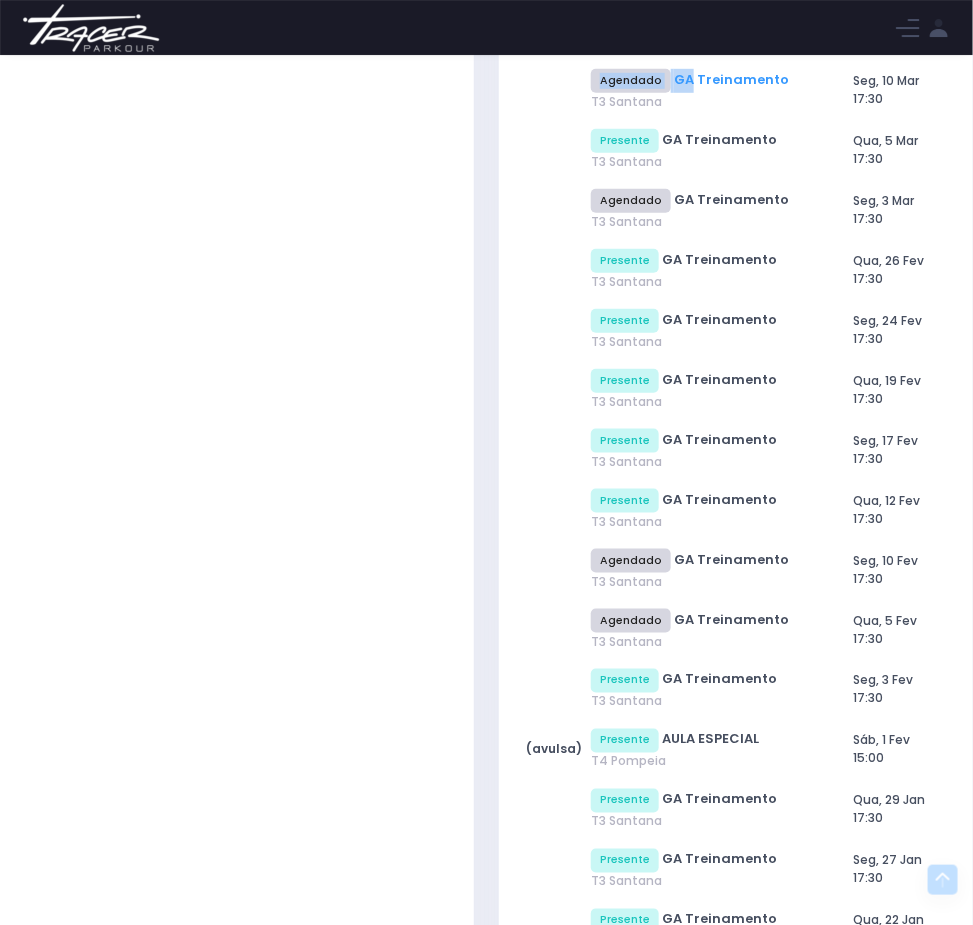 drag, startPoint x: 702, startPoint y: 630, endPoint x: 814, endPoint y: 630, distance: 112 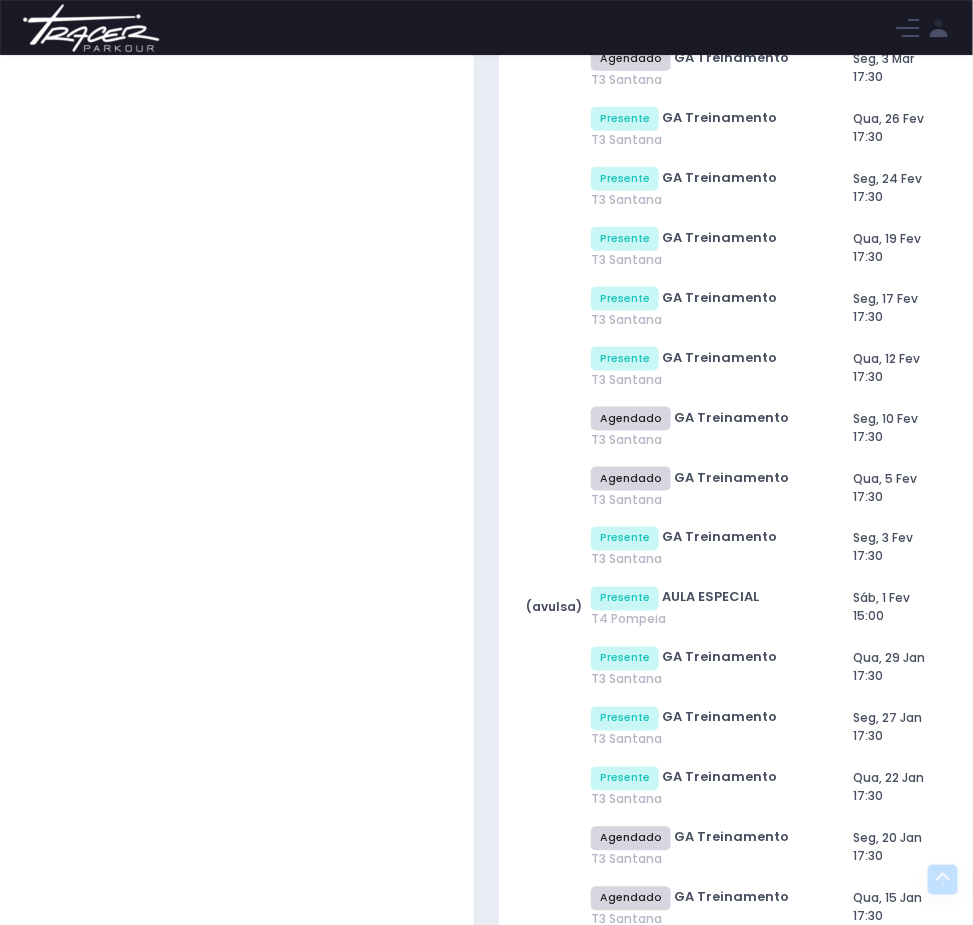scroll, scrollTop: 2550, scrollLeft: 0, axis: vertical 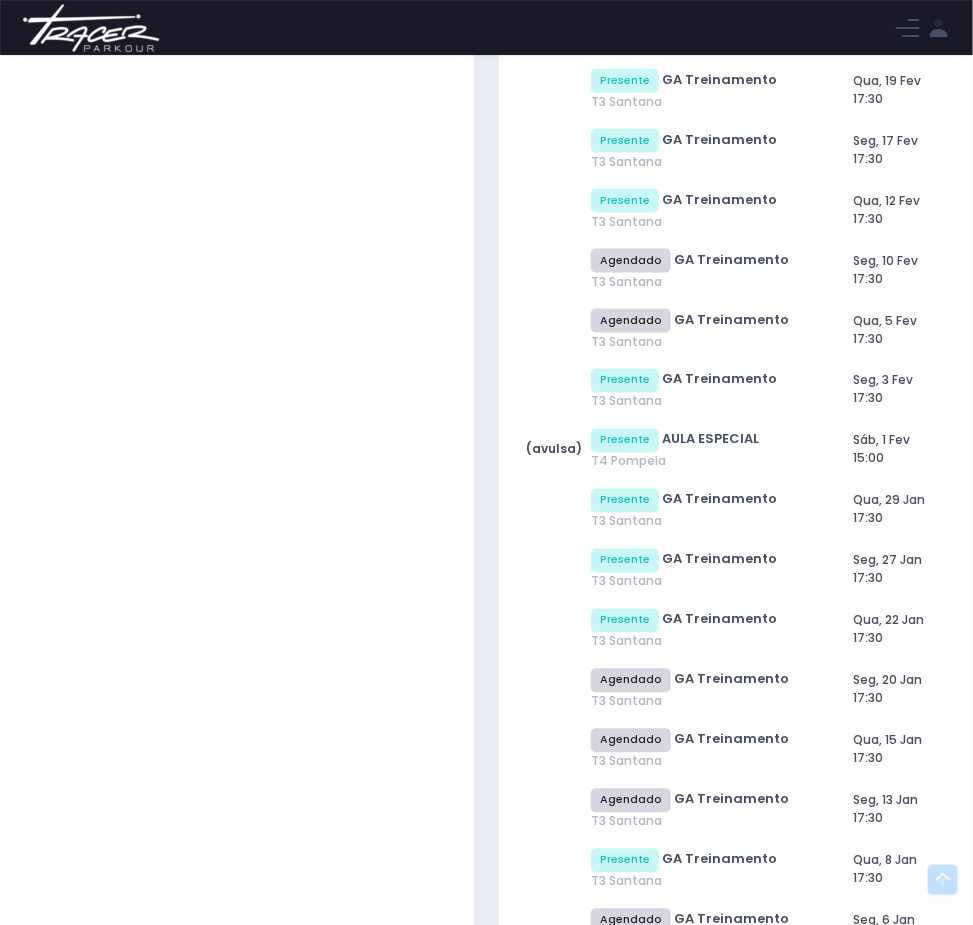 drag, startPoint x: 765, startPoint y: 489, endPoint x: 799, endPoint y: 484, distance: 34.36568 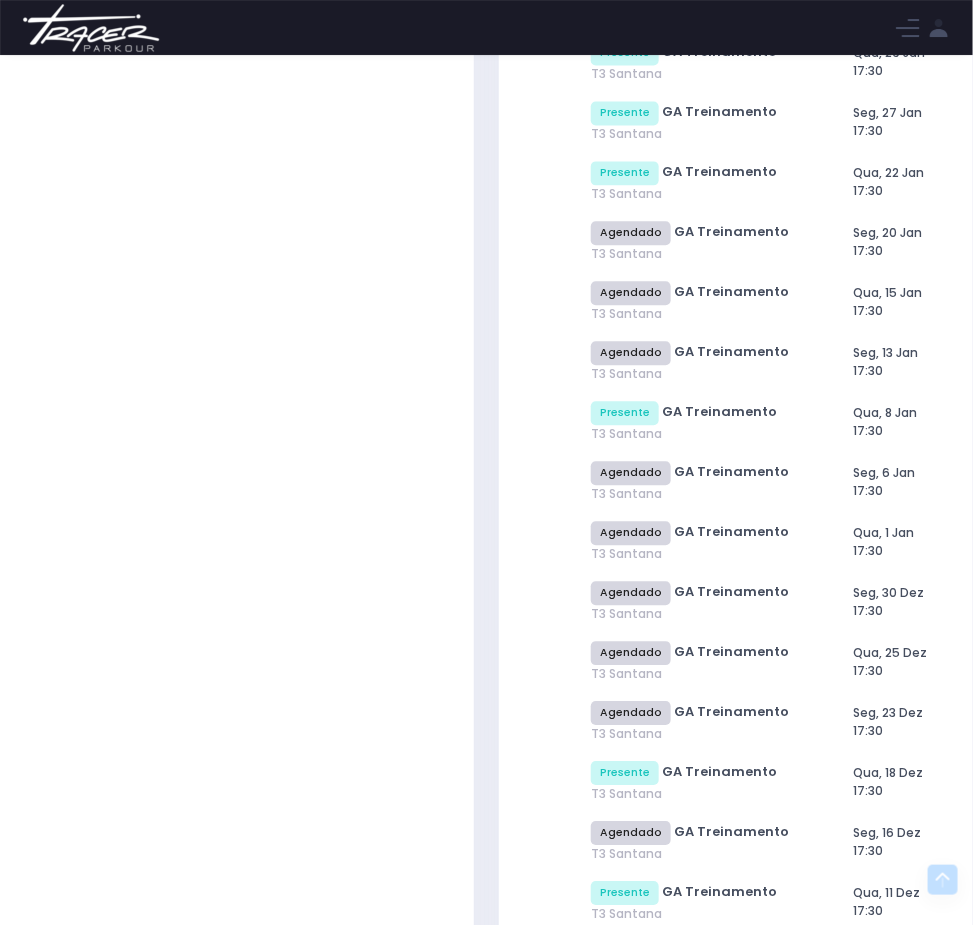 scroll, scrollTop: 3000, scrollLeft: 0, axis: vertical 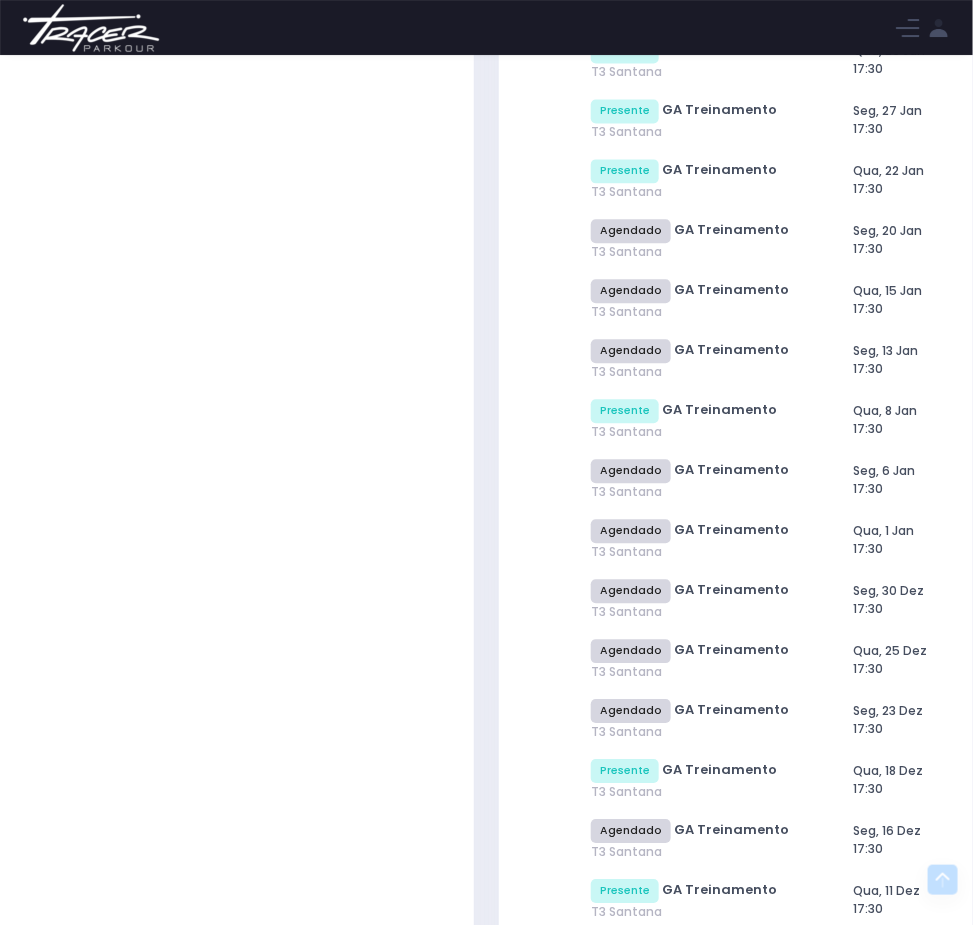 drag, startPoint x: 712, startPoint y: 519, endPoint x: 817, endPoint y: 513, distance: 105.17129 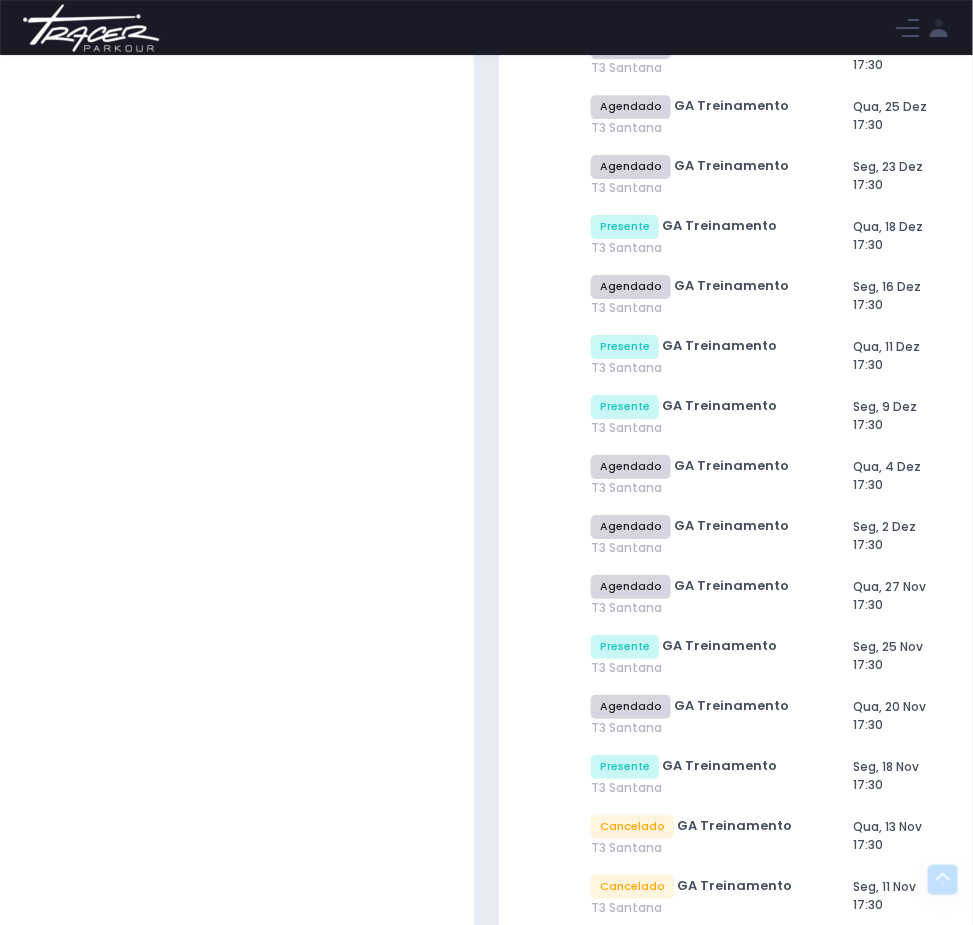 scroll, scrollTop: 3600, scrollLeft: 0, axis: vertical 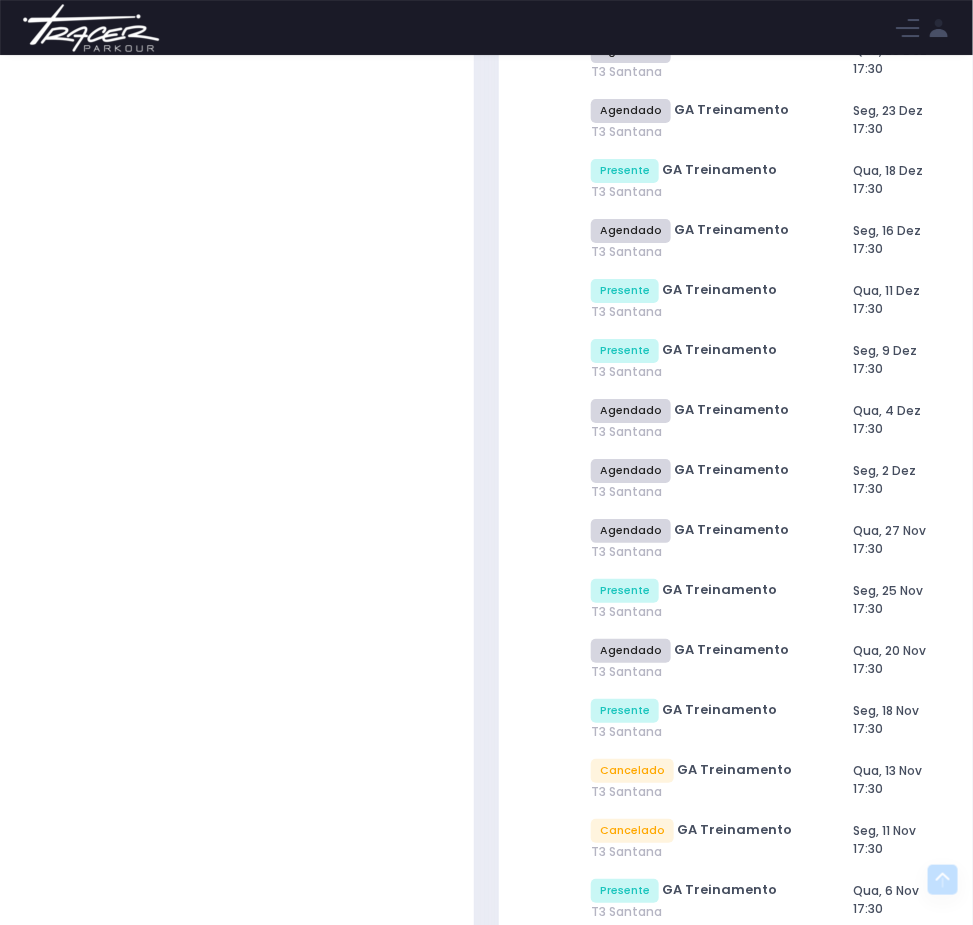 drag, startPoint x: 700, startPoint y: 460, endPoint x: 817, endPoint y: 466, distance: 117.15375 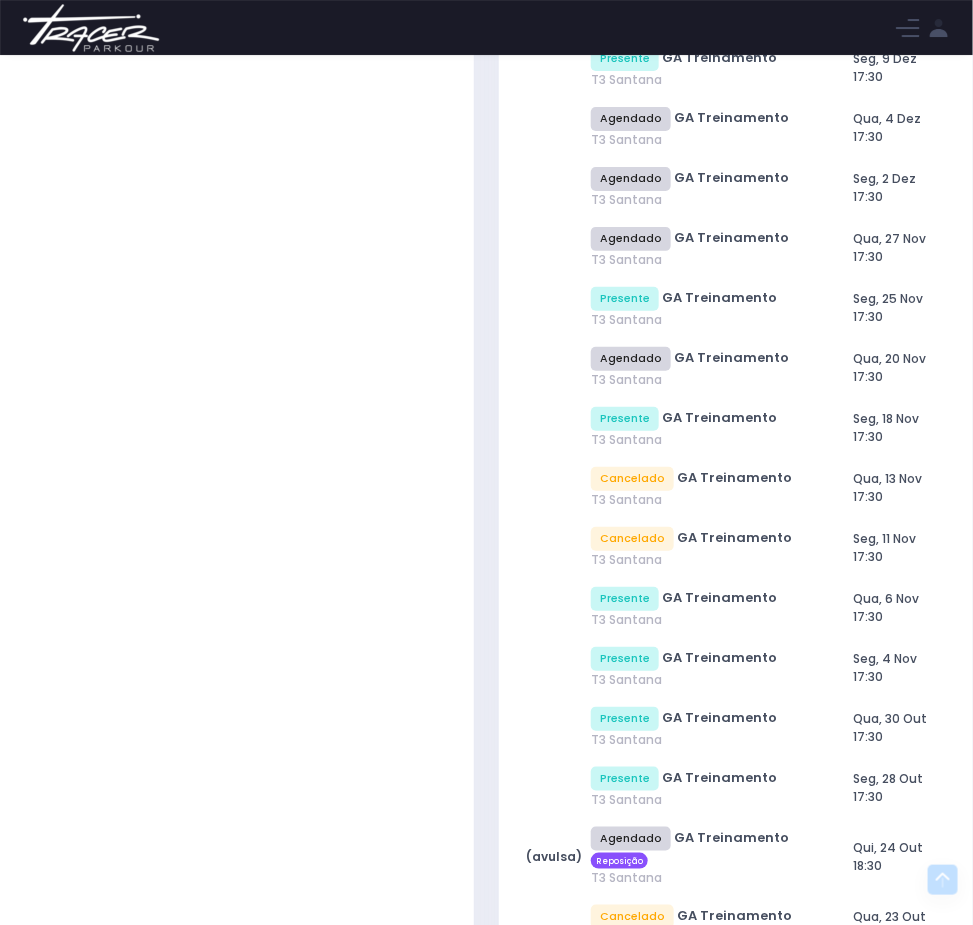 scroll, scrollTop: 3900, scrollLeft: 0, axis: vertical 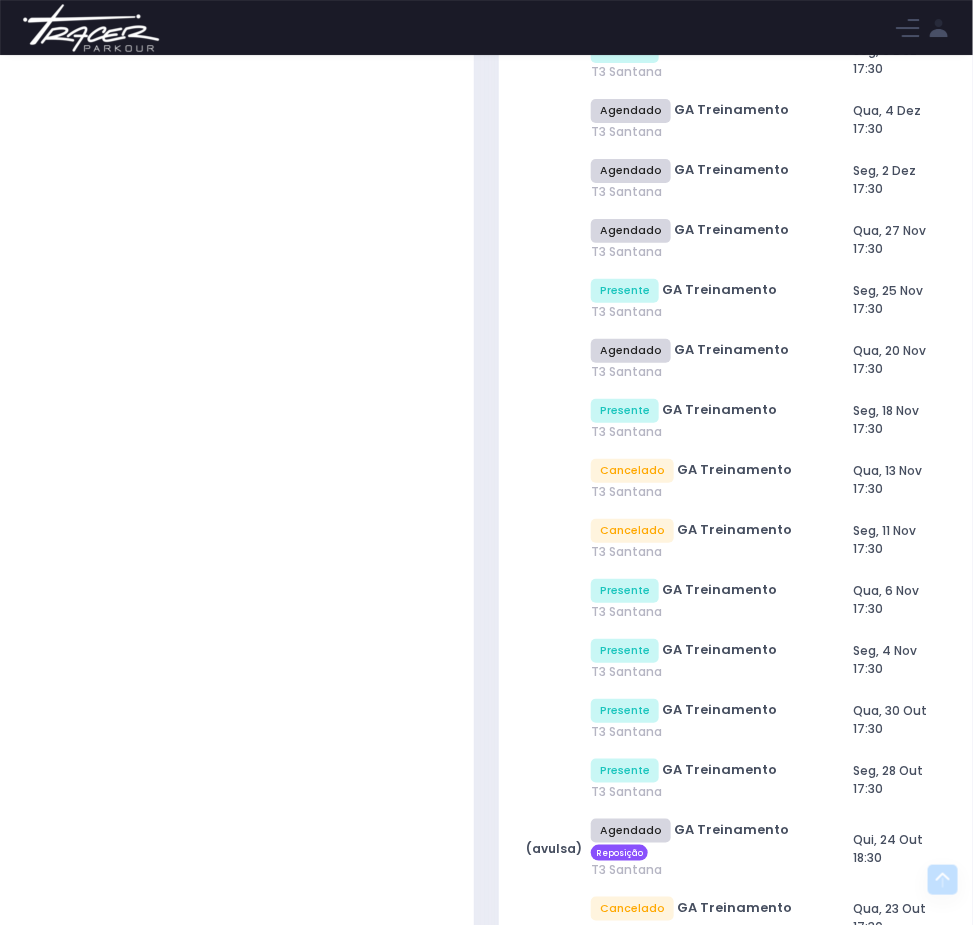 drag, startPoint x: 714, startPoint y: 480, endPoint x: 838, endPoint y: 480, distance: 124 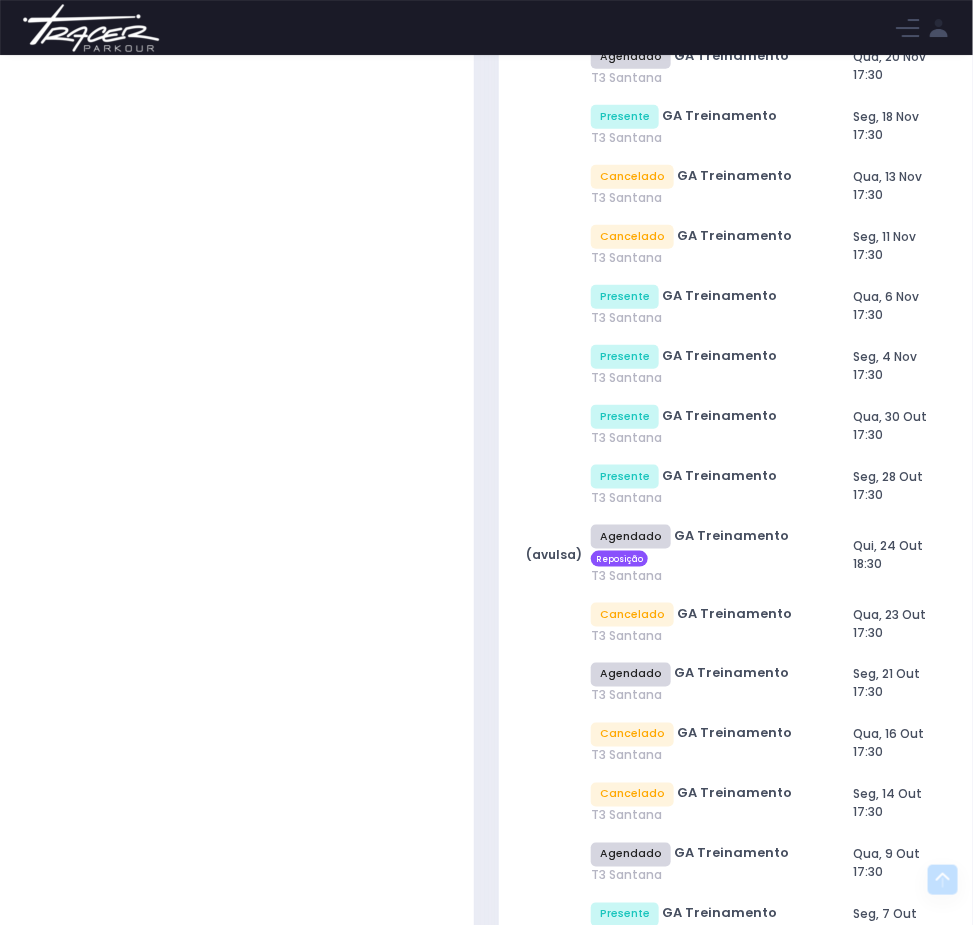 scroll, scrollTop: 4200, scrollLeft: 0, axis: vertical 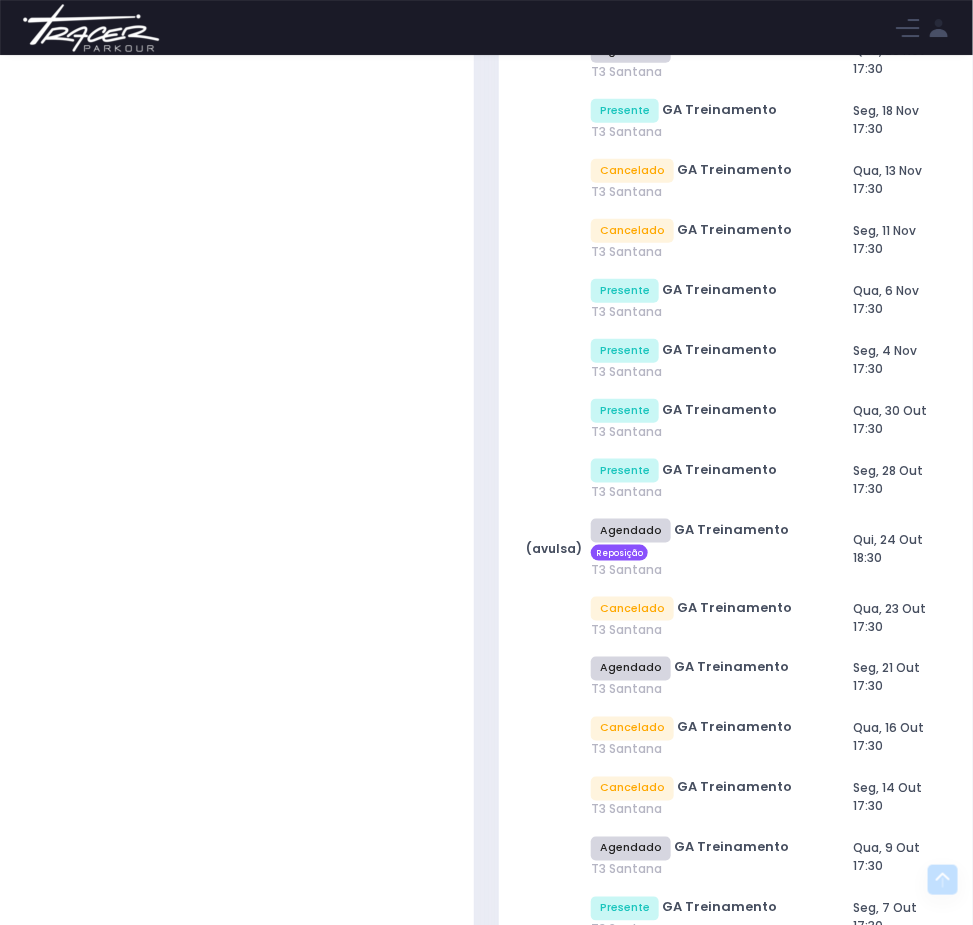 drag, startPoint x: 708, startPoint y: 669, endPoint x: 831, endPoint y: 666, distance: 123.03658 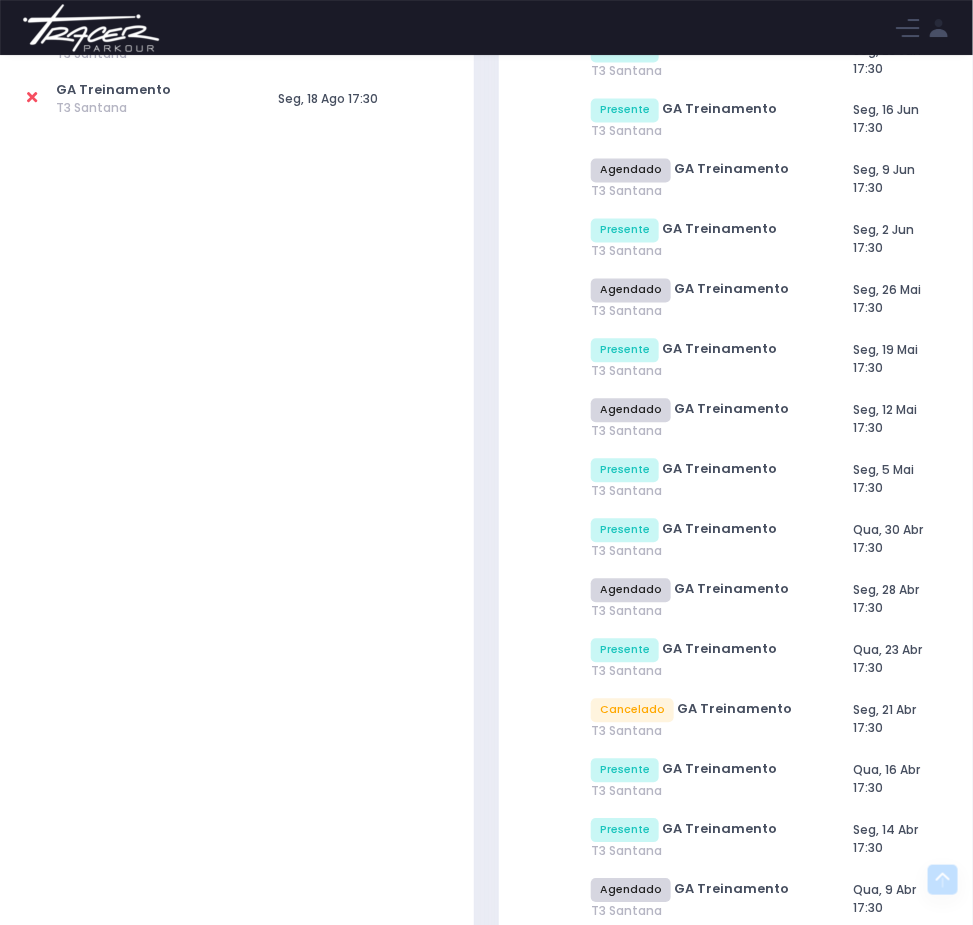 scroll, scrollTop: 0, scrollLeft: 0, axis: both 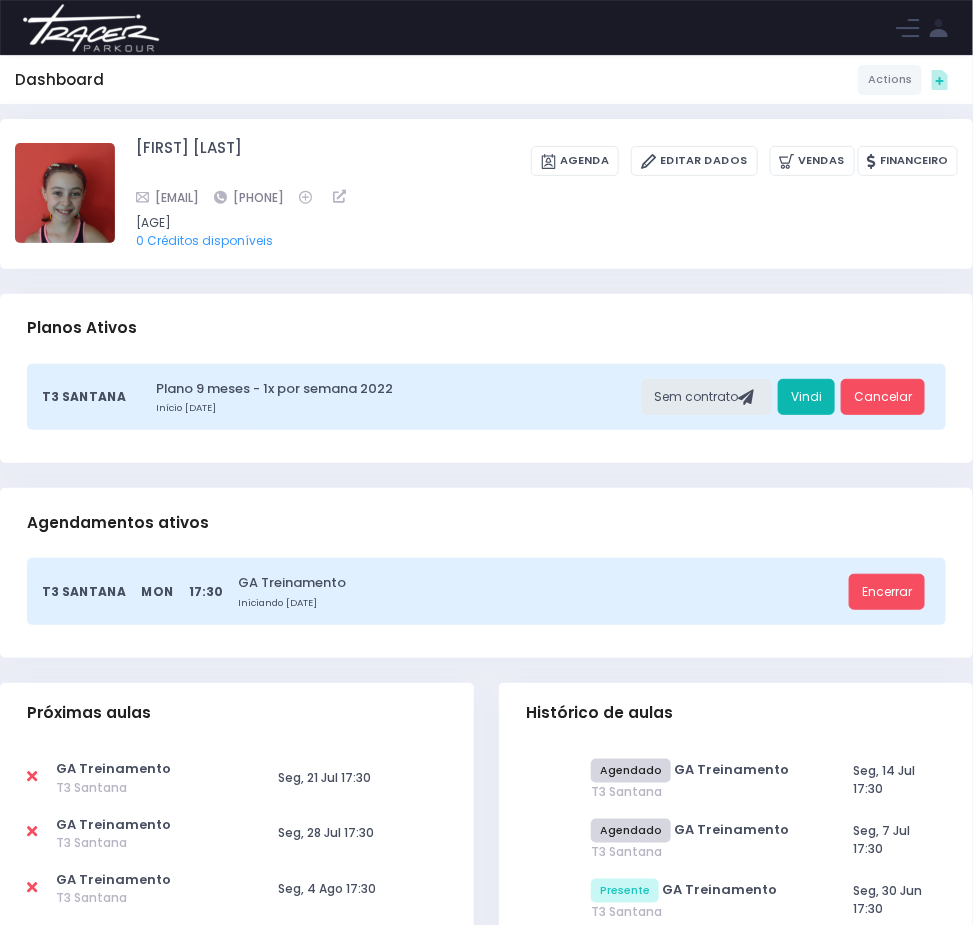 click on "Vindi" at bounding box center (806, 397) 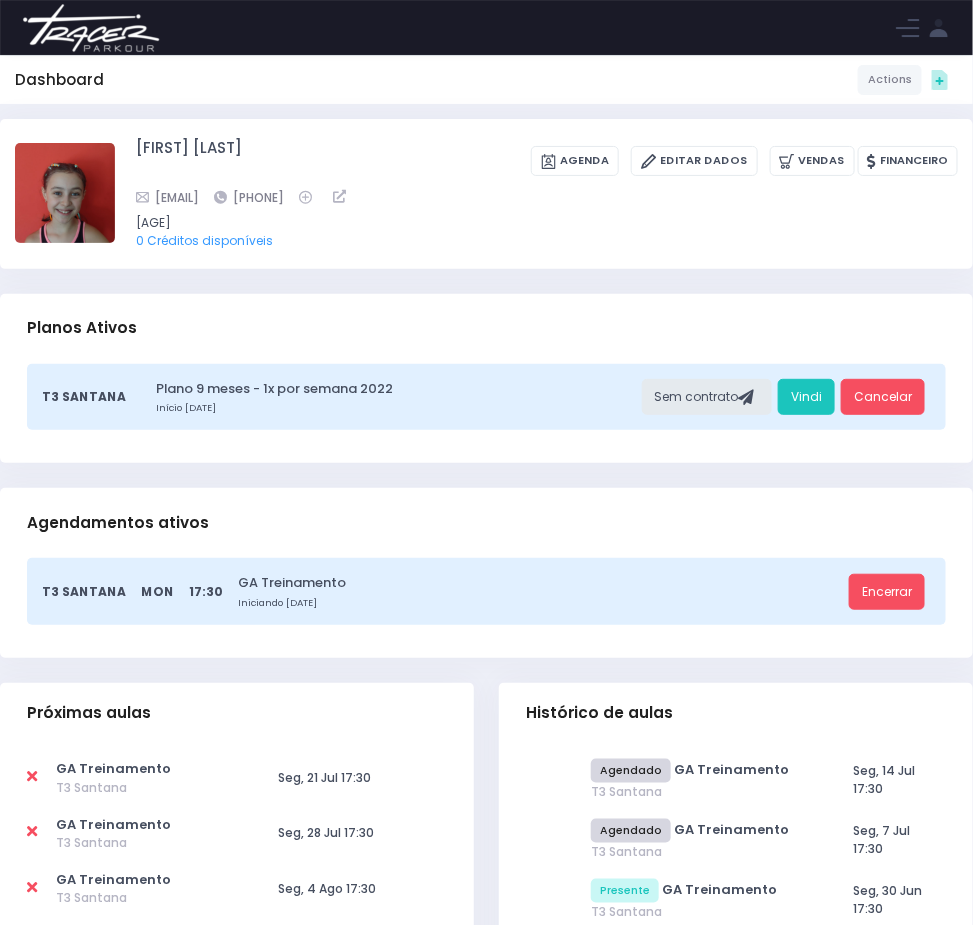 click at bounding box center [-217, 30] 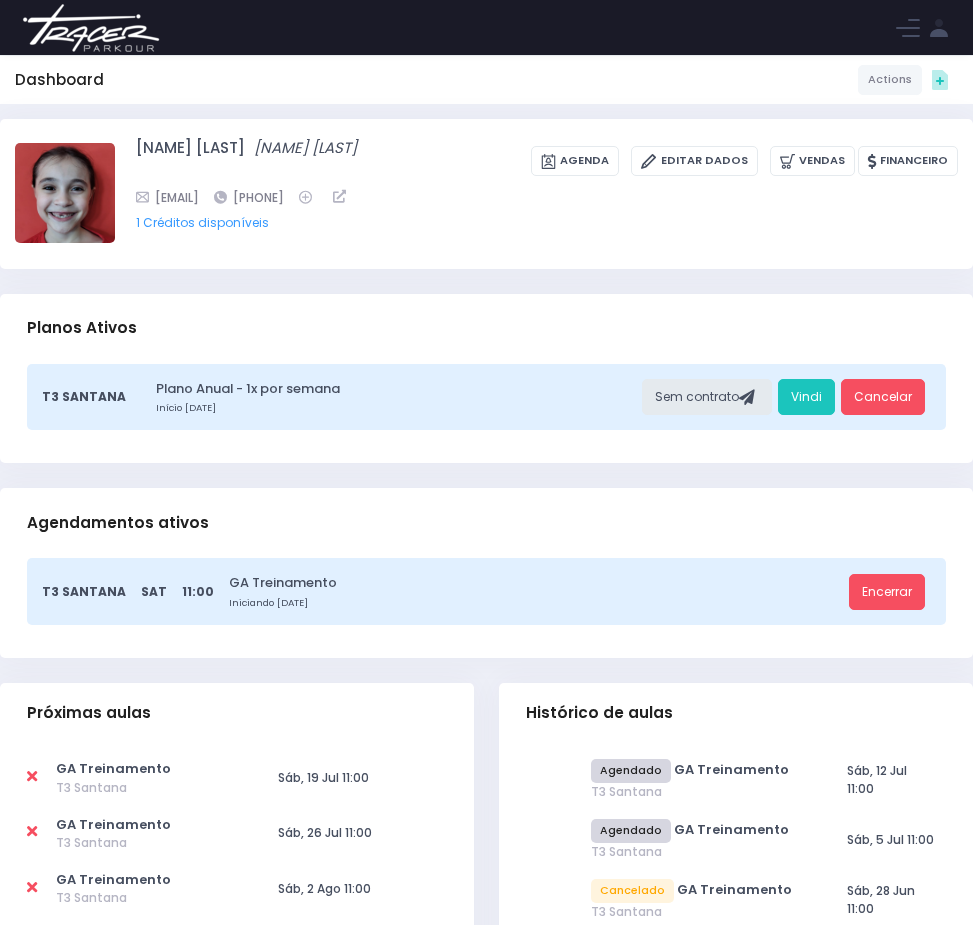 scroll, scrollTop: 0, scrollLeft: 0, axis: both 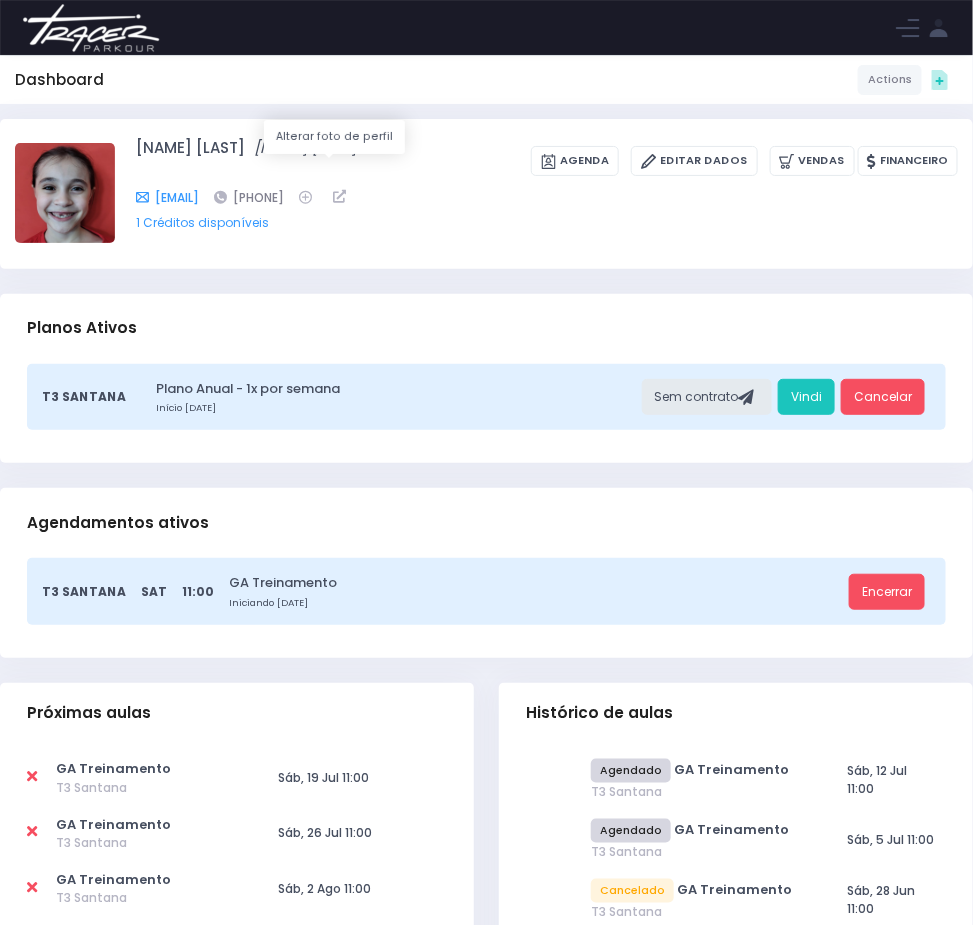 drag, startPoint x: 585, startPoint y: 223, endPoint x: 444, endPoint y: 228, distance: 141.08862 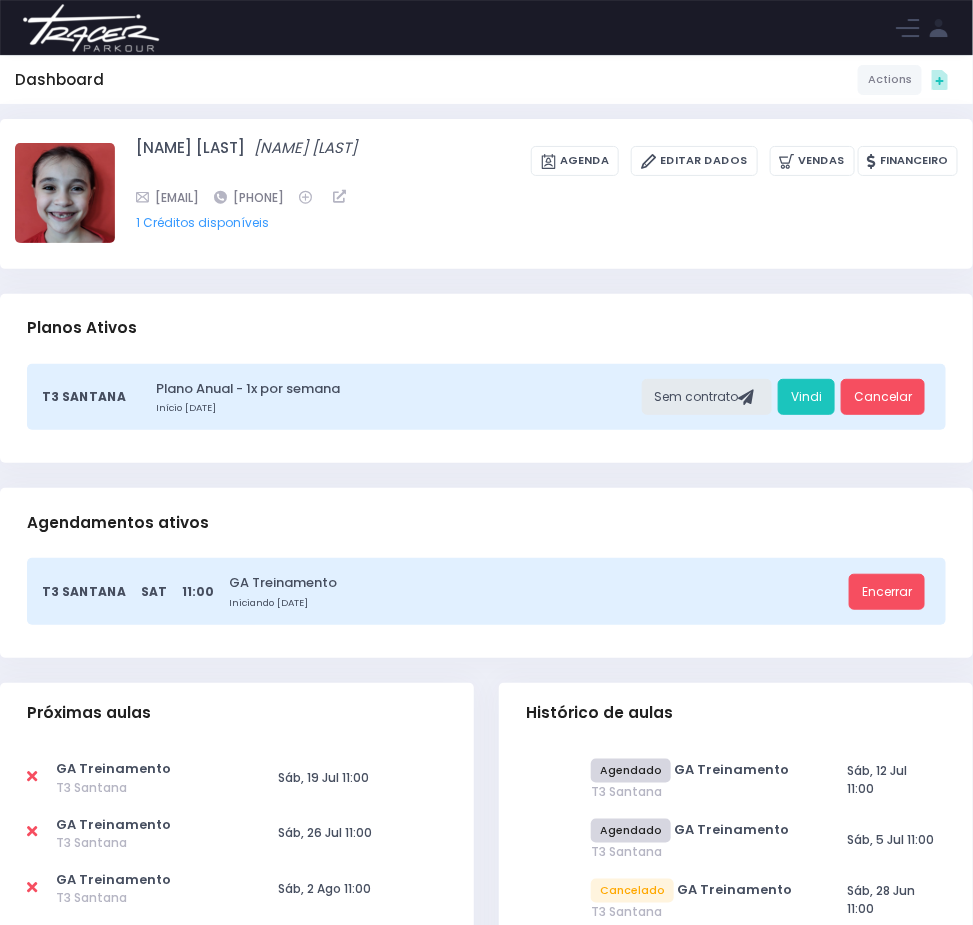 drag, startPoint x: 573, startPoint y: 276, endPoint x: 580, endPoint y: 265, distance: 13.038404 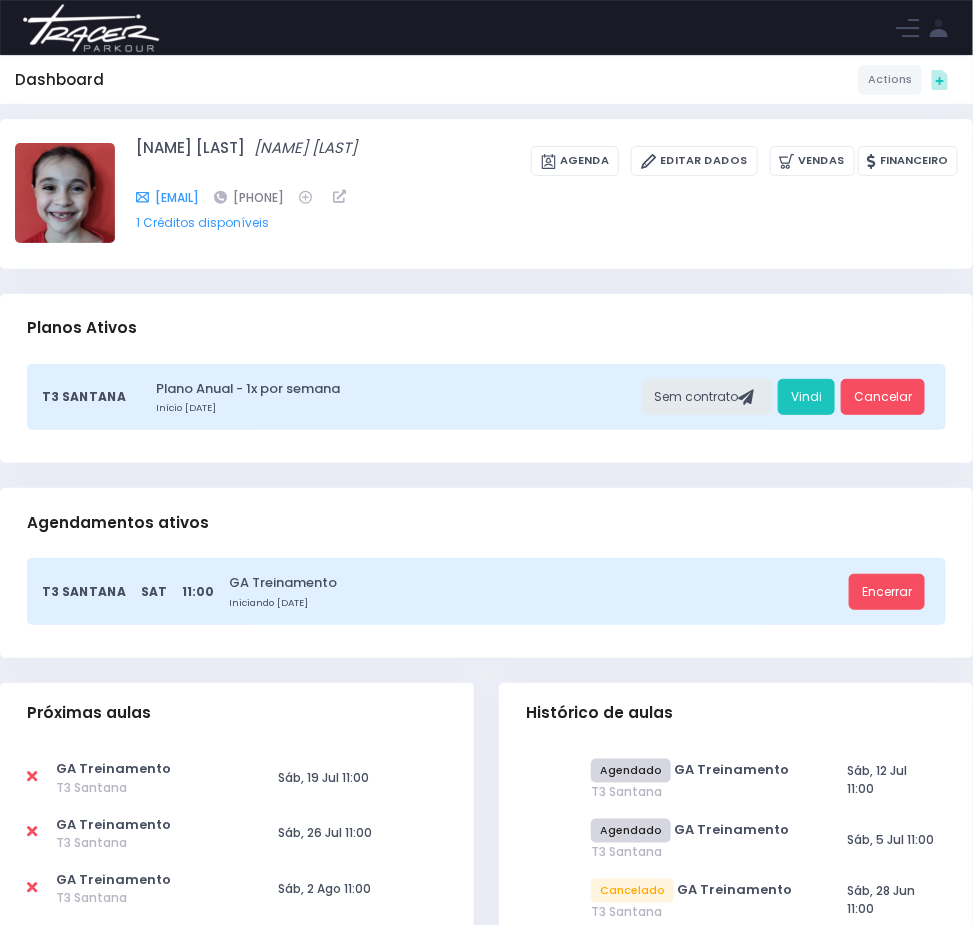 drag, startPoint x: 585, startPoint y: 235, endPoint x: 415, endPoint y: 232, distance: 170.02647 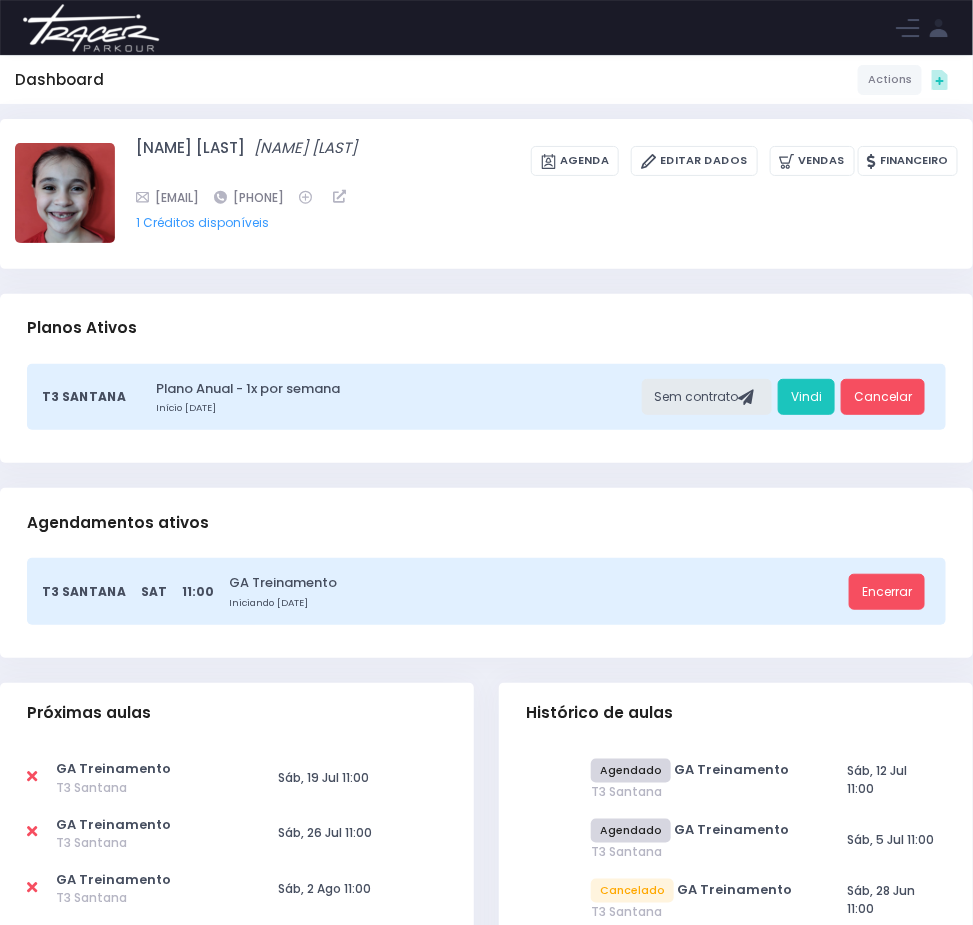 click at bounding box center (-217, 30) 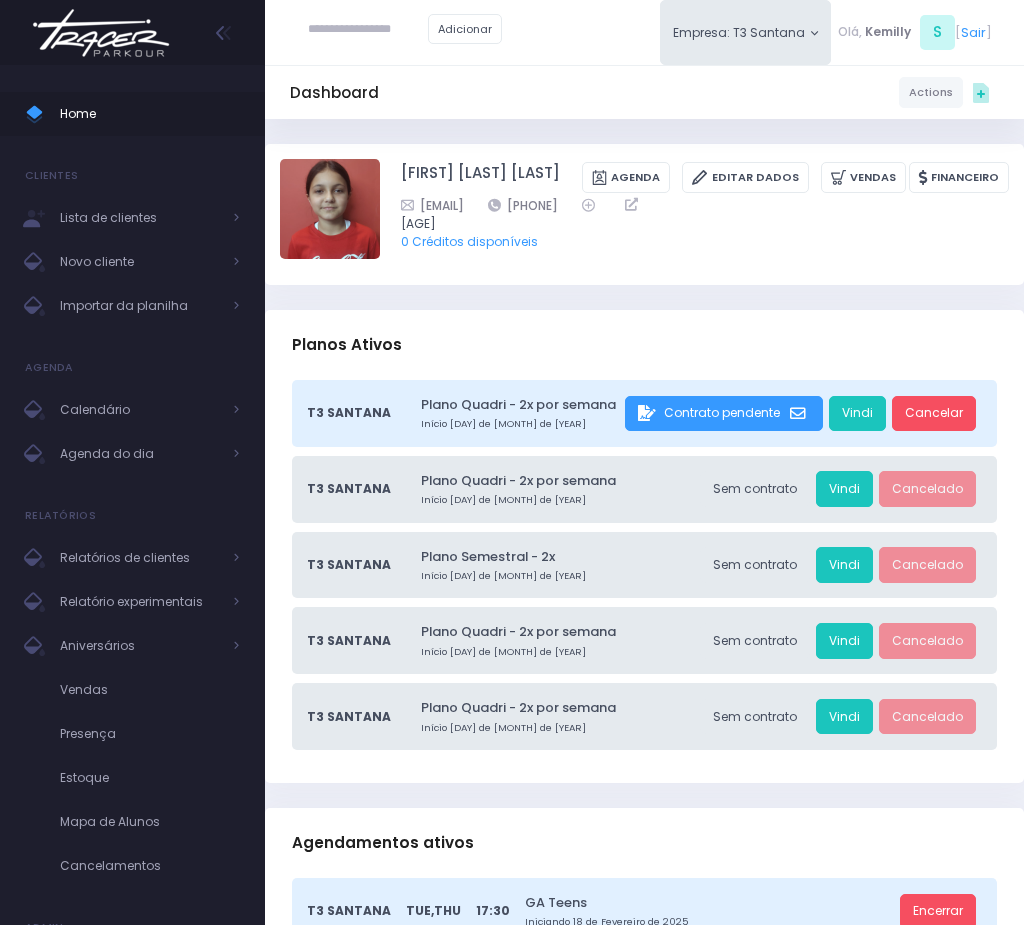 scroll, scrollTop: 0, scrollLeft: 0, axis: both 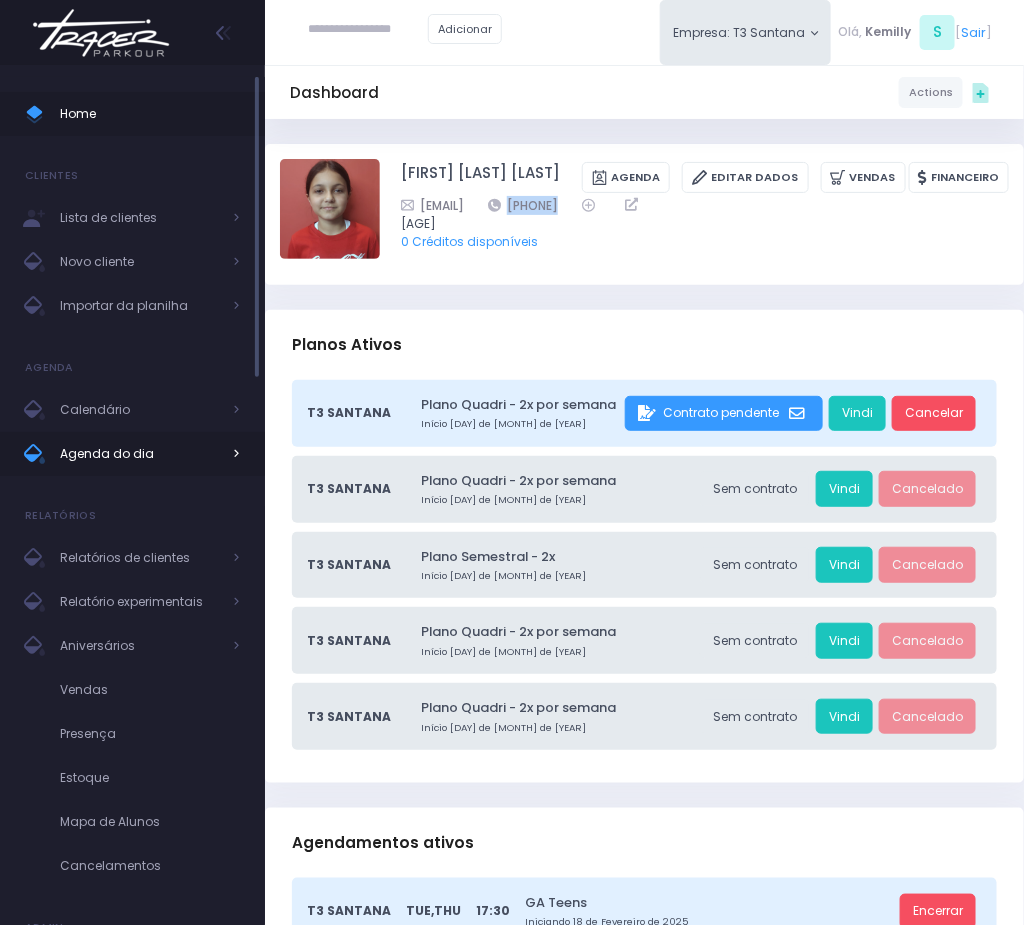 click on "Agenda do dia" at bounding box center [140, 454] 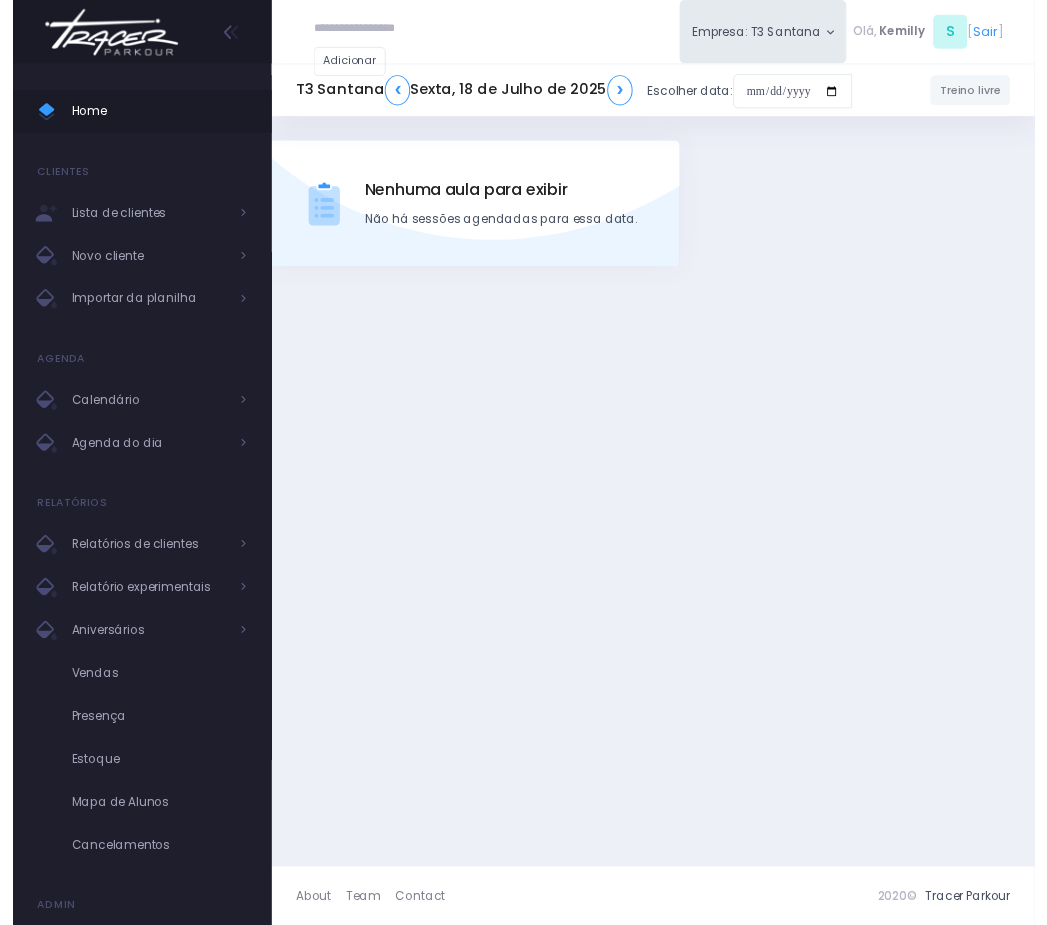 scroll, scrollTop: 0, scrollLeft: 0, axis: both 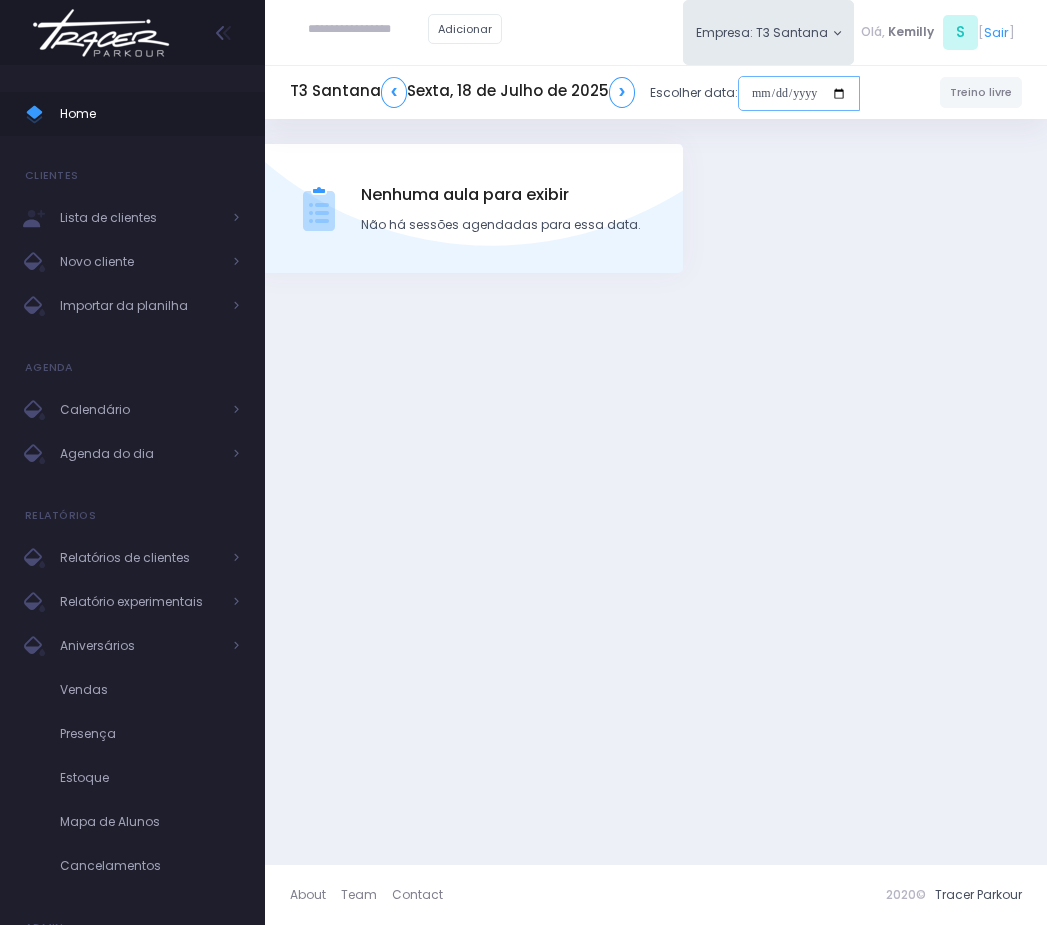 click at bounding box center (799, 94) 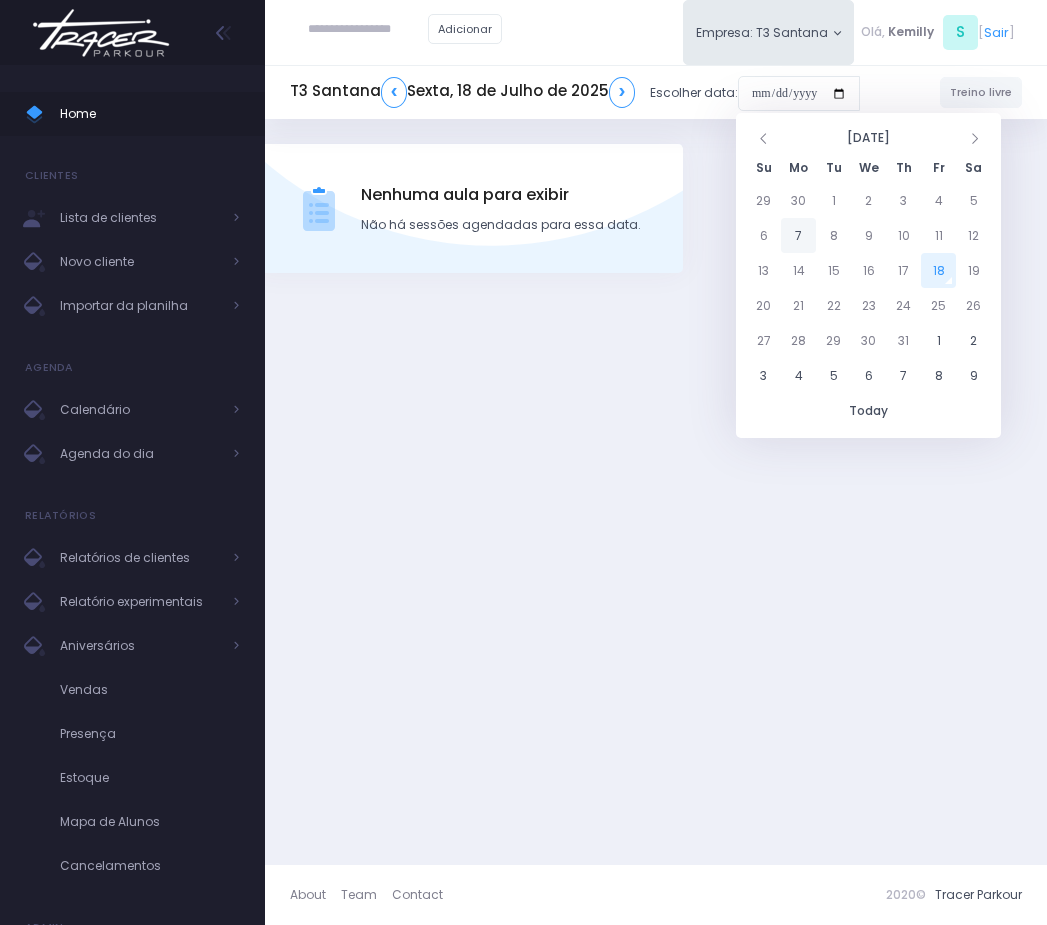click on "7" at bounding box center (798, 235) 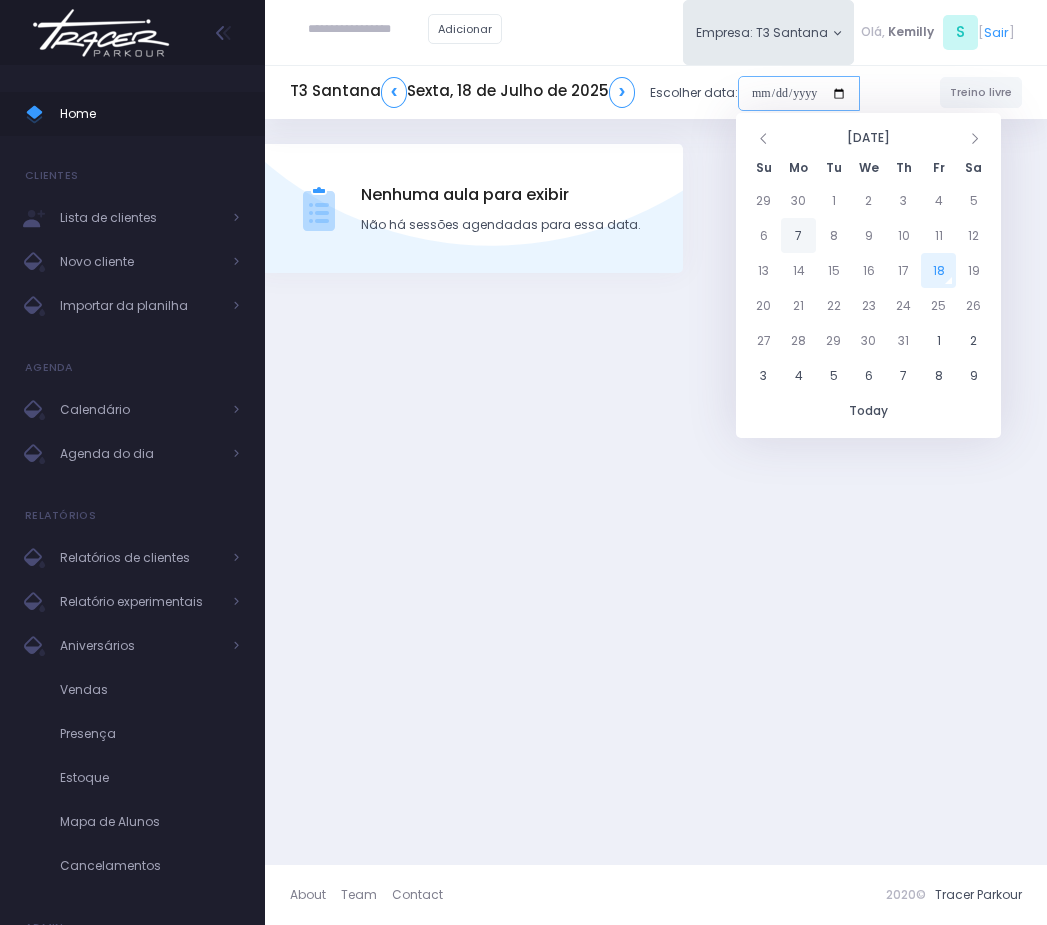 type on "**********" 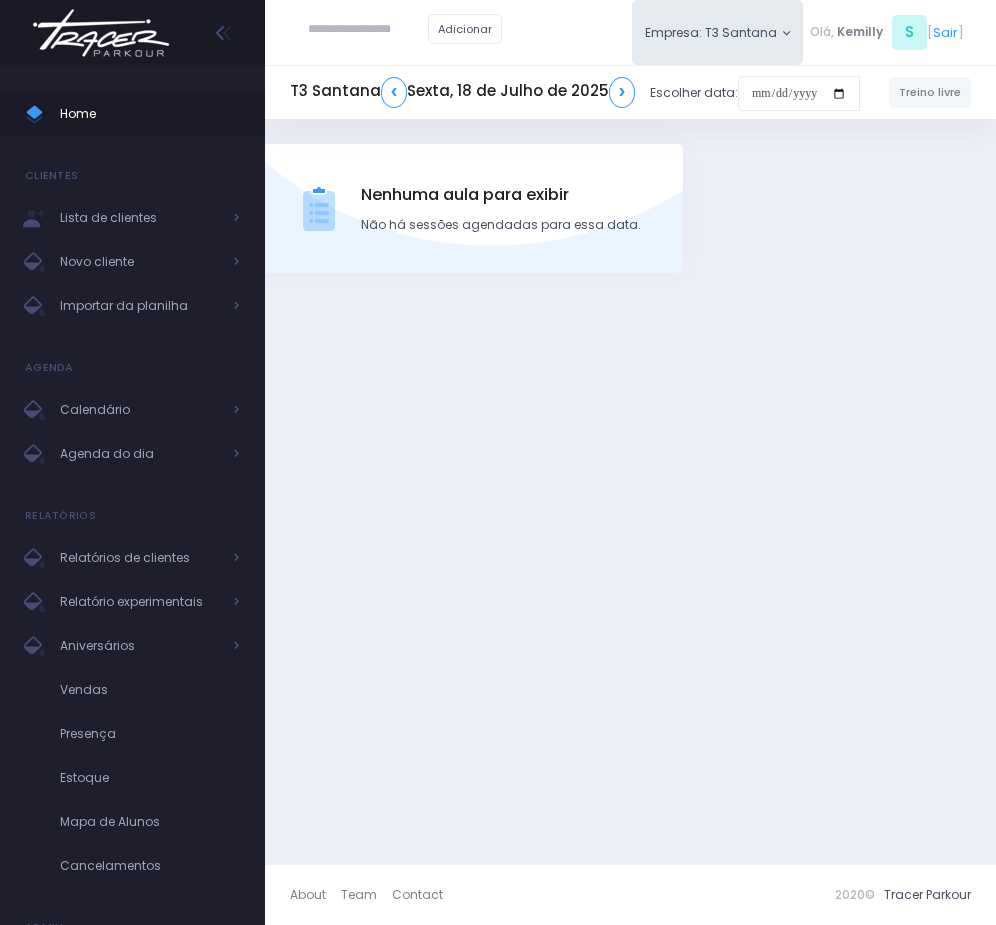 scroll, scrollTop: 0, scrollLeft: 0, axis: both 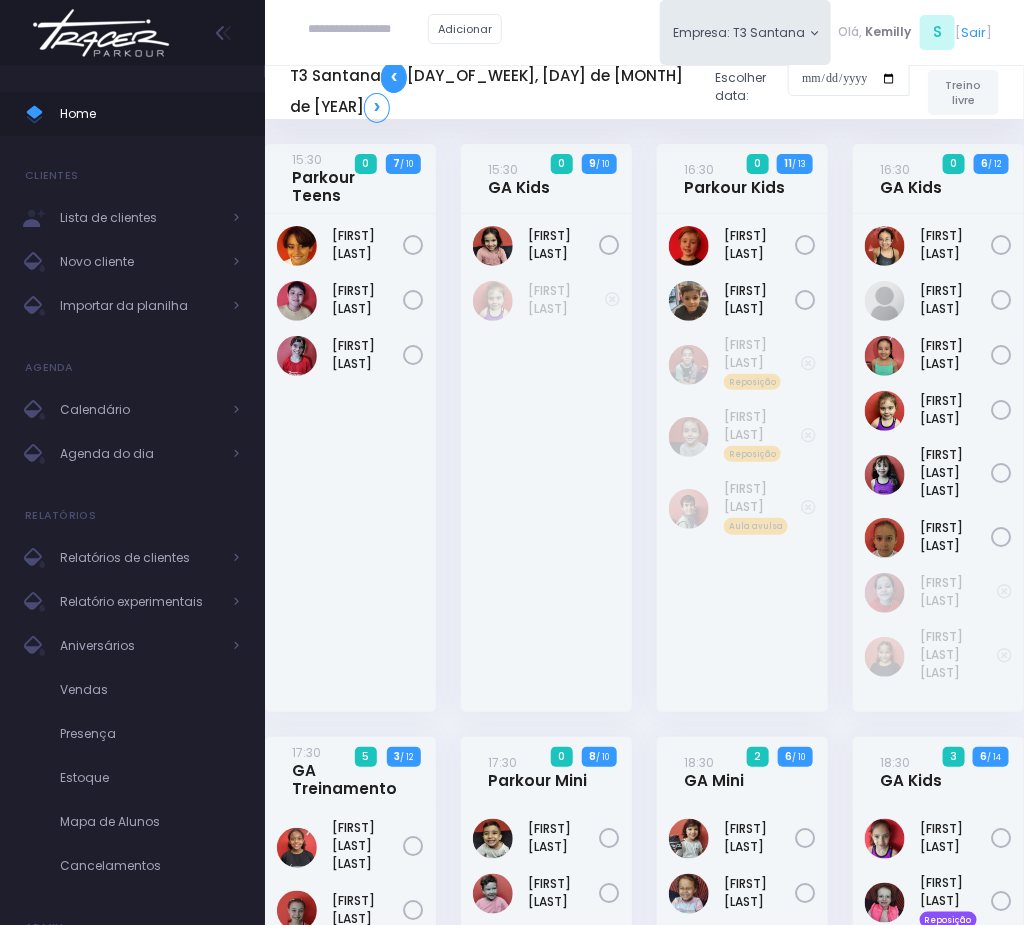 click on "❮" at bounding box center (394, 77) 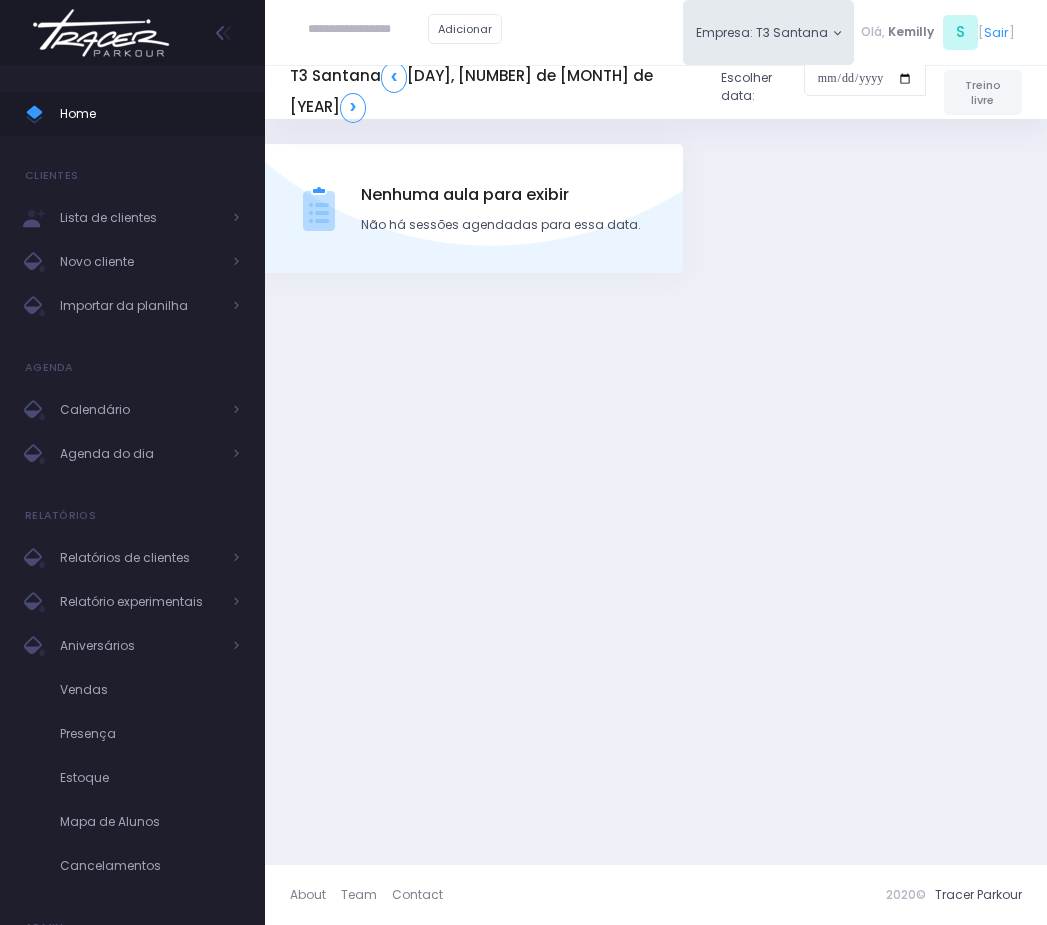 scroll, scrollTop: 0, scrollLeft: 0, axis: both 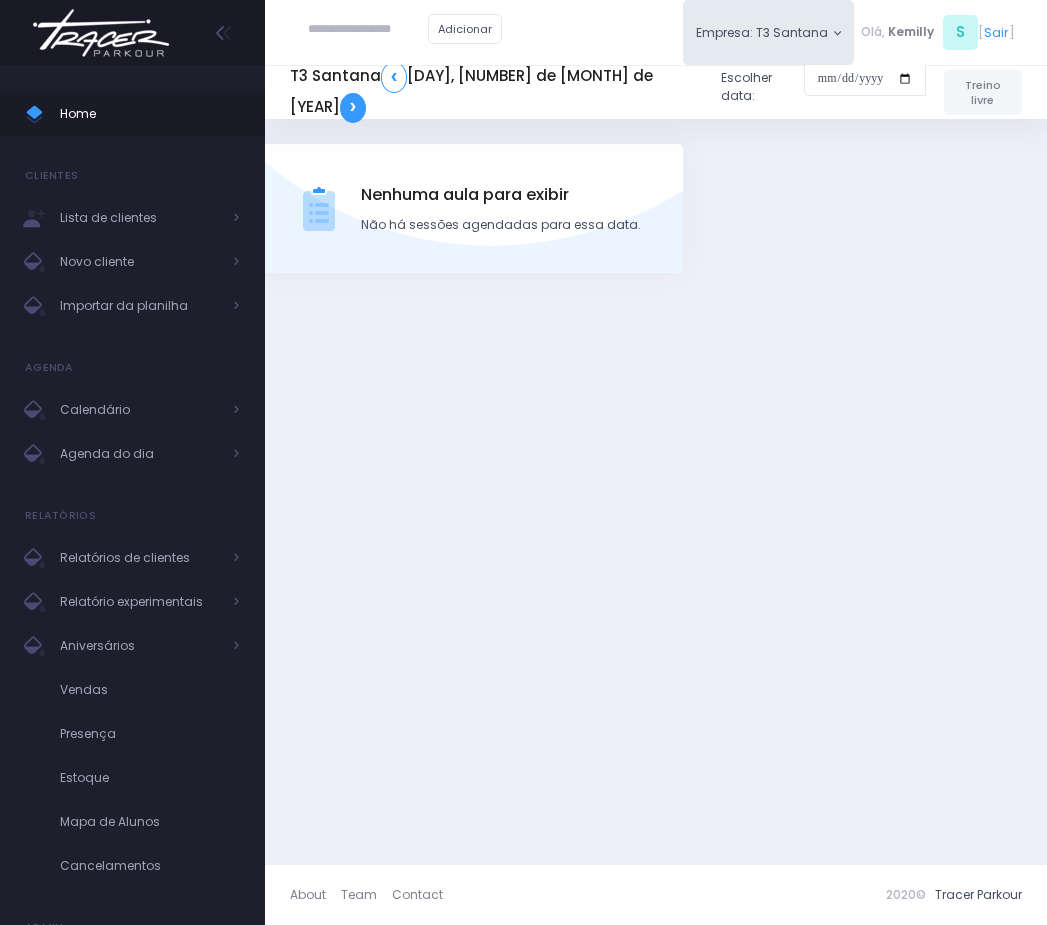click on "❯" at bounding box center (353, 108) 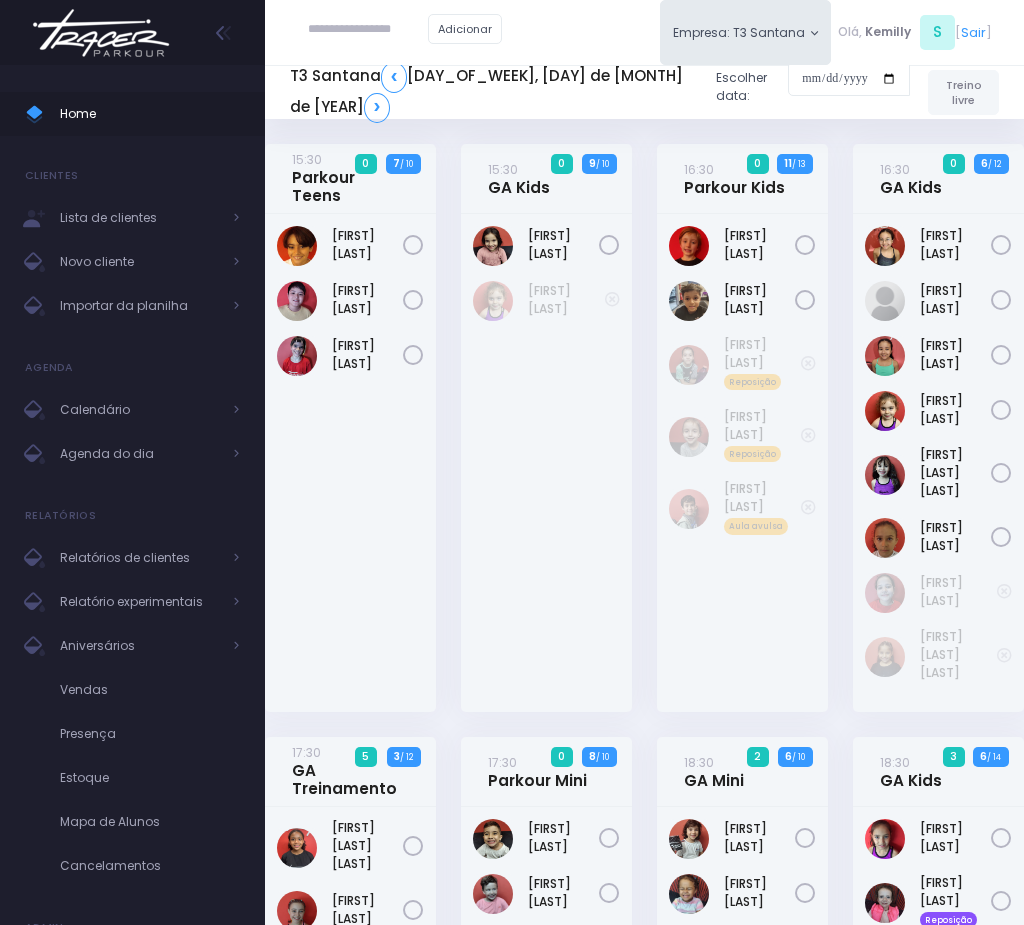 scroll, scrollTop: 0, scrollLeft: 0, axis: both 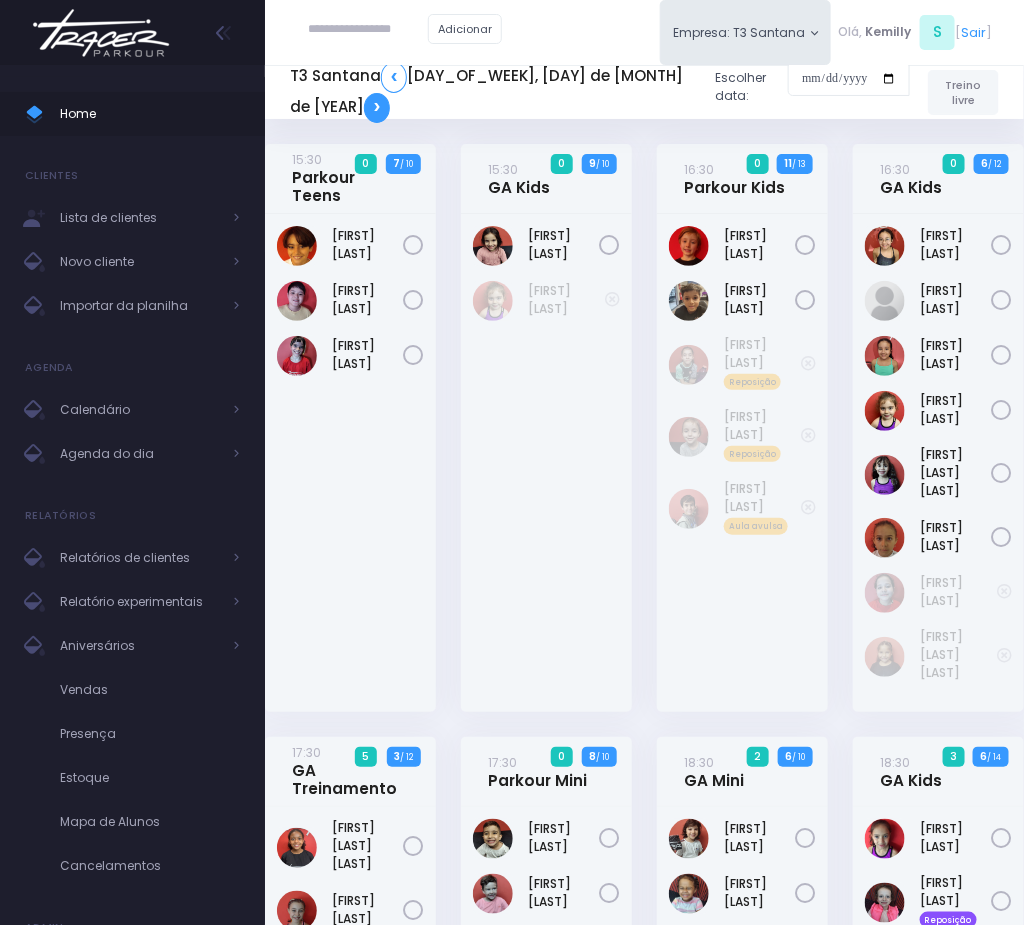 click on "❯" 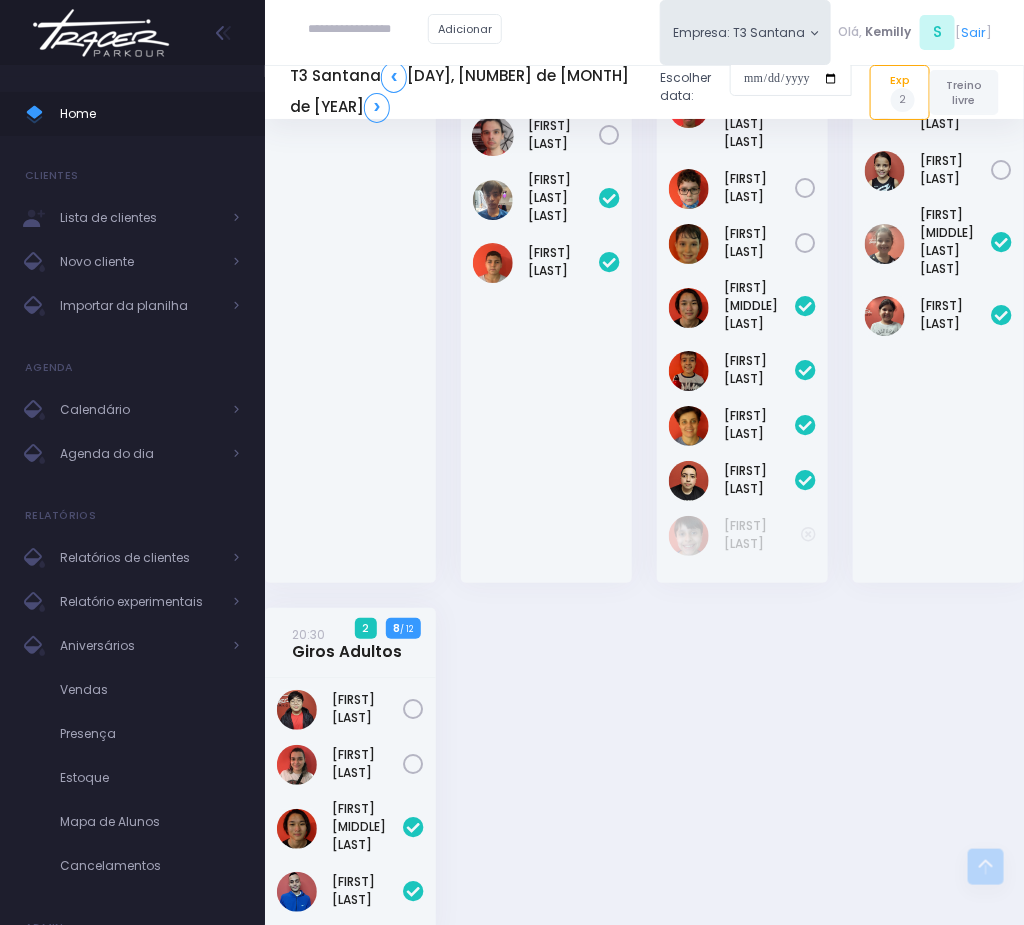 scroll, scrollTop: 1261, scrollLeft: 0, axis: vertical 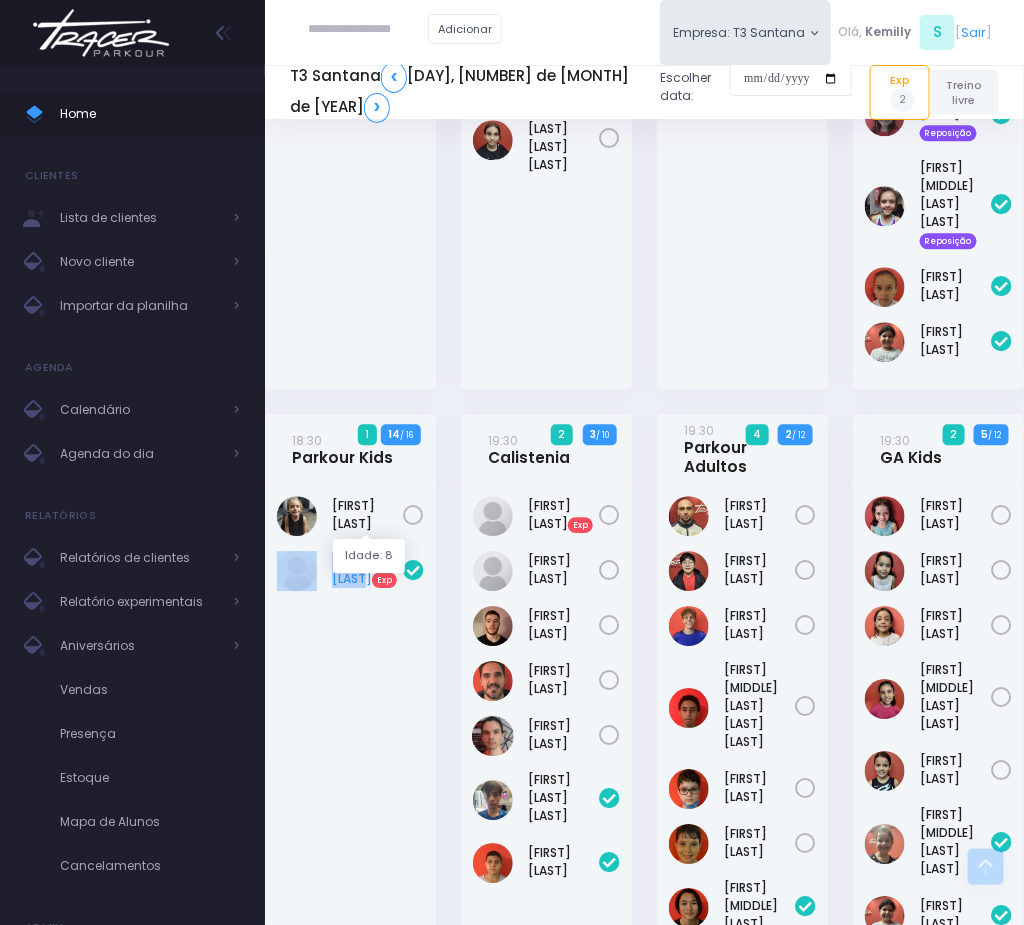 drag, startPoint x: 319, startPoint y: 481, endPoint x: 385, endPoint y: 508, distance: 71.30919 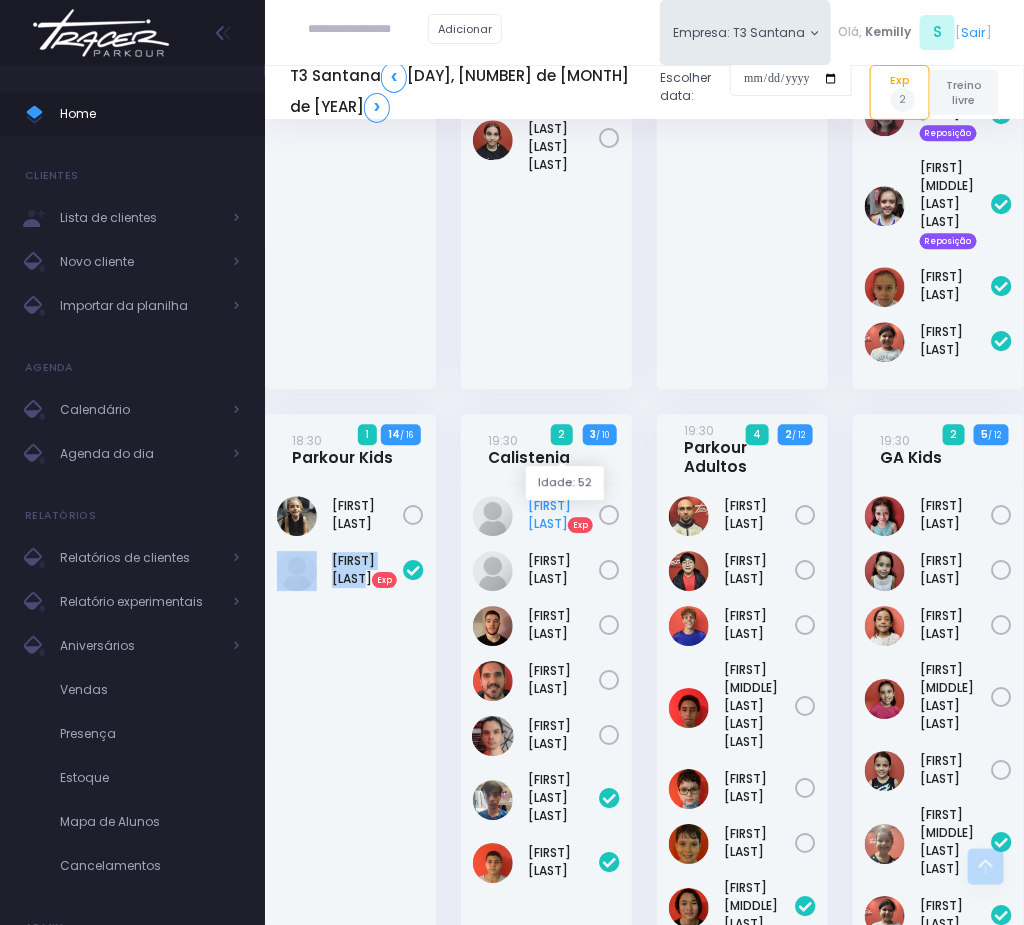 drag, startPoint x: 517, startPoint y: 429, endPoint x: 574, endPoint y: 451, distance: 61.09828 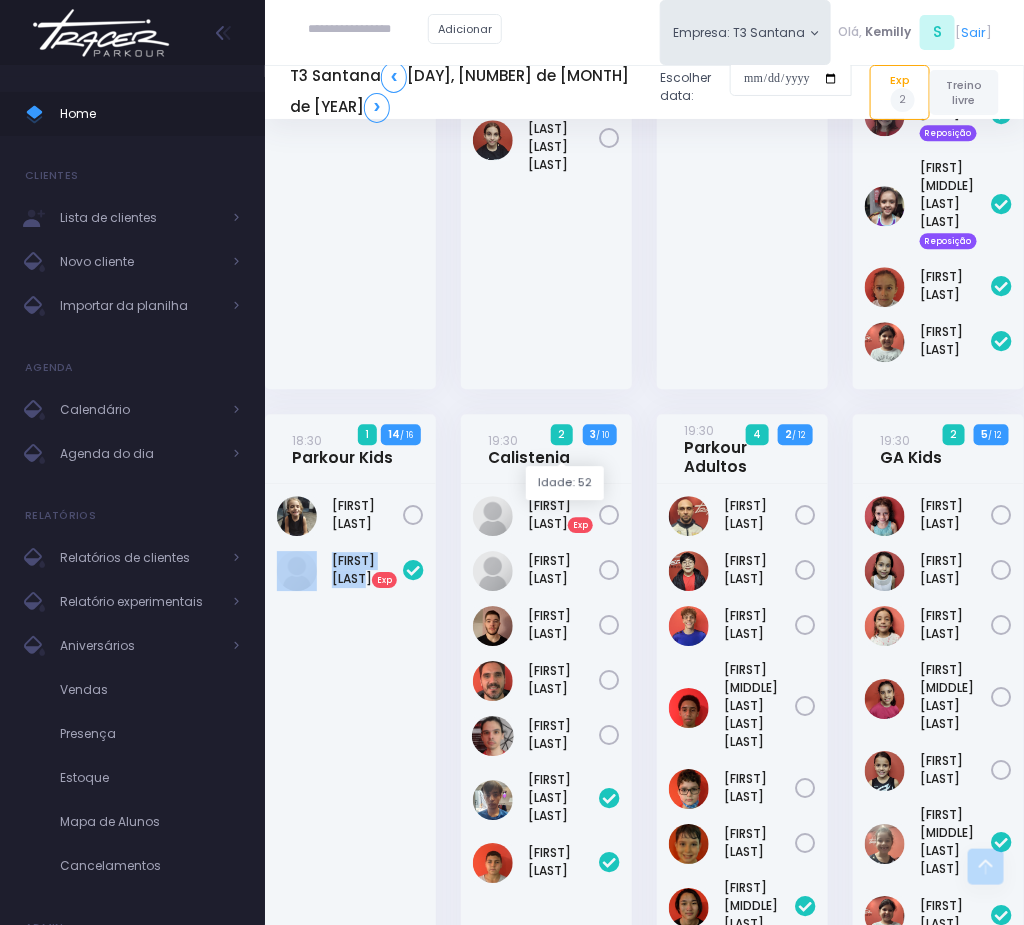 copy on "Edilson Santos" 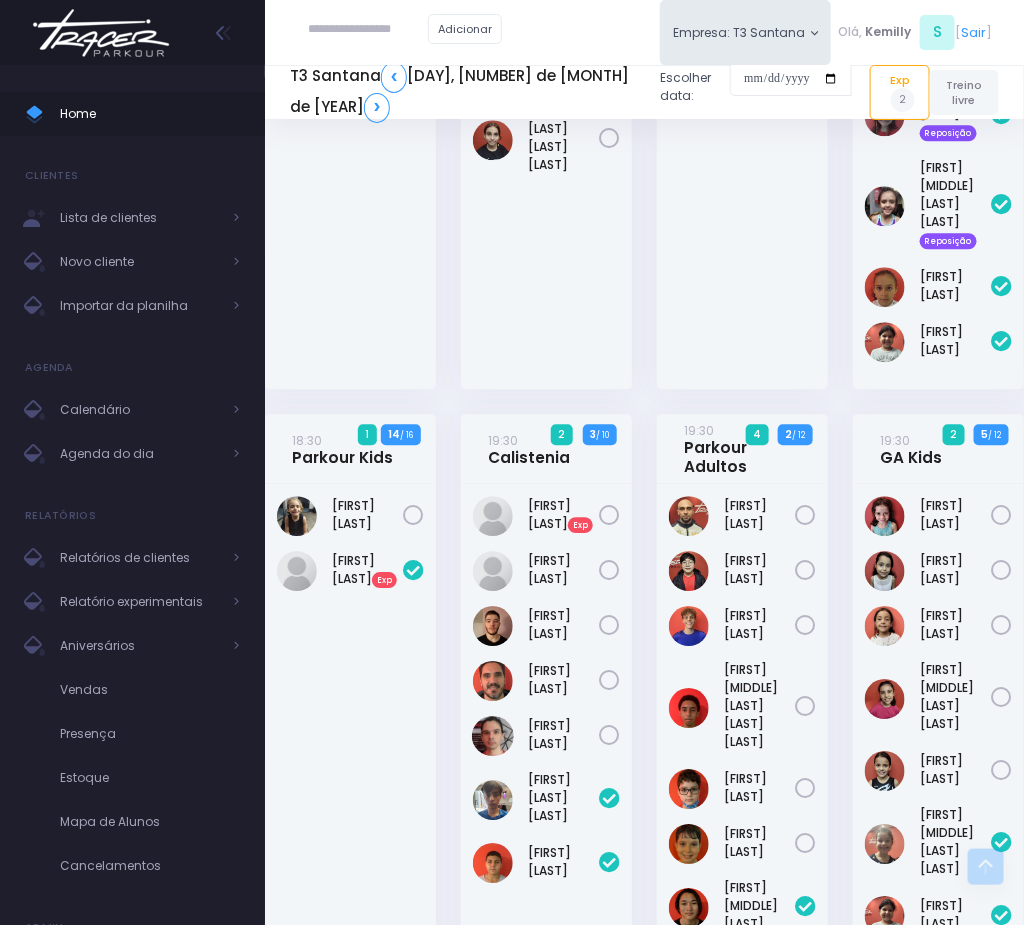 click on "Vitor Mazzaro
Exp" at bounding box center [350, 571] 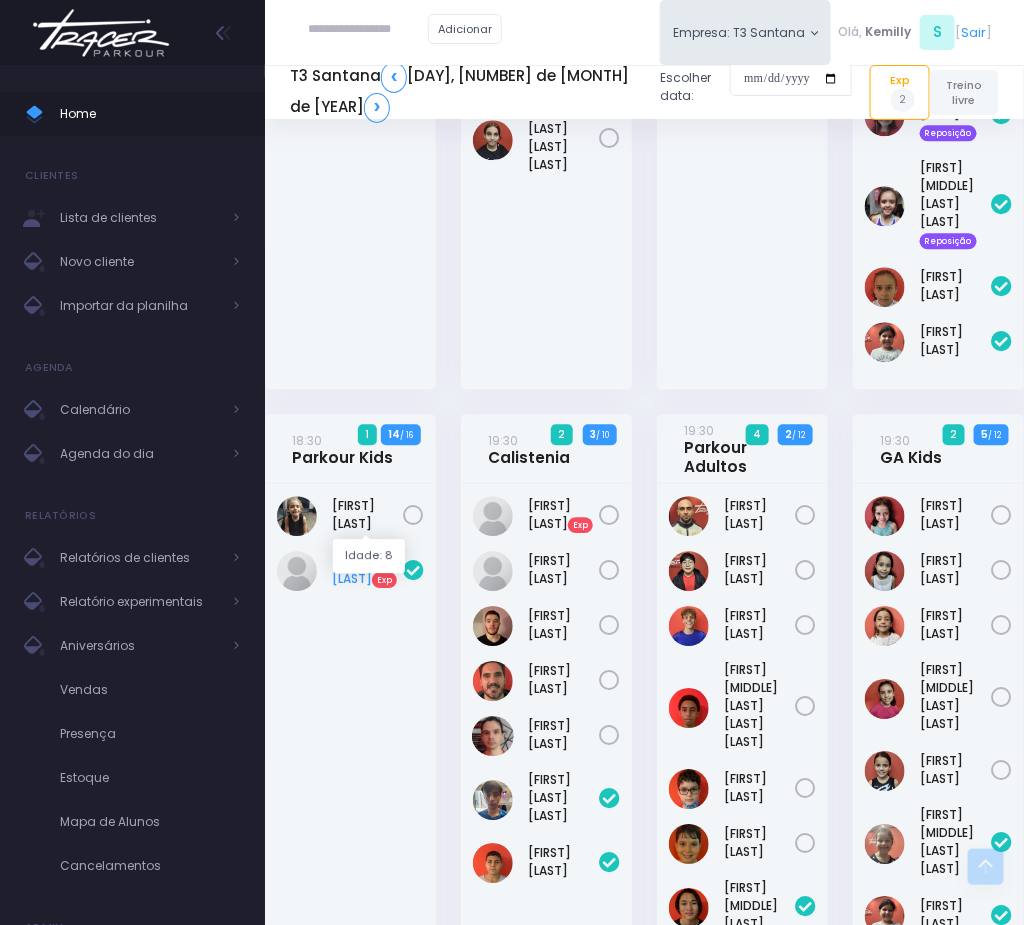 click on "Vitor Mazzaro
Exp" at bounding box center (367, 570) 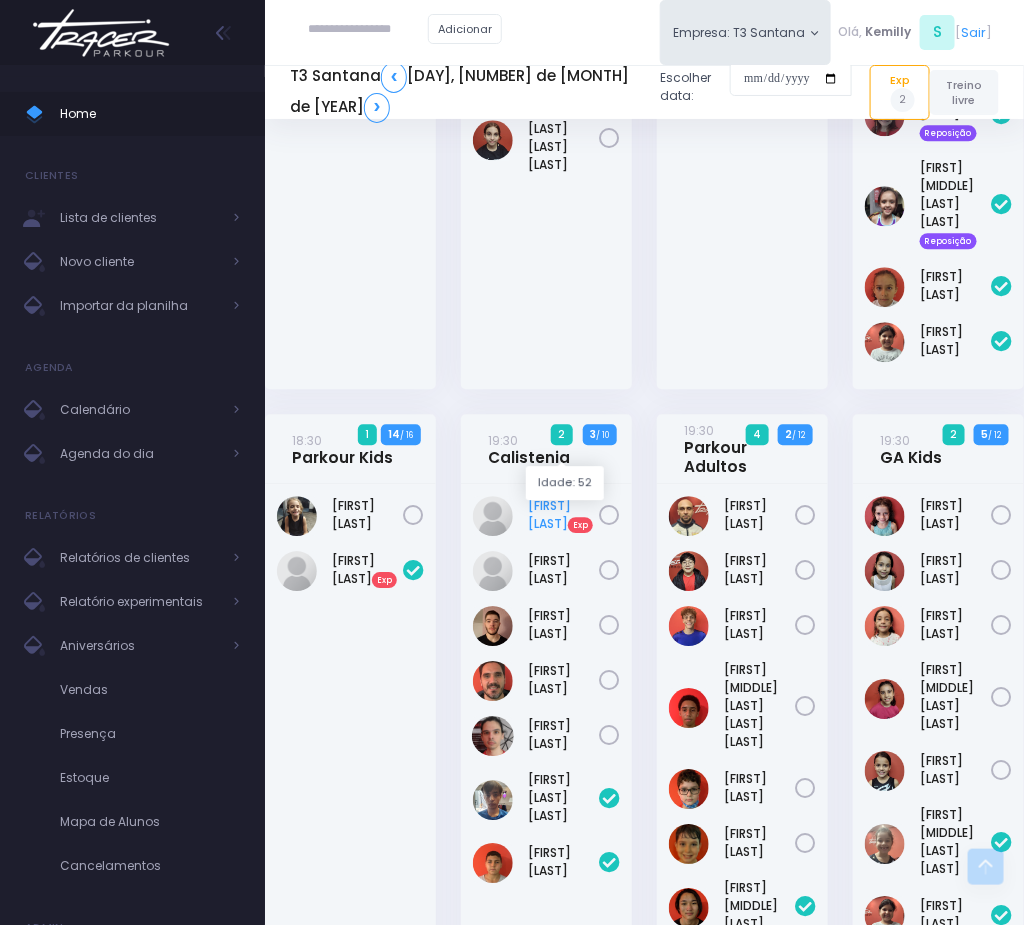 click on "Edilson Santos
Exp" at bounding box center [563, 515] 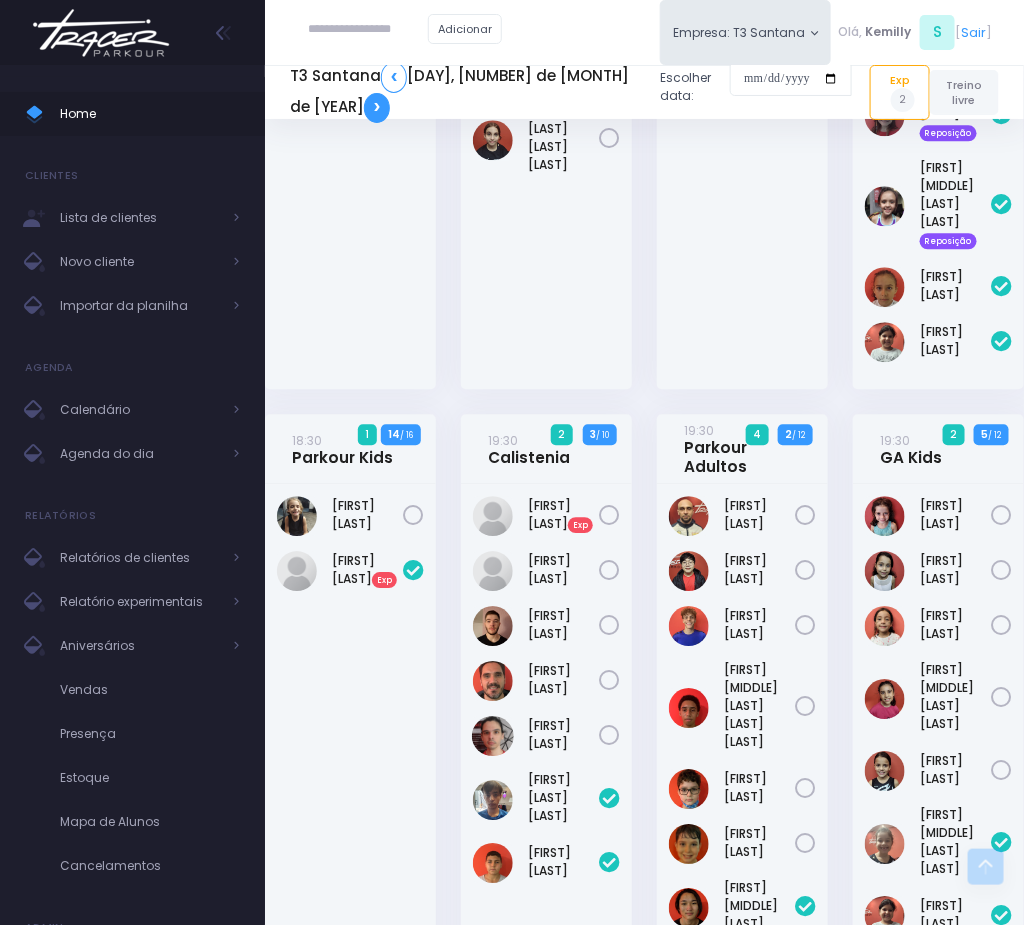 click on "❯" at bounding box center (377, 108) 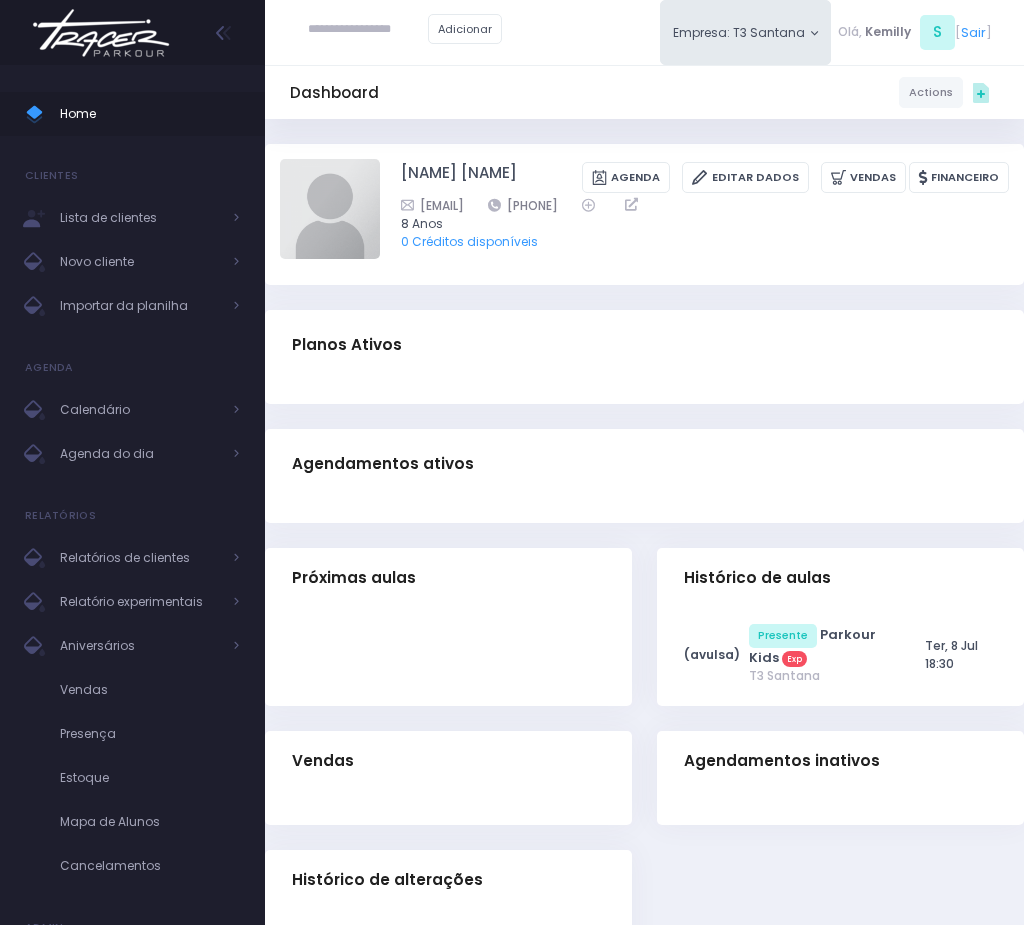scroll, scrollTop: 0, scrollLeft: 0, axis: both 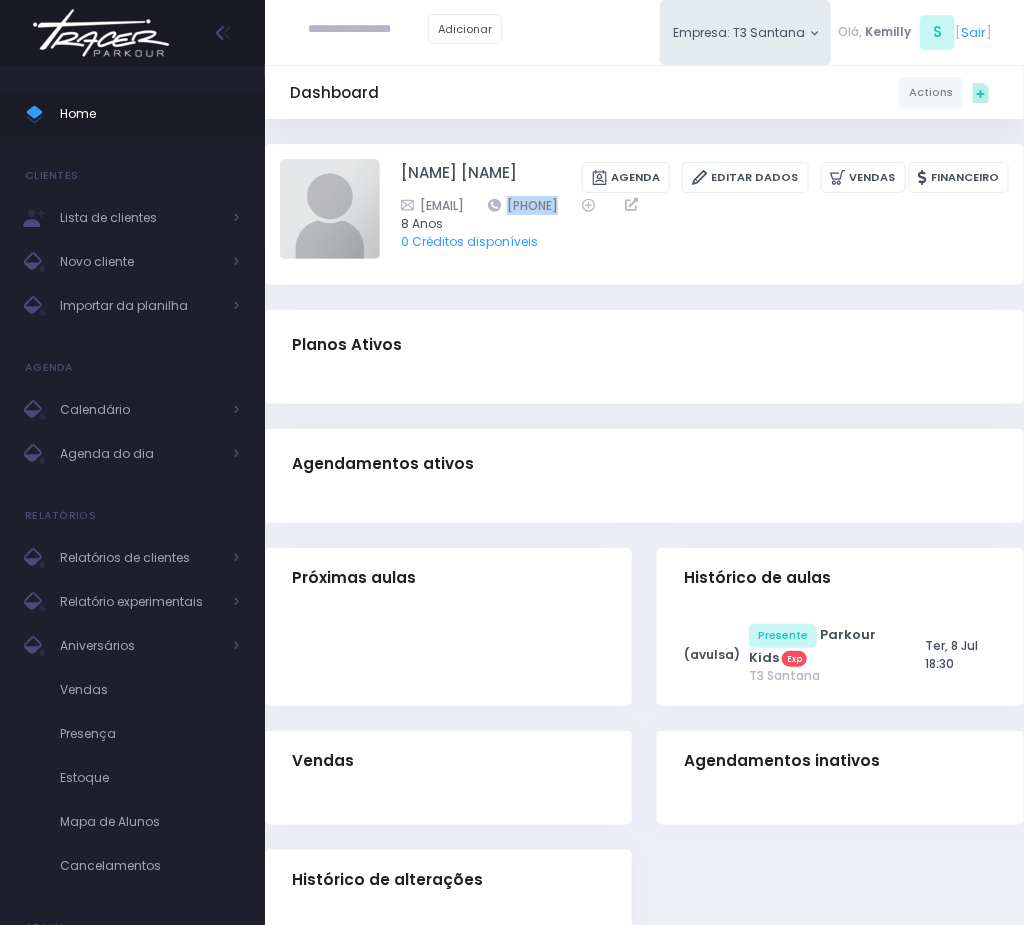 drag, startPoint x: 567, startPoint y: 199, endPoint x: 685, endPoint y: 199, distance: 118 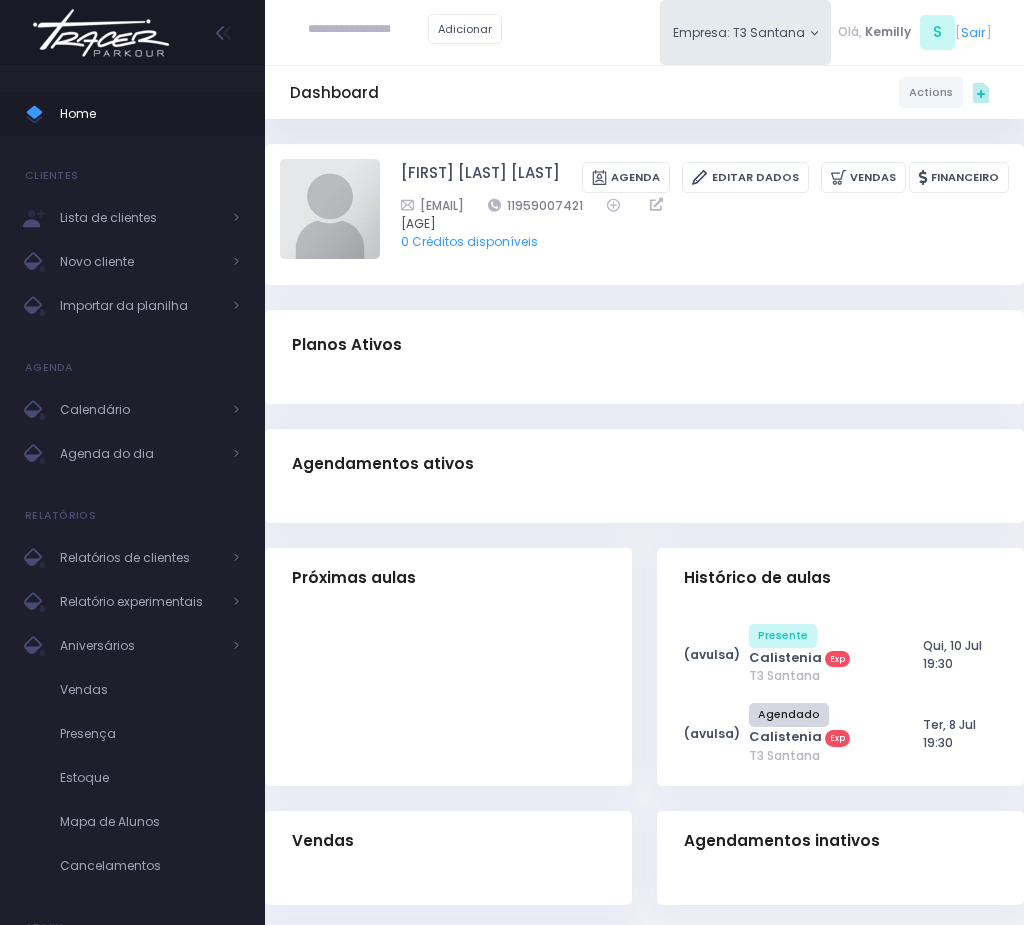 scroll, scrollTop: 0, scrollLeft: 0, axis: both 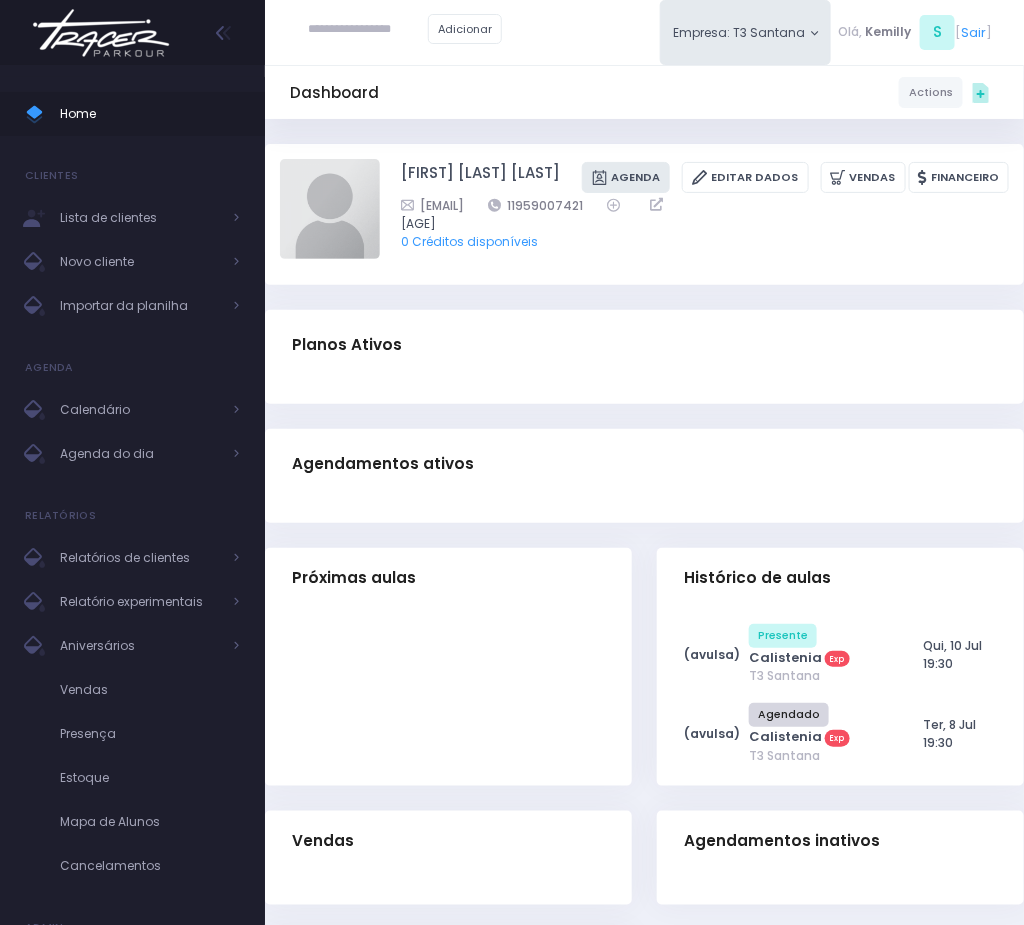click on "[FIRST] [LAST] [LAST]
Agenda
Editar Dados
Vendas
Financeiro
[EMAIL]
[PHONE]
[AGE]" at bounding box center (705, 214) 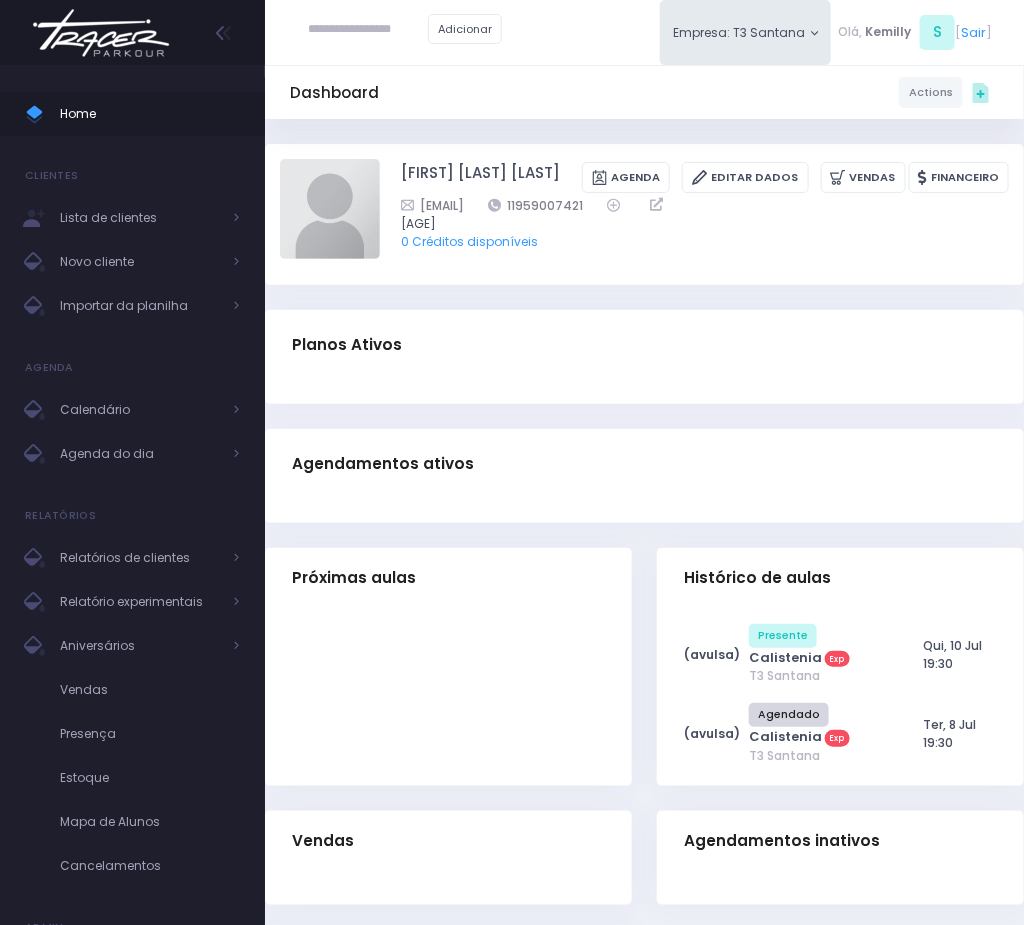 click on "[EMAIL]
[PHONE]" at bounding box center (693, 205) 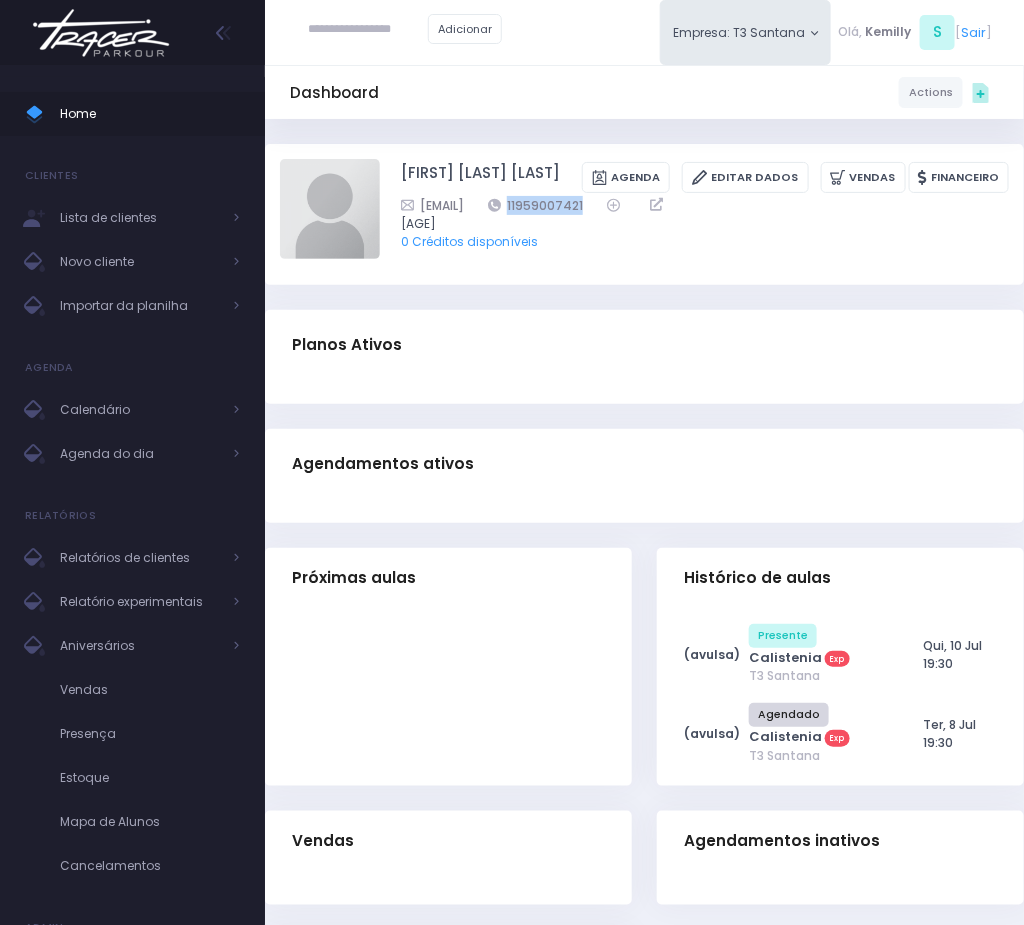 drag, startPoint x: 634, startPoint y: 210, endPoint x: 744, endPoint y: 208, distance: 110.01818 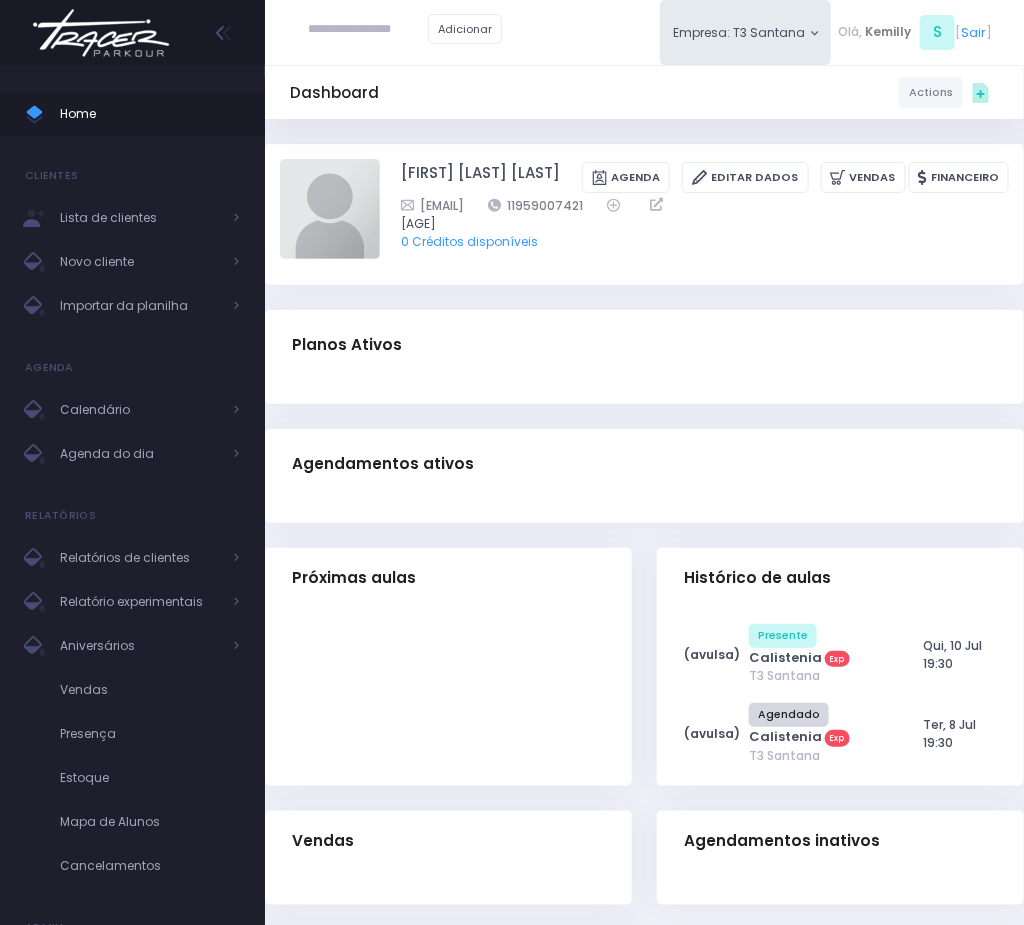 click on "[FIRST] [LAST] [LAST]
Agenda
Editar Dados
Vendas
Financeiro
[EMAIL]
[PHONE]
[AGE]" at bounding box center [705, 214] 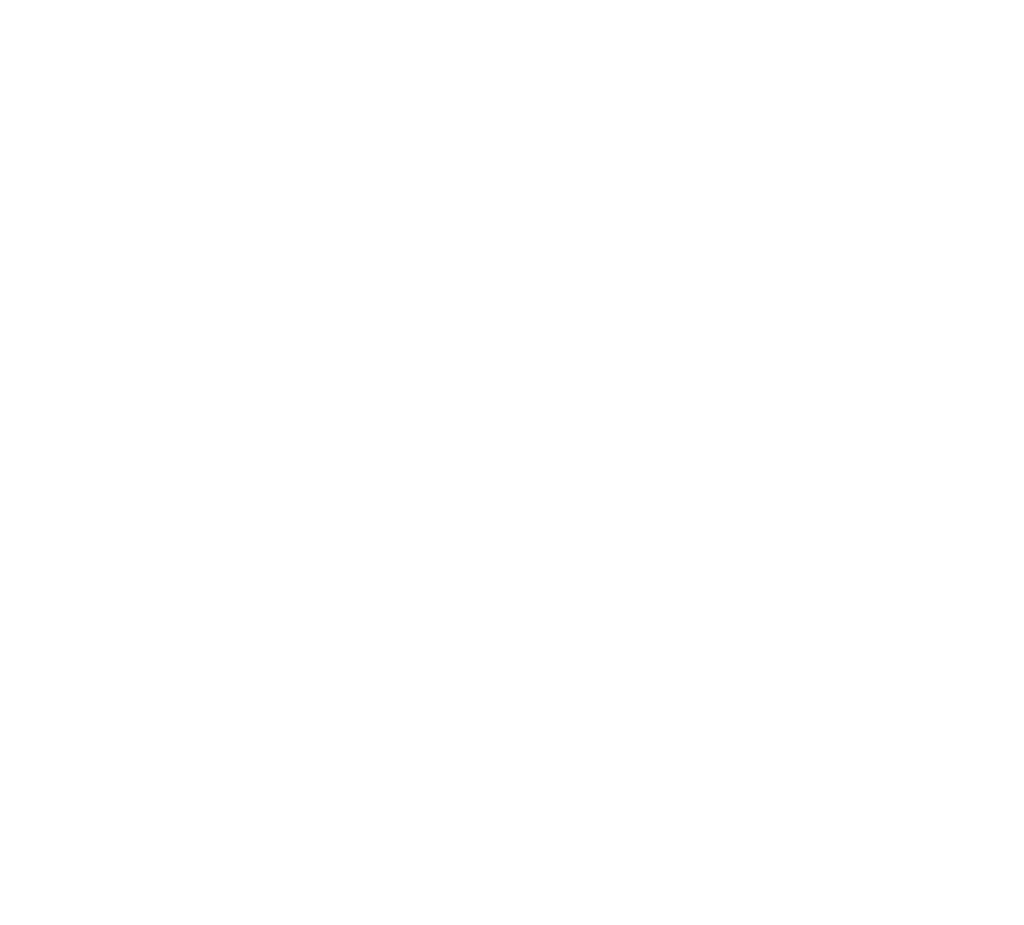 scroll, scrollTop: 0, scrollLeft: 0, axis: both 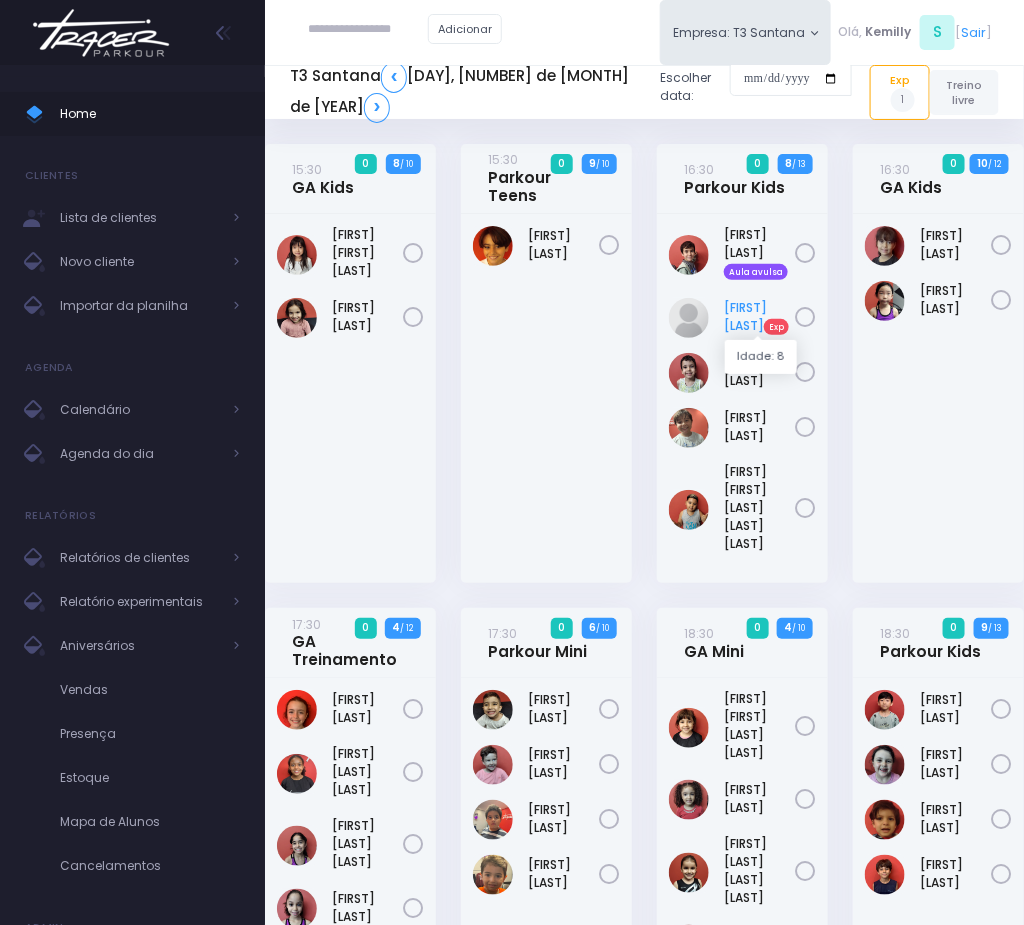 click on "[FIRST] [LAST]
Exp" at bounding box center (742, 318) 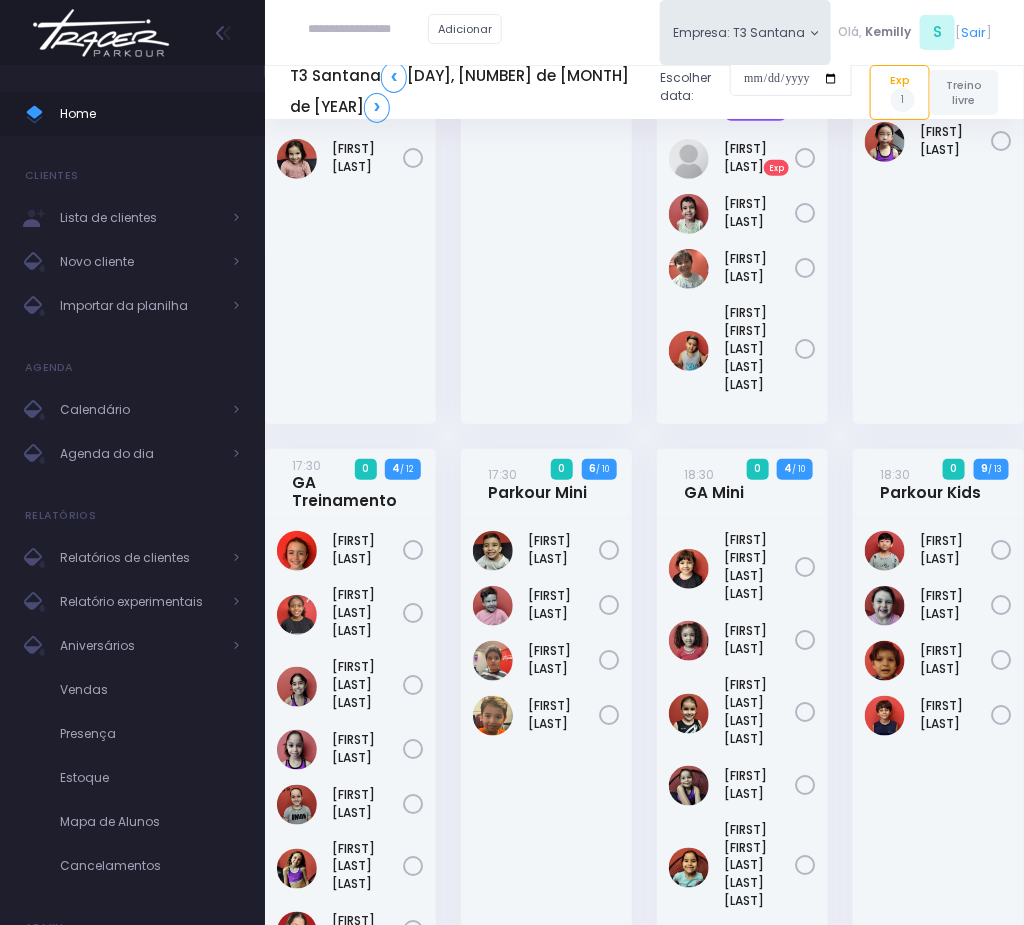 scroll, scrollTop: 0, scrollLeft: 0, axis: both 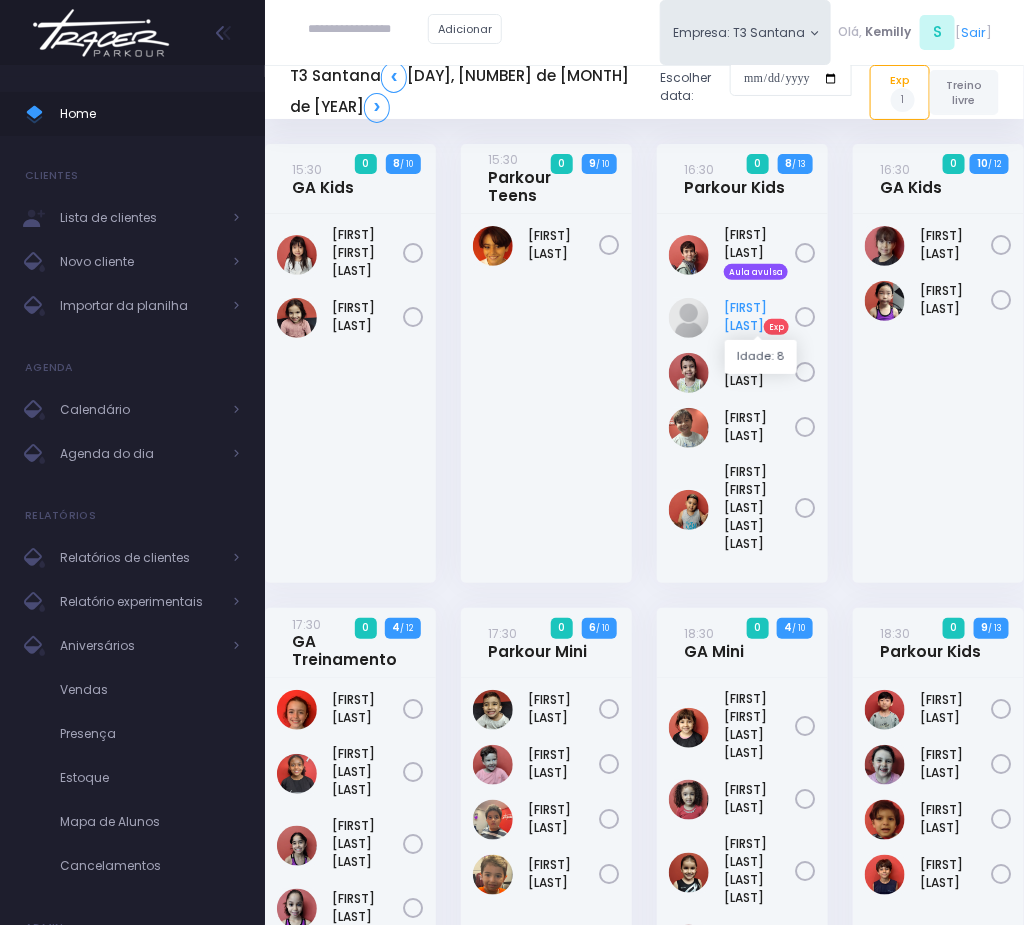 click on "Leonardo Pacheco
Exp" at bounding box center [759, 317] 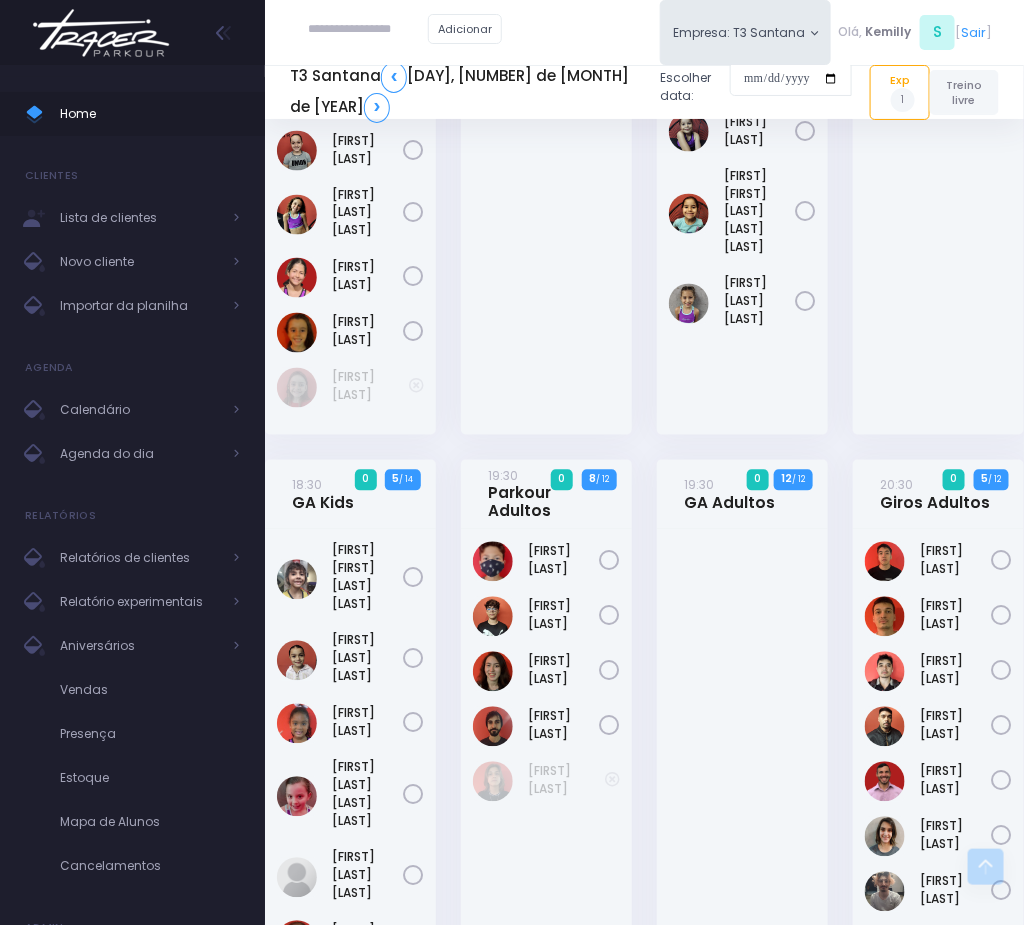 scroll, scrollTop: 1305, scrollLeft: 0, axis: vertical 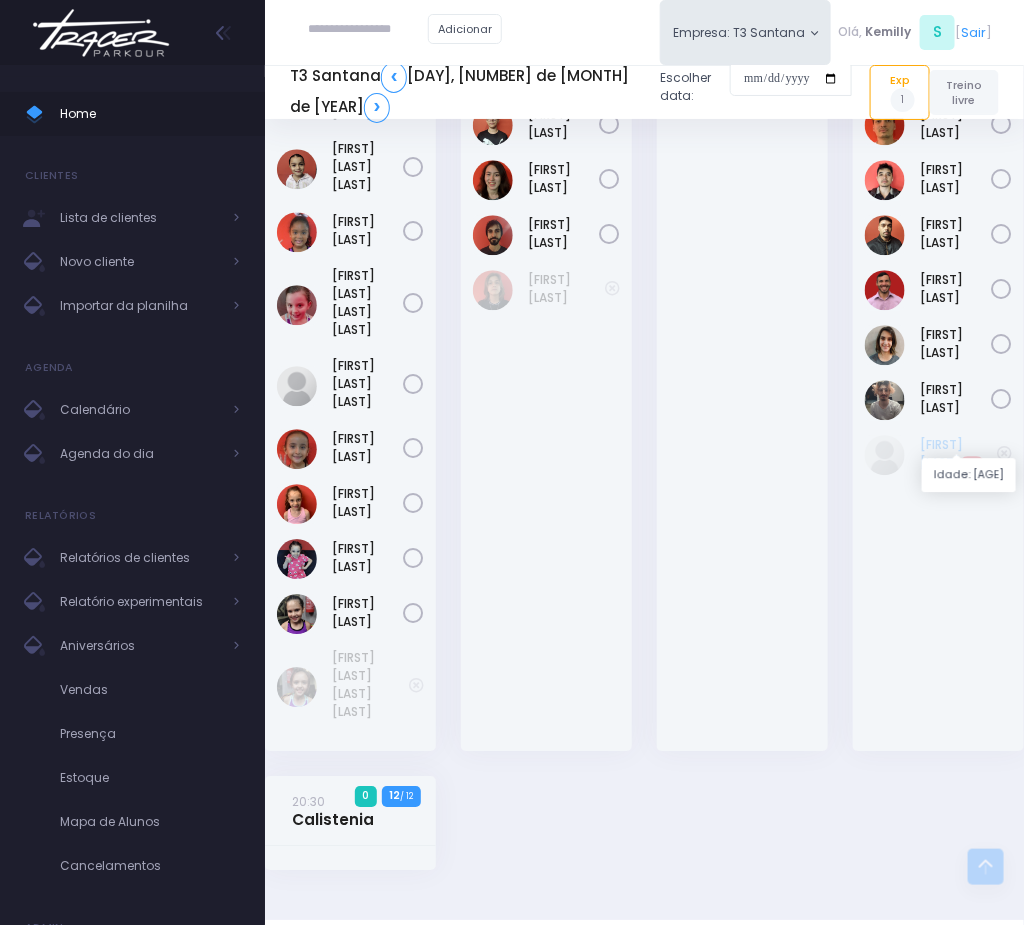 click on "Exp" at bounding box center (972, 464) 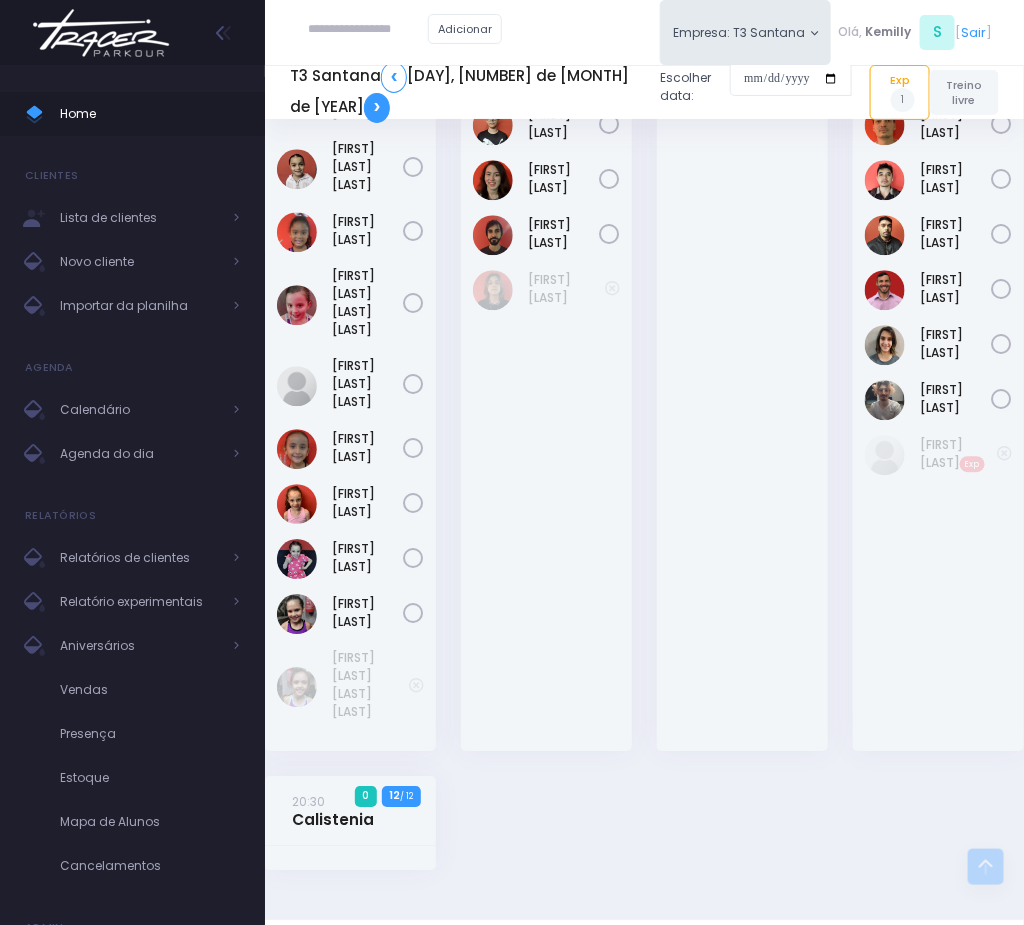 click on "❯" at bounding box center [377, 108] 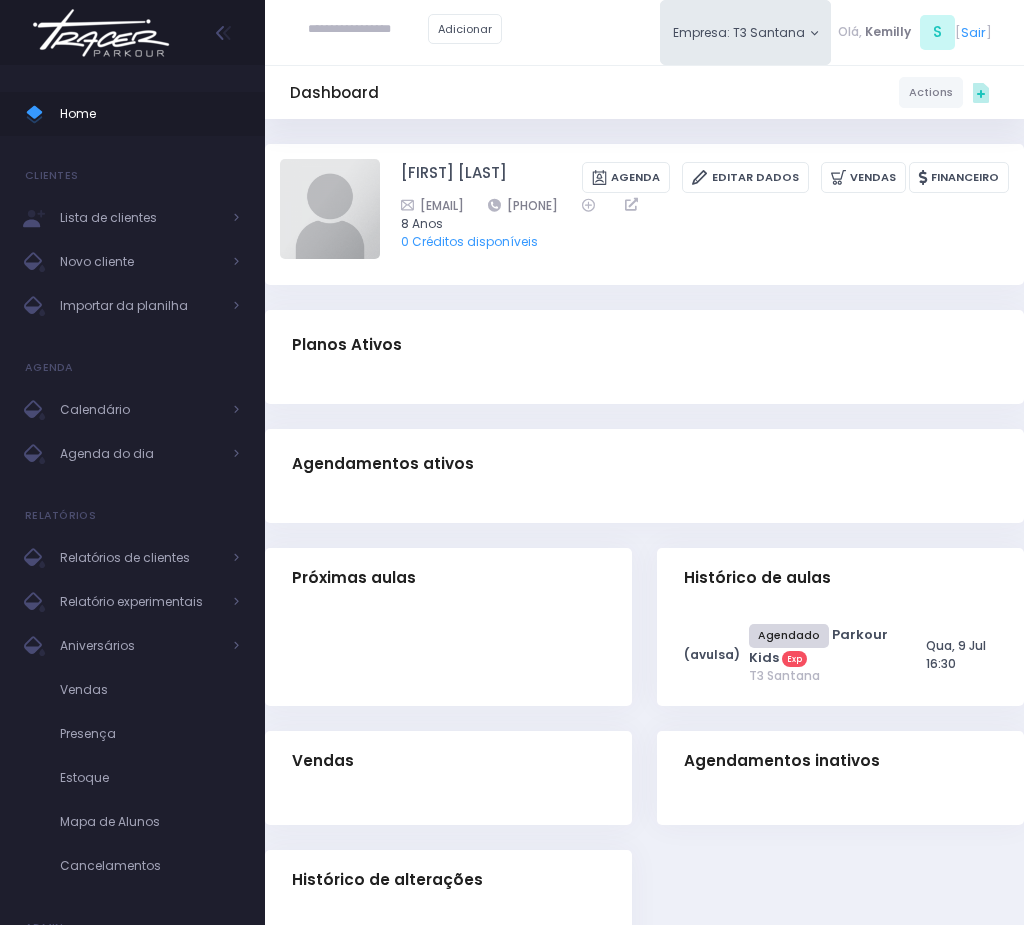 scroll, scrollTop: 0, scrollLeft: 0, axis: both 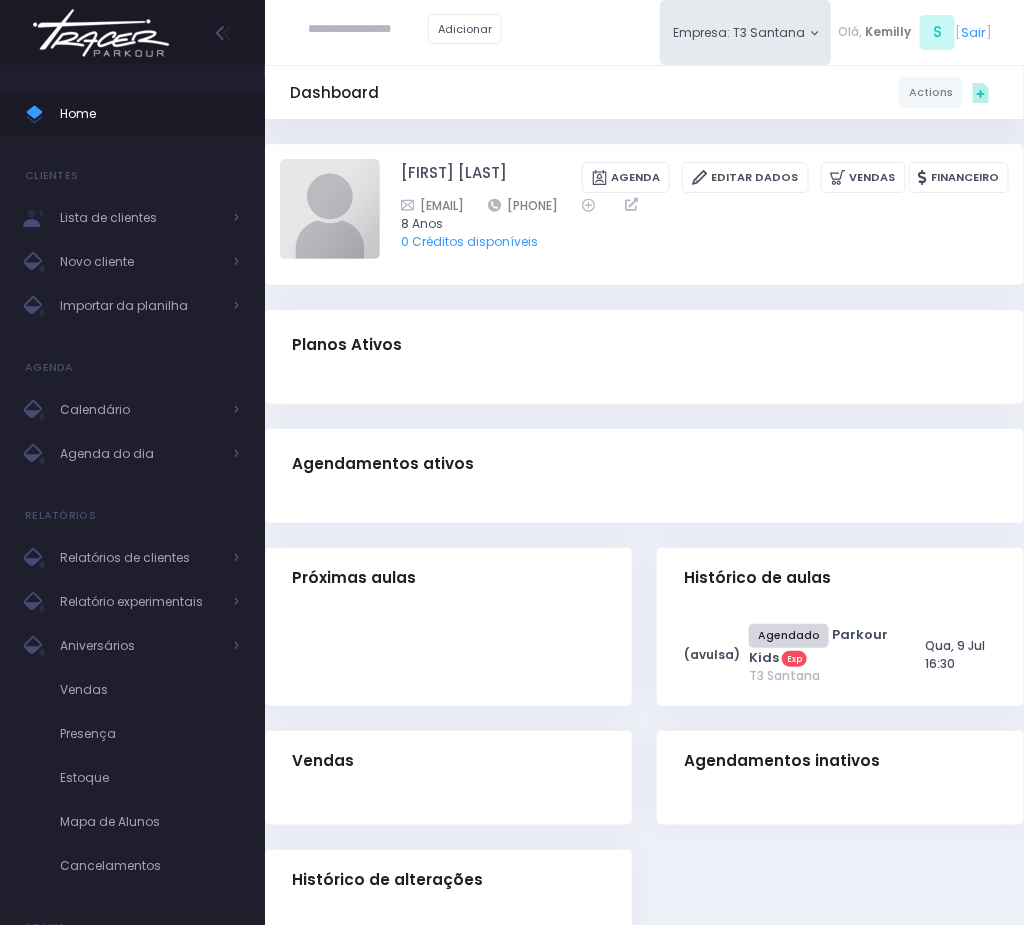 drag, startPoint x: 610, startPoint y: 205, endPoint x: 715, endPoint y: 207, distance: 105.01904 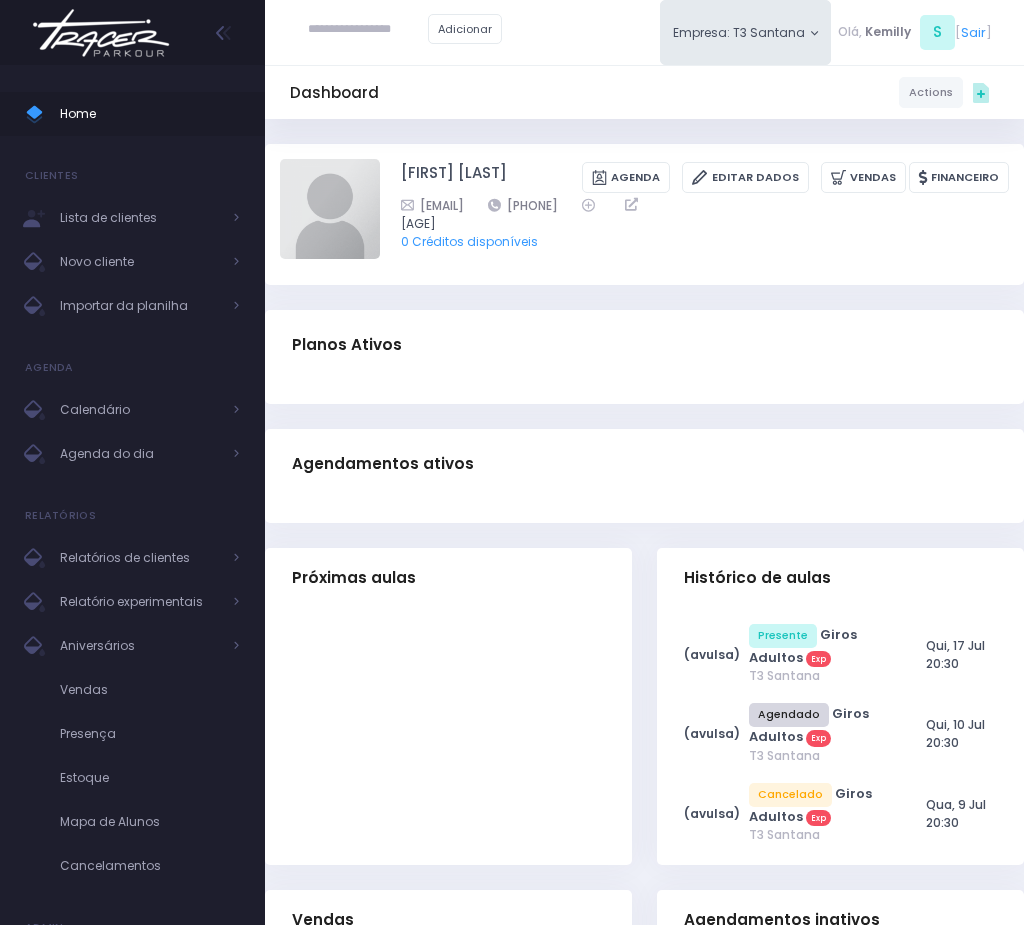 scroll, scrollTop: 0, scrollLeft: 0, axis: both 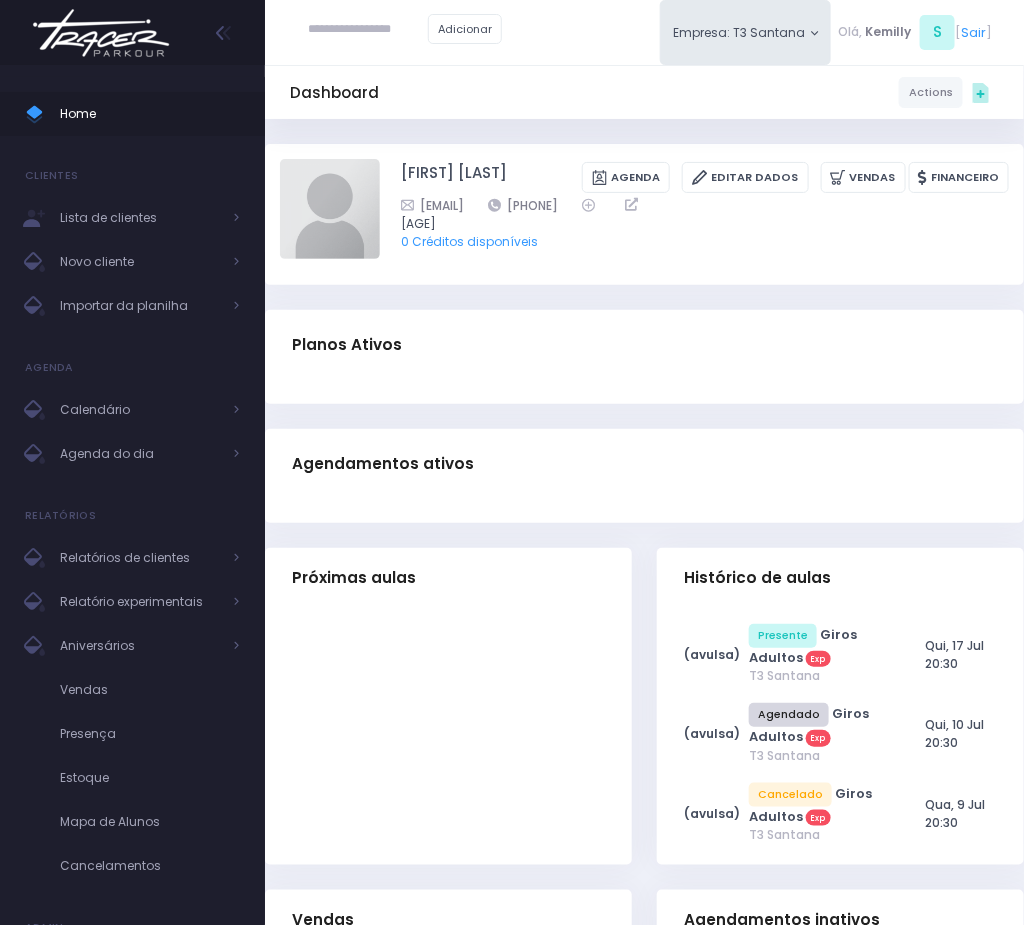 drag, startPoint x: 636, startPoint y: 202, endPoint x: 762, endPoint y: 207, distance: 126.09917 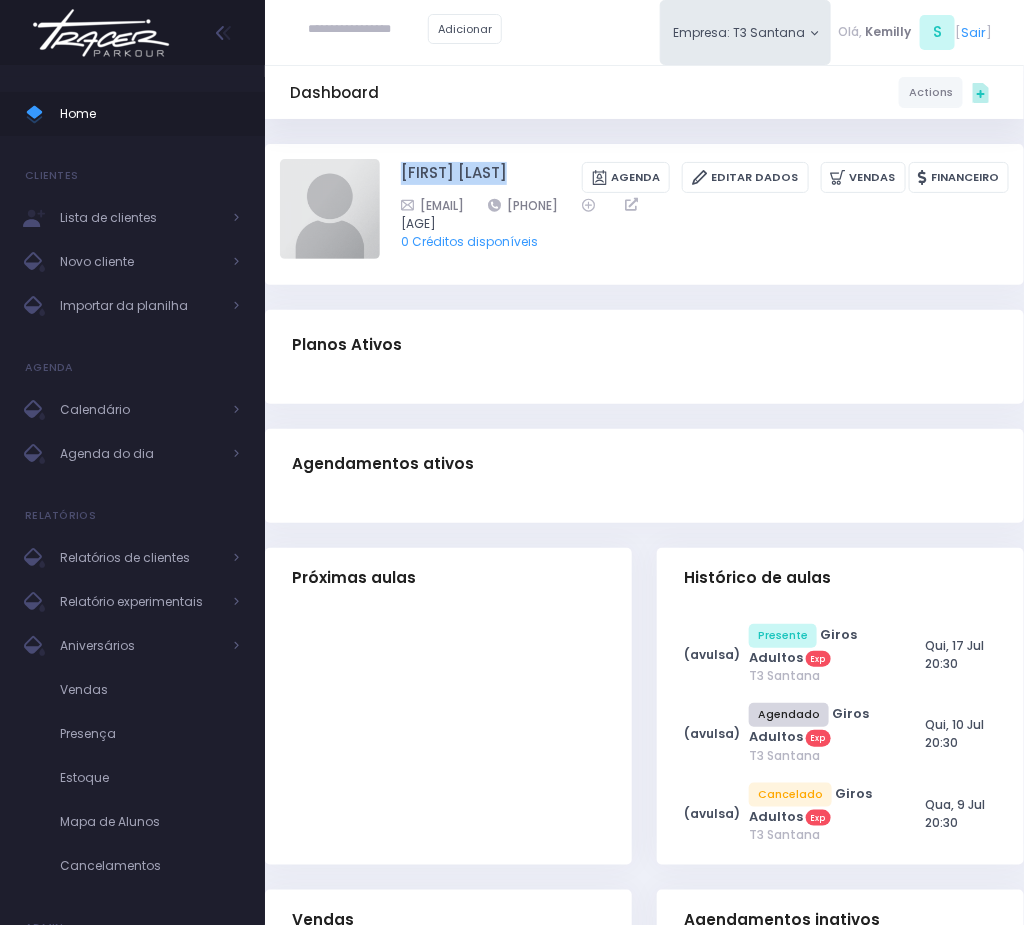 drag, startPoint x: 391, startPoint y: 169, endPoint x: 493, endPoint y: 169, distance: 102 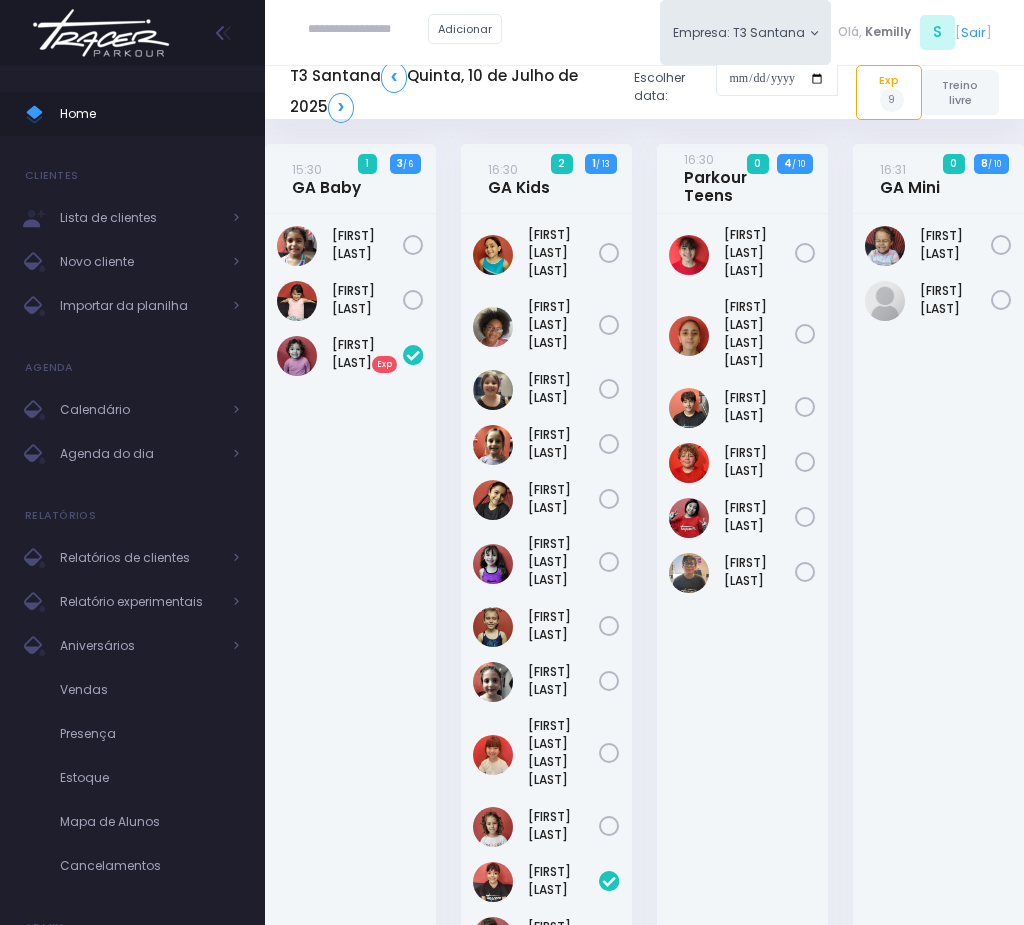 scroll, scrollTop: 0, scrollLeft: 0, axis: both 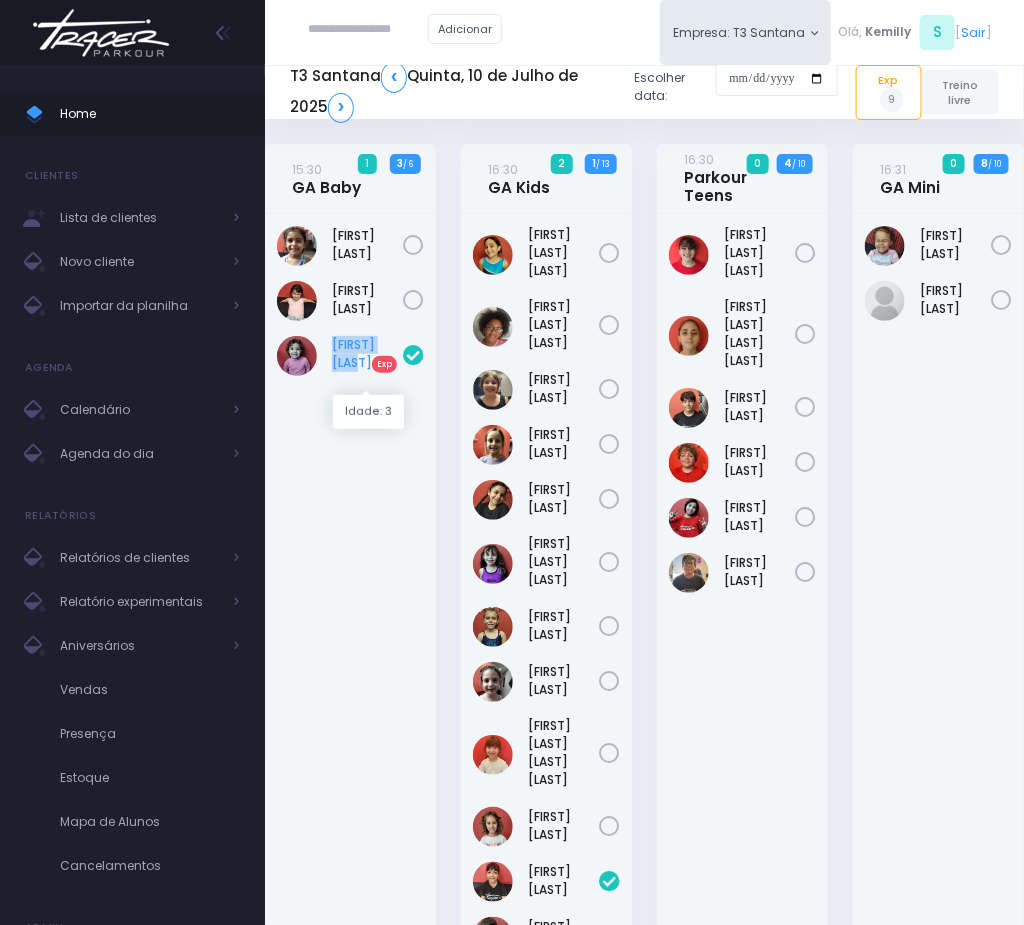 drag, startPoint x: 325, startPoint y: 343, endPoint x: 385, endPoint y: 355, distance: 61.188232 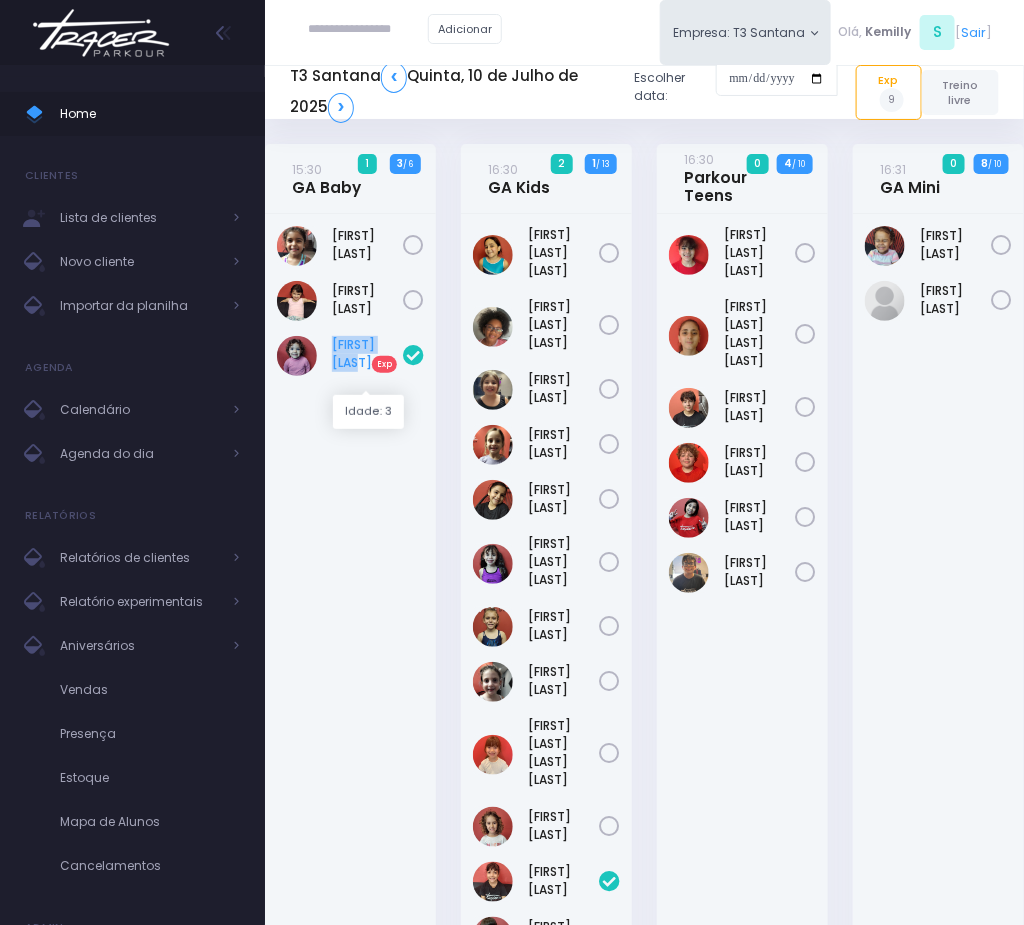 click on "Alice Thomaz
Exp" at bounding box center [367, 354] 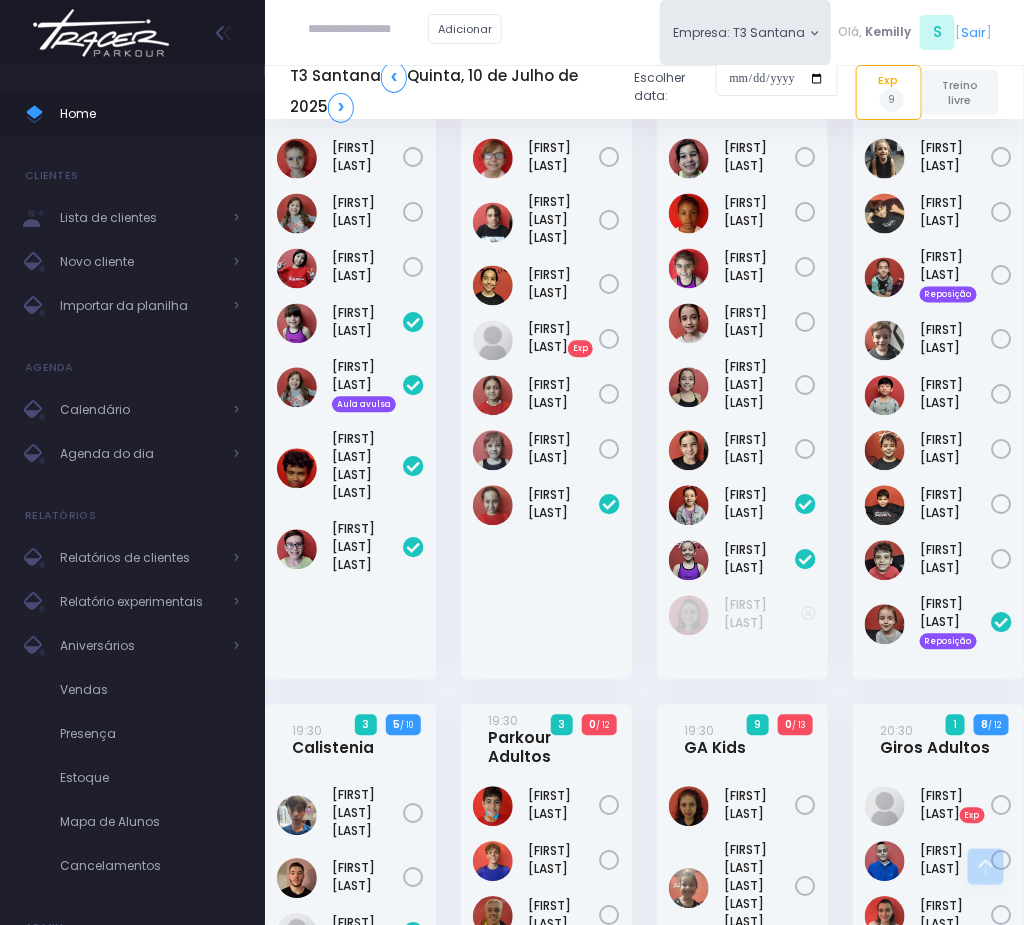scroll, scrollTop: 900, scrollLeft: 0, axis: vertical 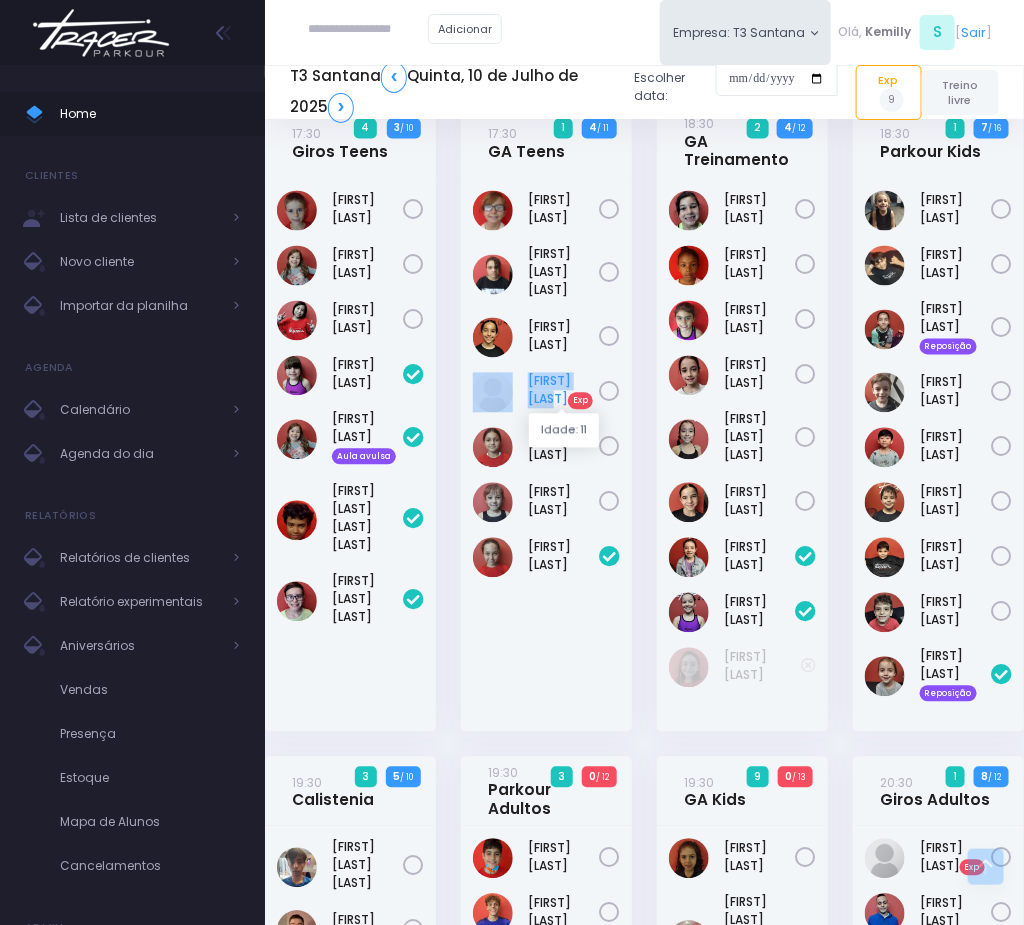 drag, startPoint x: 517, startPoint y: 376, endPoint x: 564, endPoint y: 393, distance: 49.979996 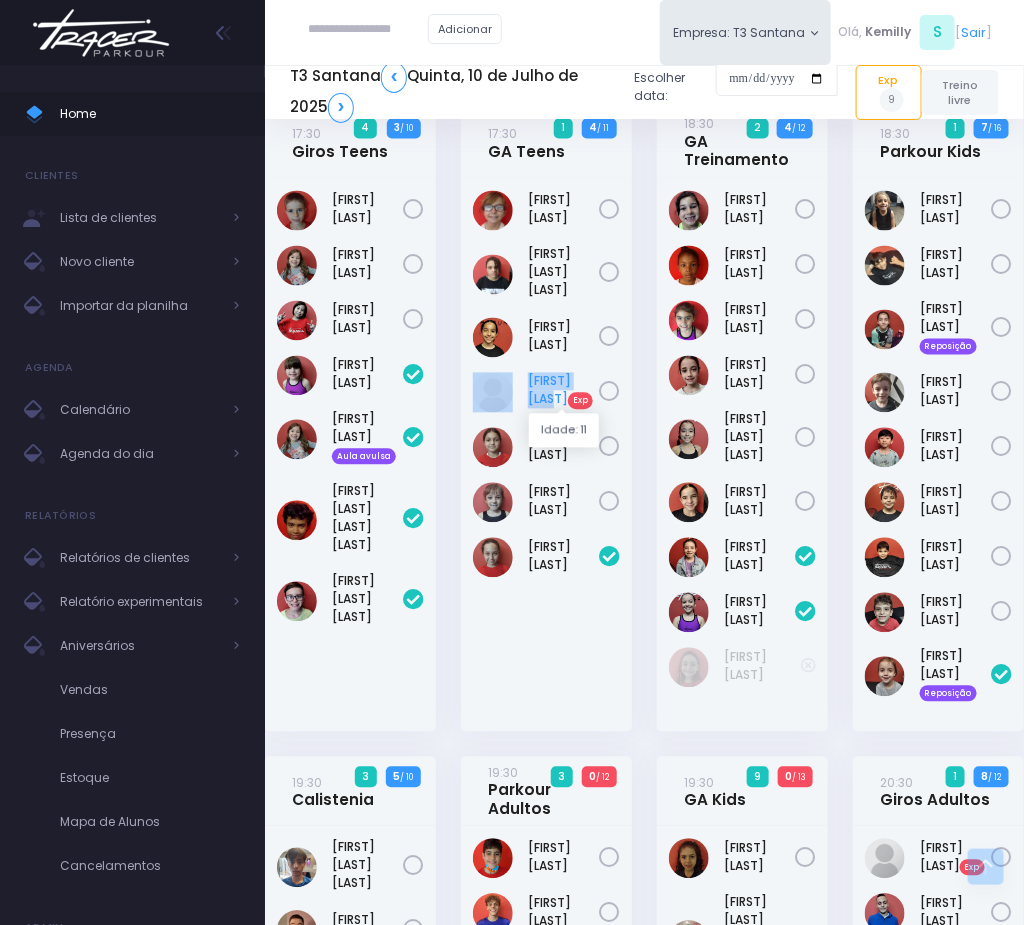 click on "Cauine Lopes
Exp" at bounding box center (563, 391) 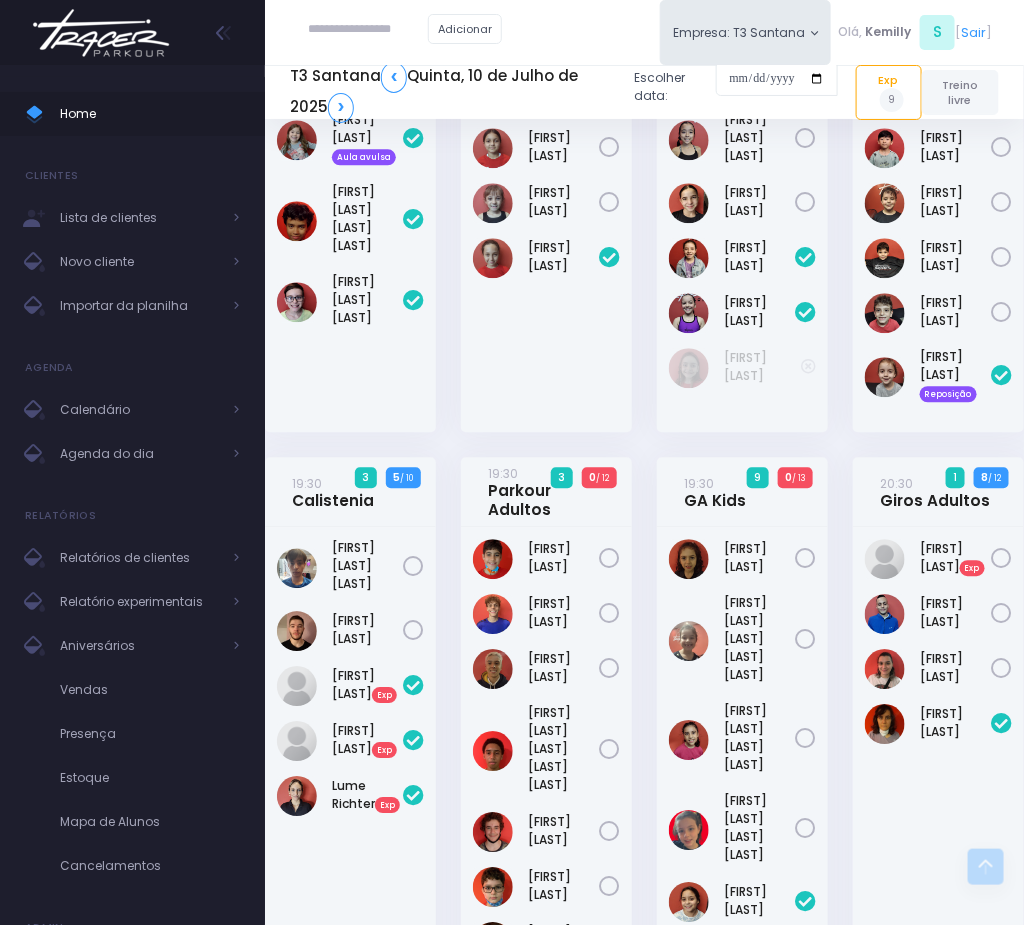 scroll, scrollTop: 1350, scrollLeft: 0, axis: vertical 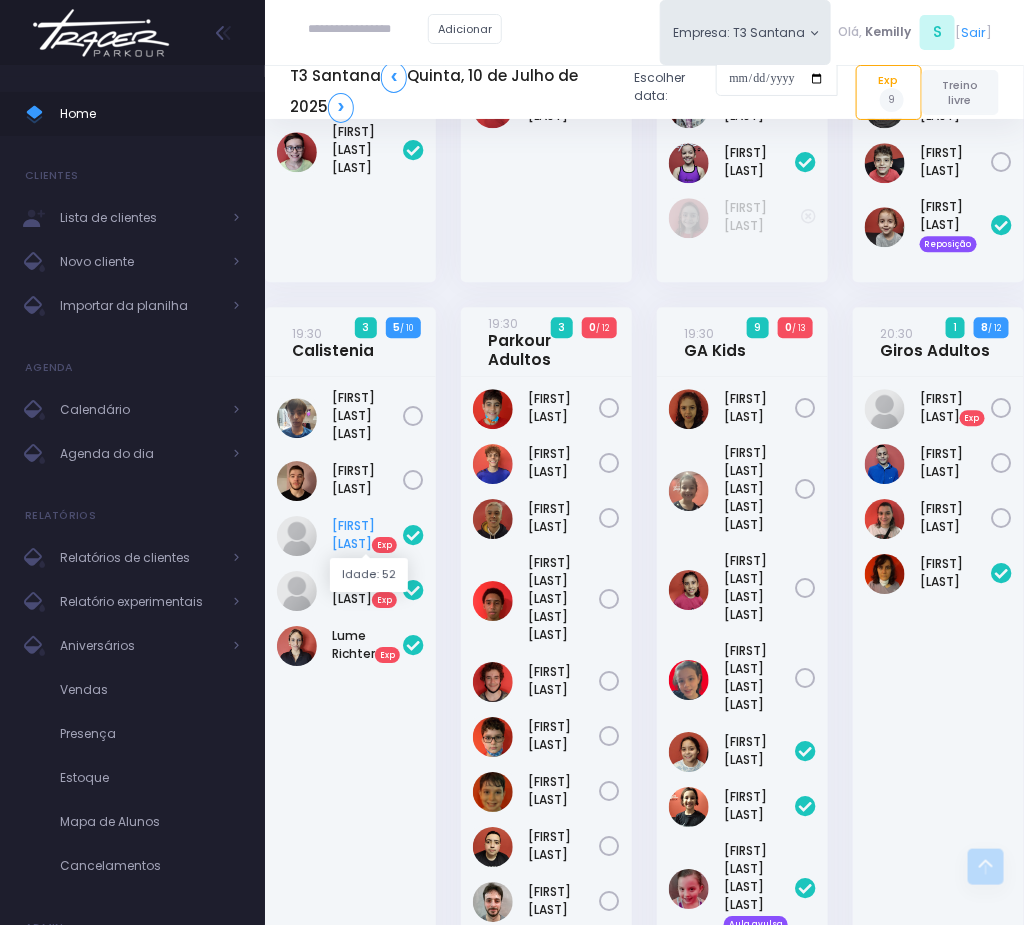 click on "Edilson Santos
Exp" at bounding box center (367, 535) 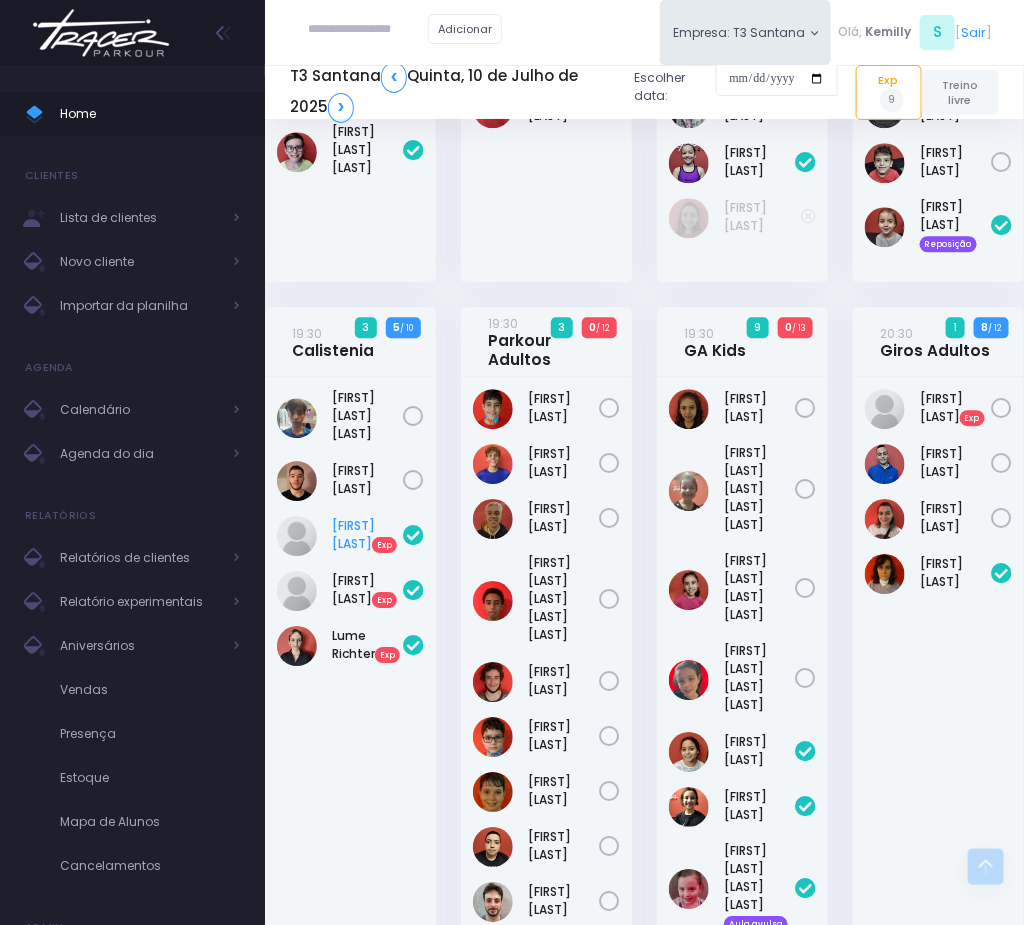 scroll, scrollTop: 1359, scrollLeft: 0, axis: vertical 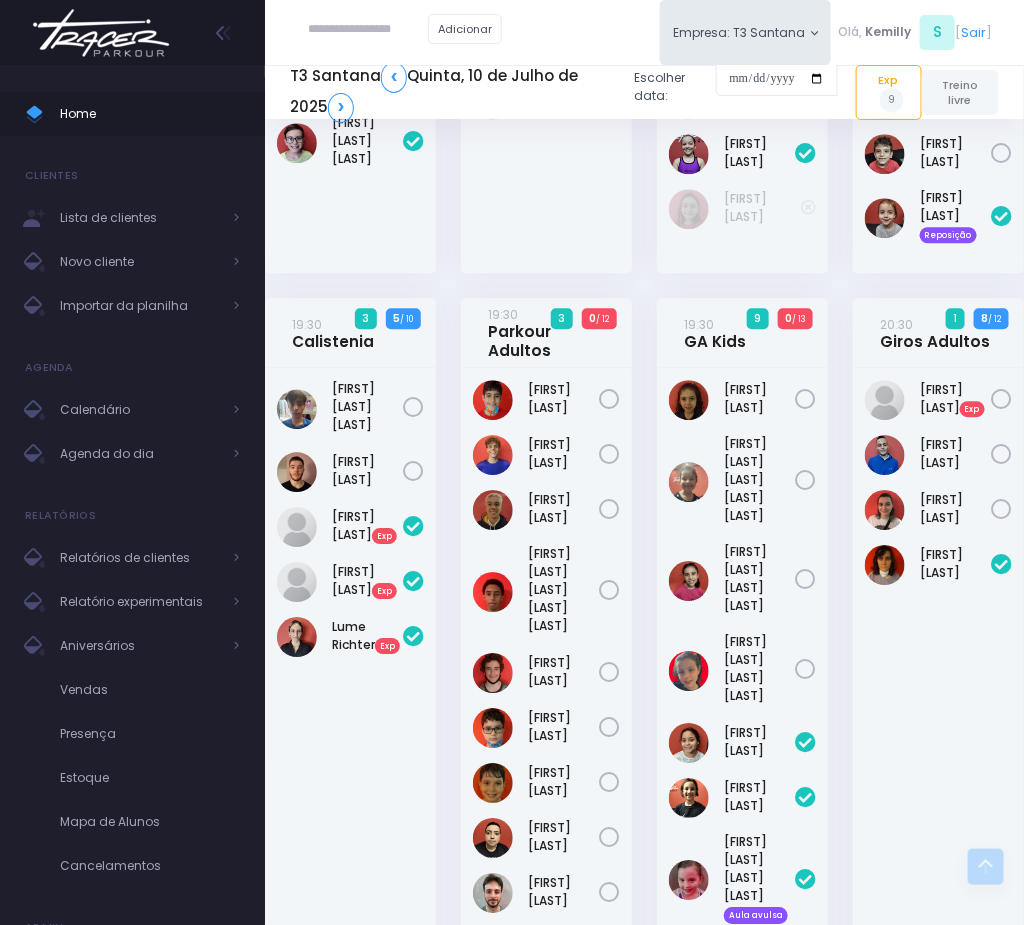 click on "Fernando Furlani Rodrigues" at bounding box center [350, 888] 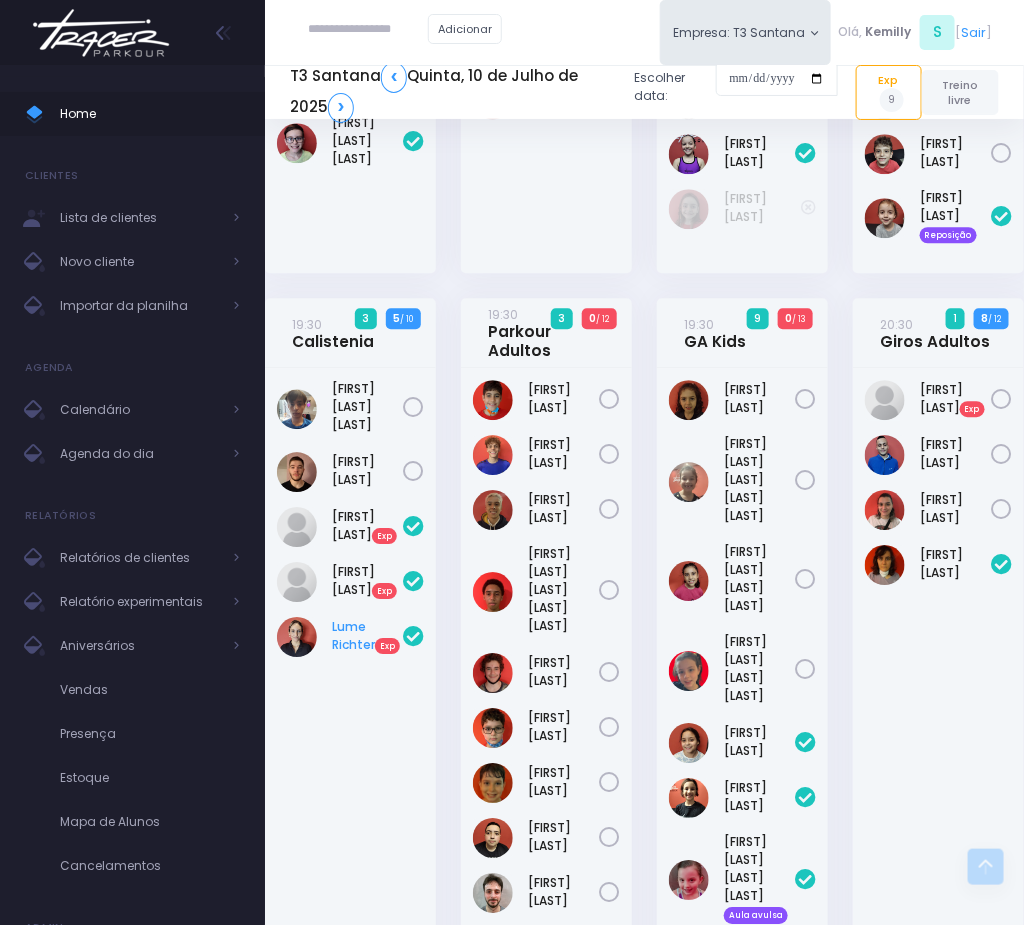 drag, startPoint x: 328, startPoint y: 511, endPoint x: 379, endPoint y: 655, distance: 152.76453 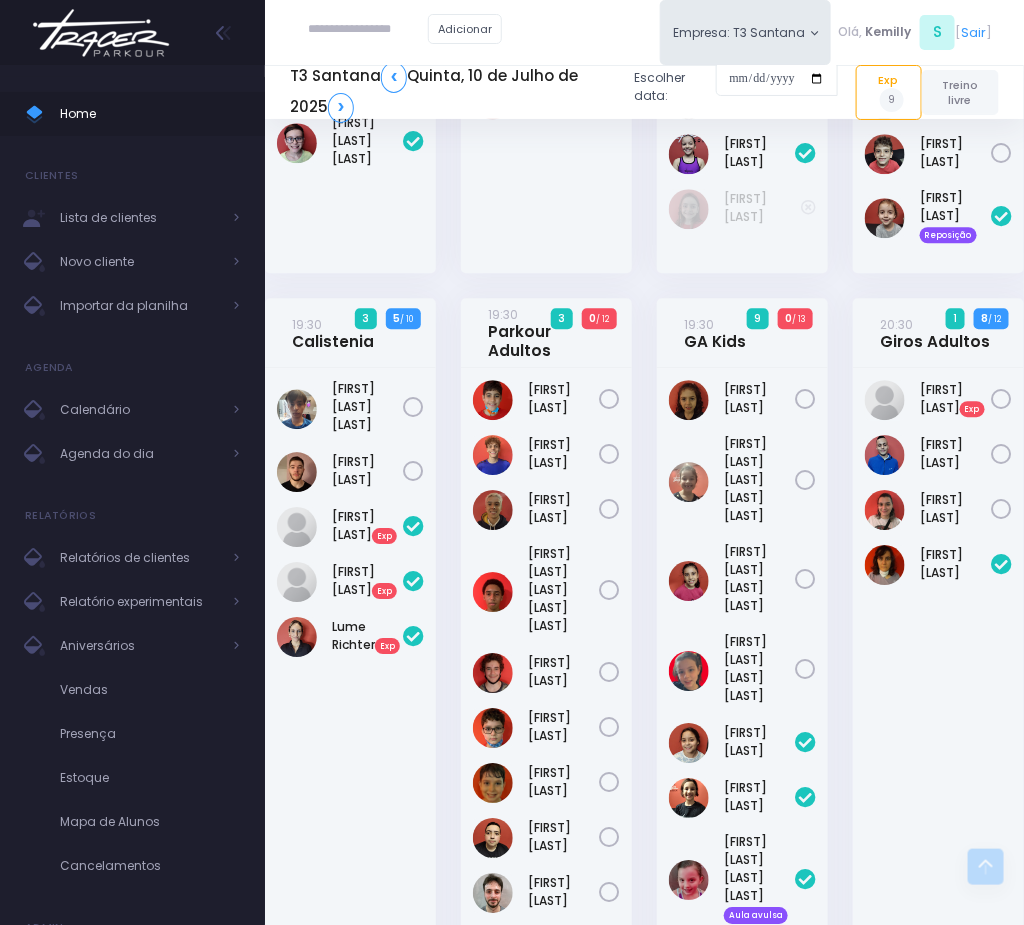 click on "Fernando Furlani Rodrigues" at bounding box center (350, 888) 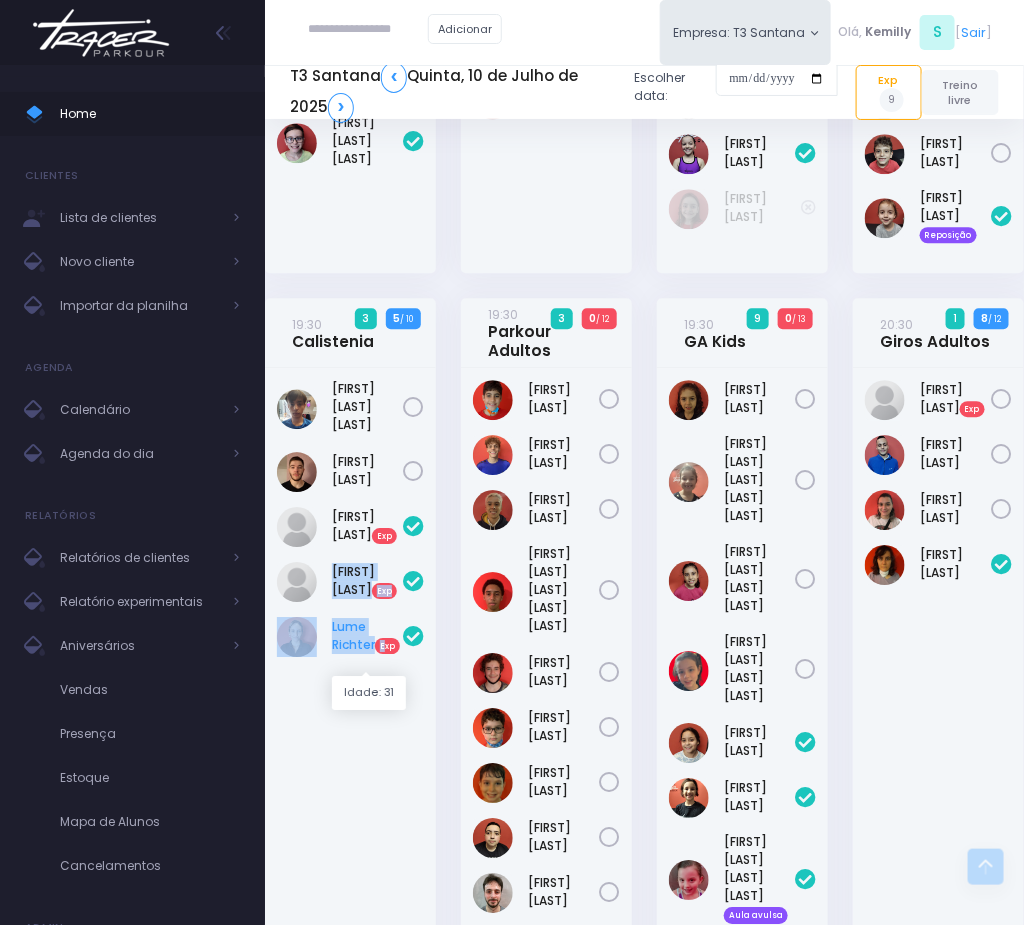 drag, startPoint x: 327, startPoint y: 564, endPoint x: 385, endPoint y: 660, distance: 112.1606 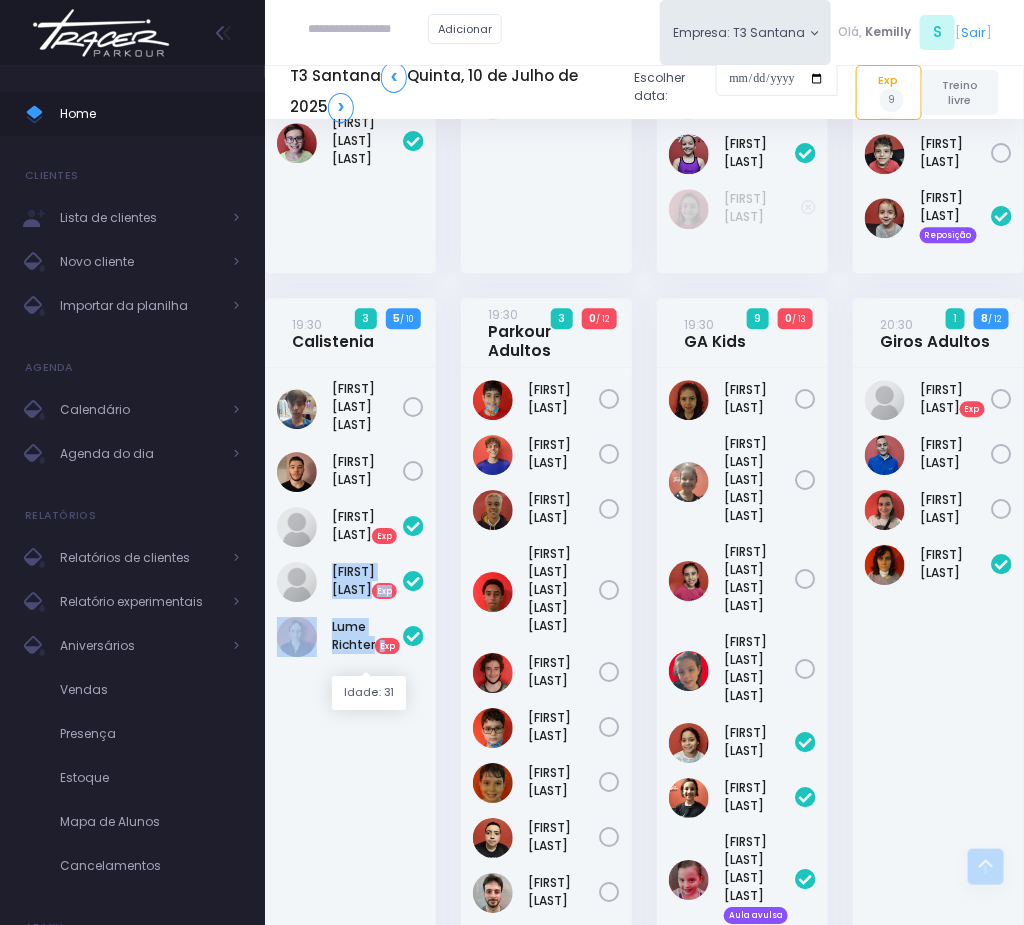 copy on "Larissa Polachini
Exp
Lume Richter
E" 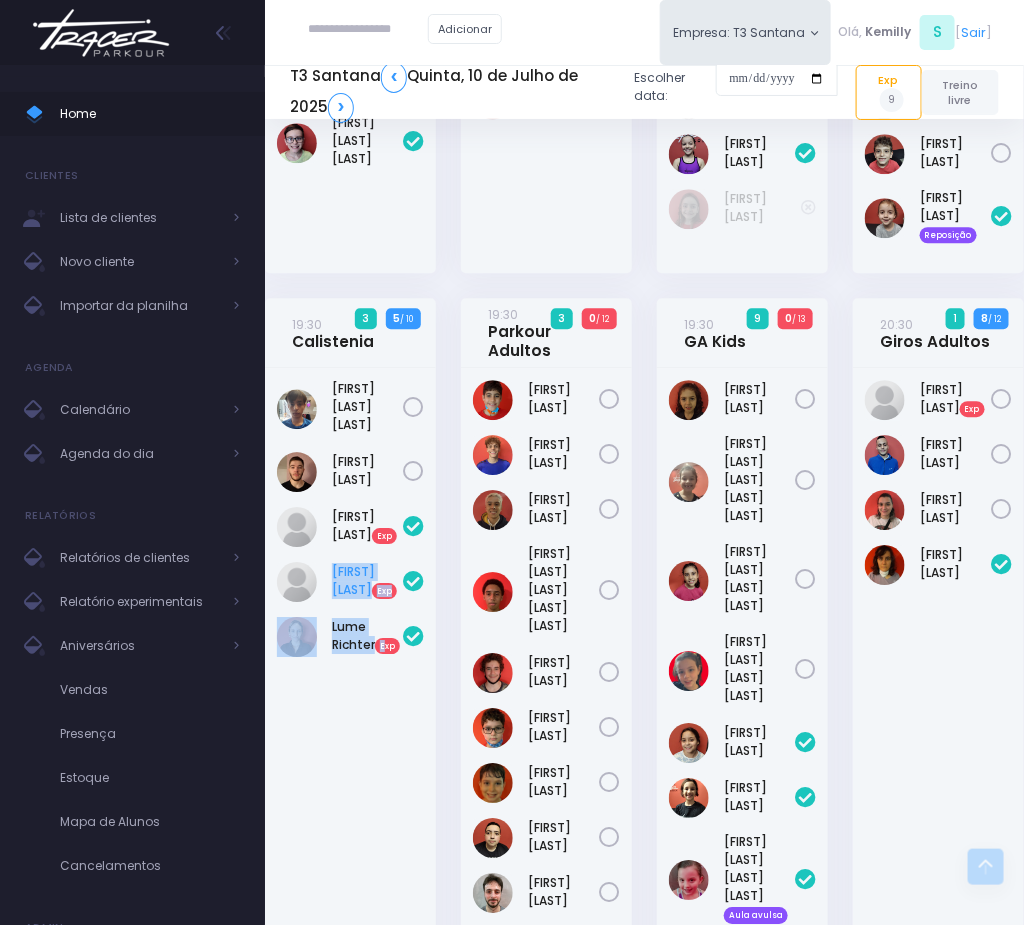 drag, startPoint x: 444, startPoint y: 616, endPoint x: 370, endPoint y: 591, distance: 78.1089 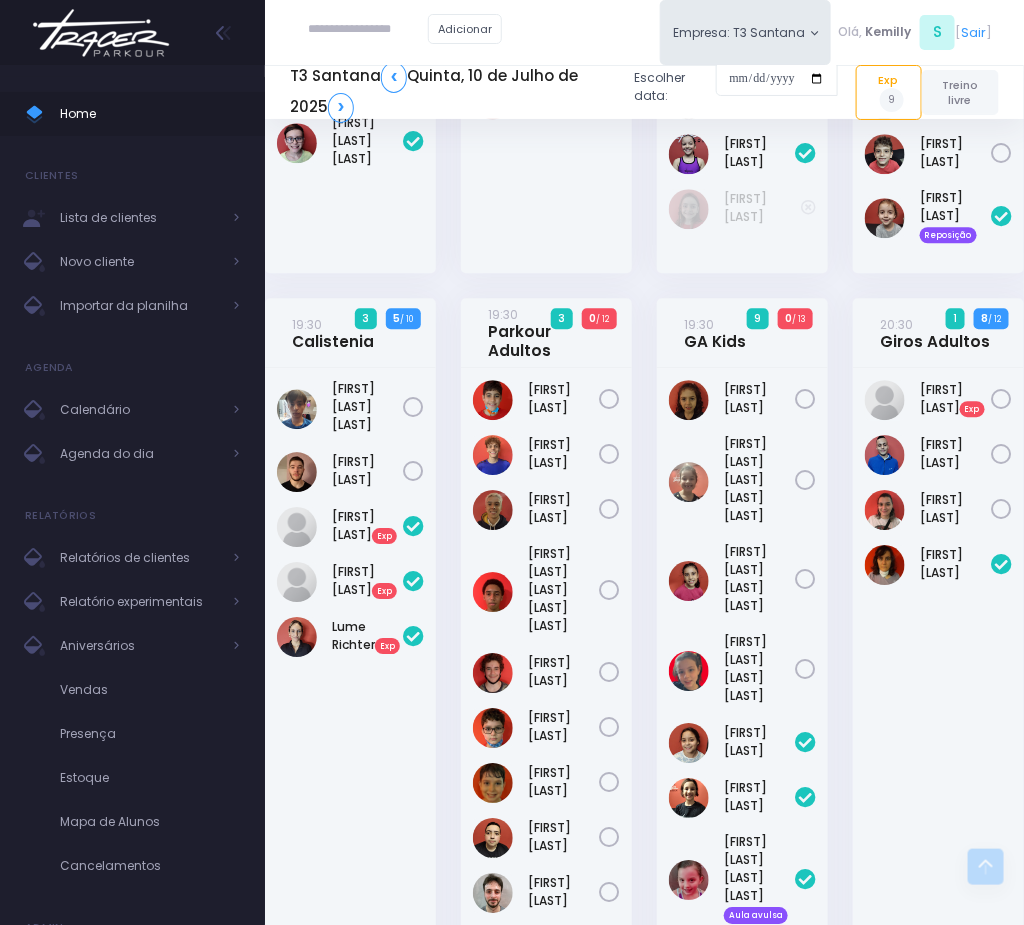 click on "19:30 Parkour Adultos
3
0  / 12" at bounding box center [547, 865] 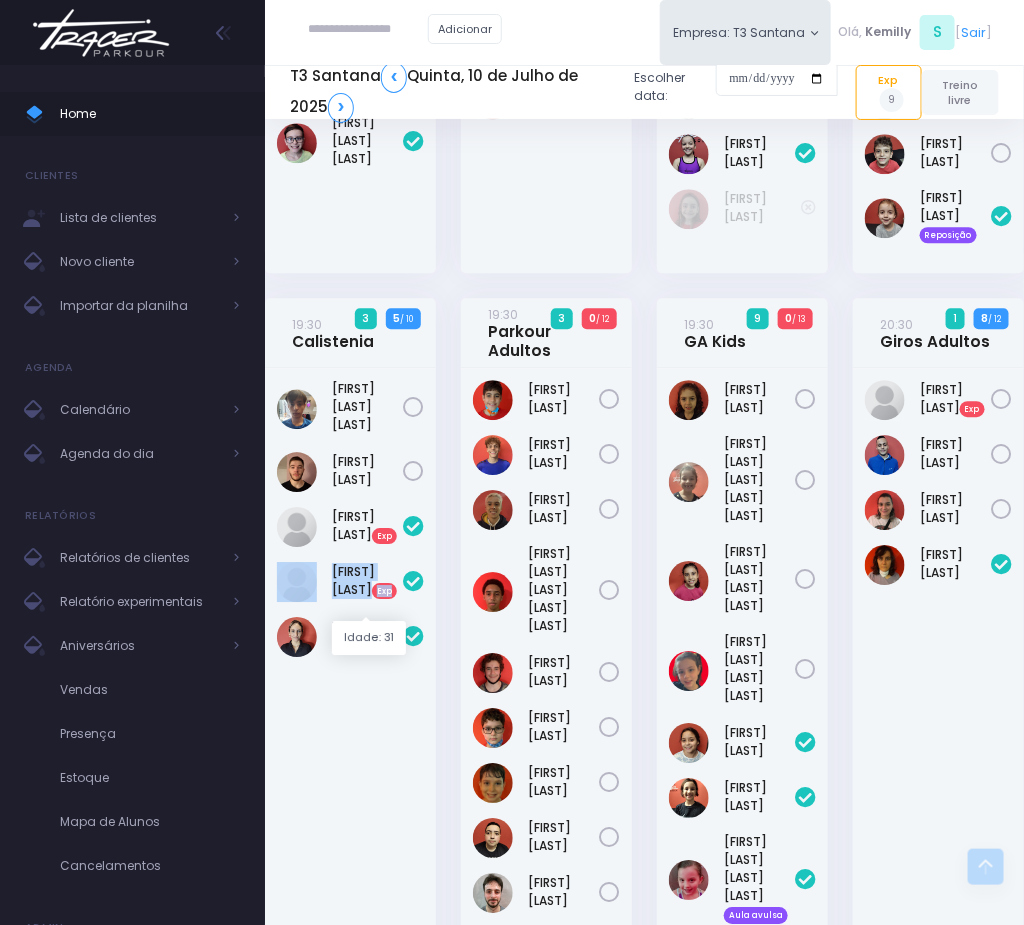 drag, startPoint x: 322, startPoint y: 571, endPoint x: 402, endPoint y: 589, distance: 82 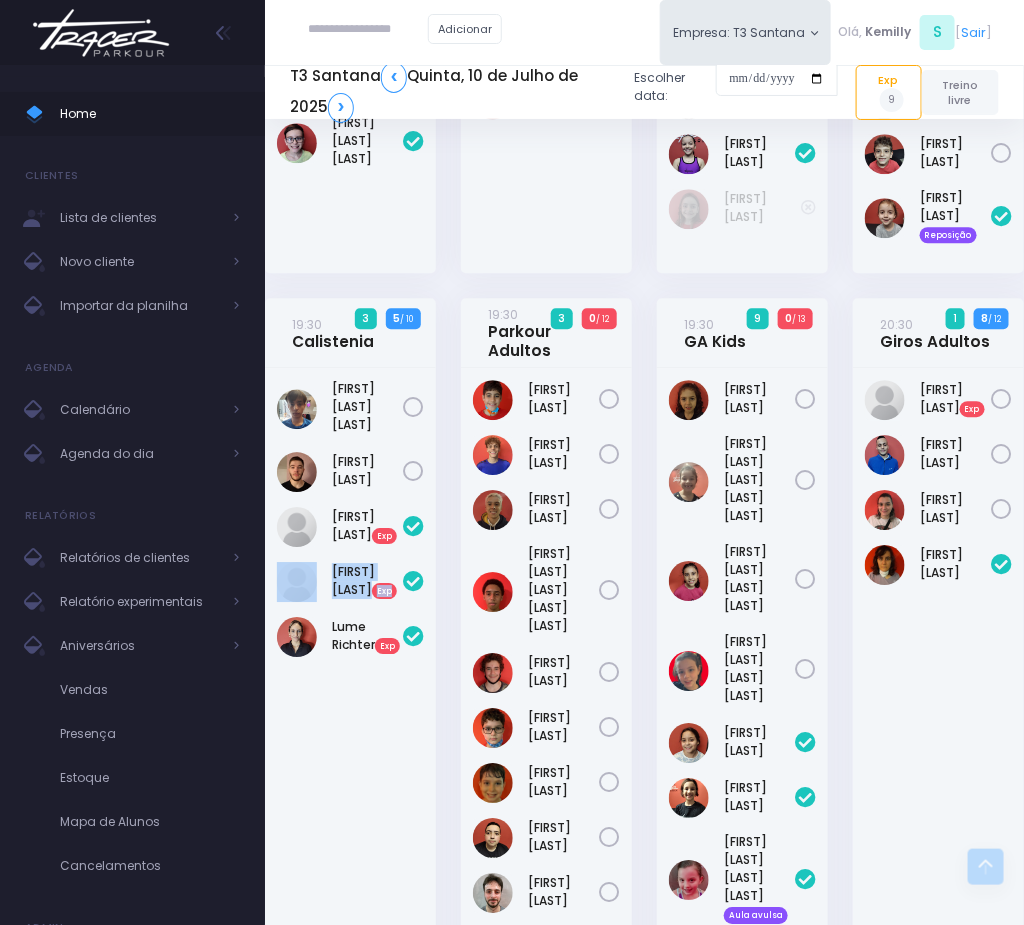 copy on "Larissa Polachini
Exp" 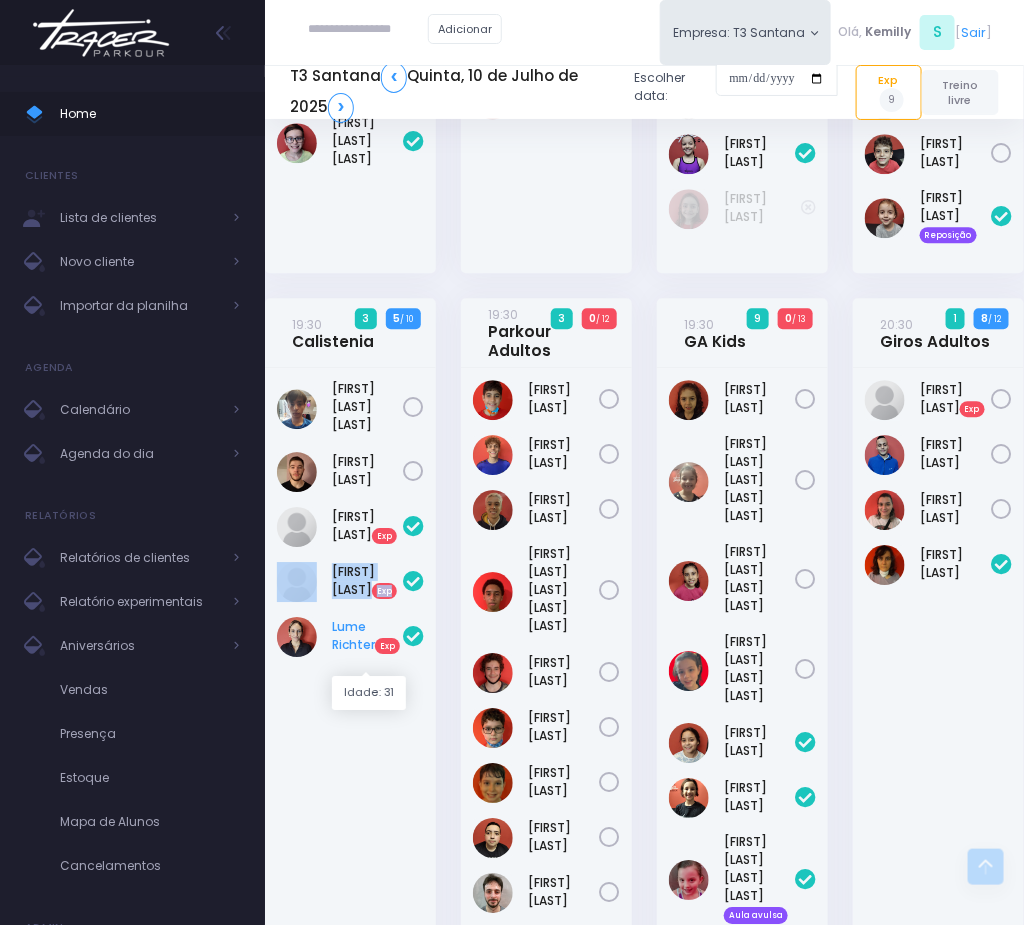 drag, startPoint x: 325, startPoint y: 639, endPoint x: 379, endPoint y: 655, distance: 56.32051 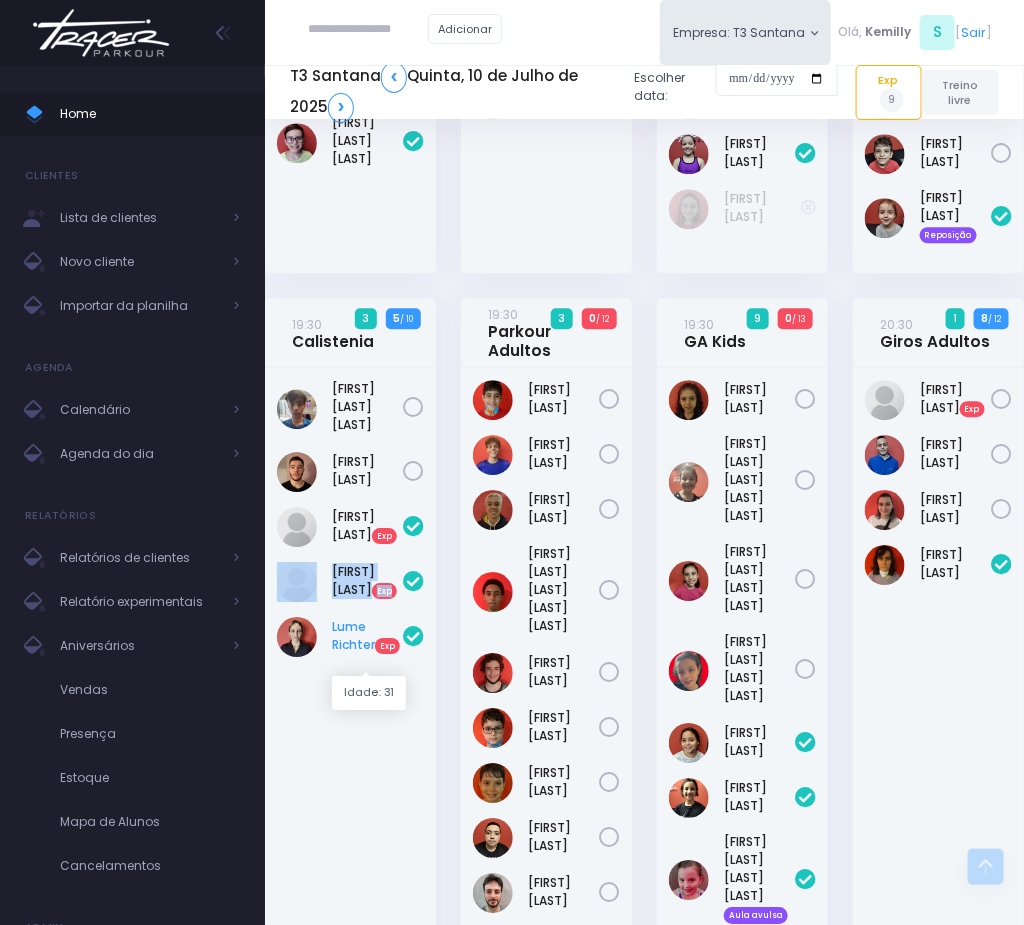 click on "[FIRST] [LAST]" at bounding box center (367, 636) 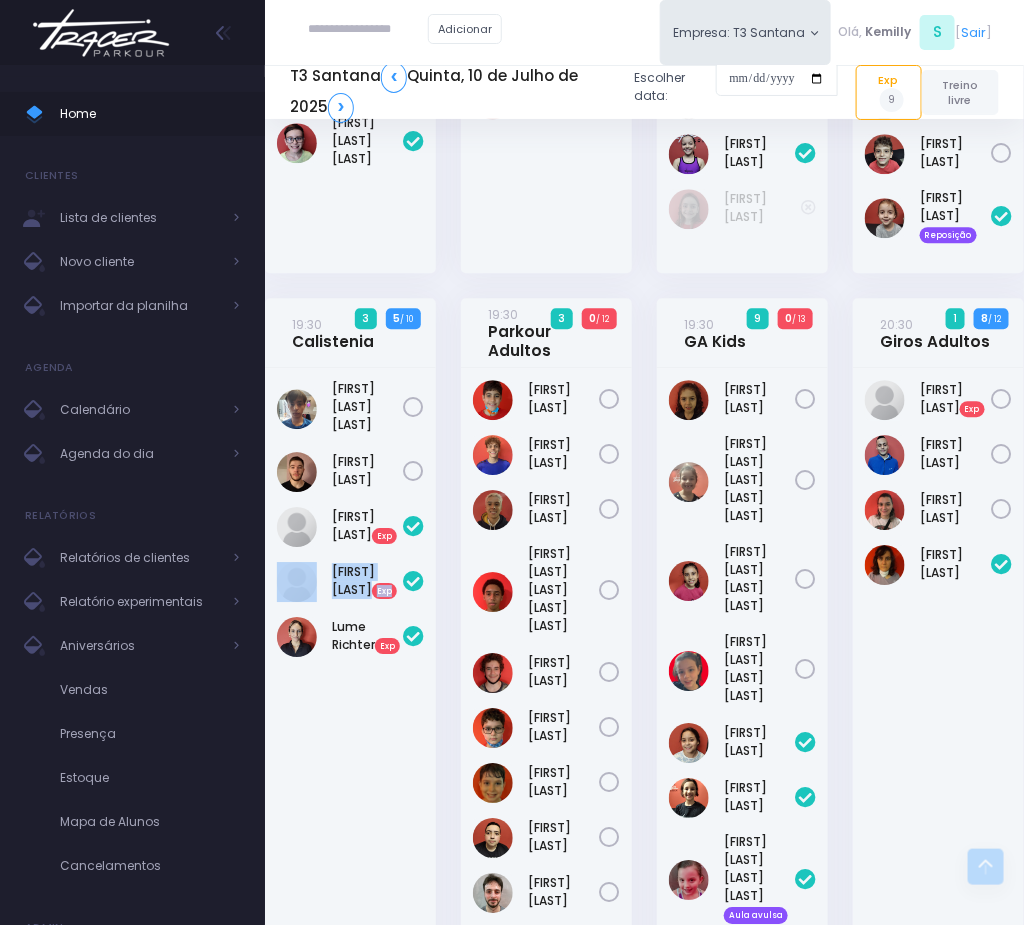 scroll, scrollTop: 1377, scrollLeft: 0, axis: vertical 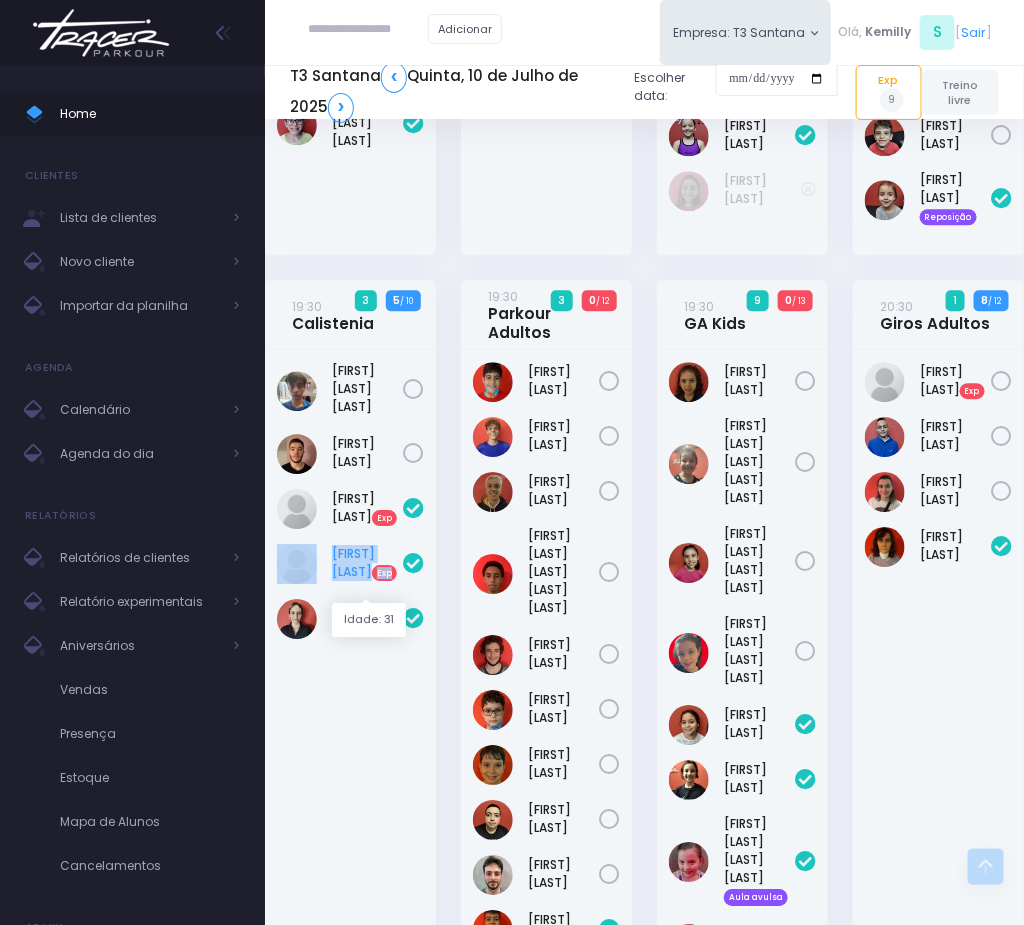 click on "Larissa Polachini
Exp" at bounding box center (367, 563) 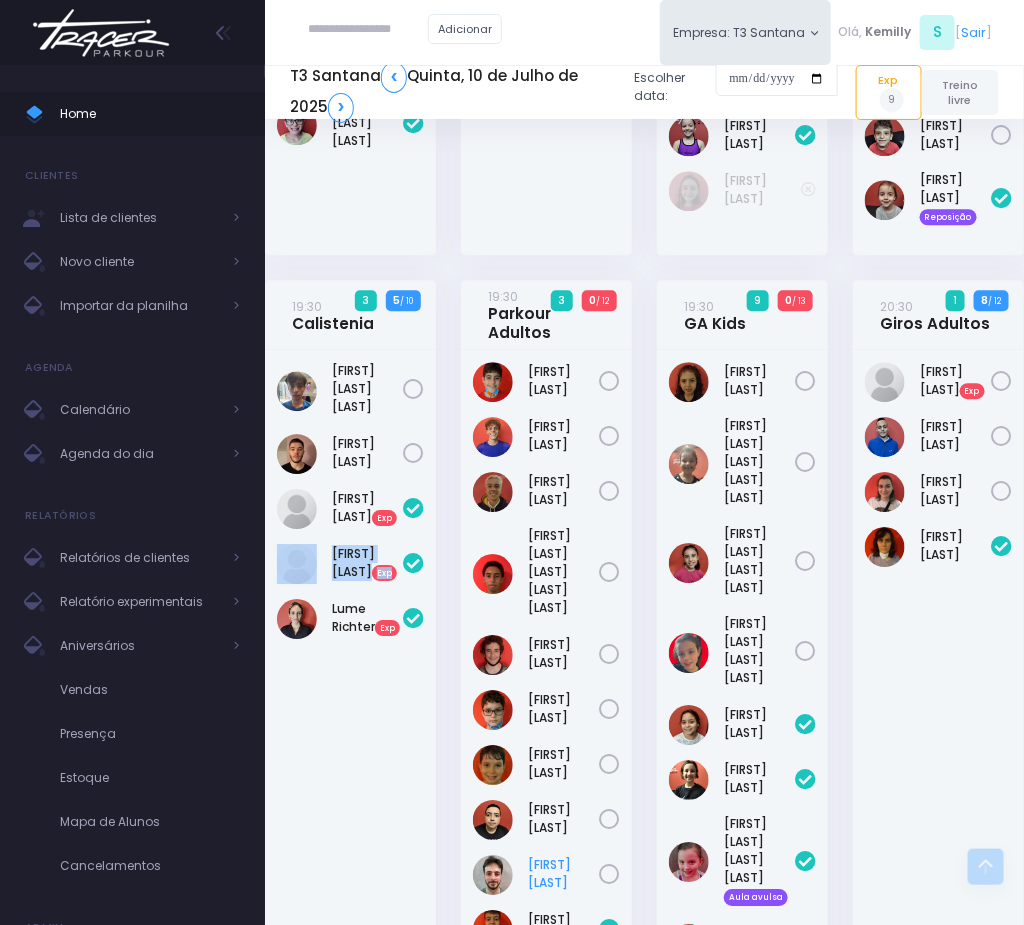 scroll, scrollTop: 1395, scrollLeft: 0, axis: vertical 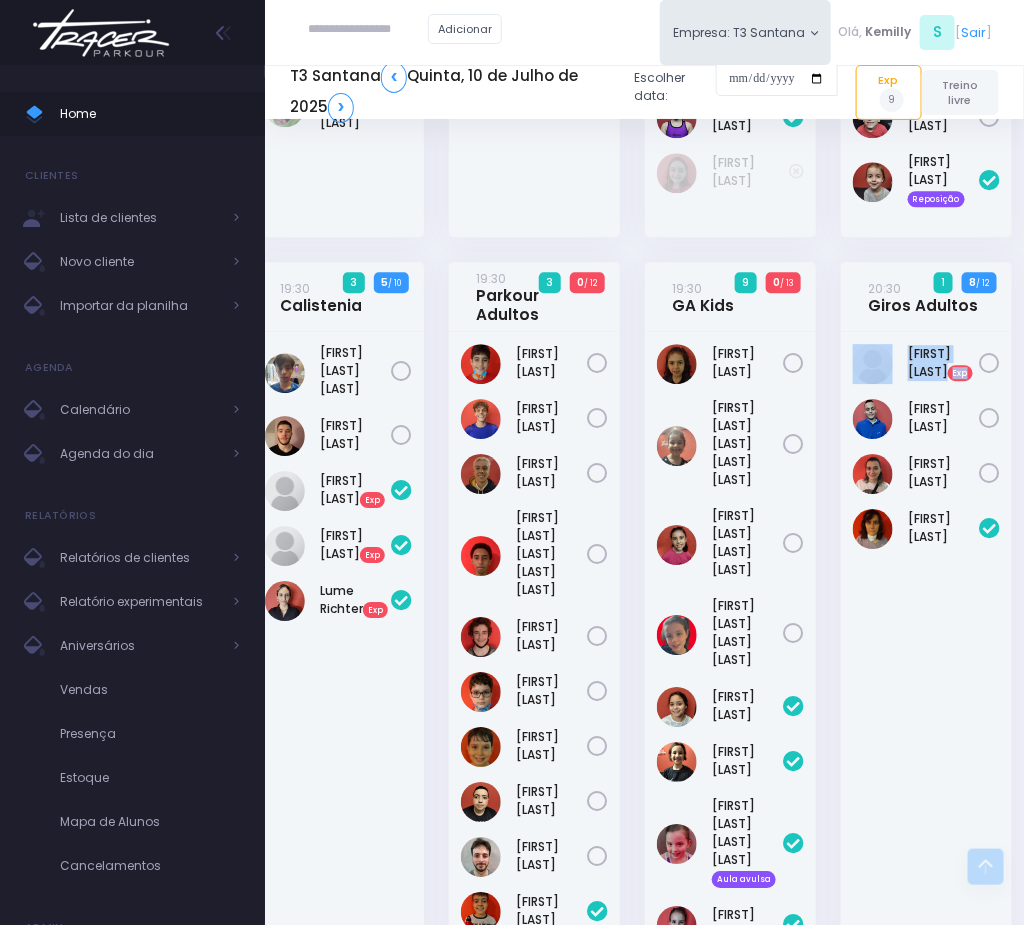 drag, startPoint x: 909, startPoint y: 354, endPoint x: 997, endPoint y: 352, distance: 88.02273 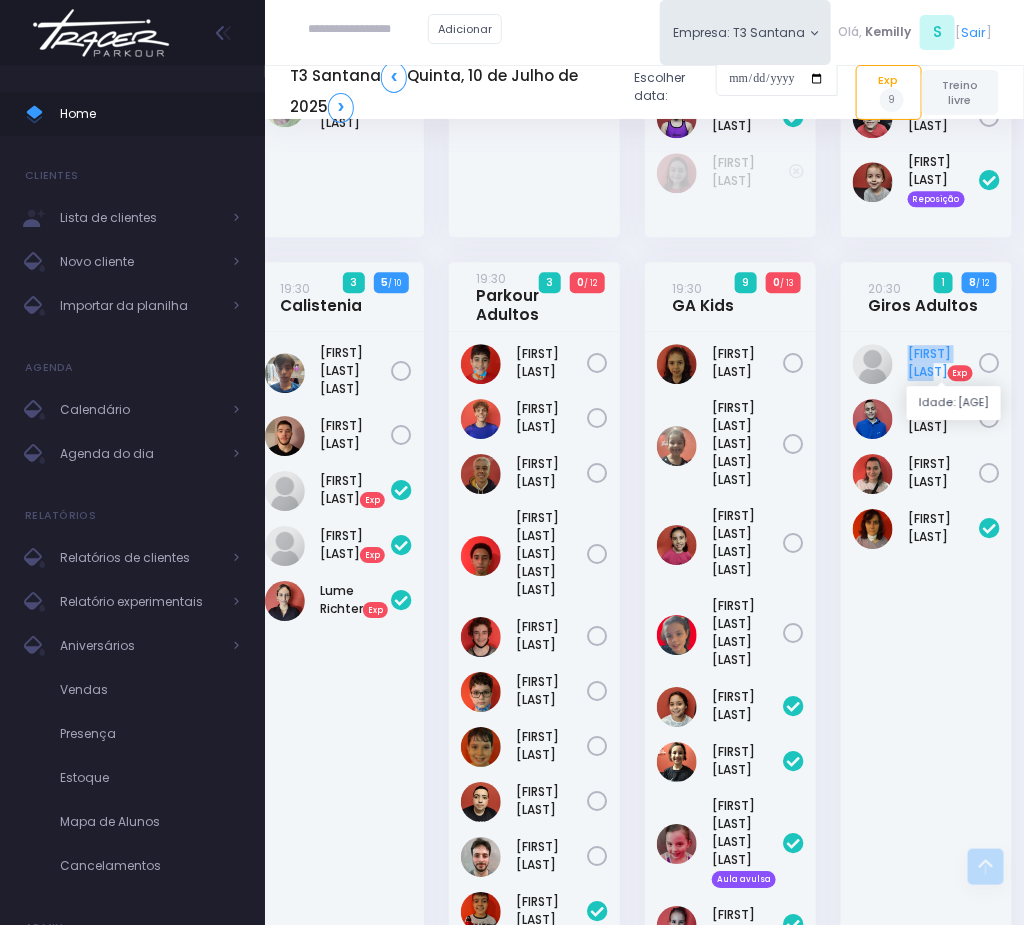 drag, startPoint x: 906, startPoint y: 343, endPoint x: 975, endPoint y: 351, distance: 69.46222 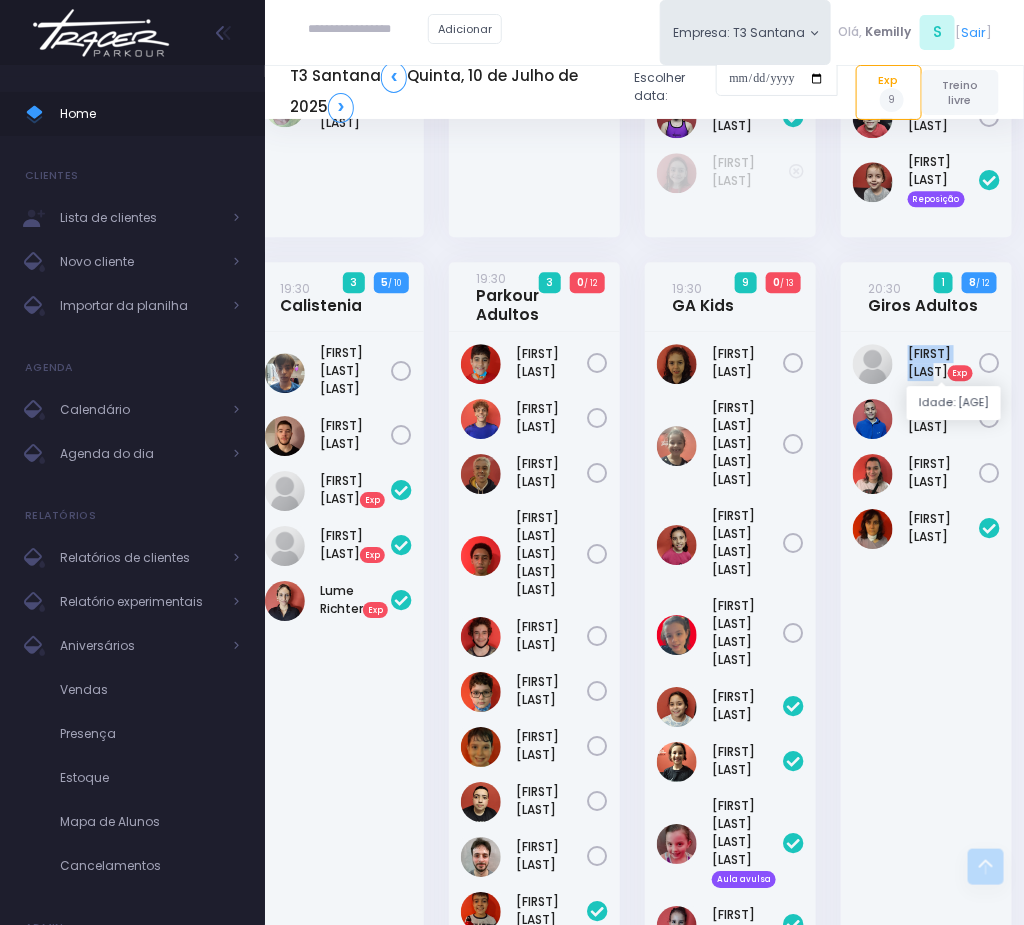 copy on "Felipe Serra" 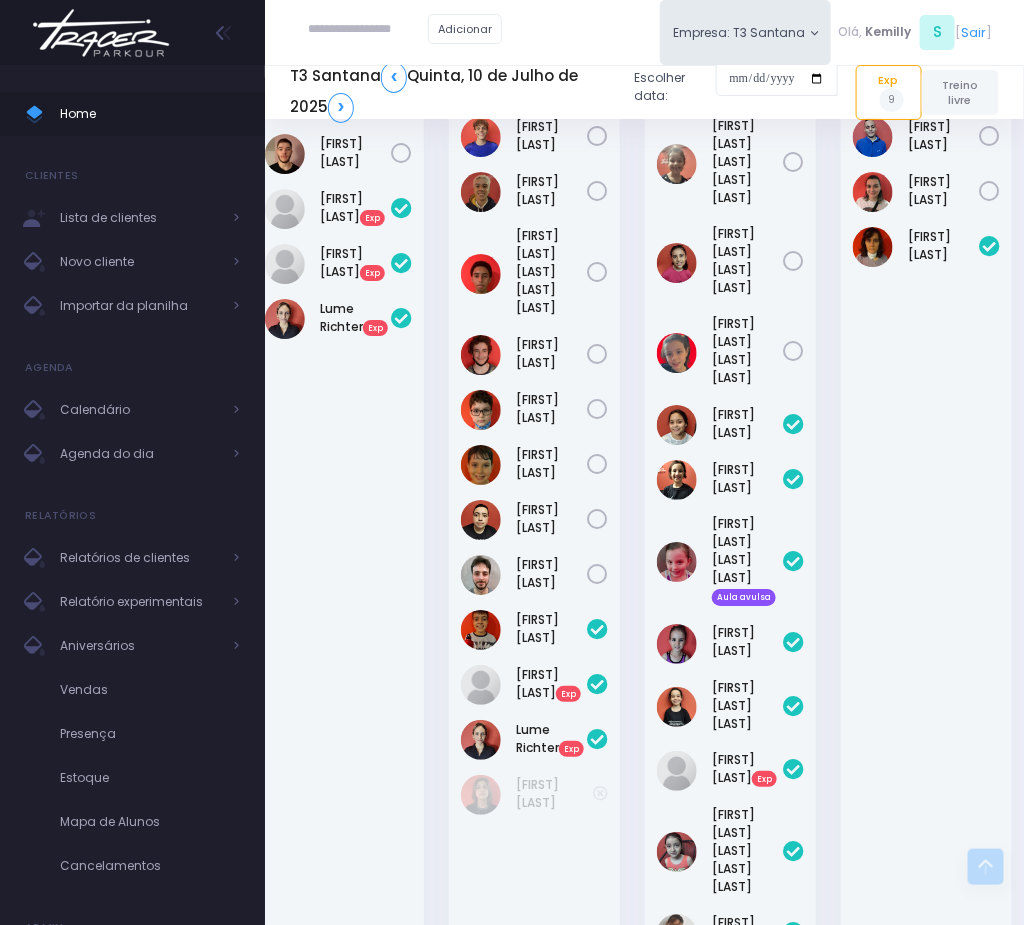 scroll, scrollTop: 1695, scrollLeft: 12, axis: both 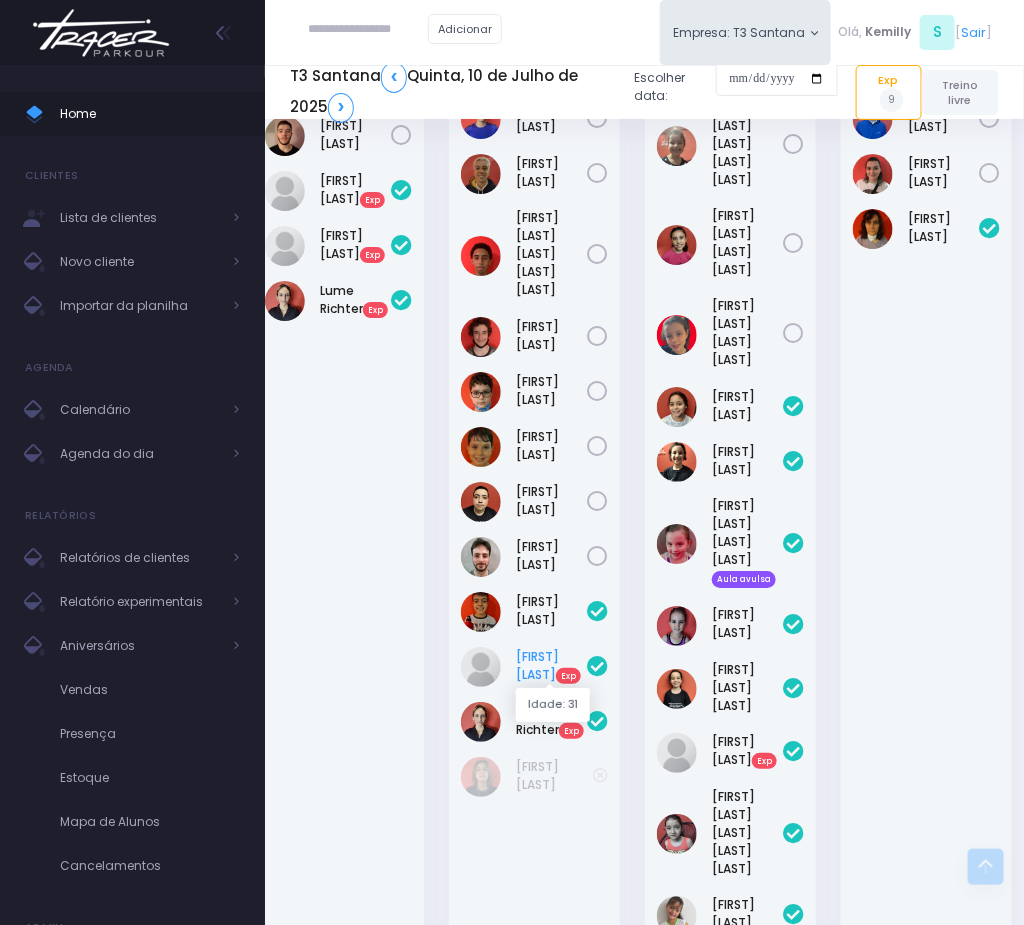 drag, startPoint x: 508, startPoint y: 630, endPoint x: 577, endPoint y: 654, distance: 73.05477 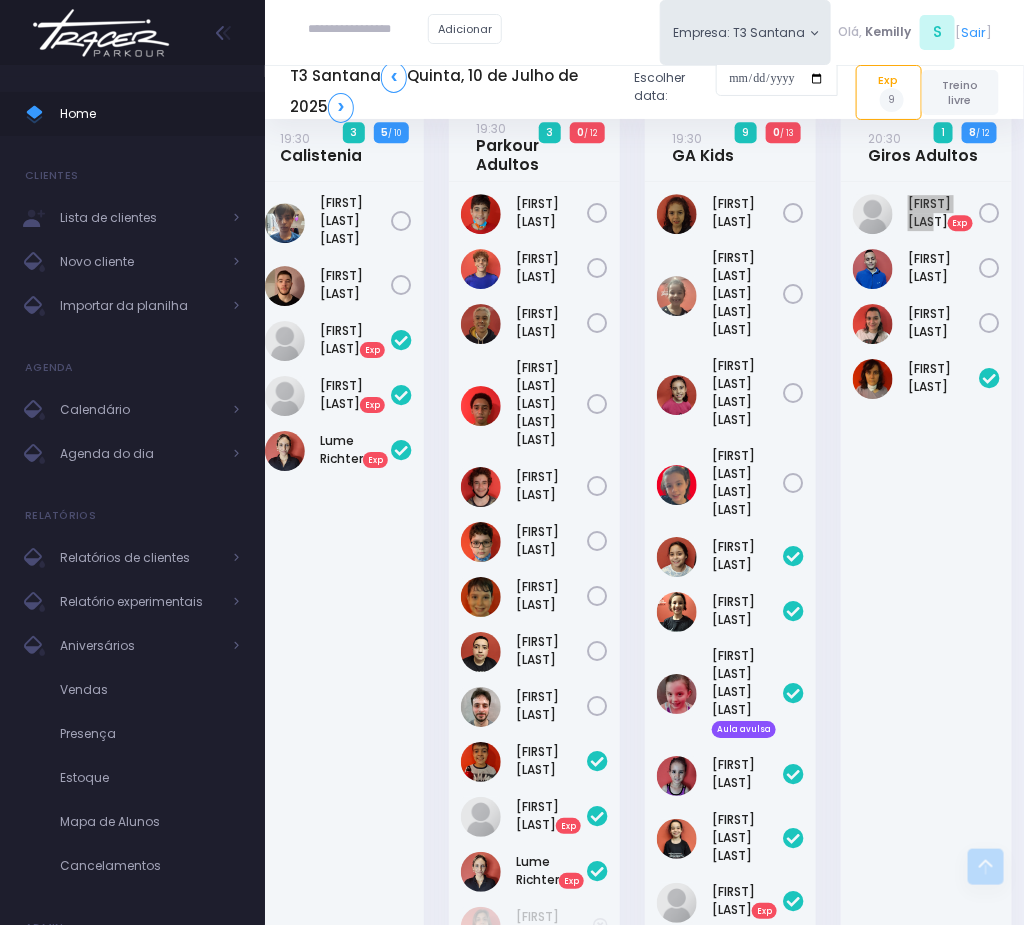scroll, scrollTop: 1695, scrollLeft: 12, axis: both 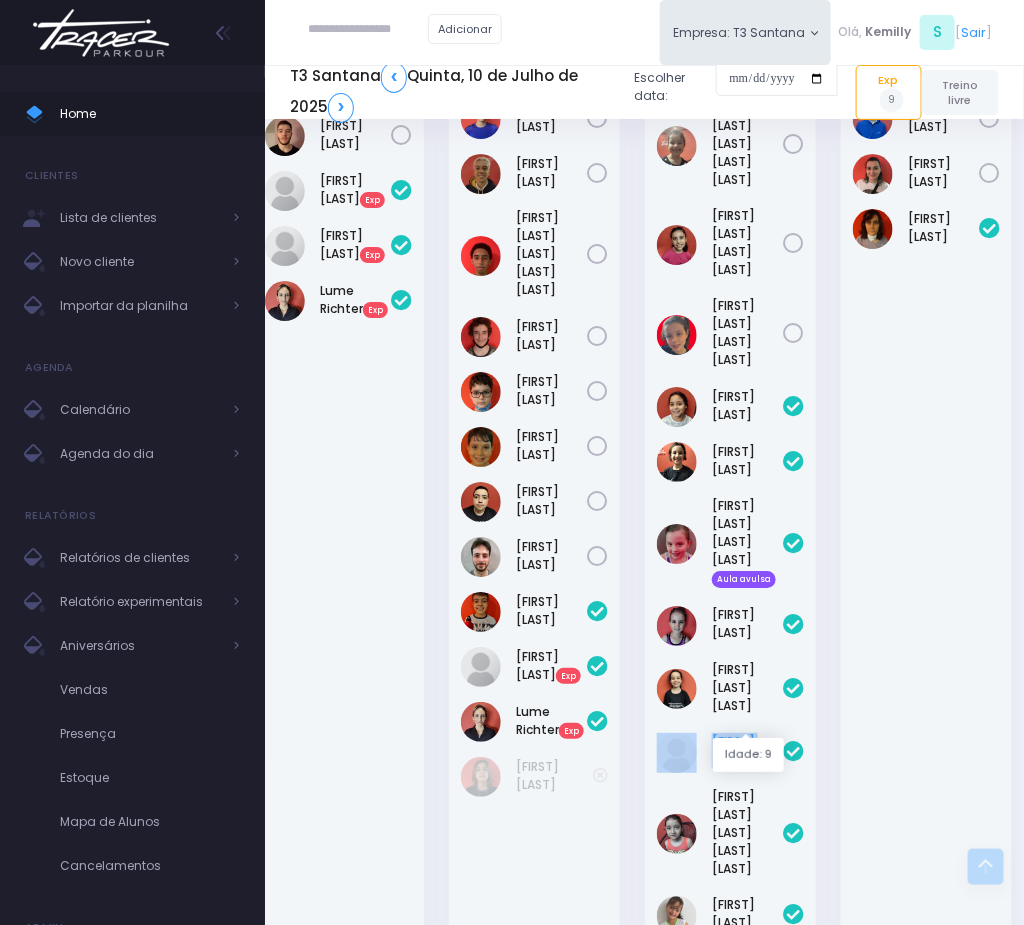 drag, startPoint x: 699, startPoint y: 702, endPoint x: 756, endPoint y: 721, distance: 60.083275 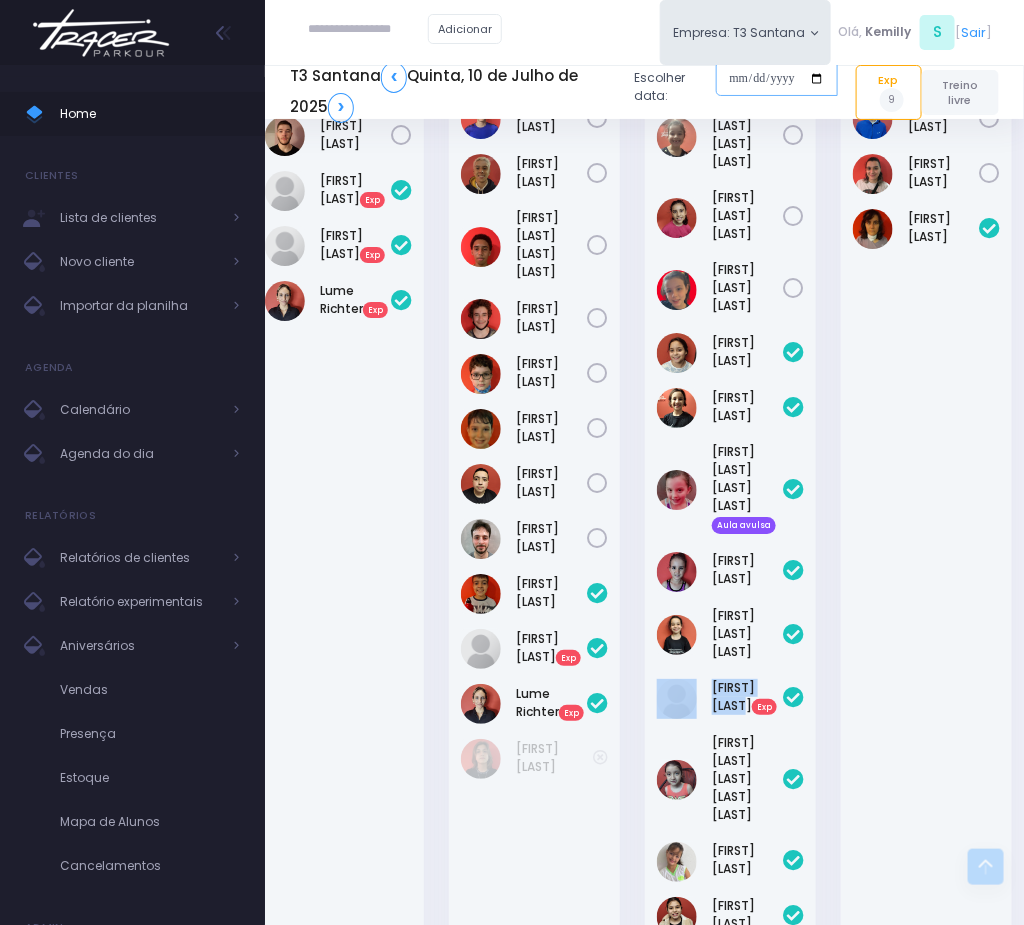 click 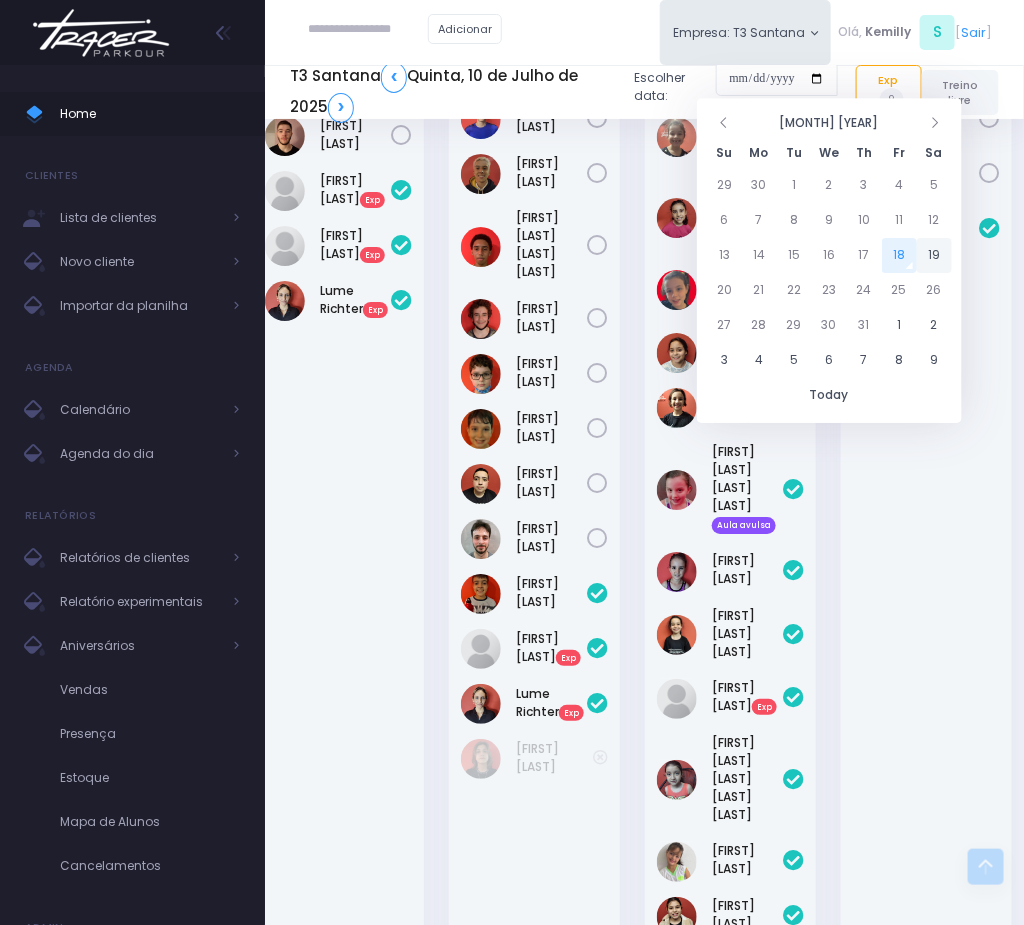 click on "19" 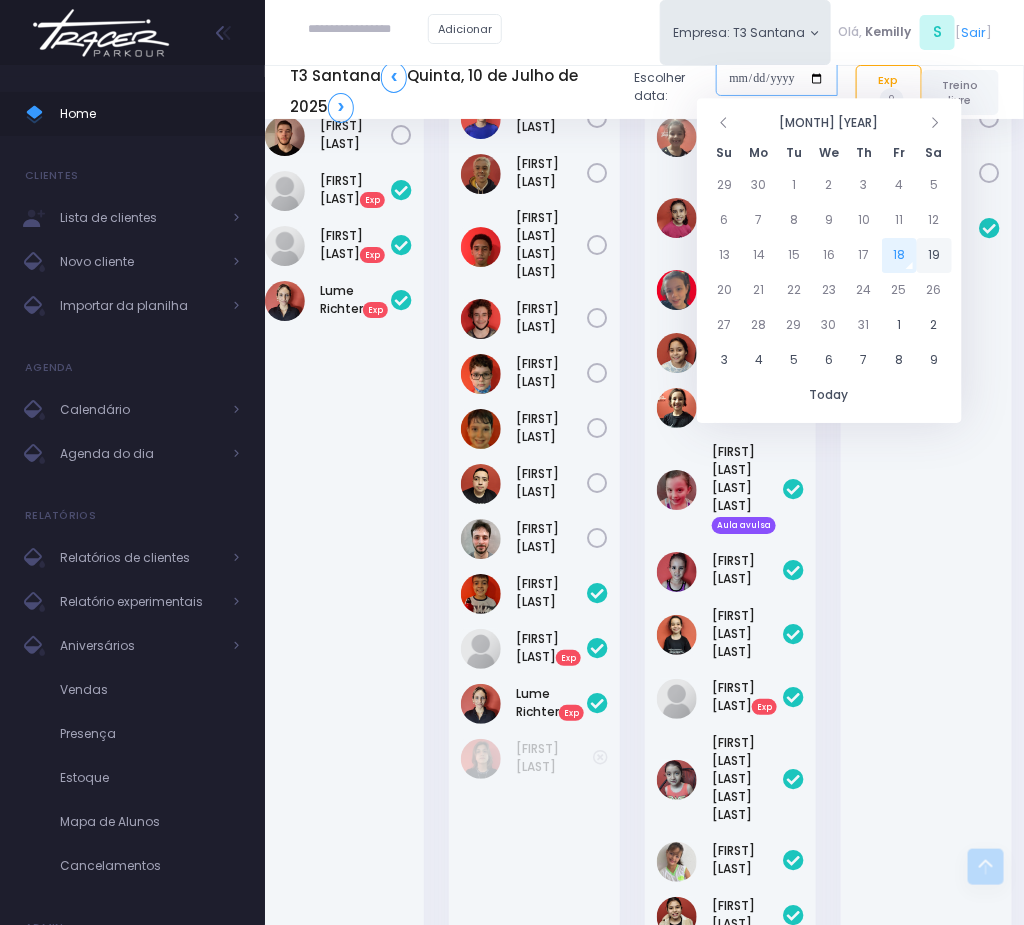 type on "**********" 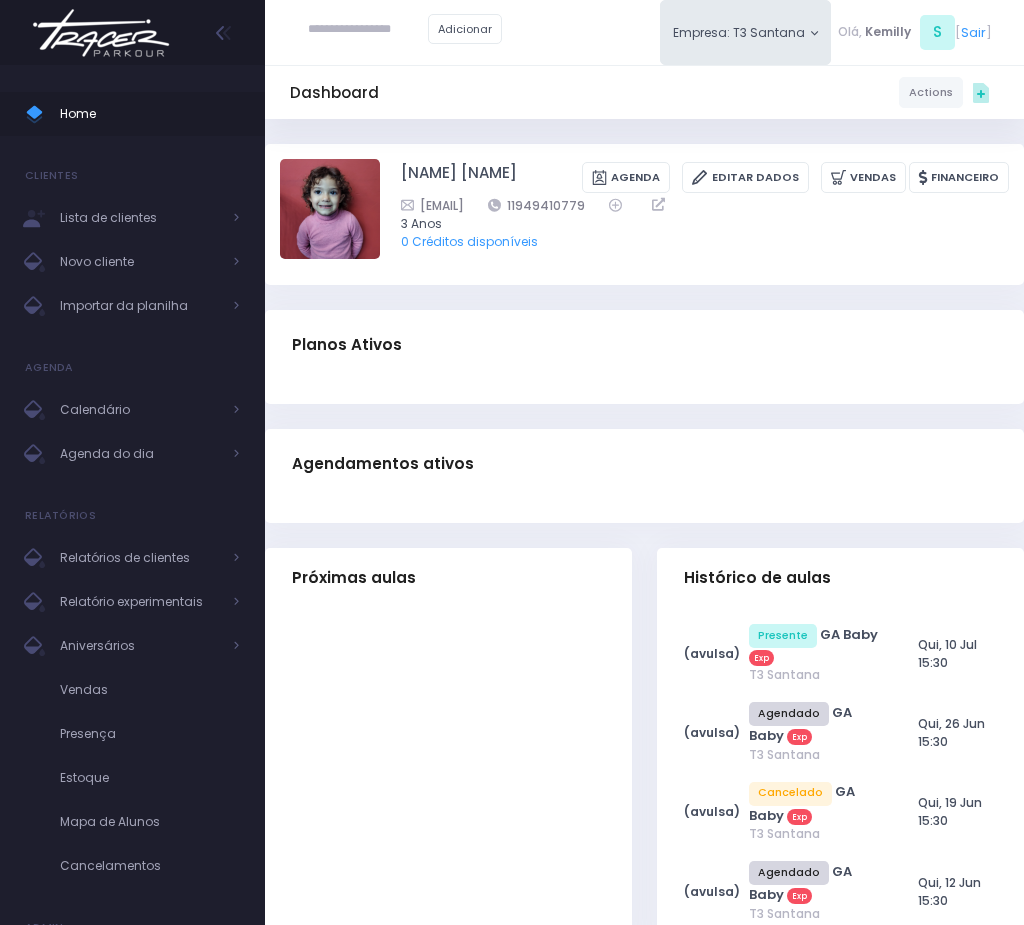 scroll, scrollTop: 0, scrollLeft: 0, axis: both 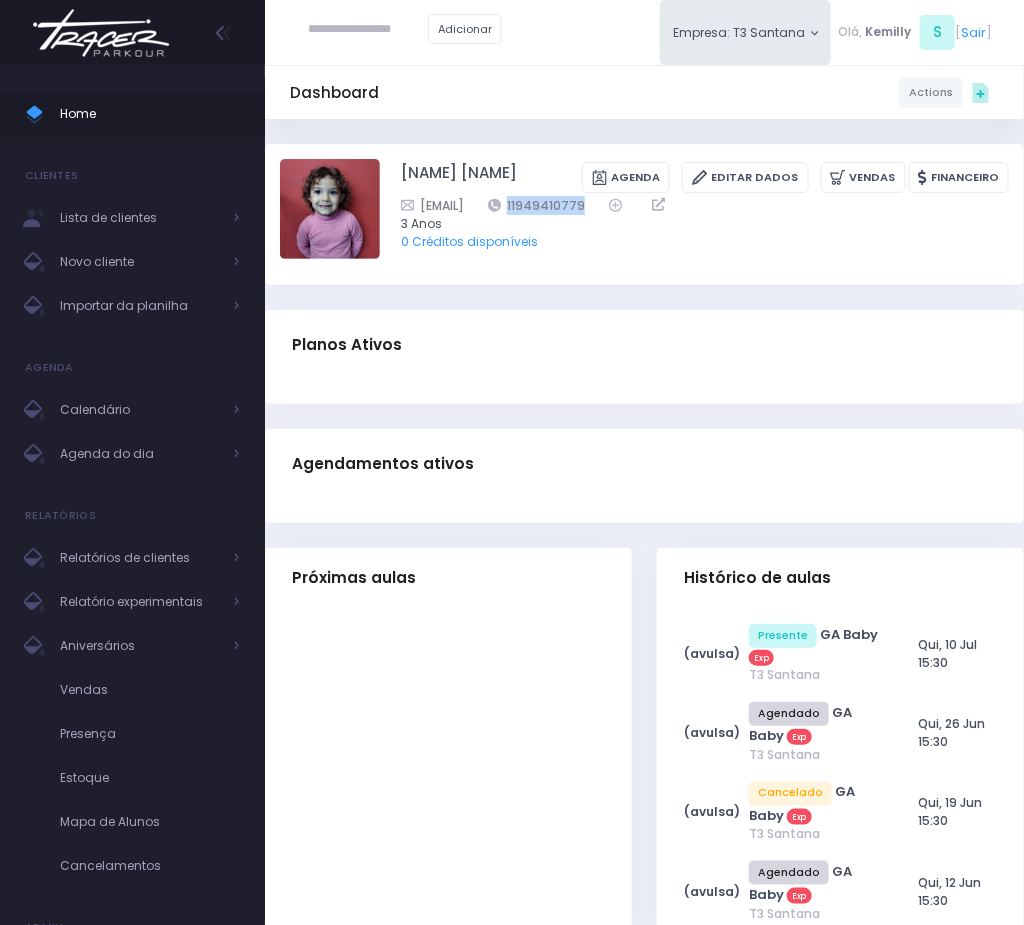 drag, startPoint x: 604, startPoint y: 205, endPoint x: 981, endPoint y: 210, distance: 377.03314 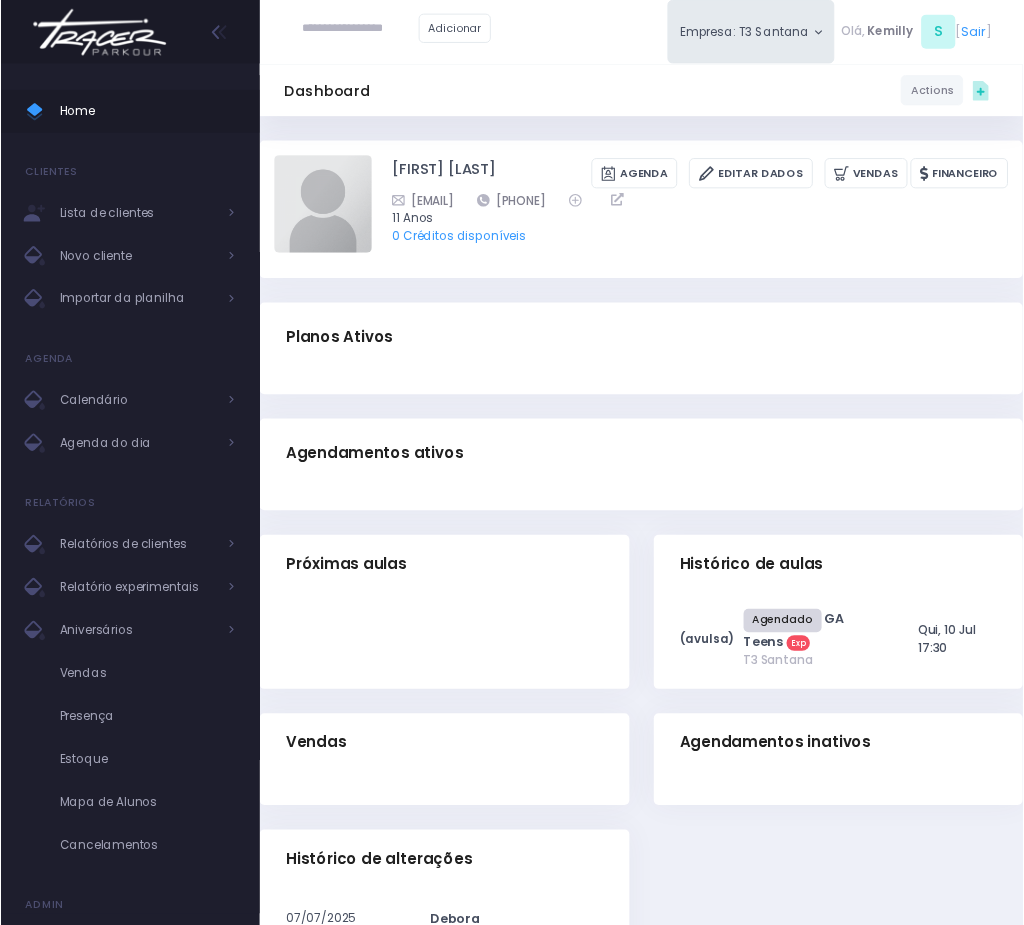 scroll, scrollTop: 0, scrollLeft: 0, axis: both 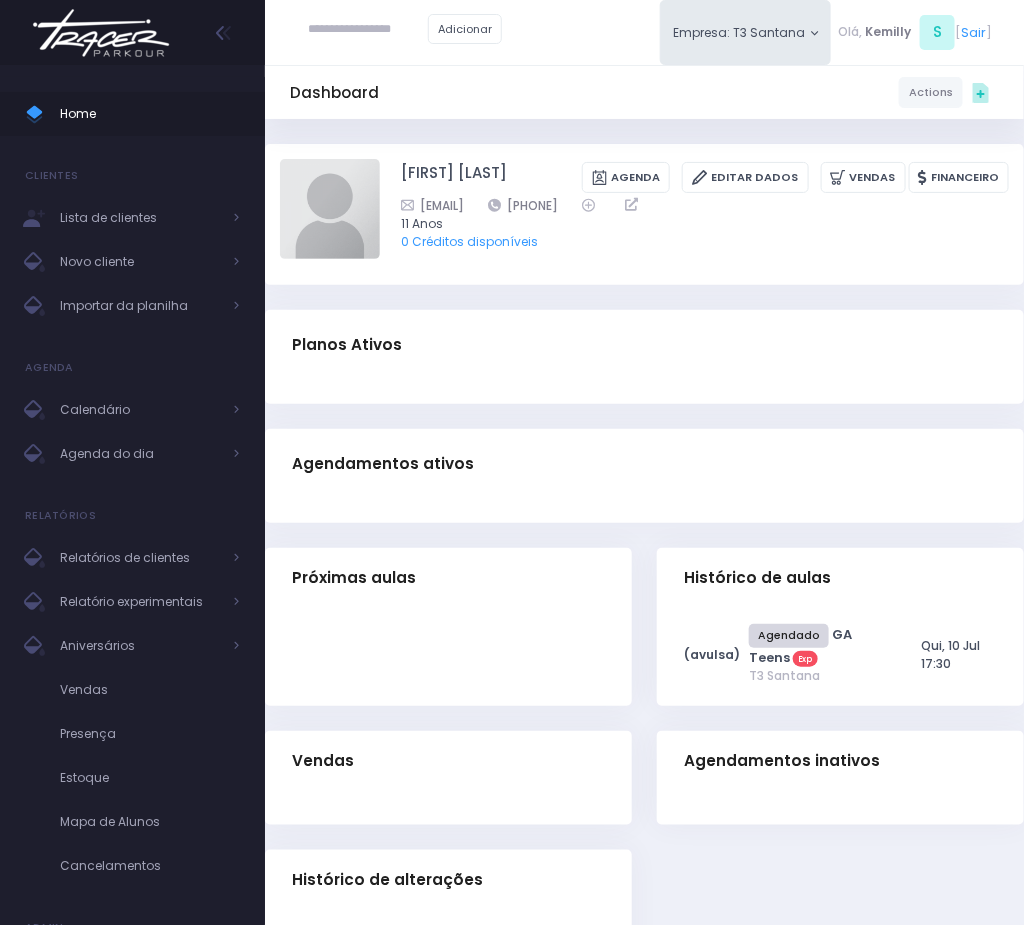 drag, startPoint x: 585, startPoint y: 205, endPoint x: 709, endPoint y: 195, distance: 124.40257 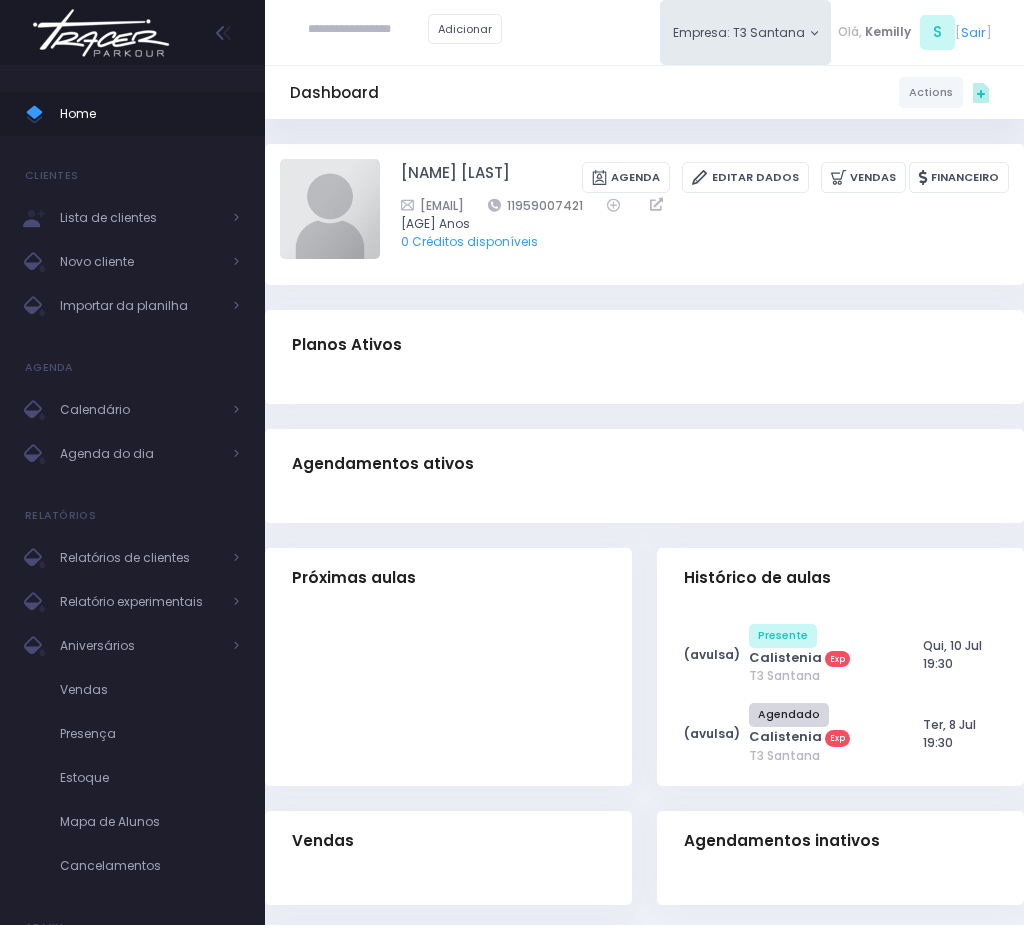 scroll, scrollTop: 0, scrollLeft: 0, axis: both 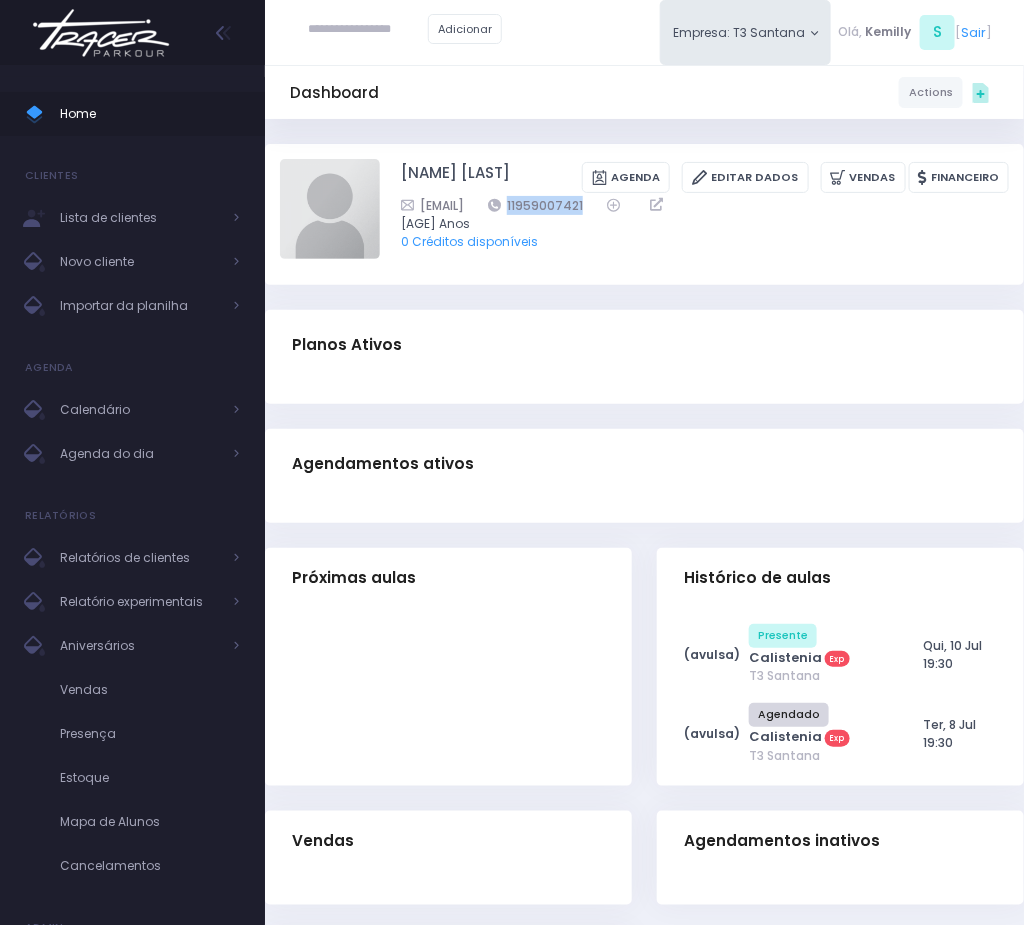 drag, startPoint x: 633, startPoint y: 201, endPoint x: 736, endPoint y: 205, distance: 103.077644 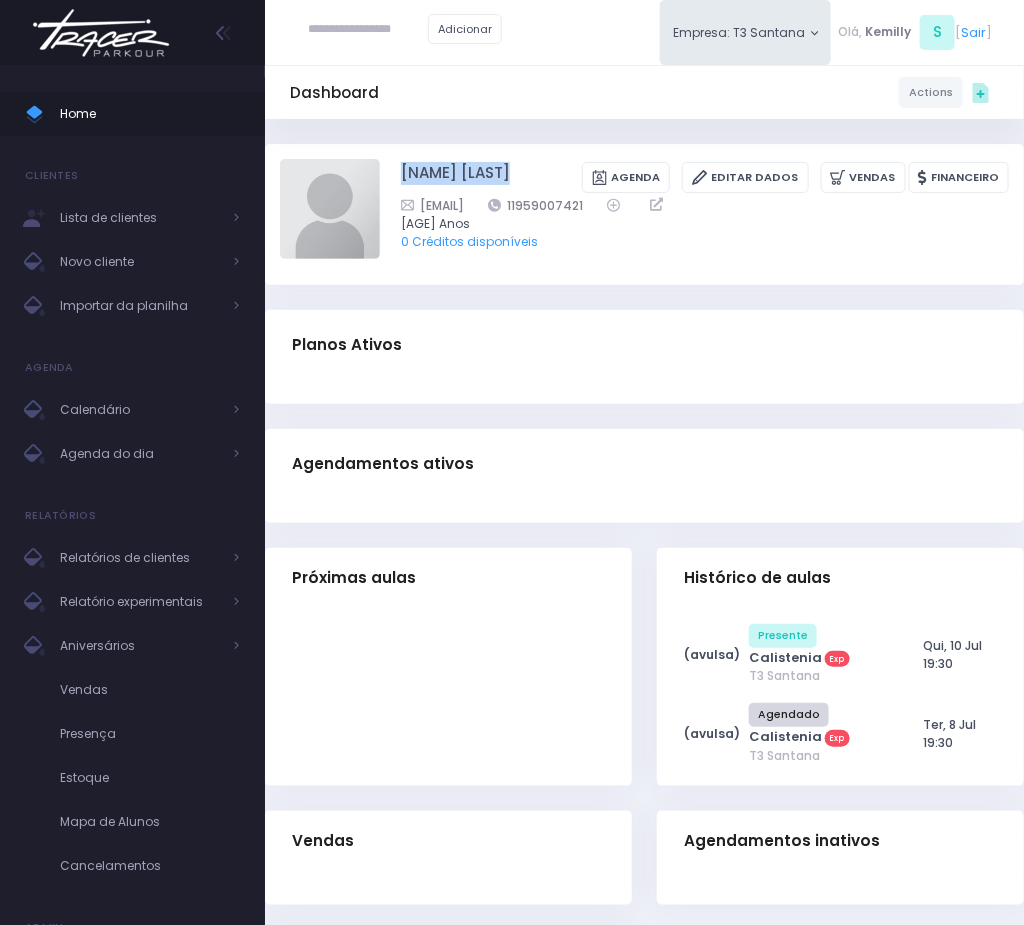 drag, startPoint x: 388, startPoint y: 165, endPoint x: 565, endPoint y: 171, distance: 177.10167 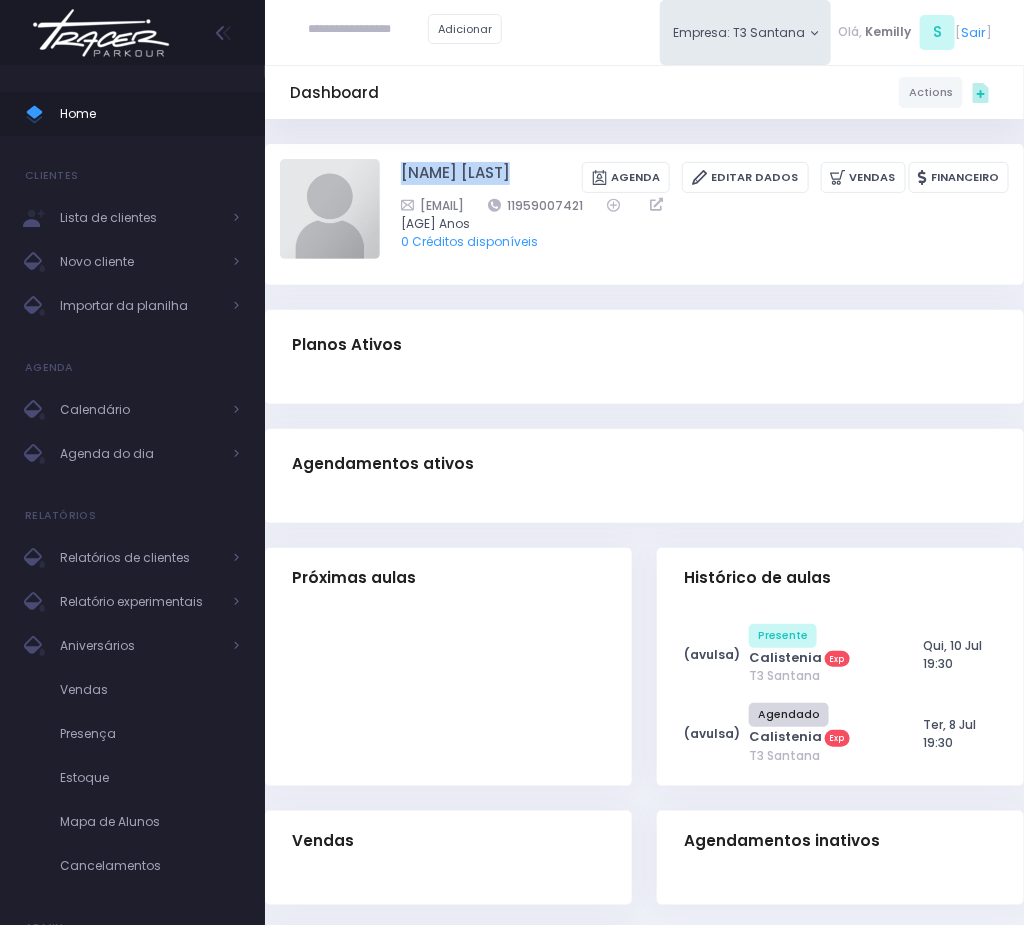 copy on "Edilson Santos Flôr" 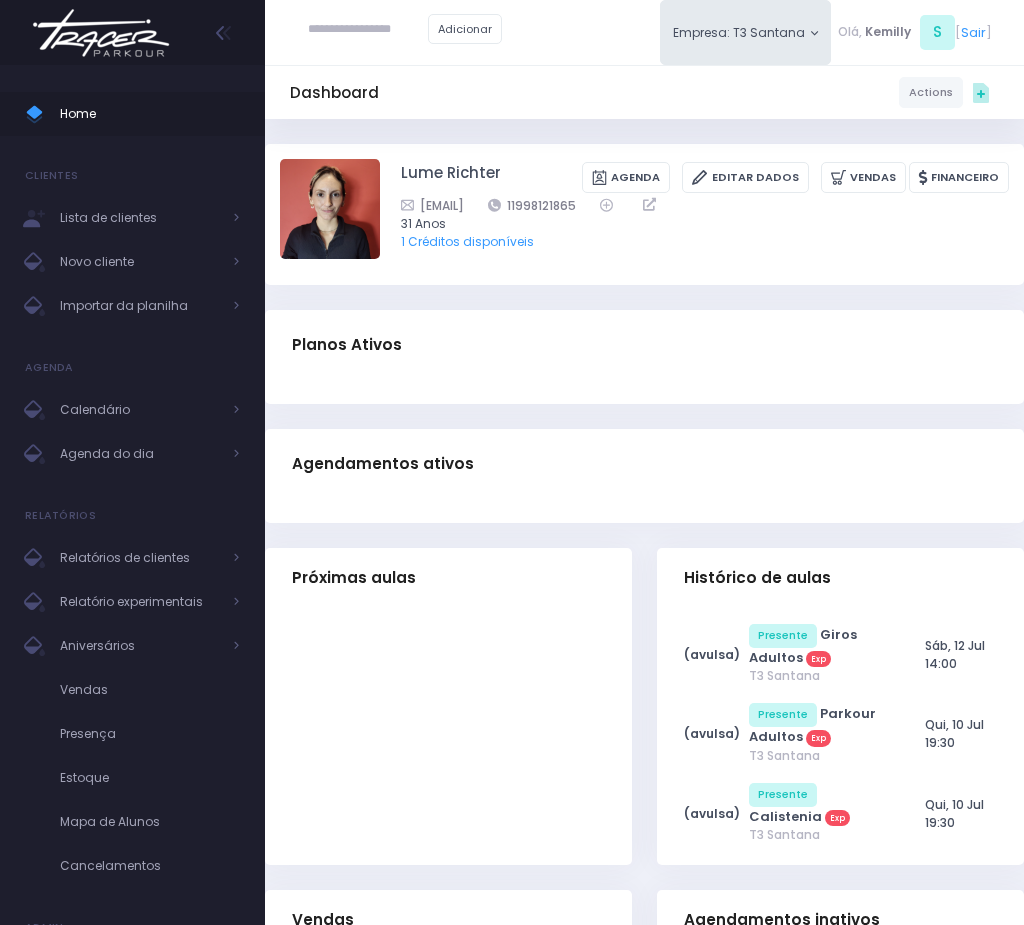 scroll, scrollTop: 0, scrollLeft: 0, axis: both 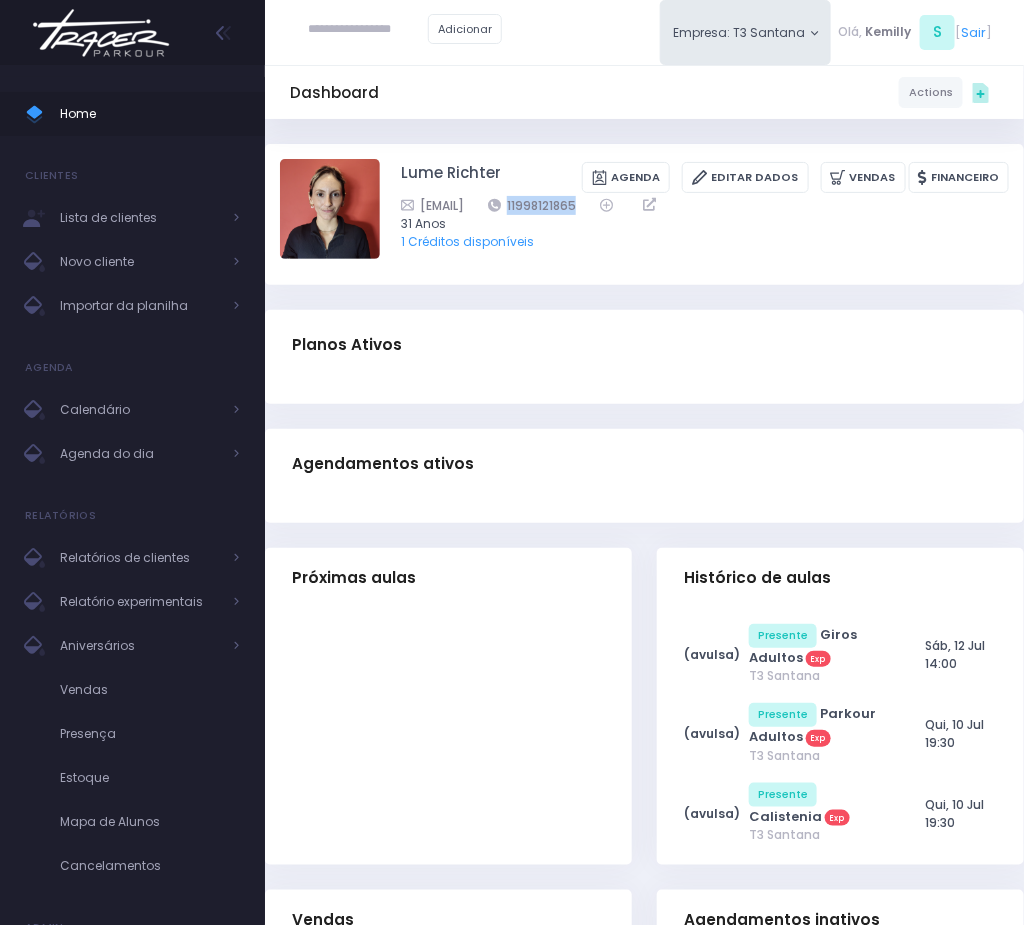 drag, startPoint x: 612, startPoint y: 211, endPoint x: 714, endPoint y: 208, distance: 102.044106 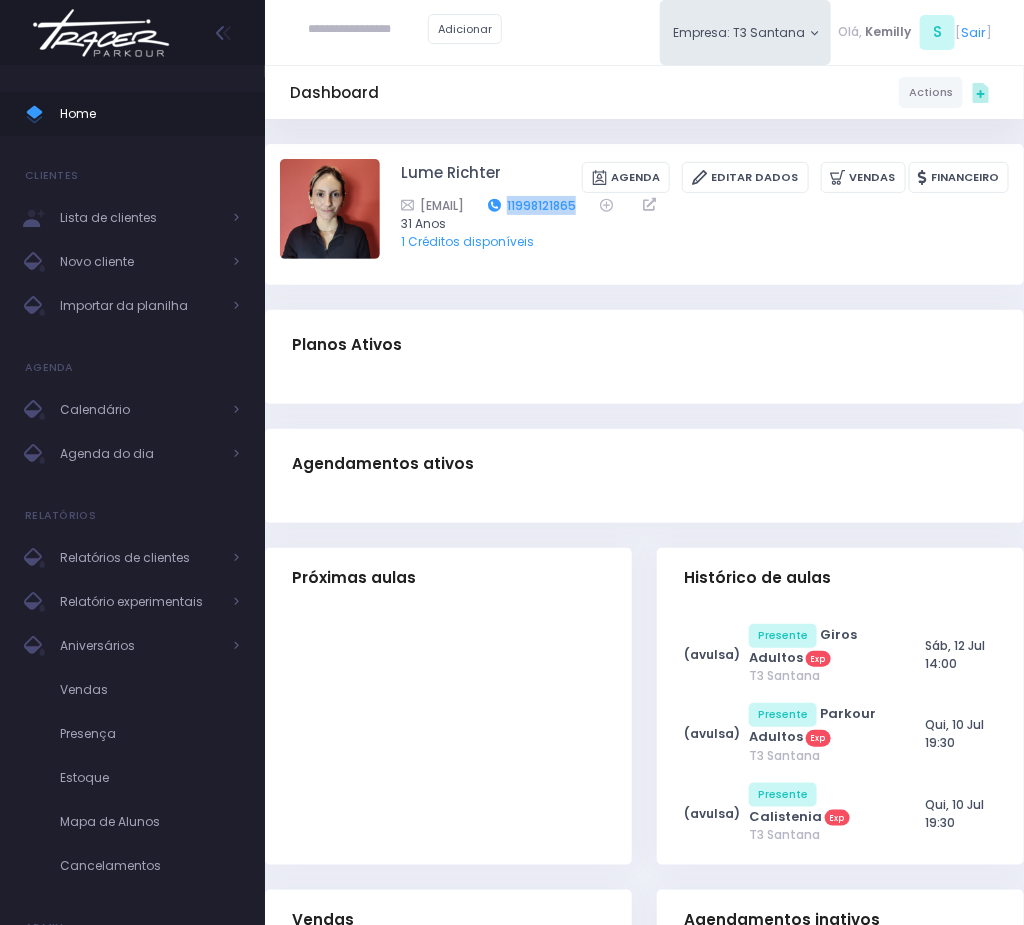copy on "11998121865" 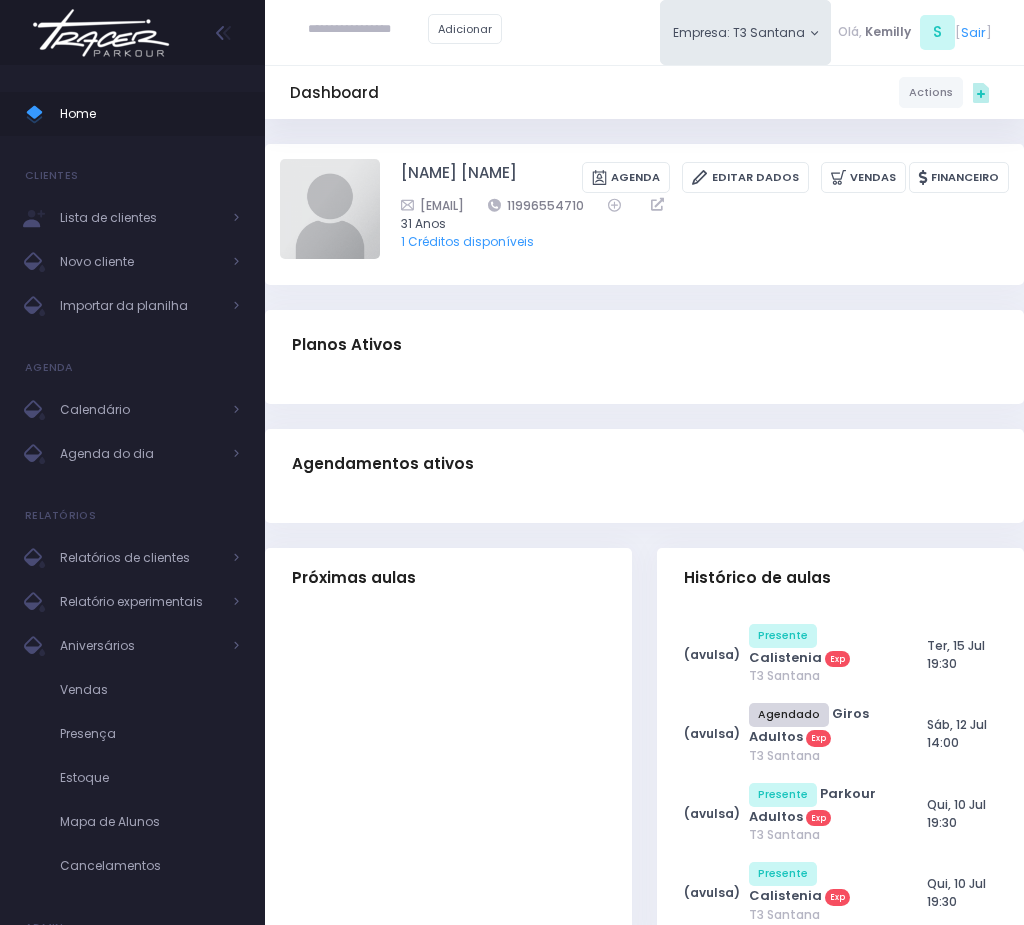 scroll, scrollTop: 0, scrollLeft: 0, axis: both 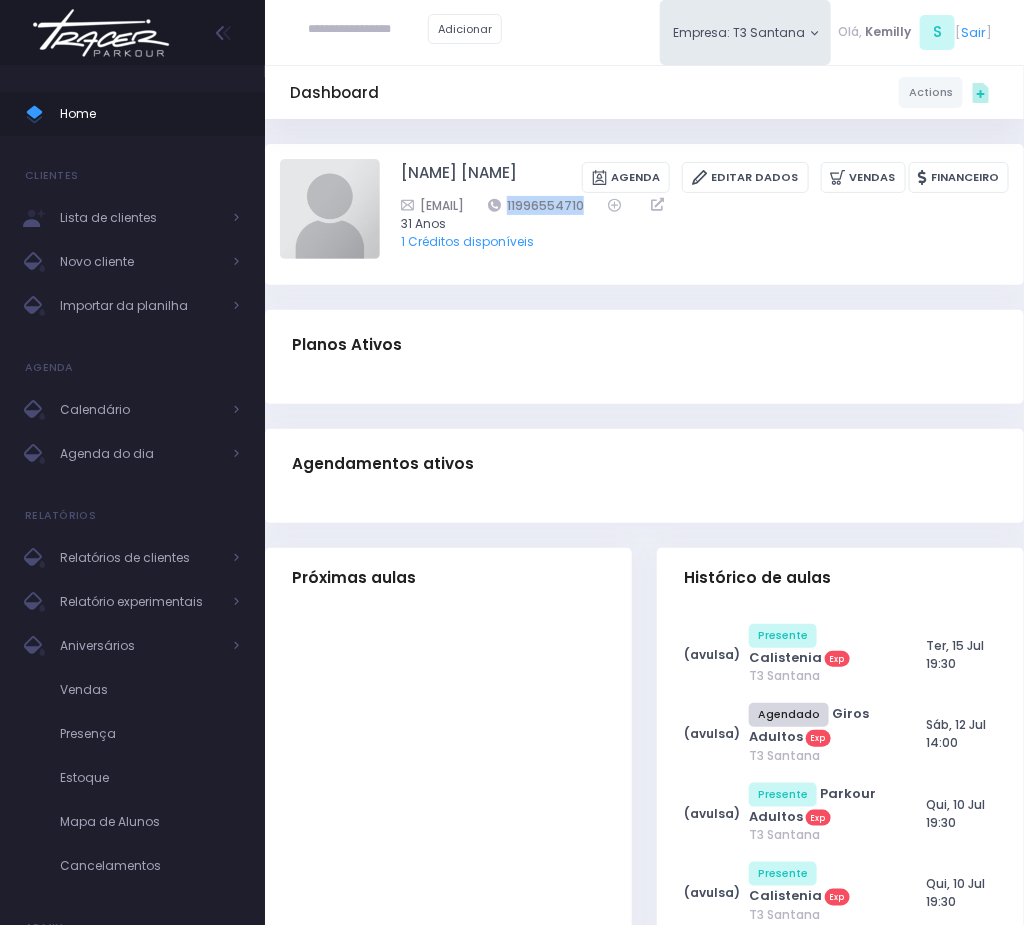drag, startPoint x: 631, startPoint y: 204, endPoint x: 736, endPoint y: 204, distance: 105 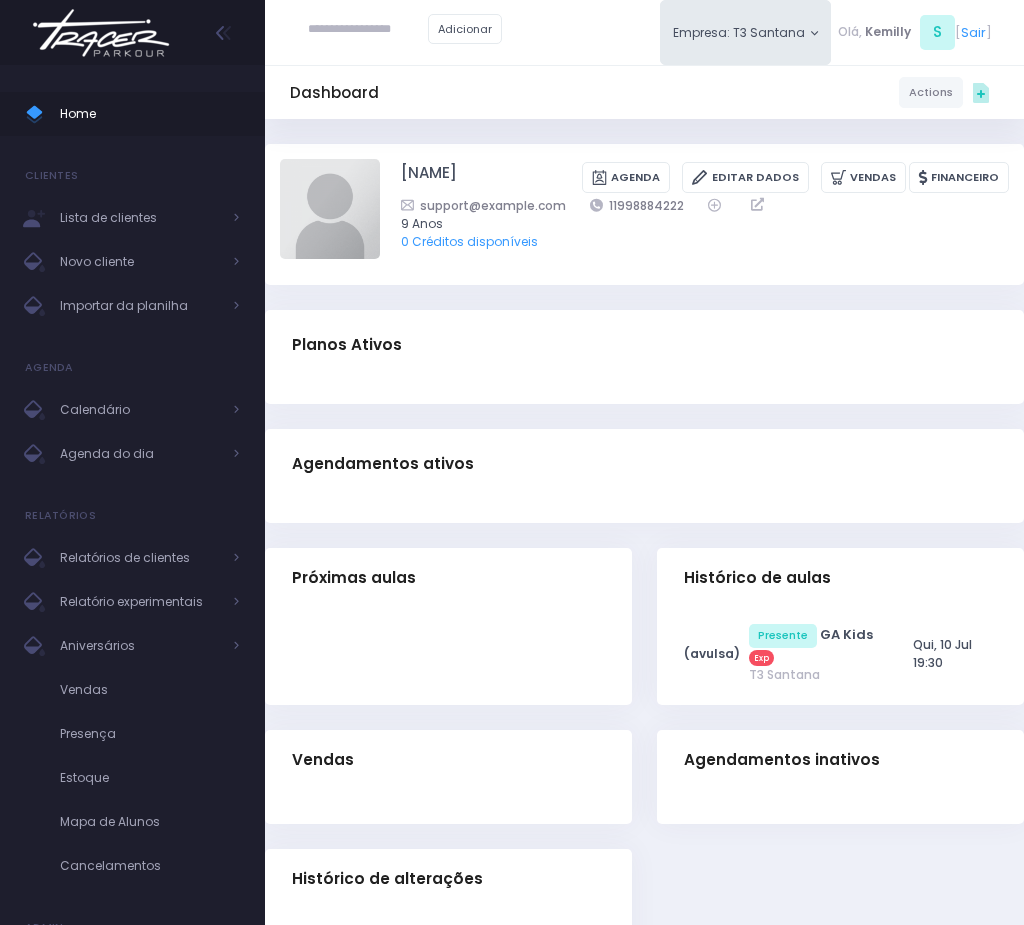 scroll, scrollTop: 0, scrollLeft: 0, axis: both 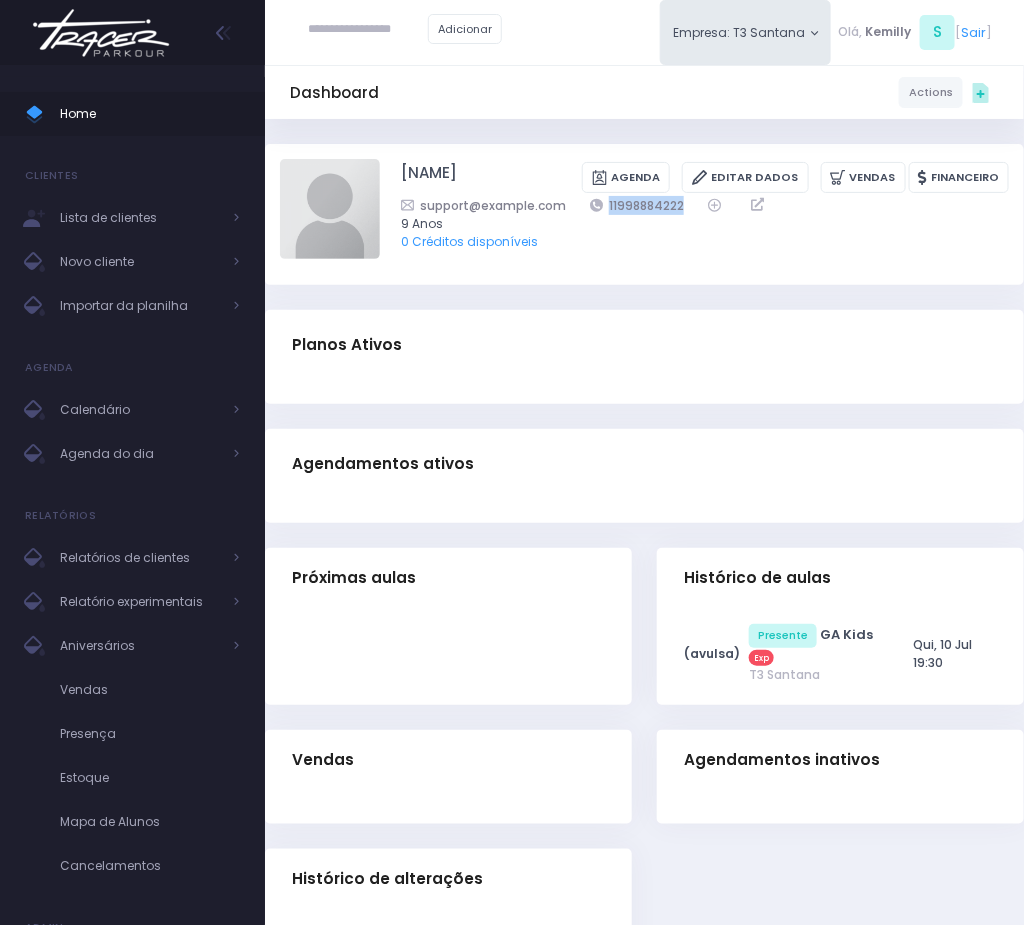 drag, startPoint x: 622, startPoint y: 196, endPoint x: 732, endPoint y: 205, distance: 110.36757 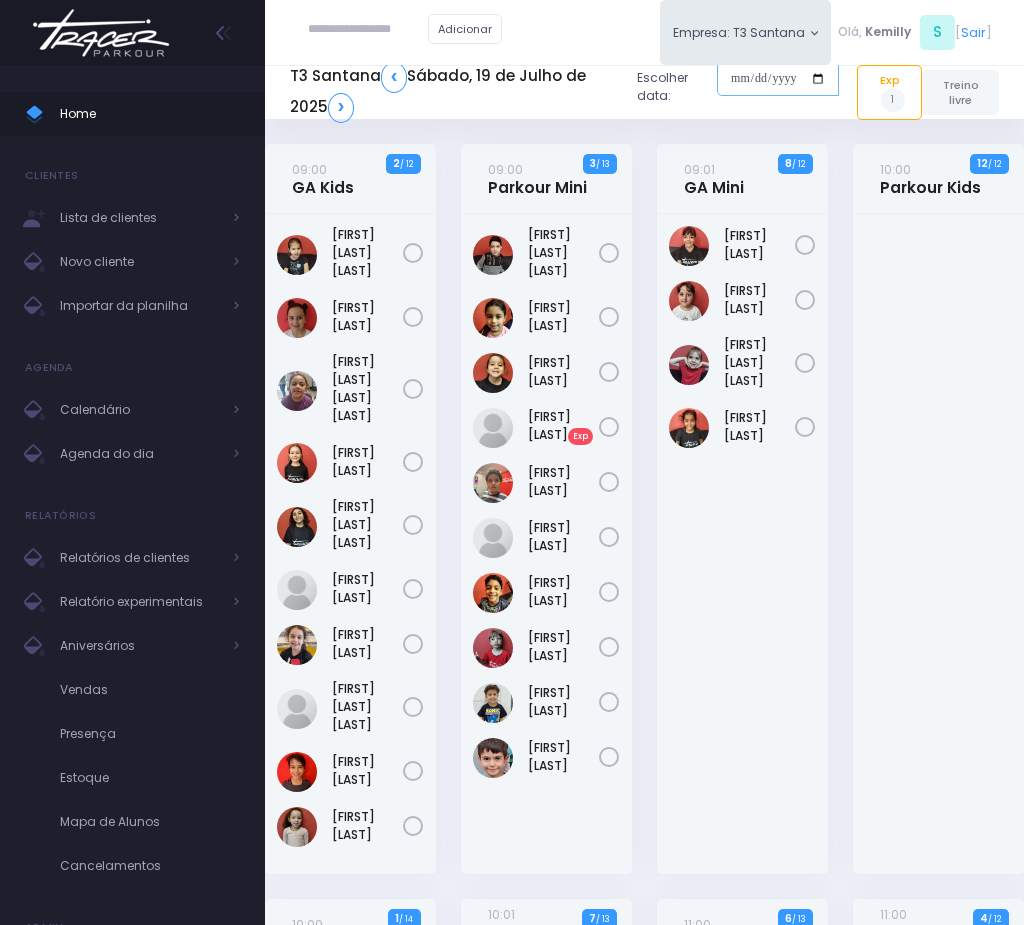 scroll, scrollTop: 0, scrollLeft: 0, axis: both 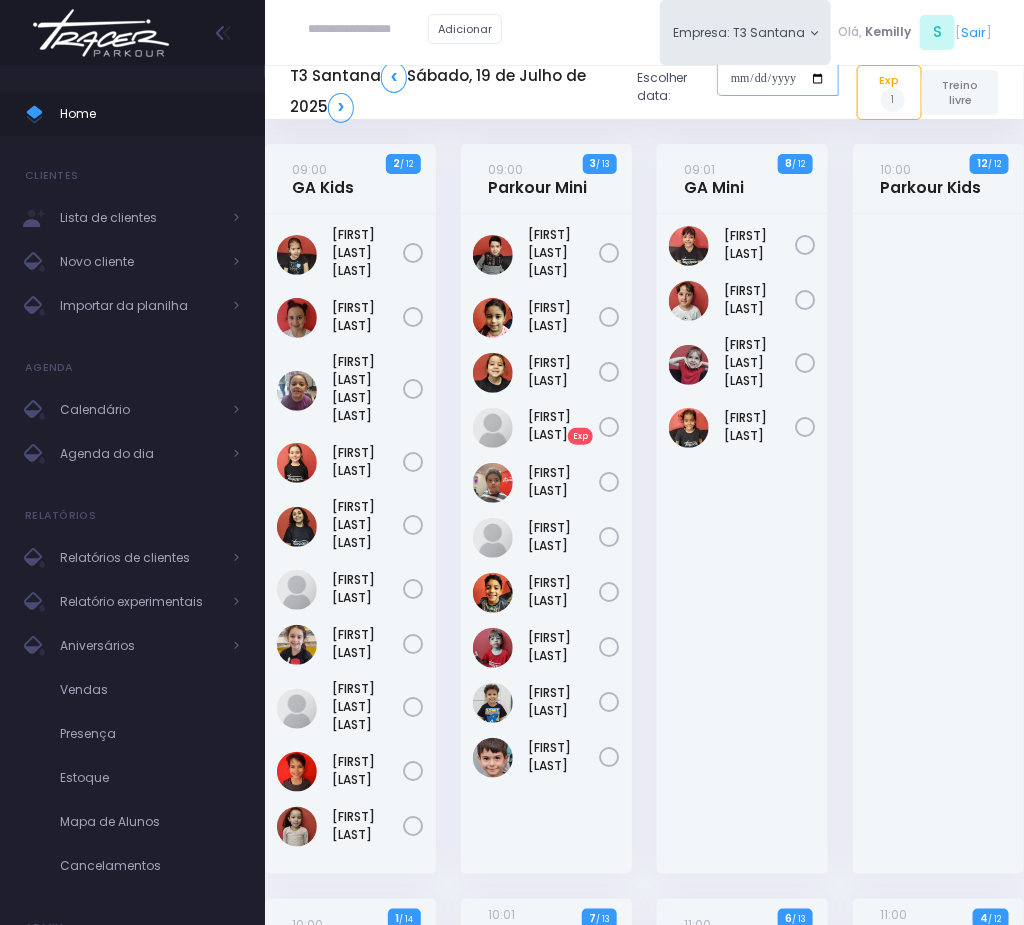 click at bounding box center [778, 79] 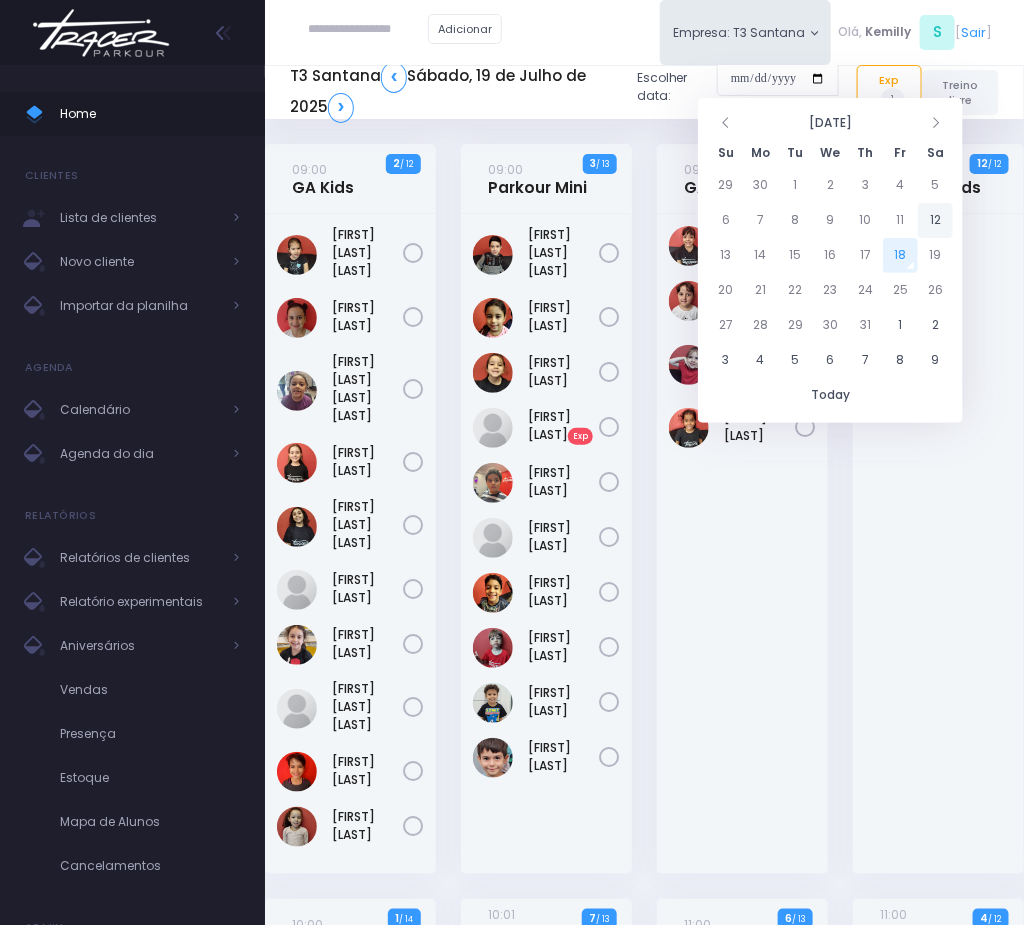 click on "12" at bounding box center [935, 220] 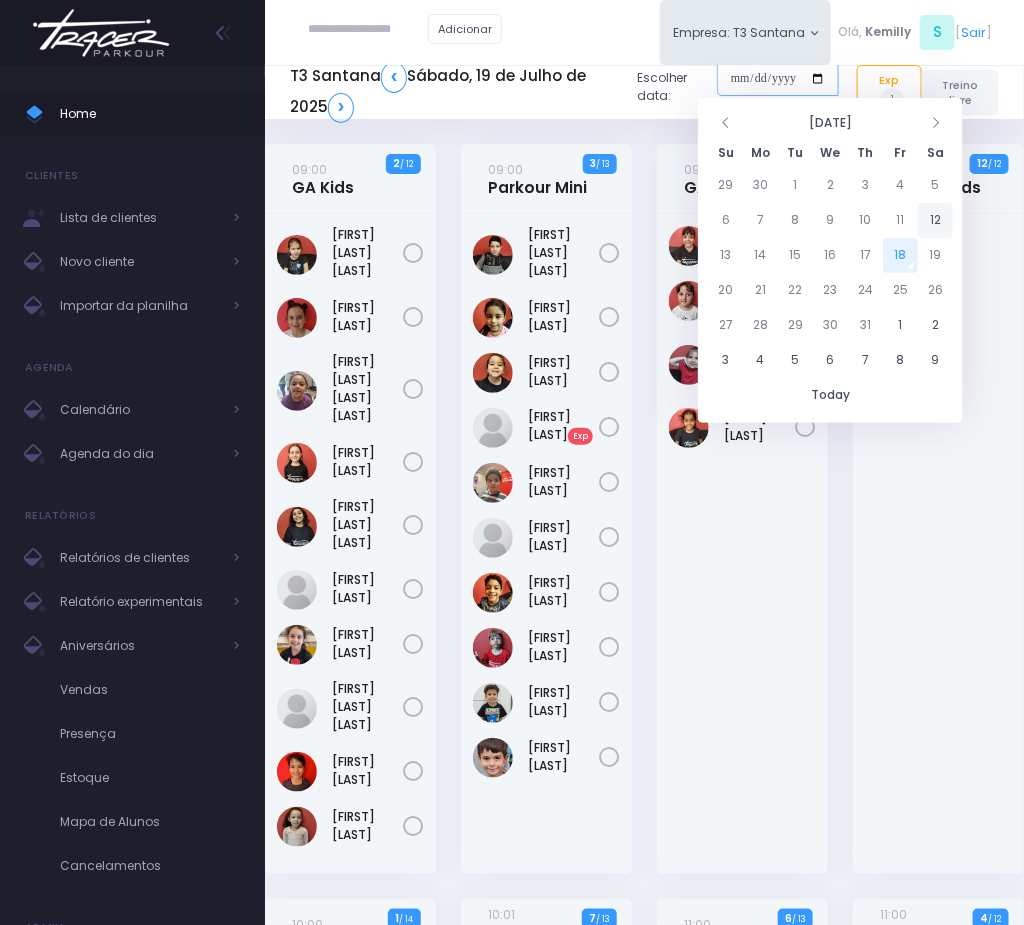 type on "**********" 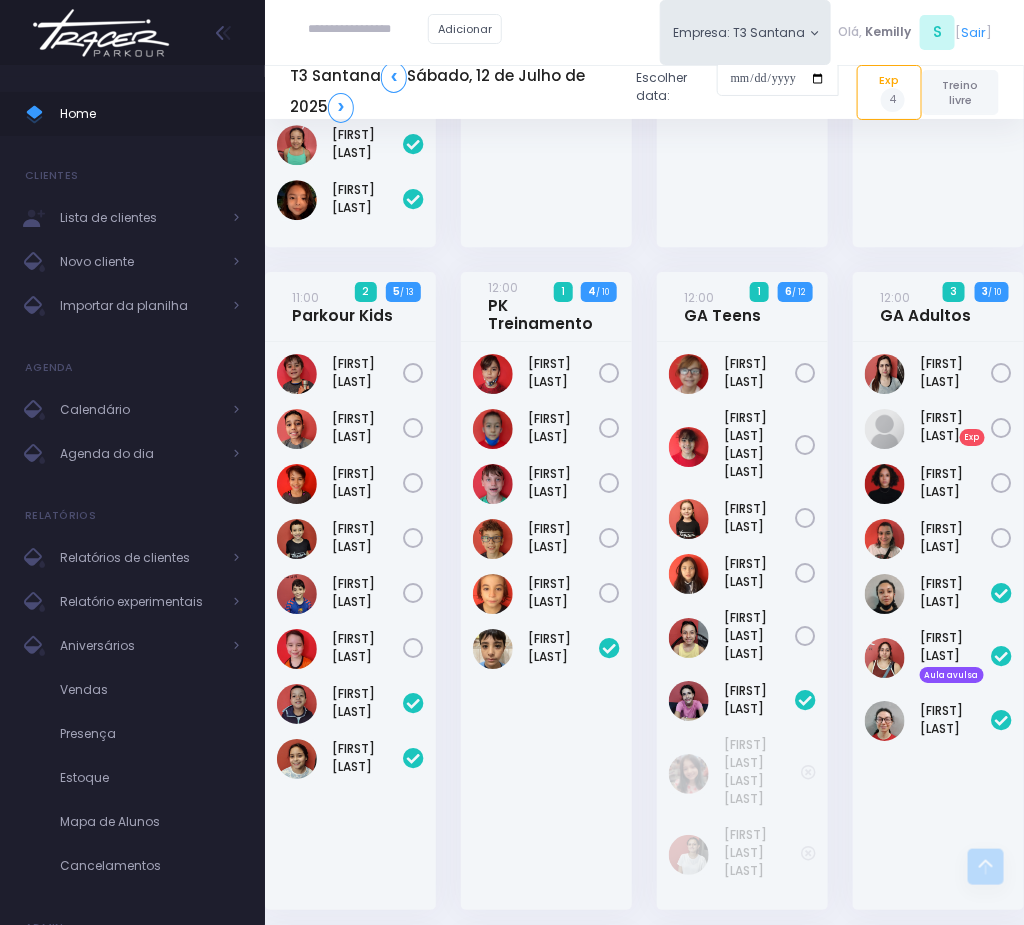 scroll, scrollTop: 1650, scrollLeft: 0, axis: vertical 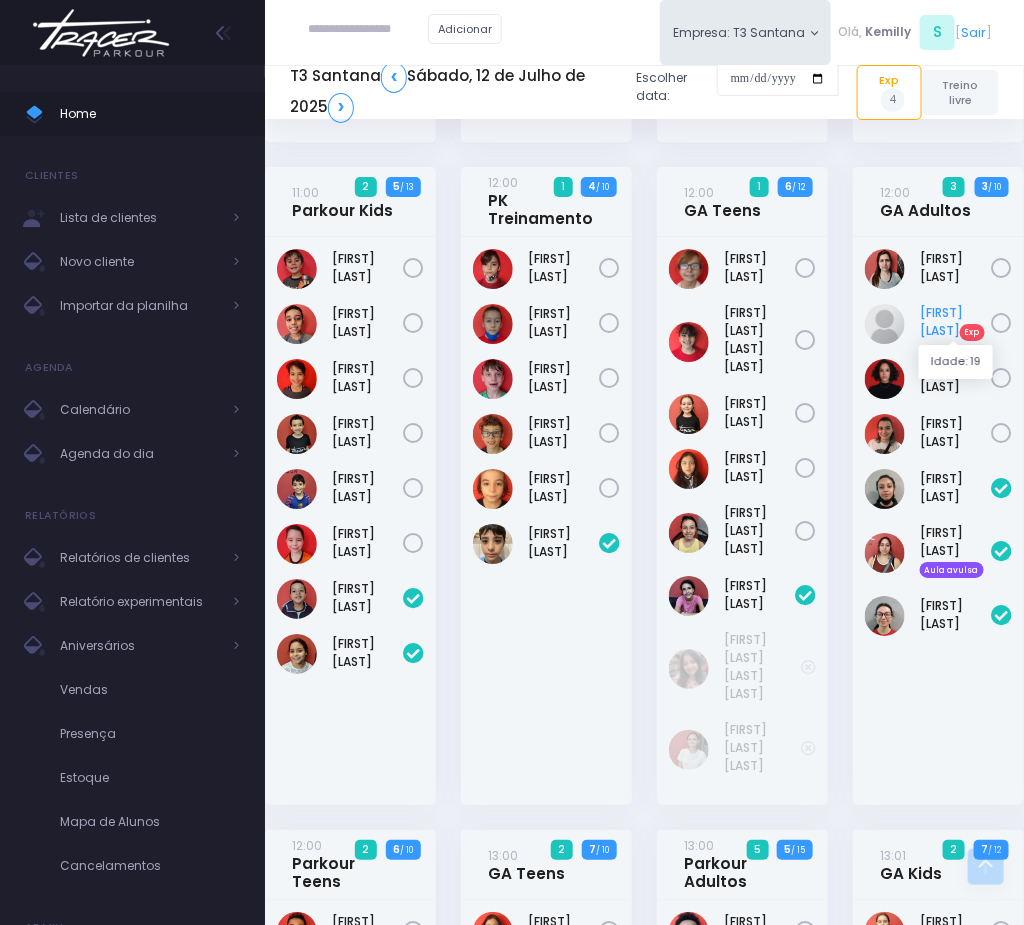 drag, startPoint x: 915, startPoint y: 307, endPoint x: 952, endPoint y: 322, distance: 39.92493 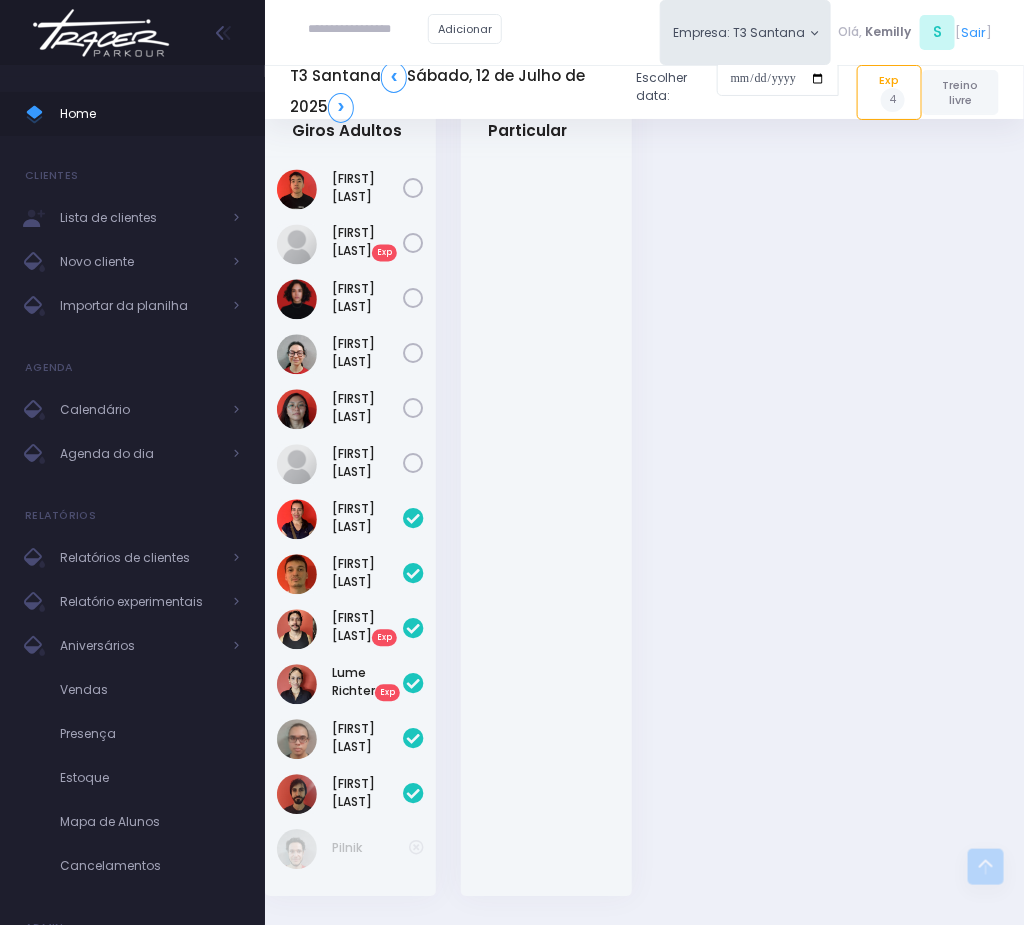 scroll, scrollTop: 3009, scrollLeft: 0, axis: vertical 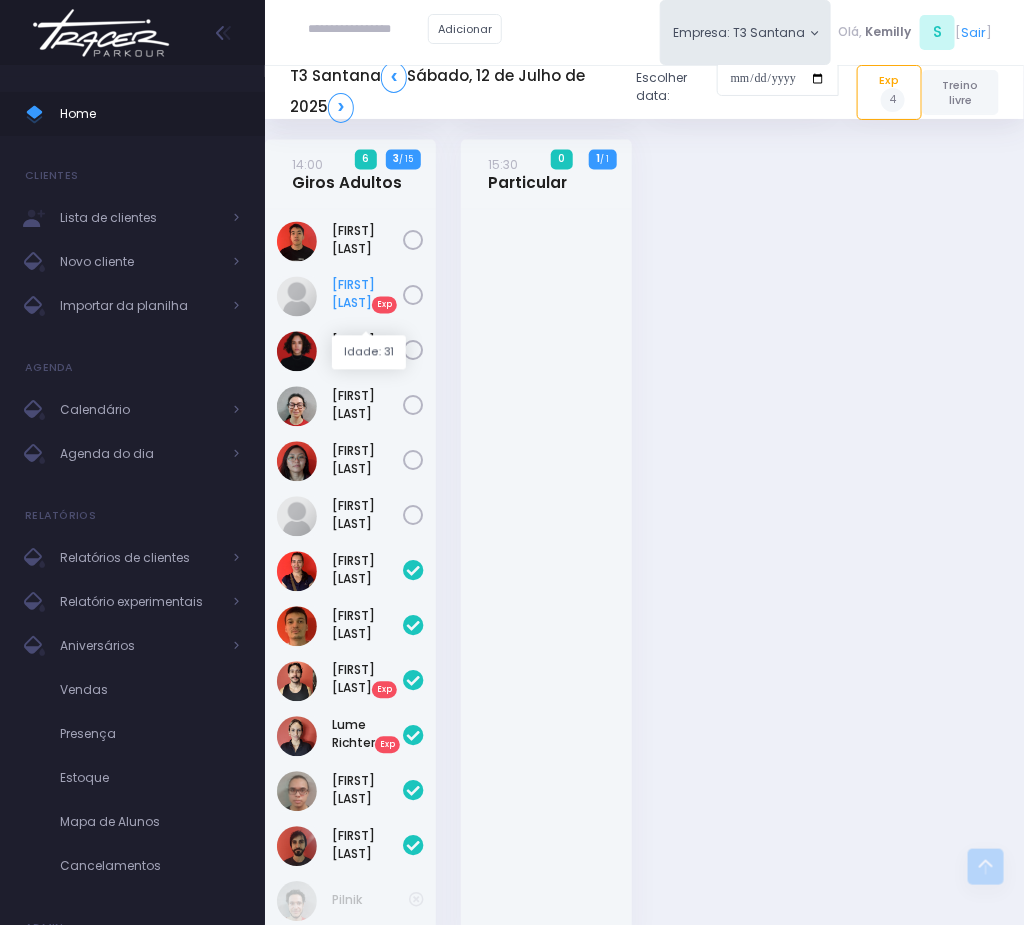 drag, startPoint x: 342, startPoint y: 279, endPoint x: 391, endPoint y: 301, distance: 53.712196 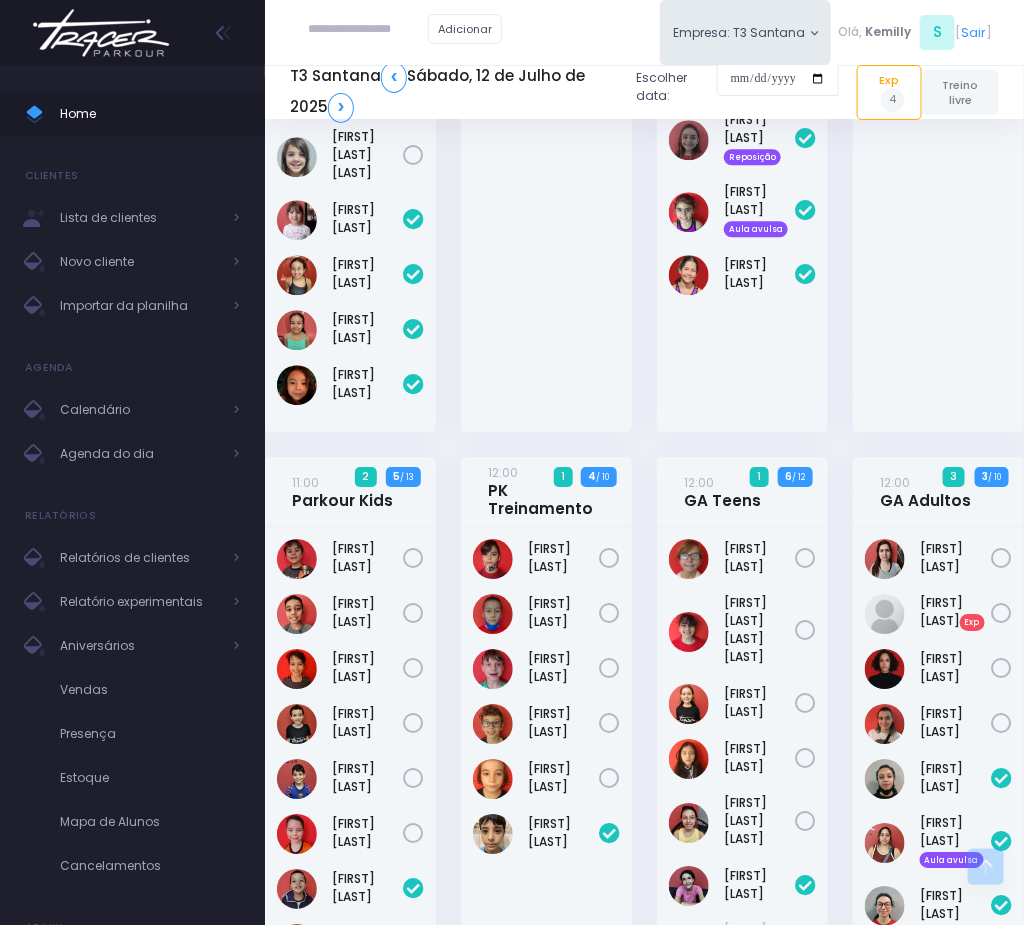scroll, scrollTop: 1359, scrollLeft: 0, axis: vertical 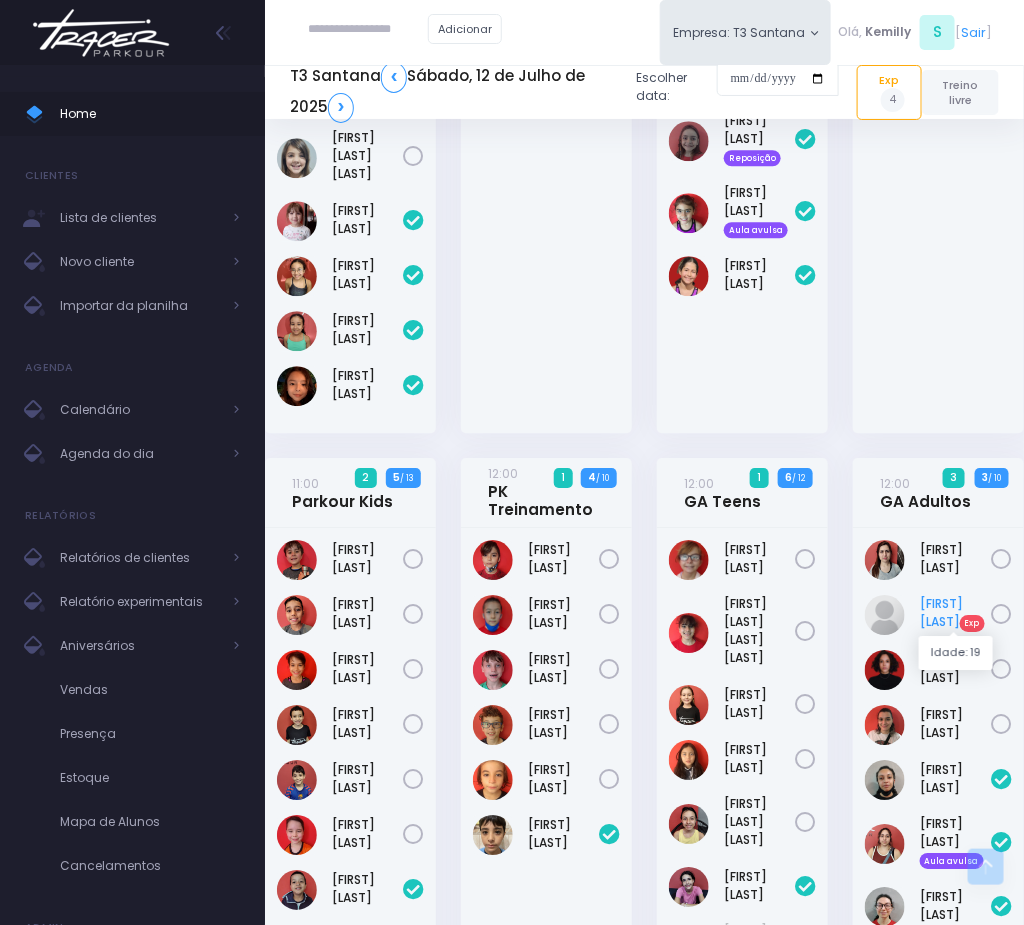 click on "Graziele Felix
Exp" at bounding box center (955, 613) 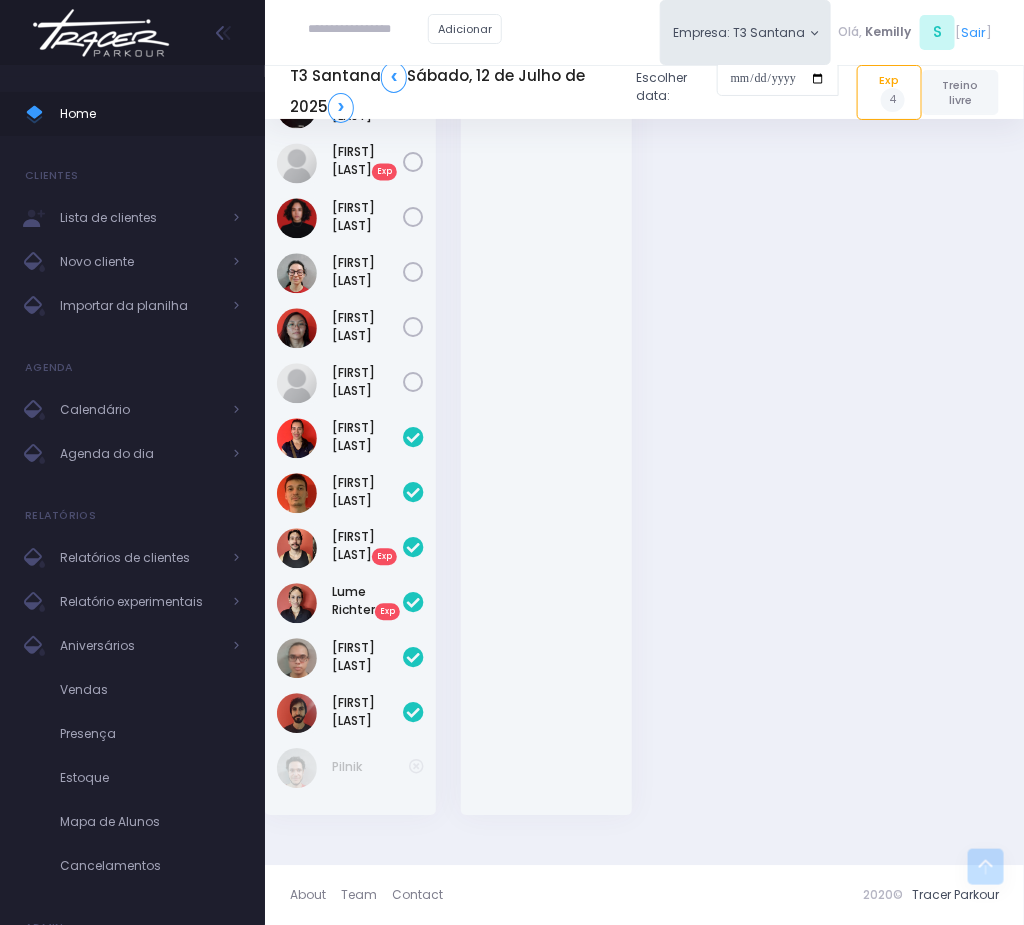 scroll, scrollTop: 3159, scrollLeft: 0, axis: vertical 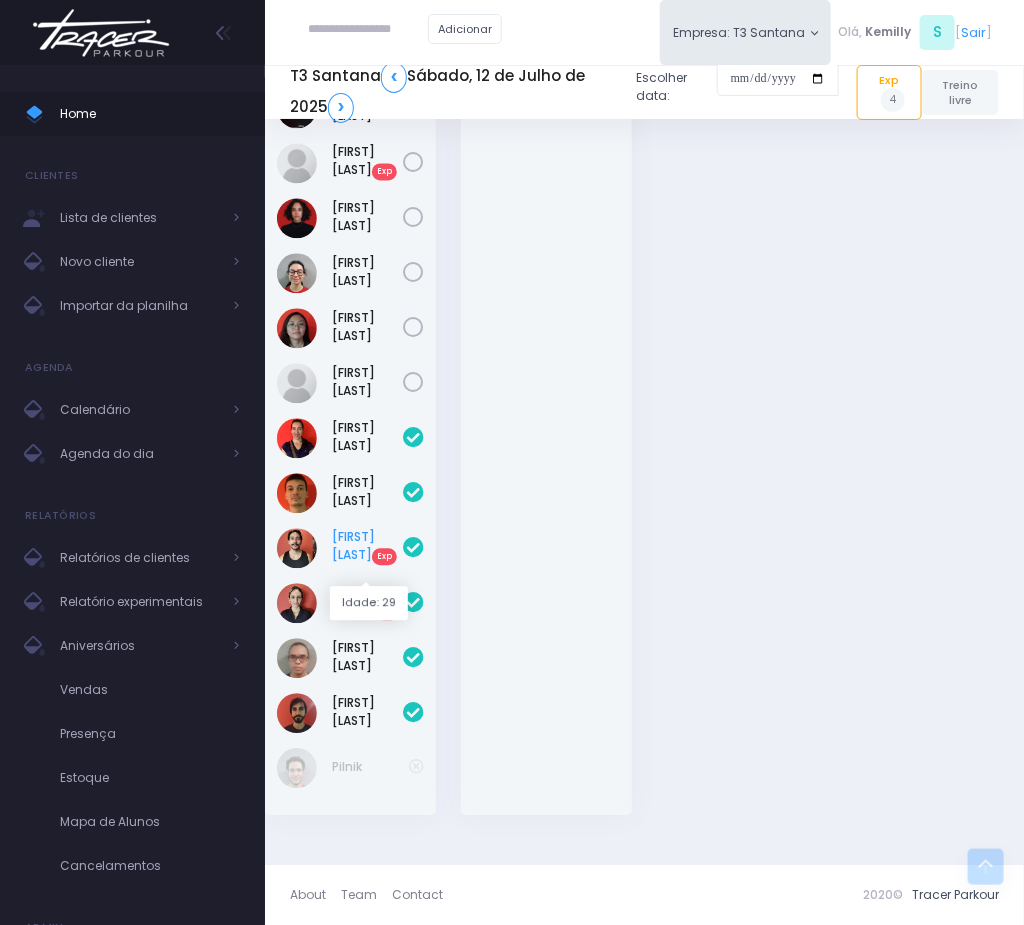 drag, startPoint x: 346, startPoint y: 535, endPoint x: 373, endPoint y: 553, distance: 32.449963 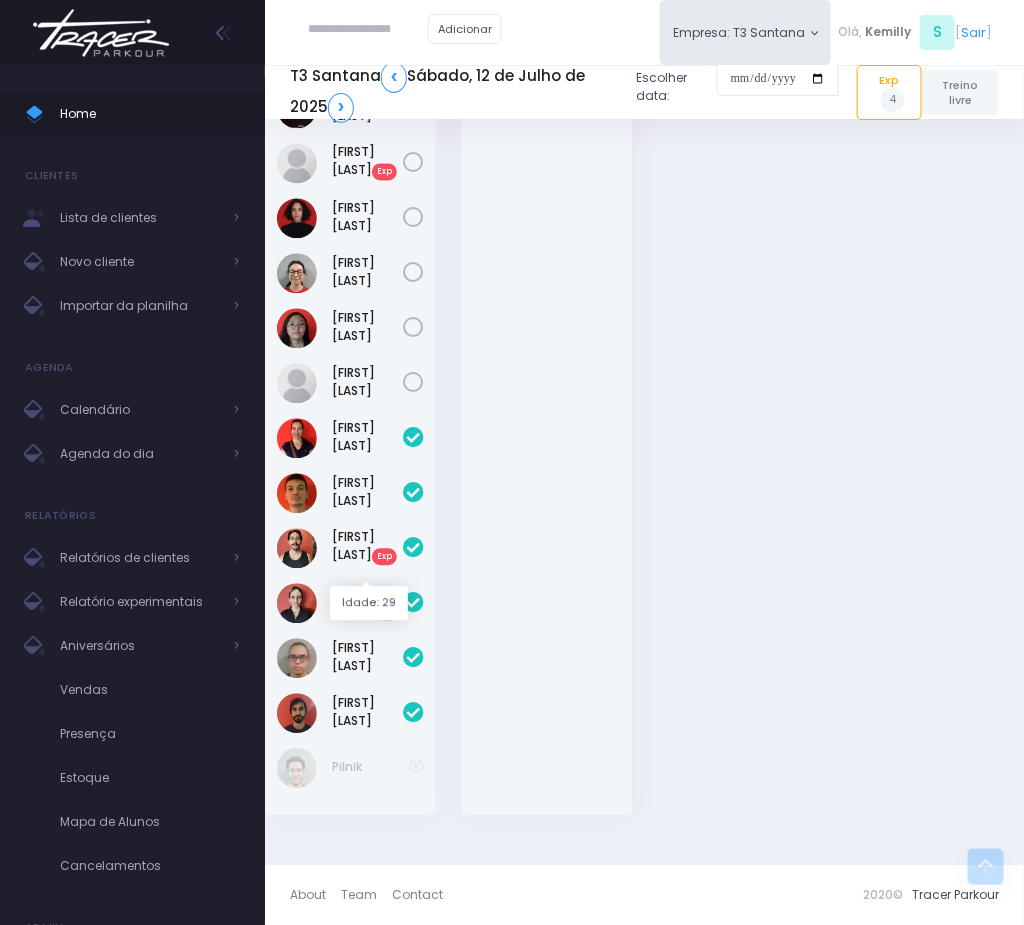 copy on "Leonardo Alfredo" 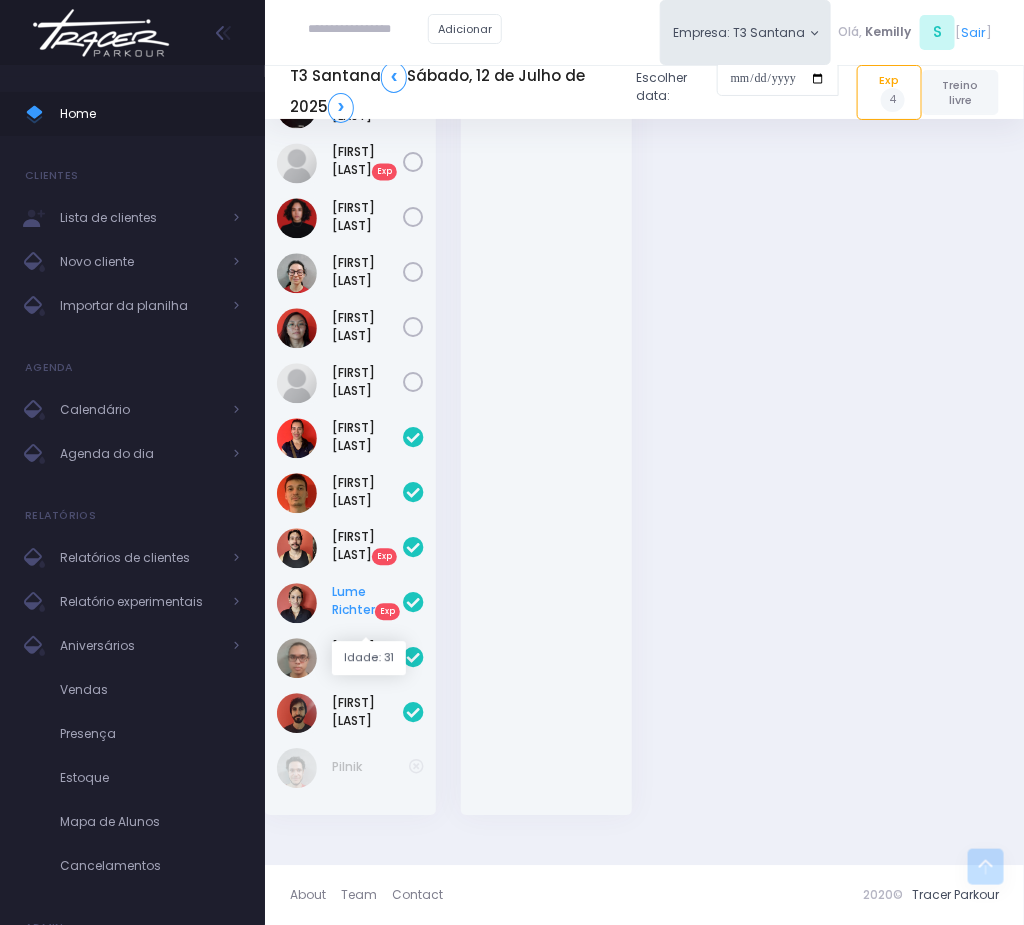 drag, startPoint x: 325, startPoint y: 585, endPoint x: 378, endPoint y: 607, distance: 57.384666 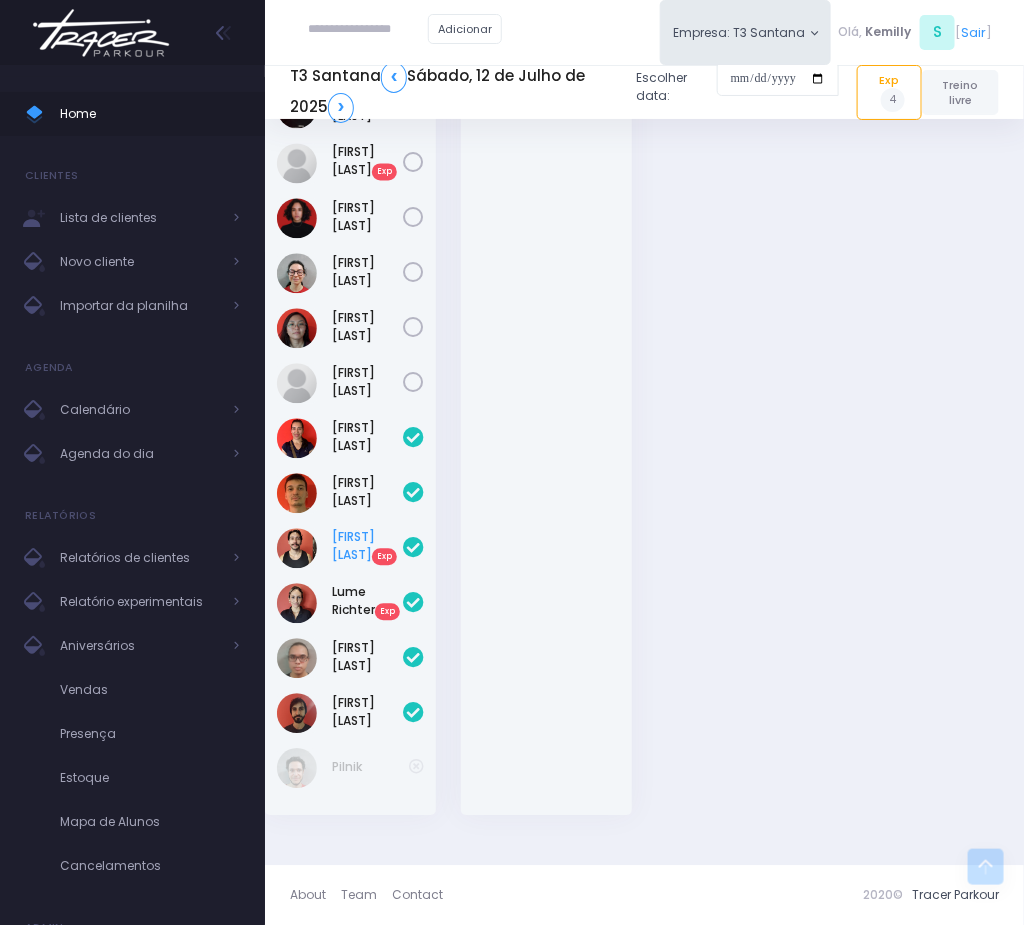 click on "Leonardo Alfredo
Exp" at bounding box center (367, 546) 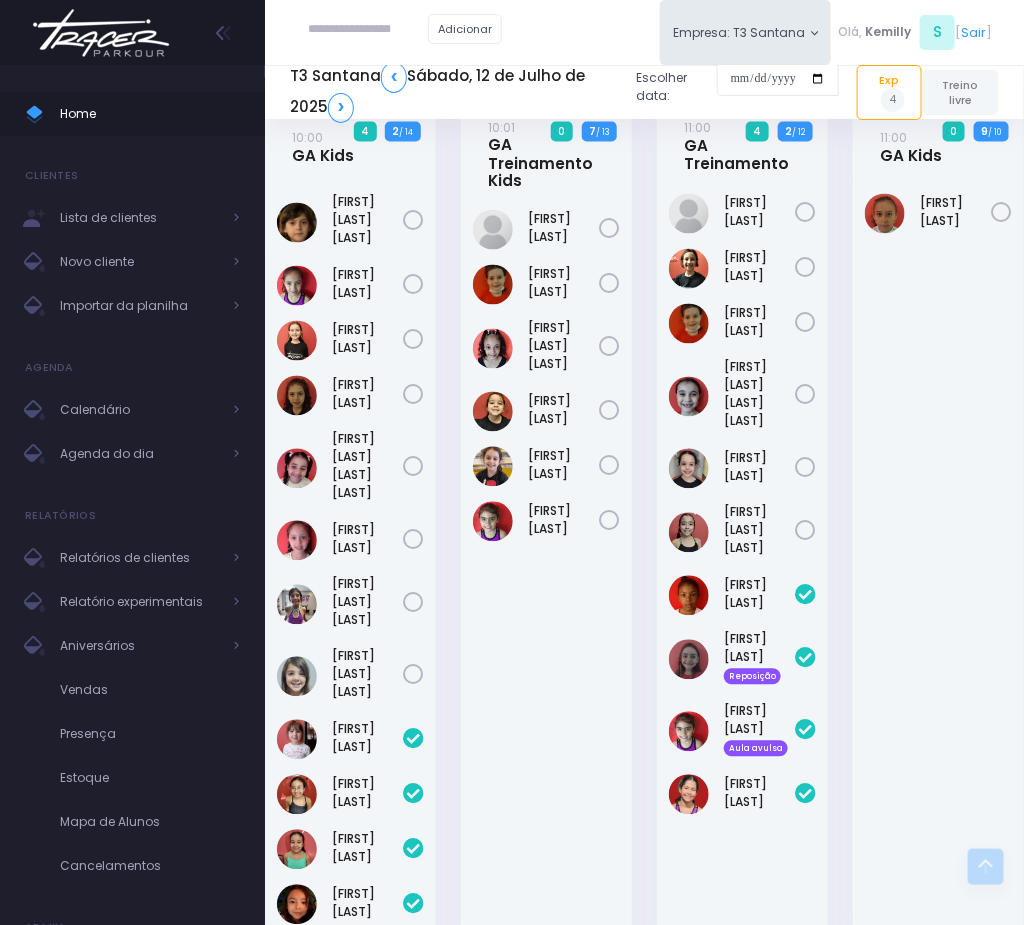 scroll, scrollTop: 609, scrollLeft: 0, axis: vertical 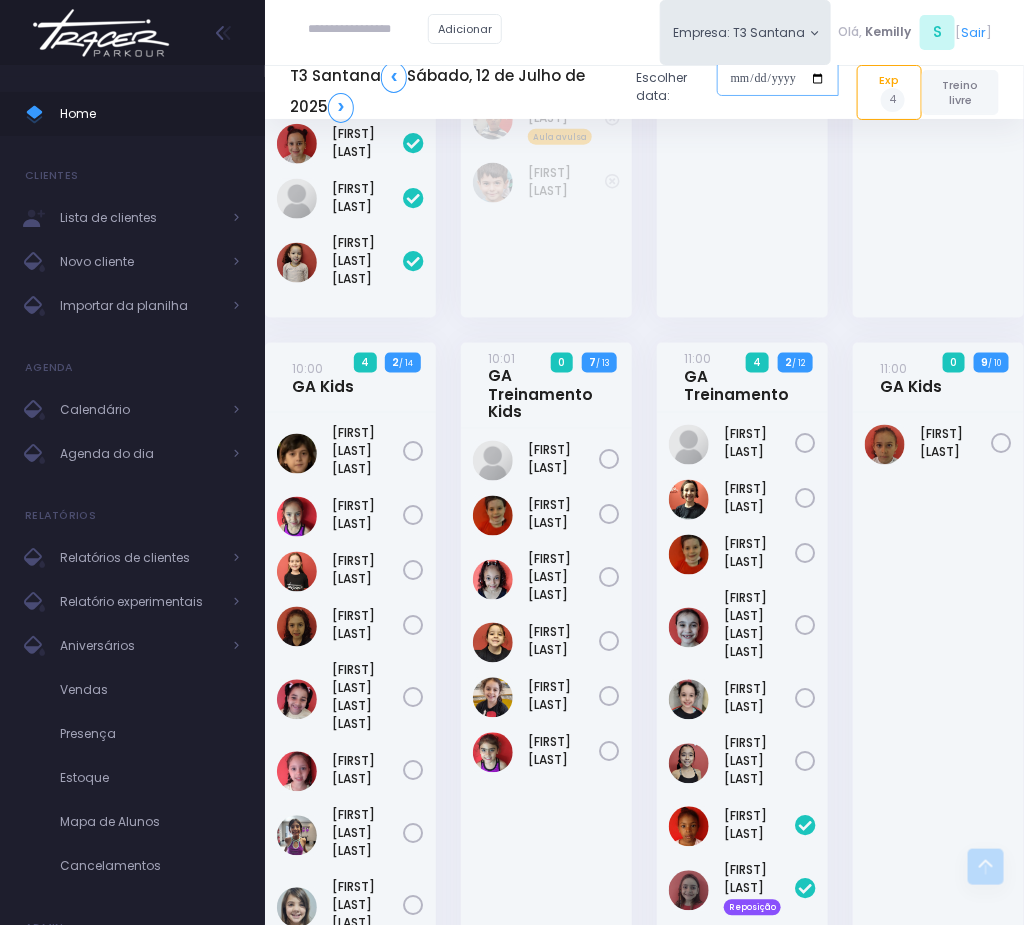 click at bounding box center [778, 79] 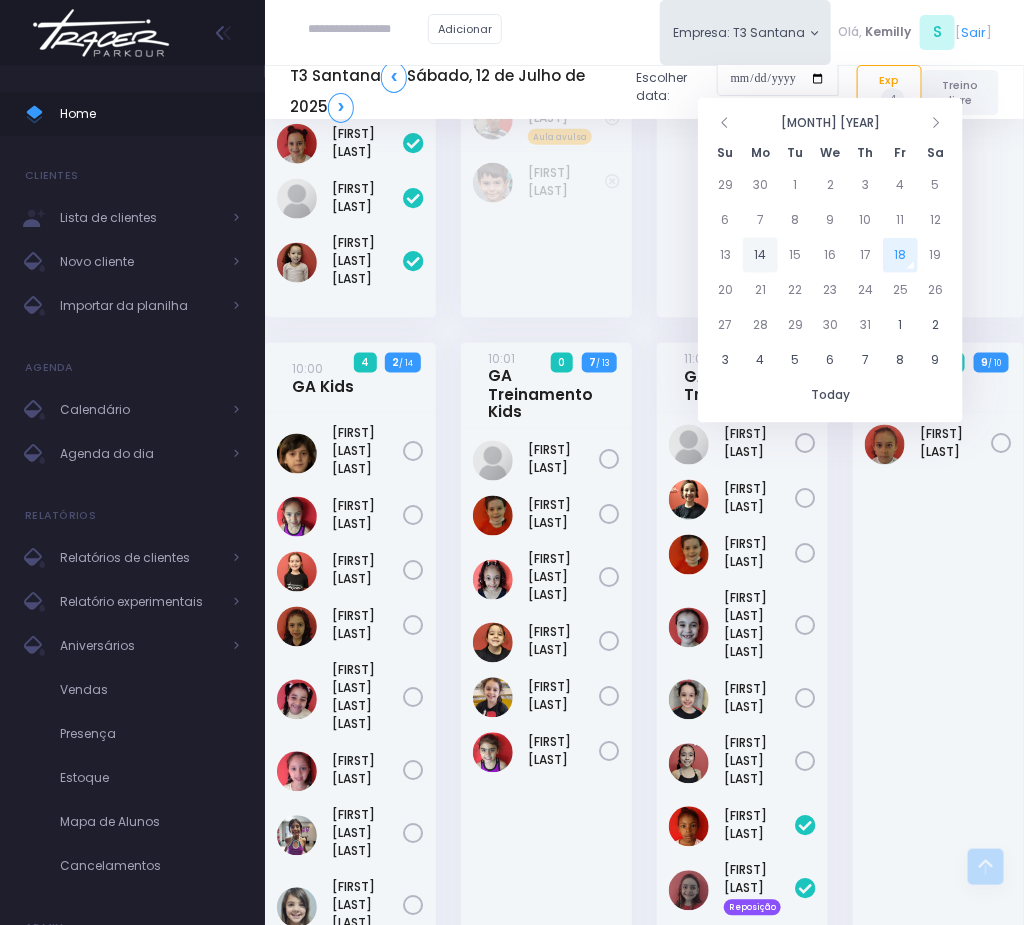 click on "14" at bounding box center (760, 255) 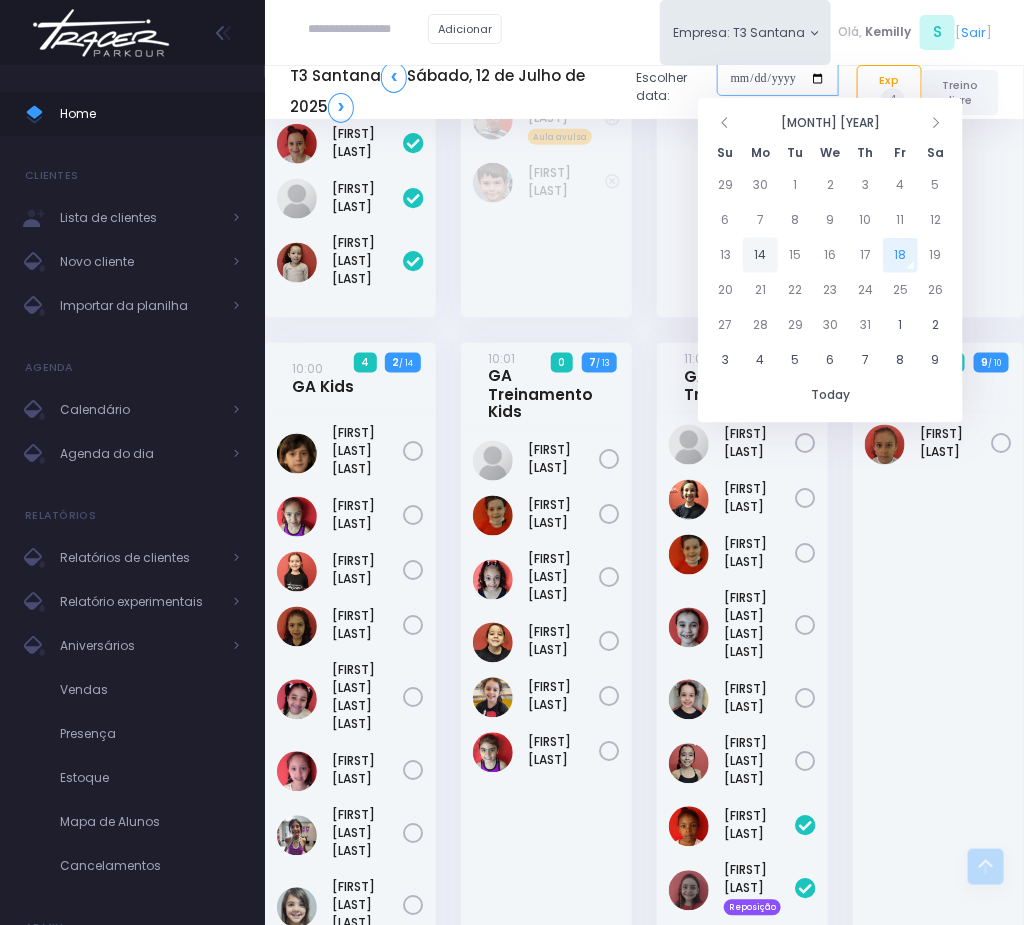 type on "**********" 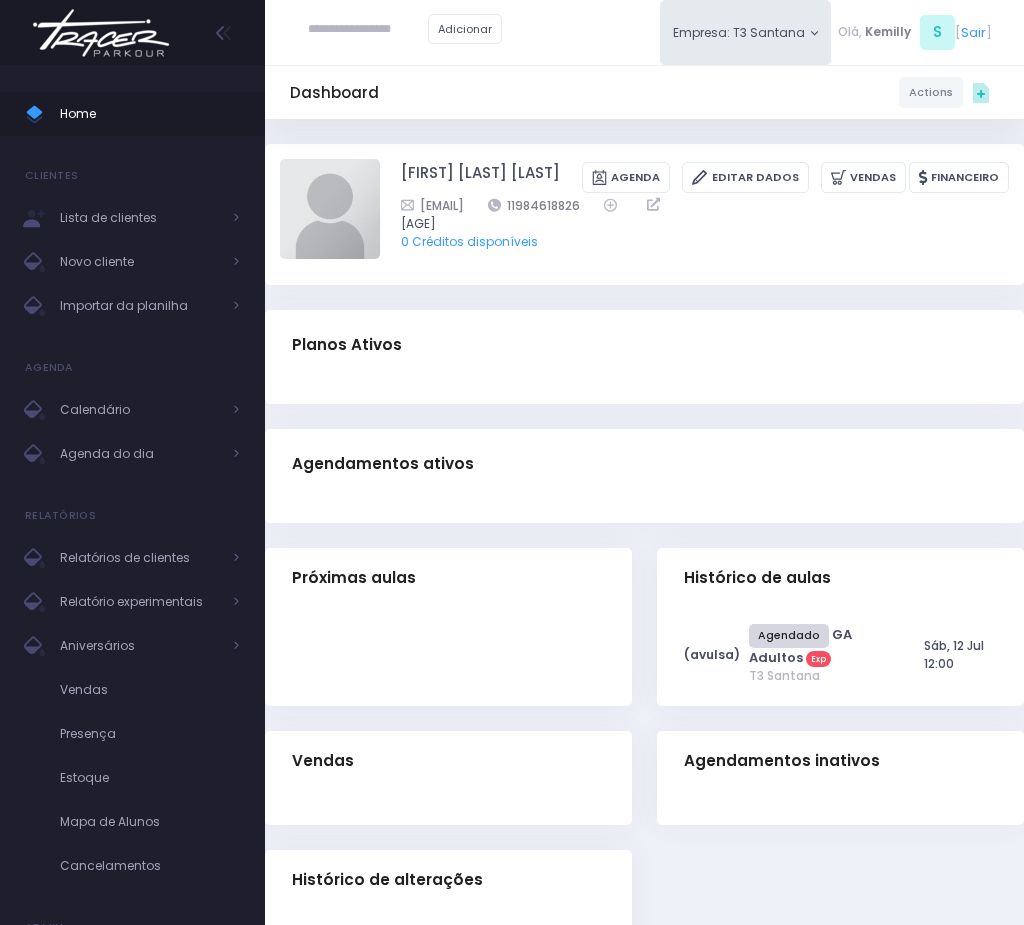 scroll, scrollTop: 0, scrollLeft: 0, axis: both 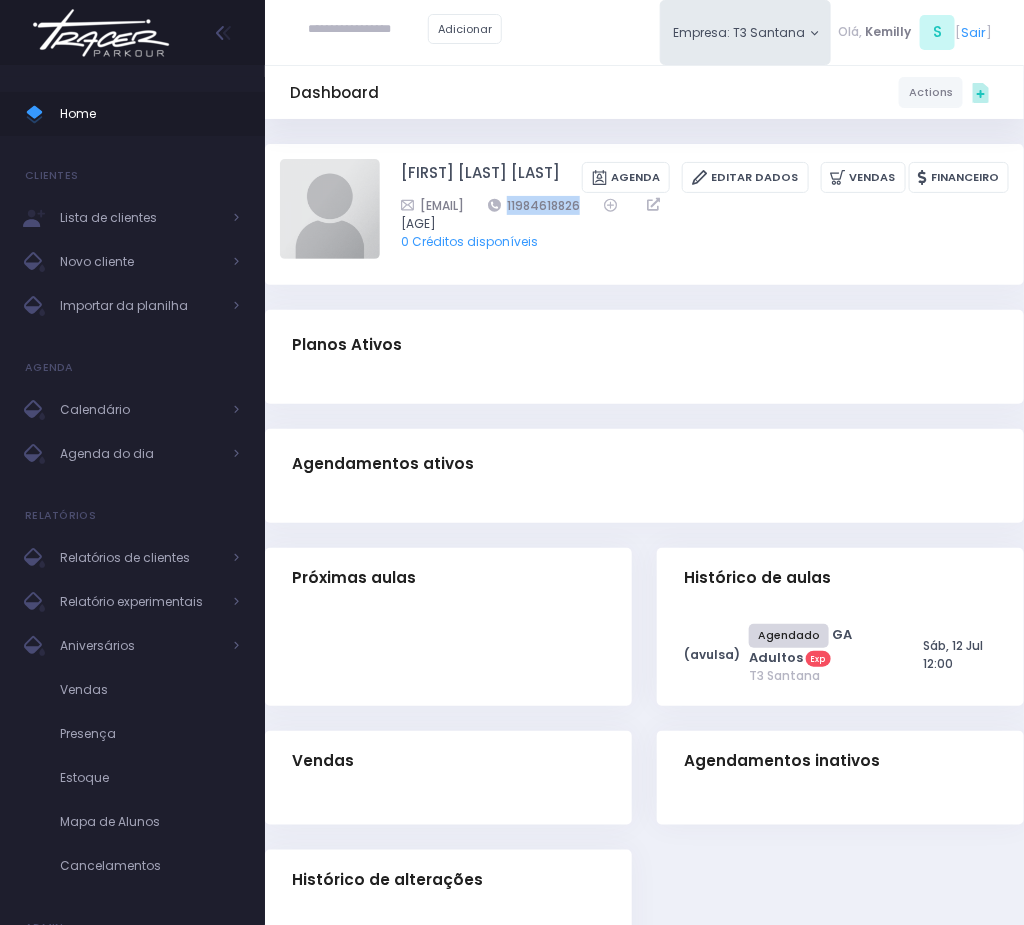 drag, startPoint x: 586, startPoint y: 228, endPoint x: 684, endPoint y: 225, distance: 98.045906 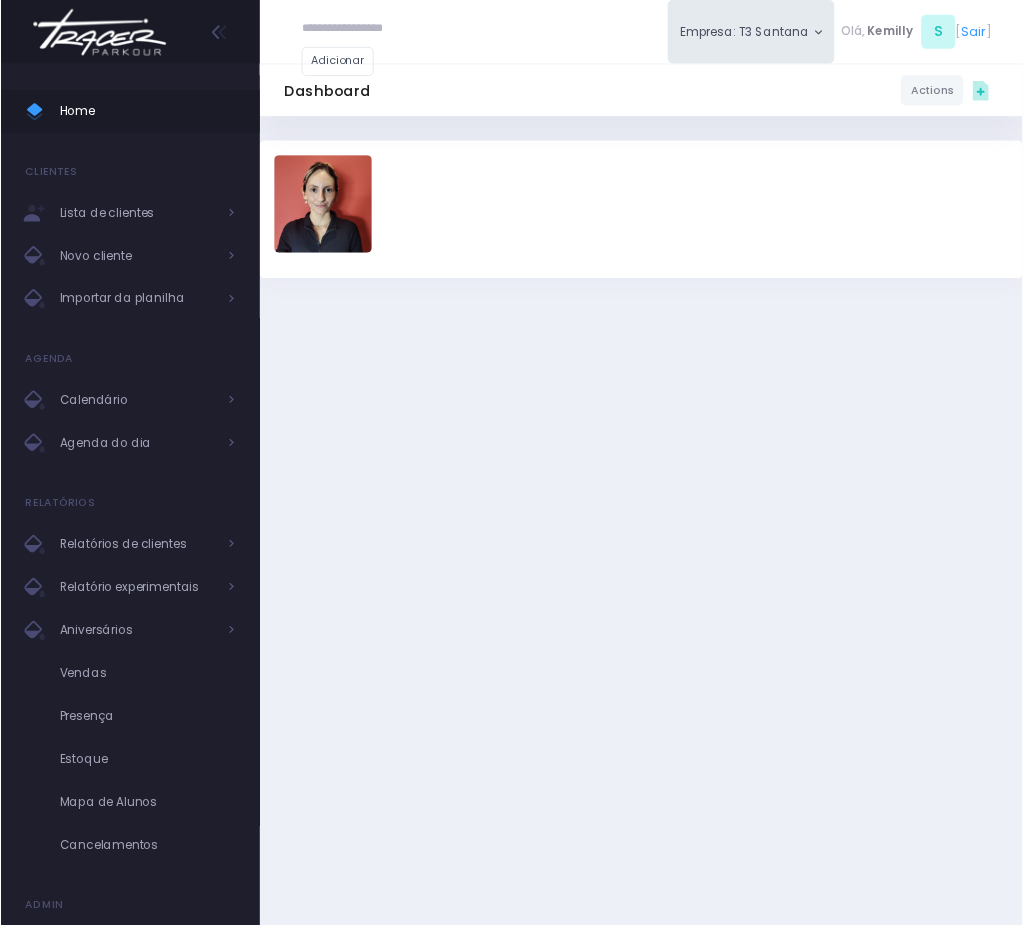 scroll, scrollTop: 0, scrollLeft: 0, axis: both 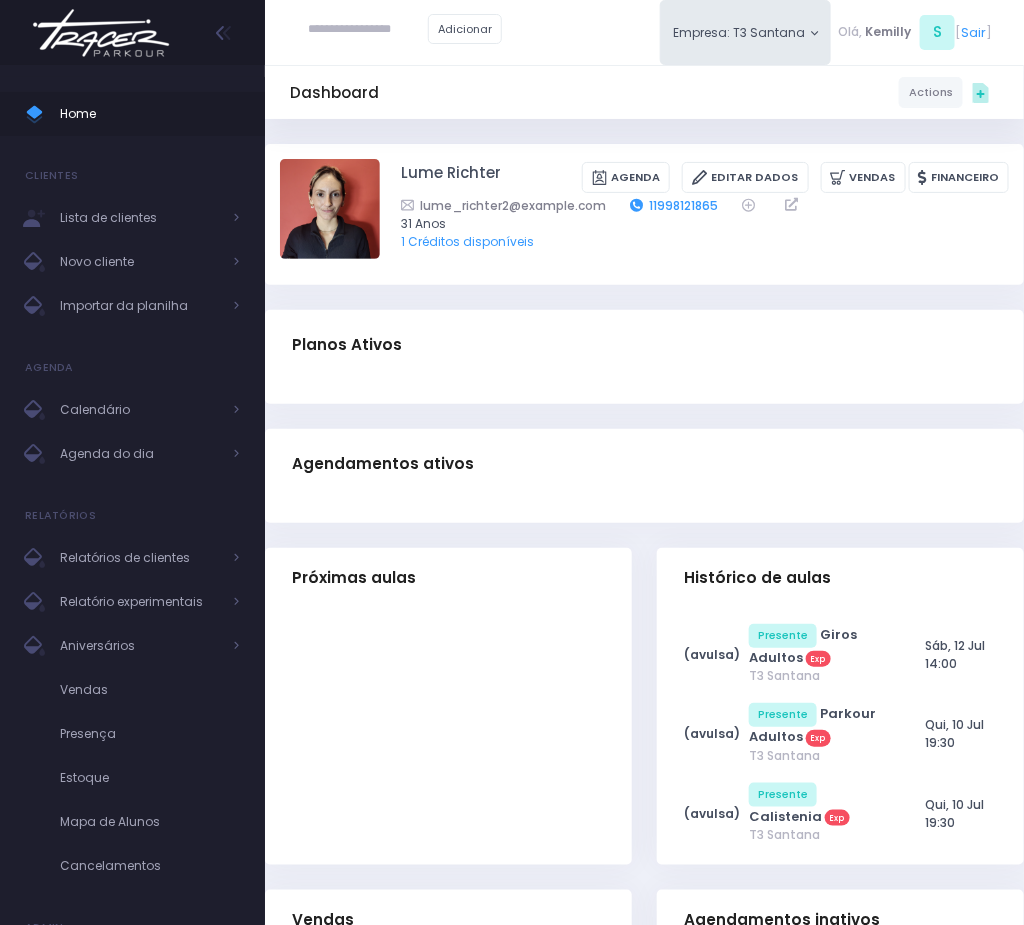 drag, startPoint x: 613, startPoint y: 204, endPoint x: 708, endPoint y: 204, distance: 95 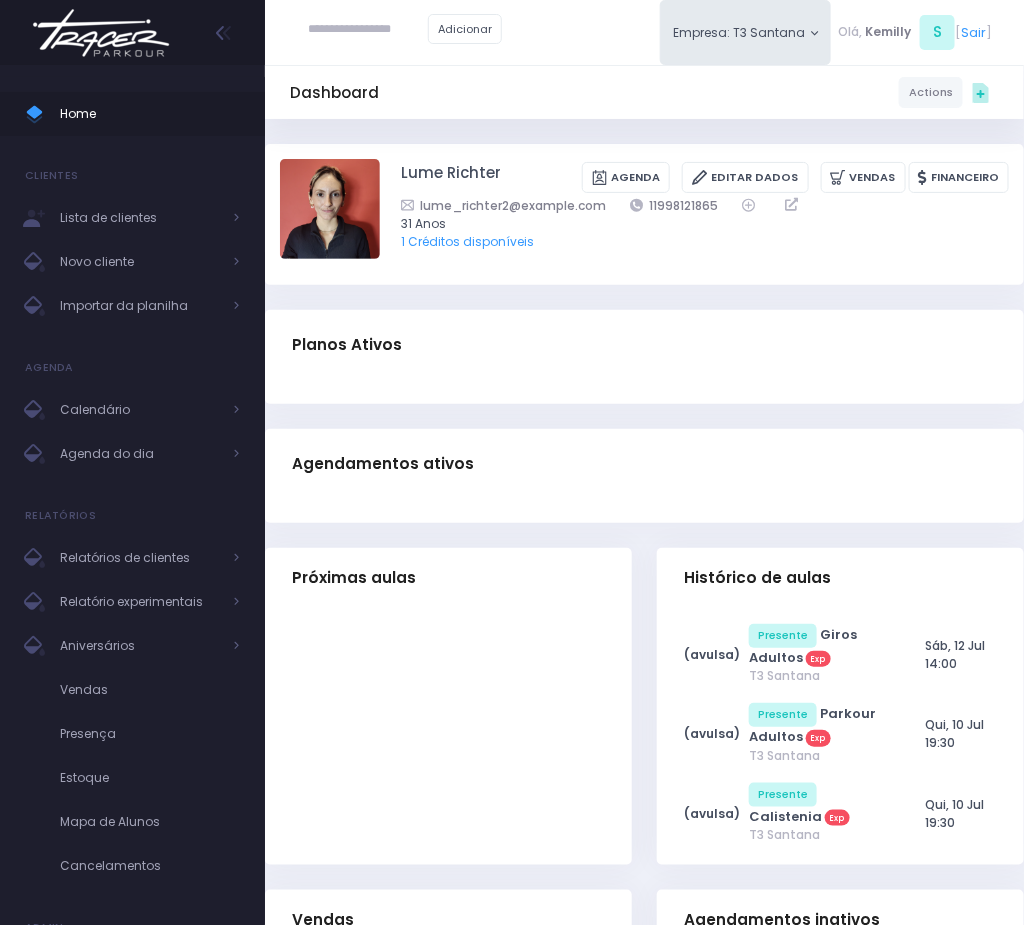 click on "1 Créditos disponíveis" at bounding box center [693, 242] 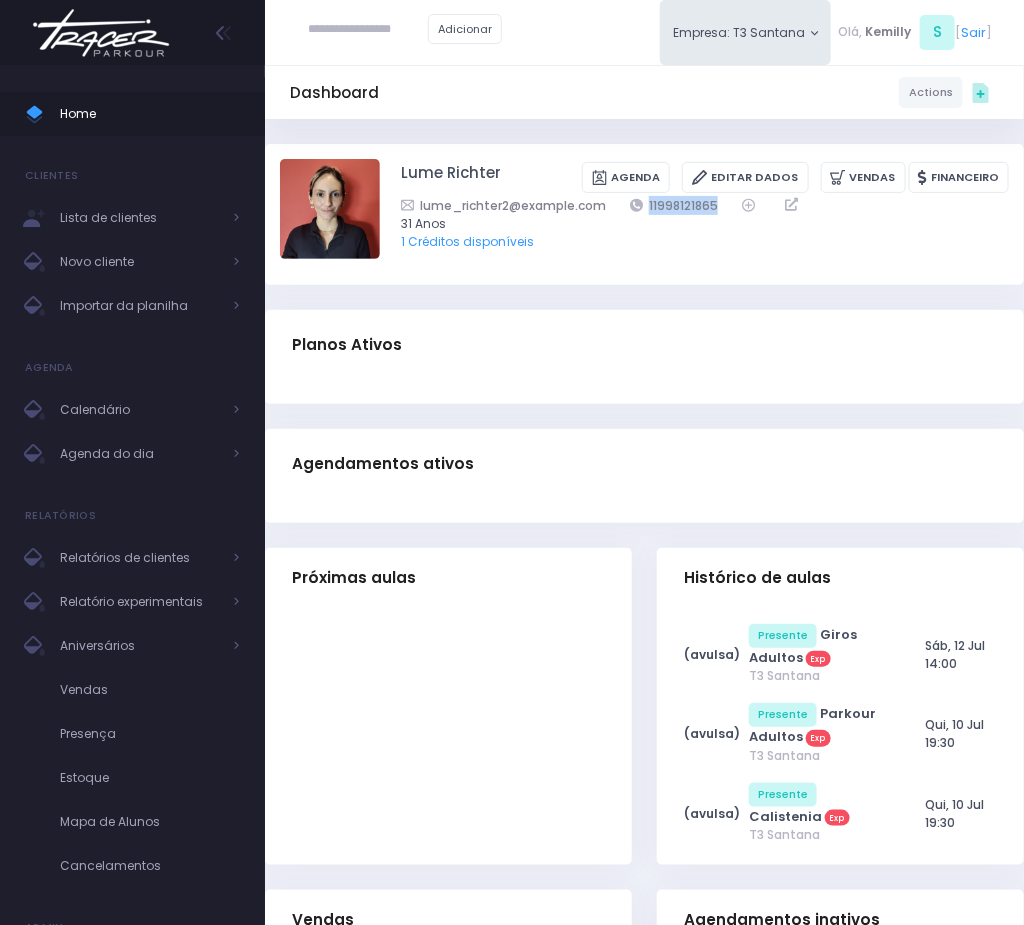 drag, startPoint x: 609, startPoint y: 208, endPoint x: 712, endPoint y: 208, distance: 103 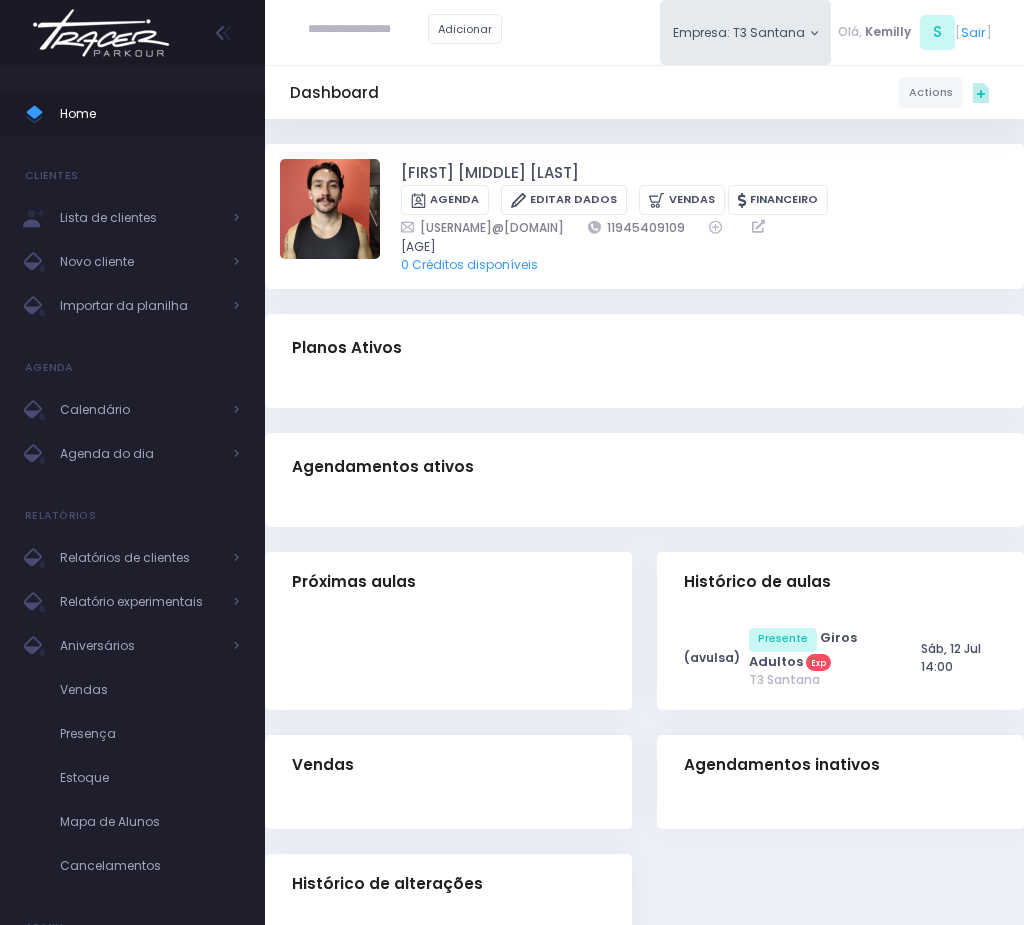 scroll, scrollTop: 0, scrollLeft: 0, axis: both 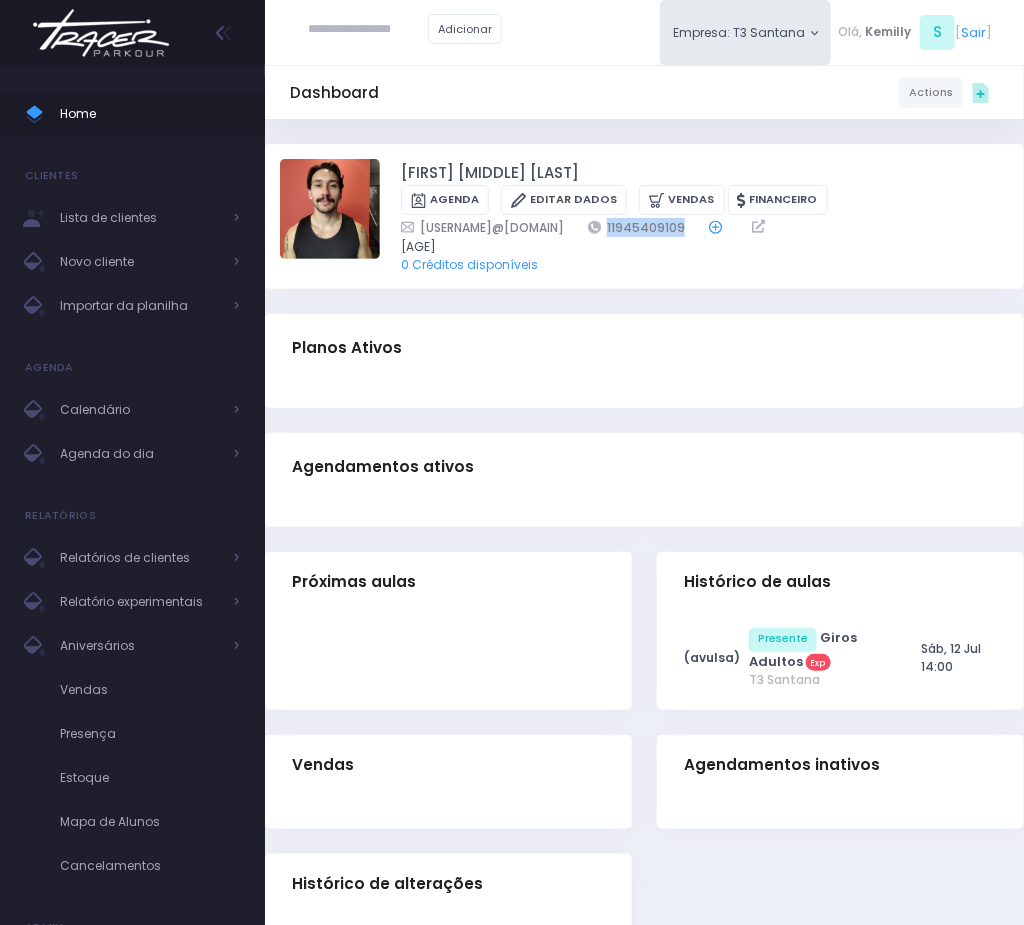 drag, startPoint x: 588, startPoint y: 225, endPoint x: 711, endPoint y: 225, distance: 123 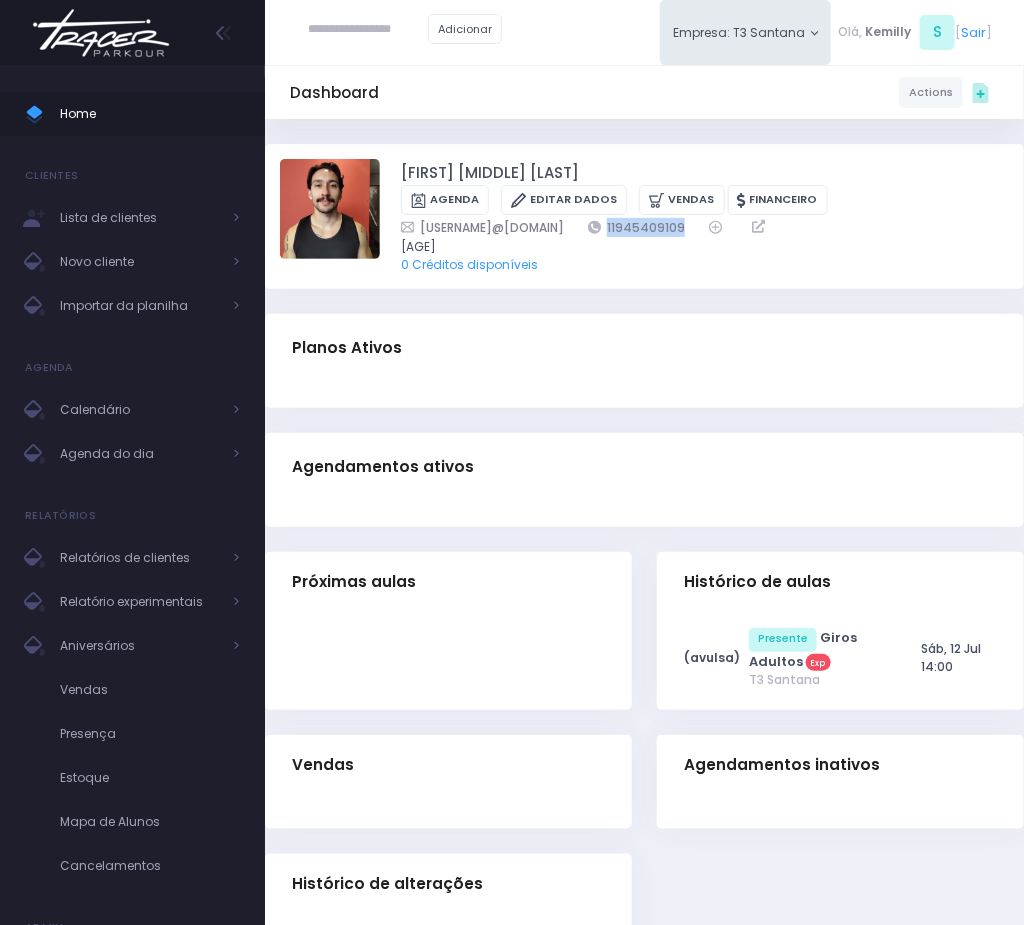 copy on "11945409109" 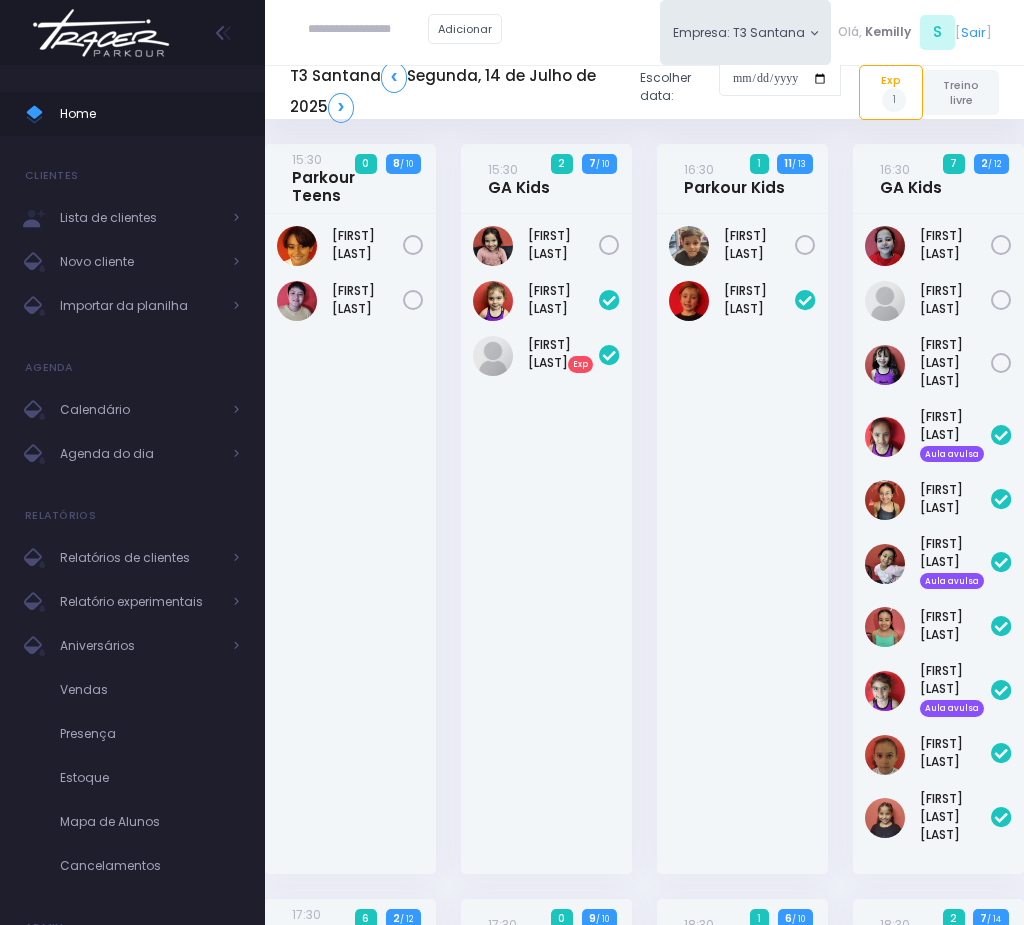 scroll, scrollTop: 0, scrollLeft: 0, axis: both 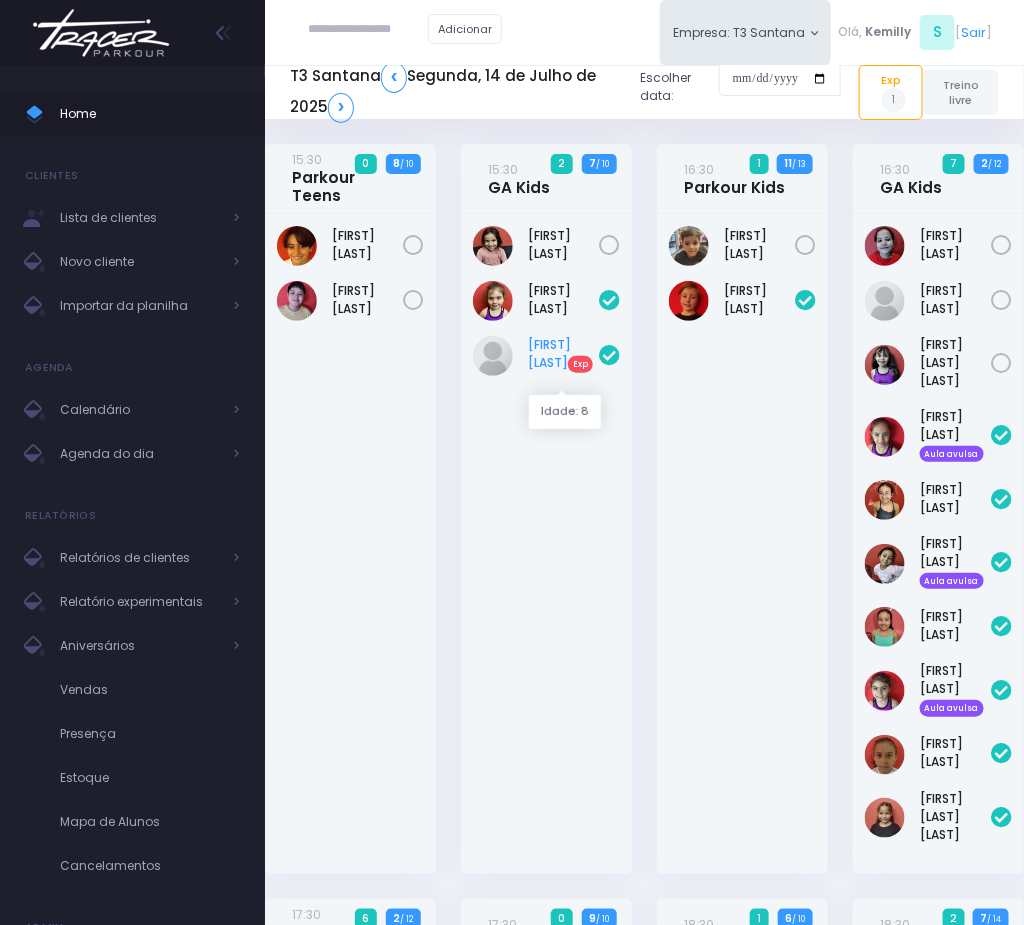 drag, startPoint x: 510, startPoint y: 342, endPoint x: 592, endPoint y: 360, distance: 83.95237 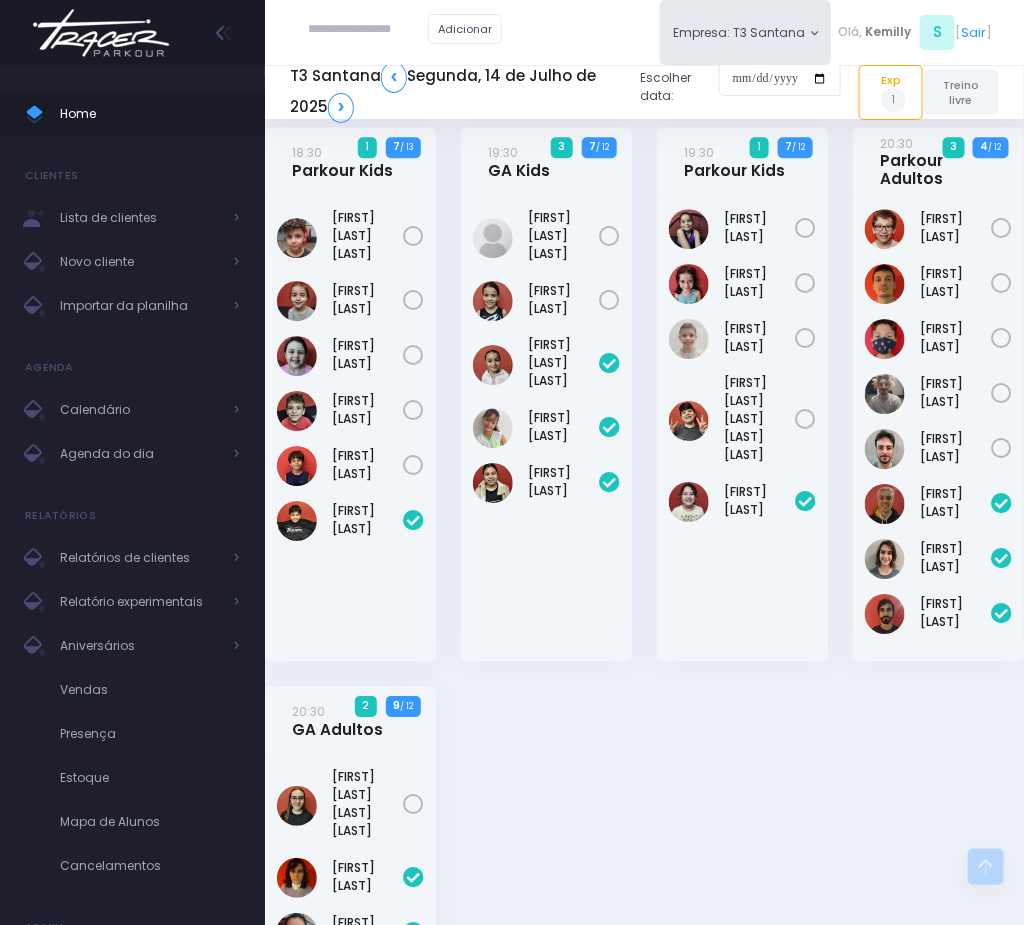 scroll, scrollTop: 1693, scrollLeft: 0, axis: vertical 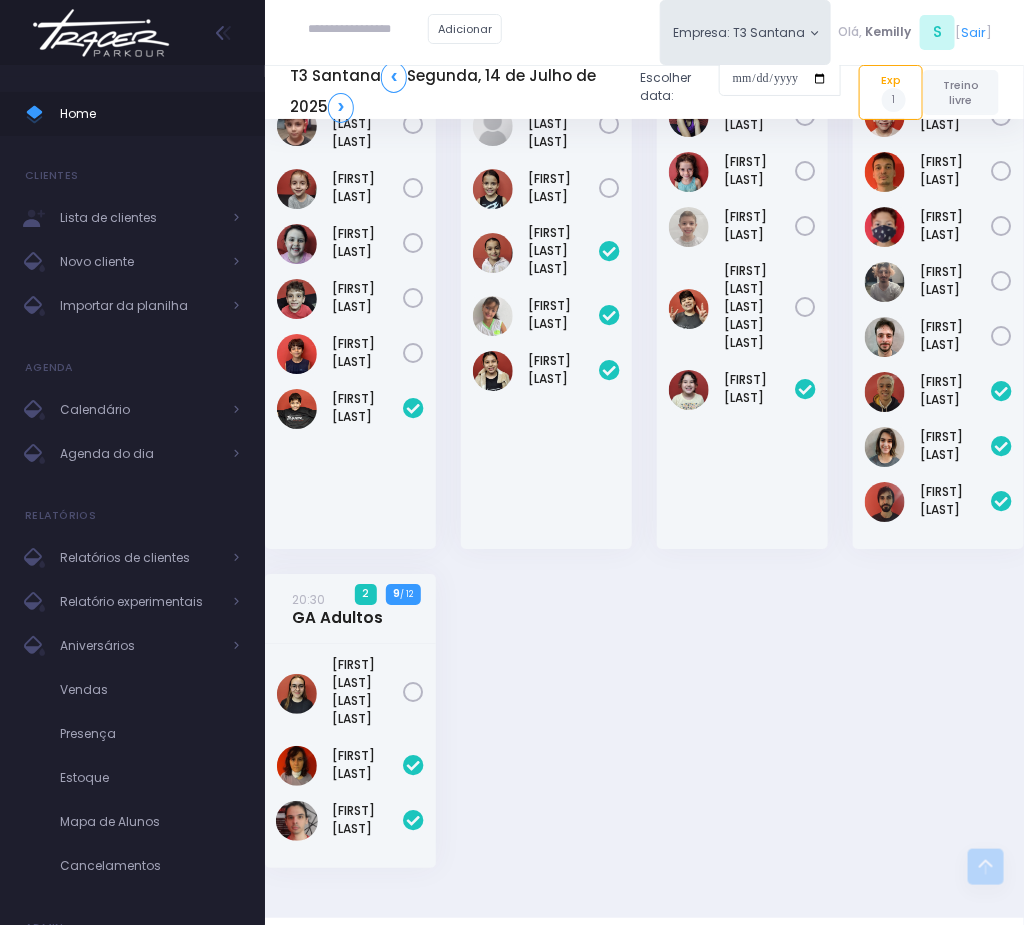 click on "T3 Santana  ❮
Segunda, 14 de Julho de 2025  ❯" at bounding box center [457, 92] 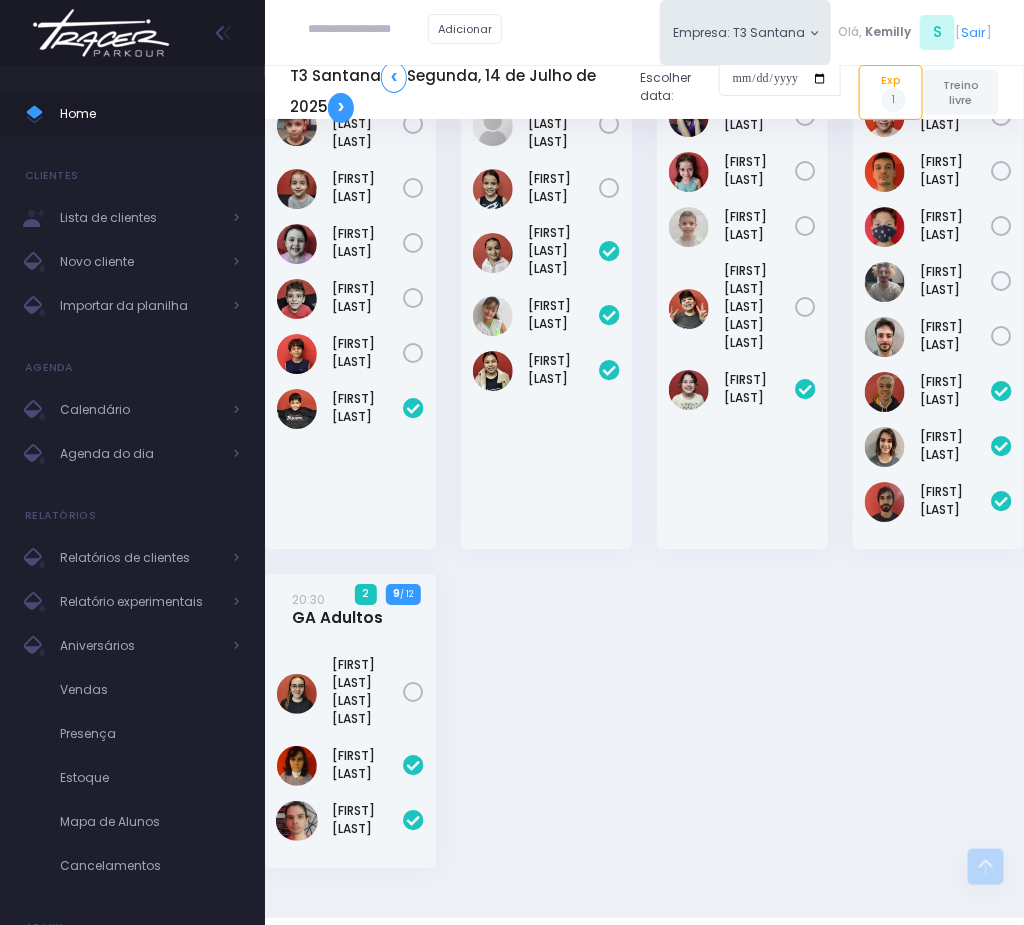 click on "❯" at bounding box center [341, 108] 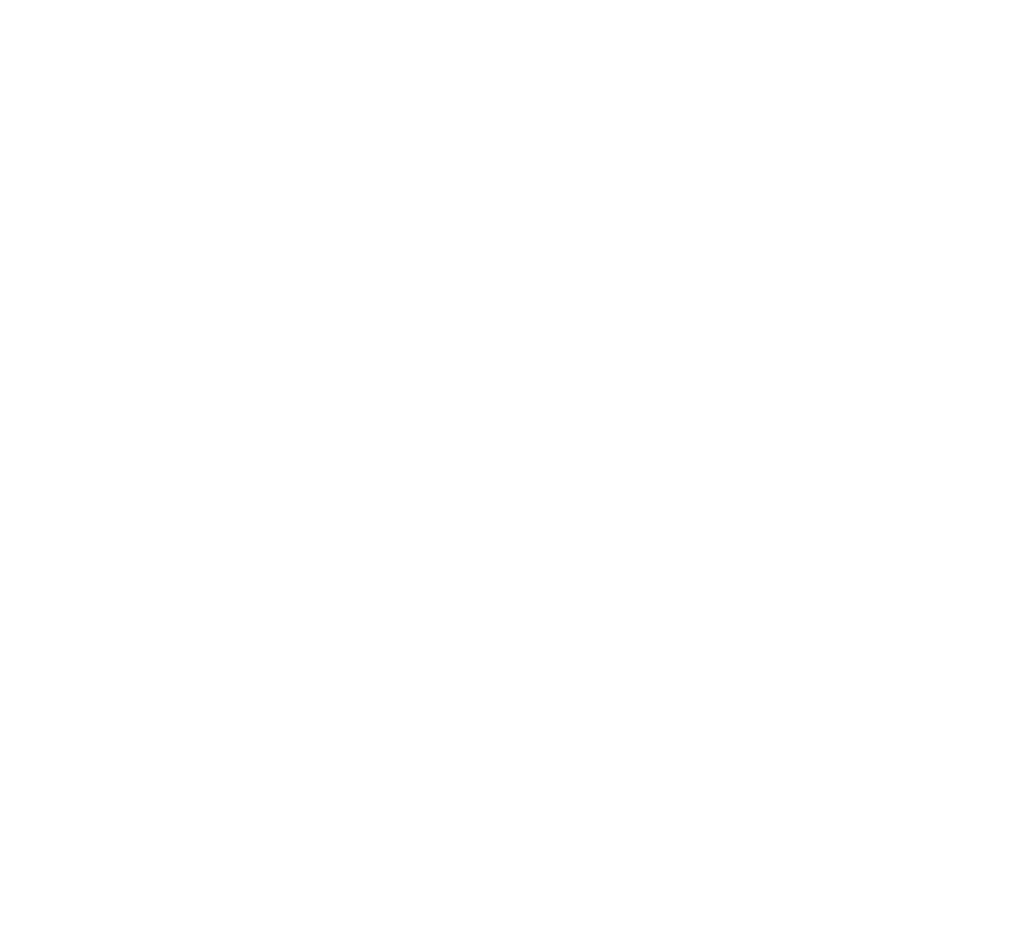 scroll, scrollTop: 0, scrollLeft: 0, axis: both 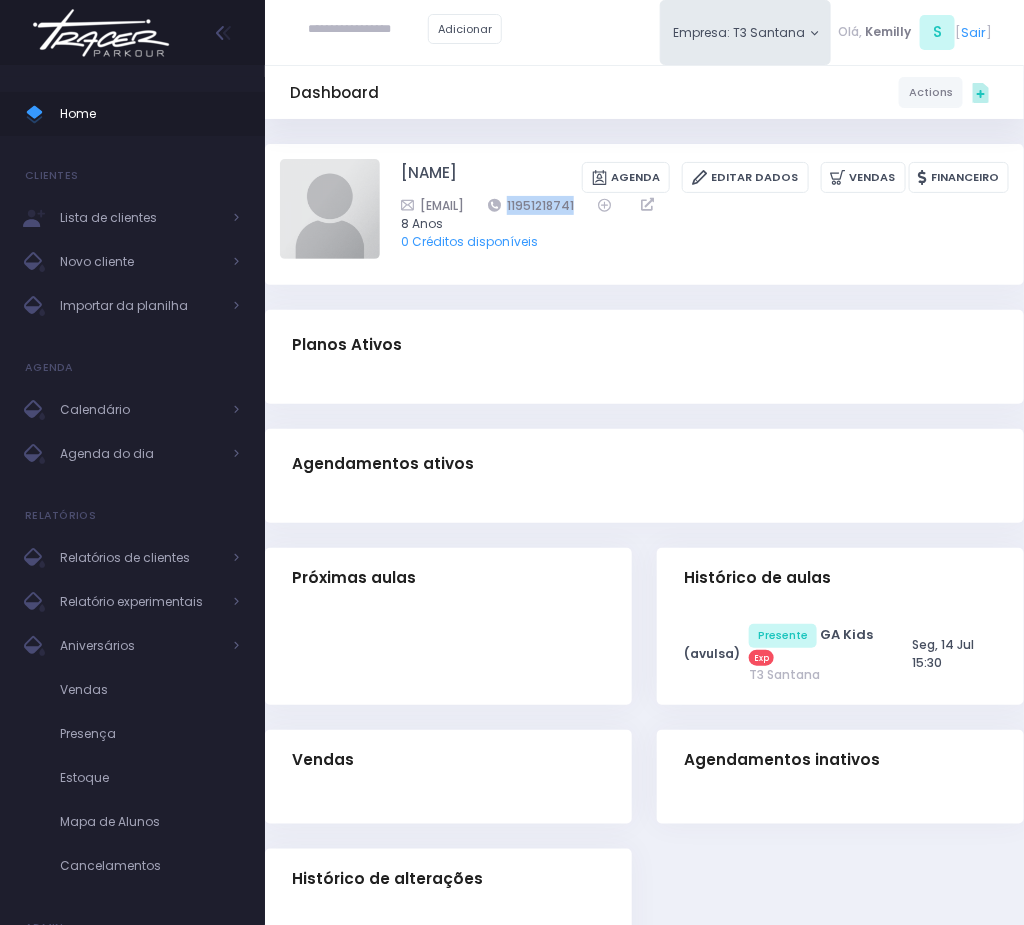 drag, startPoint x: 601, startPoint y: 225, endPoint x: 712, endPoint y: 228, distance: 111.040535 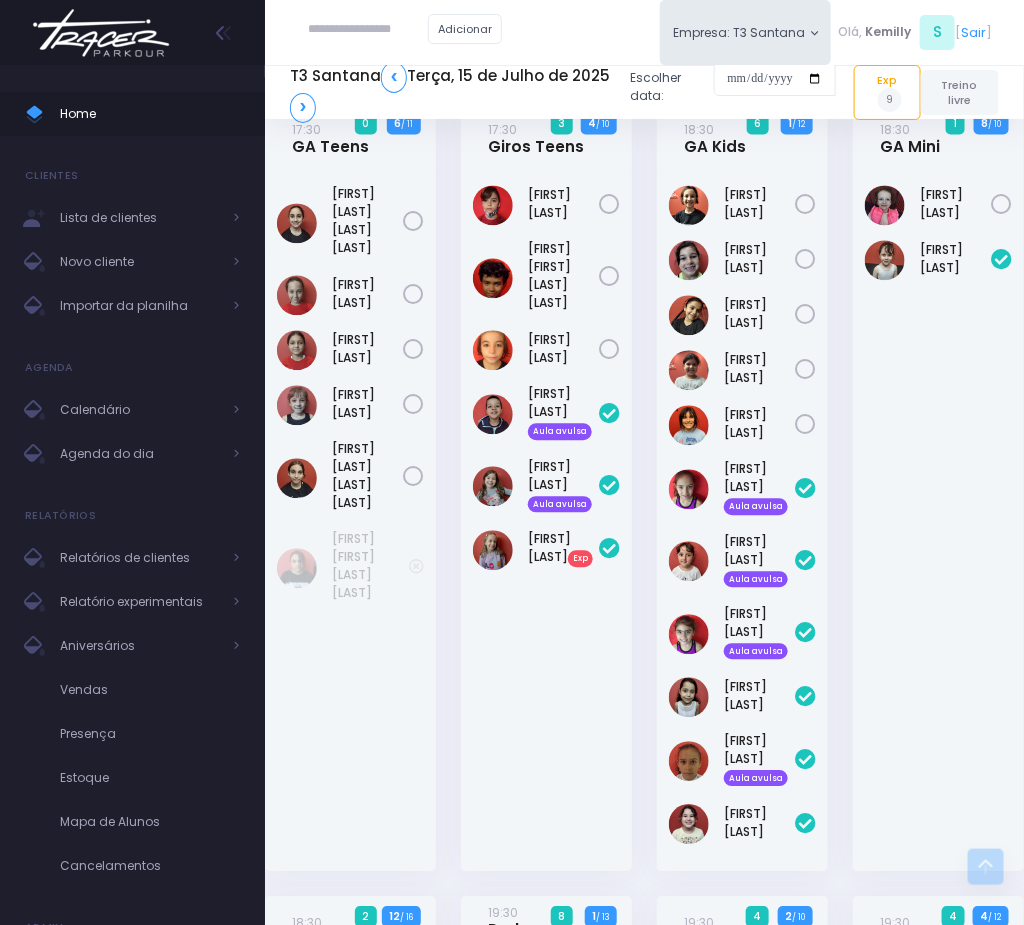 scroll, scrollTop: 1200, scrollLeft: 0, axis: vertical 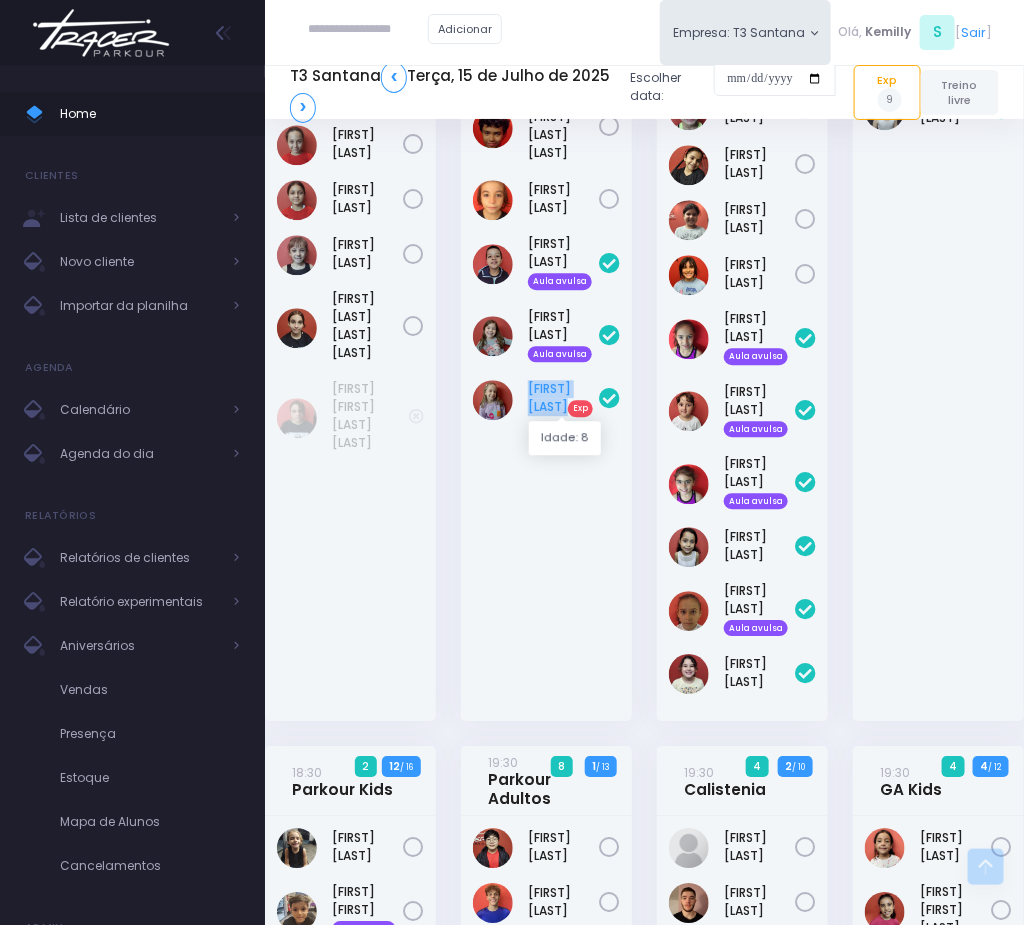 drag, startPoint x: 520, startPoint y: 366, endPoint x: 576, endPoint y: 384, distance: 58.821766 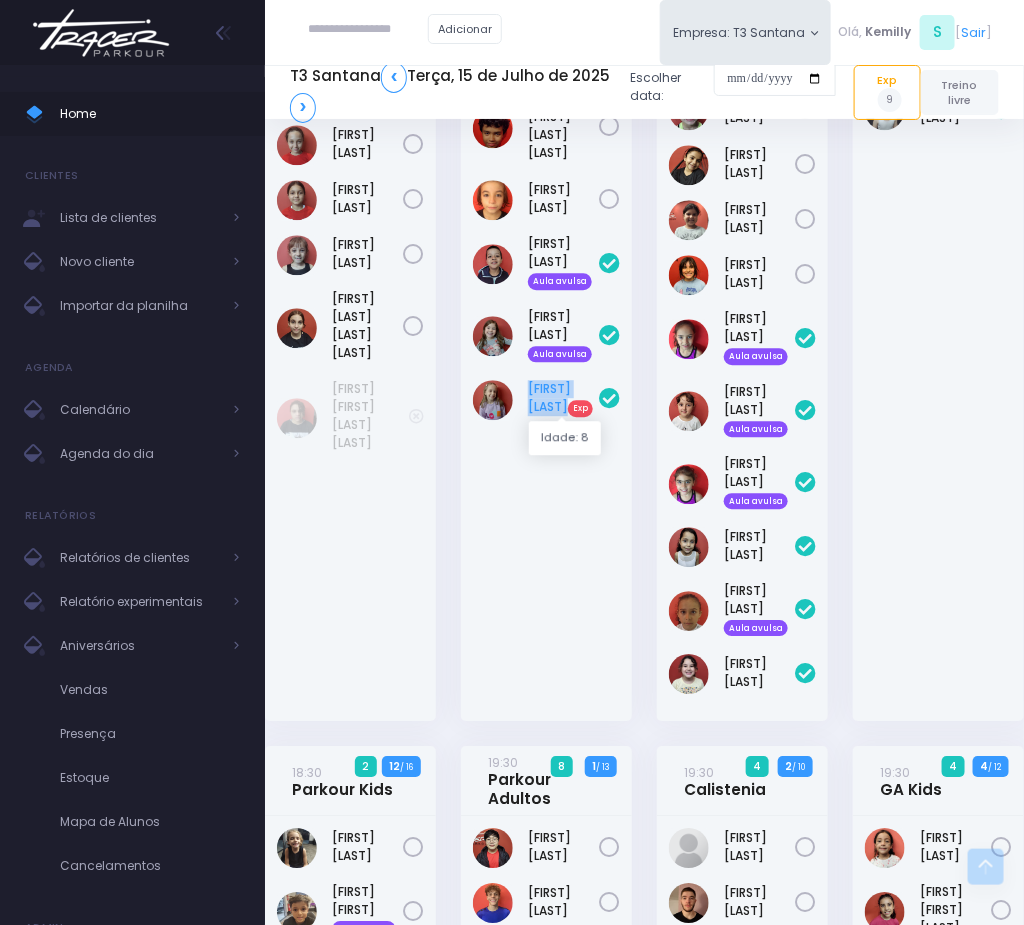 click on "[FIRST] [LAST]" at bounding box center (563, 398) 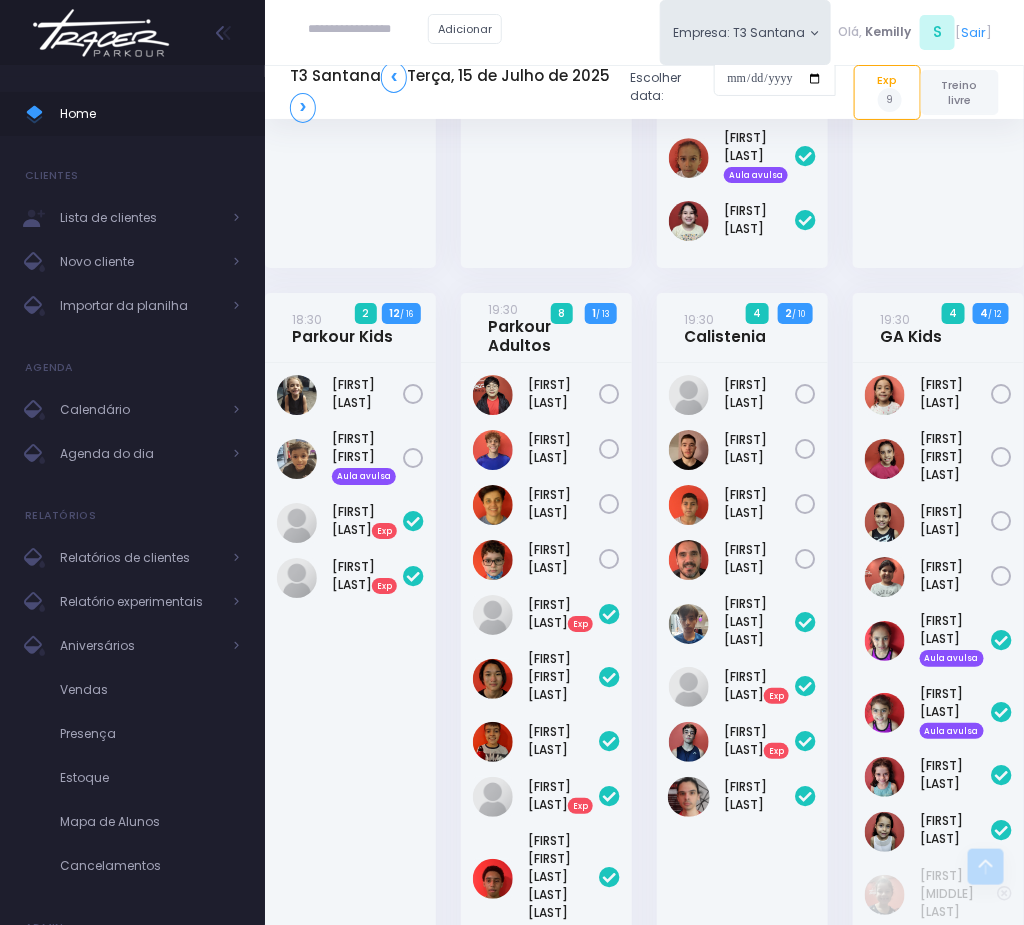 scroll, scrollTop: 1668, scrollLeft: 0, axis: vertical 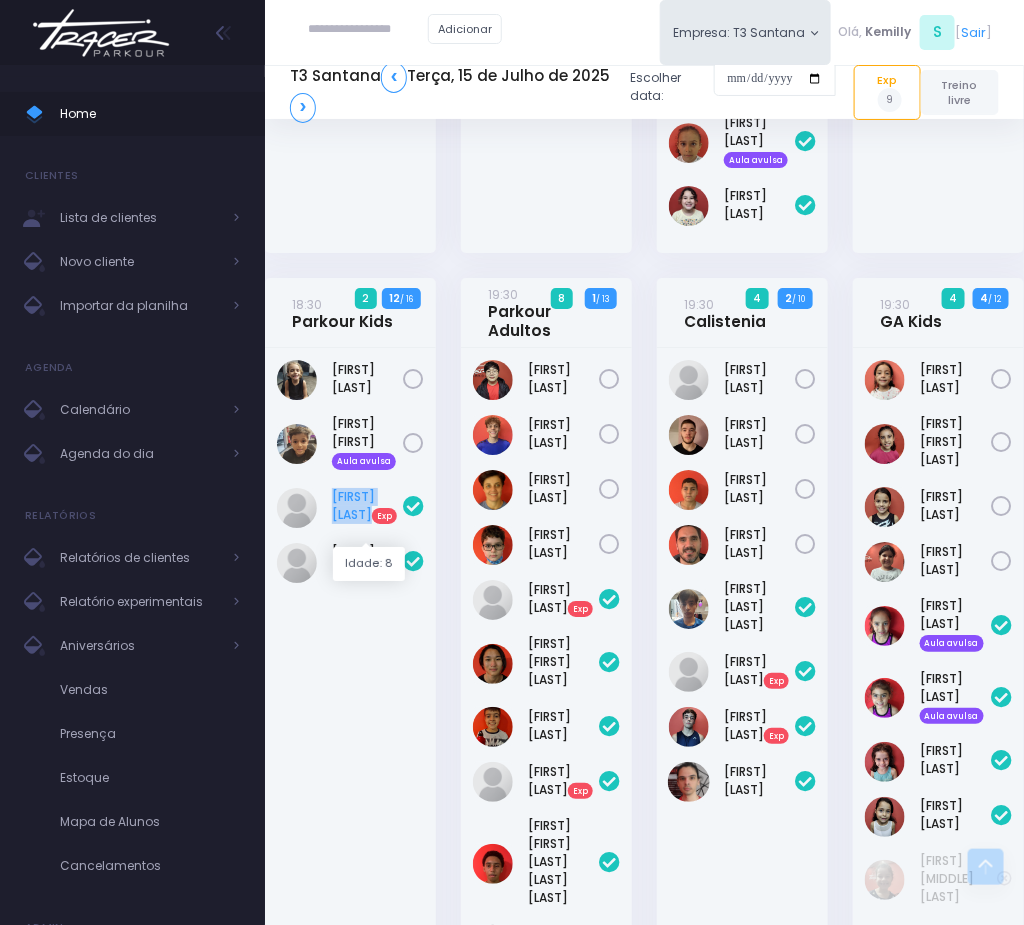 drag, startPoint x: 327, startPoint y: 496, endPoint x: 388, endPoint y: 520, distance: 65.551506 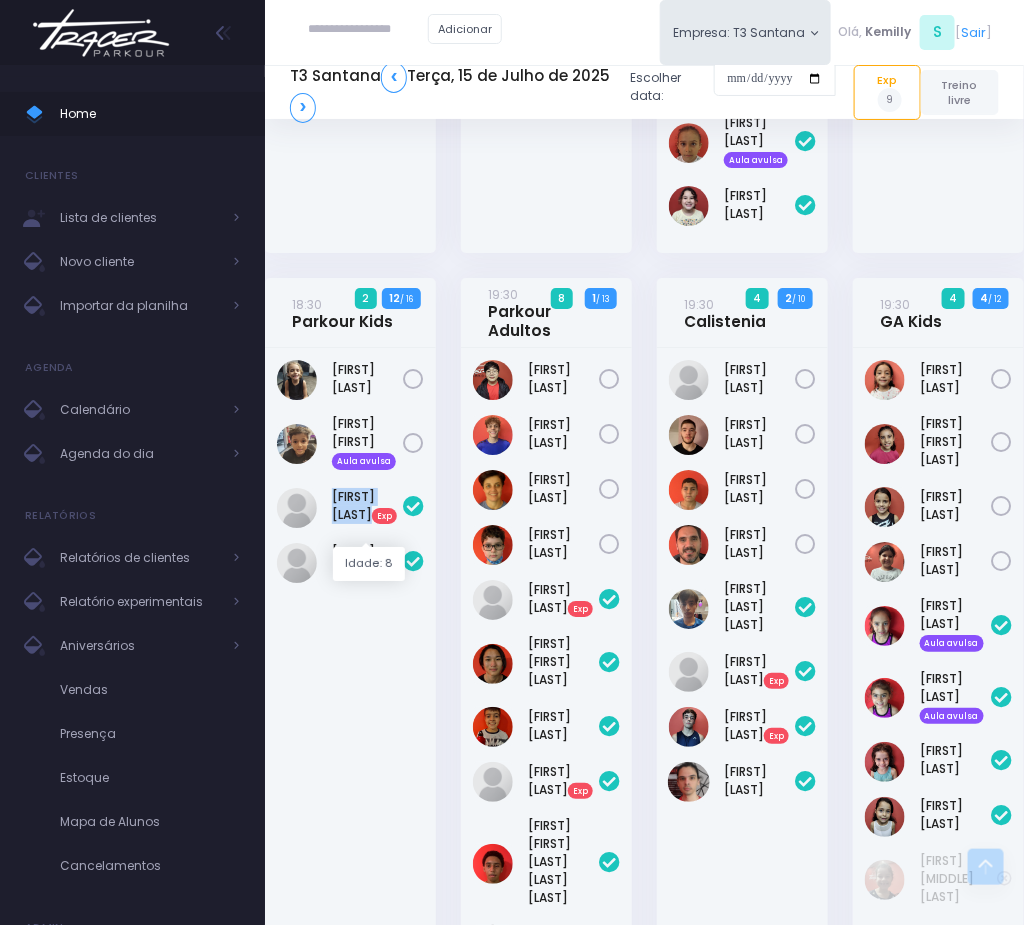 copy on "[FIRST] [LAST]" 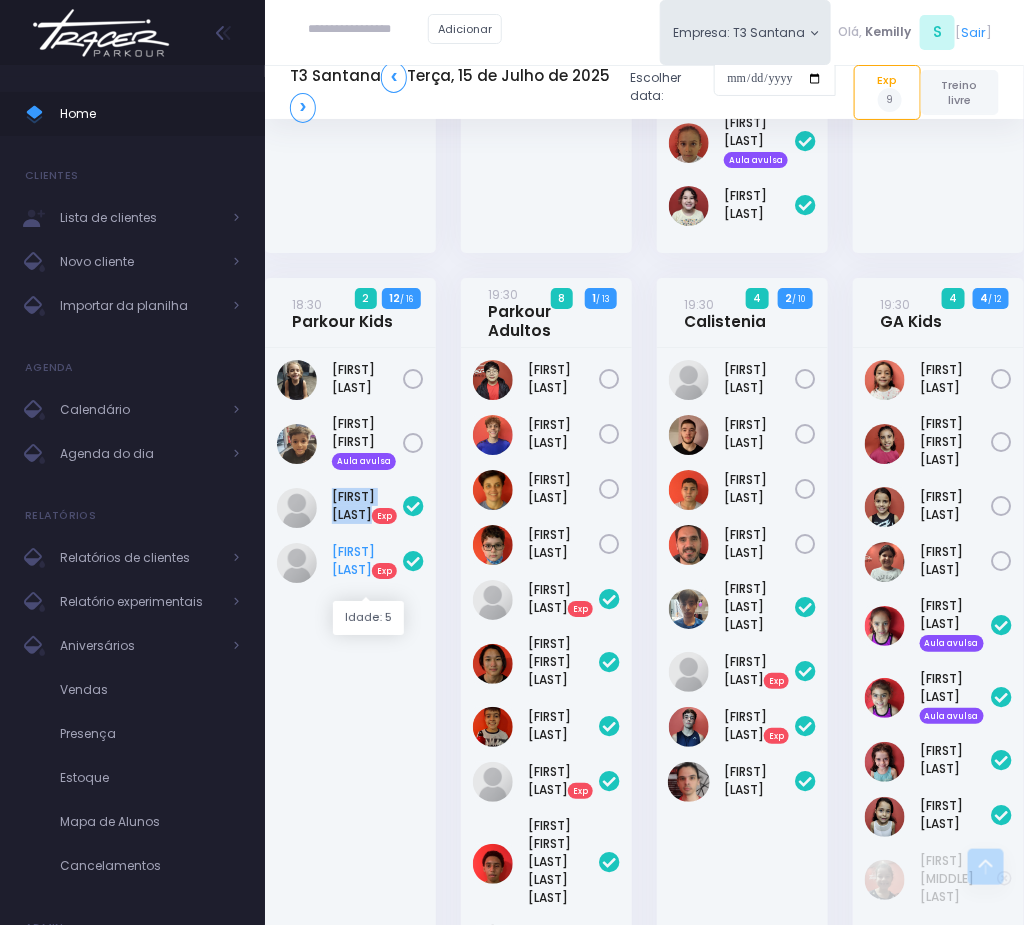 drag, startPoint x: 328, startPoint y: 568, endPoint x: 375, endPoint y: 591, distance: 52.3259 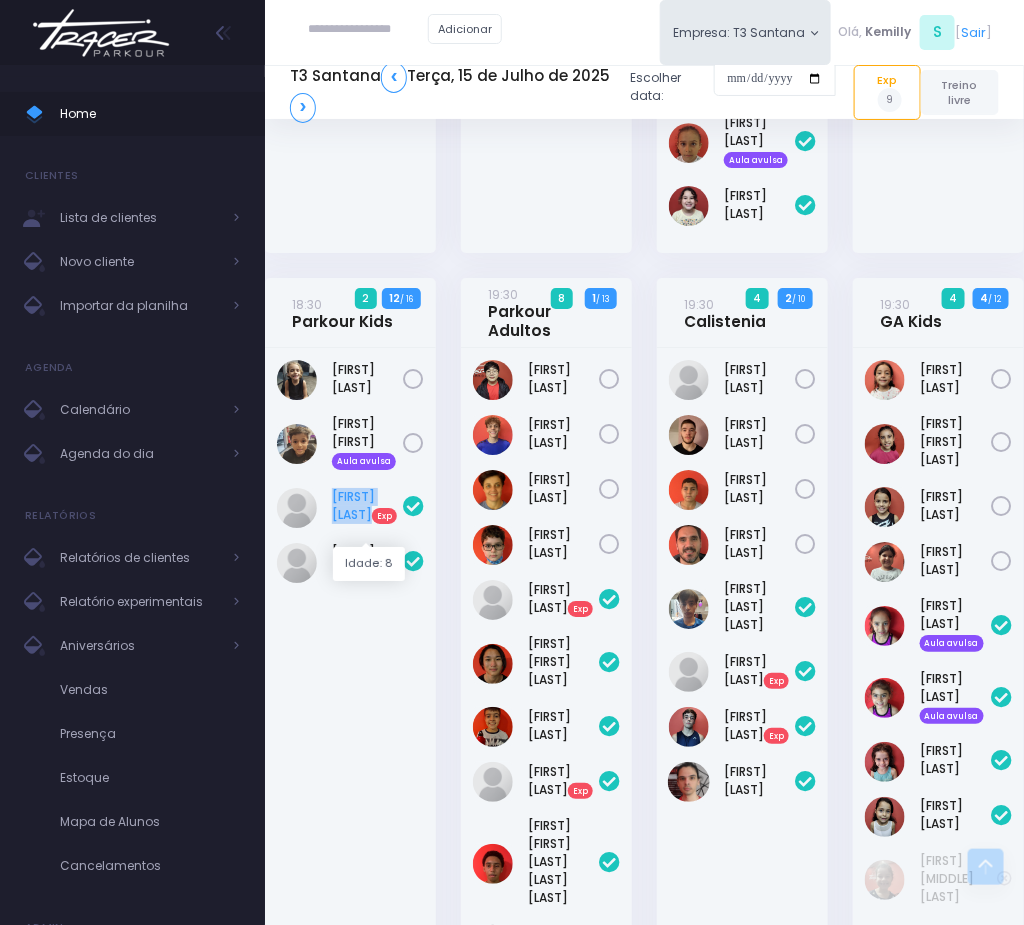 click on "Diogo Zuquette
Exp" at bounding box center (367, 506) 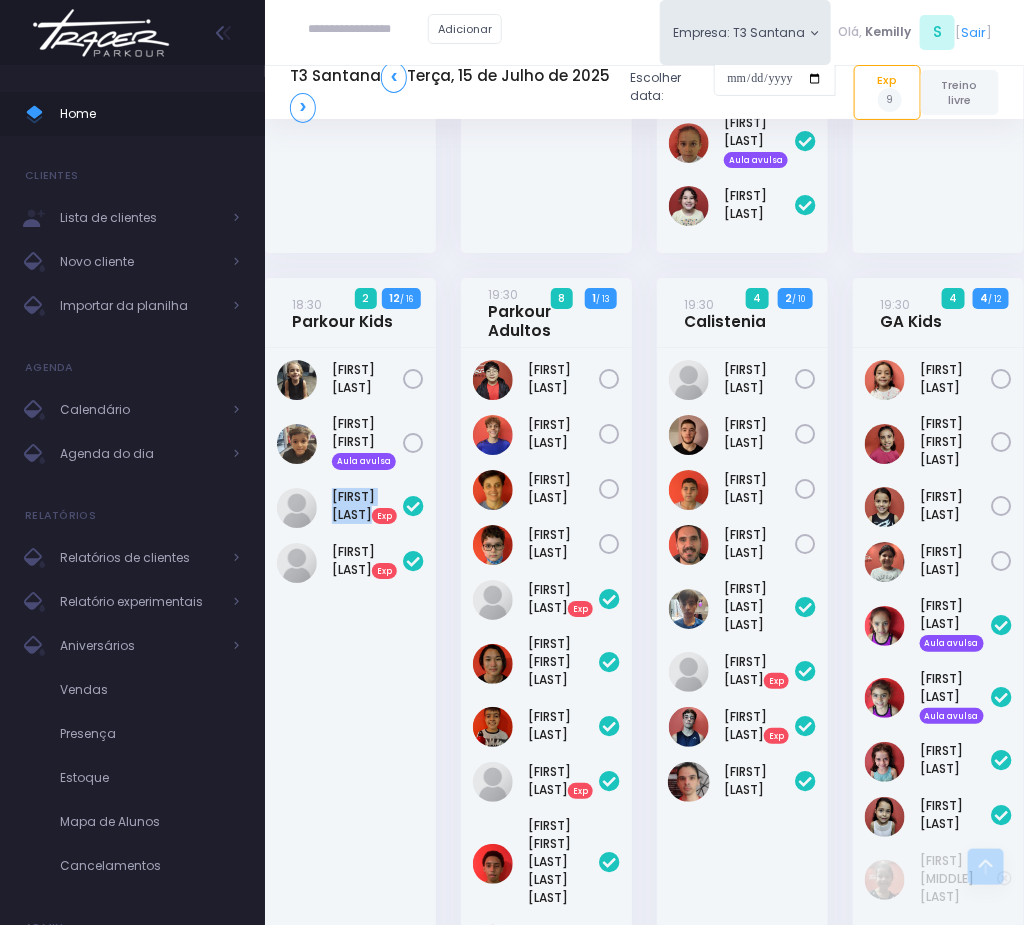 scroll, scrollTop: 1686, scrollLeft: 0, axis: vertical 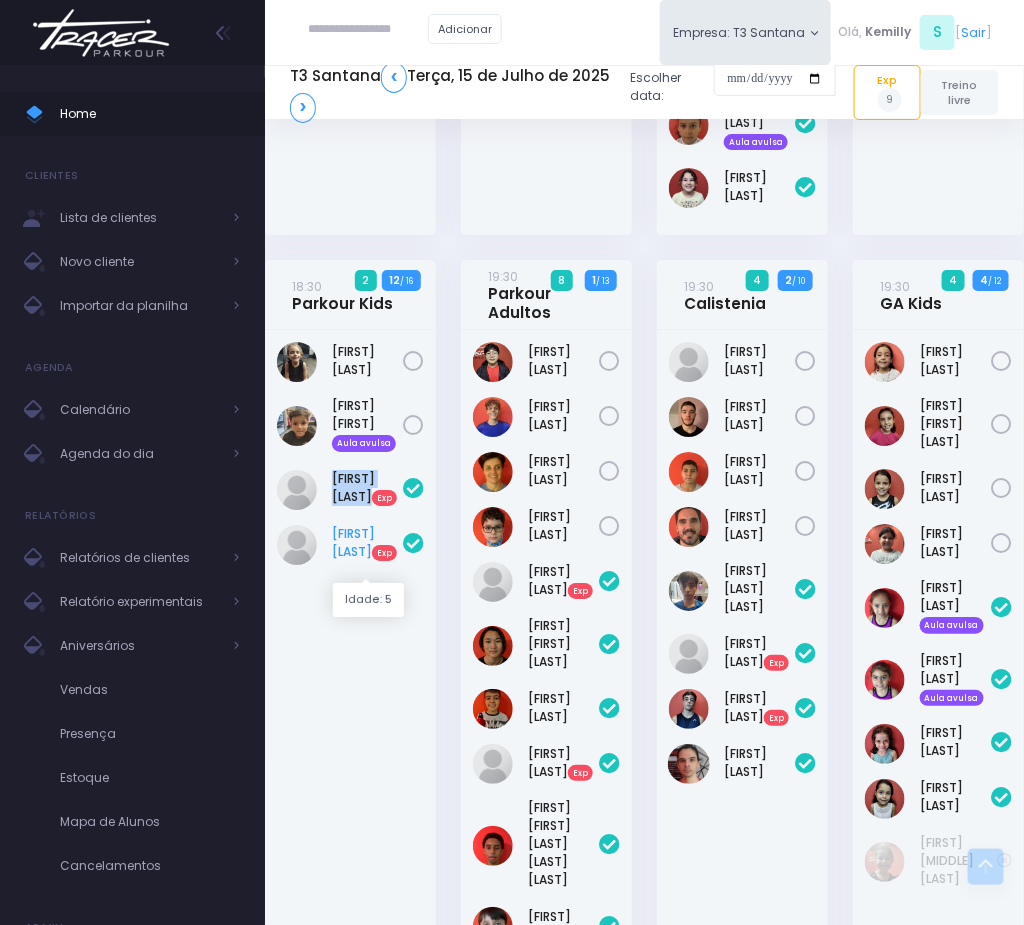 click on "Gustavo Felipim
Exp" at bounding box center (367, 543) 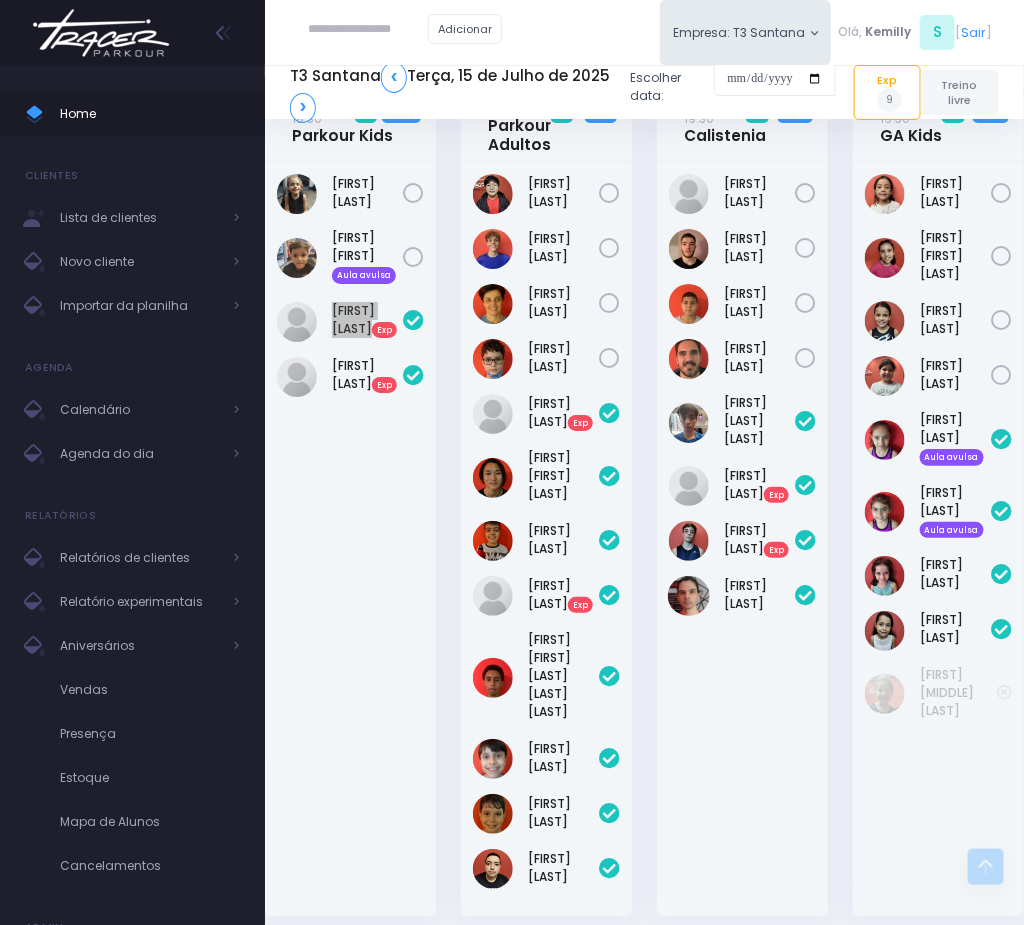 scroll, scrollTop: 2004, scrollLeft: 0, axis: vertical 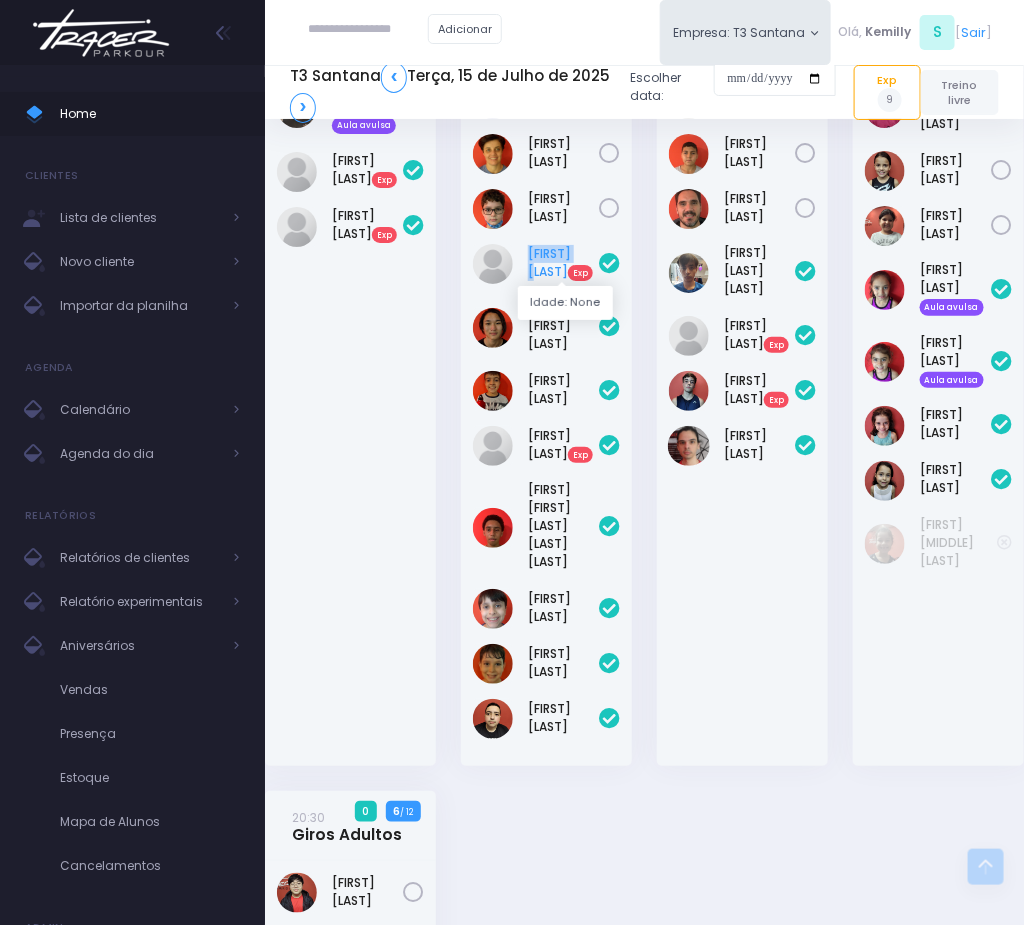 drag, startPoint x: 525, startPoint y: 246, endPoint x: 586, endPoint y: 255, distance: 61.66036 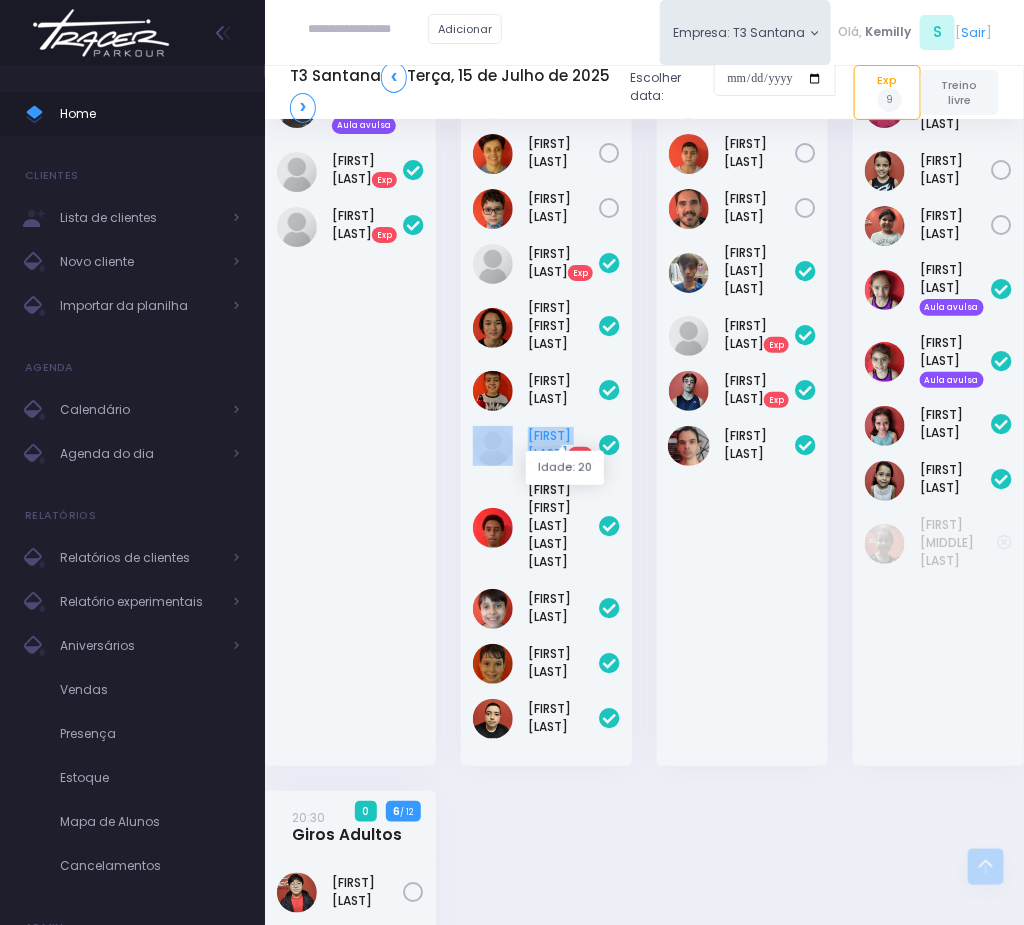 drag, startPoint x: 517, startPoint y: 408, endPoint x: 564, endPoint y: 433, distance: 53.235325 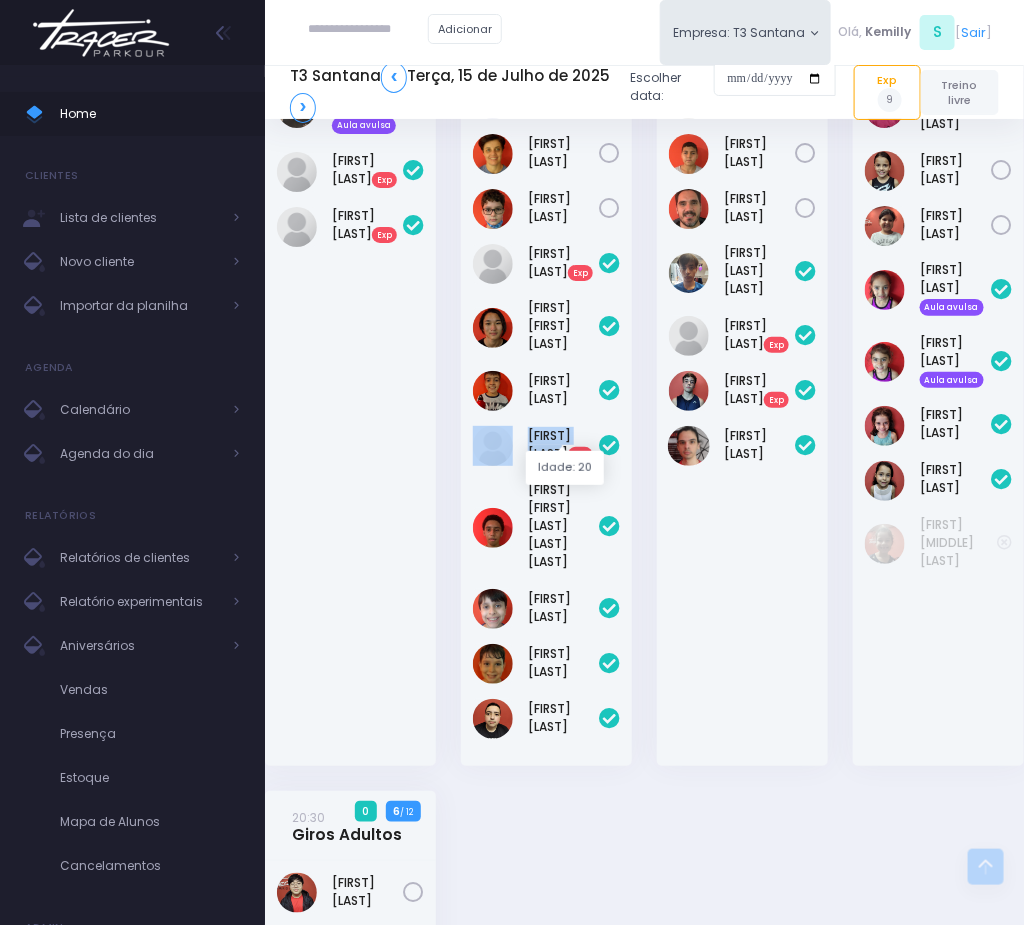 copy on "Hector Pezati" 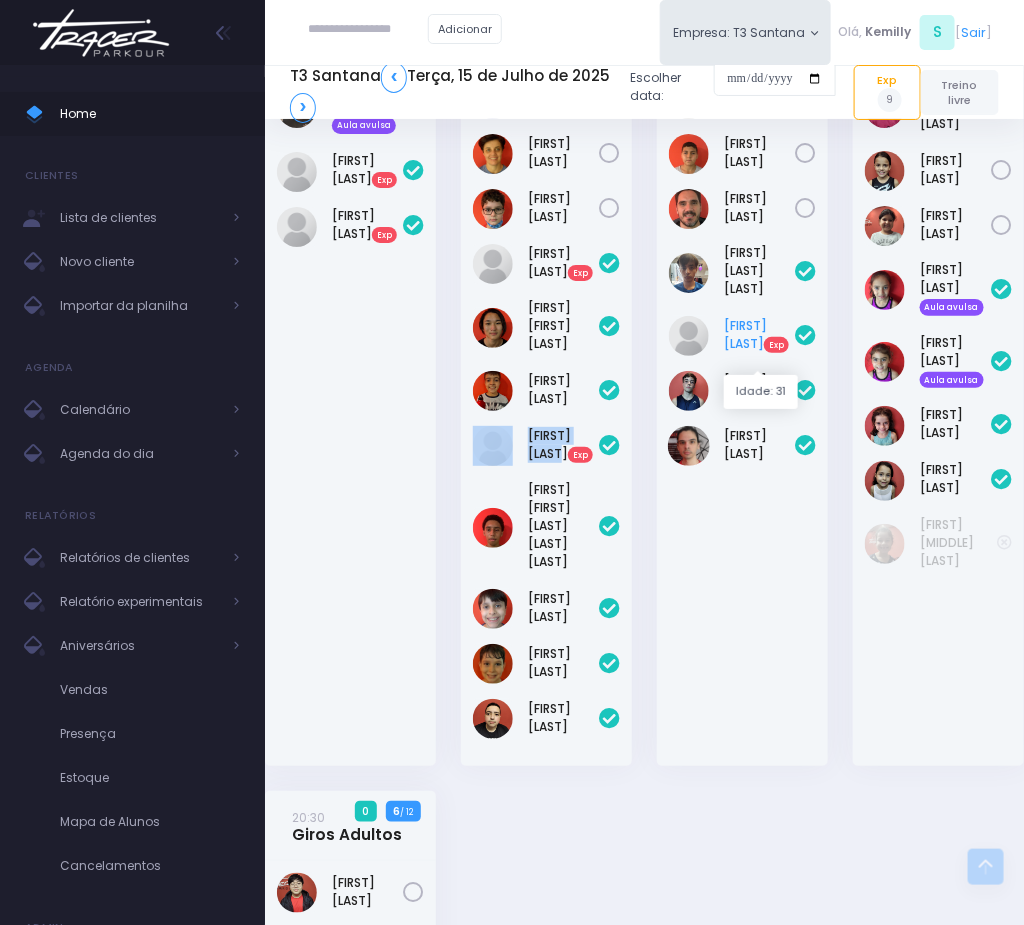 drag, startPoint x: 717, startPoint y: 322, endPoint x: 790, endPoint y: 345, distance: 76.537575 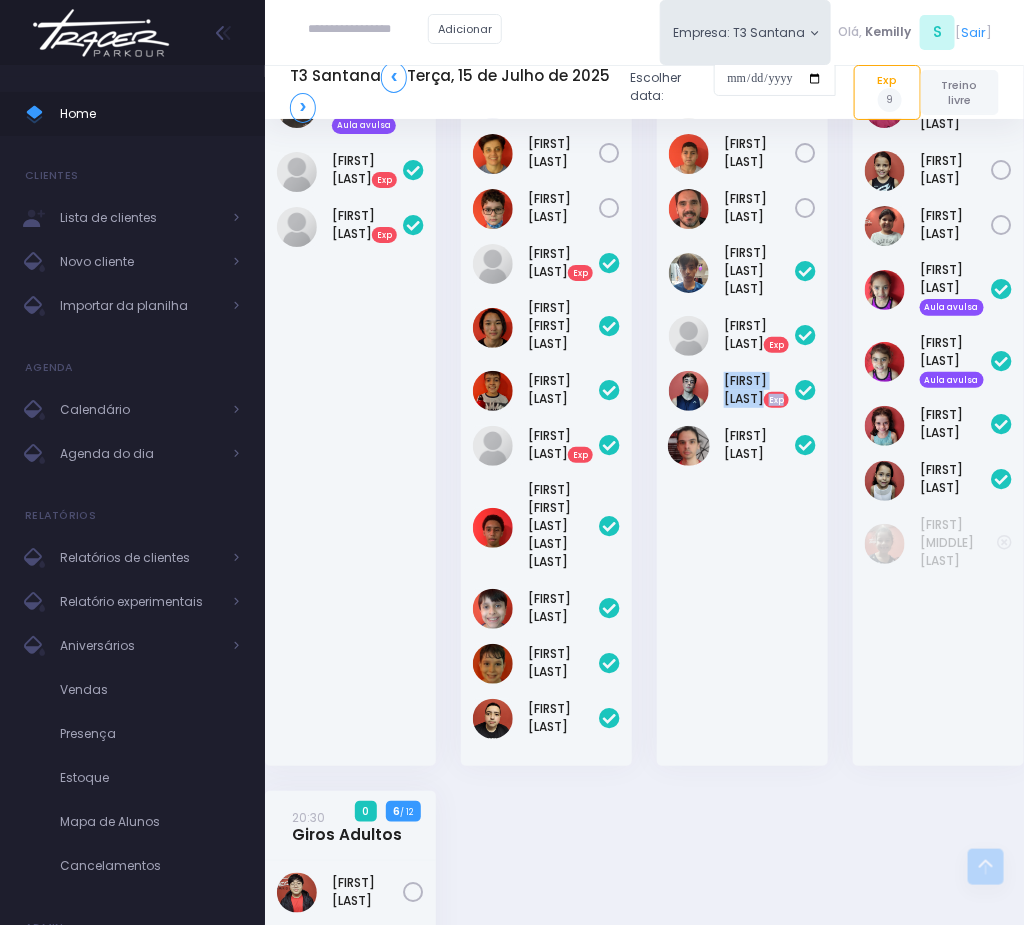 drag, startPoint x: 721, startPoint y: 391, endPoint x: 802, endPoint y: 391, distance: 81 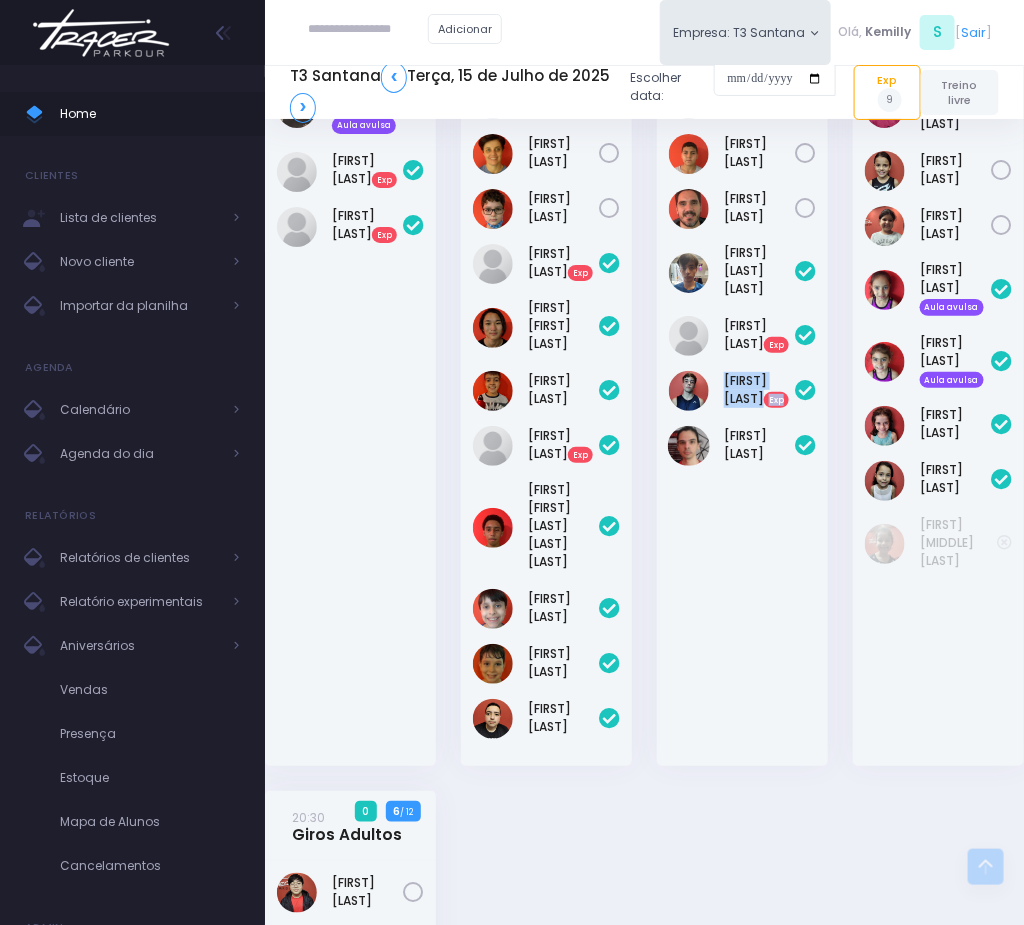 copy on "Rafael Gois
Exp" 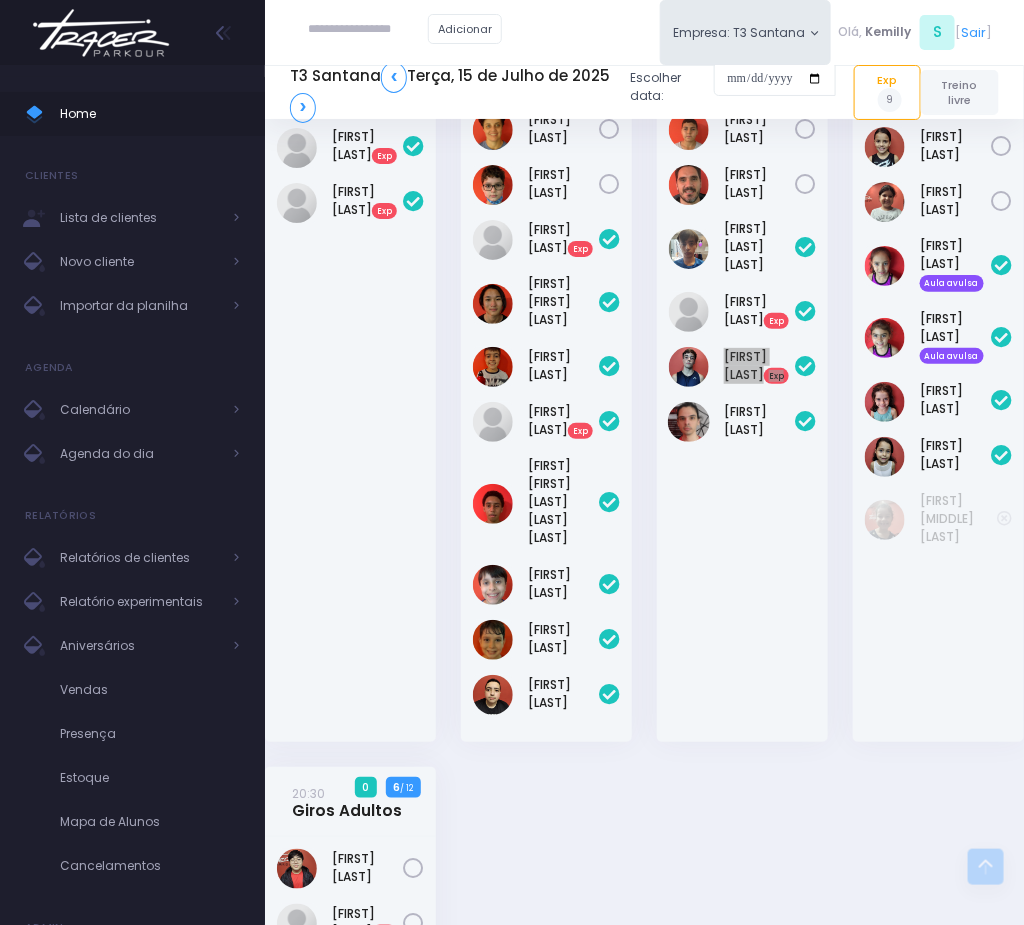 scroll, scrollTop: 1854, scrollLeft: 0, axis: vertical 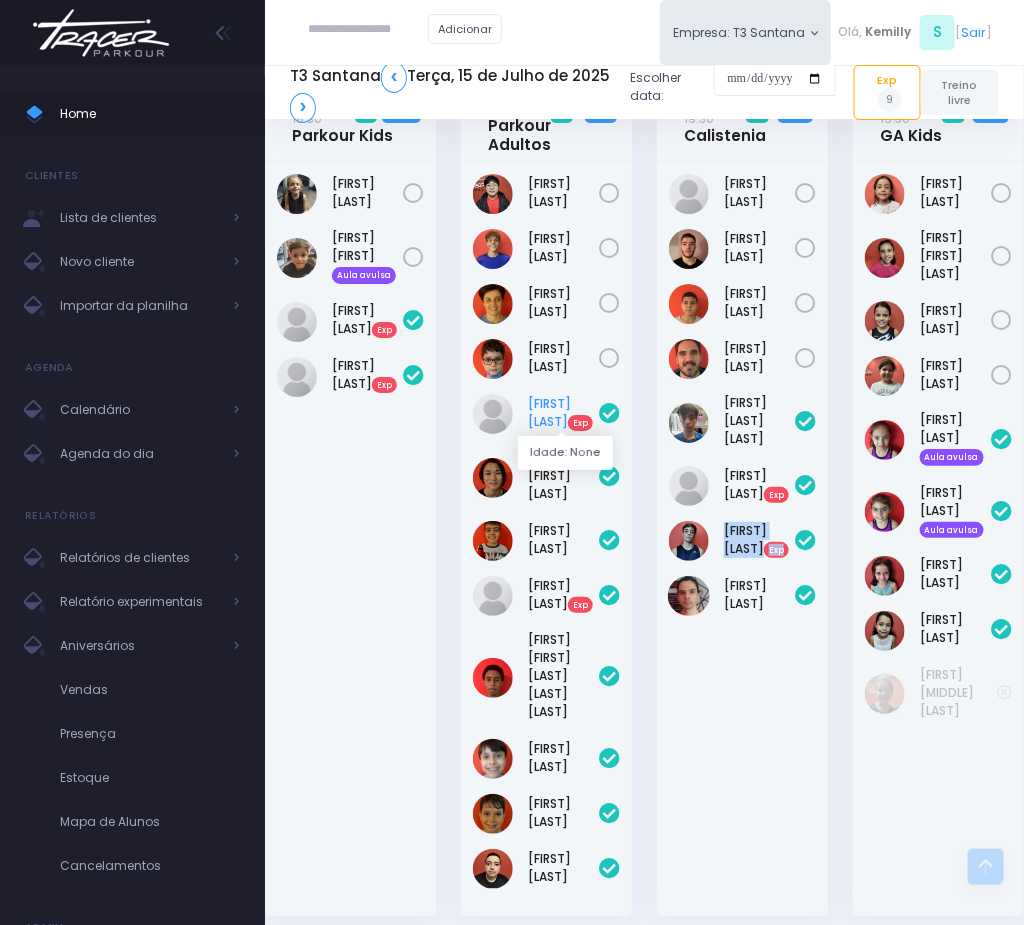 click on "Caio Hori
Exp" at bounding box center [563, 413] 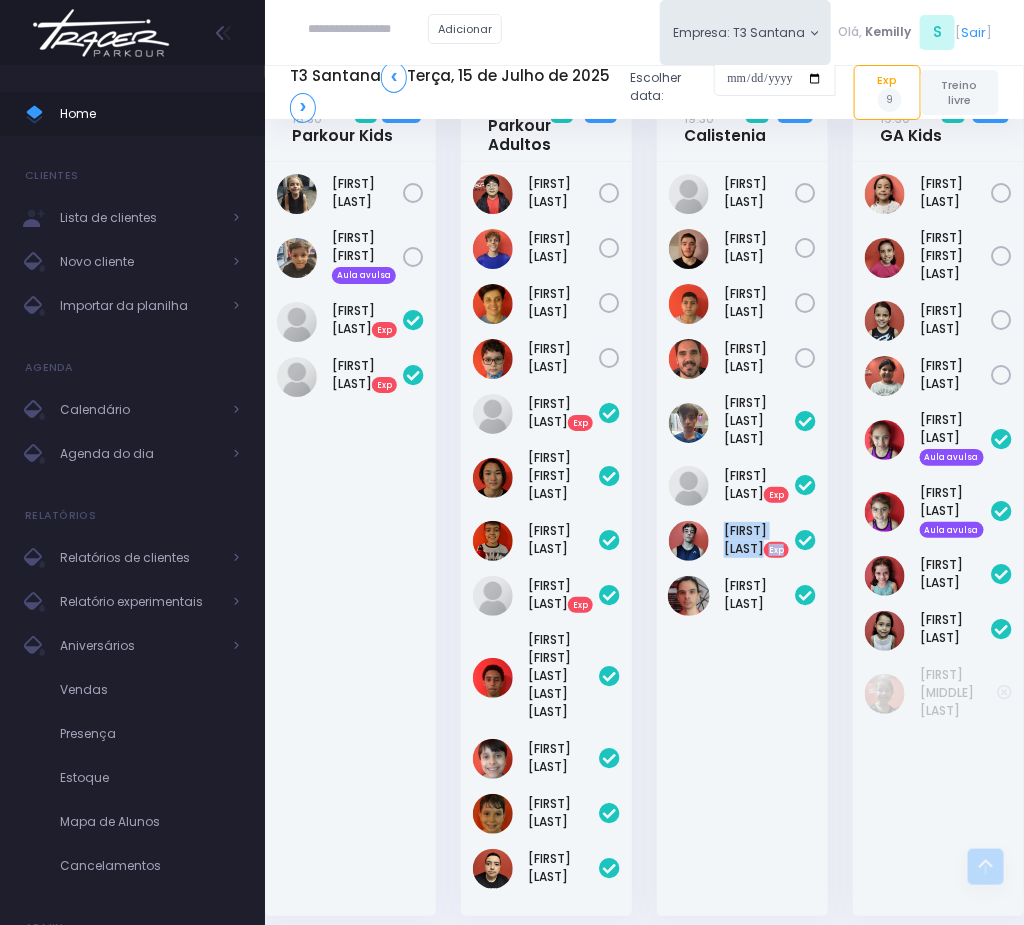 scroll, scrollTop: 1872, scrollLeft: 0, axis: vertical 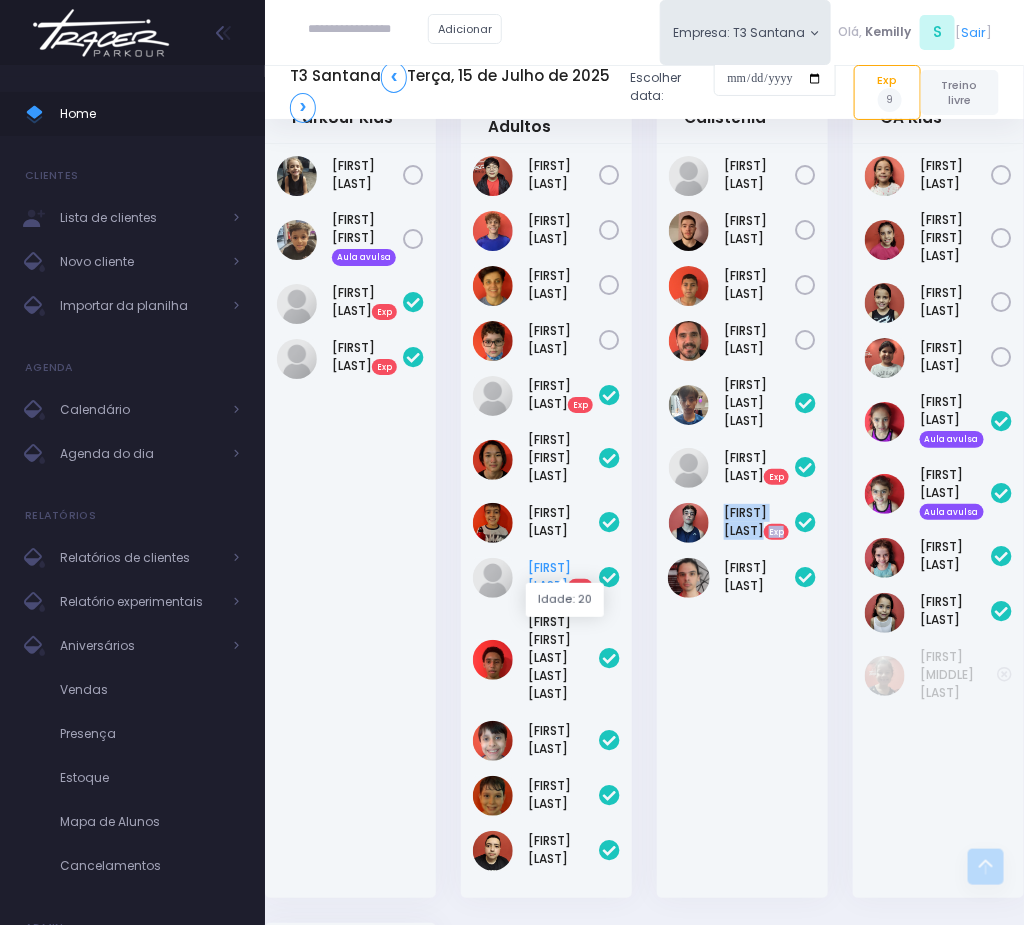 click on "Hector Pezati
Exp" at bounding box center (563, 577) 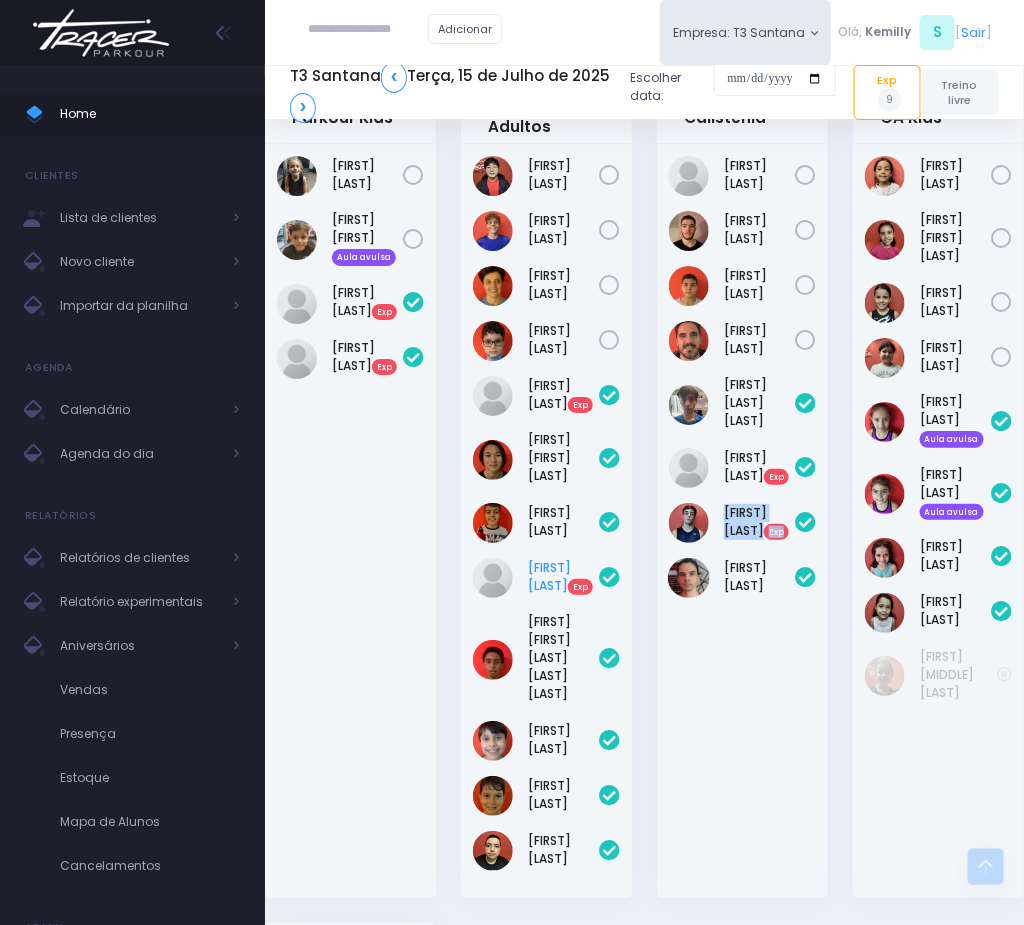 scroll, scrollTop: 1890, scrollLeft: 0, axis: vertical 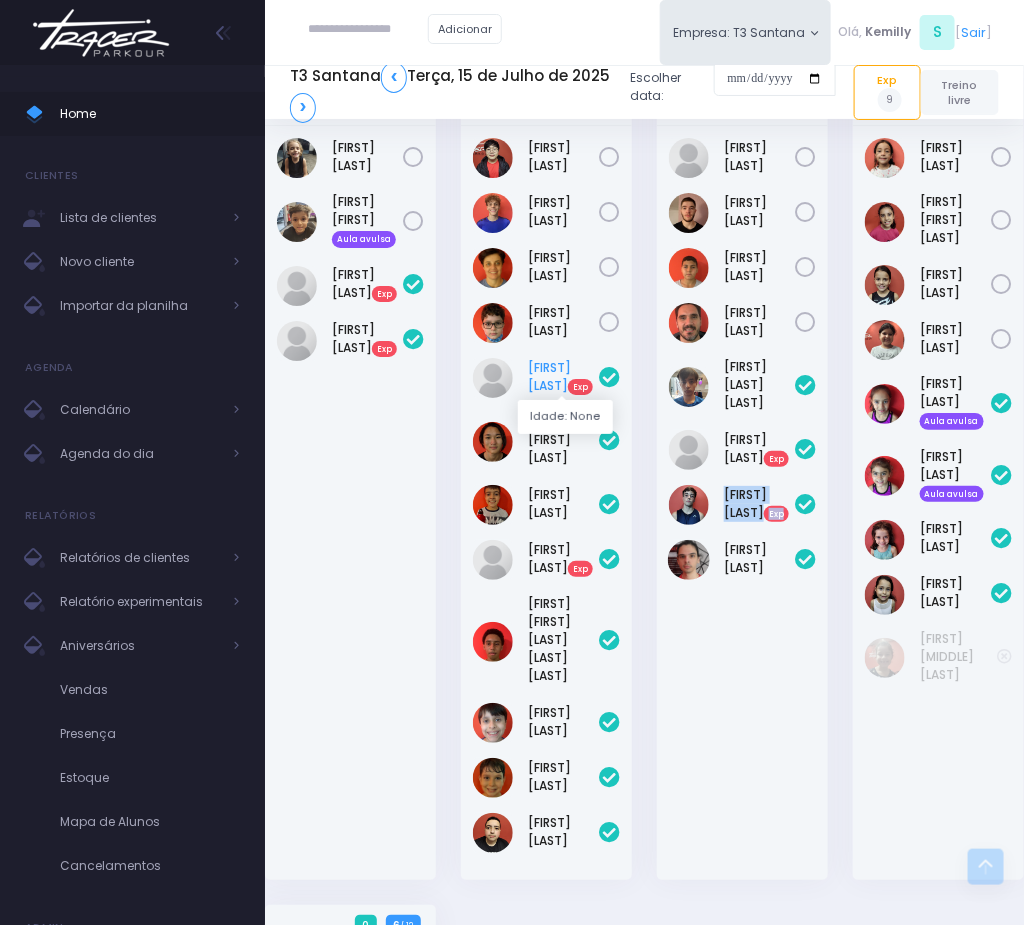click on "Caio Hori
Exp" at bounding box center [563, 377] 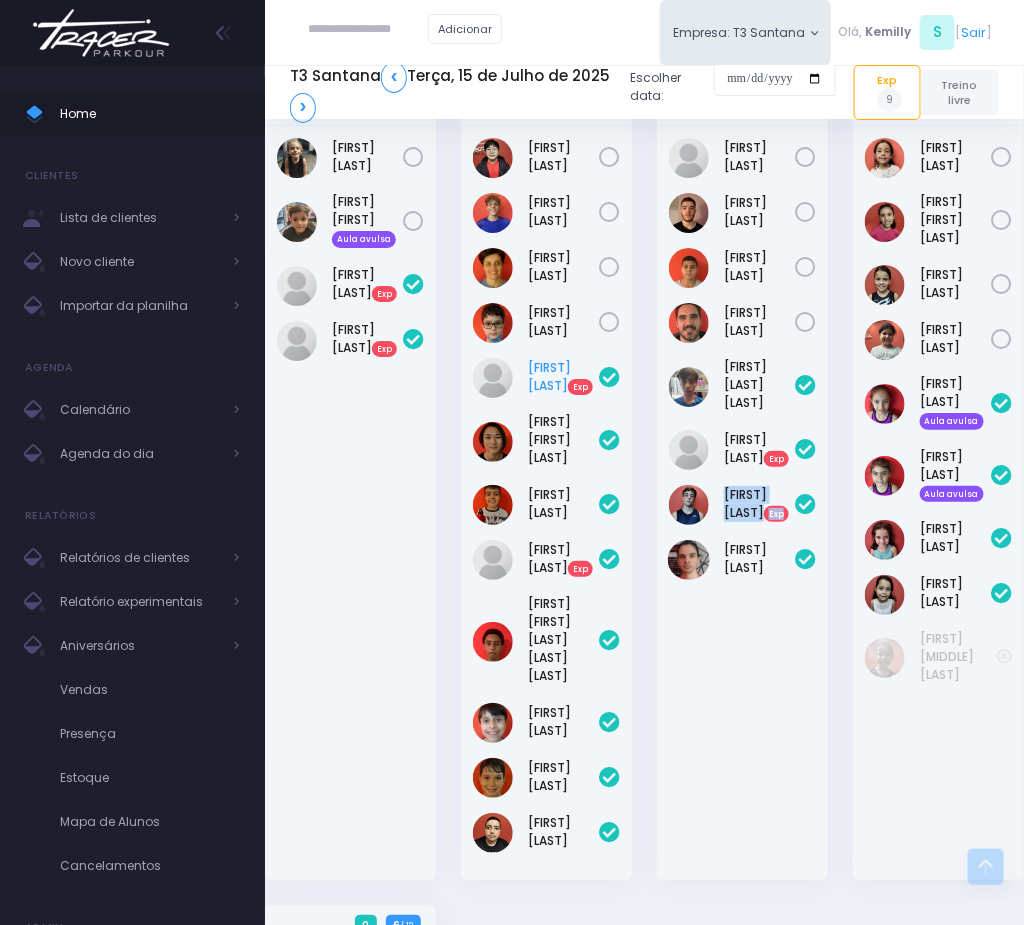 scroll, scrollTop: 1908, scrollLeft: 0, axis: vertical 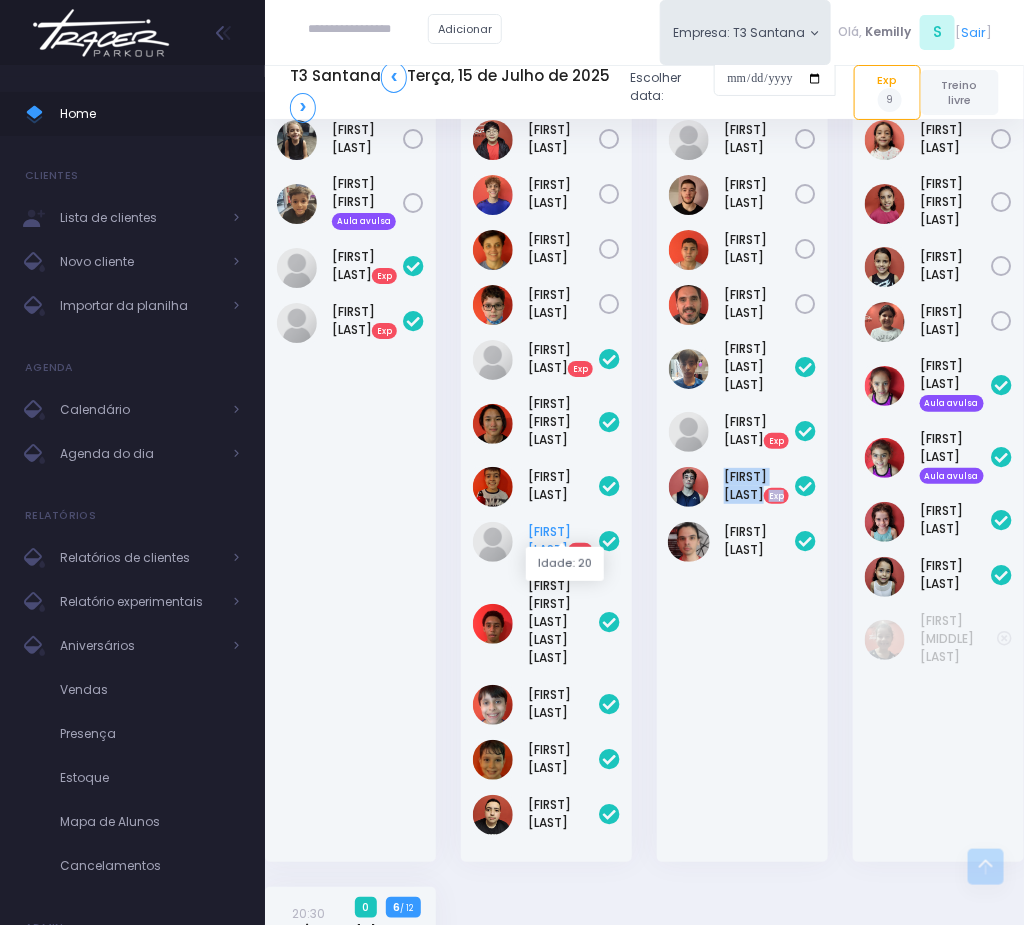 click on "Hector Pezati
Exp" at bounding box center [563, 541] 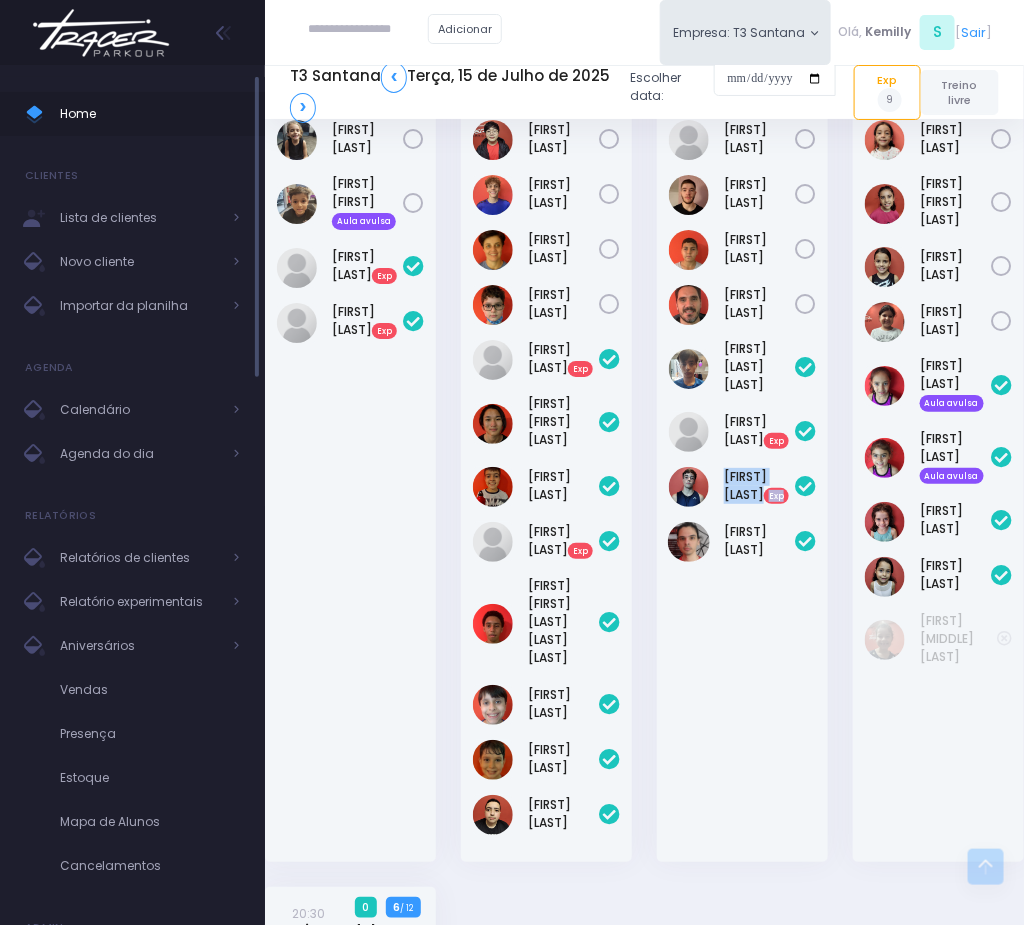 scroll, scrollTop: 1926, scrollLeft: 0, axis: vertical 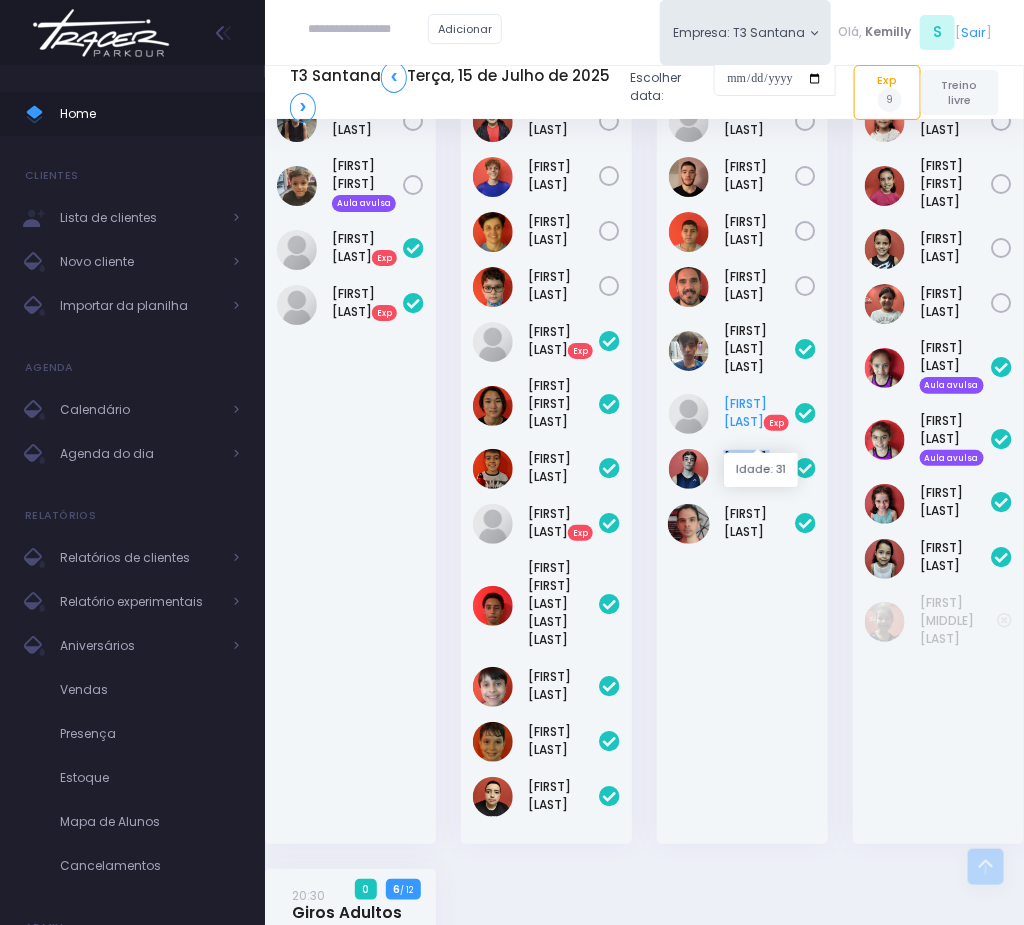 click on "Larissa Polachini
Exp" at bounding box center [759, 413] 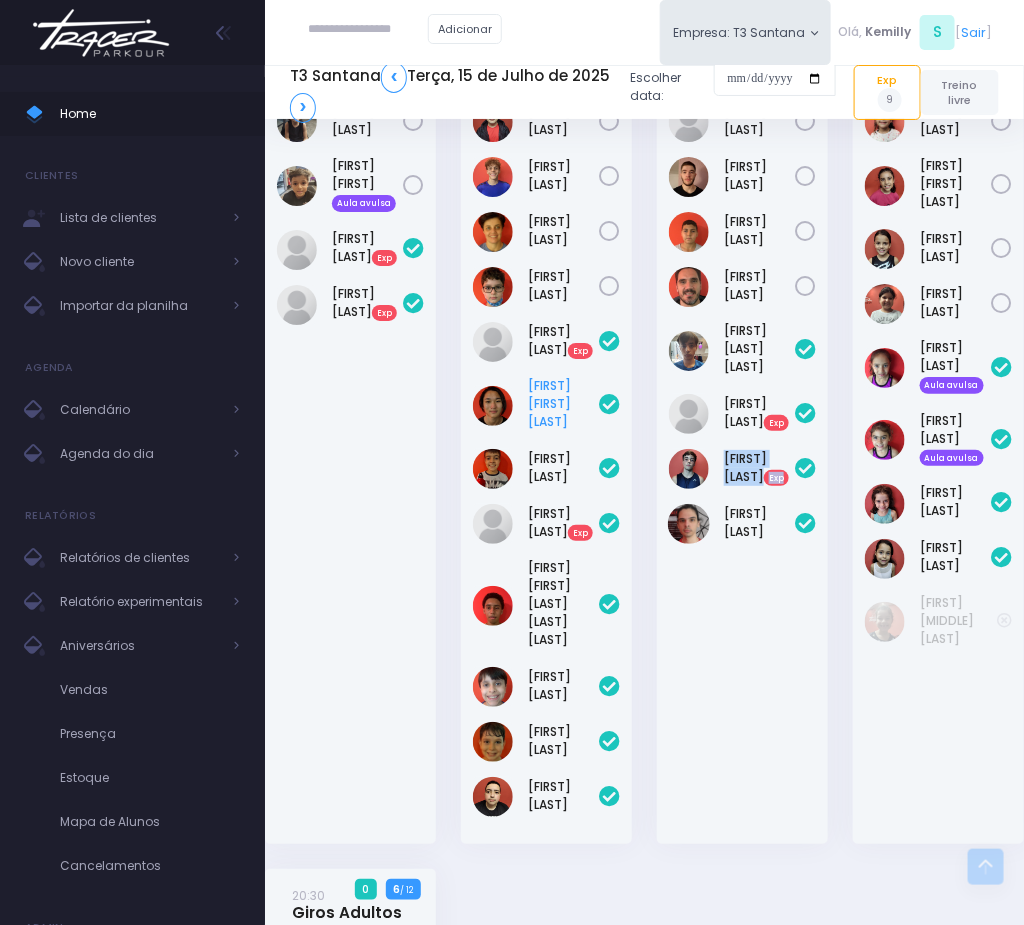 scroll, scrollTop: 1962, scrollLeft: 0, axis: vertical 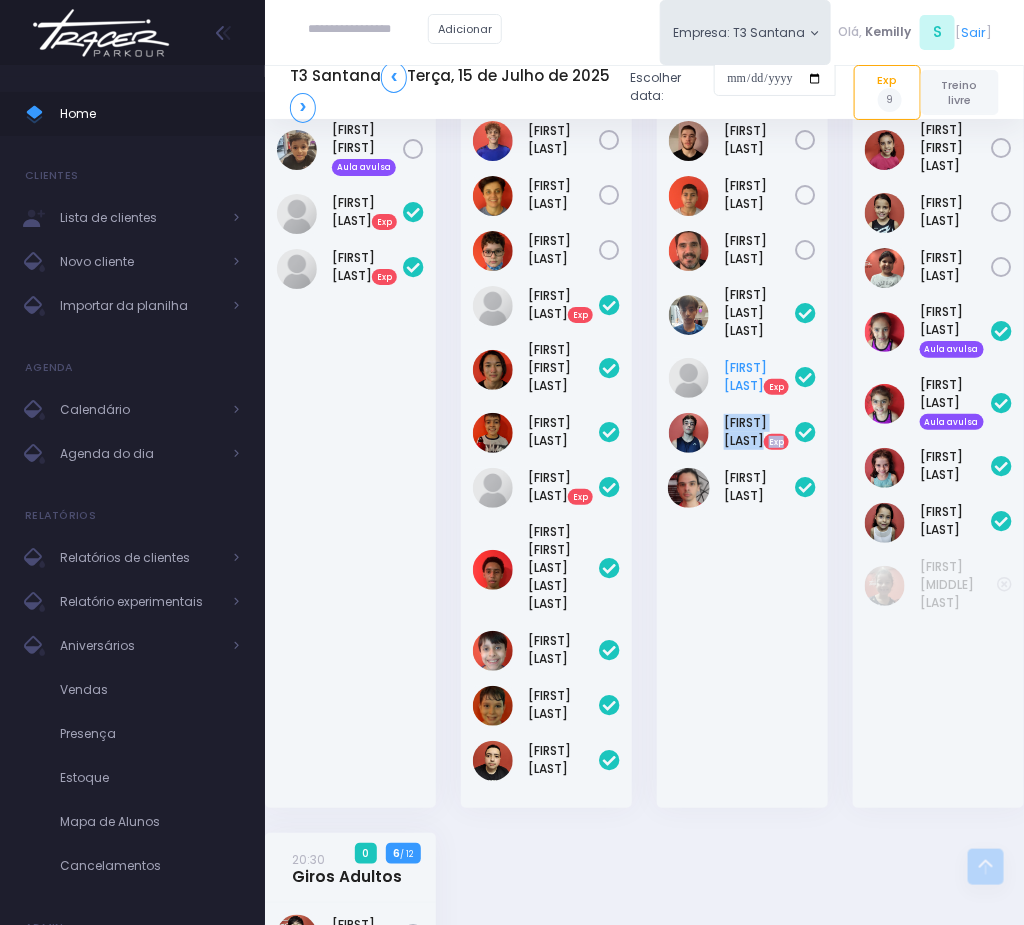 click on "Larissa Polachini
Exp" at bounding box center (759, 377) 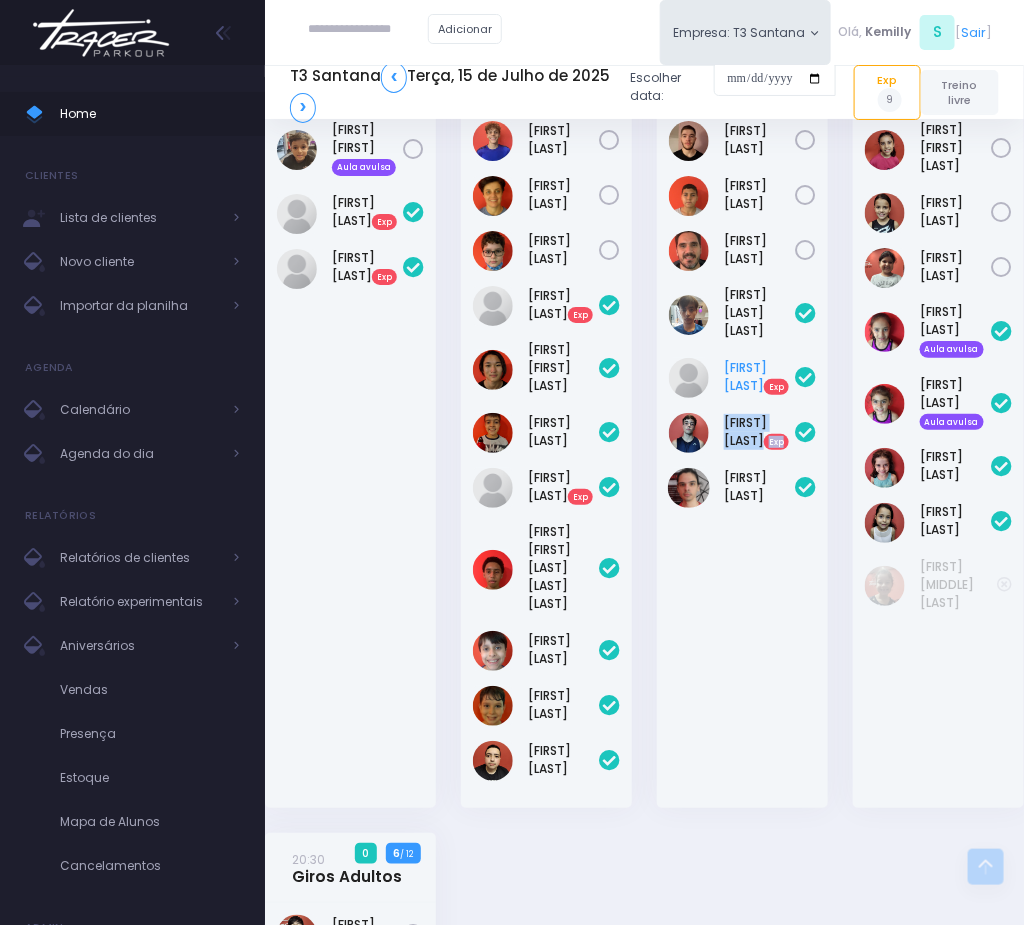 scroll, scrollTop: 1996, scrollLeft: 0, axis: vertical 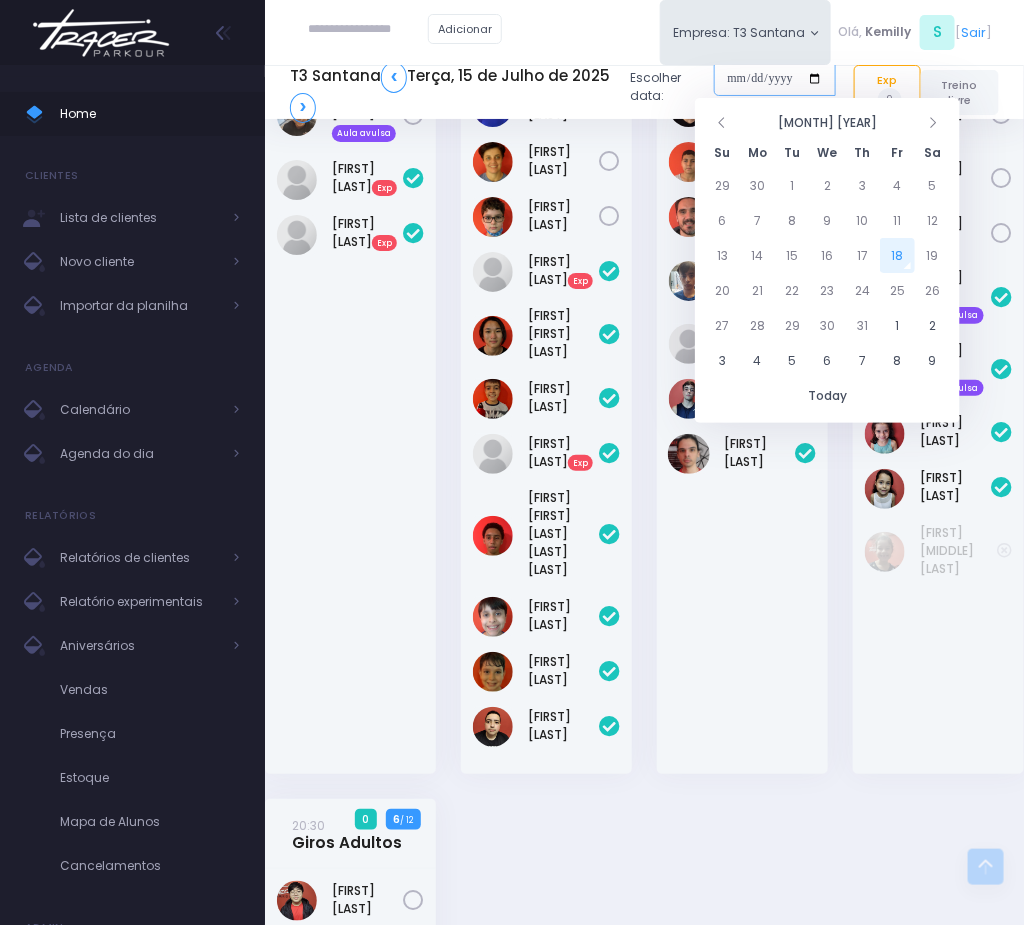 click at bounding box center (775, 79) 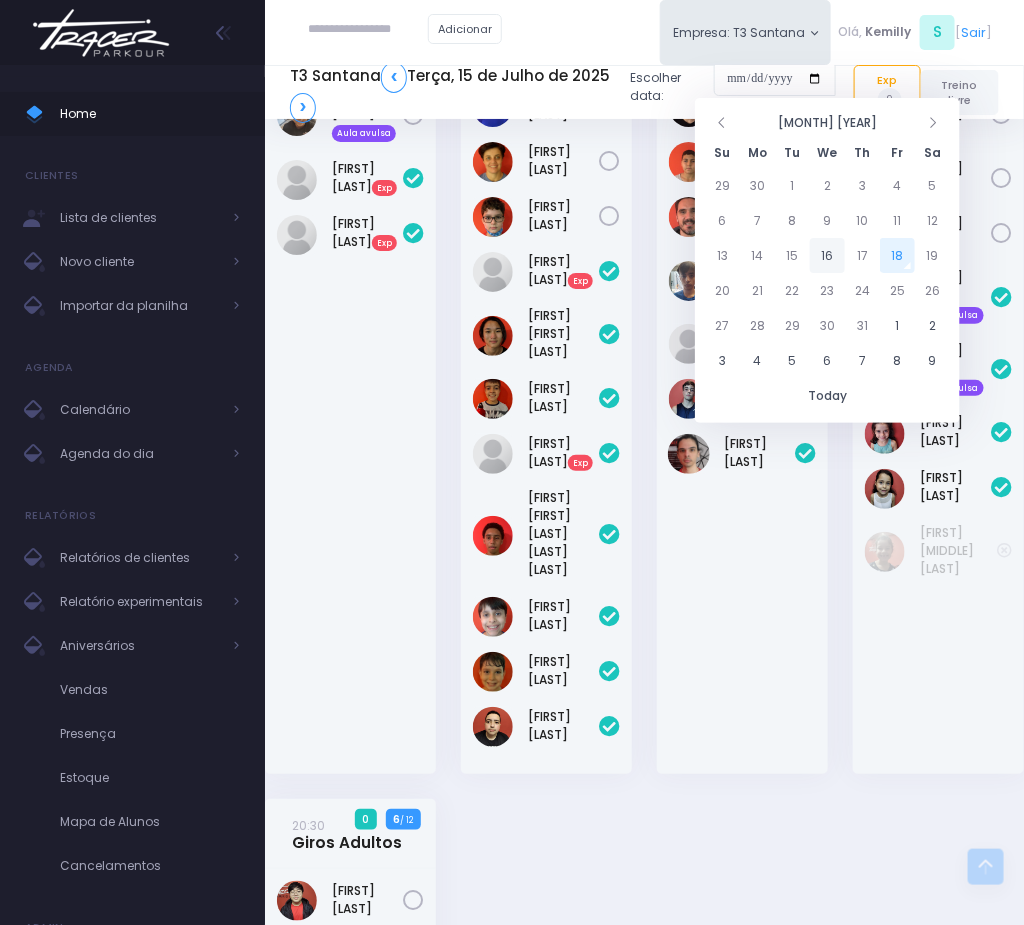 click on "16" at bounding box center (827, 255) 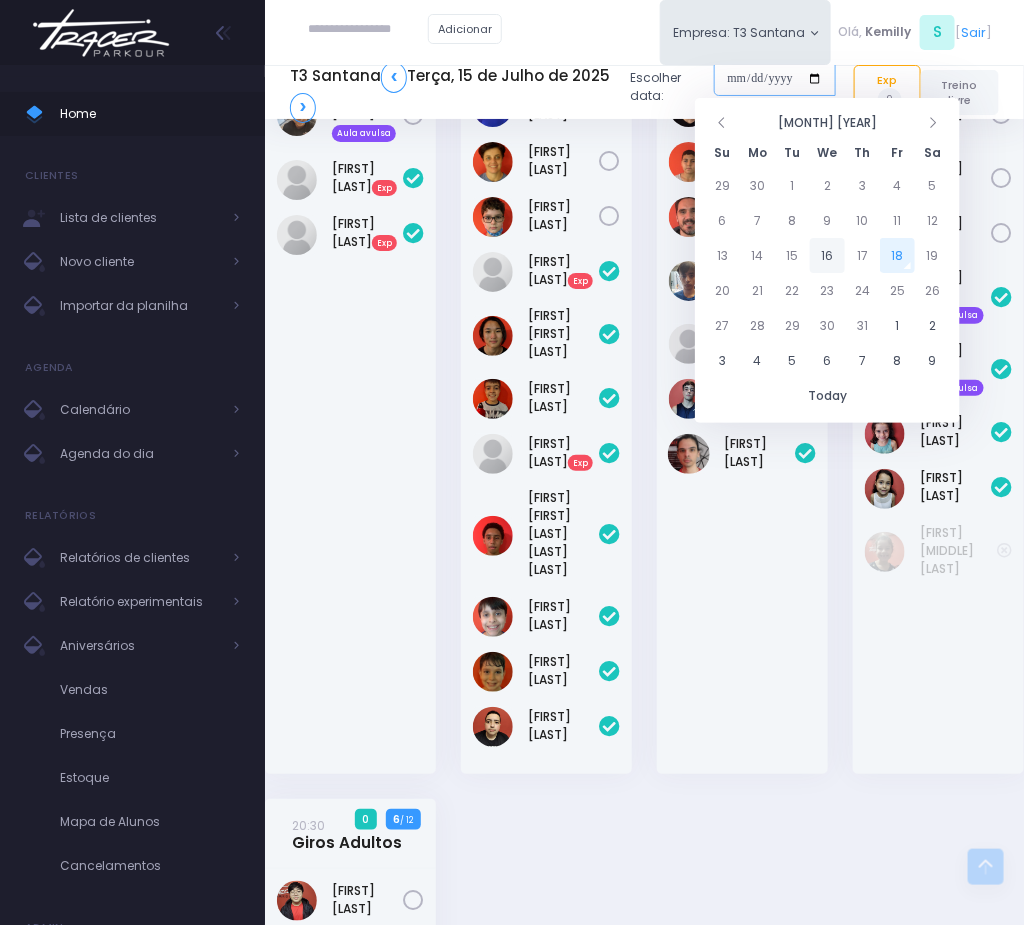 type on "**********" 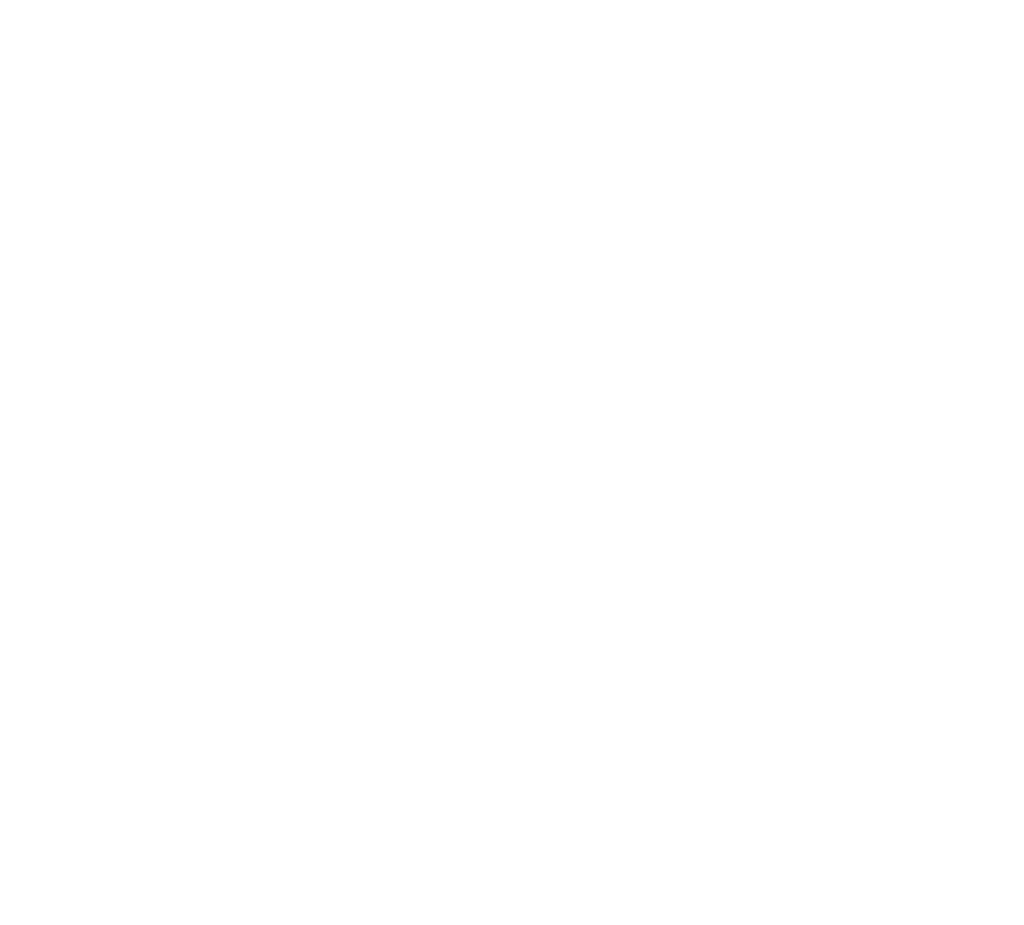 scroll, scrollTop: 0, scrollLeft: 0, axis: both 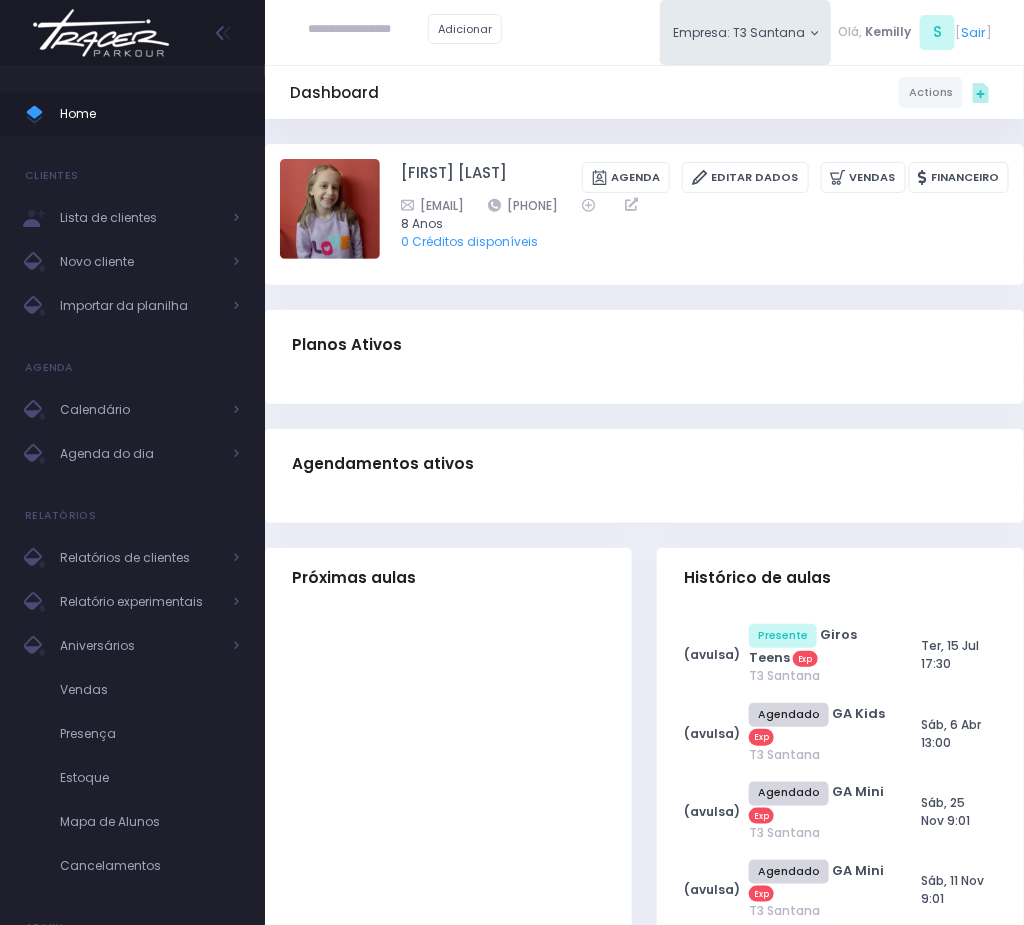 drag, startPoint x: 604, startPoint y: 204, endPoint x: 724, endPoint y: 199, distance: 120.10412 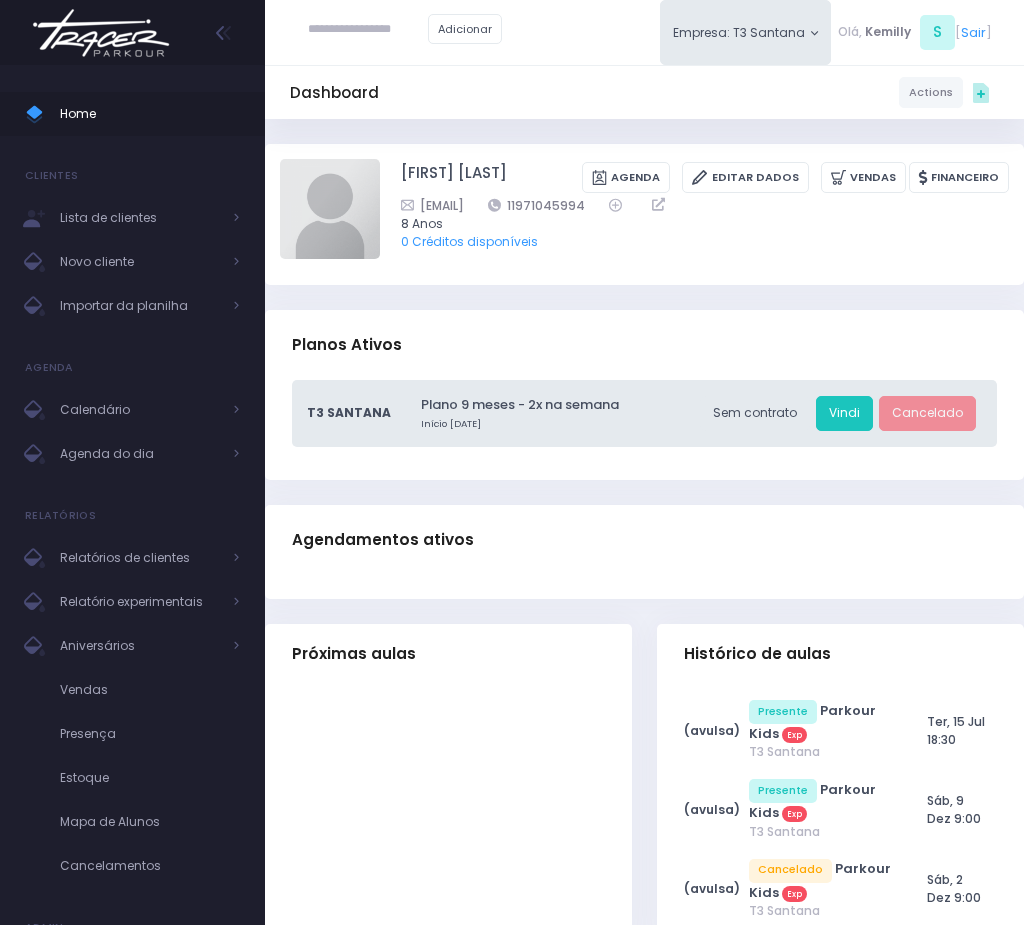 scroll, scrollTop: 0, scrollLeft: 0, axis: both 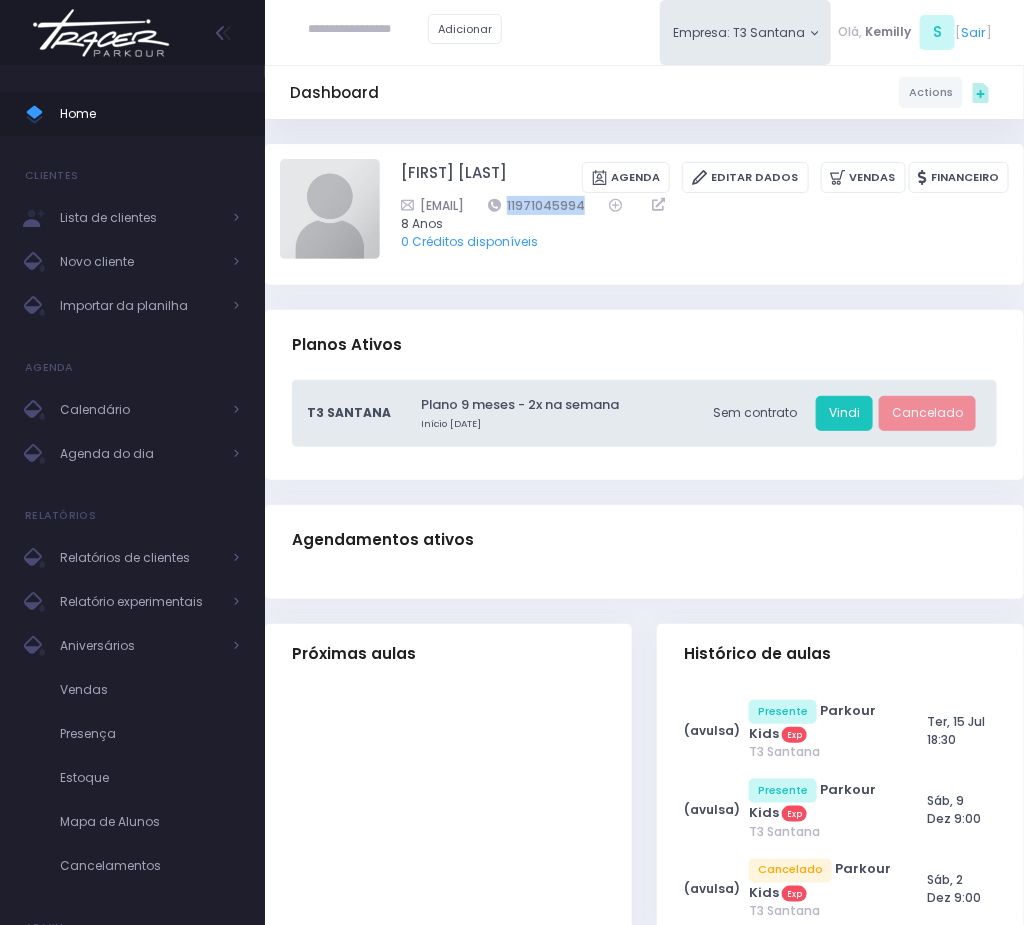 drag, startPoint x: 582, startPoint y: 202, endPoint x: 685, endPoint y: 202, distance: 103 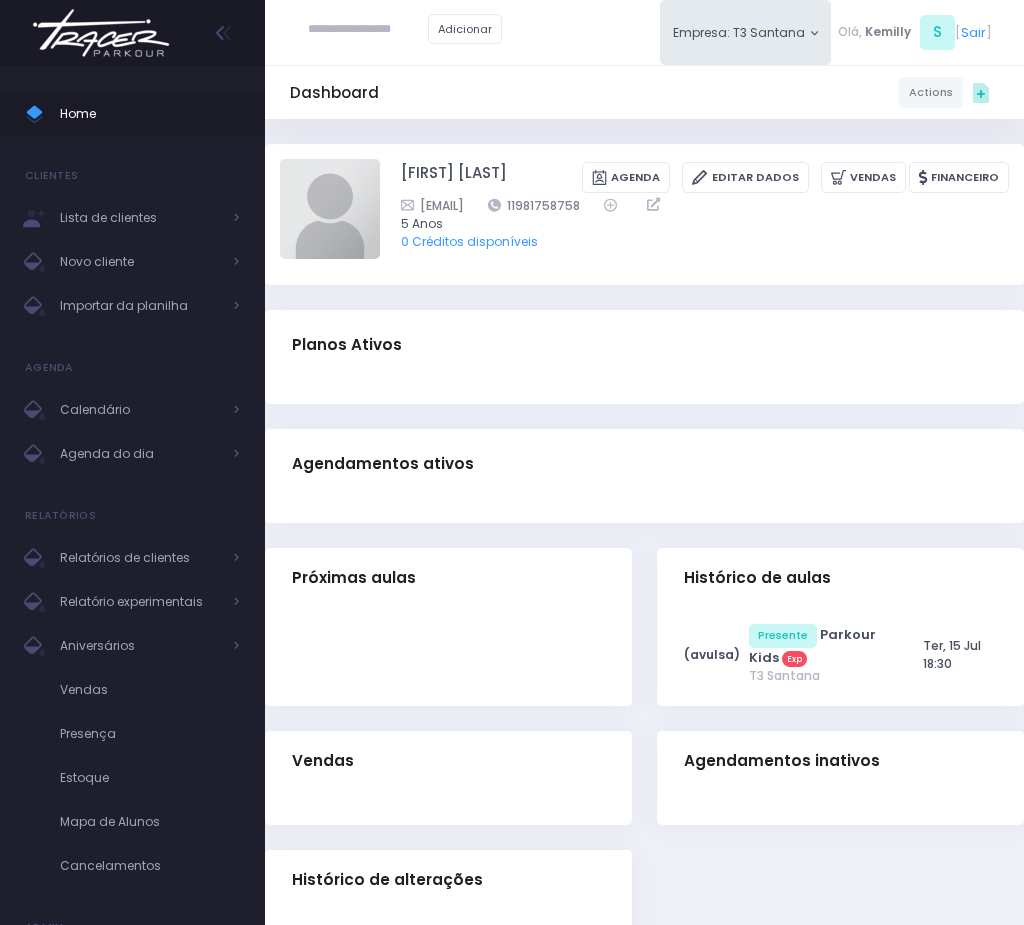 scroll, scrollTop: 0, scrollLeft: 0, axis: both 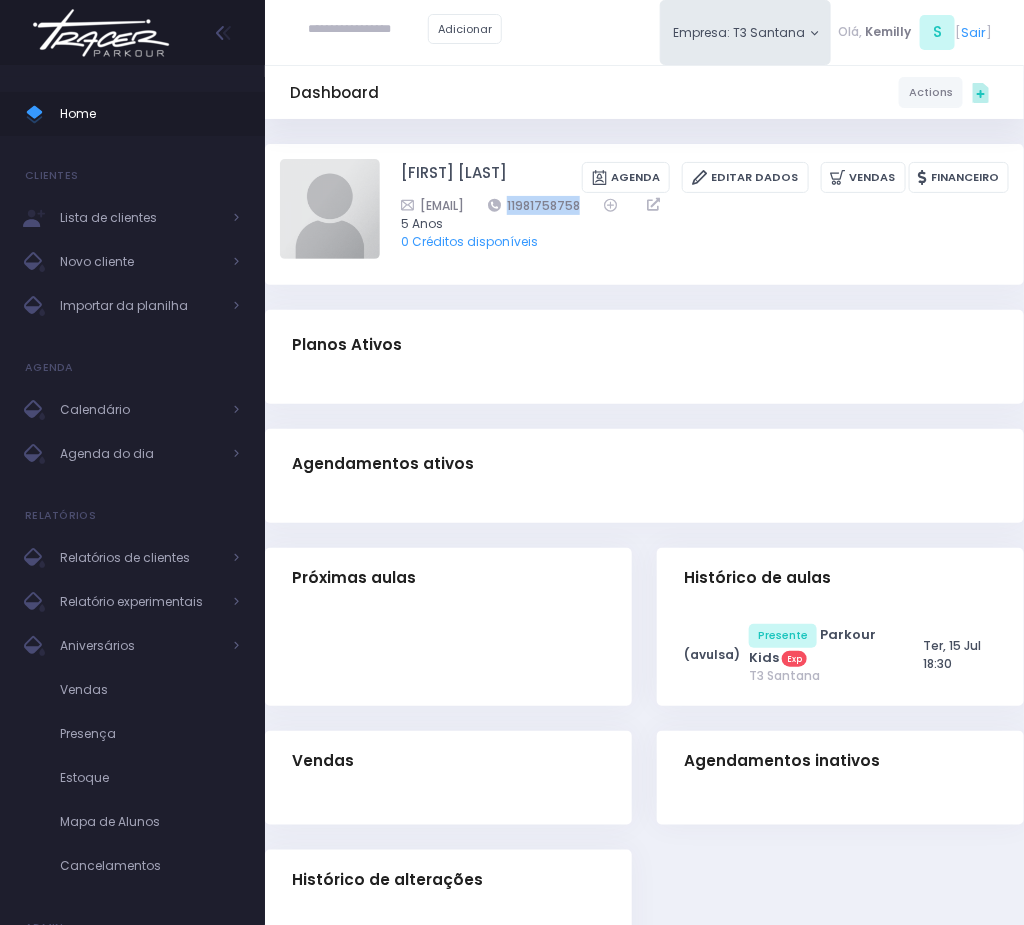 drag, startPoint x: 565, startPoint y: 225, endPoint x: 667, endPoint y: 229, distance: 102.0784 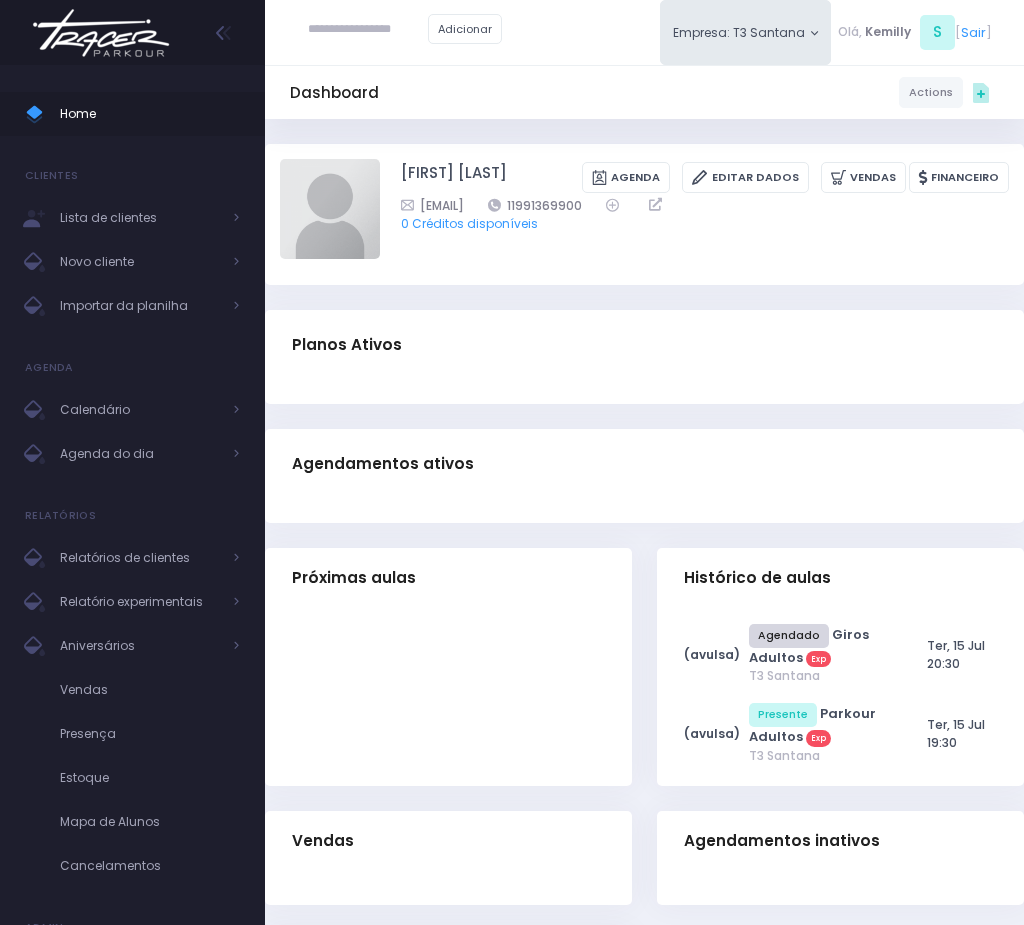 scroll, scrollTop: 0, scrollLeft: 0, axis: both 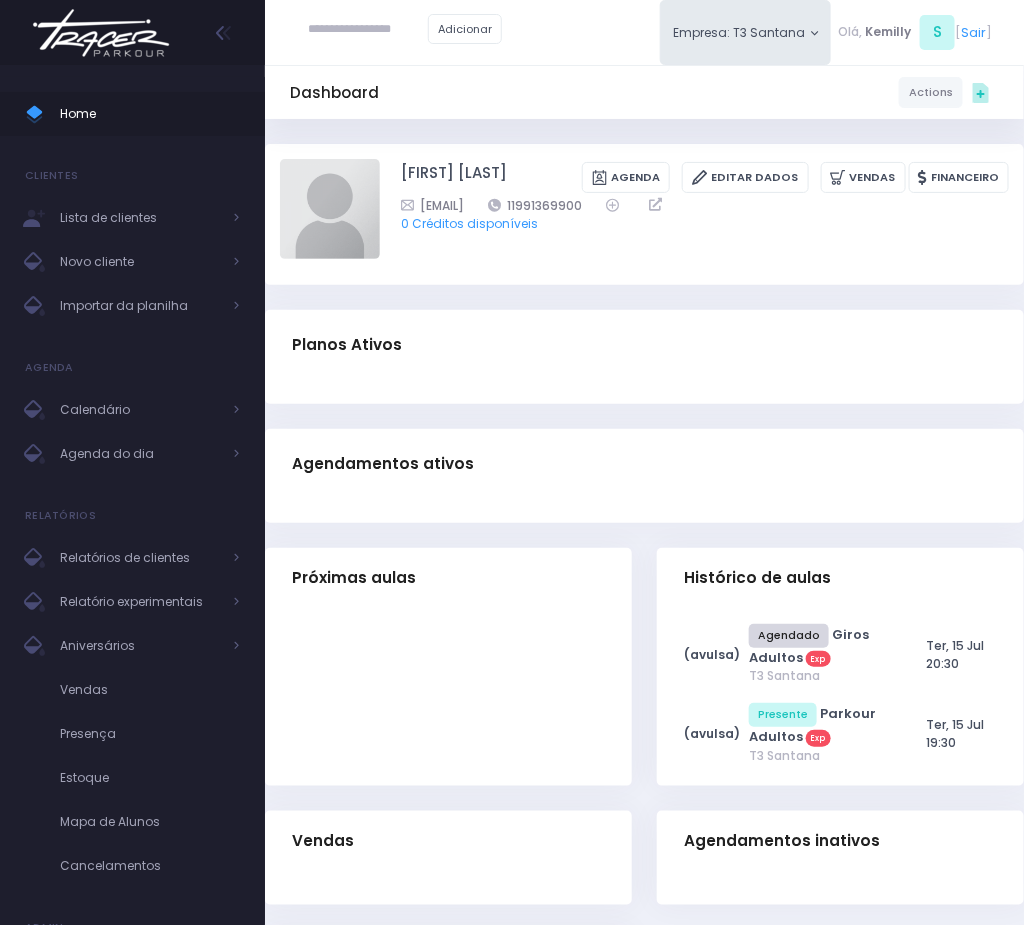 drag, startPoint x: 555, startPoint y: 195, endPoint x: 666, endPoint y: 201, distance: 111.16204 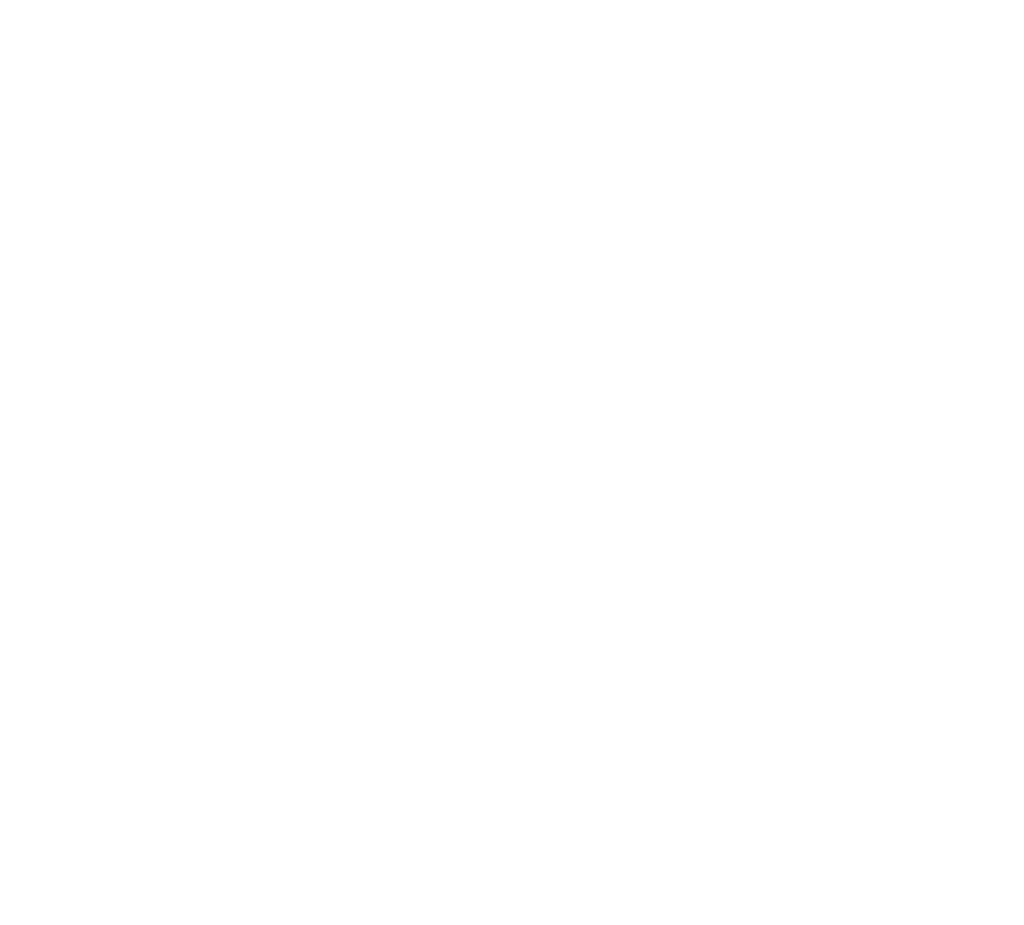 scroll, scrollTop: 0, scrollLeft: 0, axis: both 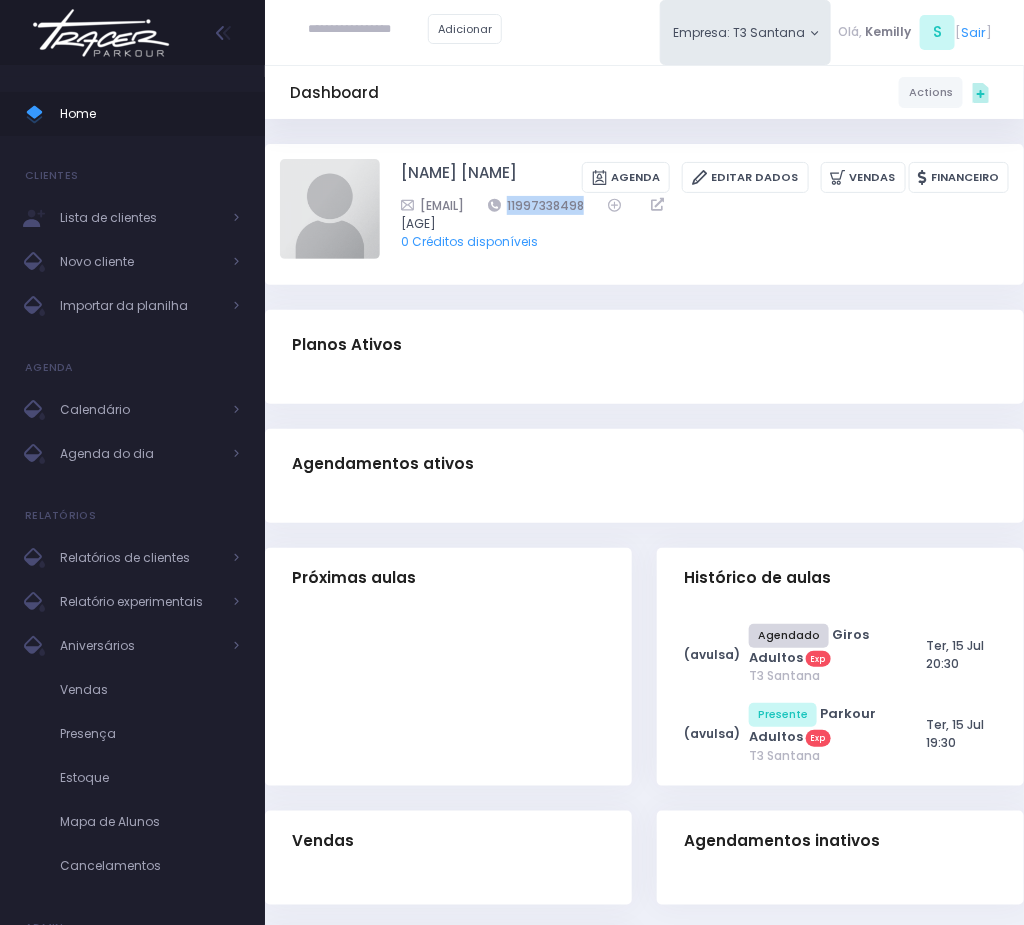 drag, startPoint x: 586, startPoint y: 193, endPoint x: 697, endPoint y: 204, distance: 111.54372 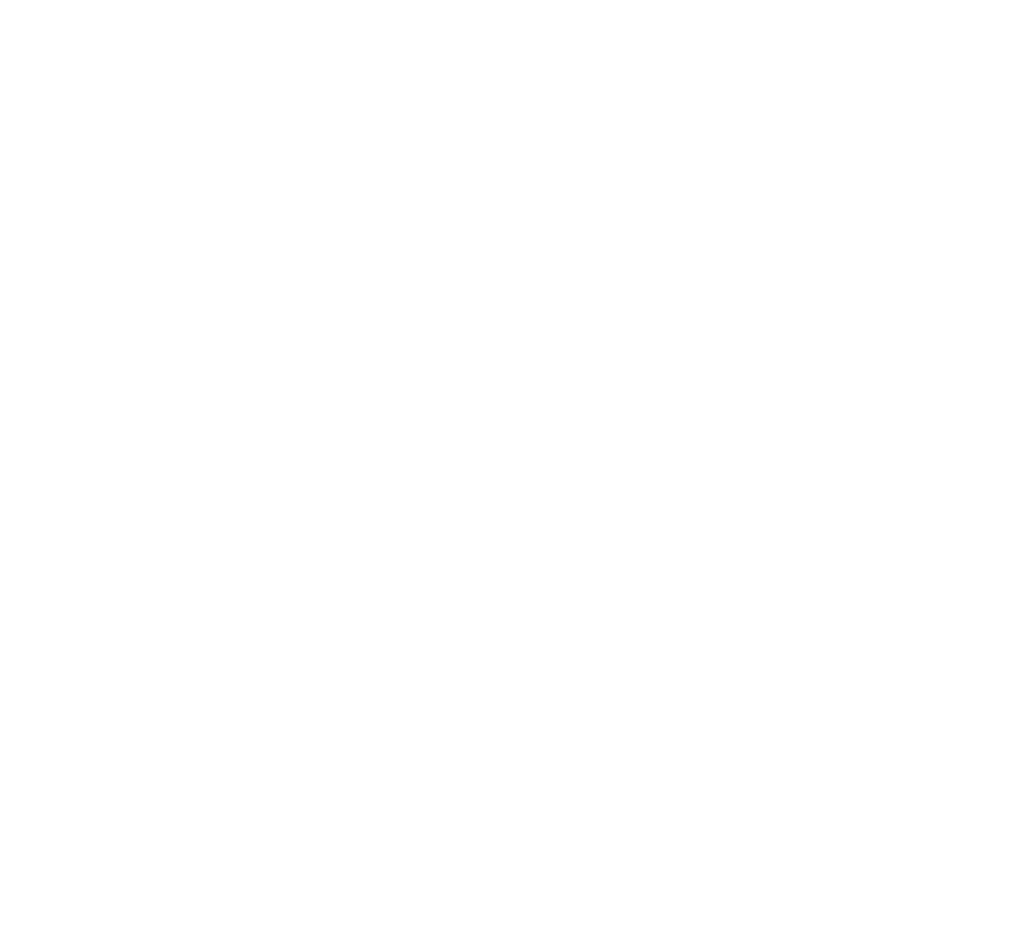 scroll, scrollTop: 0, scrollLeft: 0, axis: both 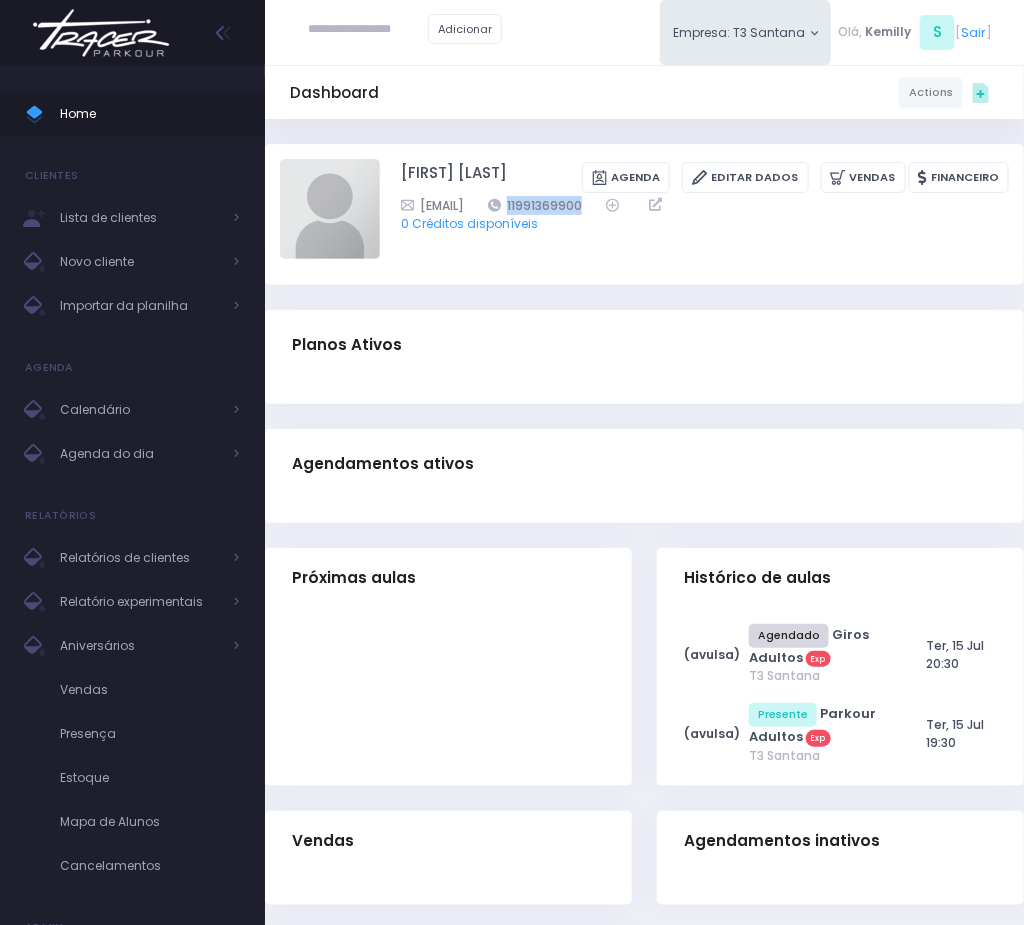 drag, startPoint x: 558, startPoint y: 199, endPoint x: 712, endPoint y: 210, distance: 154.39236 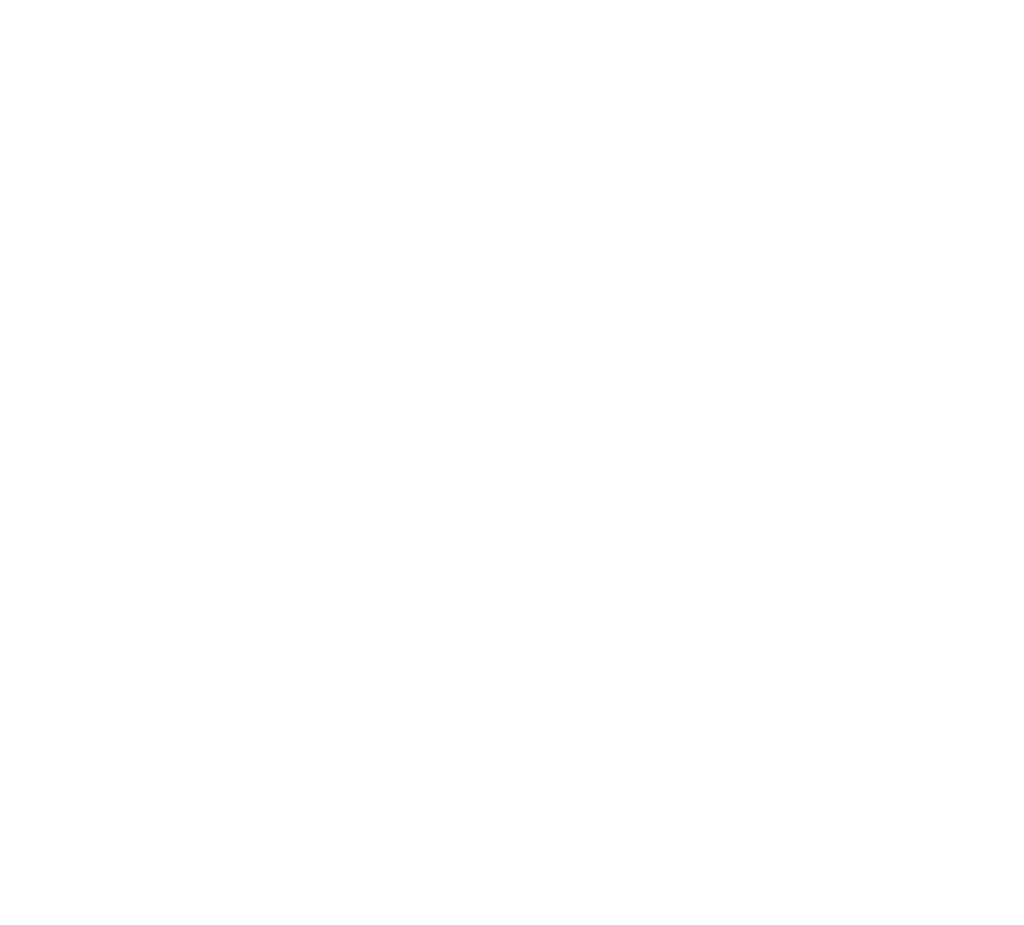 scroll, scrollTop: 0, scrollLeft: 0, axis: both 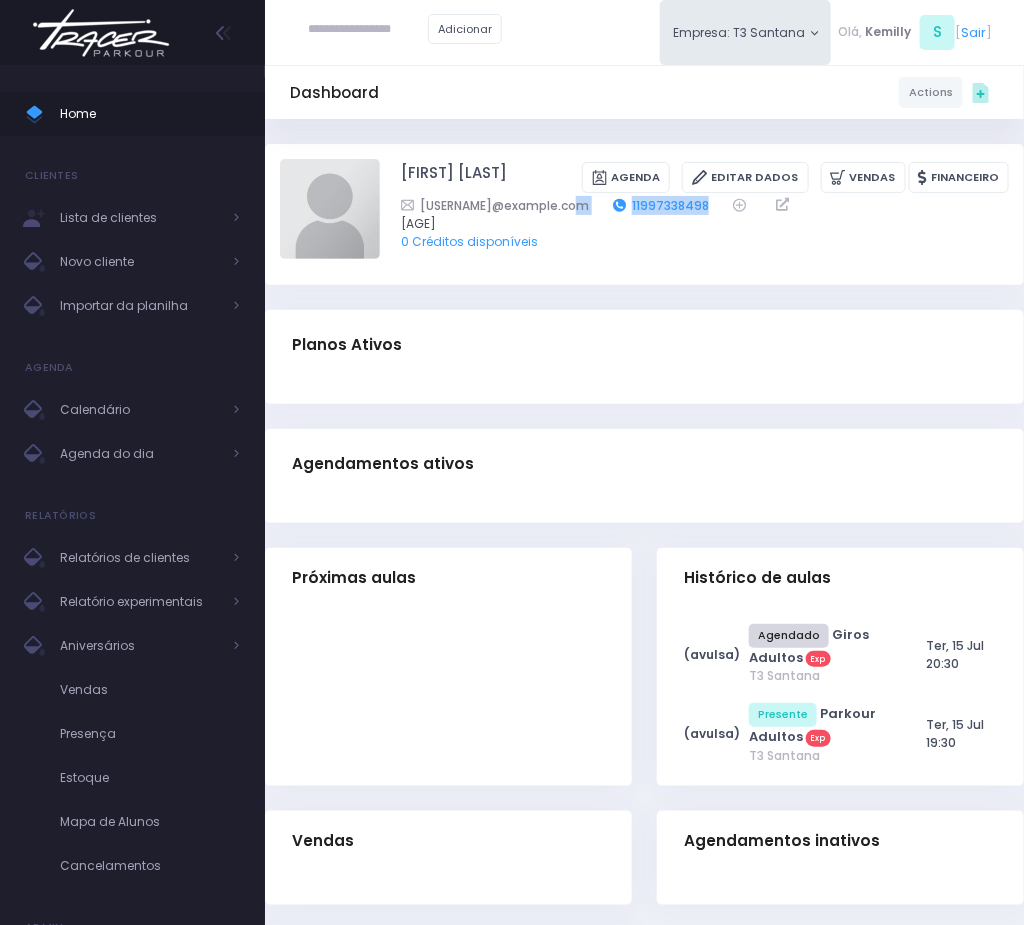 drag, startPoint x: 580, startPoint y: 213, endPoint x: 688, endPoint y: 210, distance: 108.04166 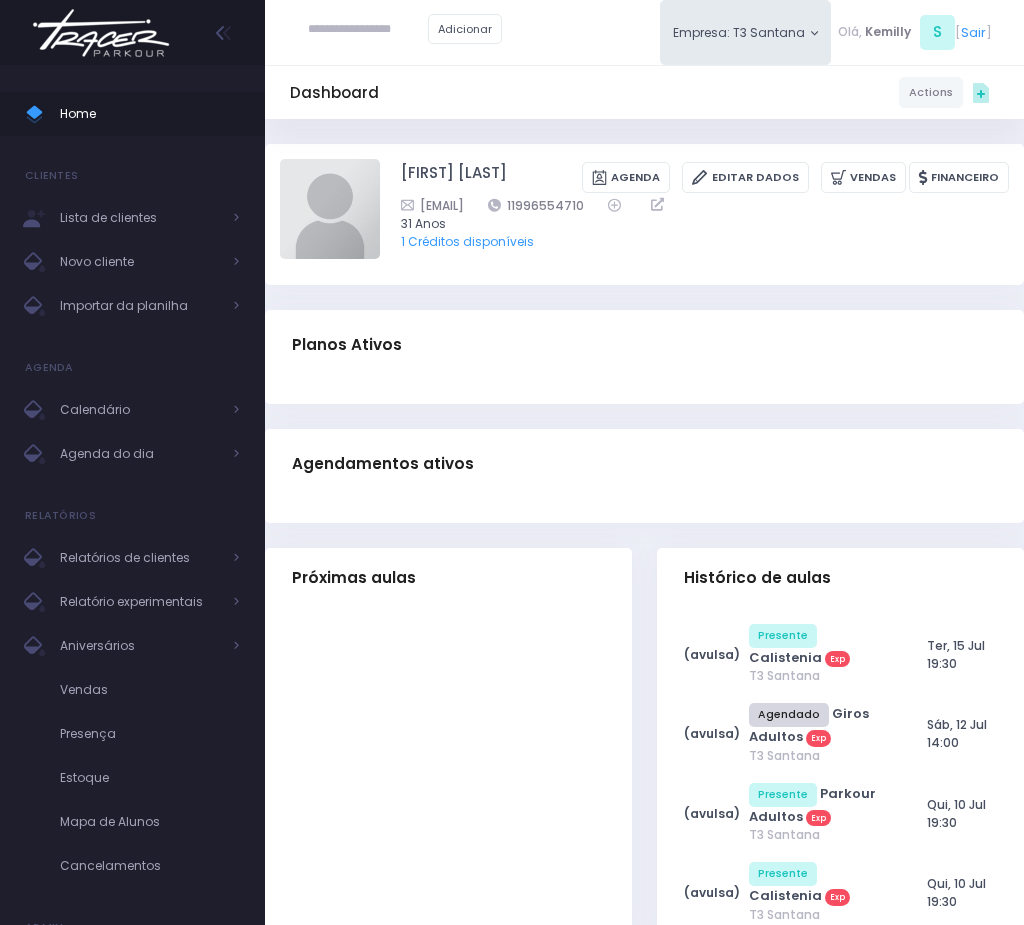 scroll, scrollTop: 0, scrollLeft: 0, axis: both 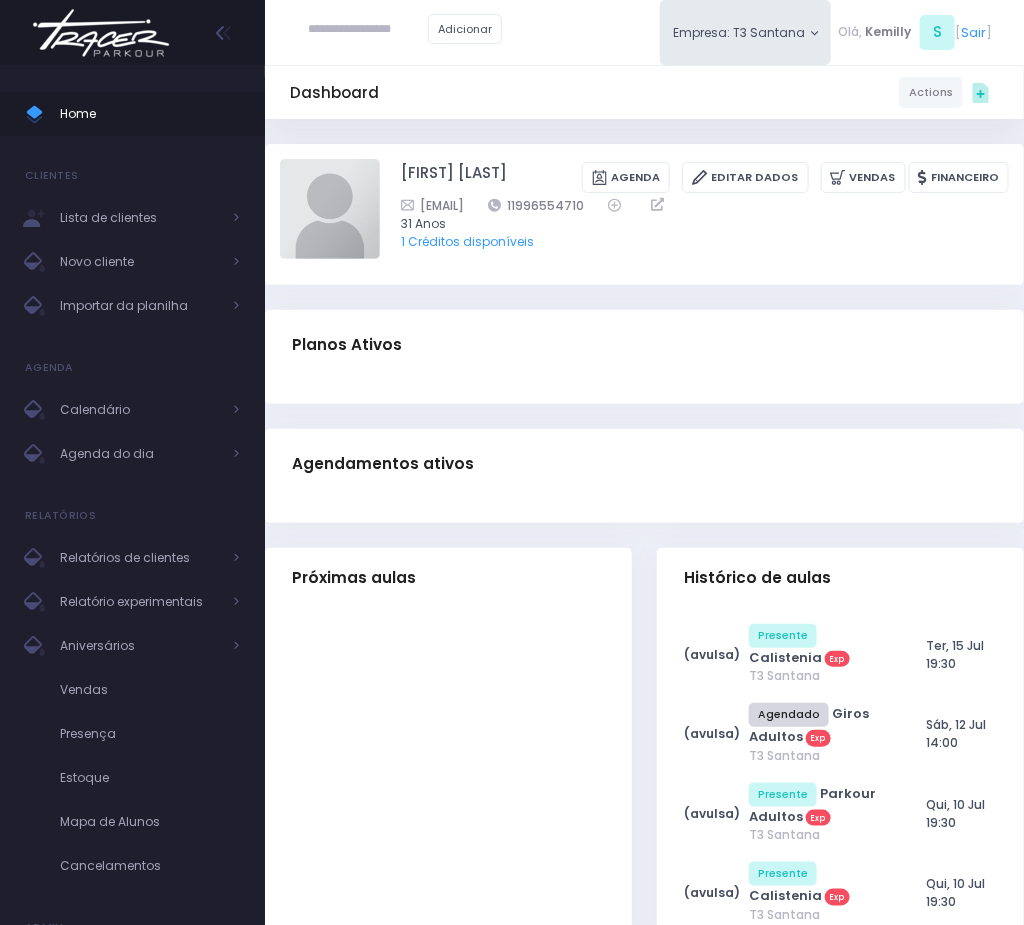 drag, startPoint x: 615, startPoint y: 207, endPoint x: 721, endPoint y: 211, distance: 106.07545 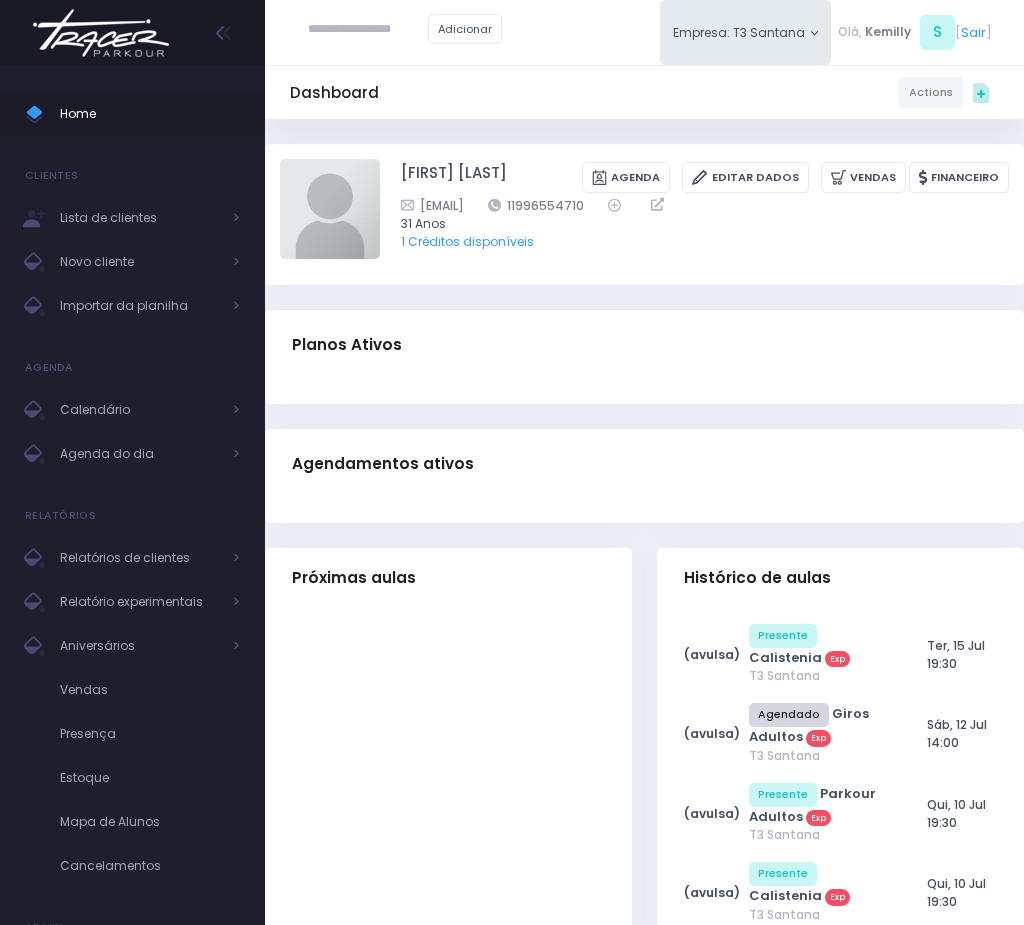 scroll, scrollTop: 0, scrollLeft: 0, axis: both 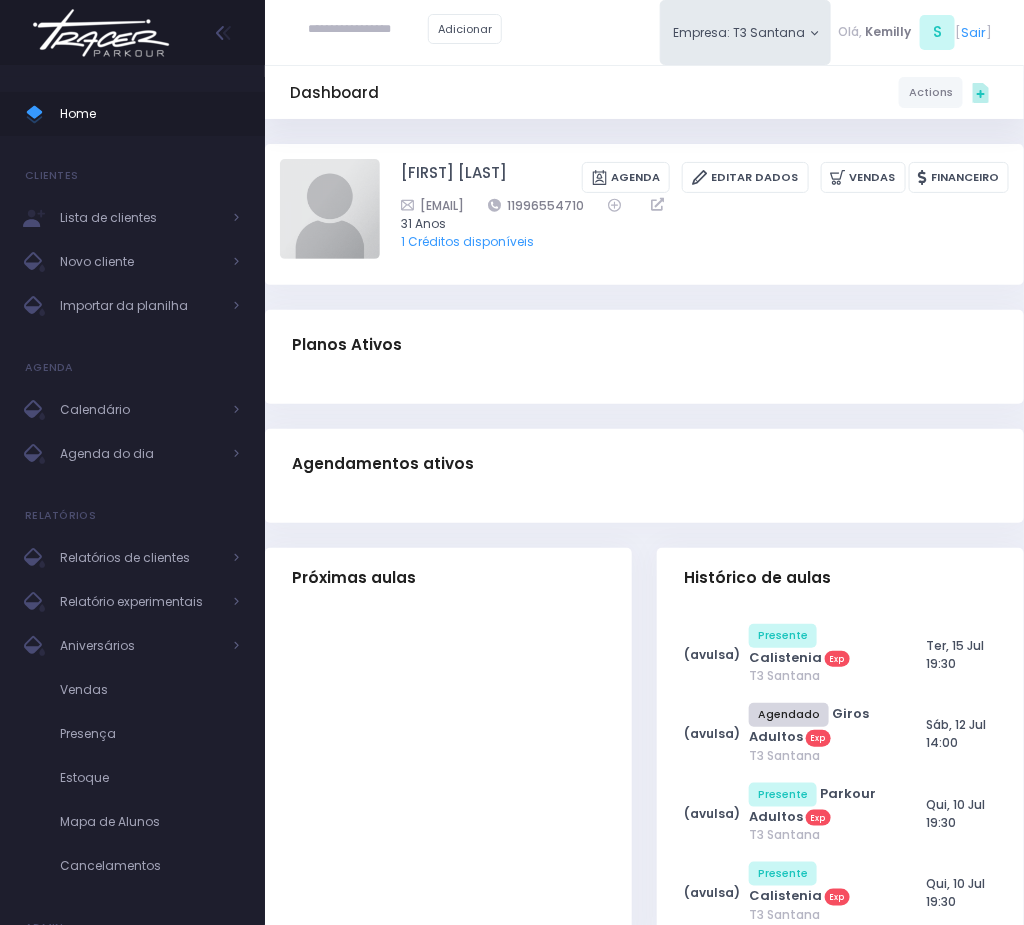 drag, startPoint x: 607, startPoint y: 195, endPoint x: 723, endPoint y: 207, distance: 116.61904 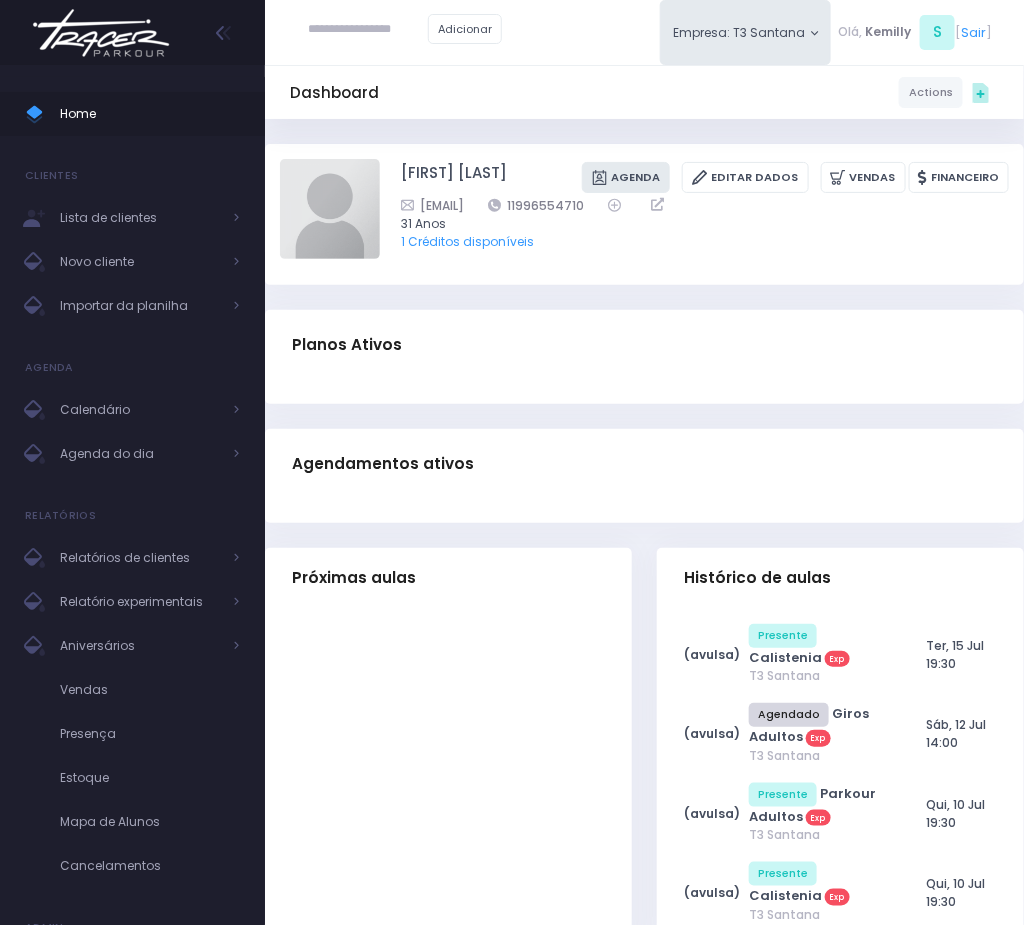 copy on "11996554710" 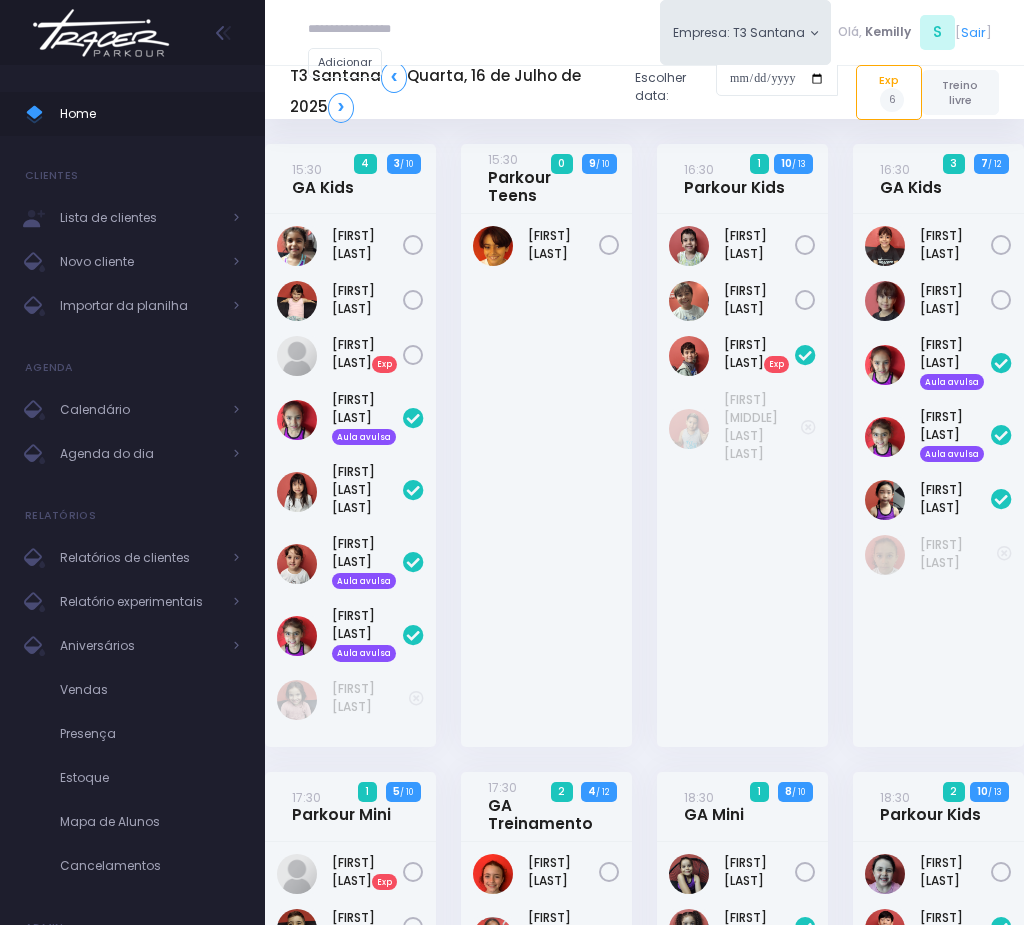 scroll, scrollTop: 0, scrollLeft: 0, axis: both 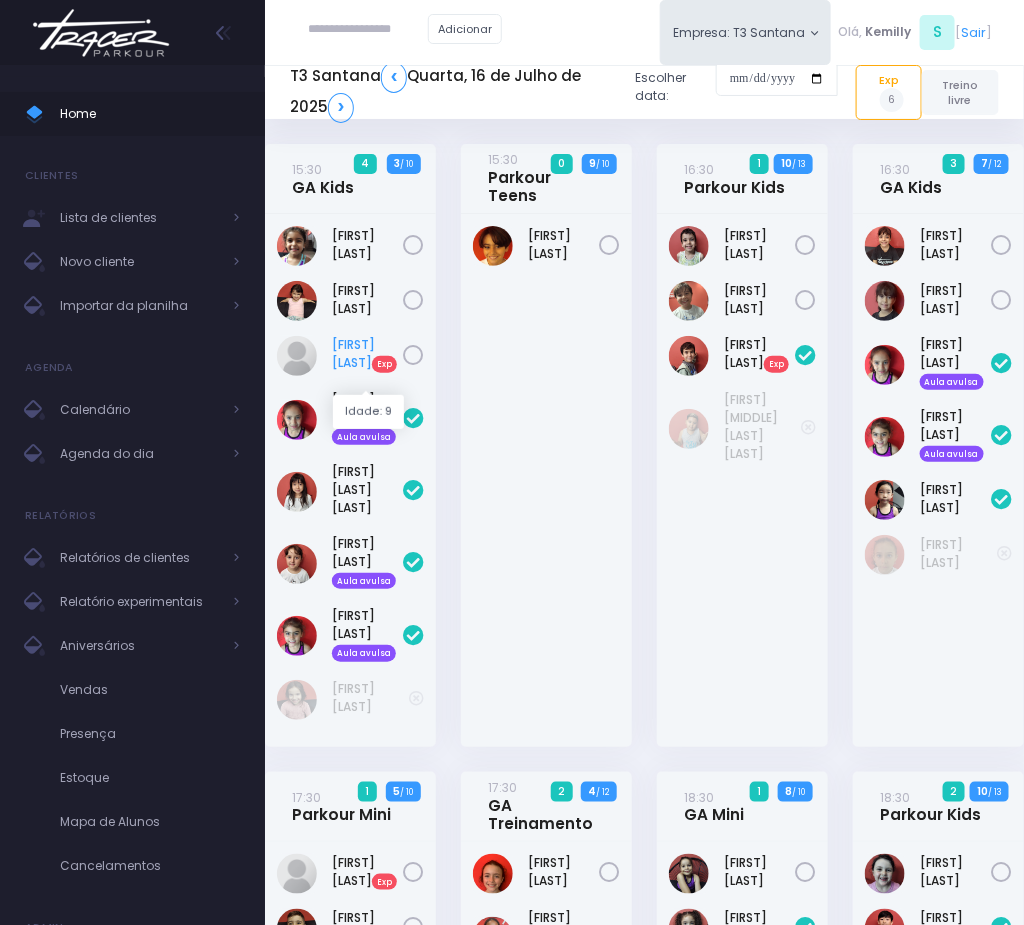 drag, startPoint x: 318, startPoint y: 340, endPoint x: 388, endPoint y: 360, distance: 72.8011 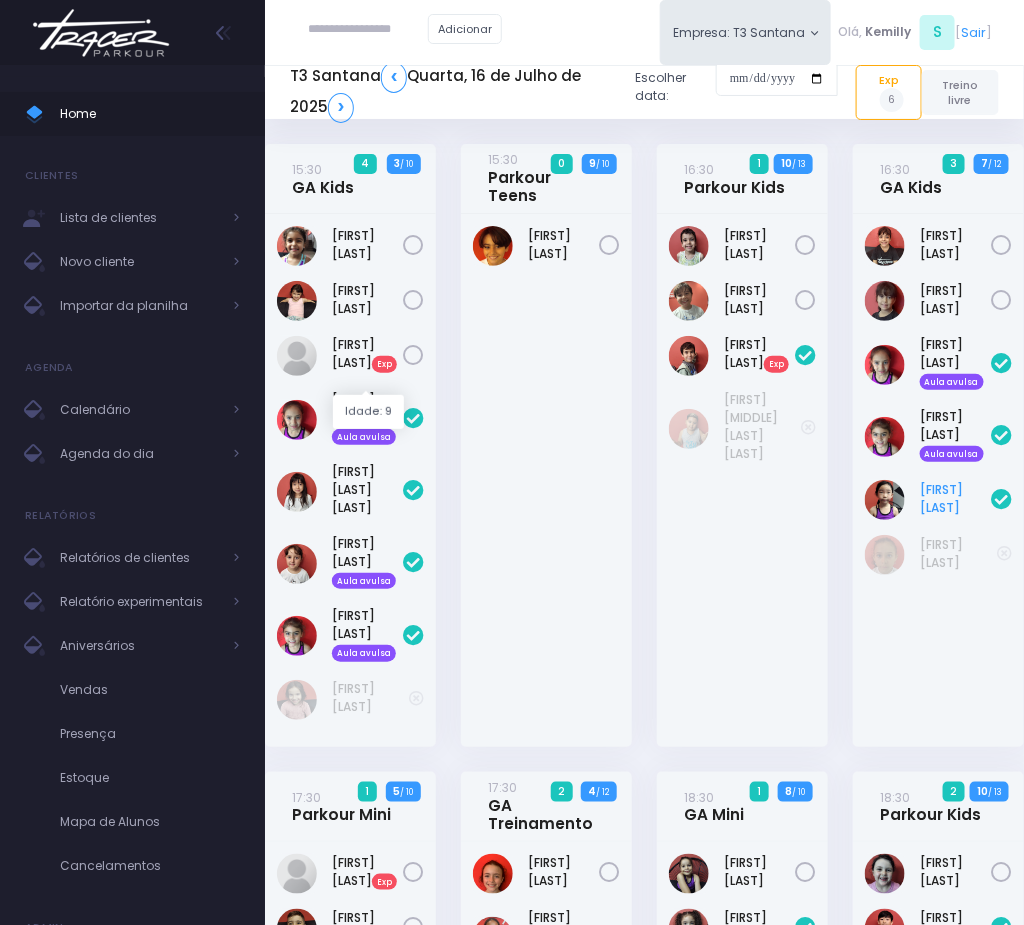 copy on "Michele Paschoal" 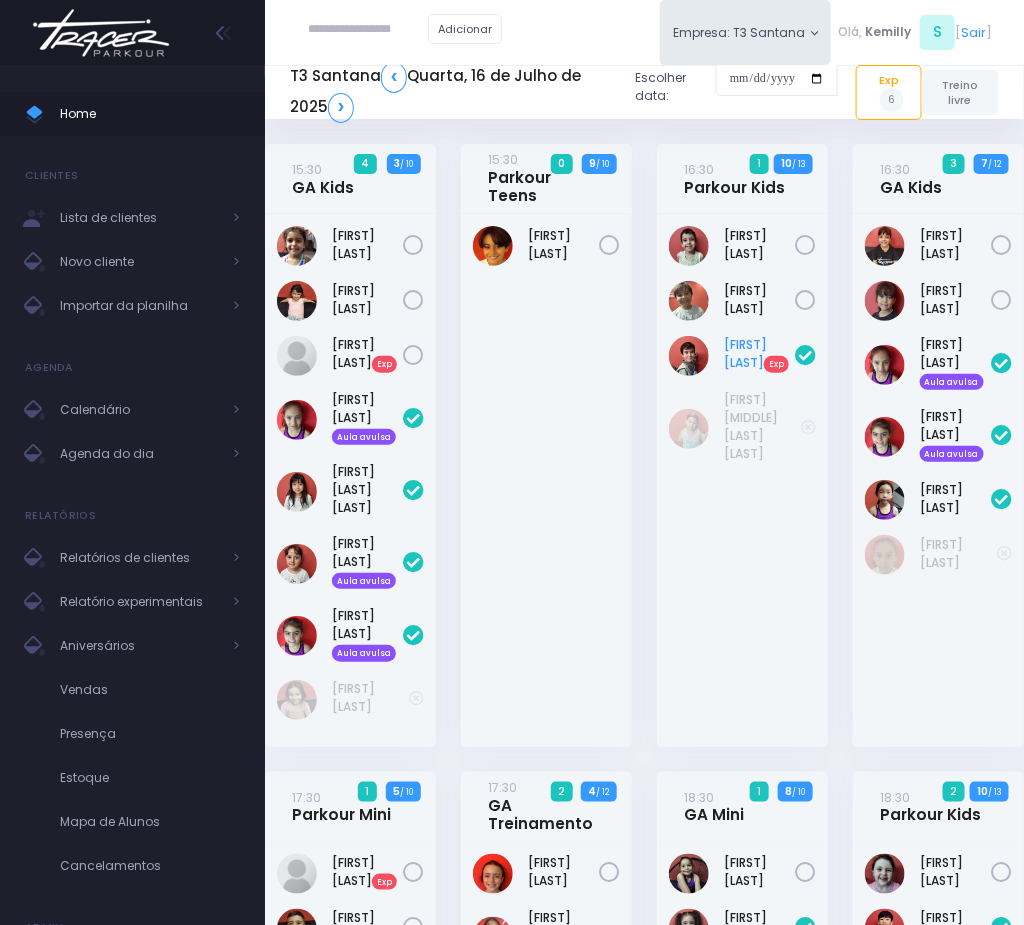 click on "Matheus Morbach" at bounding box center [742, 480] 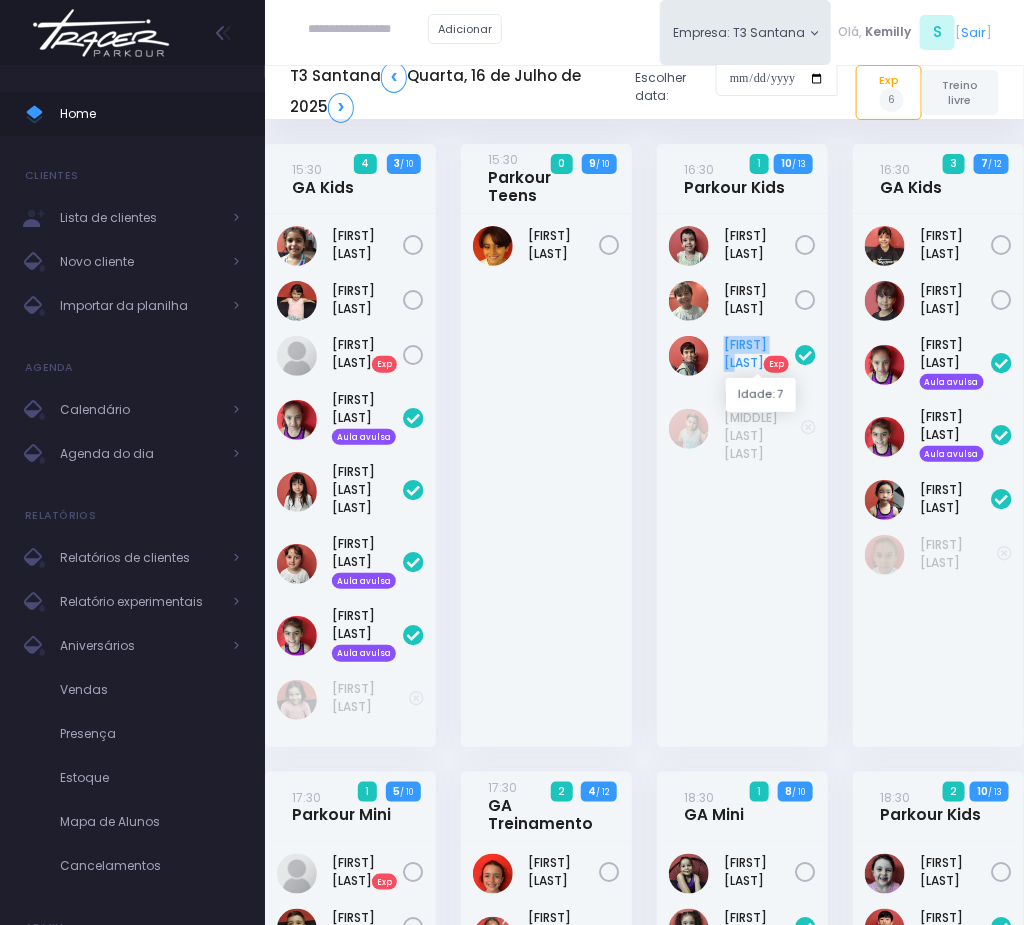 drag, startPoint x: 741, startPoint y: 339, endPoint x: 789, endPoint y: 339, distance: 48 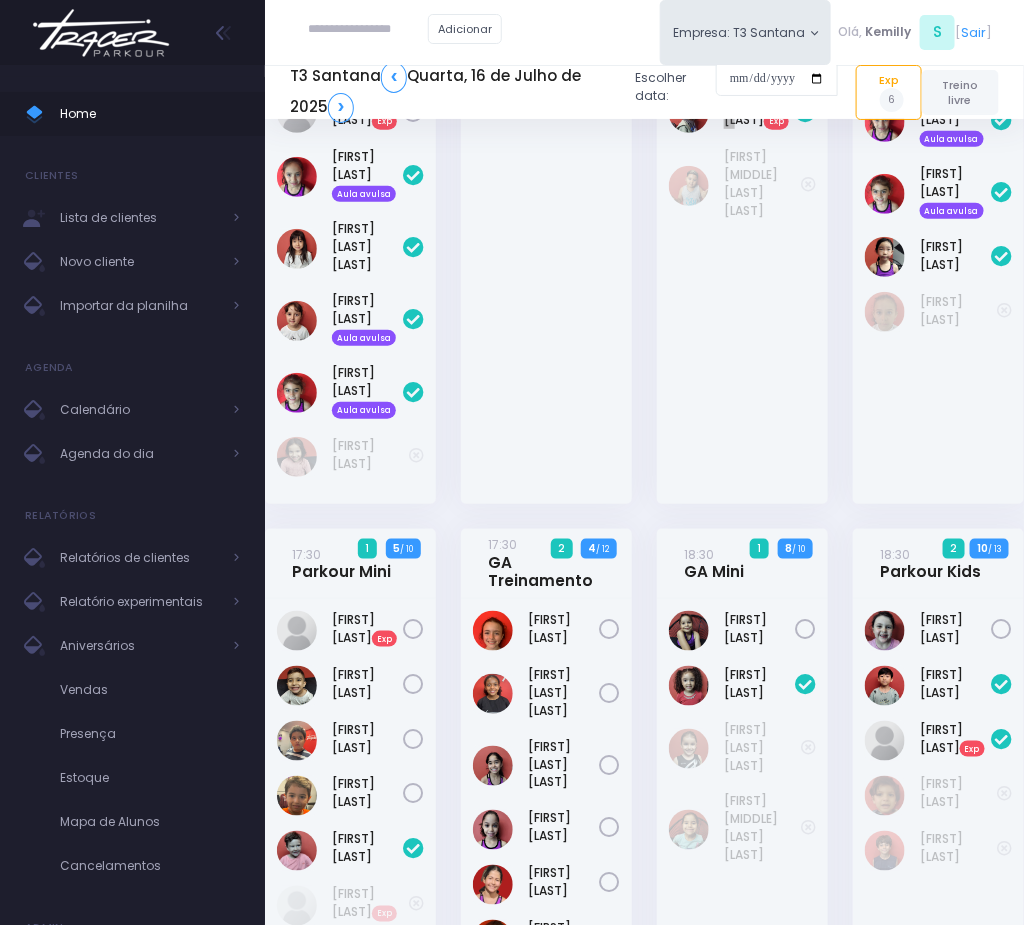 scroll, scrollTop: 450, scrollLeft: 0, axis: vertical 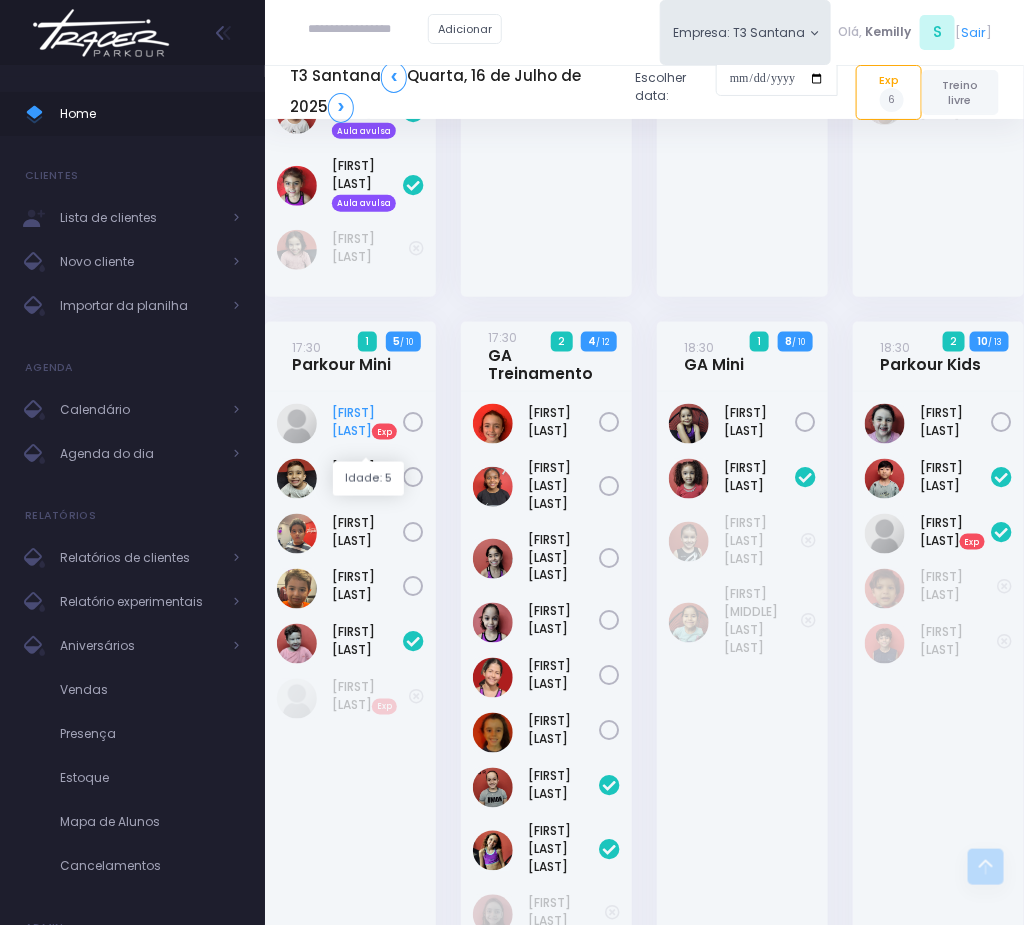 drag, startPoint x: 328, startPoint y: 432, endPoint x: 370, endPoint y: 444, distance: 43.68066 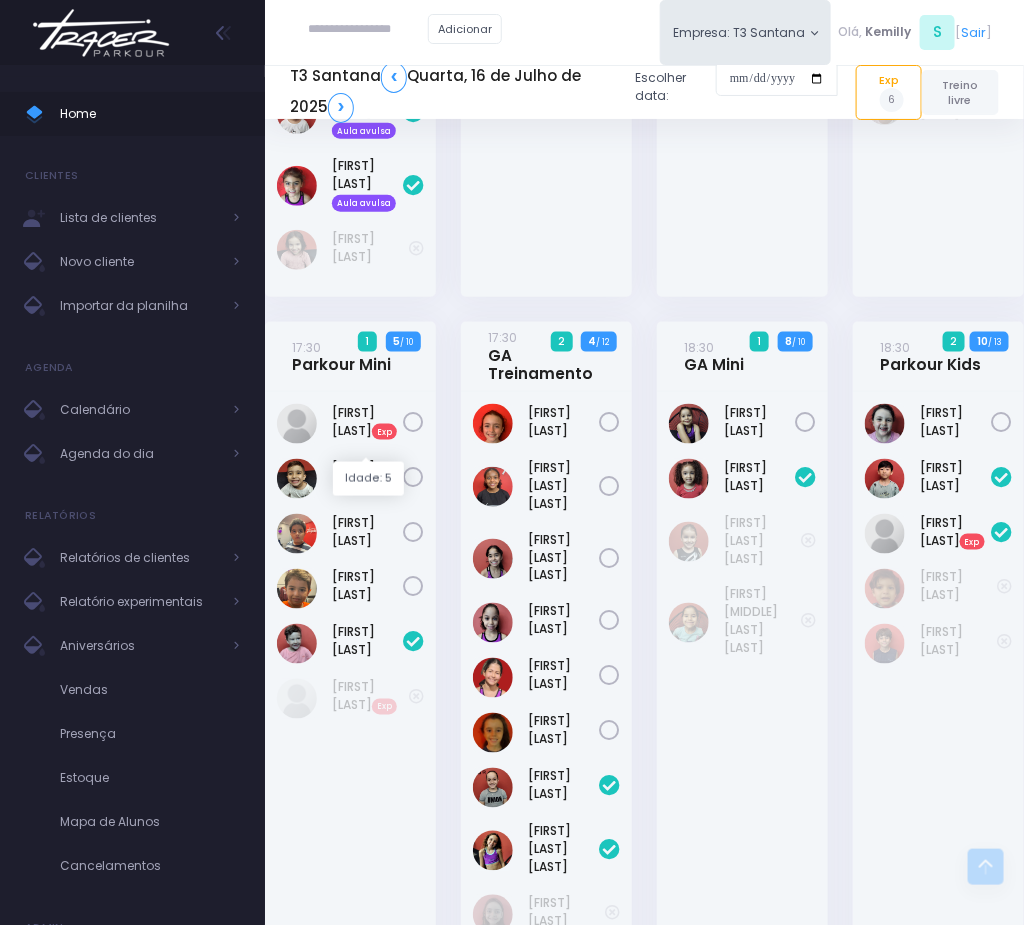 copy on "[NAME] [LAST]" 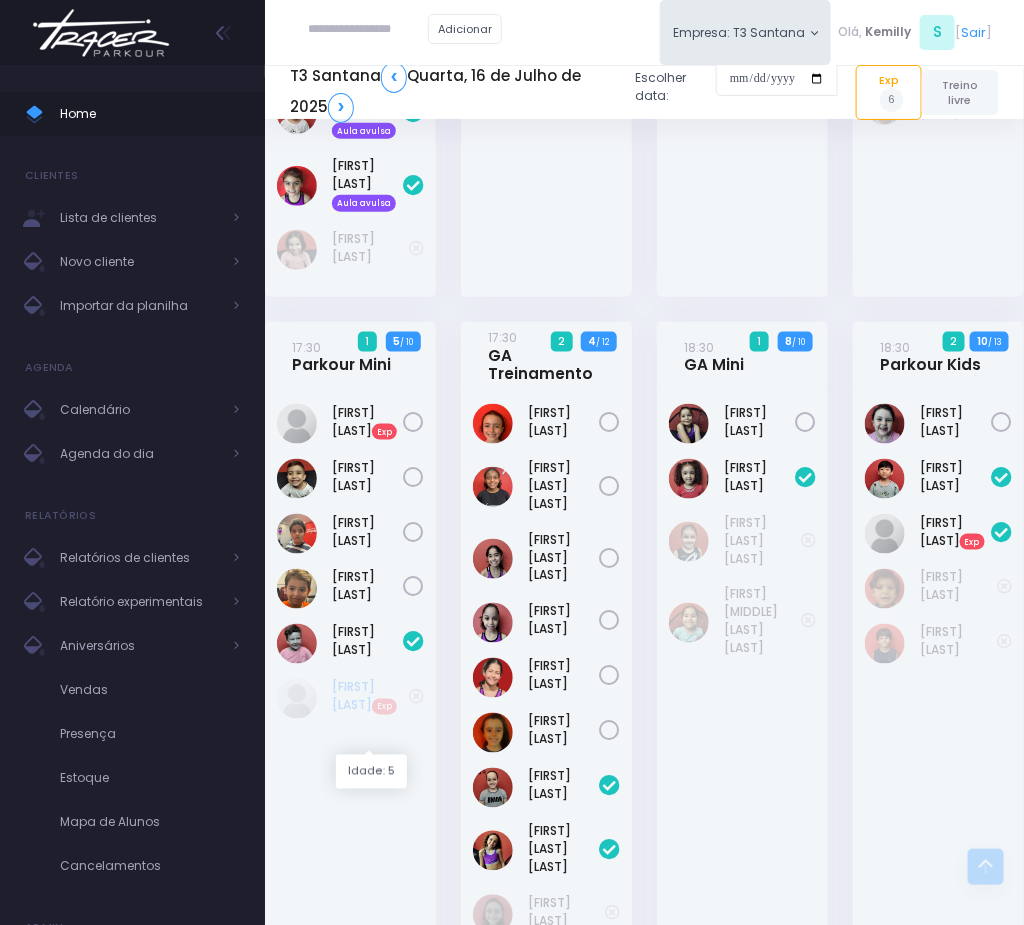 drag, startPoint x: 322, startPoint y: 700, endPoint x: 397, endPoint y: 720, distance: 77.62087 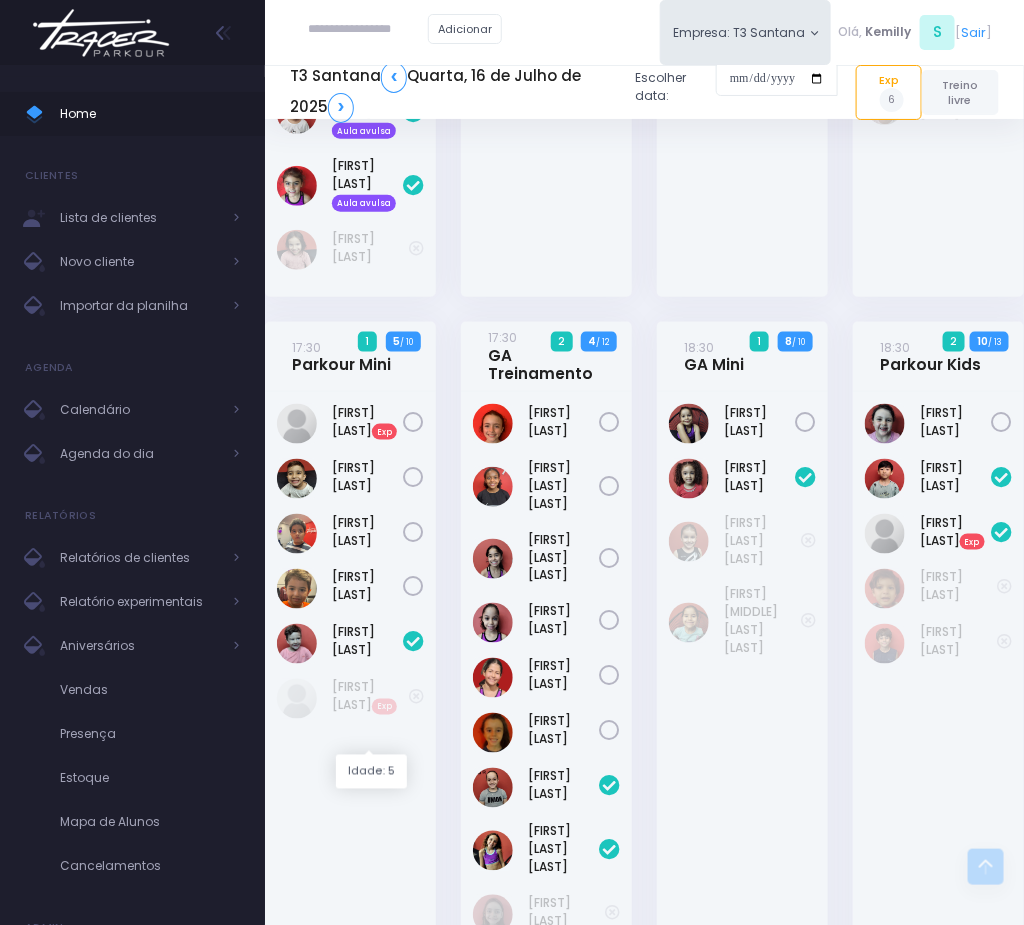 copy on "Augusto Carmello" 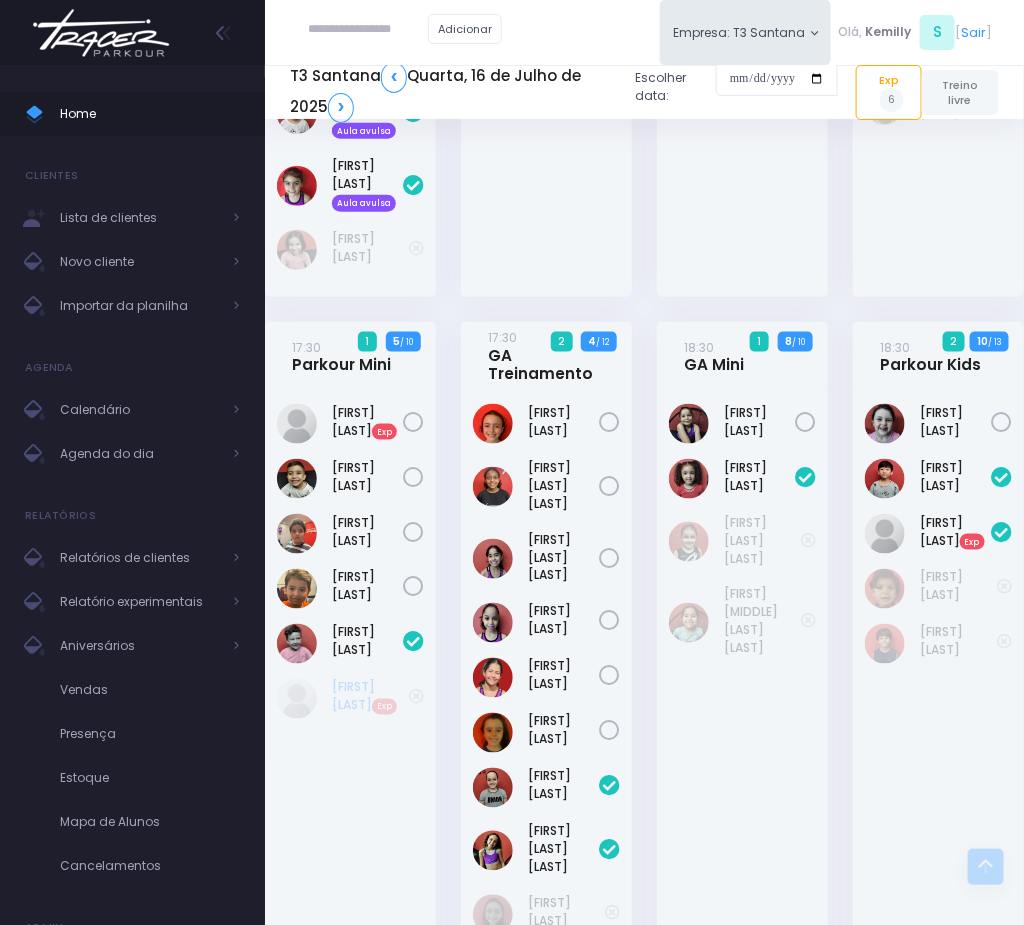 drag, startPoint x: 322, startPoint y: 712, endPoint x: 333, endPoint y: 714, distance: 11.18034 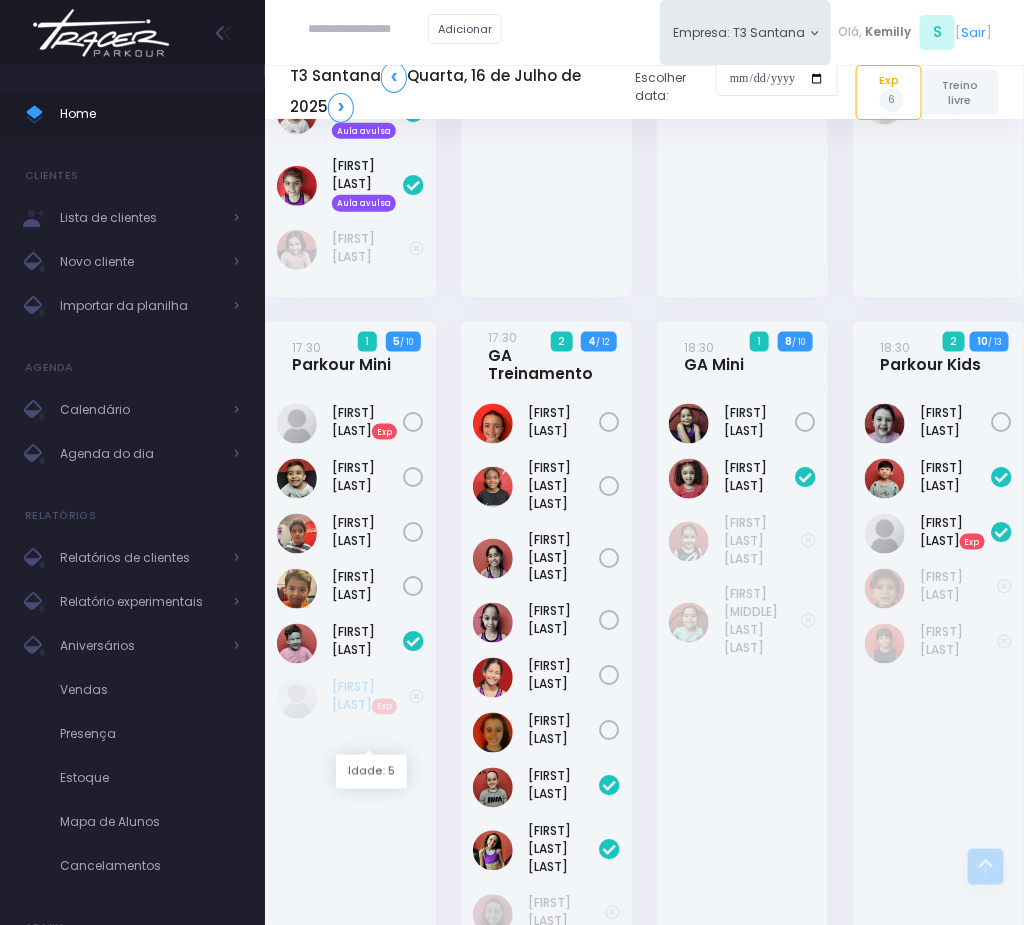 click on "Augusto Carmello
Exp" at bounding box center (370, 697) 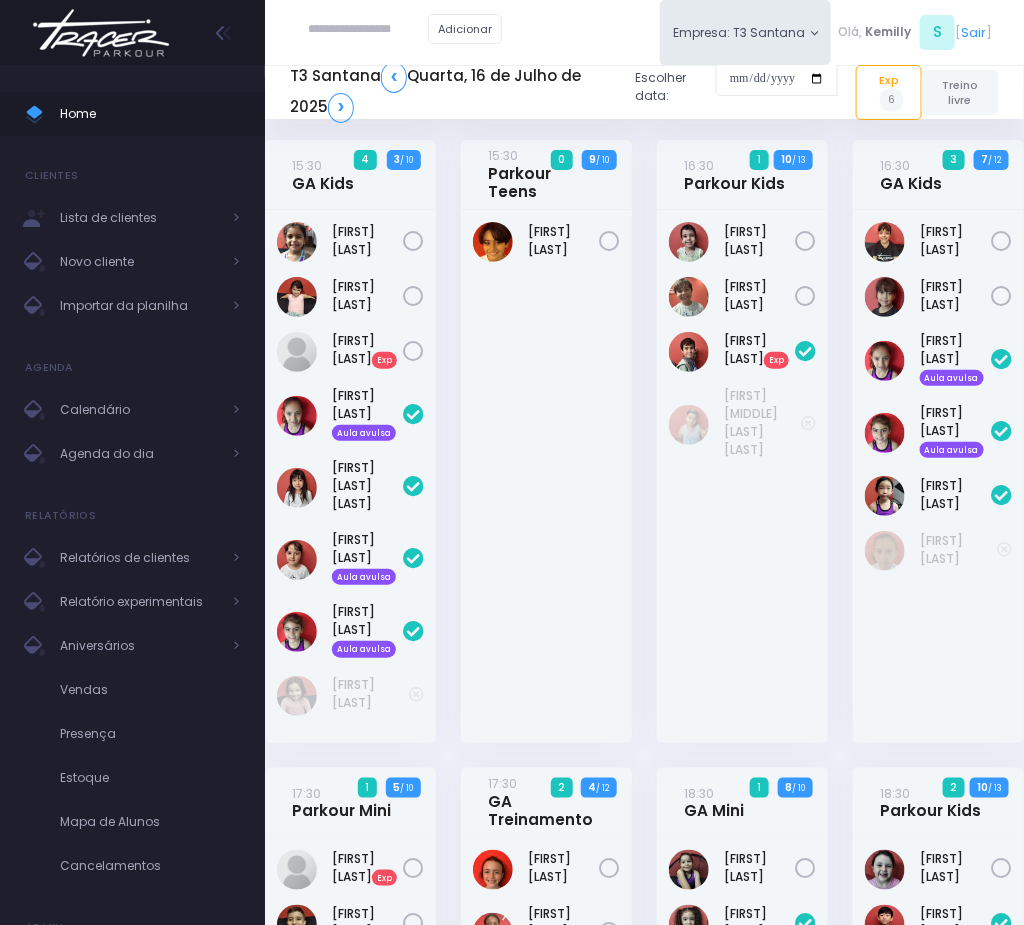 scroll, scrollTop: 0, scrollLeft: 0, axis: both 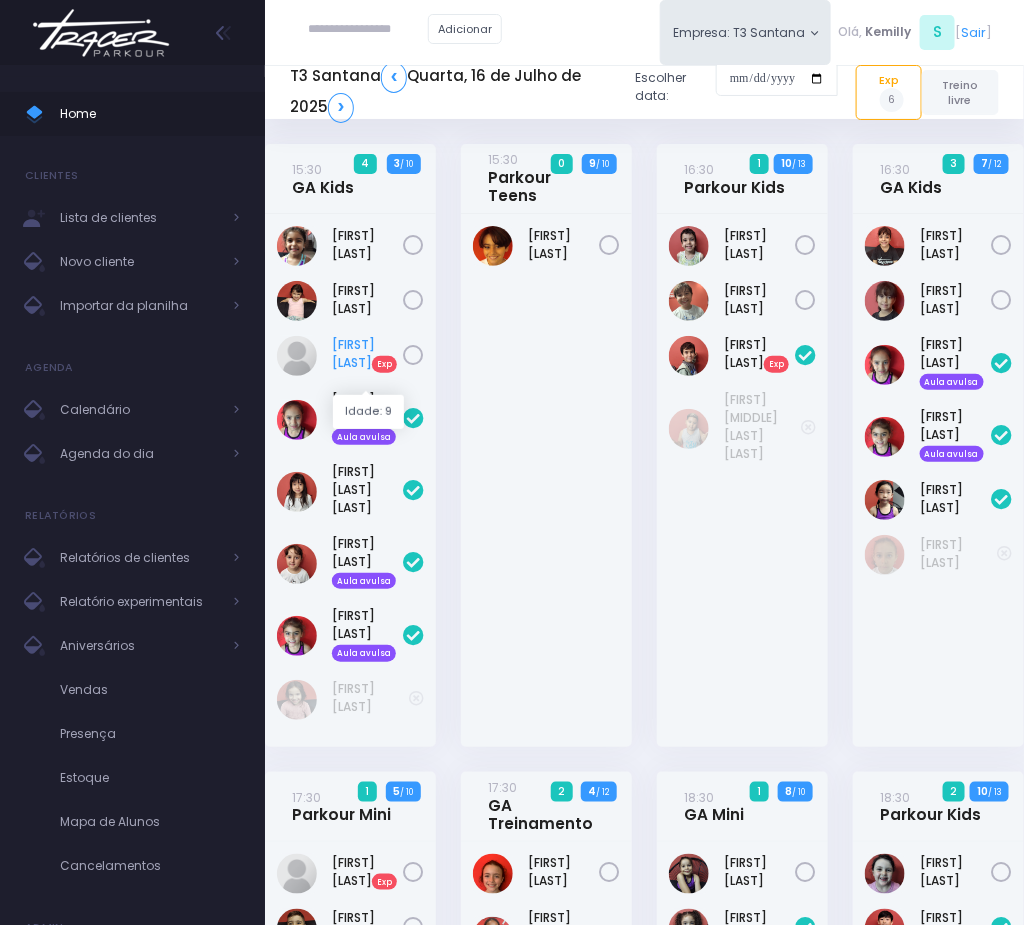 click on "Michele Paschoal
Exp" at bounding box center (367, 354) 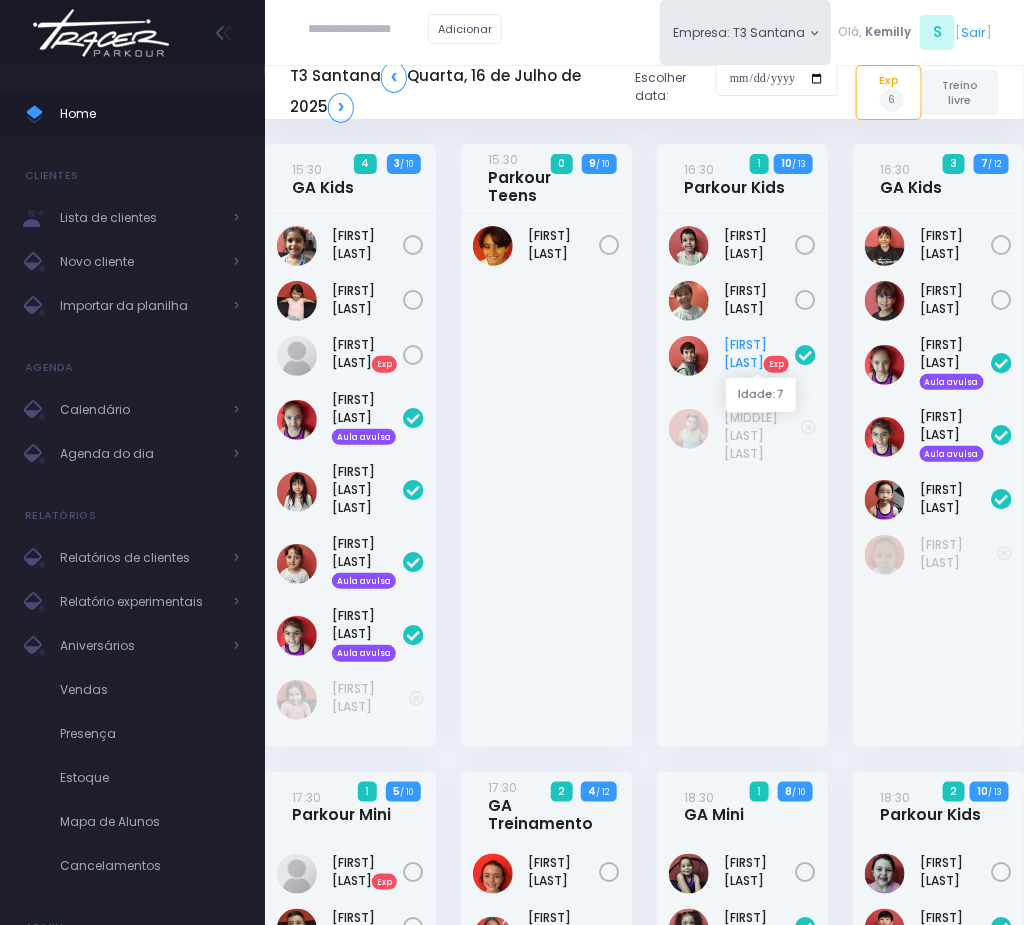 click on "Jorge Lima
Exp" at bounding box center [759, 354] 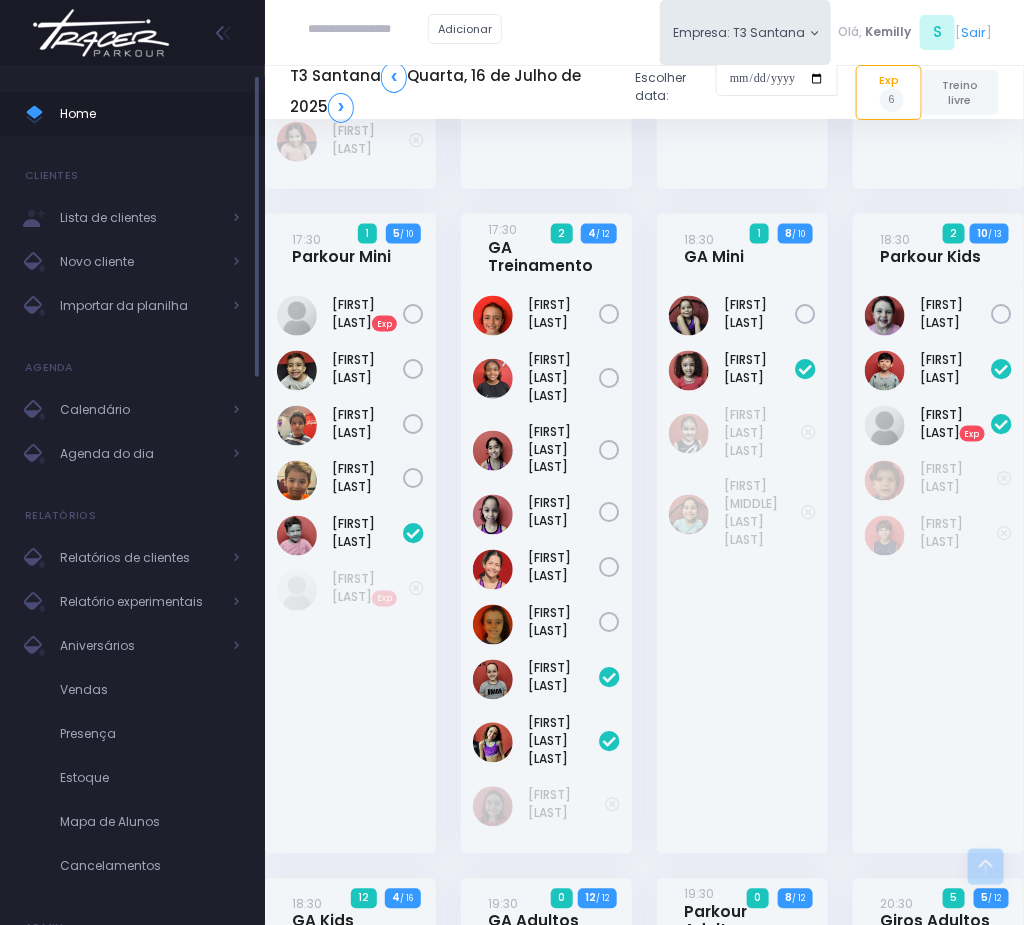scroll, scrollTop: 600, scrollLeft: 0, axis: vertical 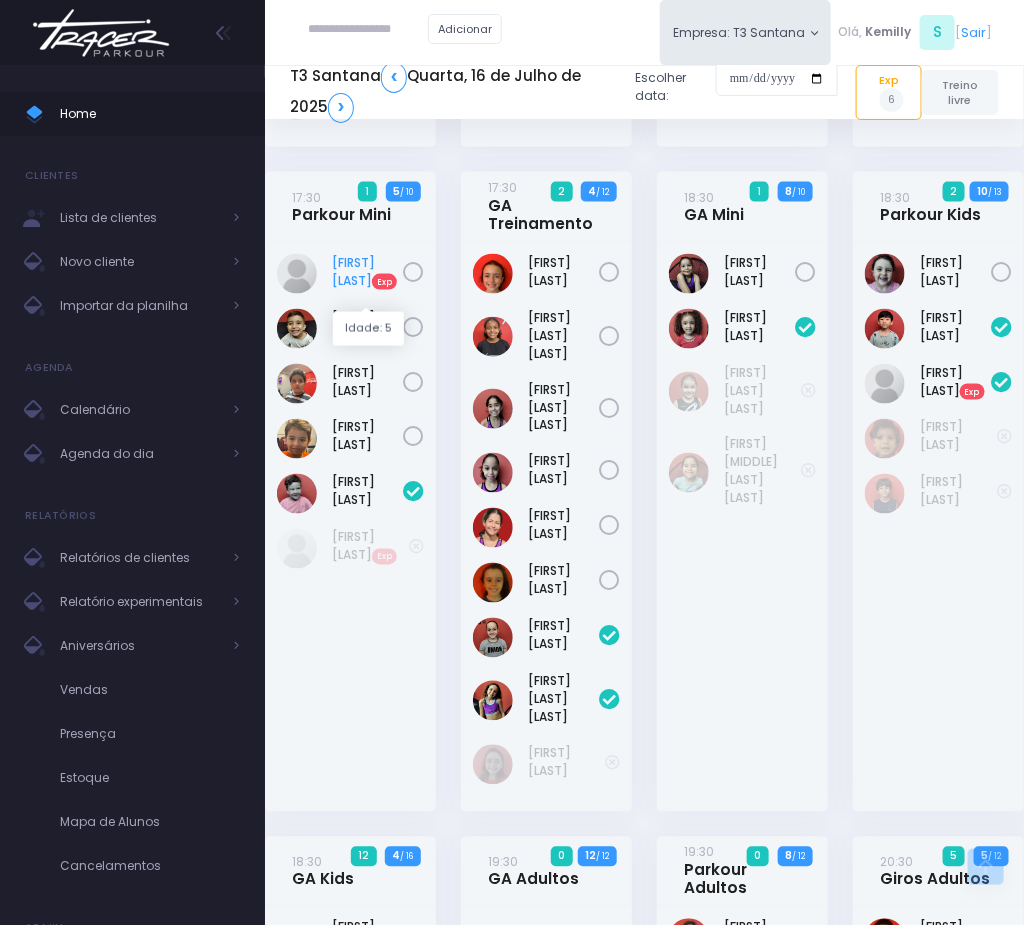 click on "Benjamin Perez
Exp" at bounding box center (367, 272) 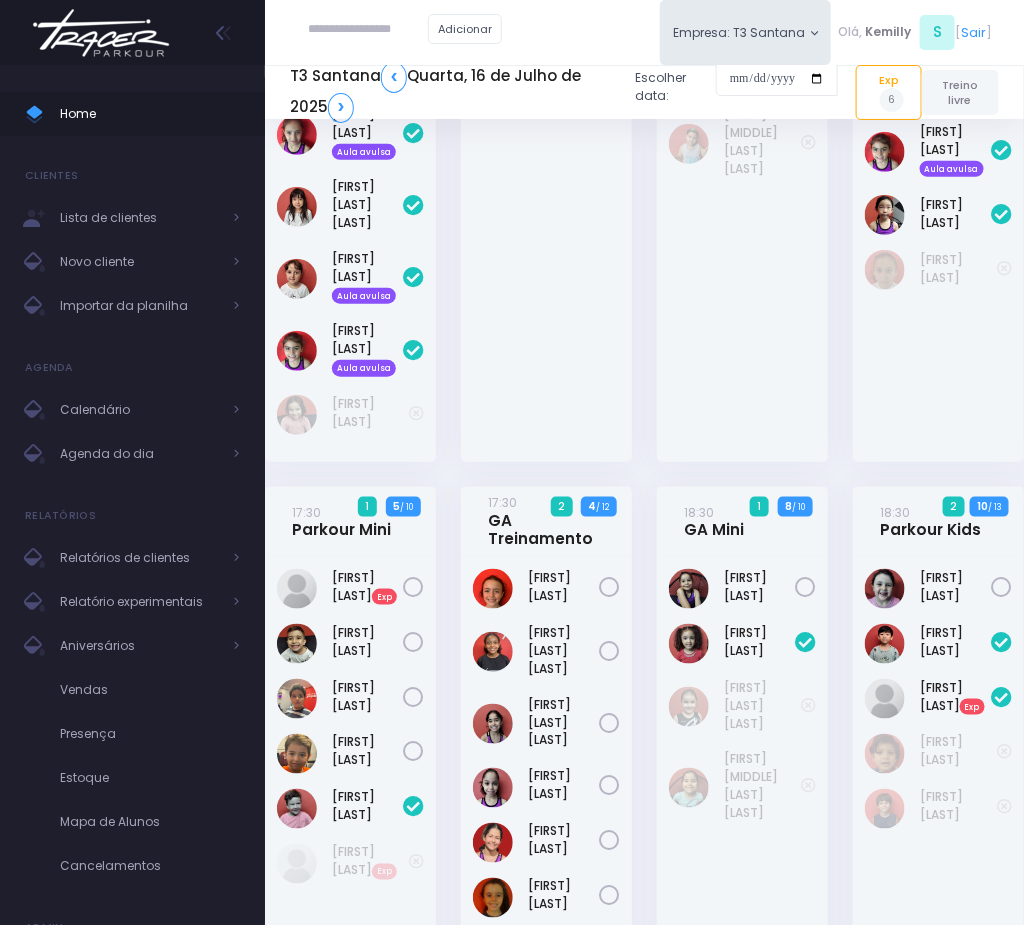 scroll, scrollTop: 300, scrollLeft: 0, axis: vertical 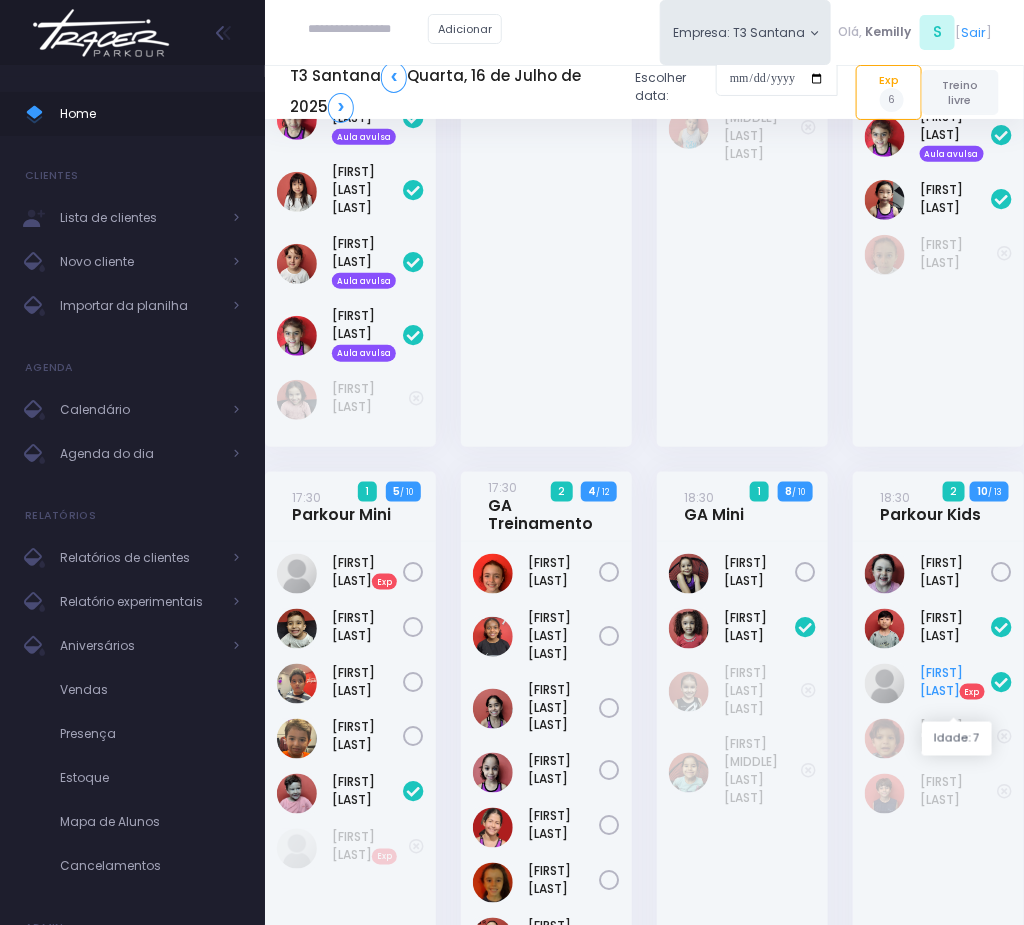 click on "Miguel Barros
Exp" at bounding box center (955, 682) 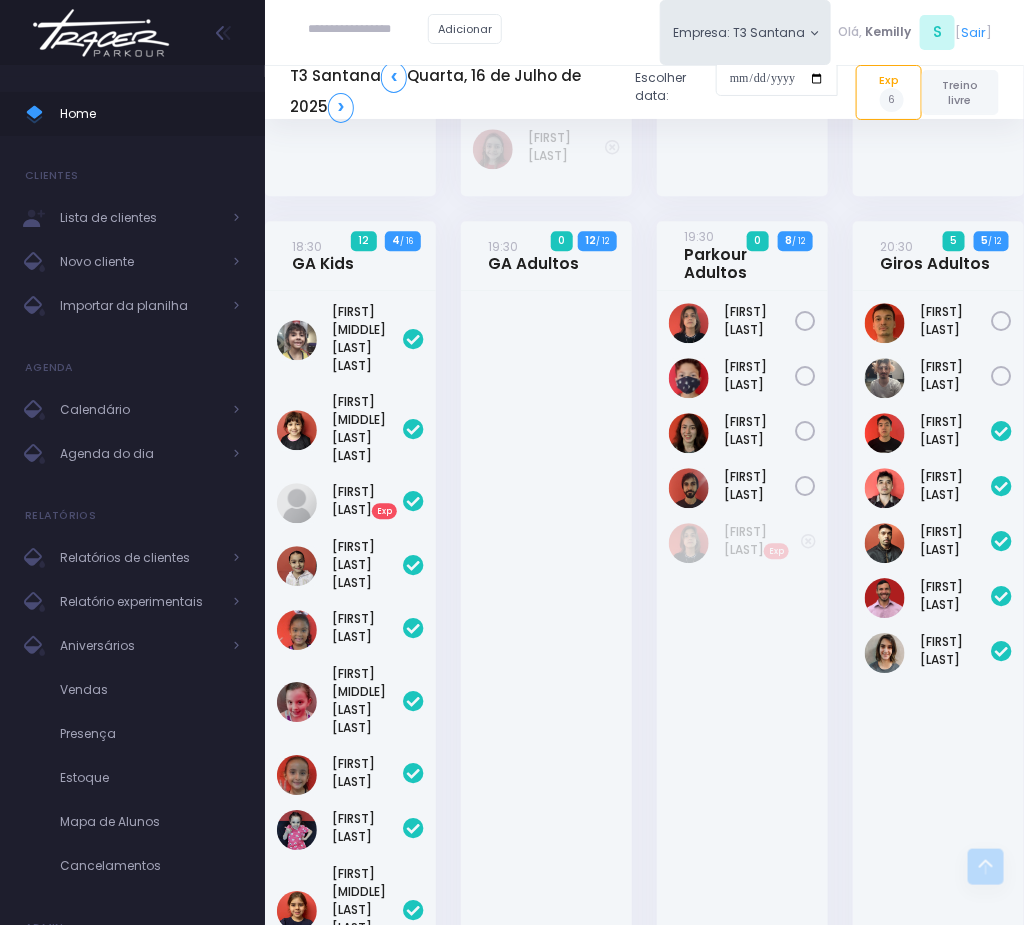scroll, scrollTop: 1366, scrollLeft: 0, axis: vertical 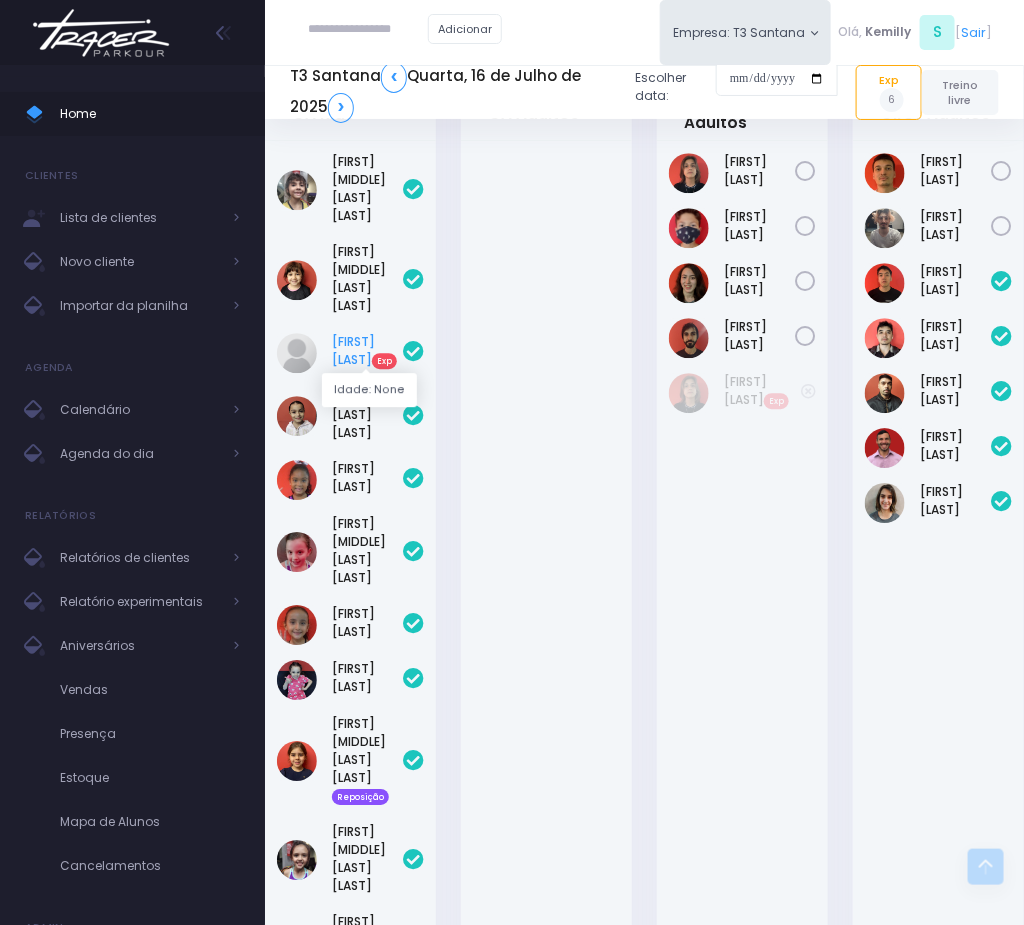drag, startPoint x: 324, startPoint y: 315, endPoint x: 382, endPoint y: 345, distance: 65.29931 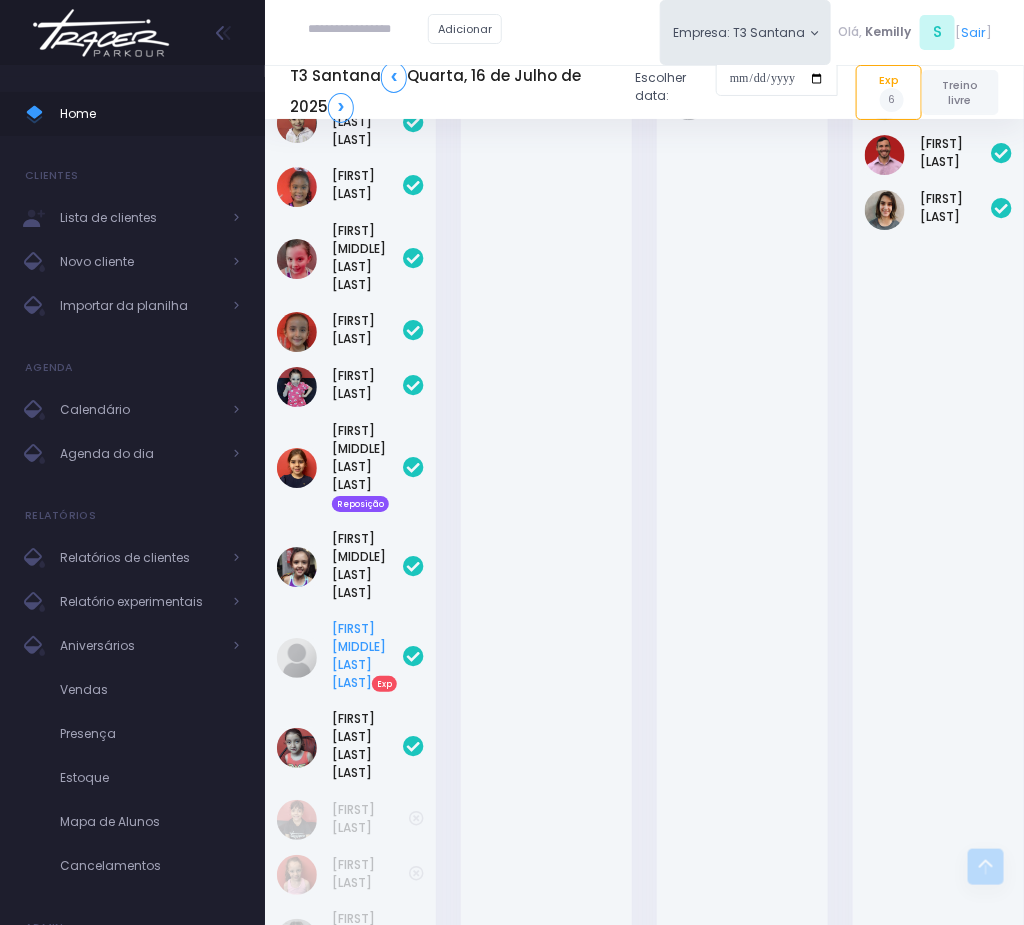 scroll, scrollTop: 1666, scrollLeft: 0, axis: vertical 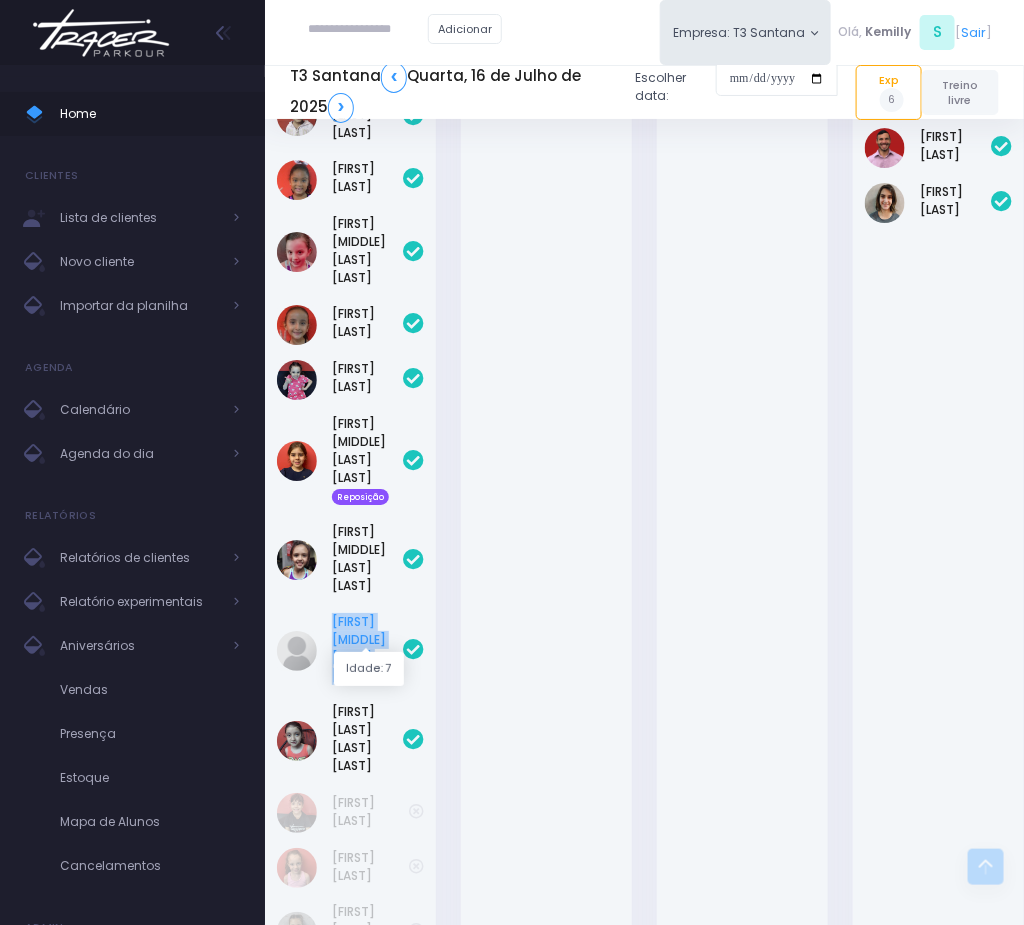 drag, startPoint x: 324, startPoint y: 591, endPoint x: 376, endPoint y: 631, distance: 65.60488 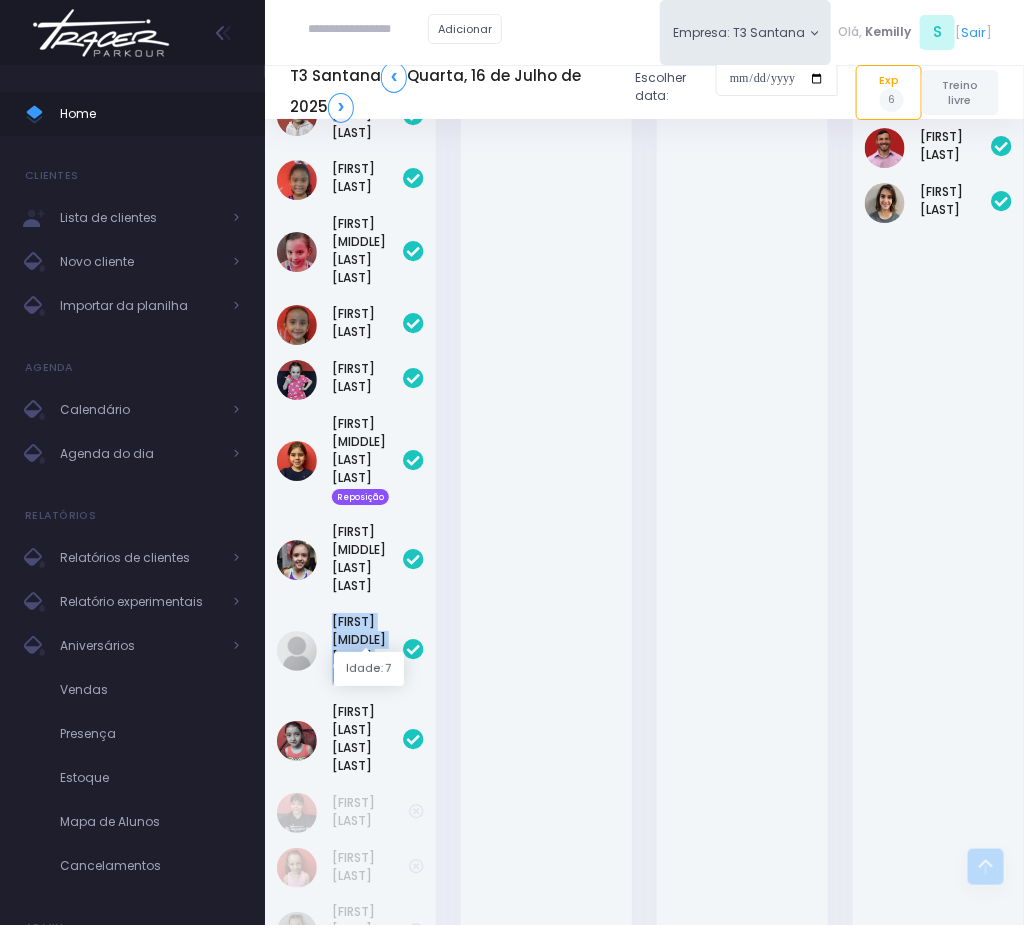 copy on "Maria Julia Do Vale Pereira" 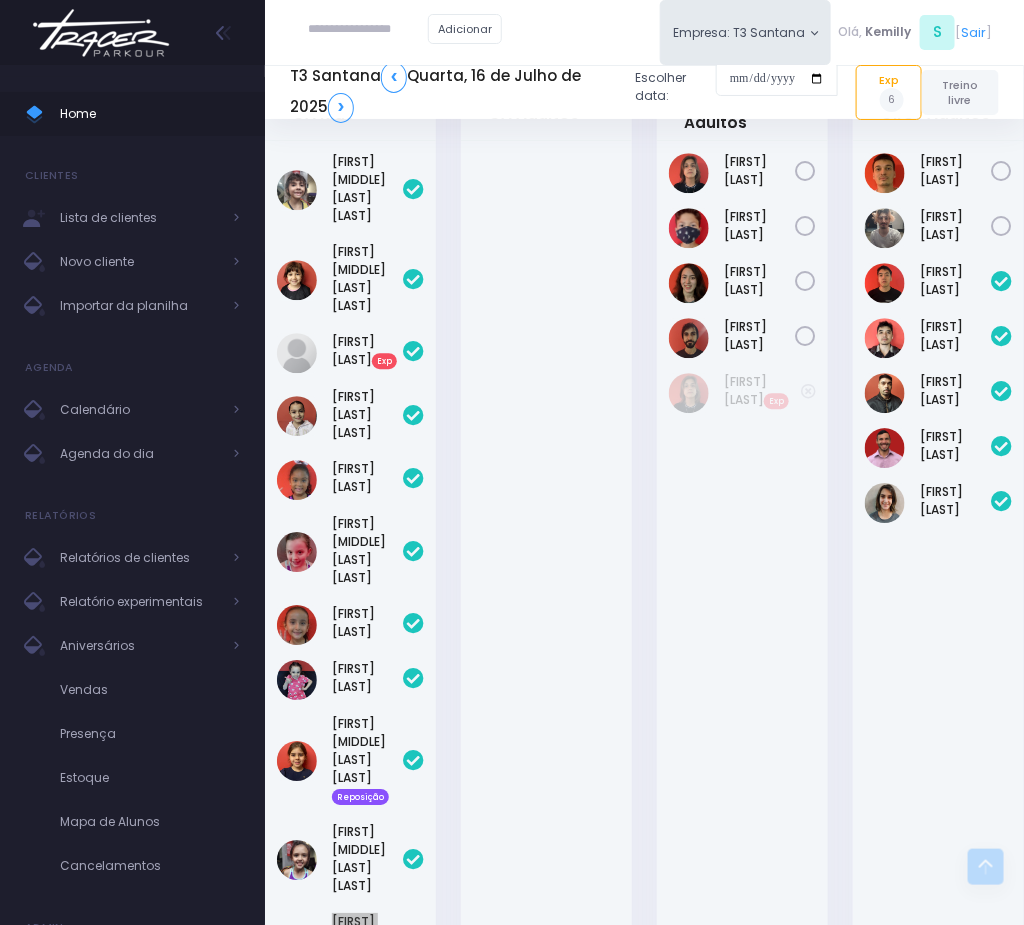scroll, scrollTop: 1216, scrollLeft: 0, axis: vertical 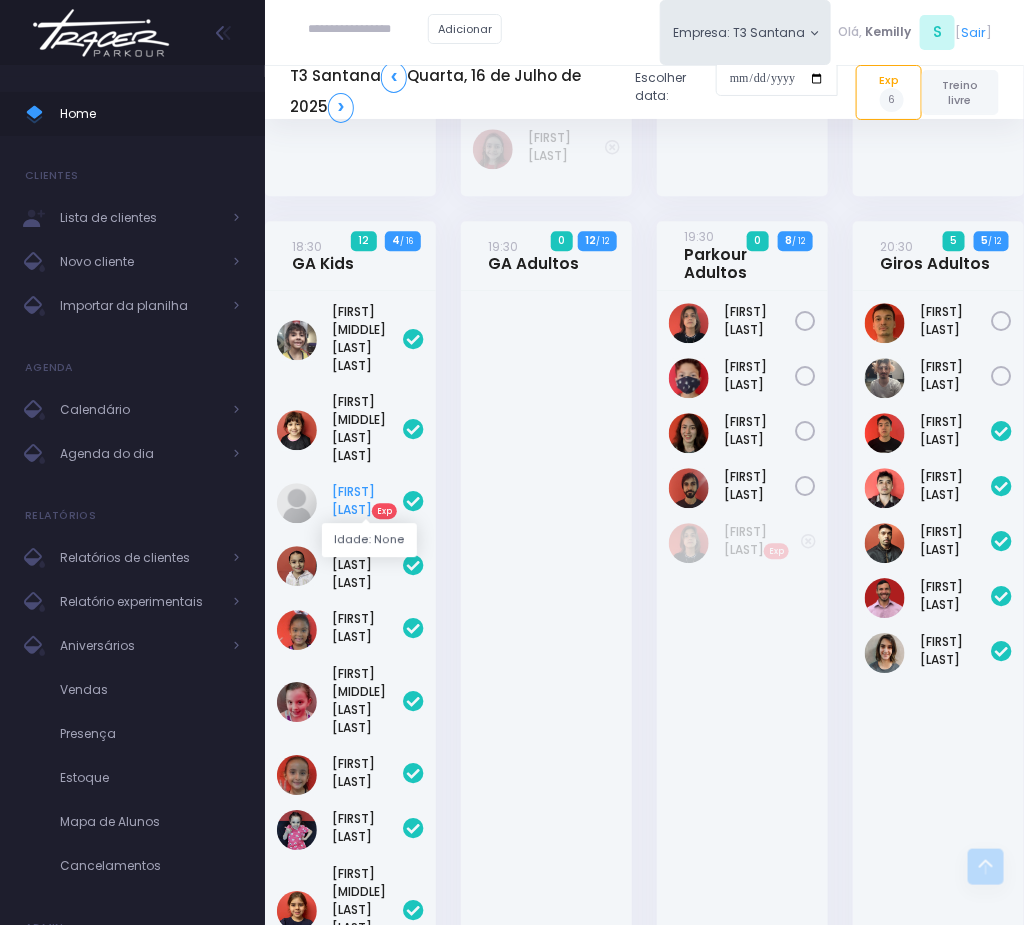 click on "Beatriz Cardoso
Exp" at bounding box center [367, 501] 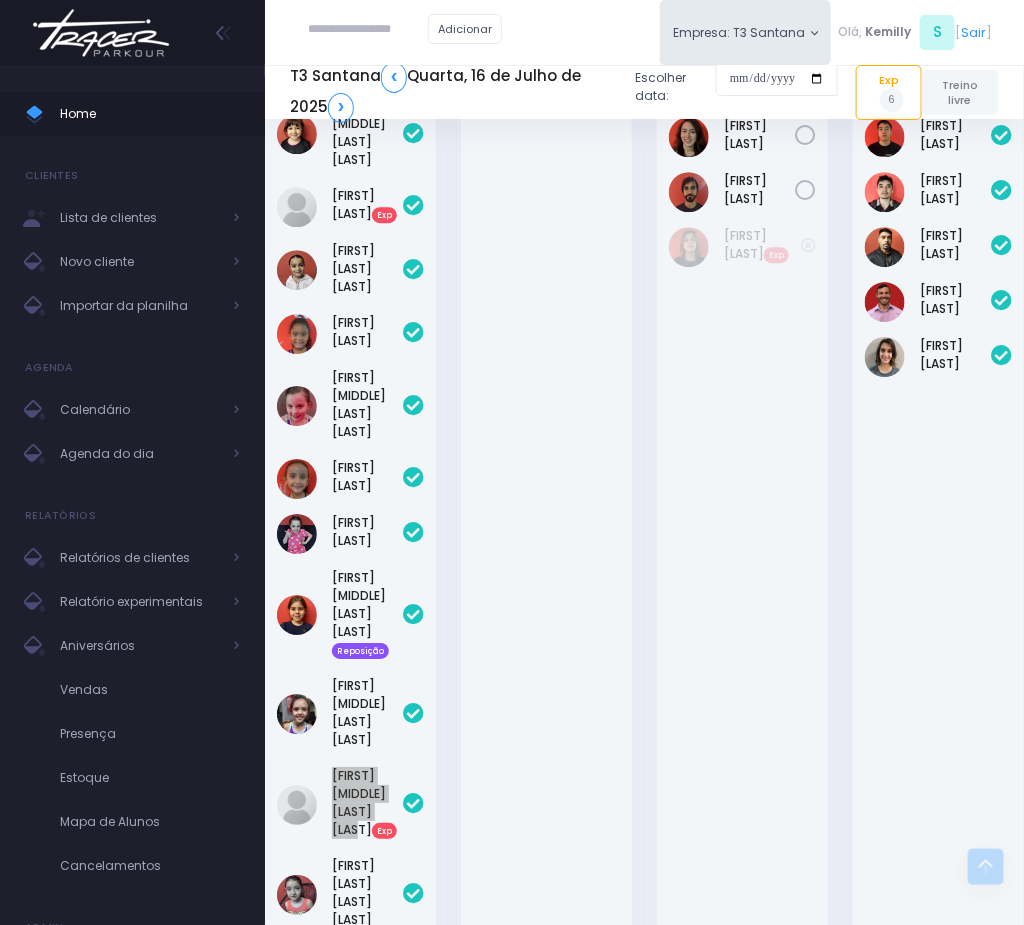 scroll, scrollTop: 1534, scrollLeft: 0, axis: vertical 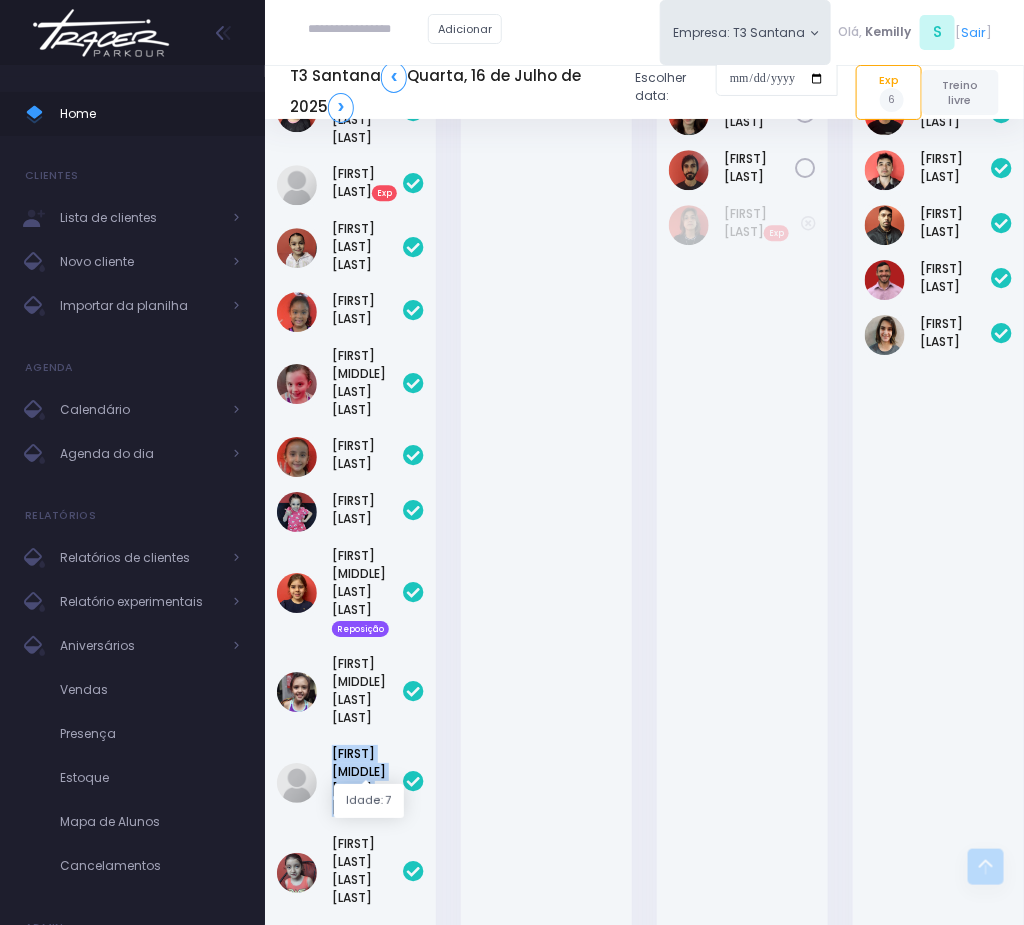 drag, startPoint x: 366, startPoint y: 751, endPoint x: 475, endPoint y: 711, distance: 116.10771 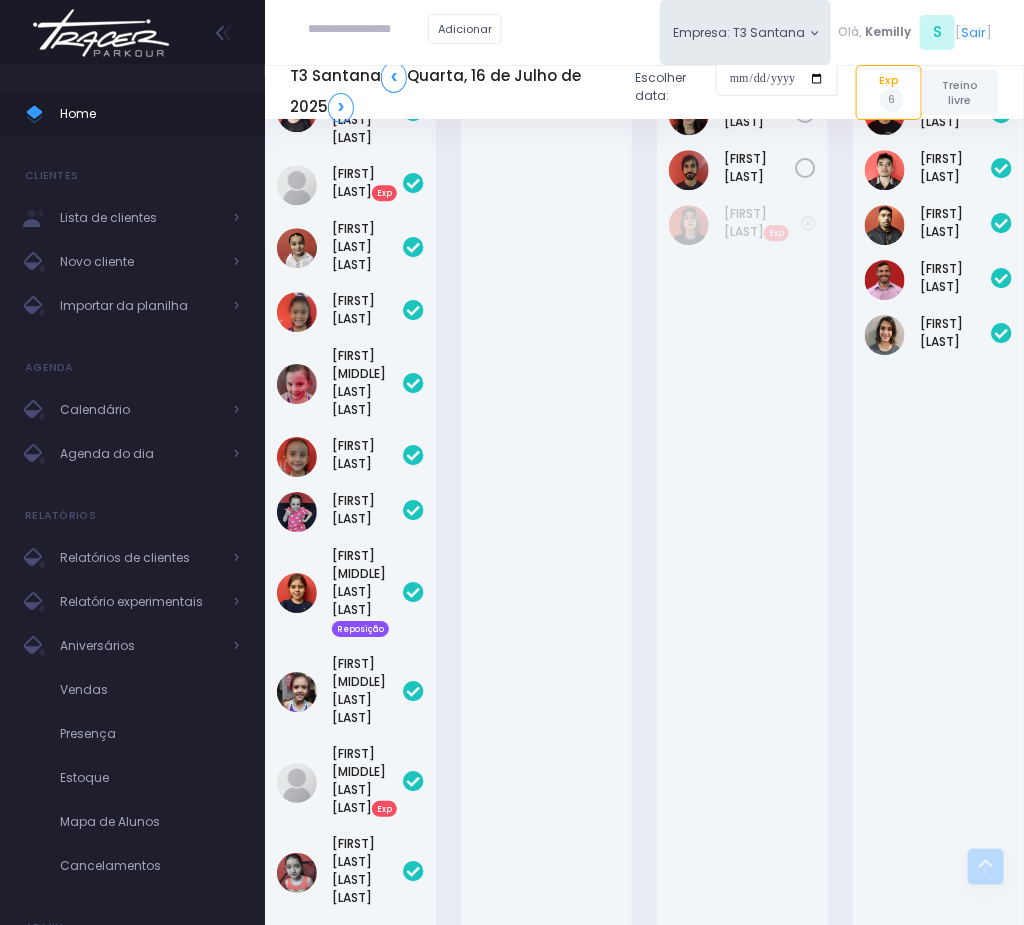 click at bounding box center [546, 573] 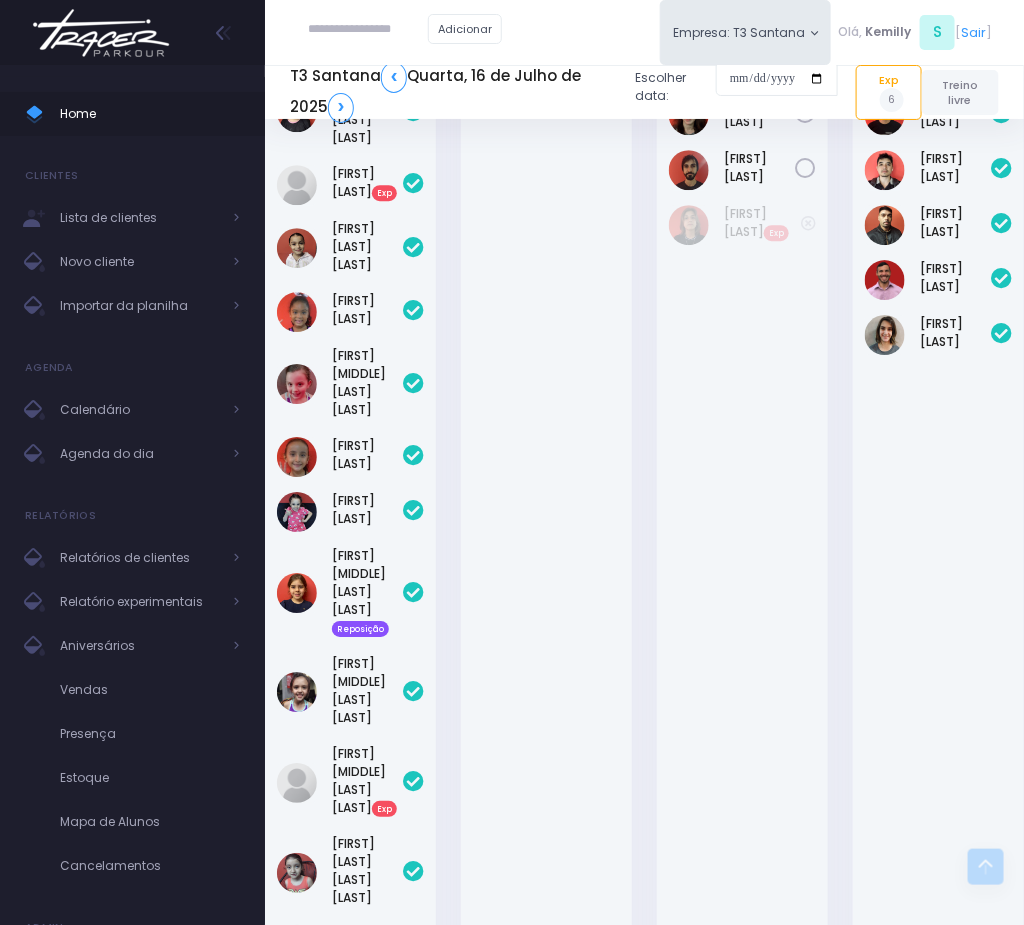 scroll, scrollTop: 1567, scrollLeft: 0, axis: vertical 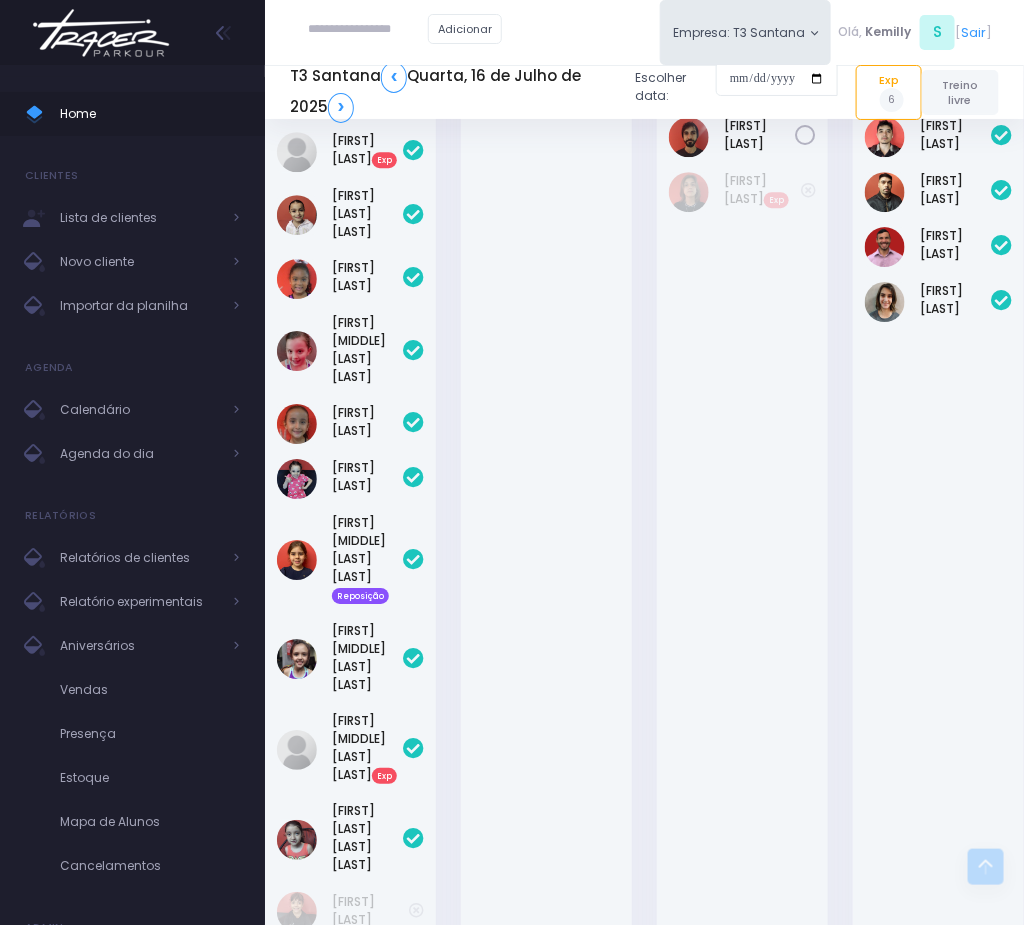 click on "Guilherme Cento" at bounding box center (742, 540) 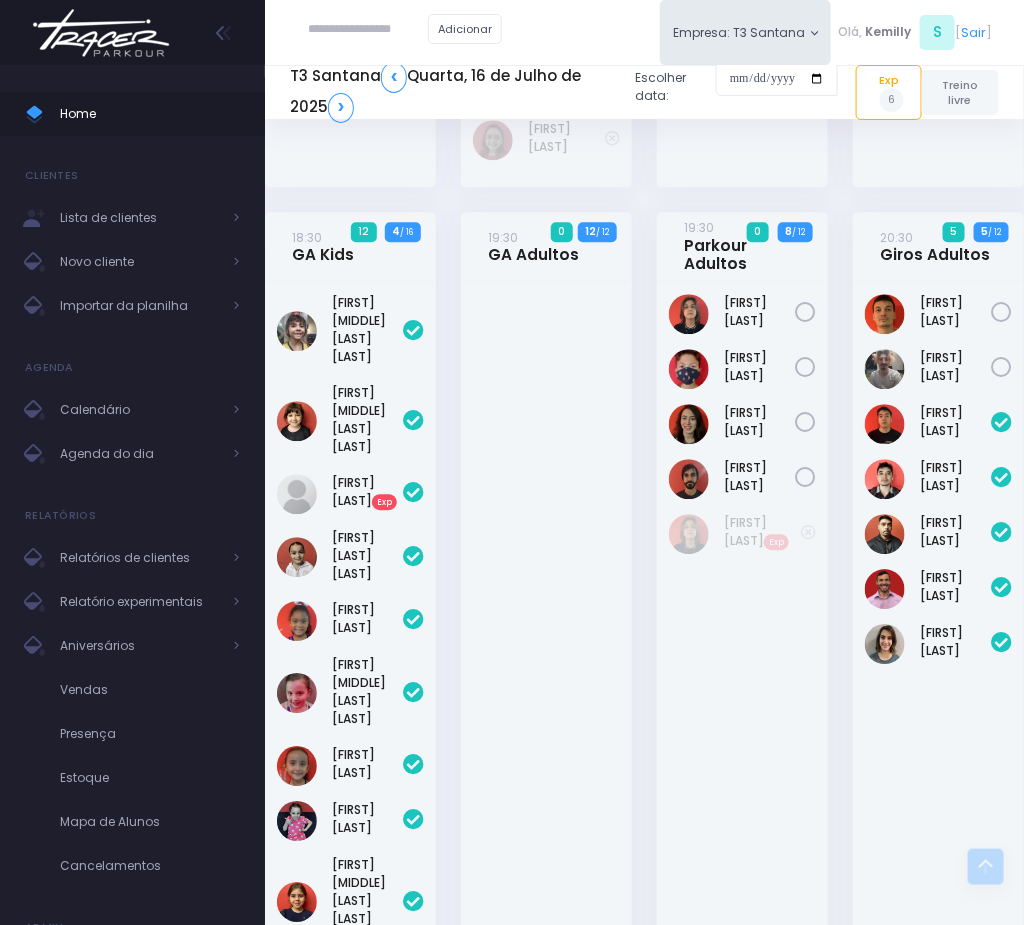 scroll, scrollTop: 1224, scrollLeft: 0, axis: vertical 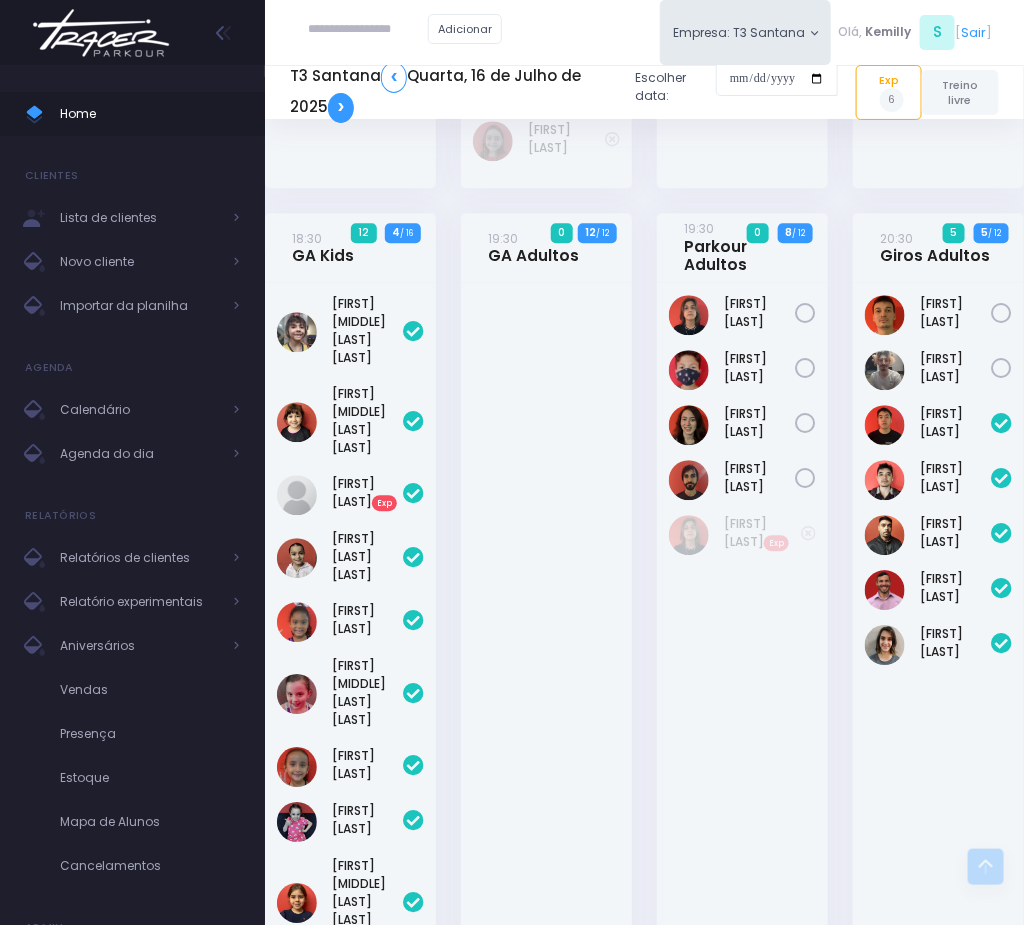 click on "❯" at bounding box center (341, 108) 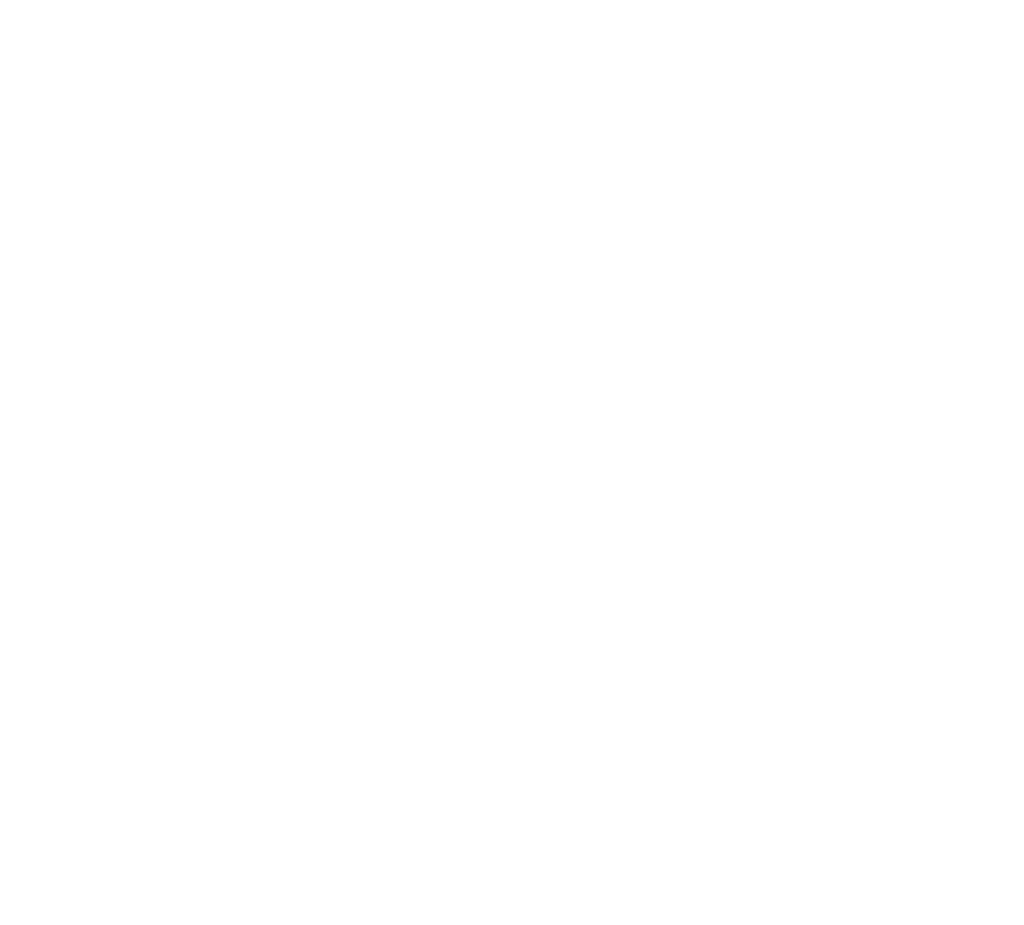scroll, scrollTop: 0, scrollLeft: 0, axis: both 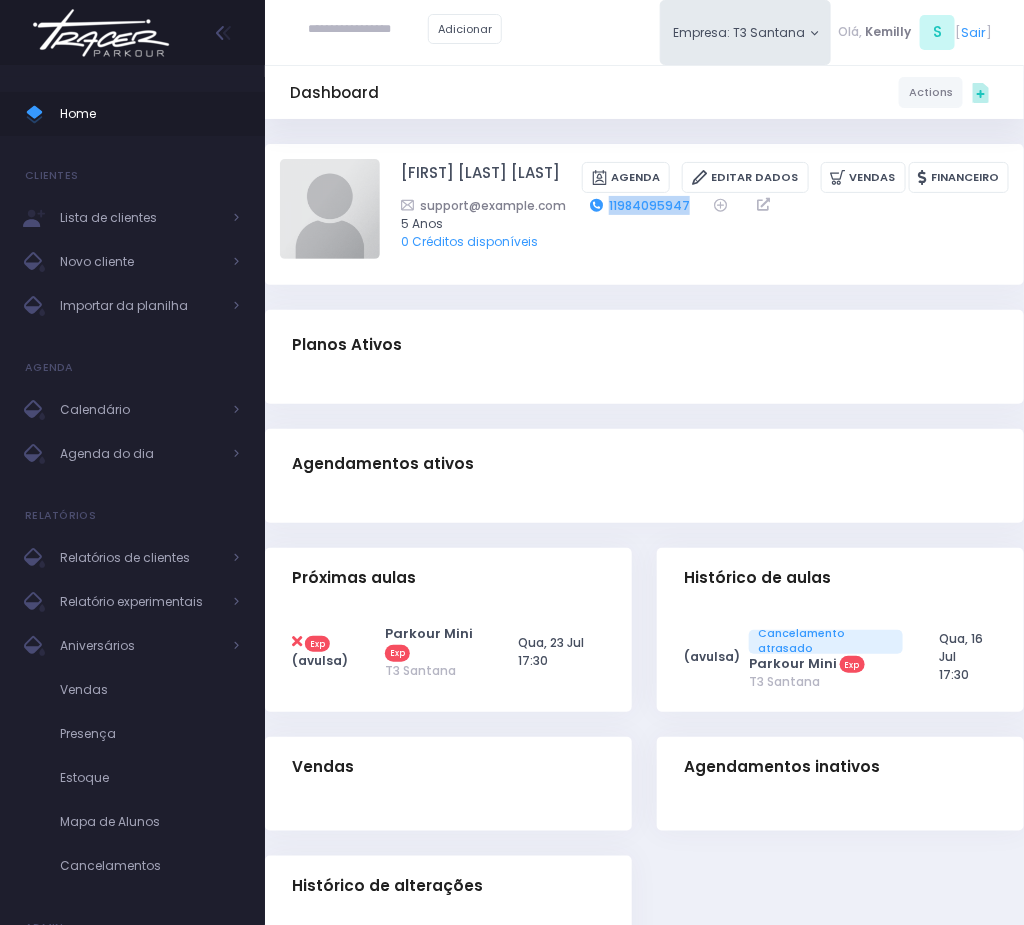 drag, startPoint x: 732, startPoint y: 222, endPoint x: 645, endPoint y: 222, distance: 87 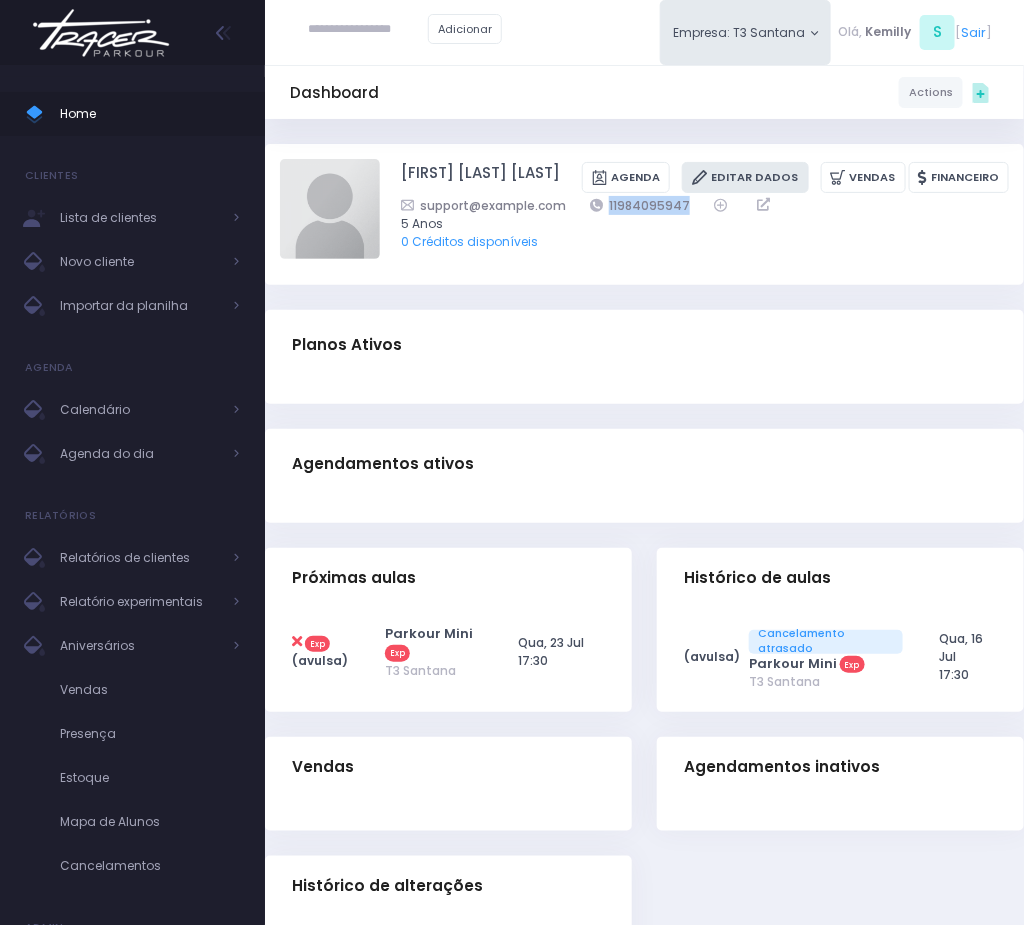 copy on "11984095947" 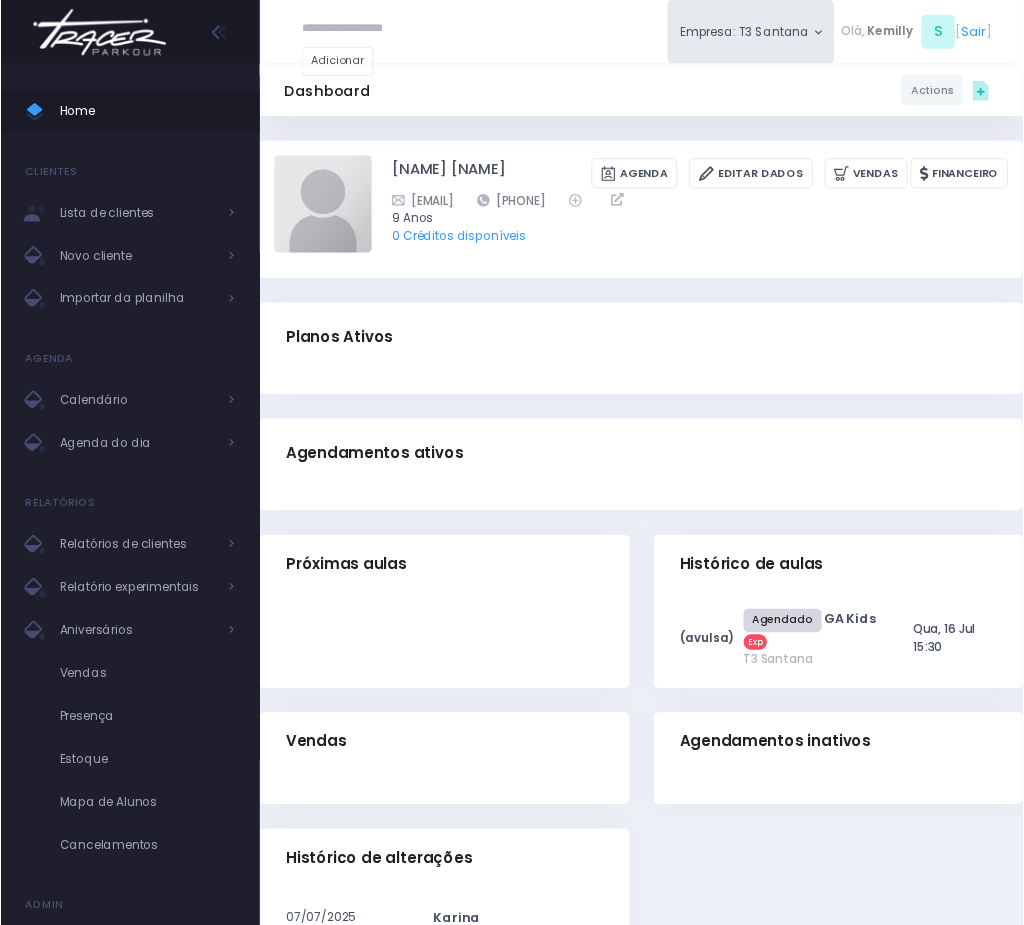 scroll, scrollTop: 0, scrollLeft: 0, axis: both 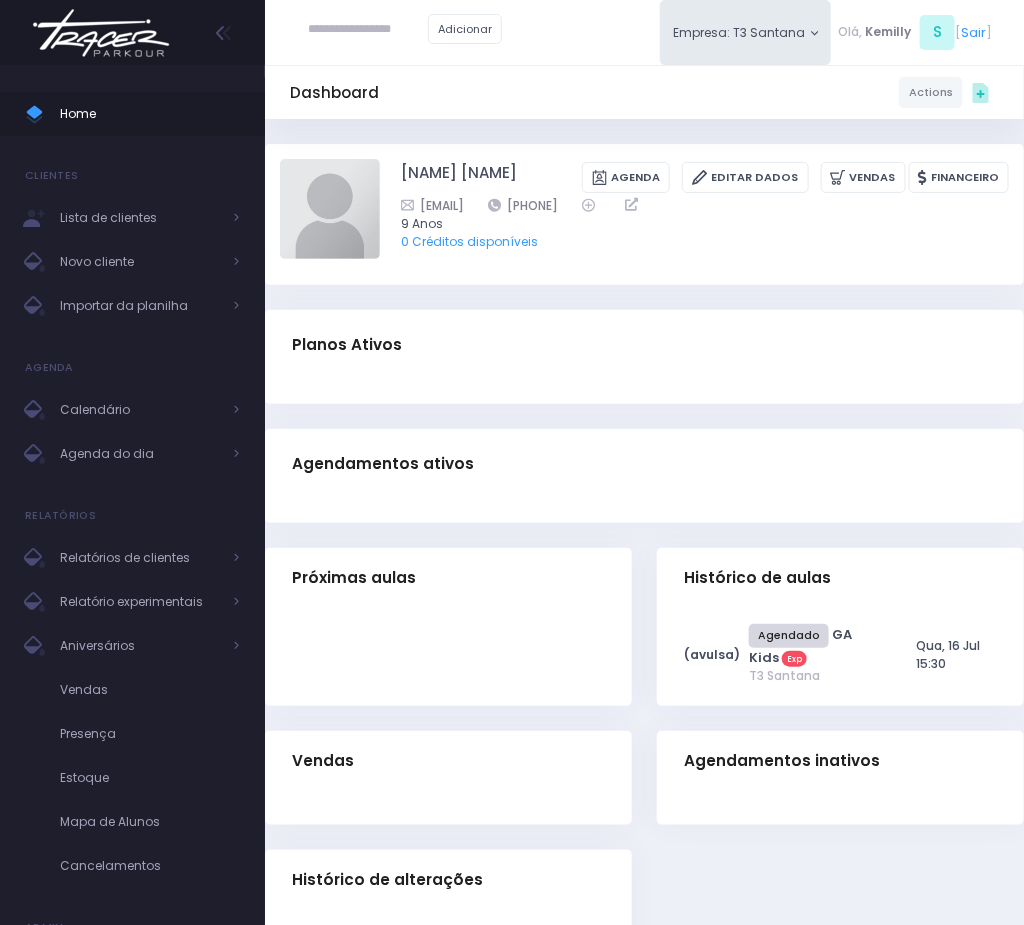 drag, startPoint x: 604, startPoint y: 210, endPoint x: 714, endPoint y: 208, distance: 110.01818 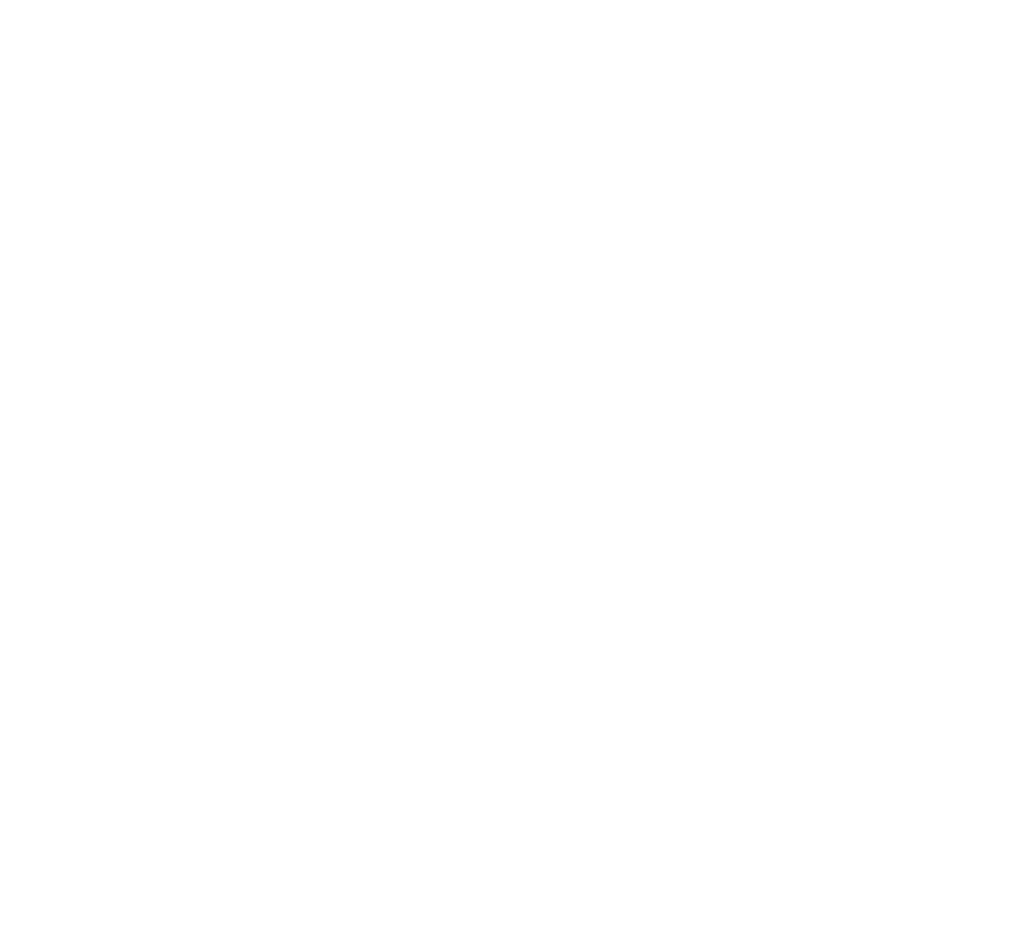 scroll, scrollTop: 0, scrollLeft: 0, axis: both 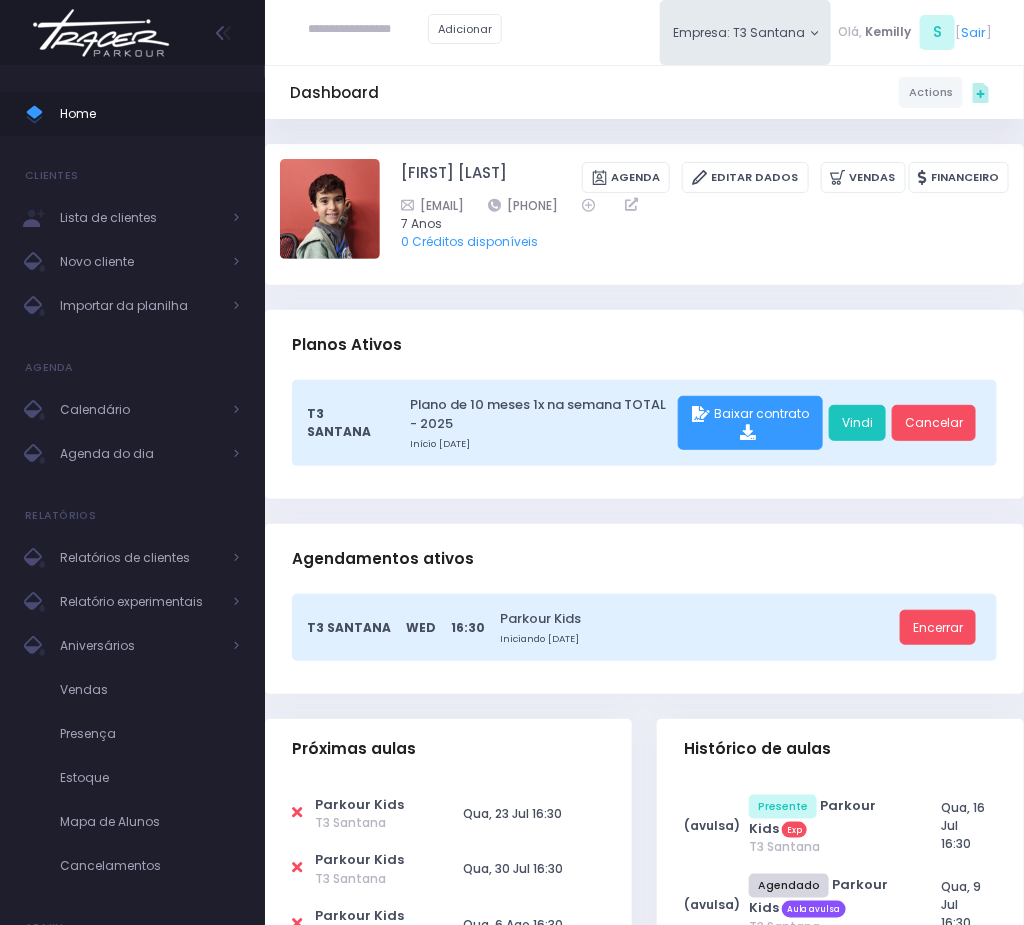 drag, startPoint x: 577, startPoint y: 199, endPoint x: 700, endPoint y: 202, distance: 123.03658 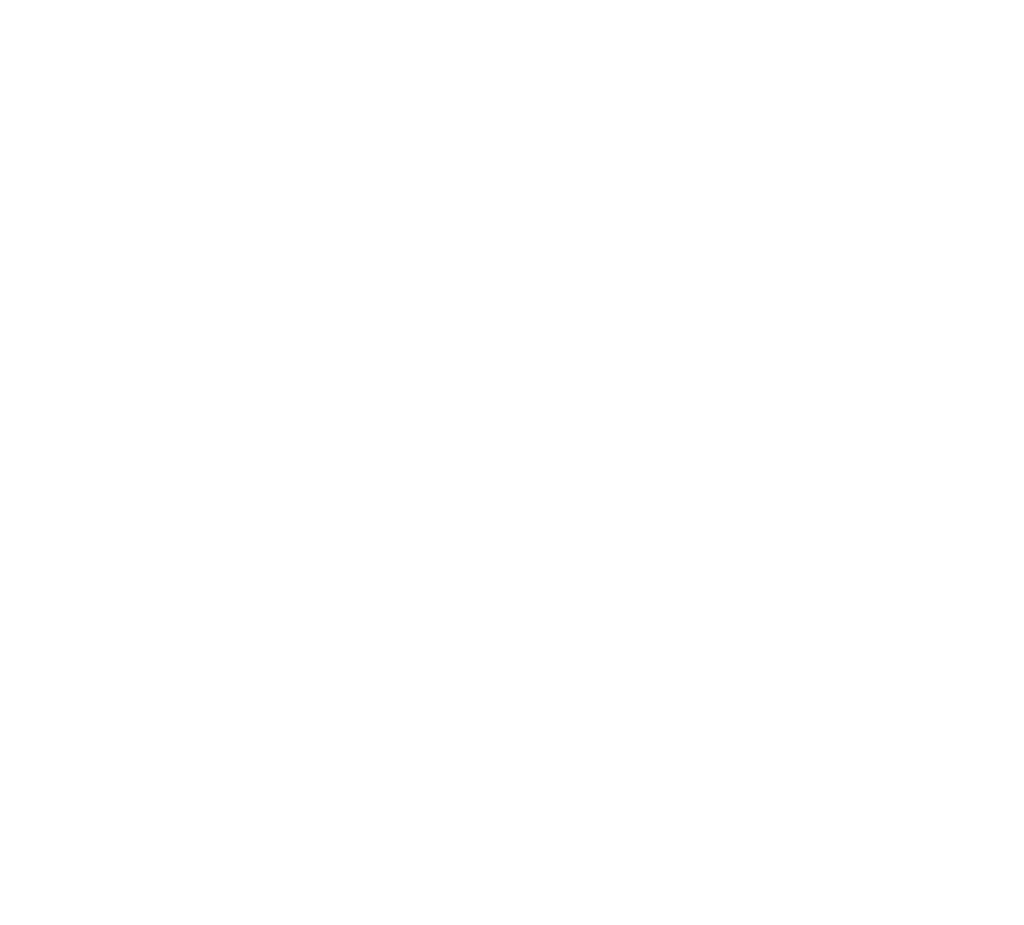 scroll, scrollTop: 0, scrollLeft: 0, axis: both 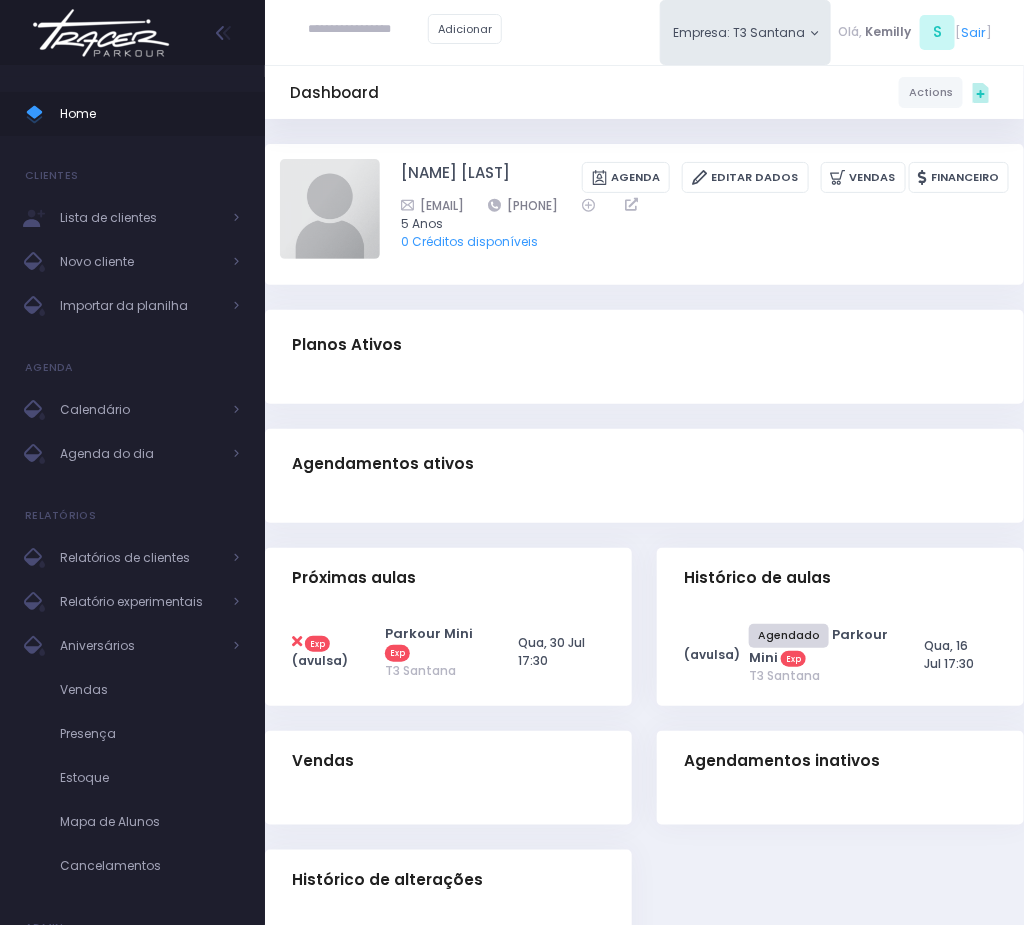 drag, startPoint x: 579, startPoint y: 202, endPoint x: 684, endPoint y: 208, distance: 105.17129 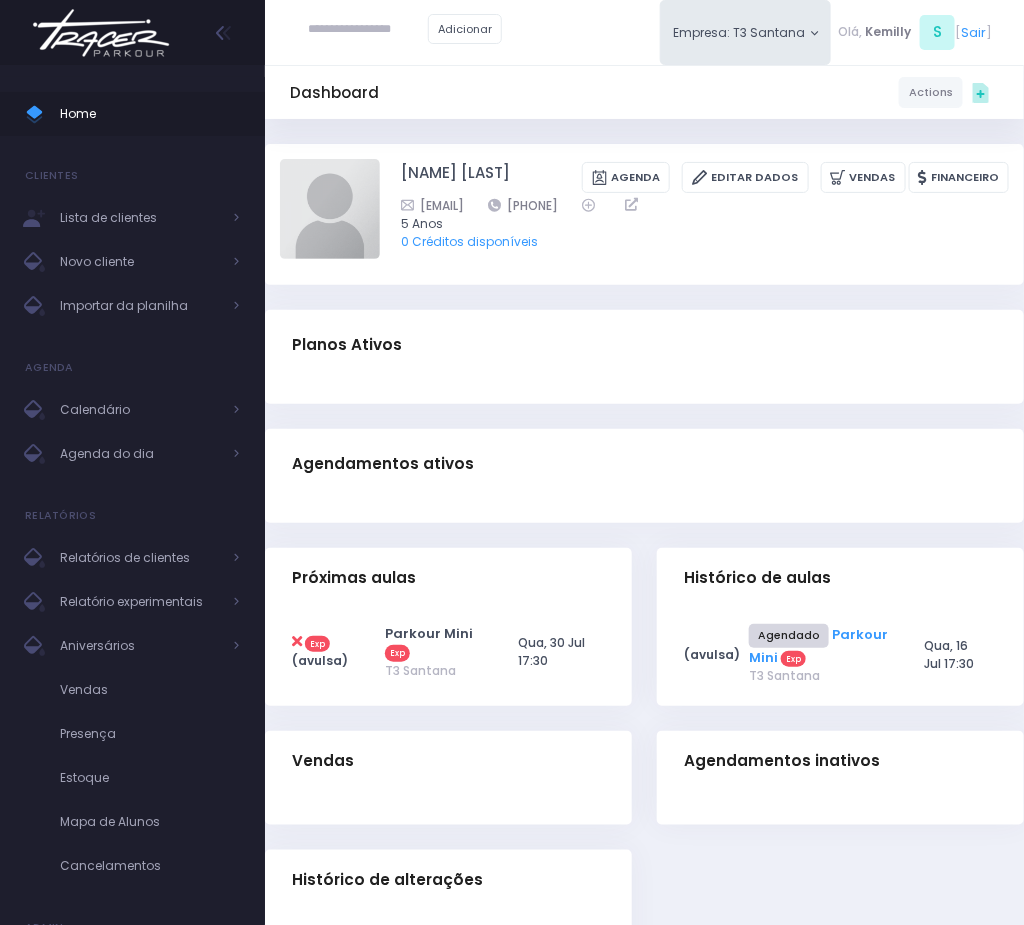 click on "Parkour Mini" at bounding box center [818, 646] 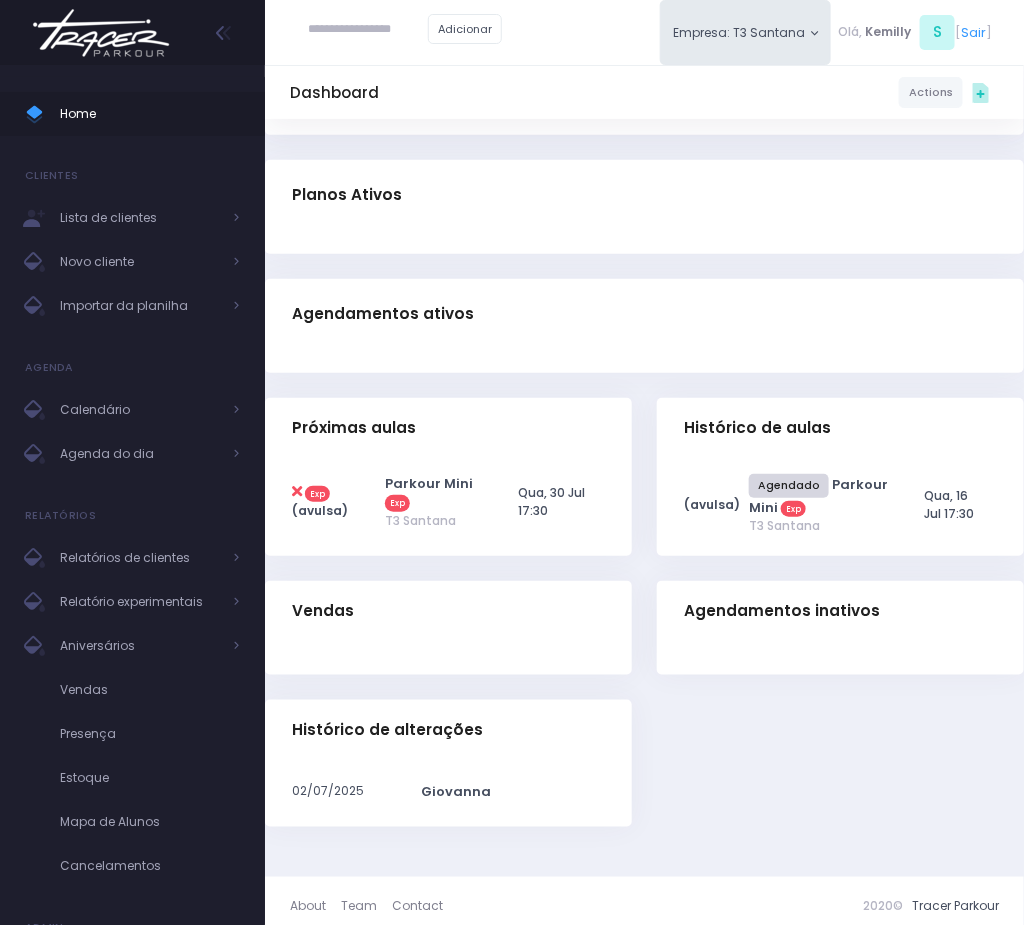 scroll, scrollTop: 0, scrollLeft: 0, axis: both 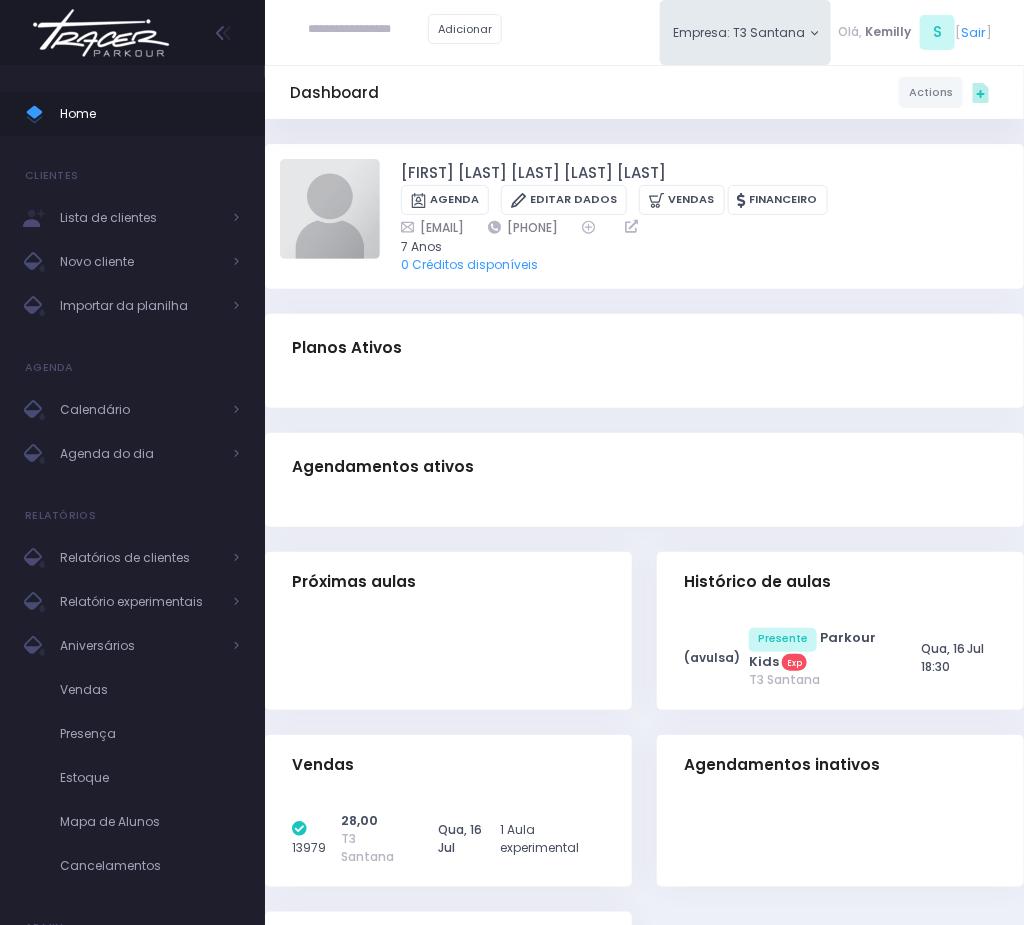 drag, startPoint x: 612, startPoint y: 222, endPoint x: 723, endPoint y: 228, distance: 111.16204 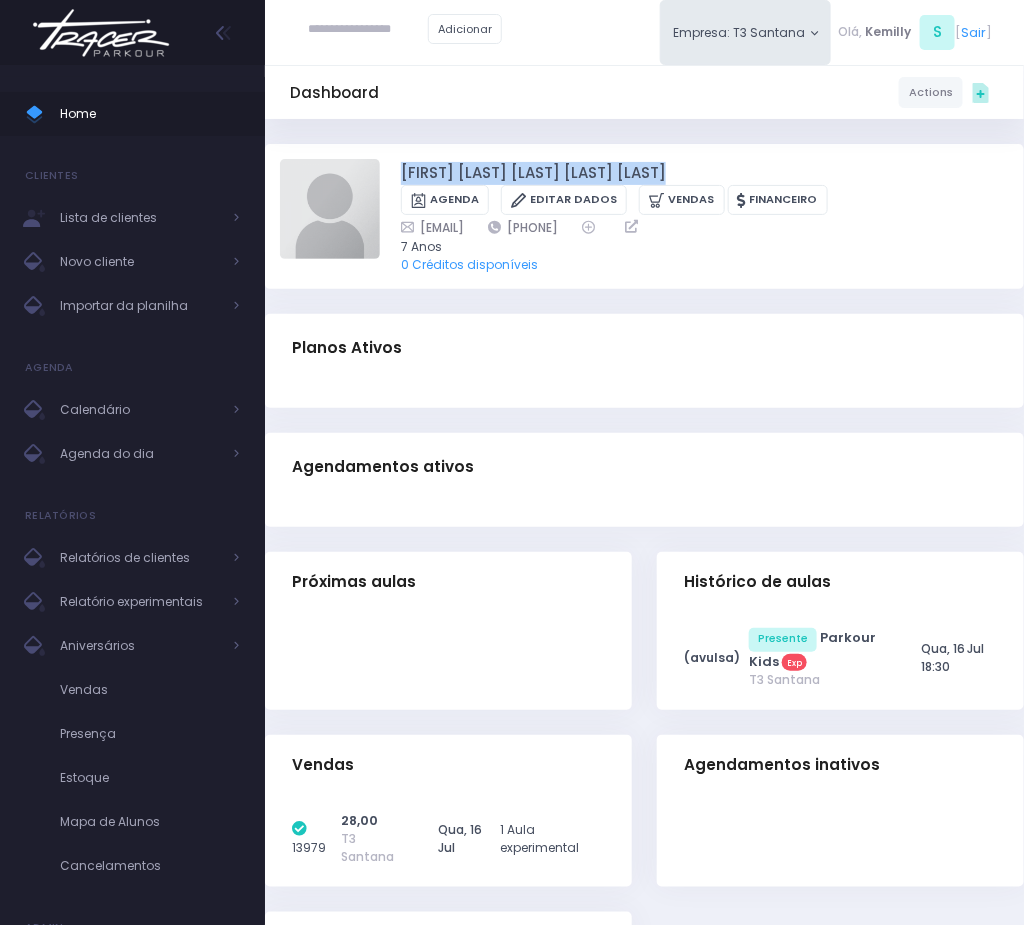 drag, startPoint x: 391, startPoint y: 162, endPoint x: 717, endPoint y: 171, distance: 326.1242 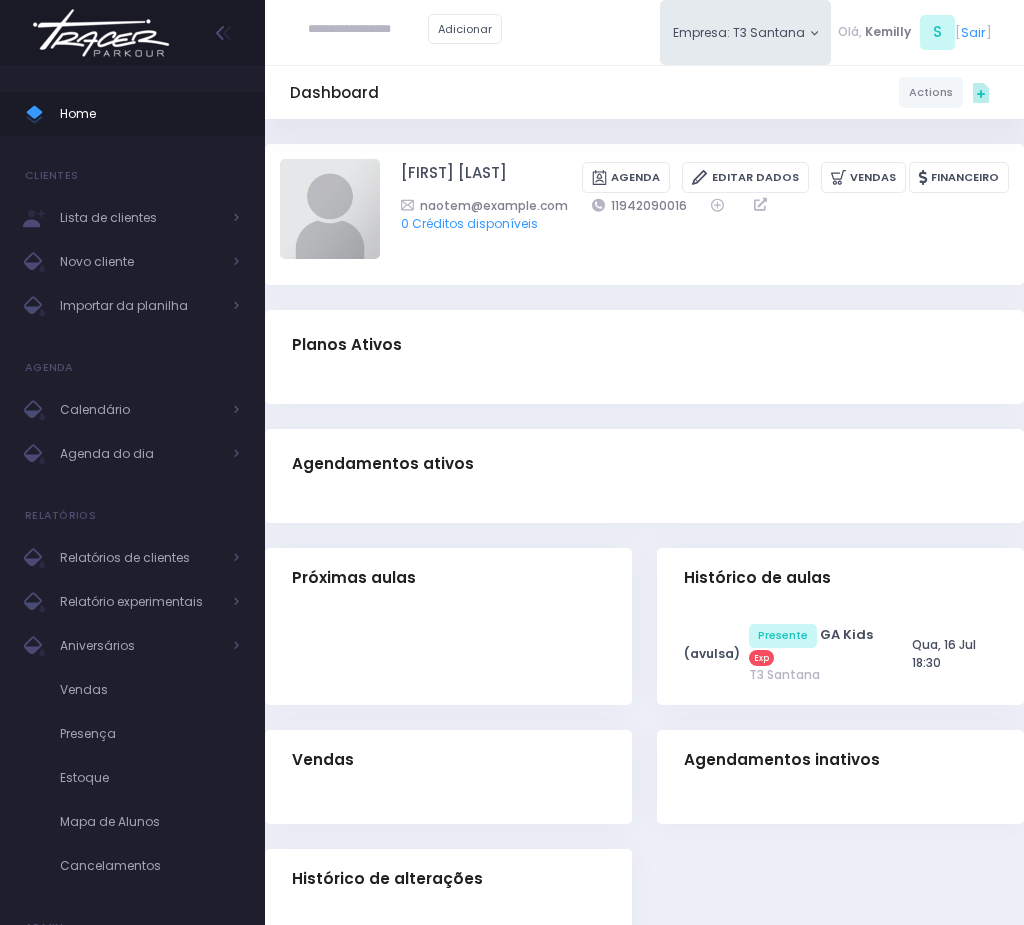 scroll, scrollTop: 0, scrollLeft: 0, axis: both 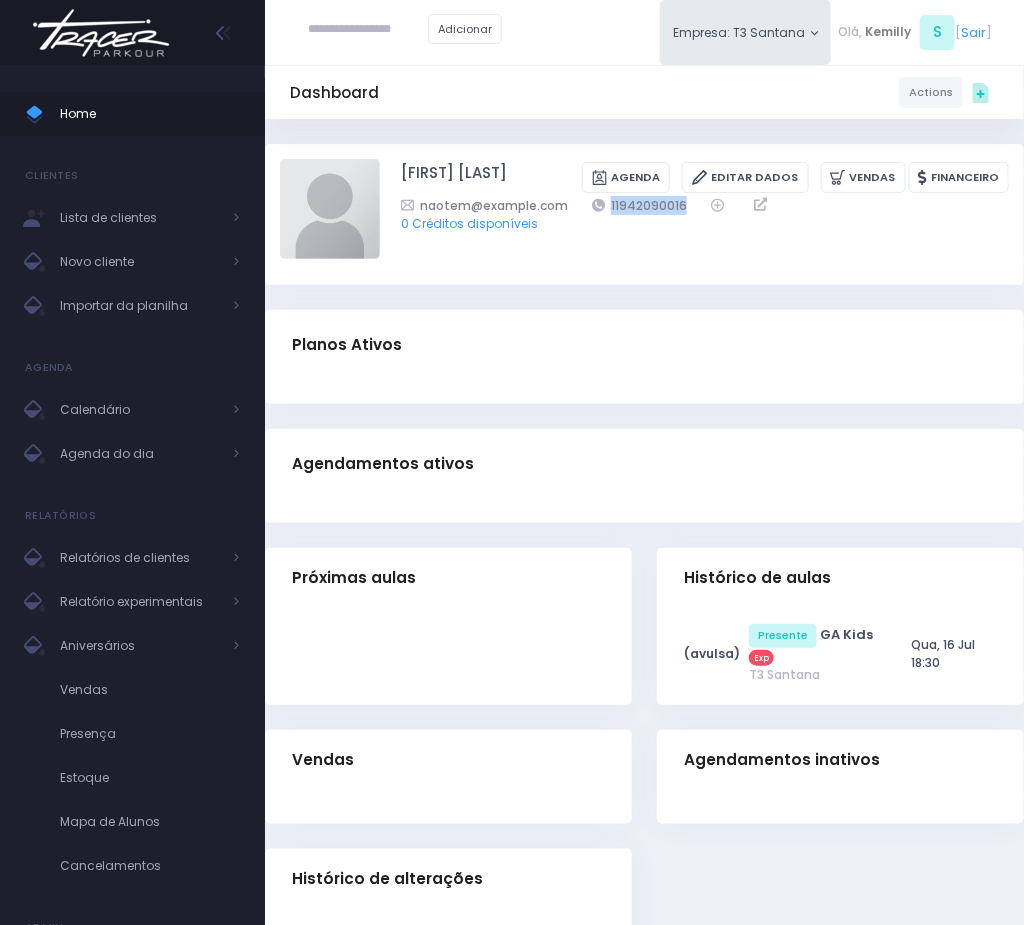 drag, startPoint x: 562, startPoint y: 199, endPoint x: 664, endPoint y: 211, distance: 102.70345 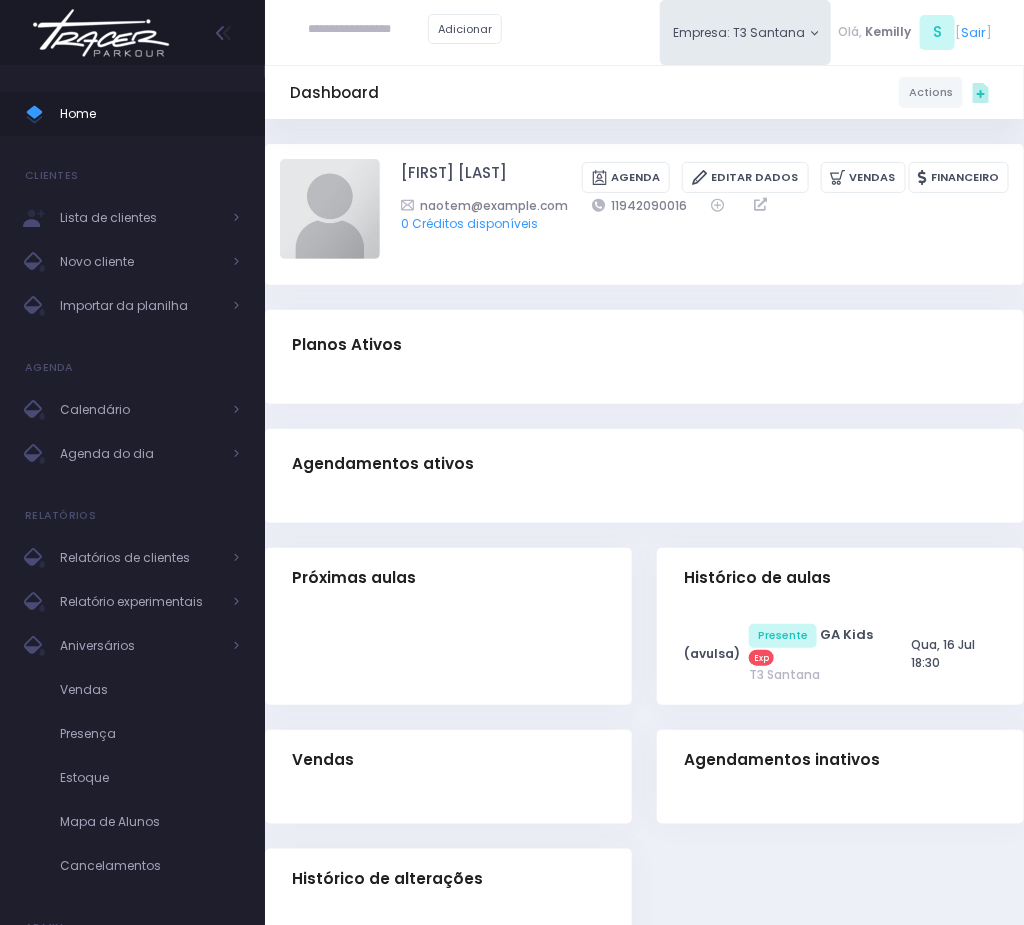 click on "Agendamentos ativos" at bounding box center (644, 464) 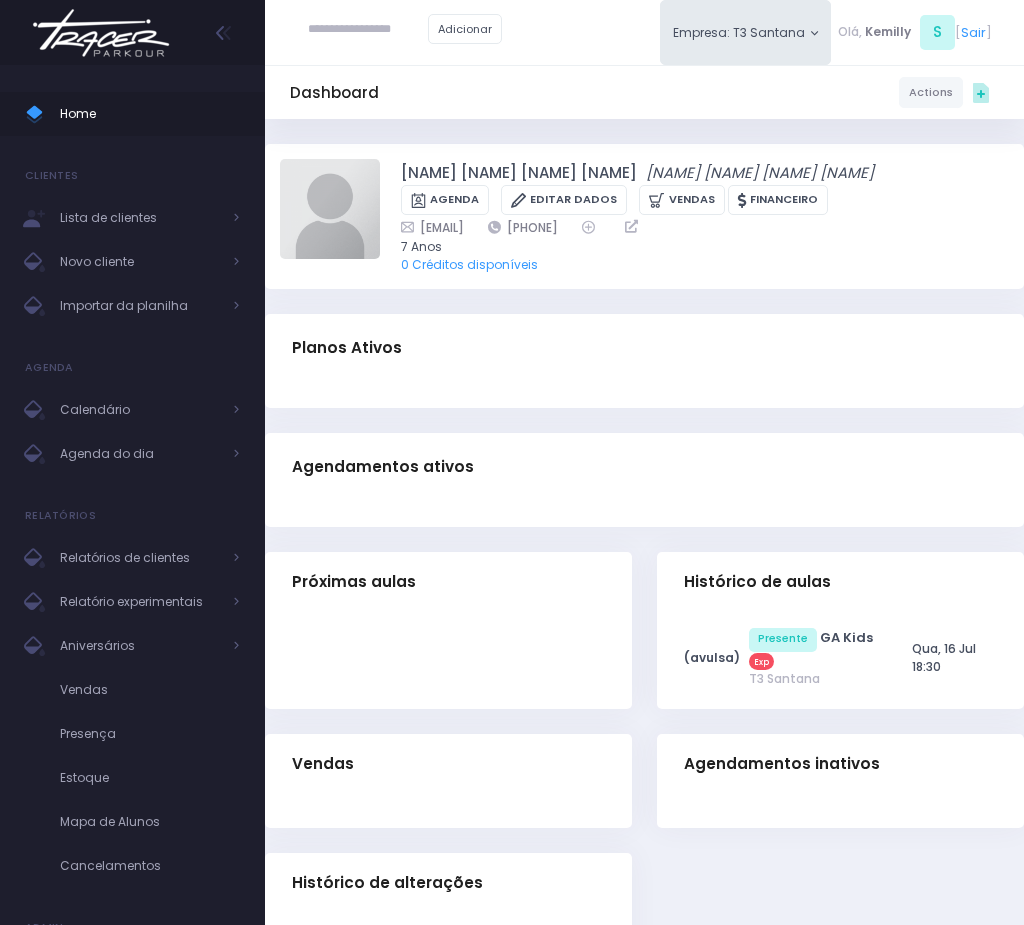 scroll, scrollTop: 0, scrollLeft: 0, axis: both 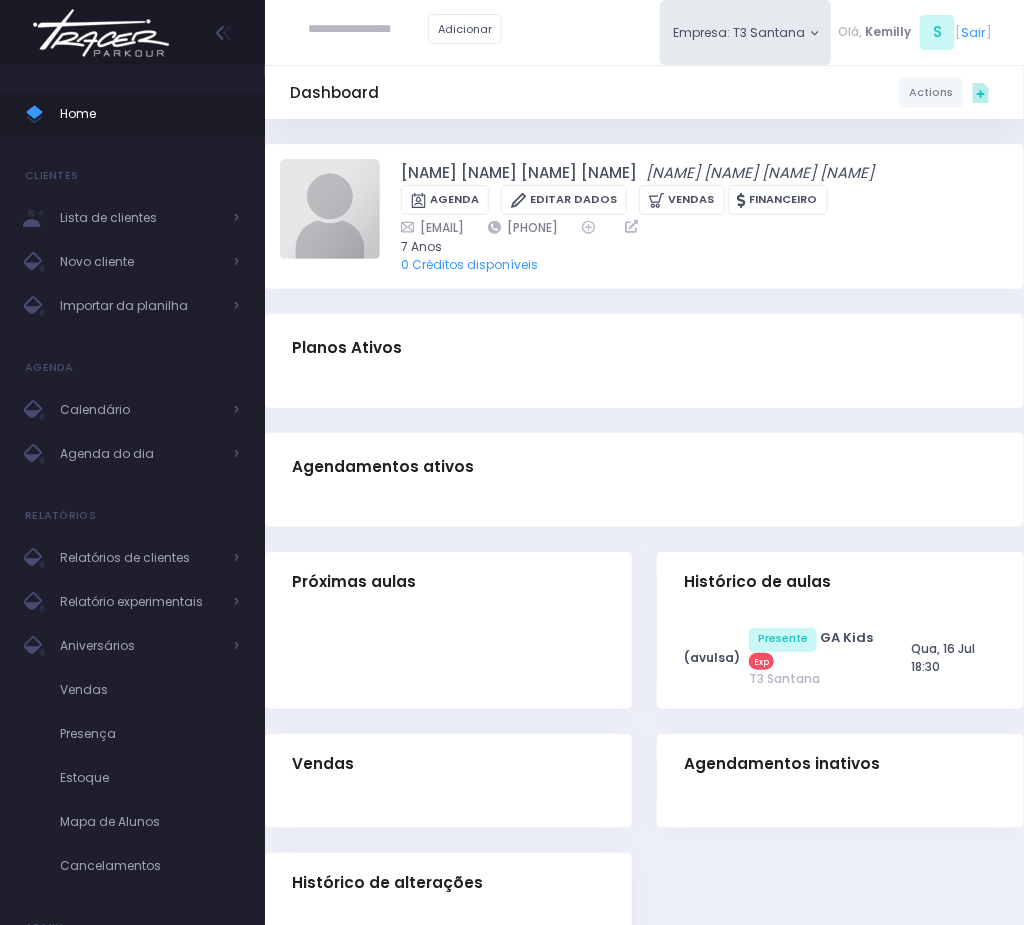 drag, startPoint x: 564, startPoint y: 225, endPoint x: 664, endPoint y: 226, distance: 100.005 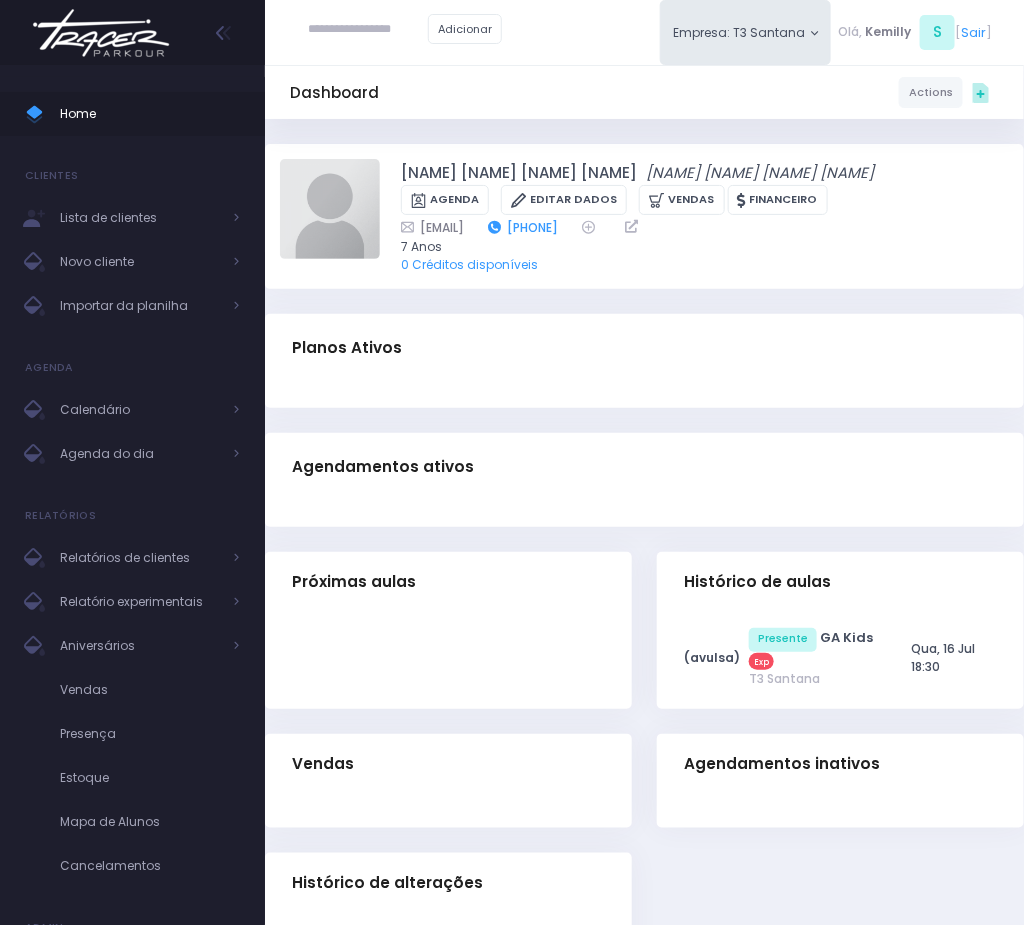 copy on "11982512679" 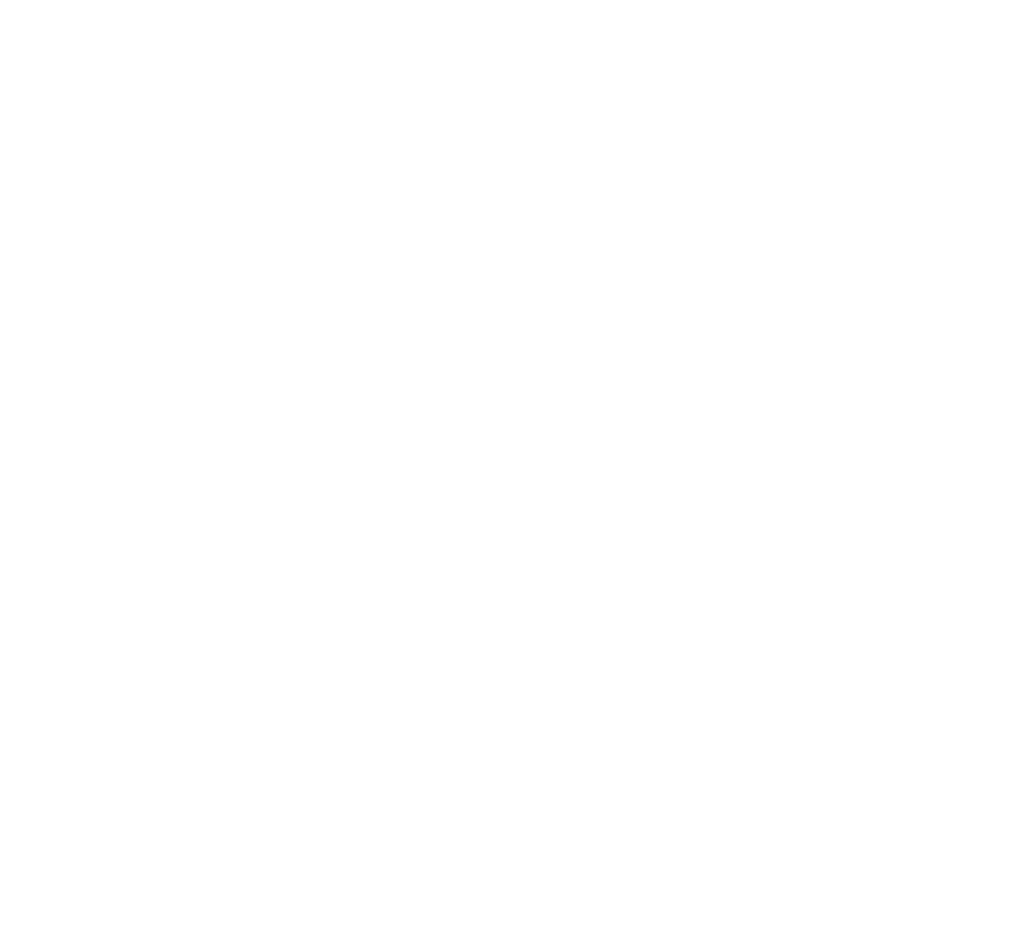 scroll, scrollTop: 0, scrollLeft: 0, axis: both 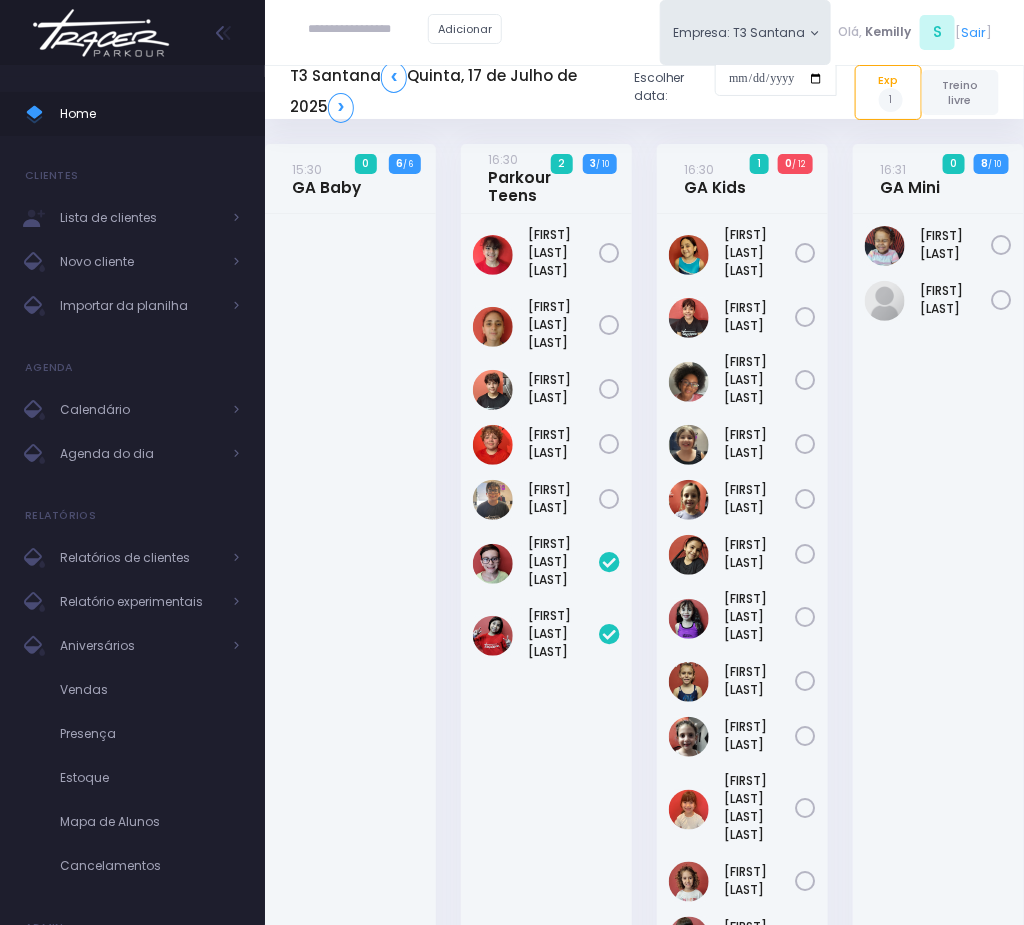 click on "Malu Souza" at bounding box center [938, 599] 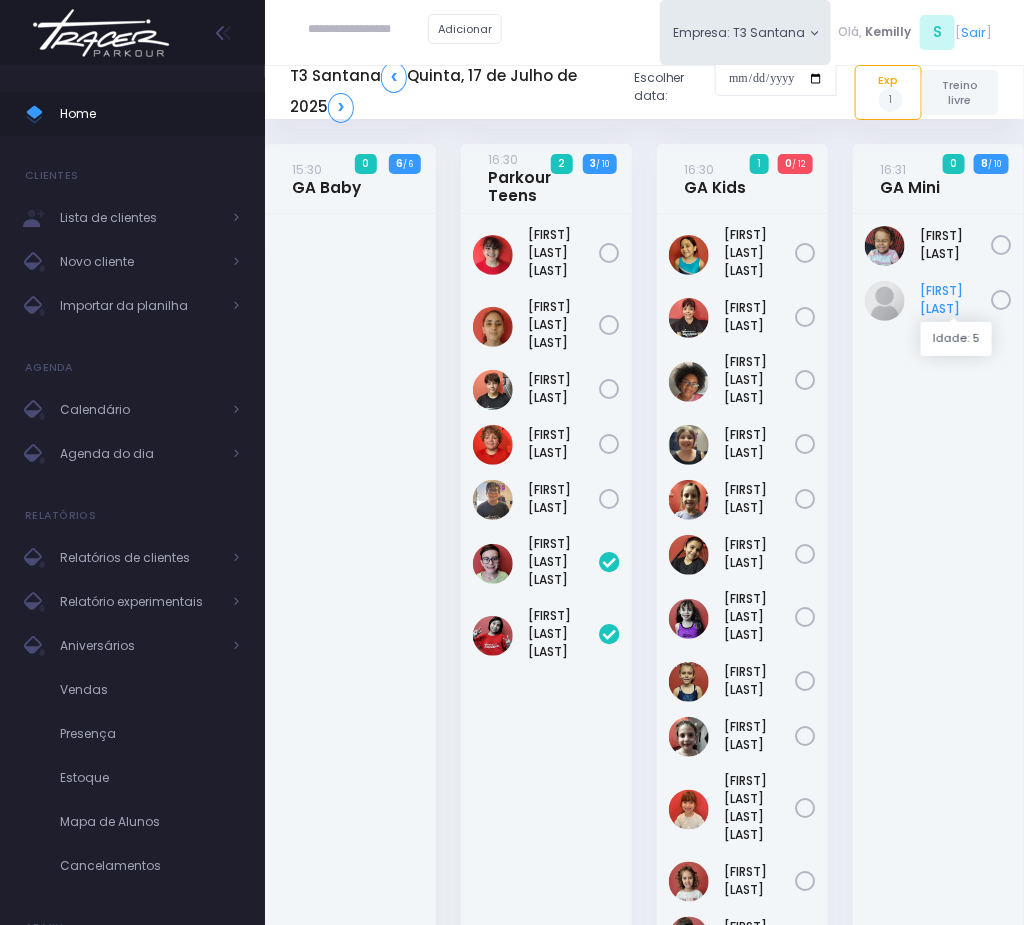click on "Maria Helena" at bounding box center [955, 300] 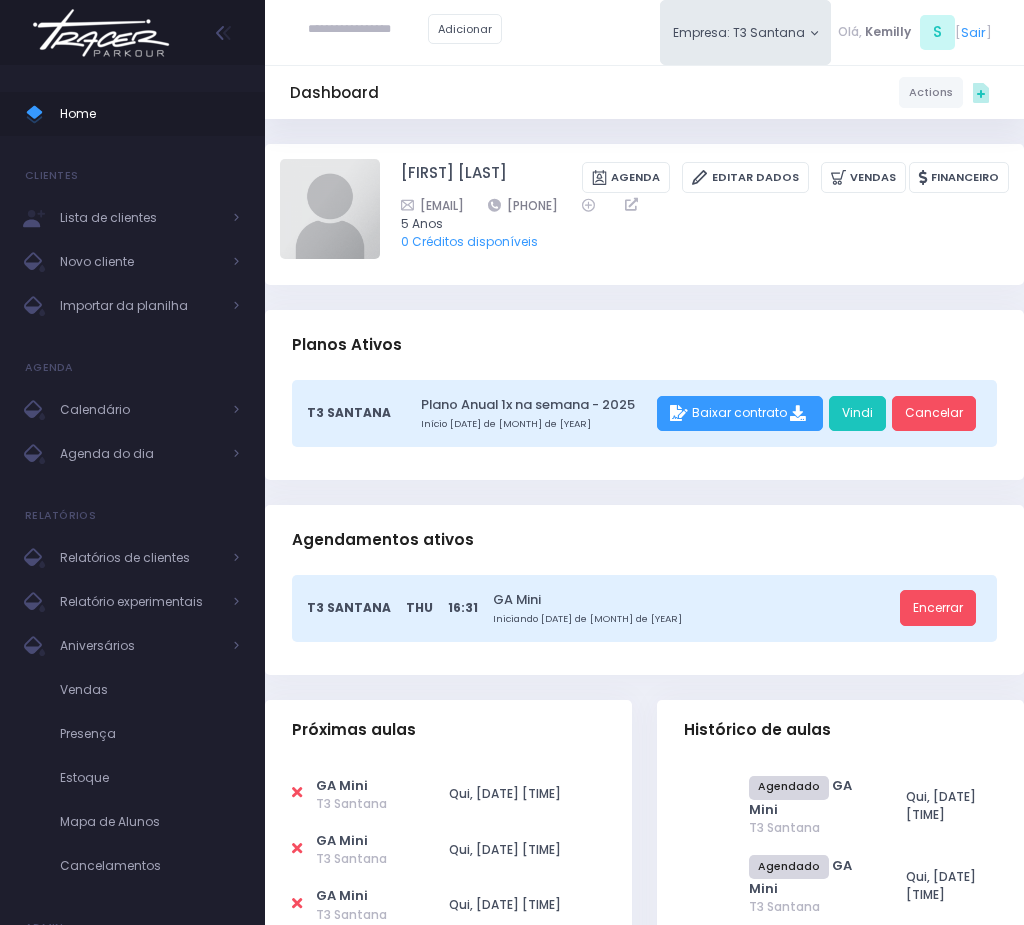 scroll, scrollTop: 0, scrollLeft: 0, axis: both 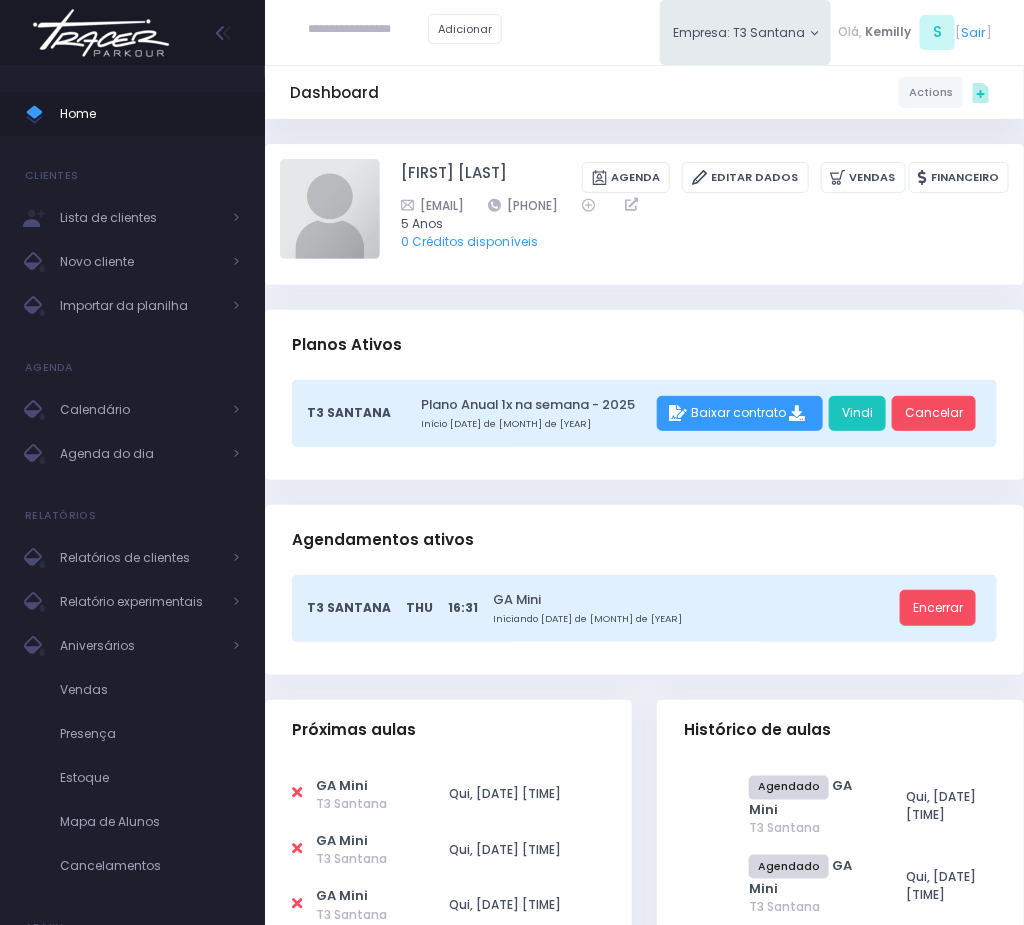 drag, startPoint x: 615, startPoint y: 225, endPoint x: 711, endPoint y: 232, distance: 96.25487 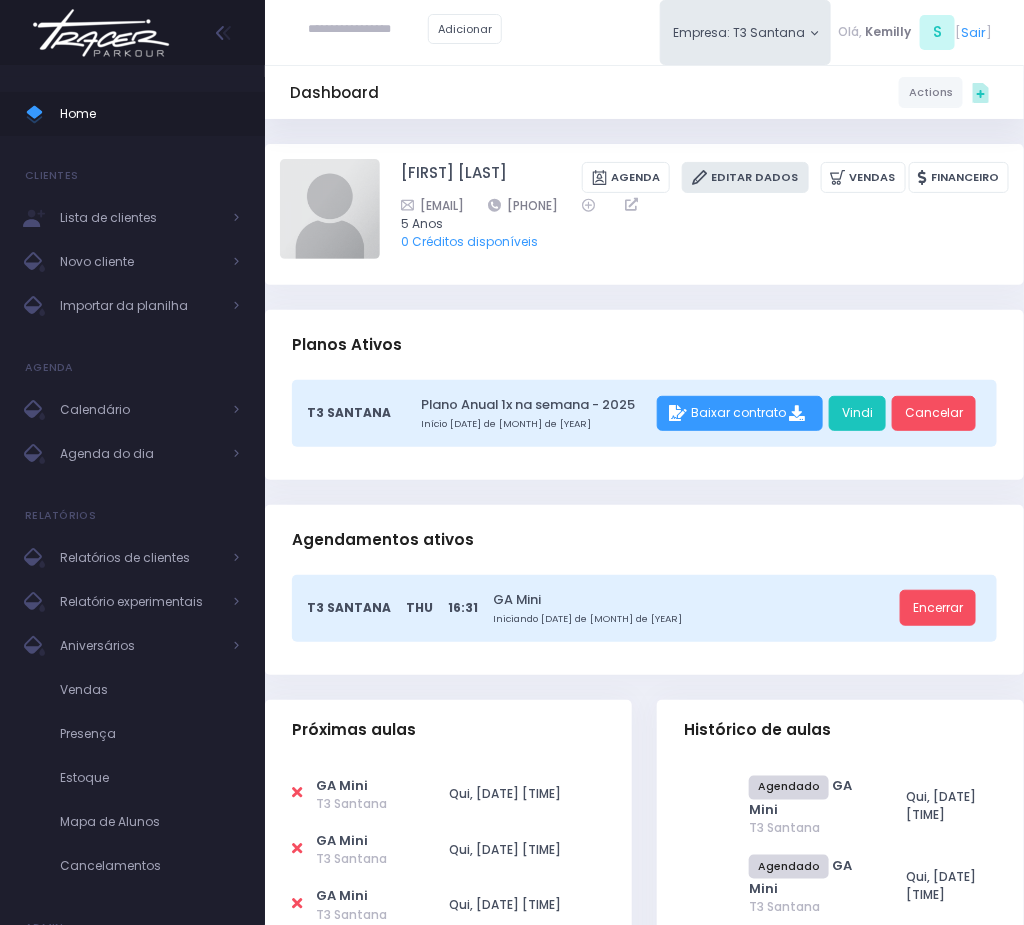 click on "Editar Dados" at bounding box center (745, 177) 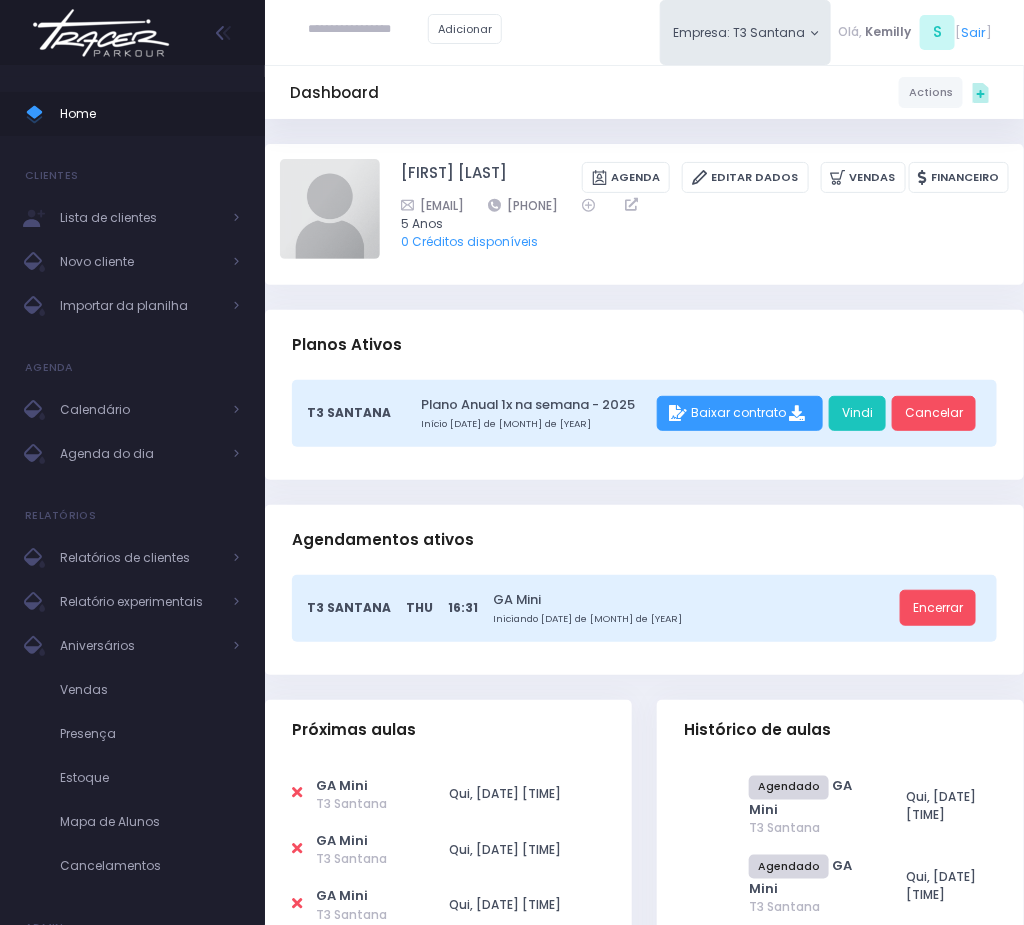 drag, startPoint x: 706, startPoint y: 267, endPoint x: 717, endPoint y: 244, distance: 25.495098 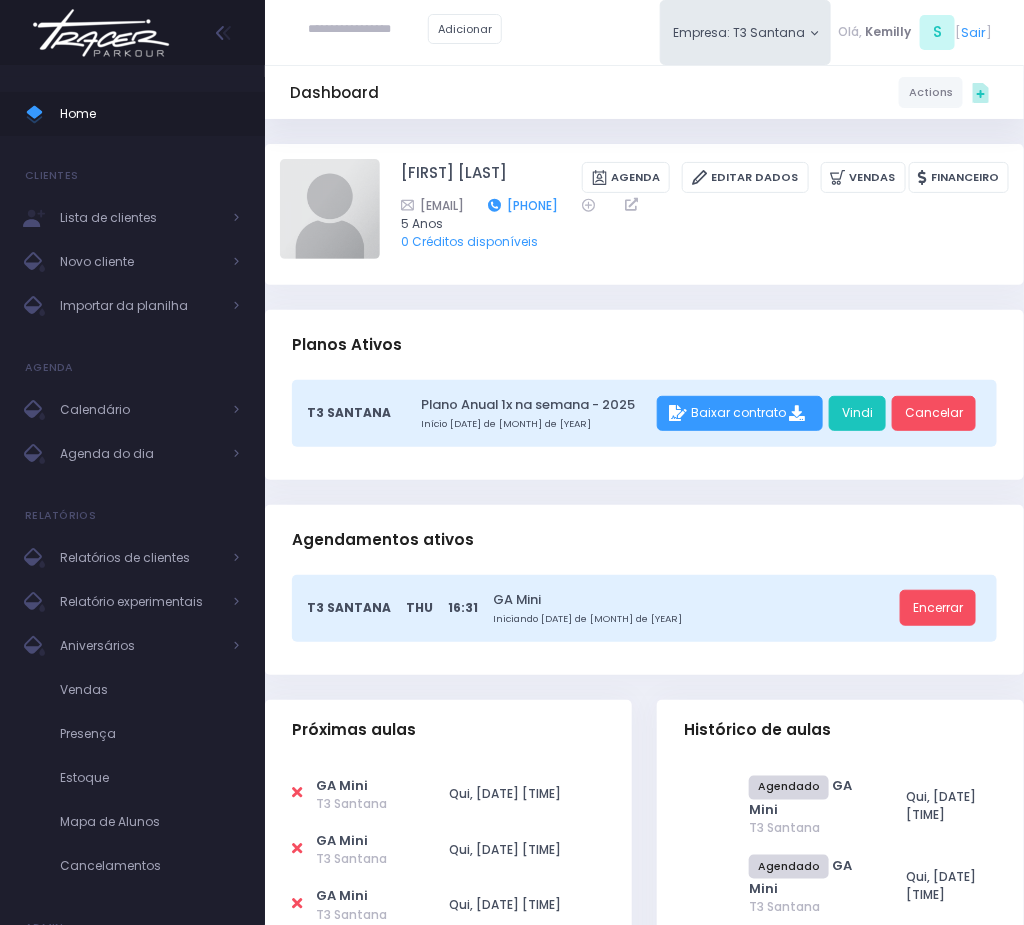 drag, startPoint x: 720, startPoint y: 228, endPoint x: 628, endPoint y: 226, distance: 92.021736 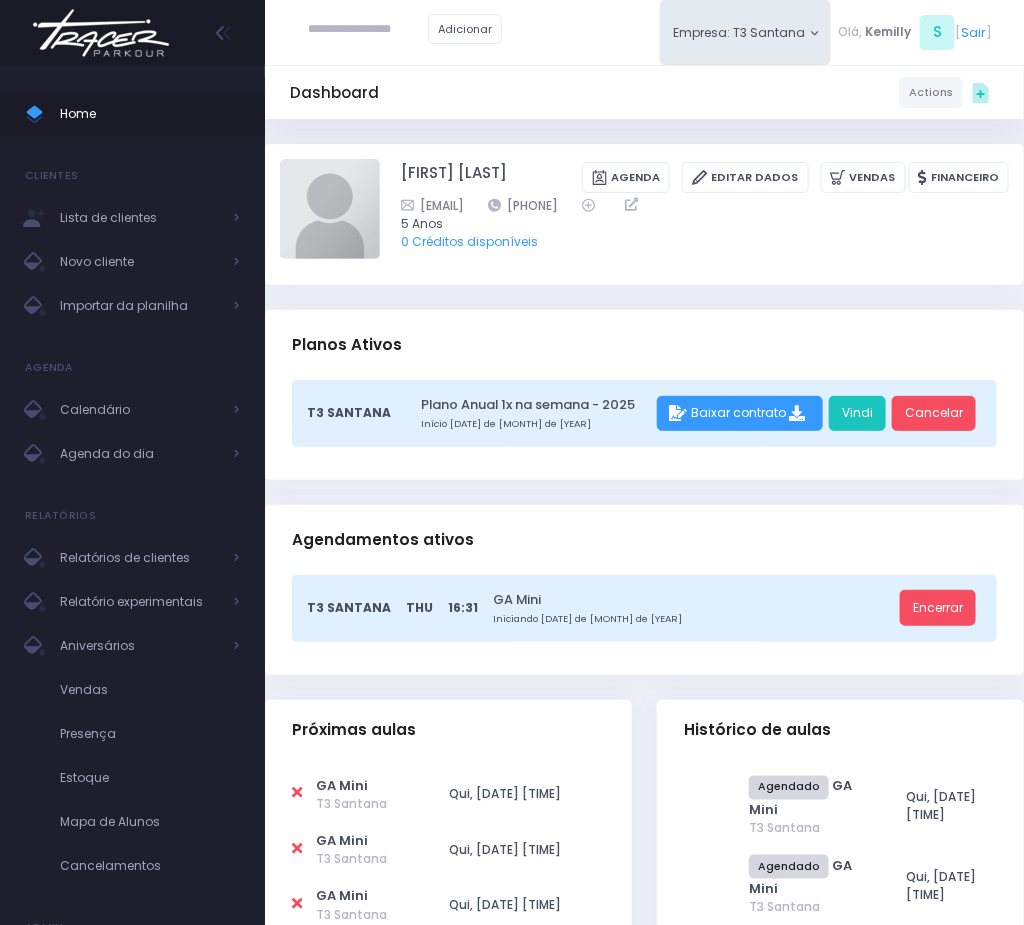 copy on "[PHONE]" 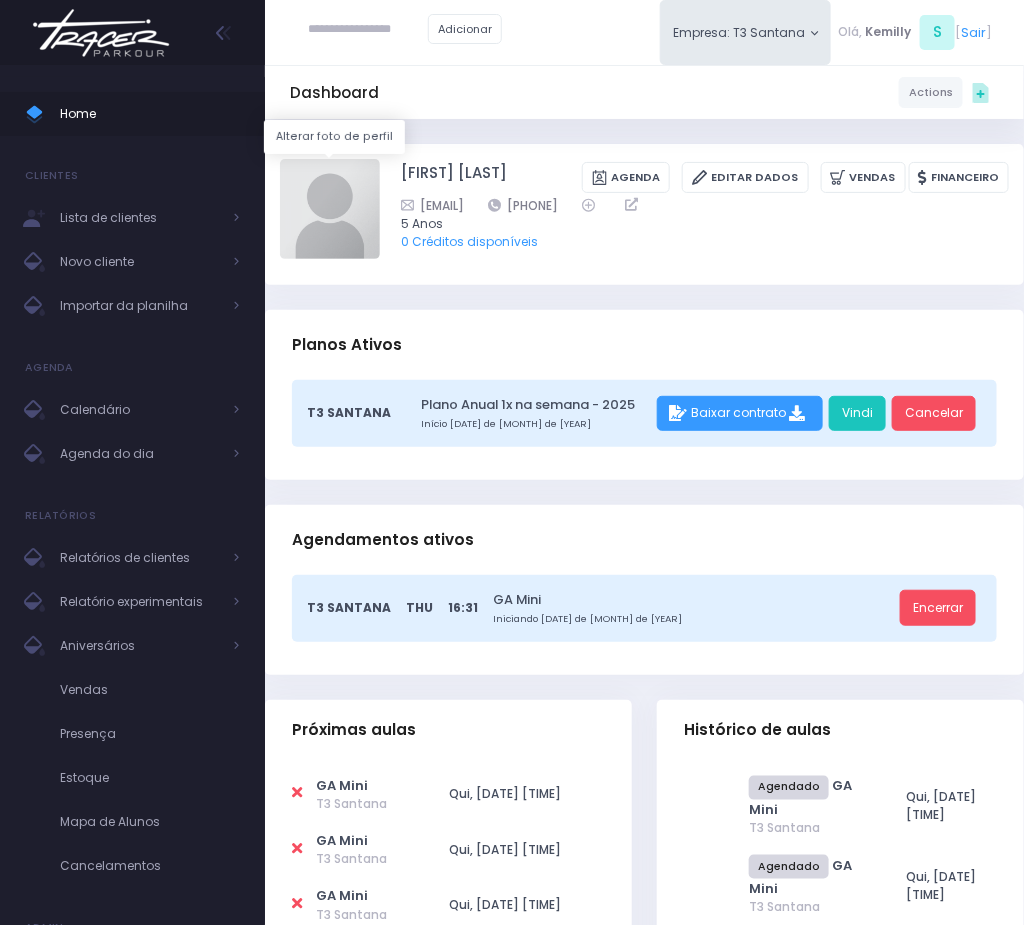 click at bounding box center [330, 209] 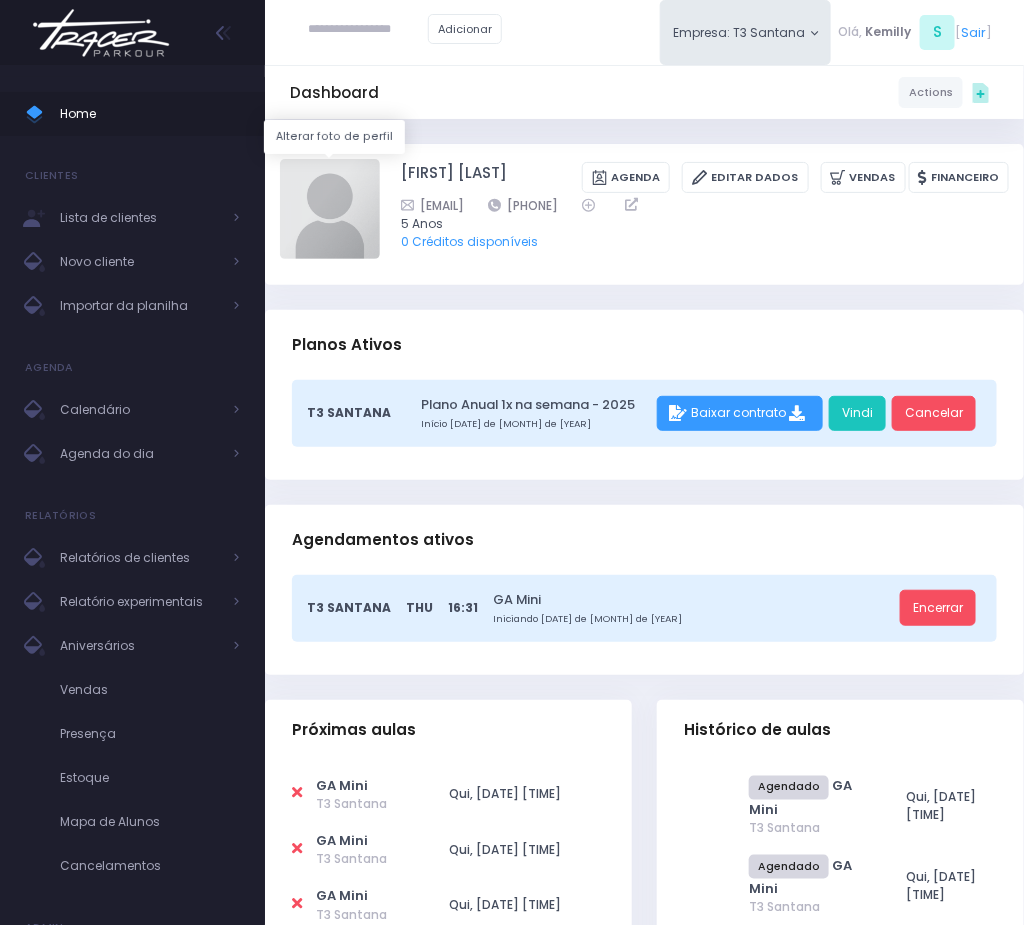 type on "**********" 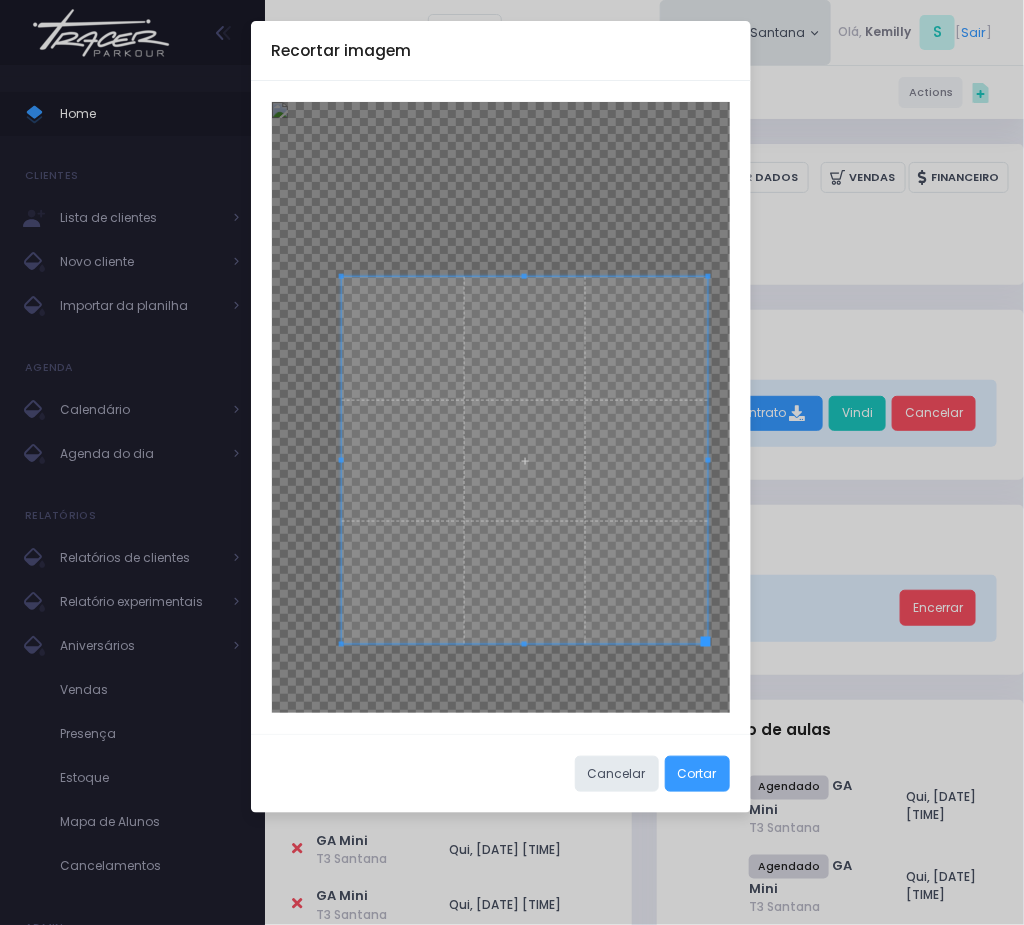 click at bounding box center [524, 460] 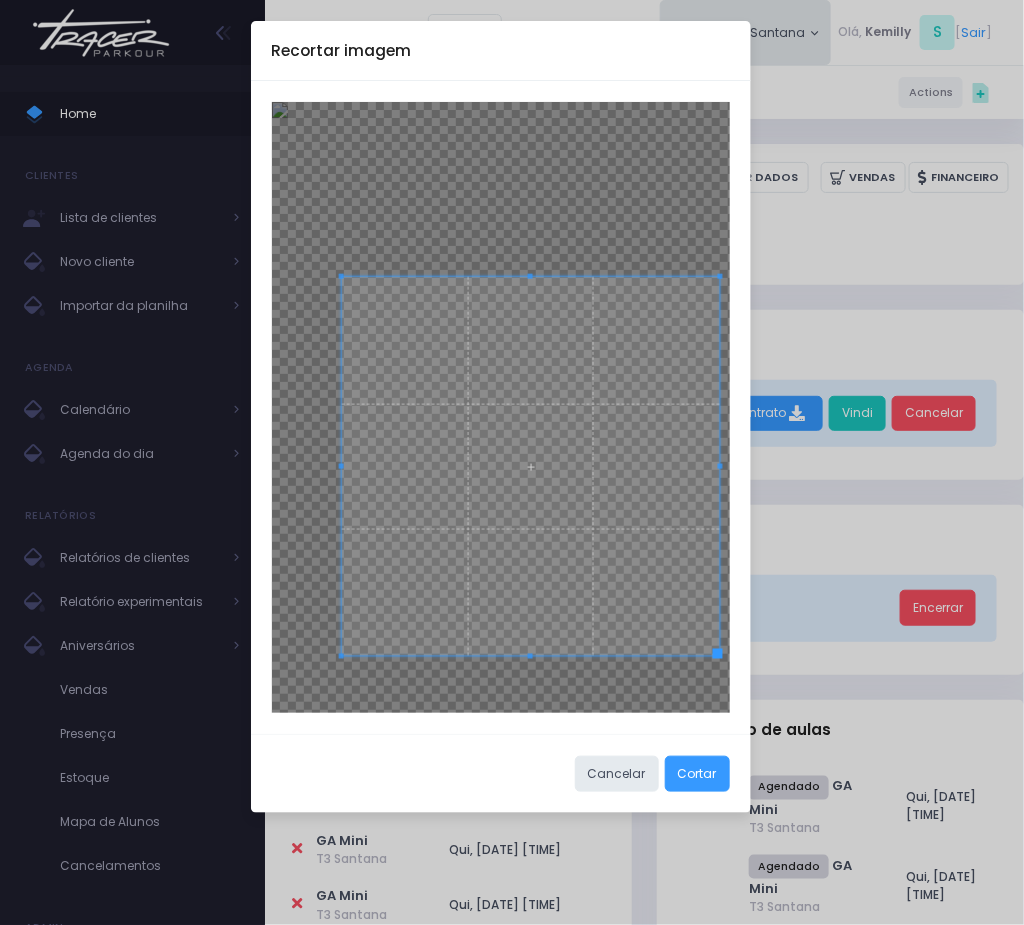 click at bounding box center [718, 654] 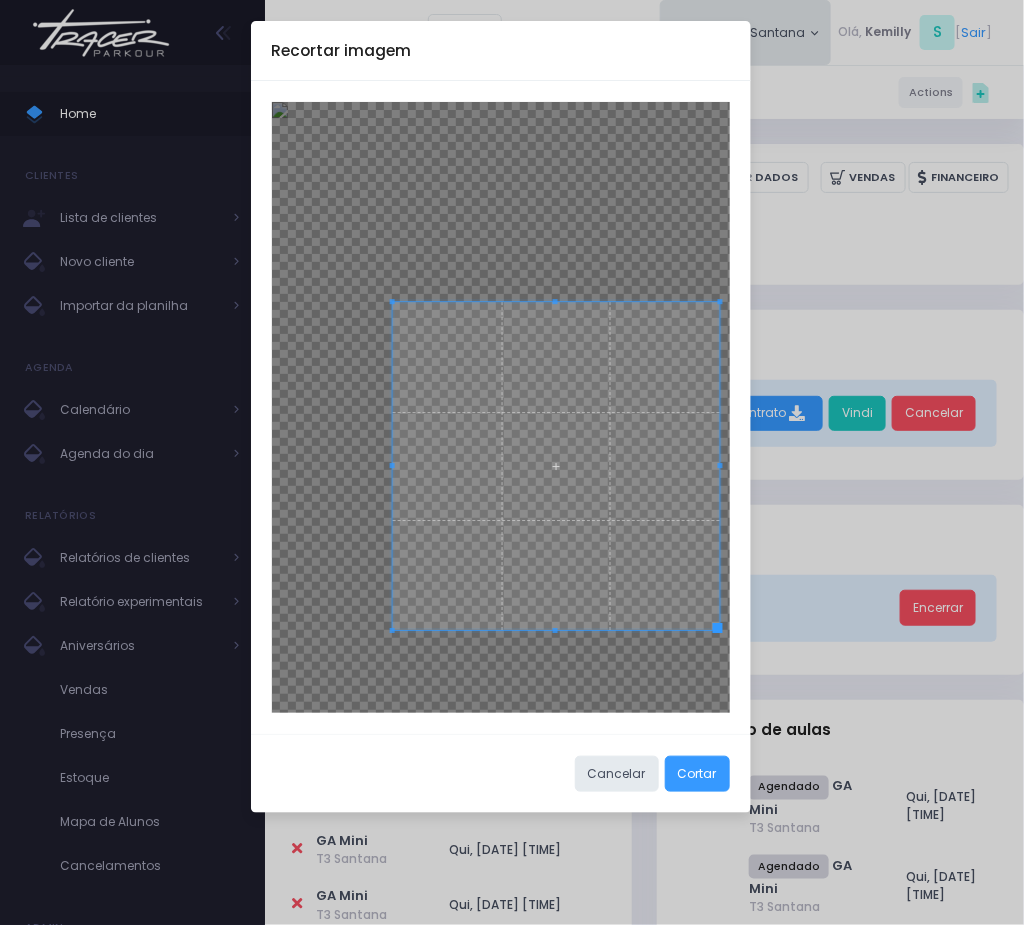 click at bounding box center [391, 466] 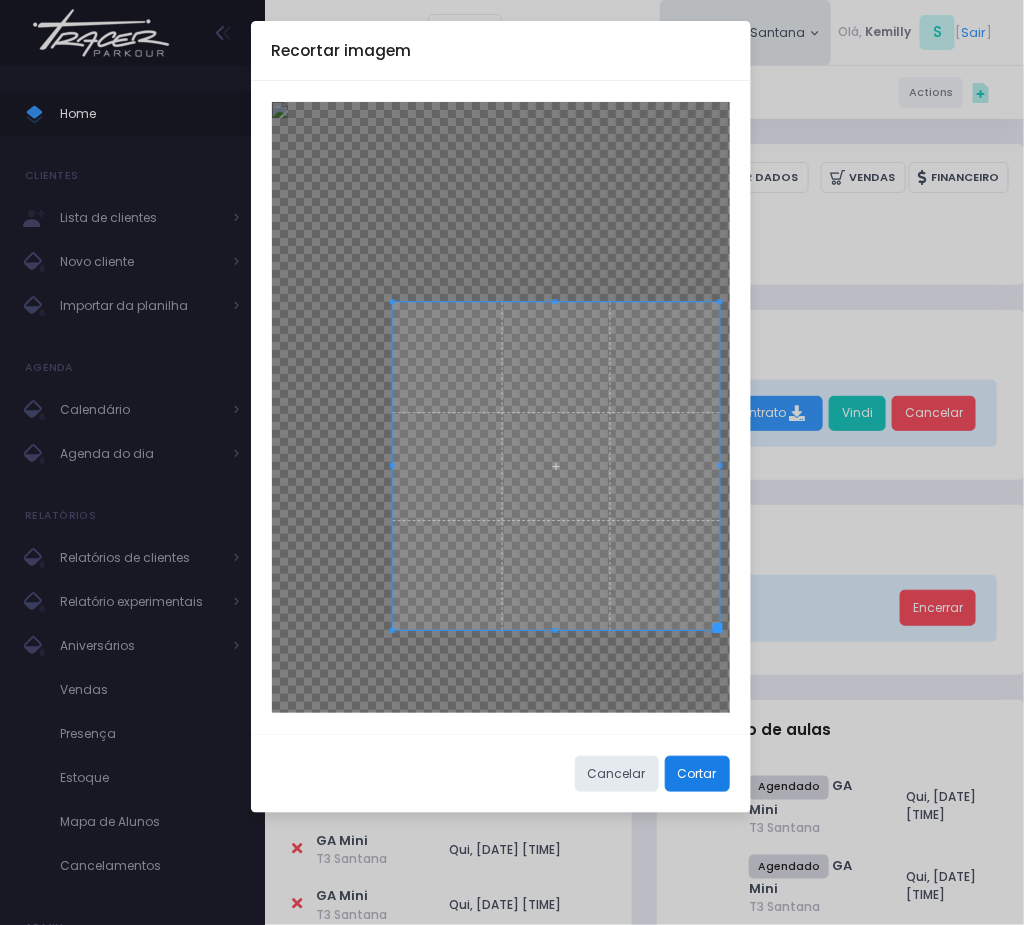 click on "Cortar" at bounding box center [697, 774] 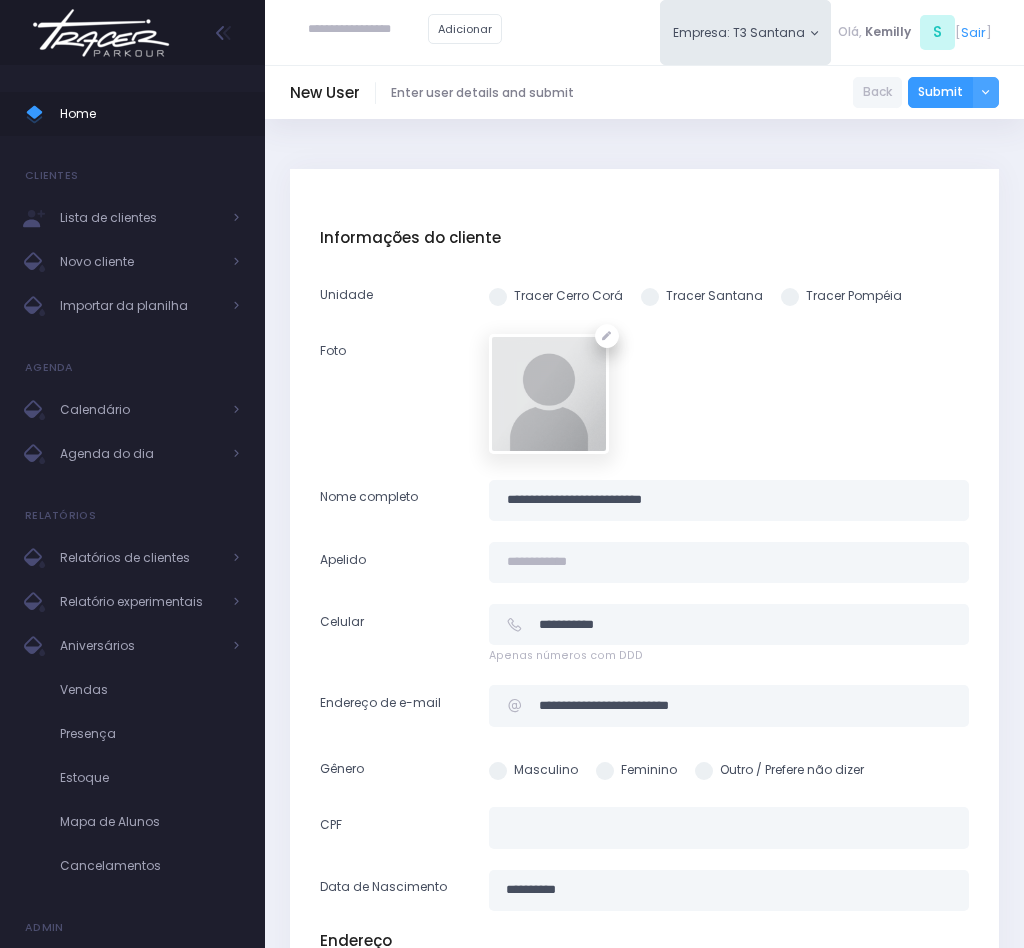 scroll, scrollTop: 0, scrollLeft: 0, axis: both 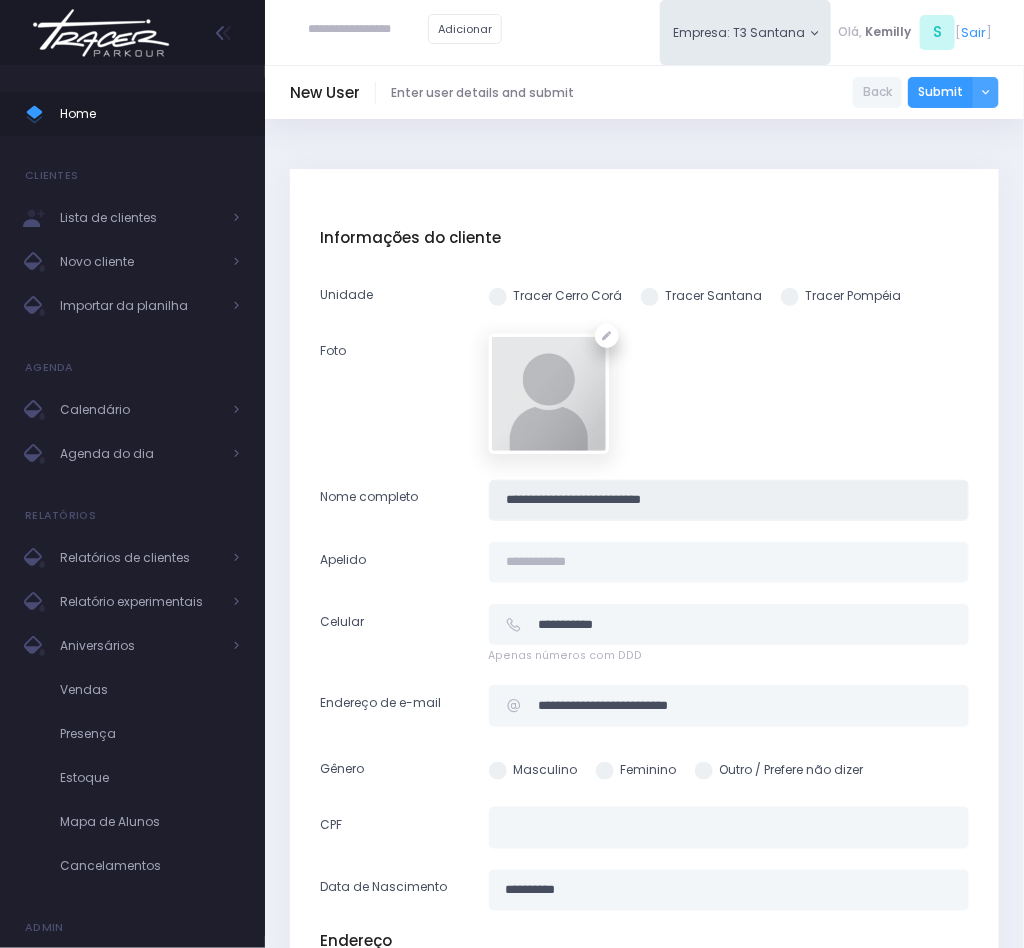 click on "**********" at bounding box center [729, 500] 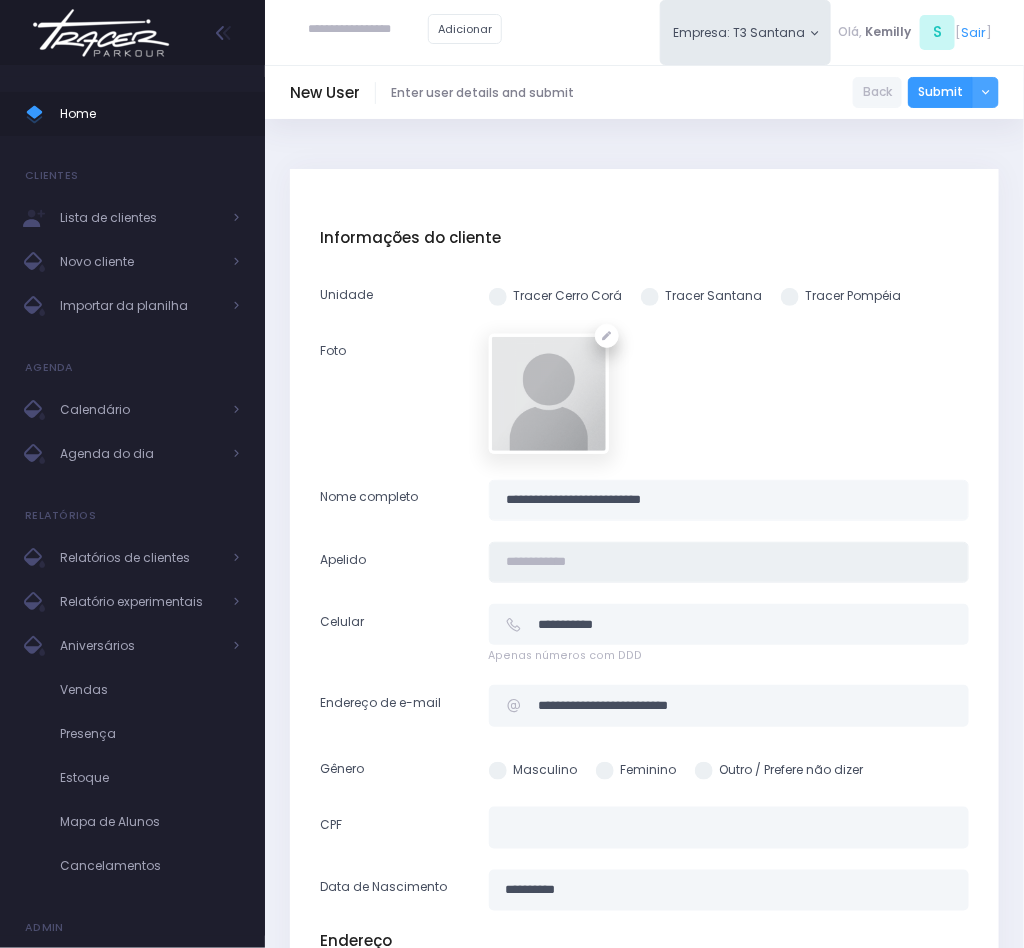 click at bounding box center [729, 562] 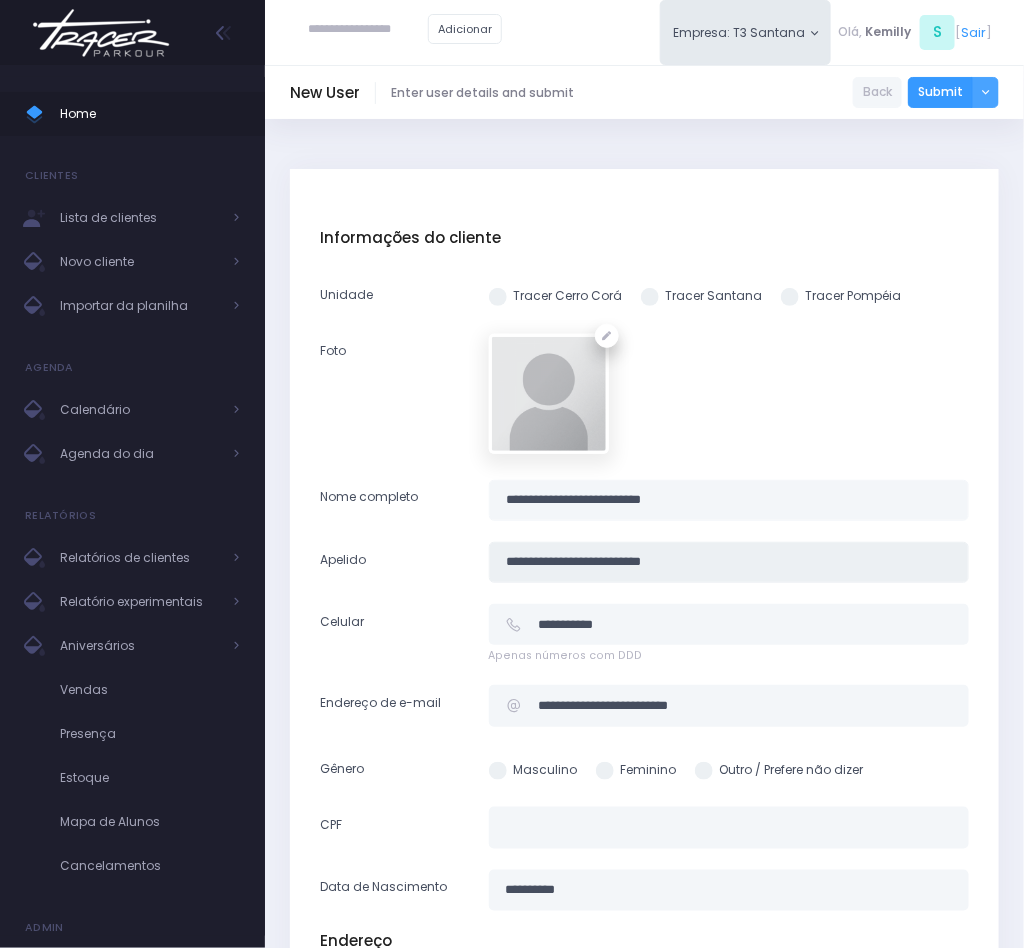 type on "**********" 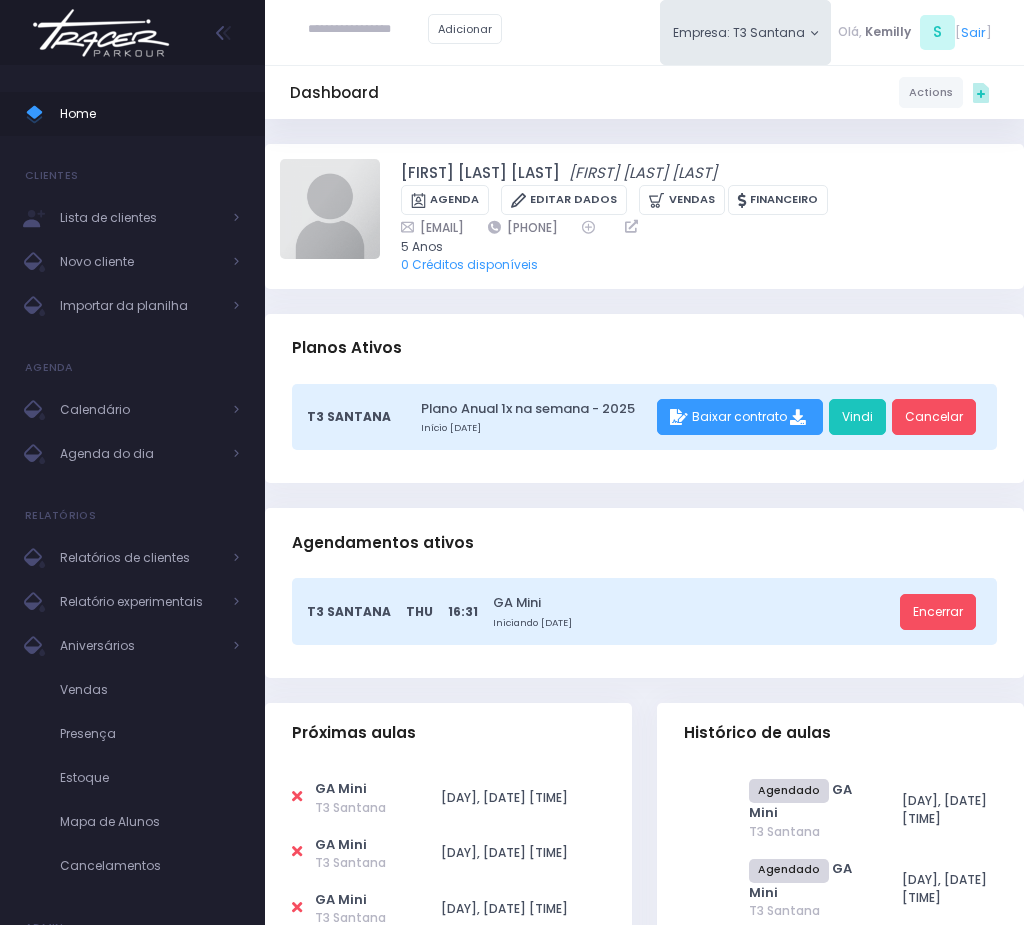 scroll, scrollTop: 0, scrollLeft: 0, axis: both 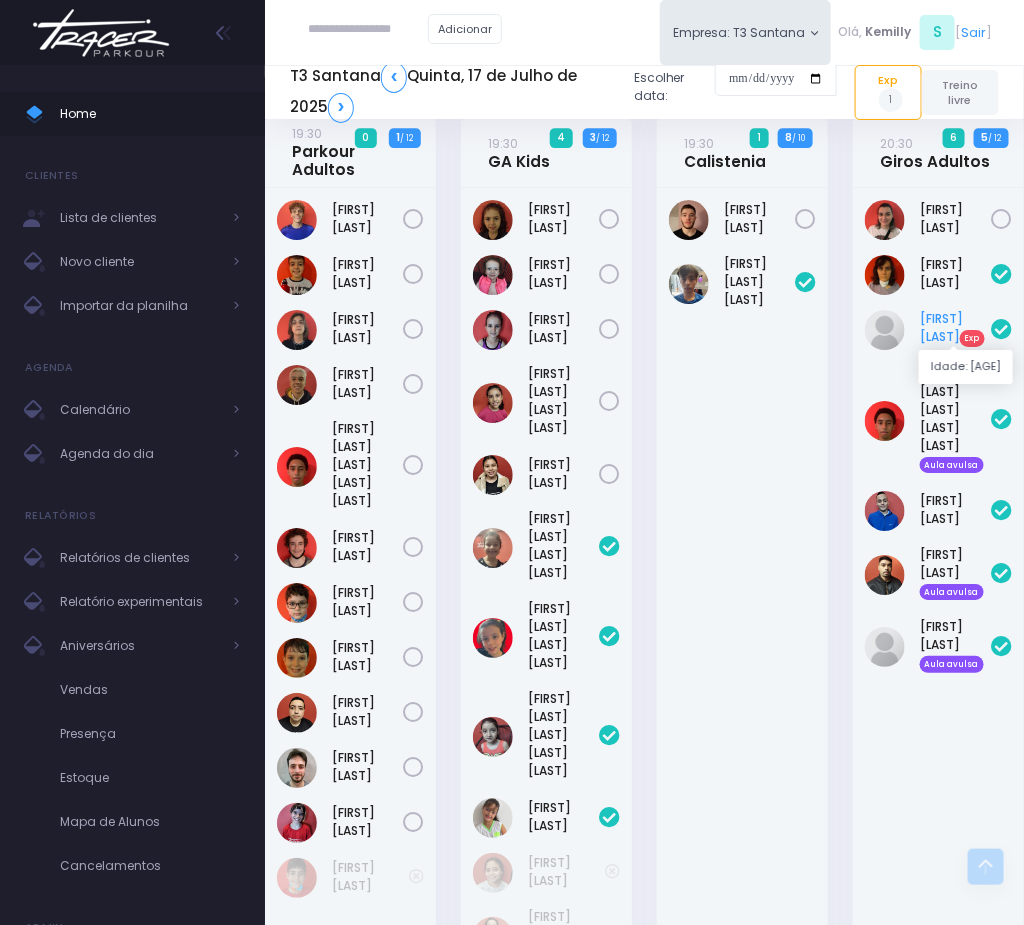 click on "[FIRST] [LAST]" at bounding box center [955, 328] 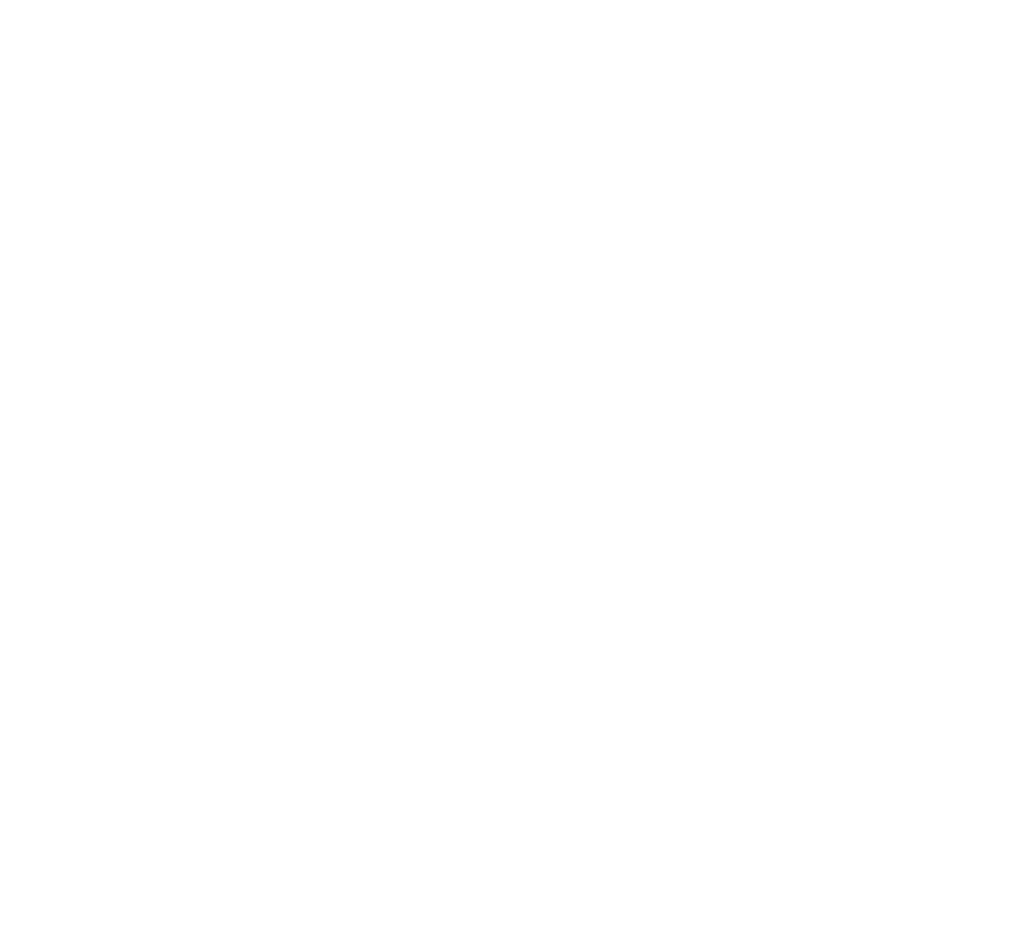 scroll, scrollTop: 0, scrollLeft: 0, axis: both 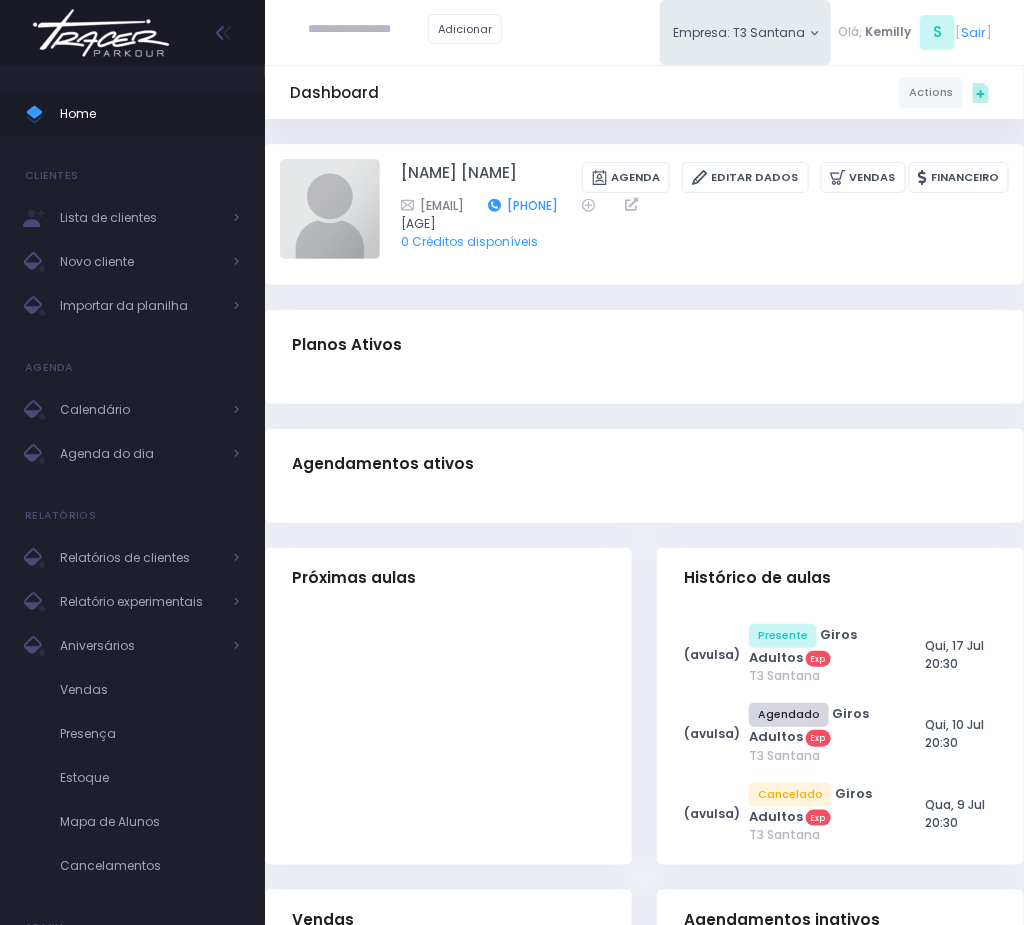 drag, startPoint x: 715, startPoint y: 208, endPoint x: 733, endPoint y: 208, distance: 18 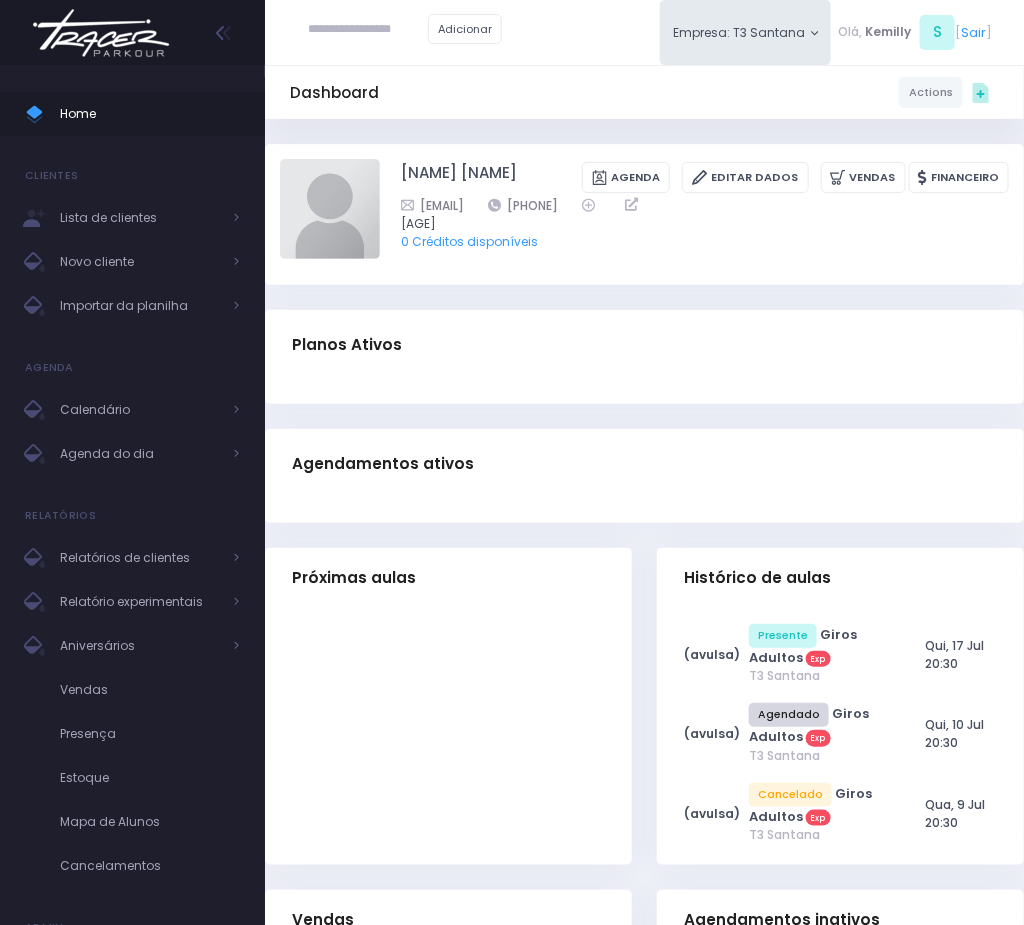 click on "Felipe Serra
Agenda
Editar Dados
Vendas
Financeiro
11982002434 18 Anos" at bounding box center [644, 214] 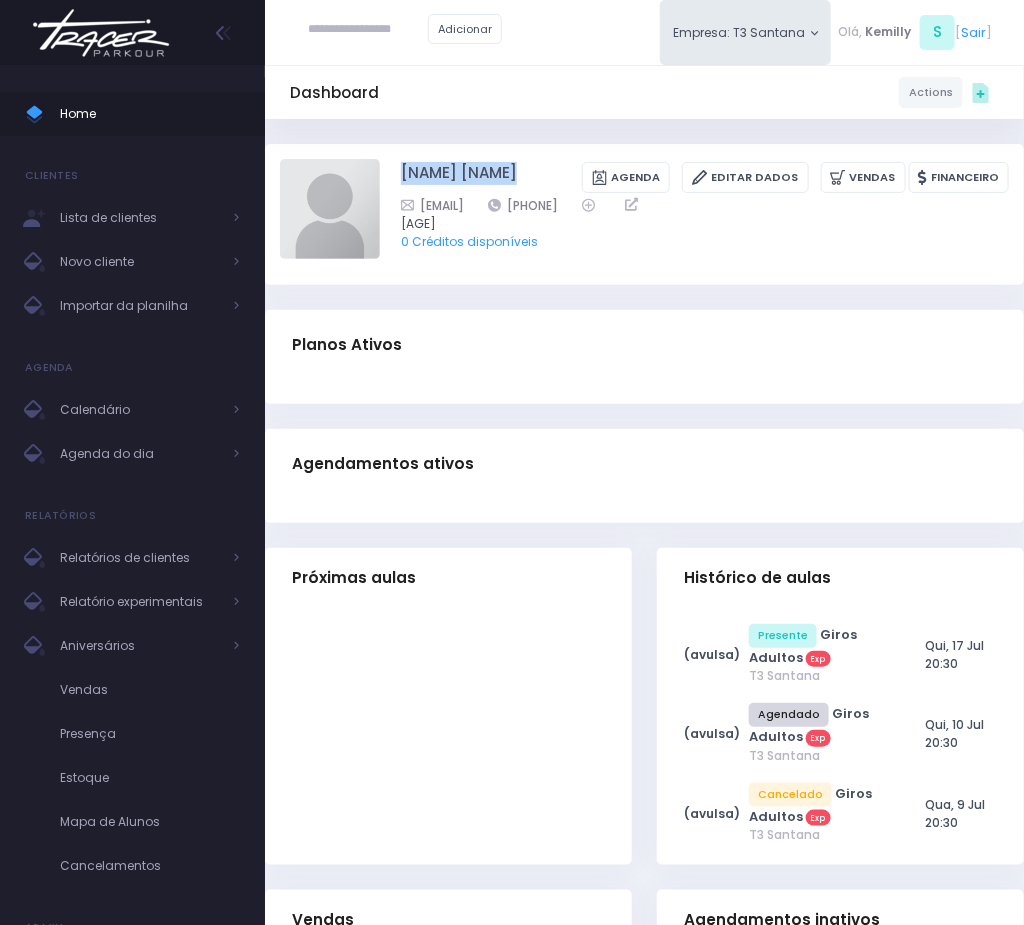 drag, startPoint x: 391, startPoint y: 168, endPoint x: 504, endPoint y: 174, distance: 113.15918 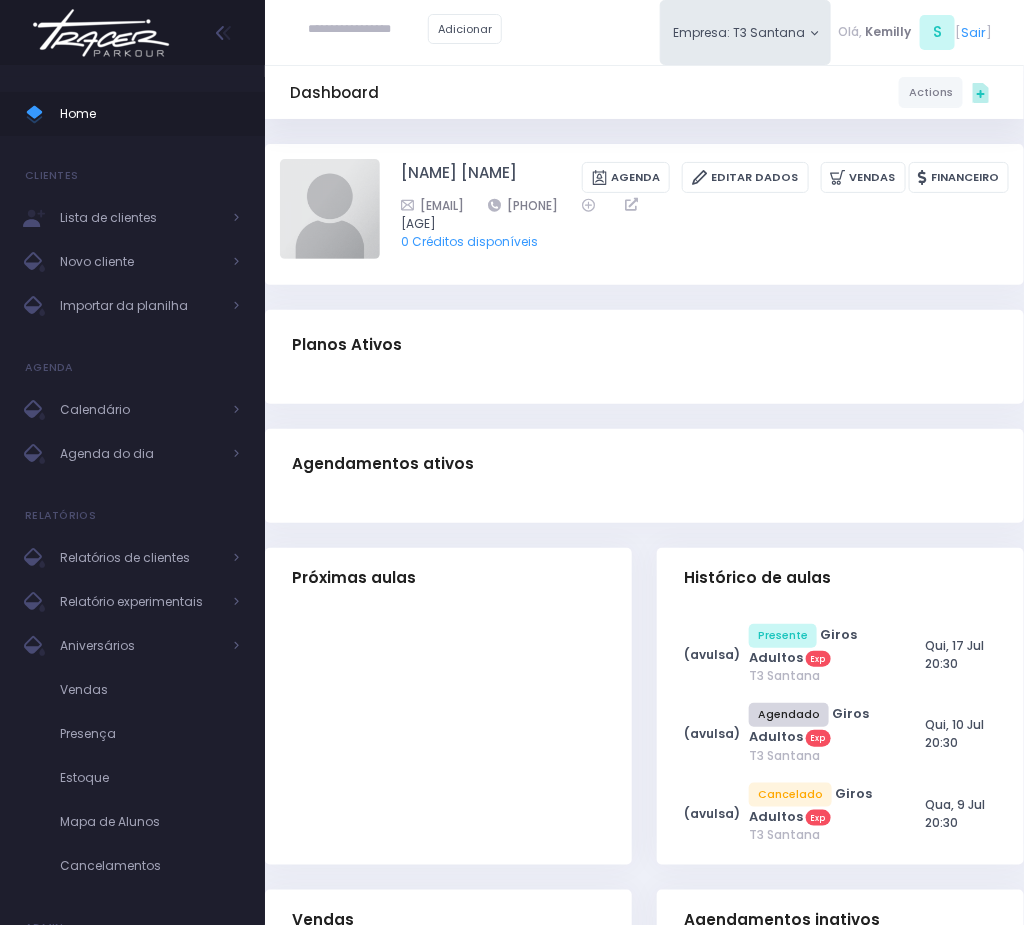 click on "0 Créditos disponíveis" at bounding box center [693, 242] 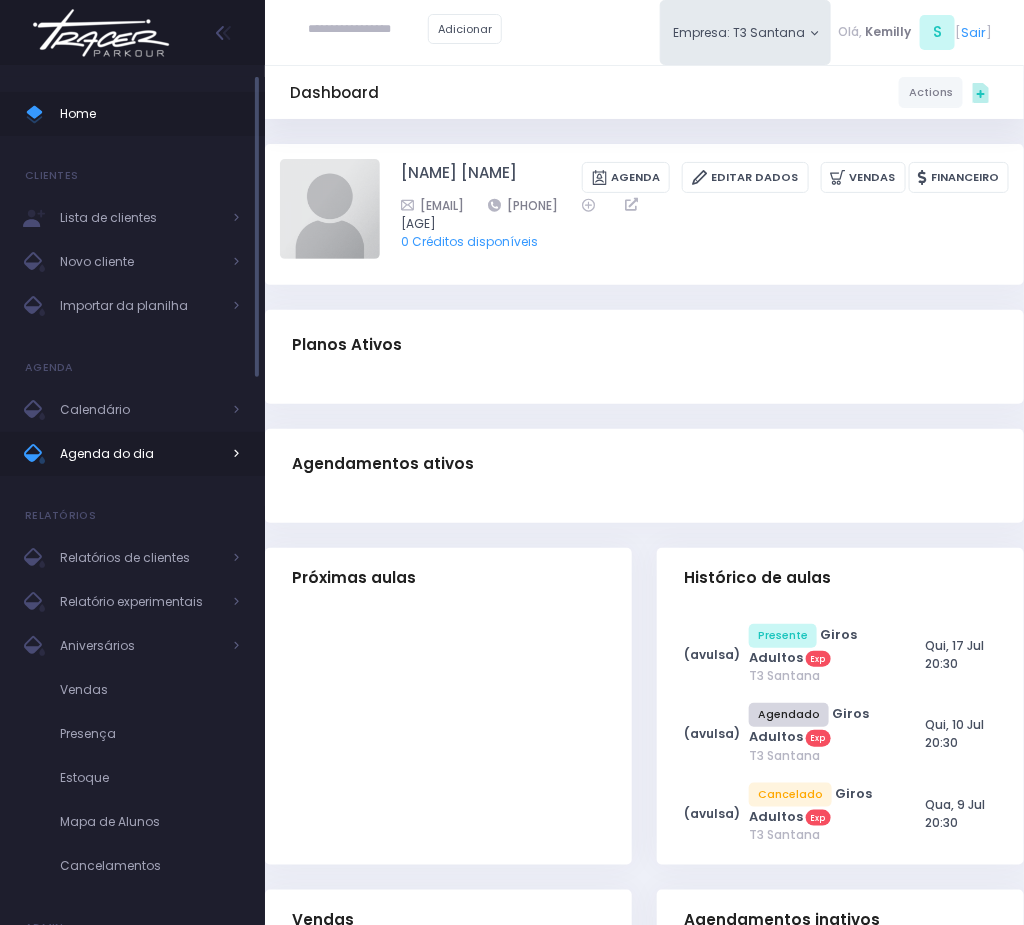 click on "Agenda do dia" at bounding box center (140, 454) 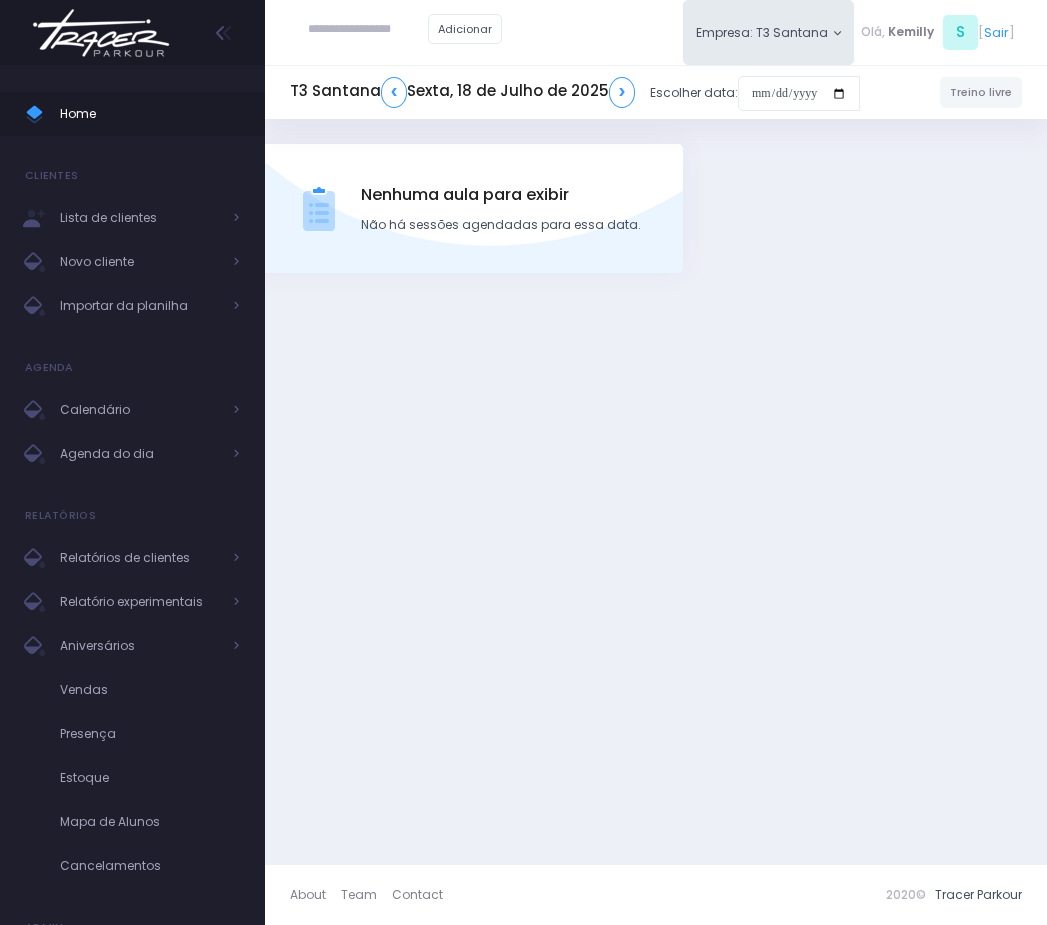 scroll, scrollTop: 0, scrollLeft: 0, axis: both 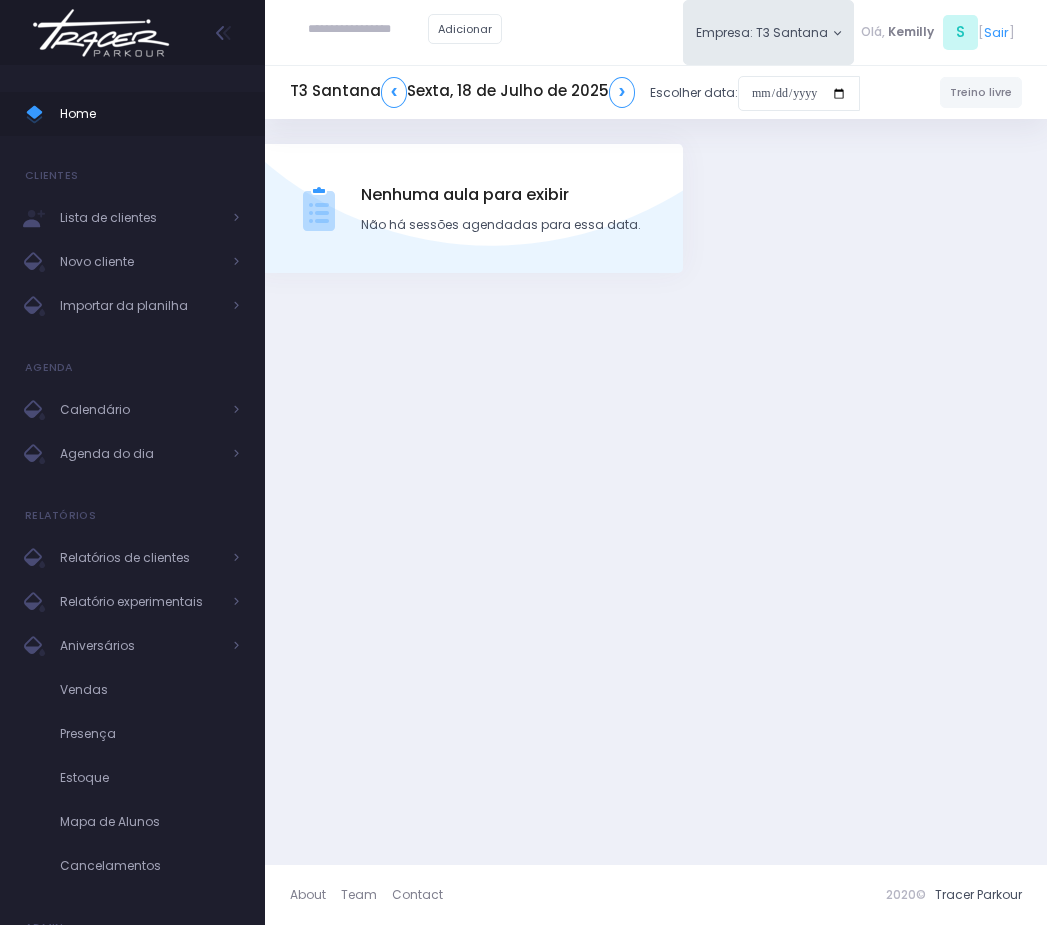 click at bounding box center (368, 30) 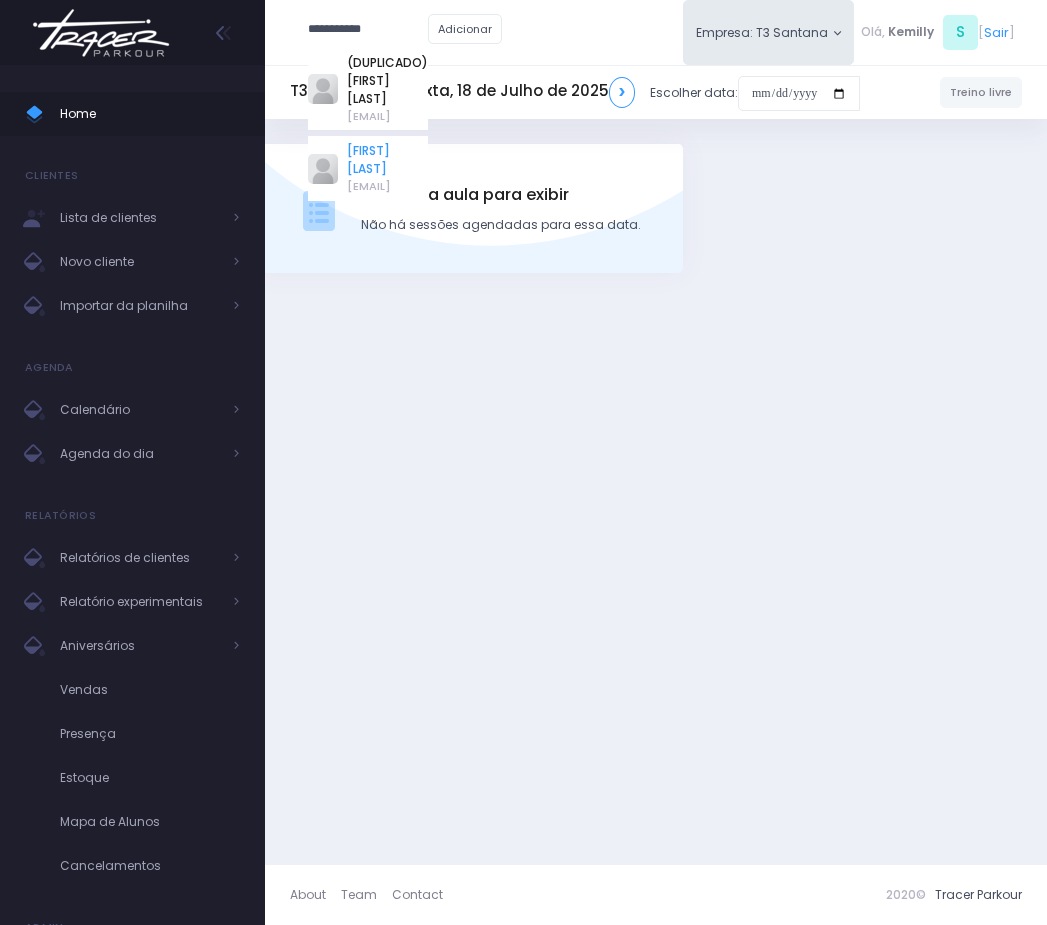 click on "[FIRST] [LAST]" at bounding box center [387, 160] 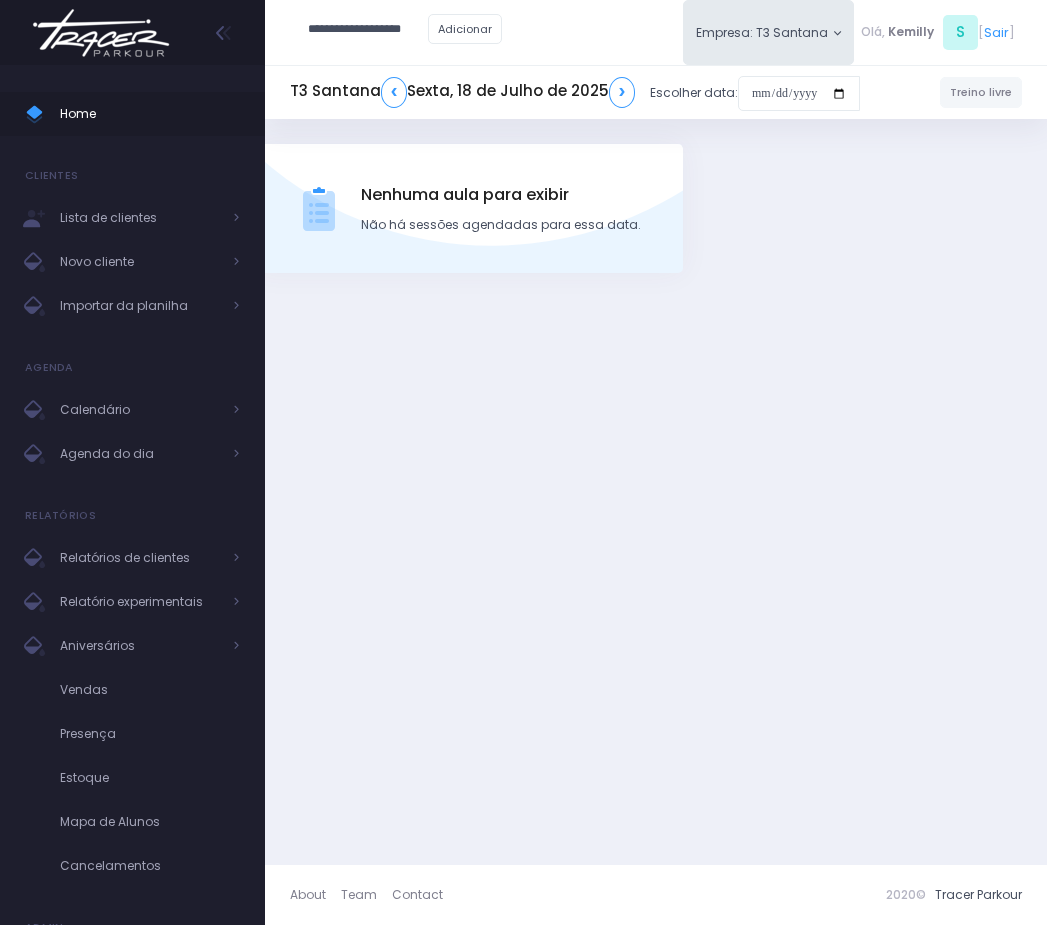 type on "**********" 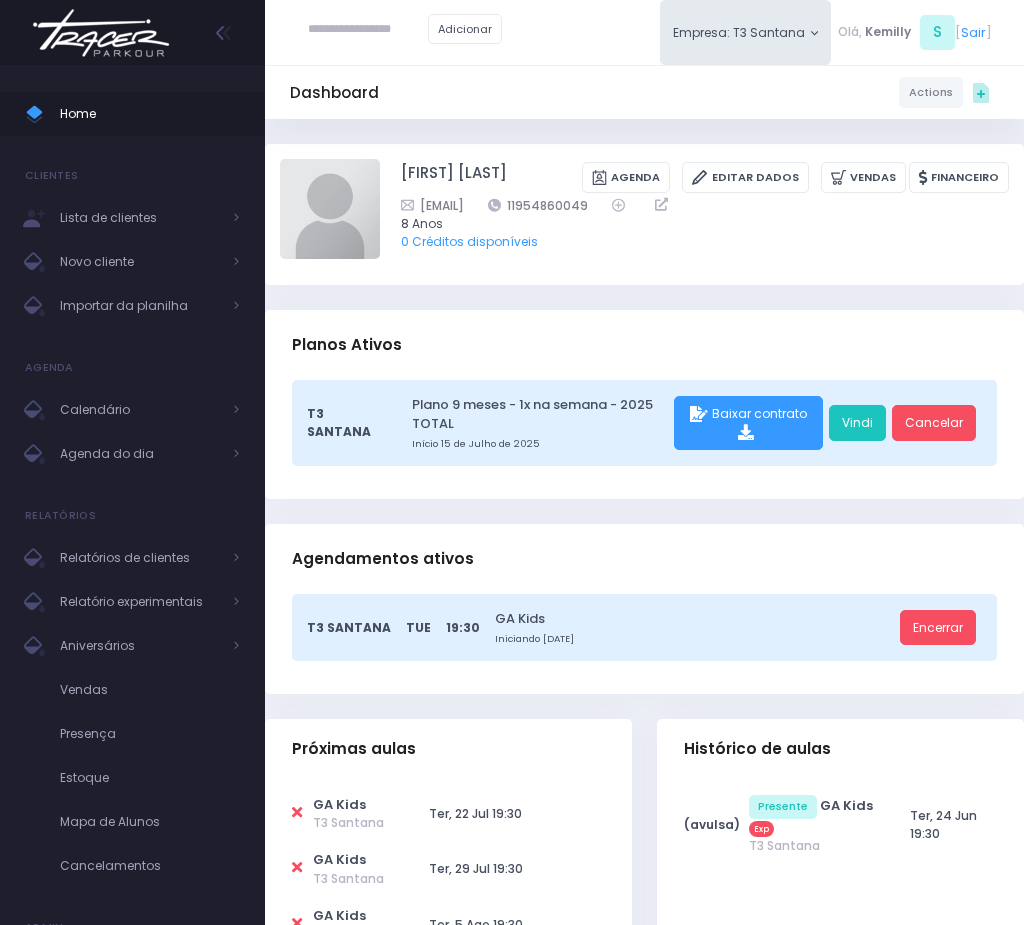 scroll, scrollTop: 0, scrollLeft: 0, axis: both 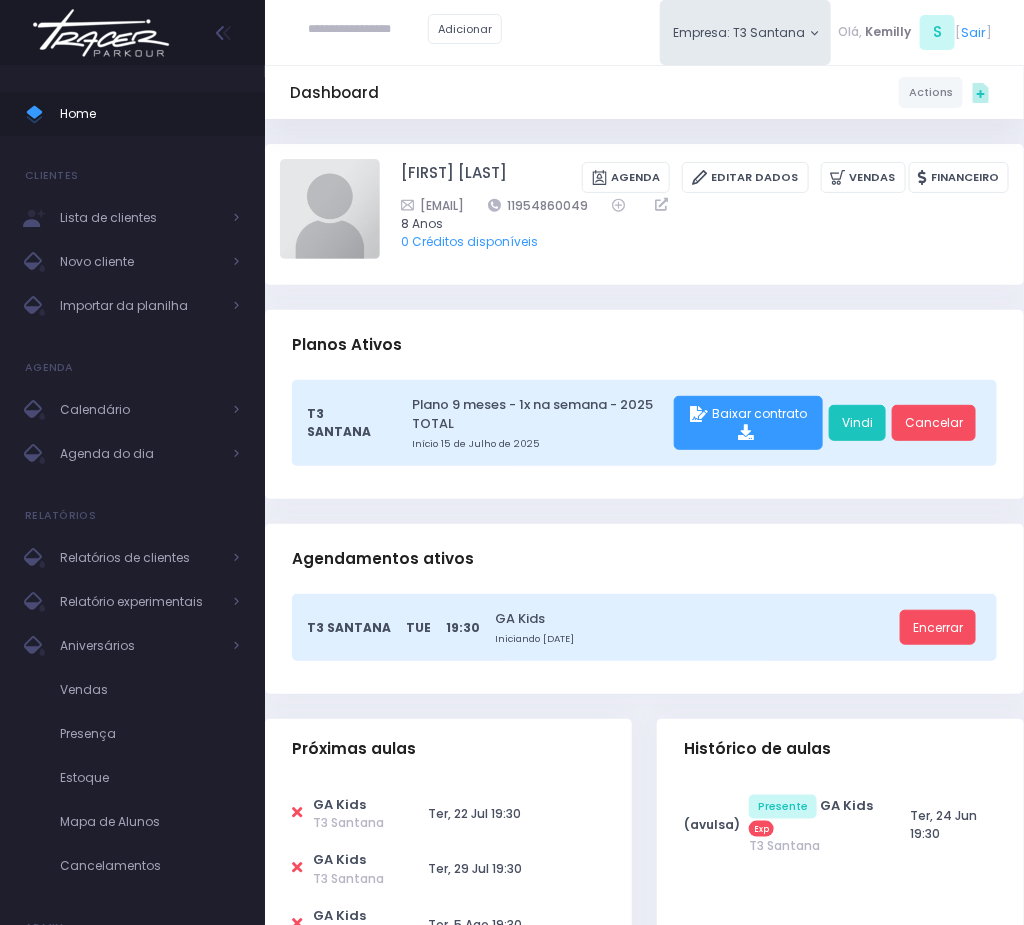 click at bounding box center (368, 30) 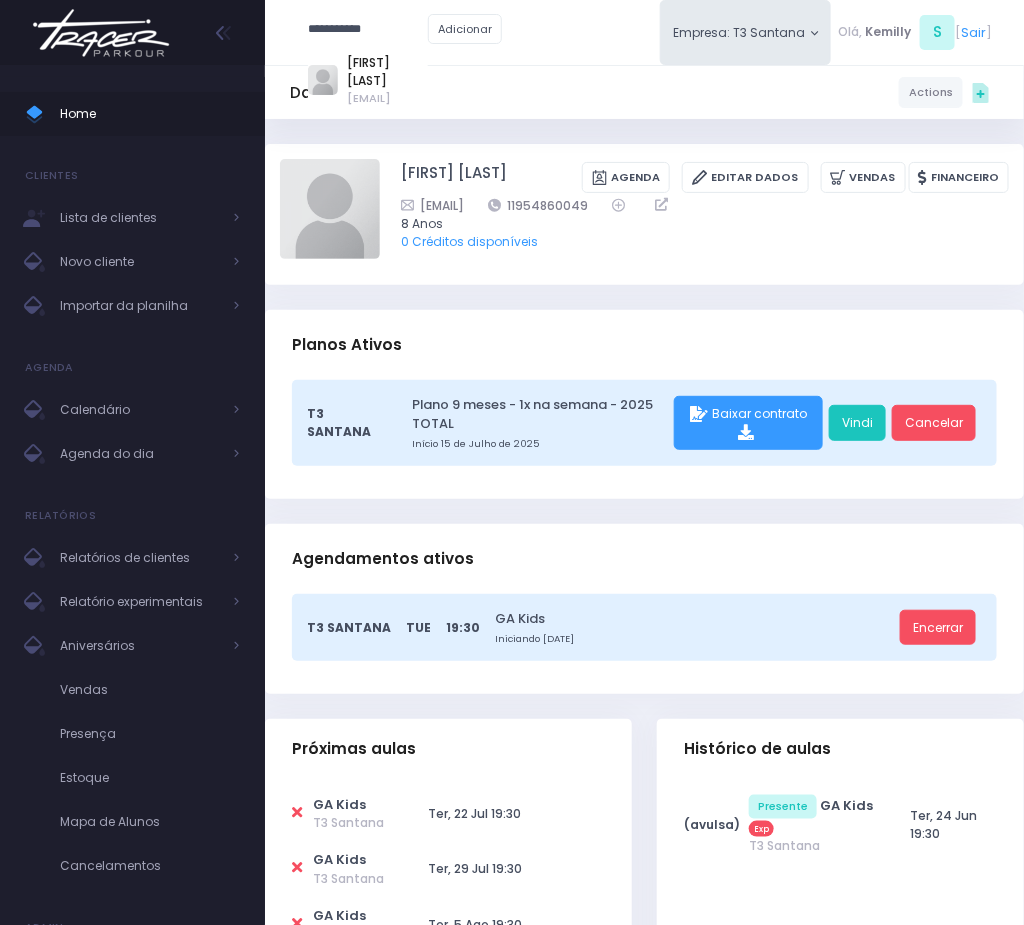 click on "[EMAIL]" at bounding box center (387, 98) 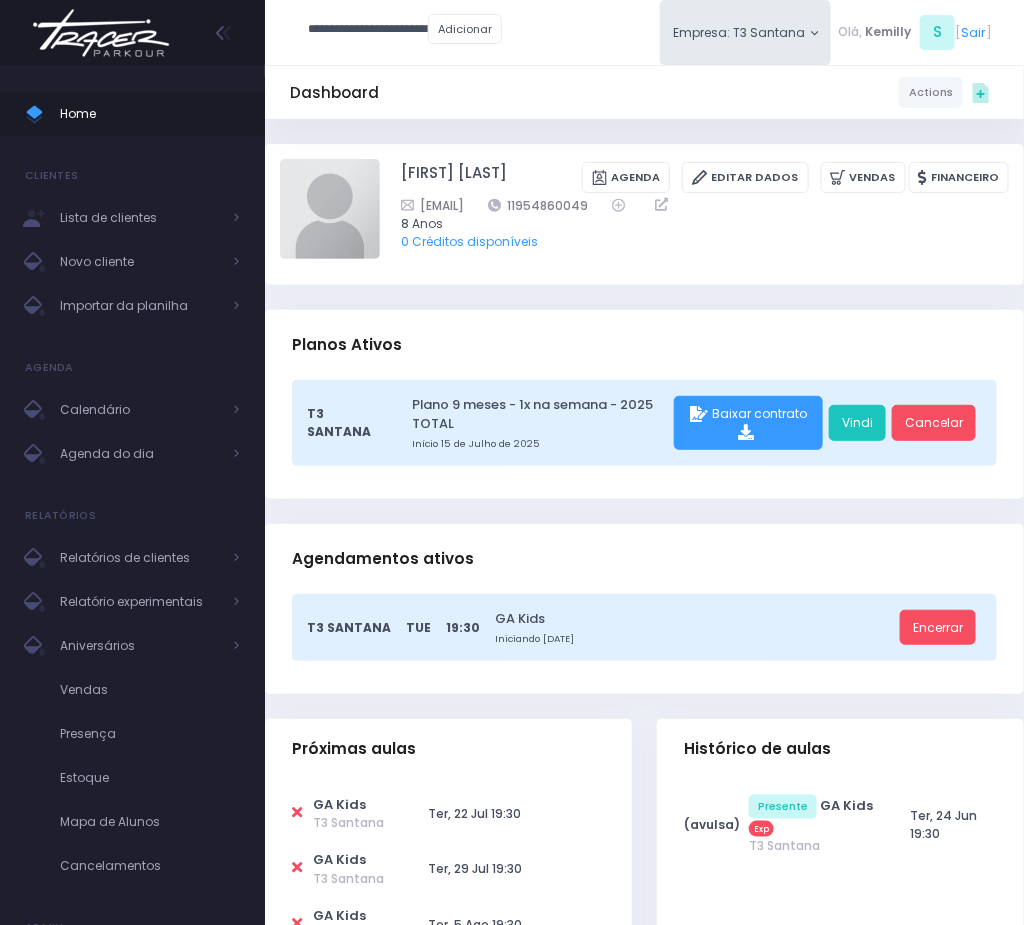 type on "**********" 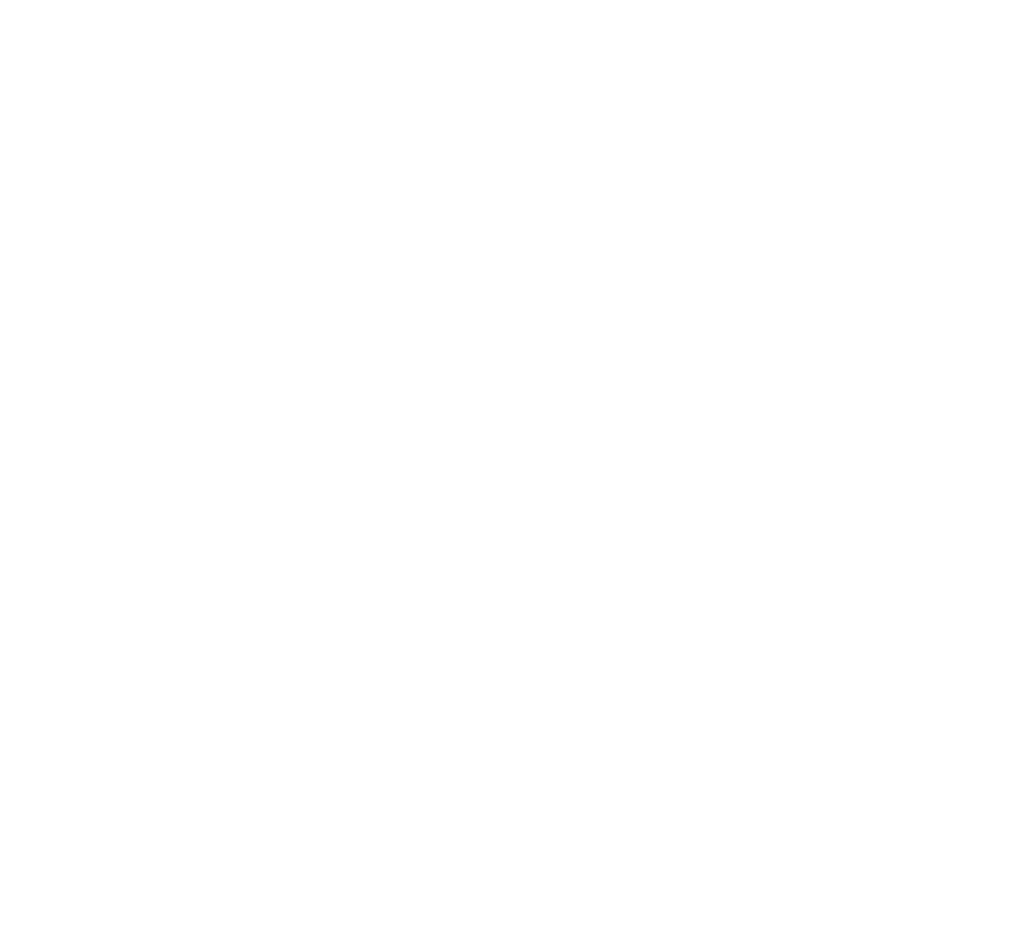 scroll, scrollTop: 0, scrollLeft: 0, axis: both 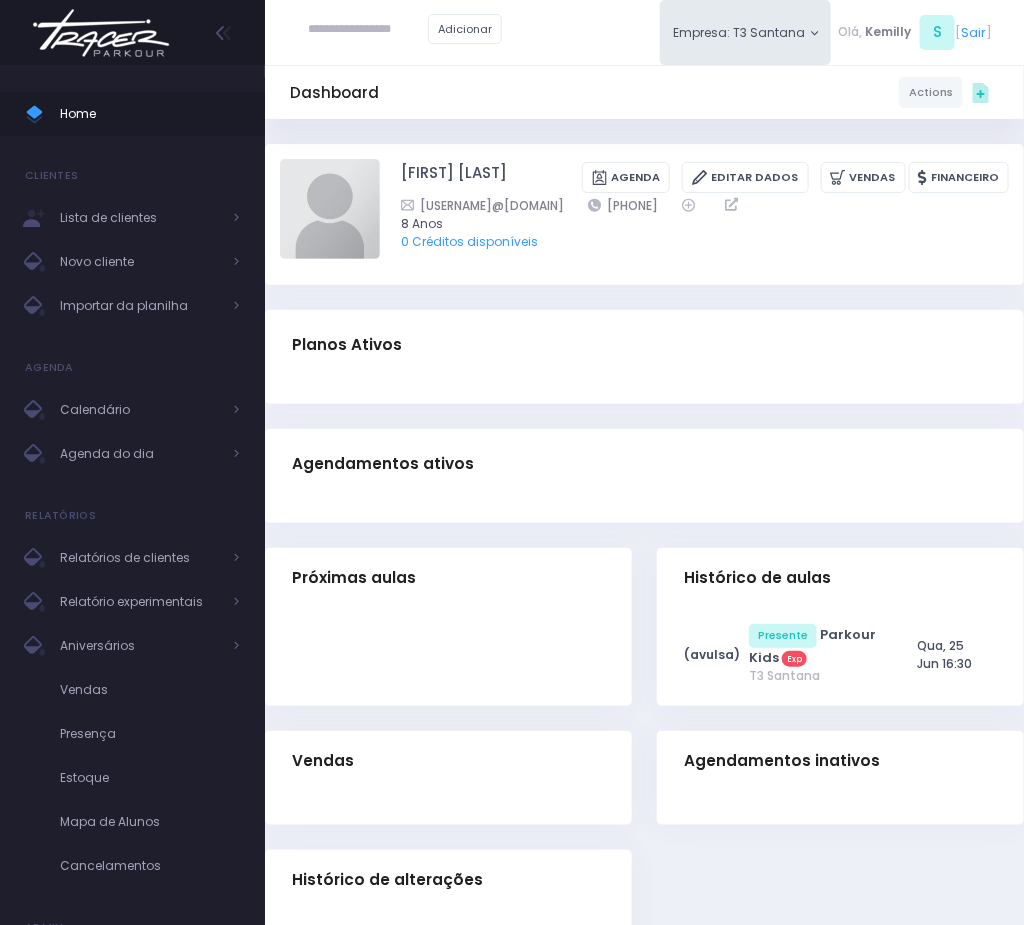 click at bounding box center [368, 30] 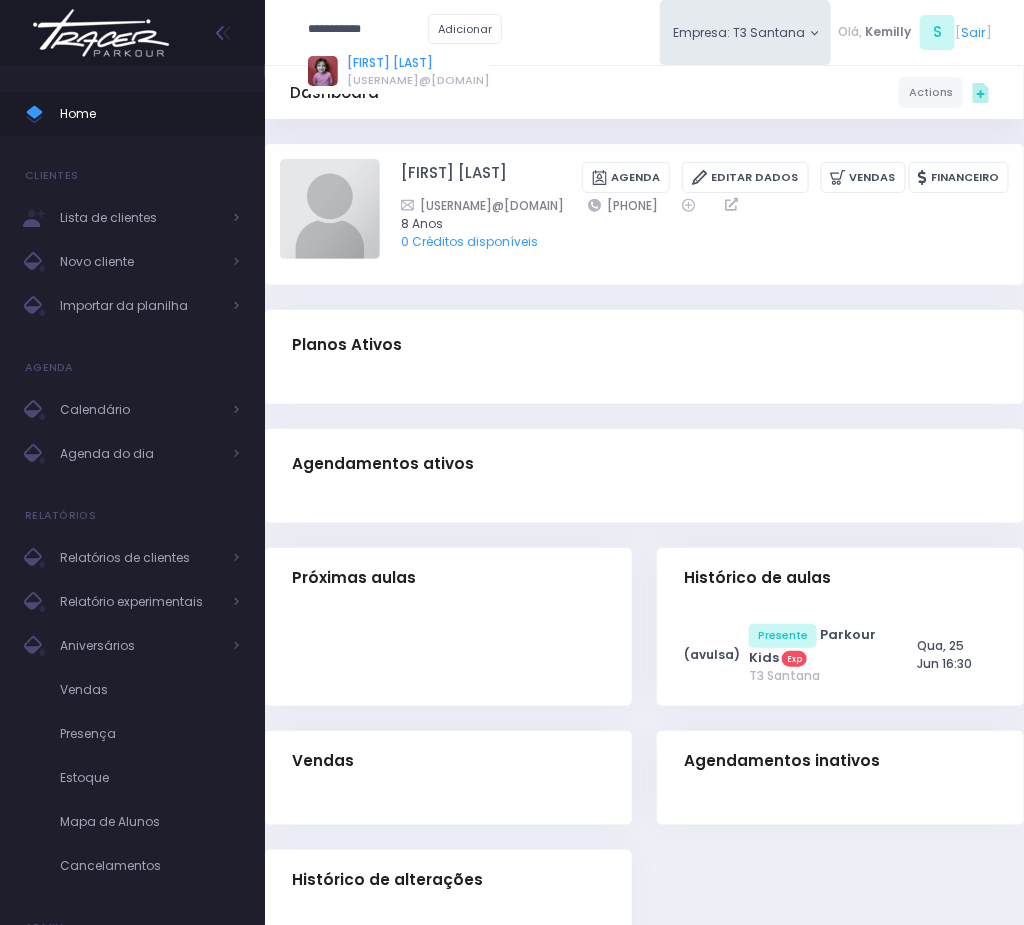 click on "[NAME] [NAME]" at bounding box center [418, 63] 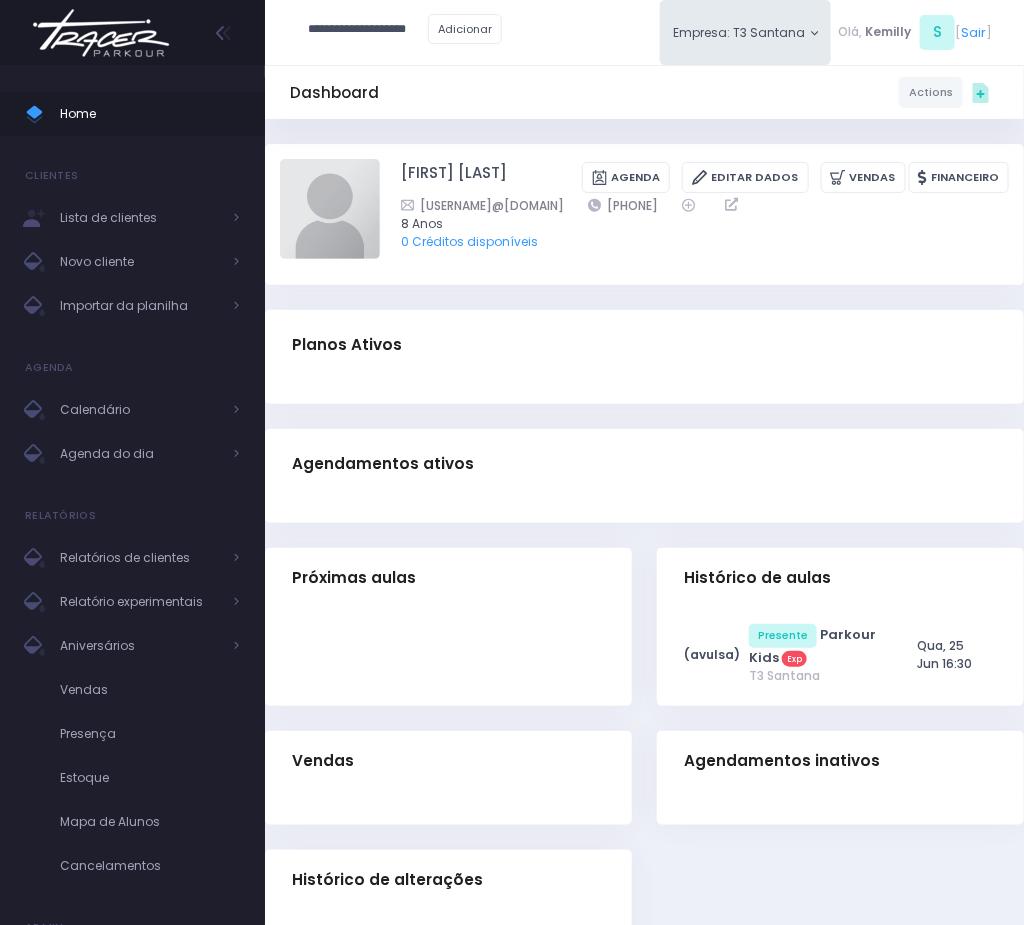 type on "**********" 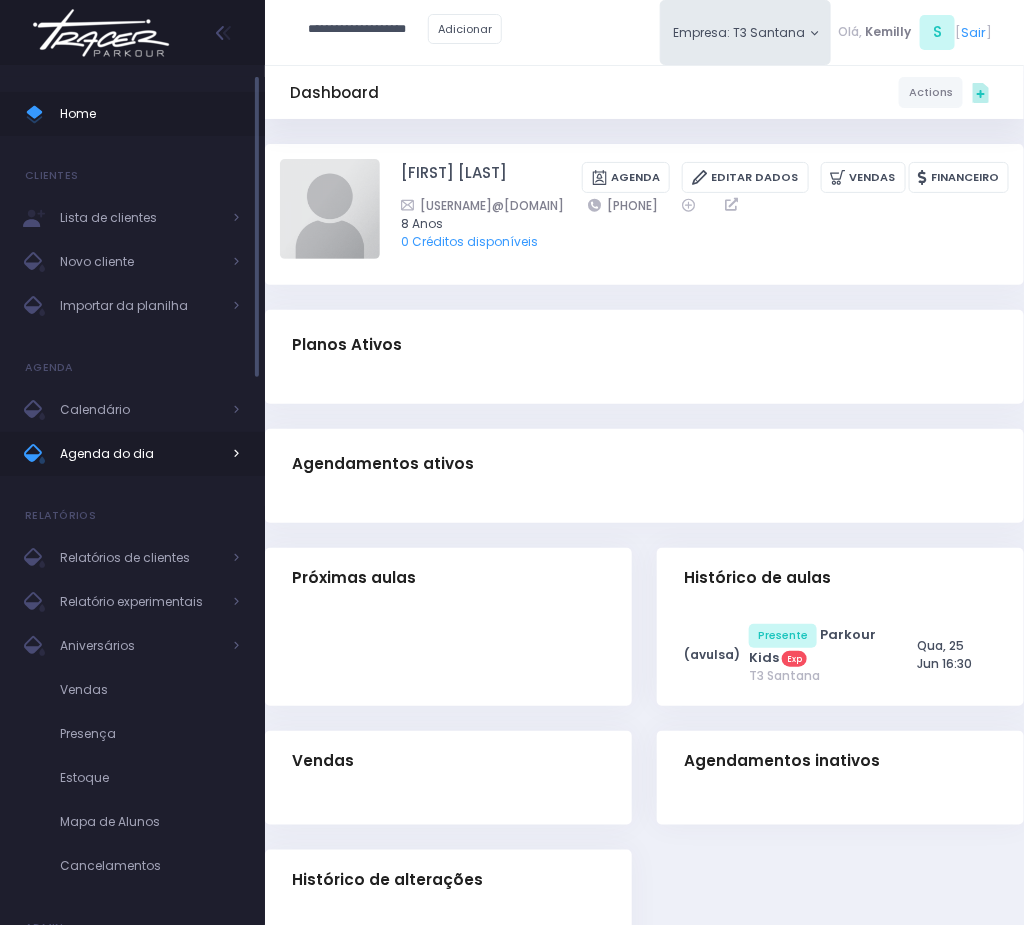 click on "Agenda do dia" at bounding box center (140, 454) 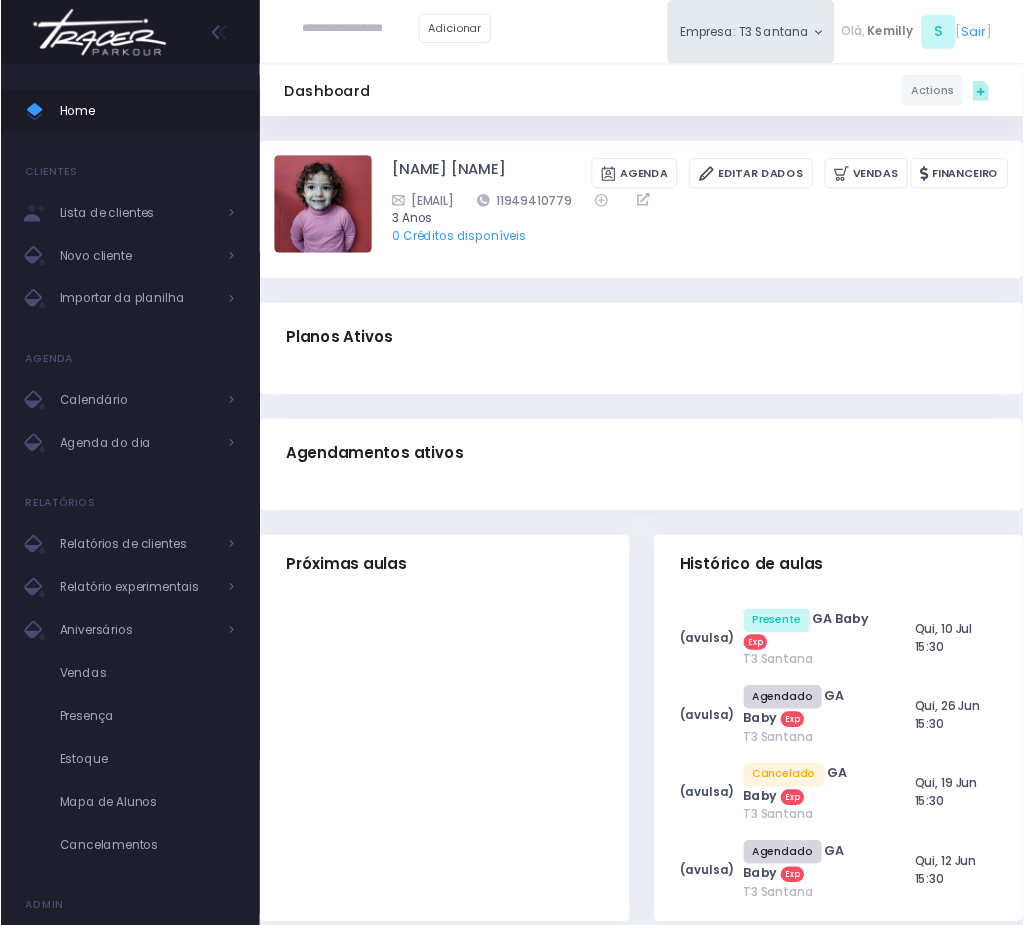 scroll, scrollTop: 0, scrollLeft: 0, axis: both 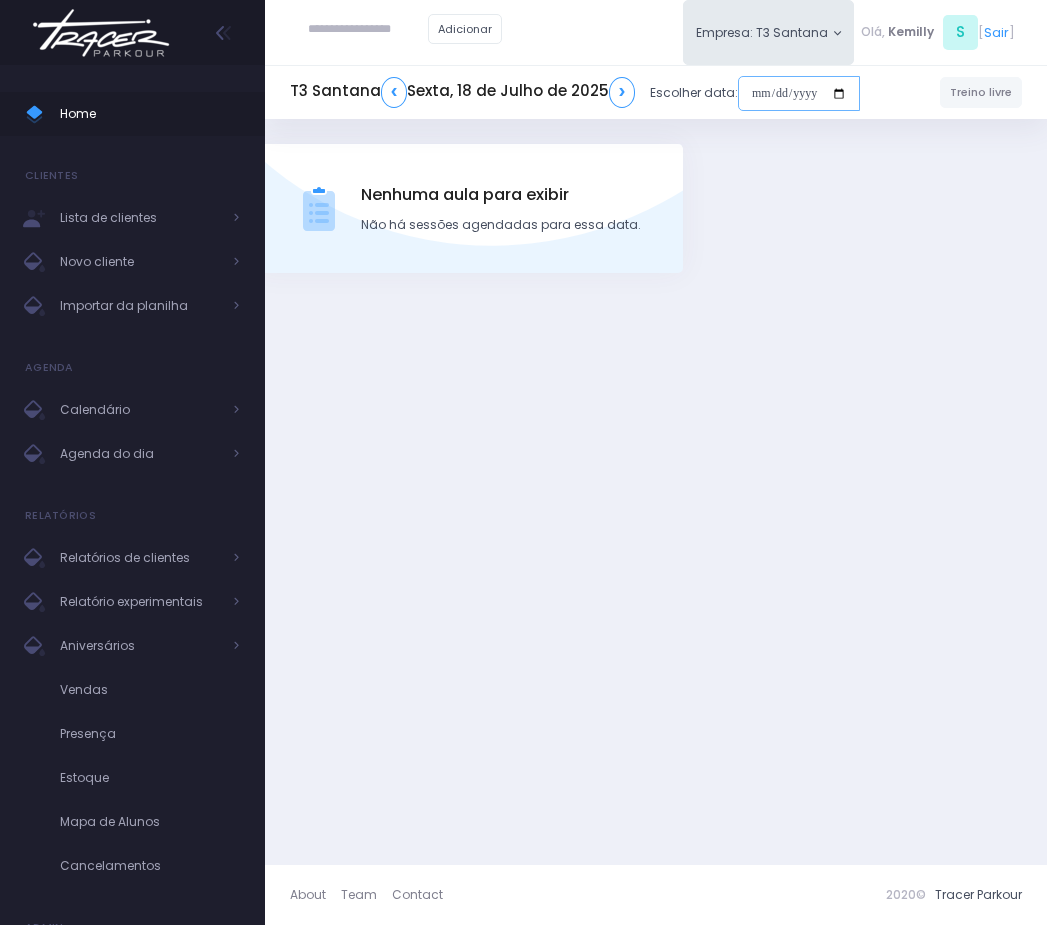 click at bounding box center (799, 94) 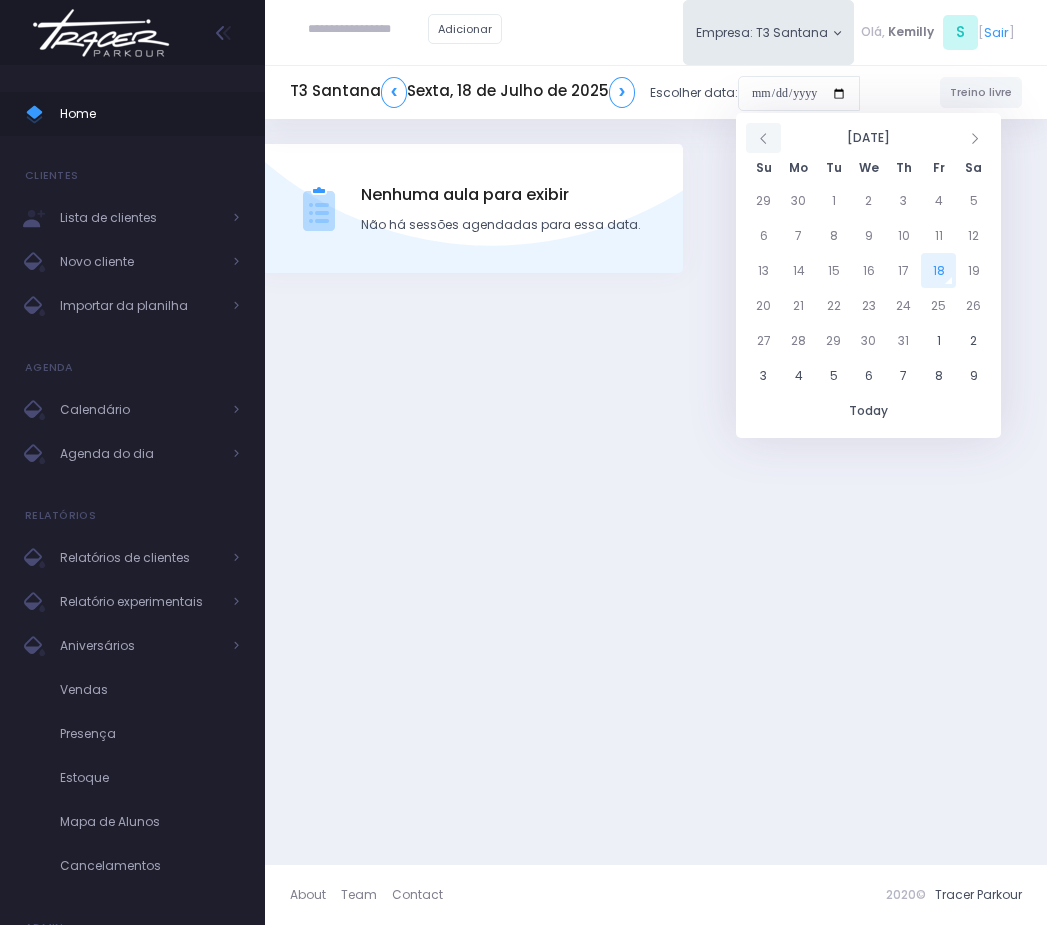 click at bounding box center (764, 137) 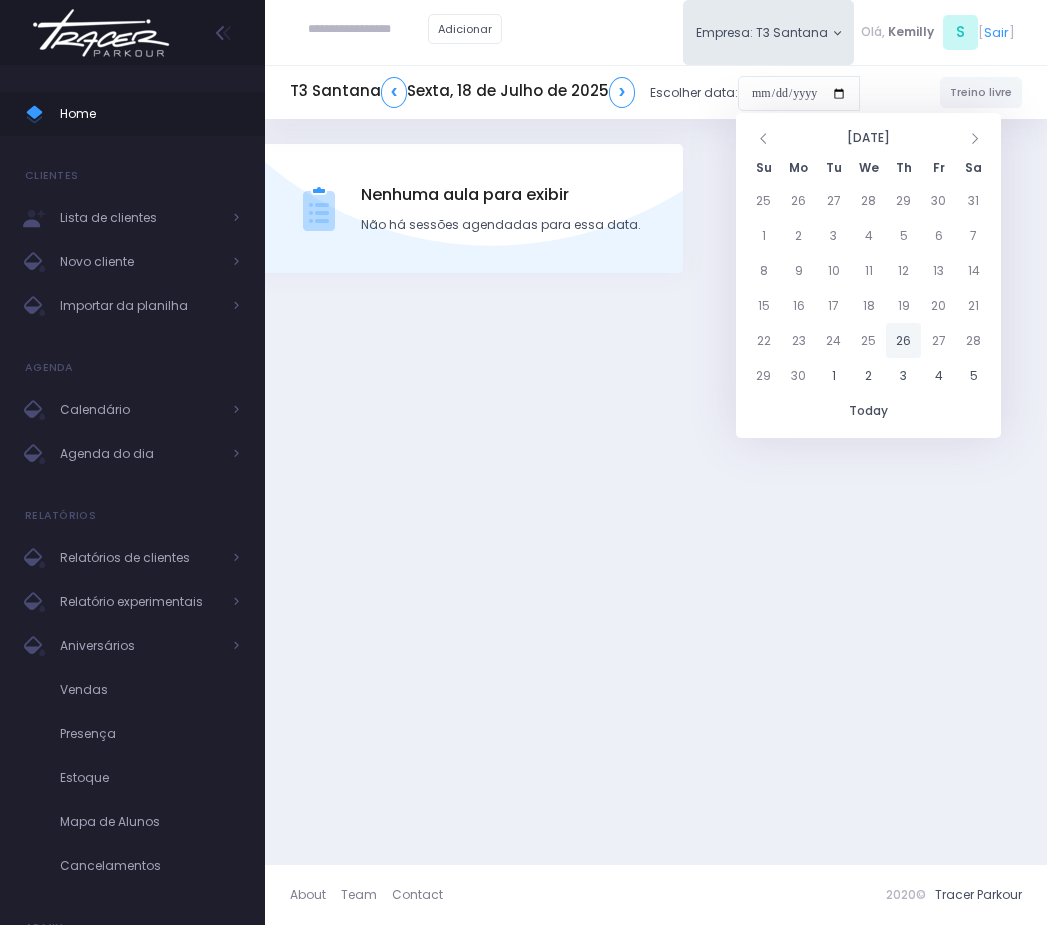 click on "26" at bounding box center (903, 340) 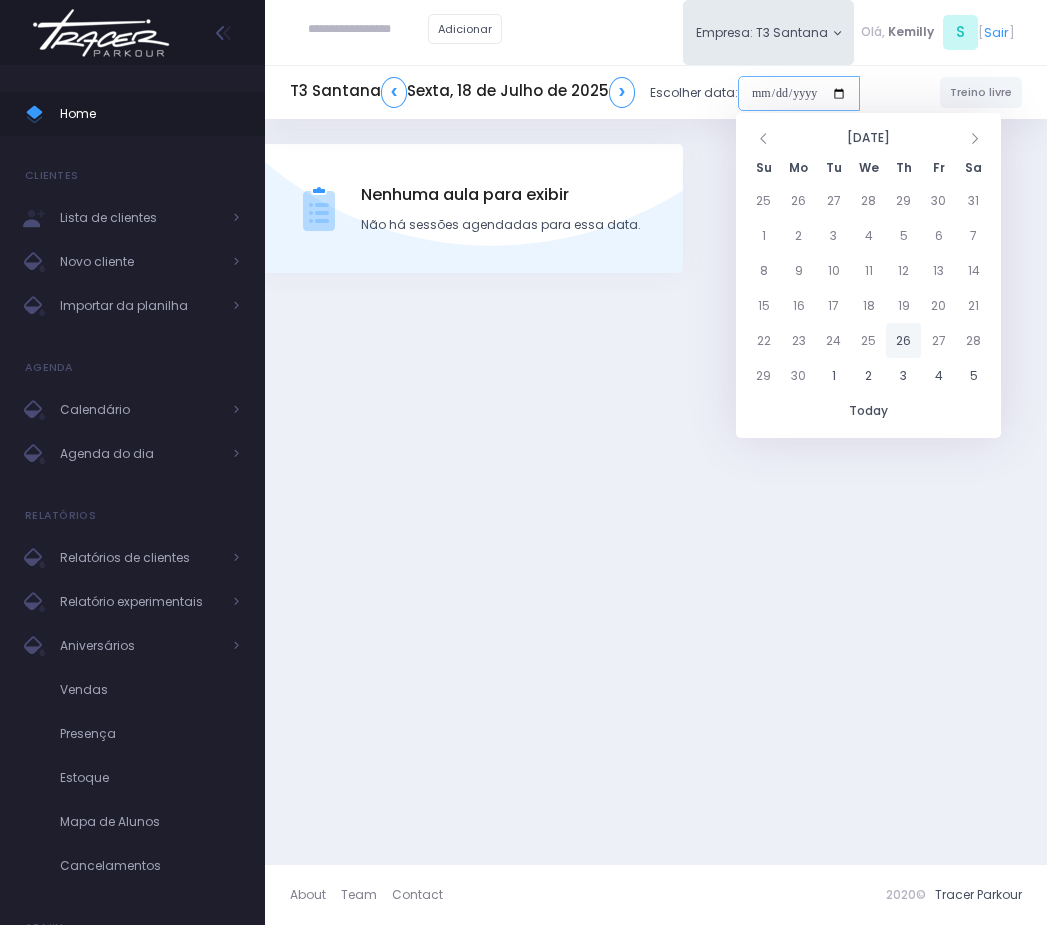 type on "**********" 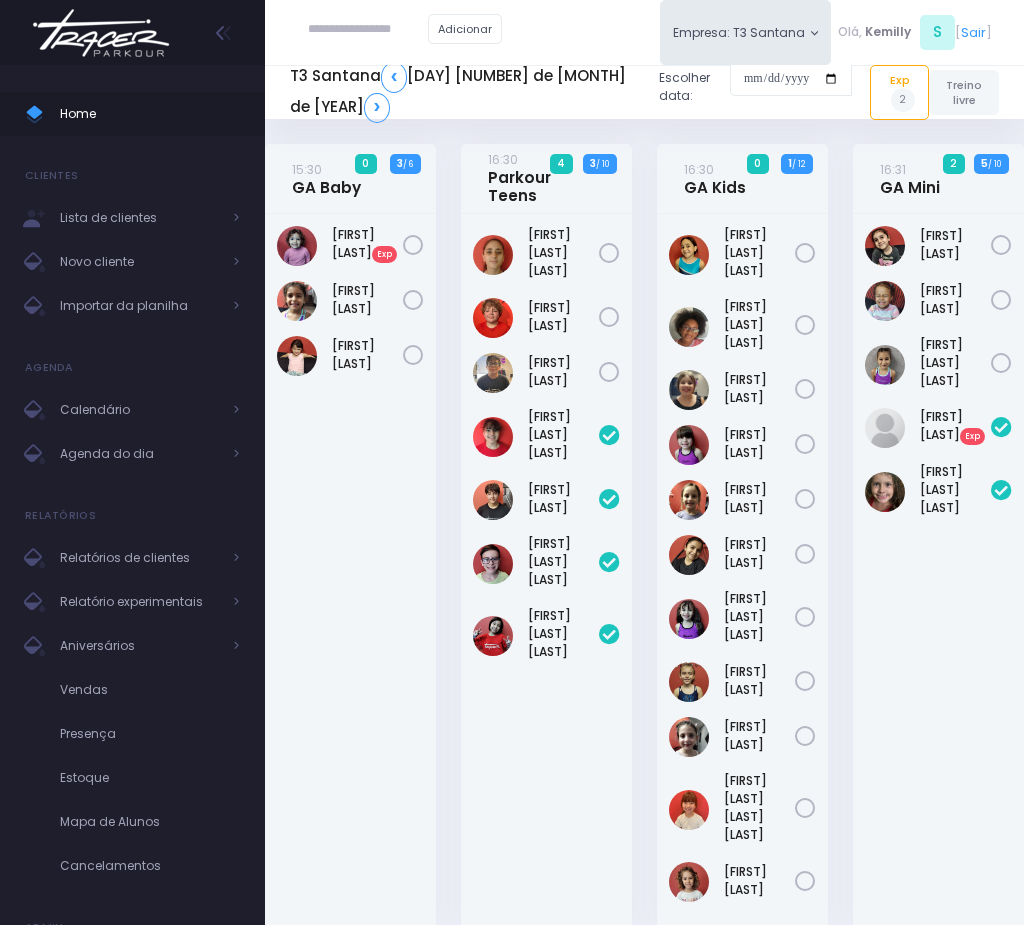 scroll, scrollTop: 0, scrollLeft: 0, axis: both 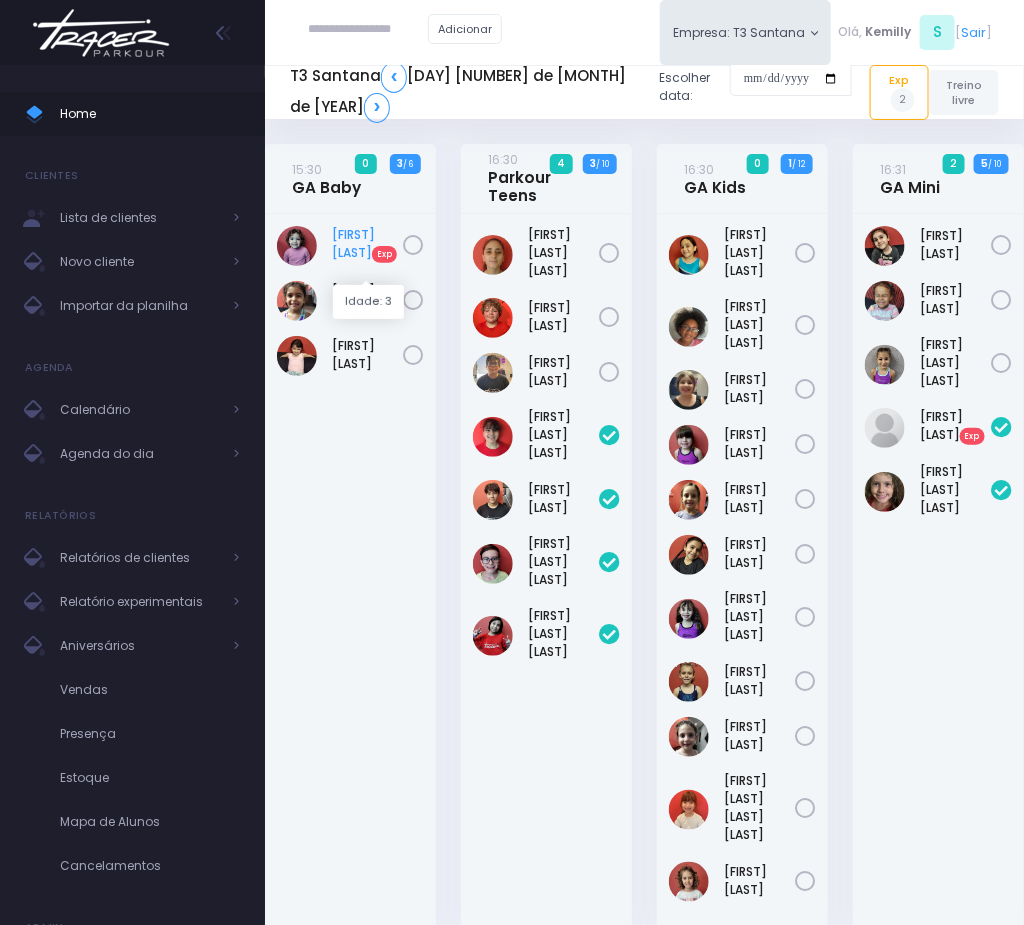 click on "Alice Thomaz
Exp" at bounding box center (367, 244) 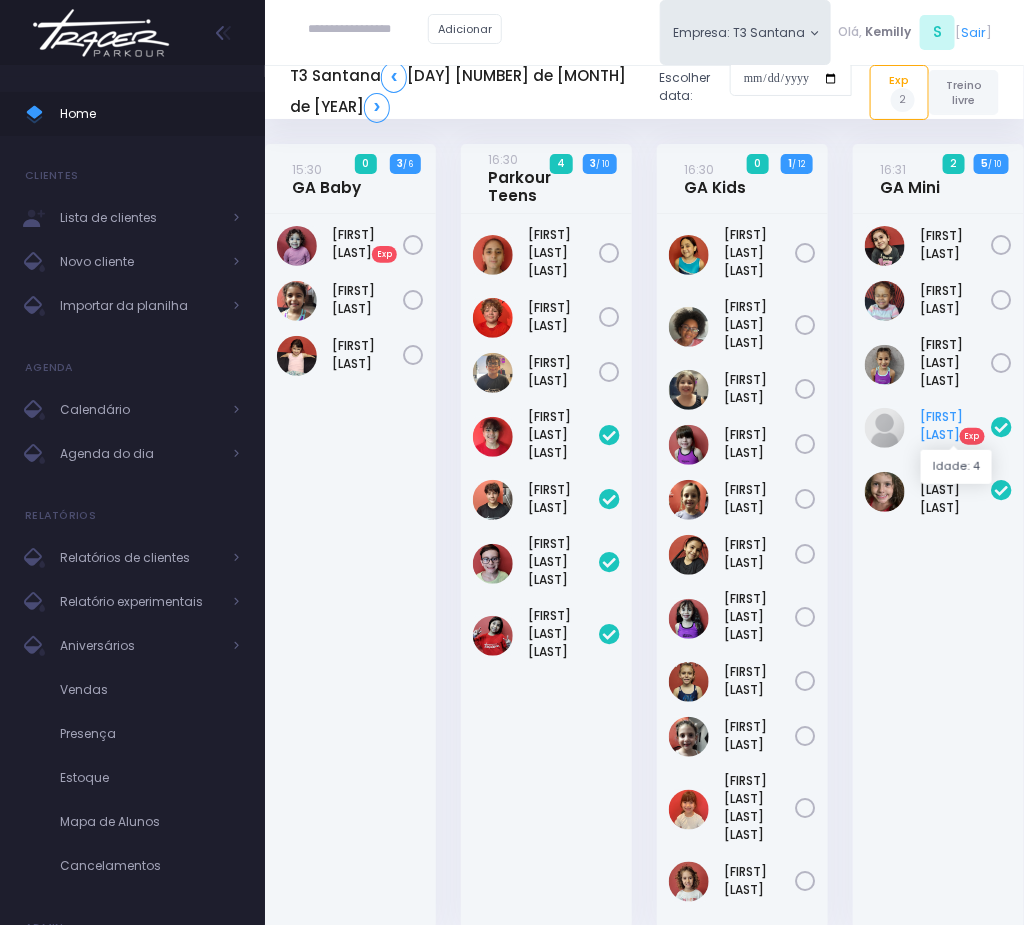 click on "Caroline Bueno
Exp" at bounding box center [955, 426] 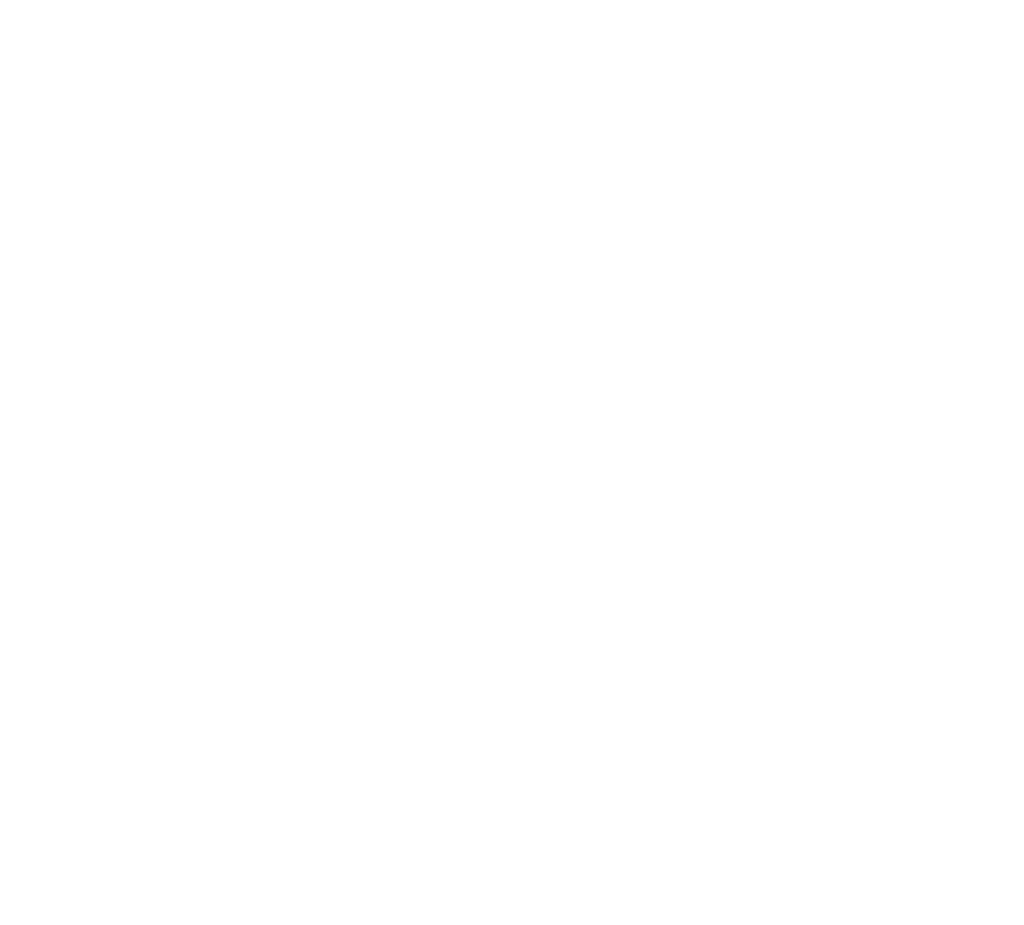 scroll, scrollTop: 0, scrollLeft: 0, axis: both 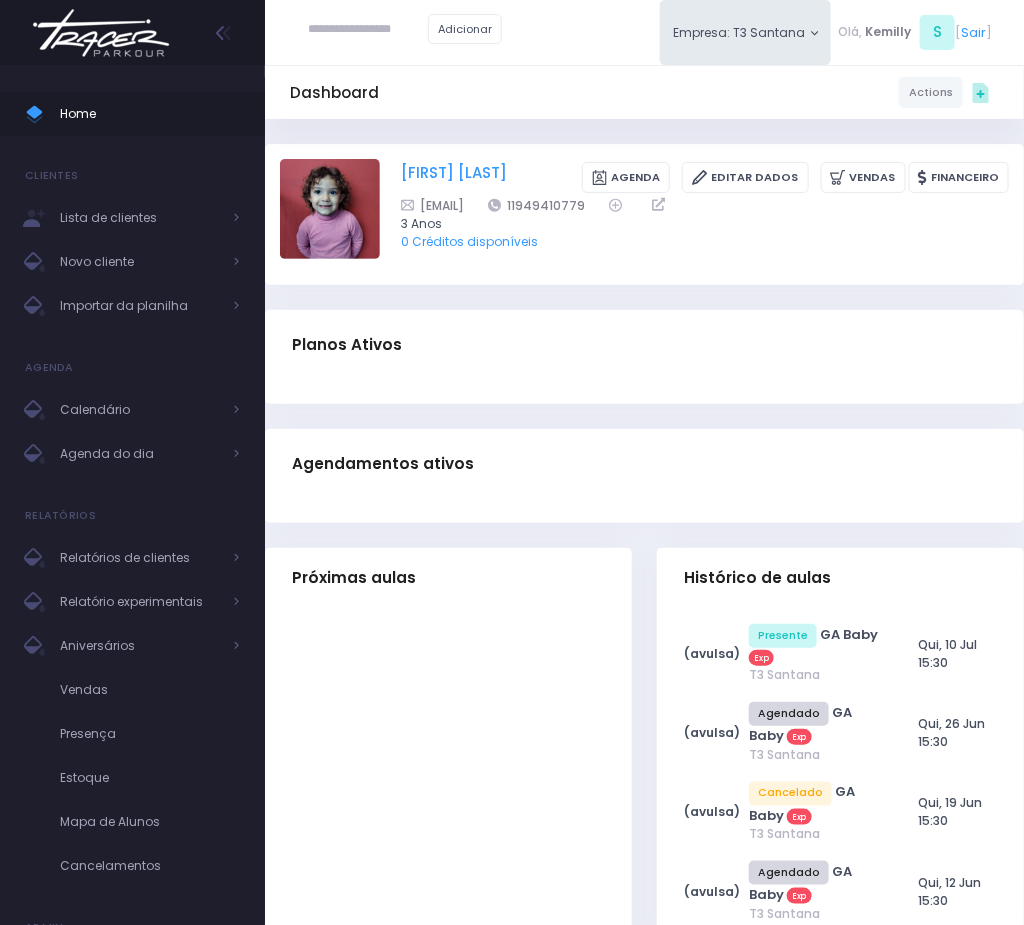 drag, startPoint x: 387, startPoint y: 168, endPoint x: 558, endPoint y: 175, distance: 171.14322 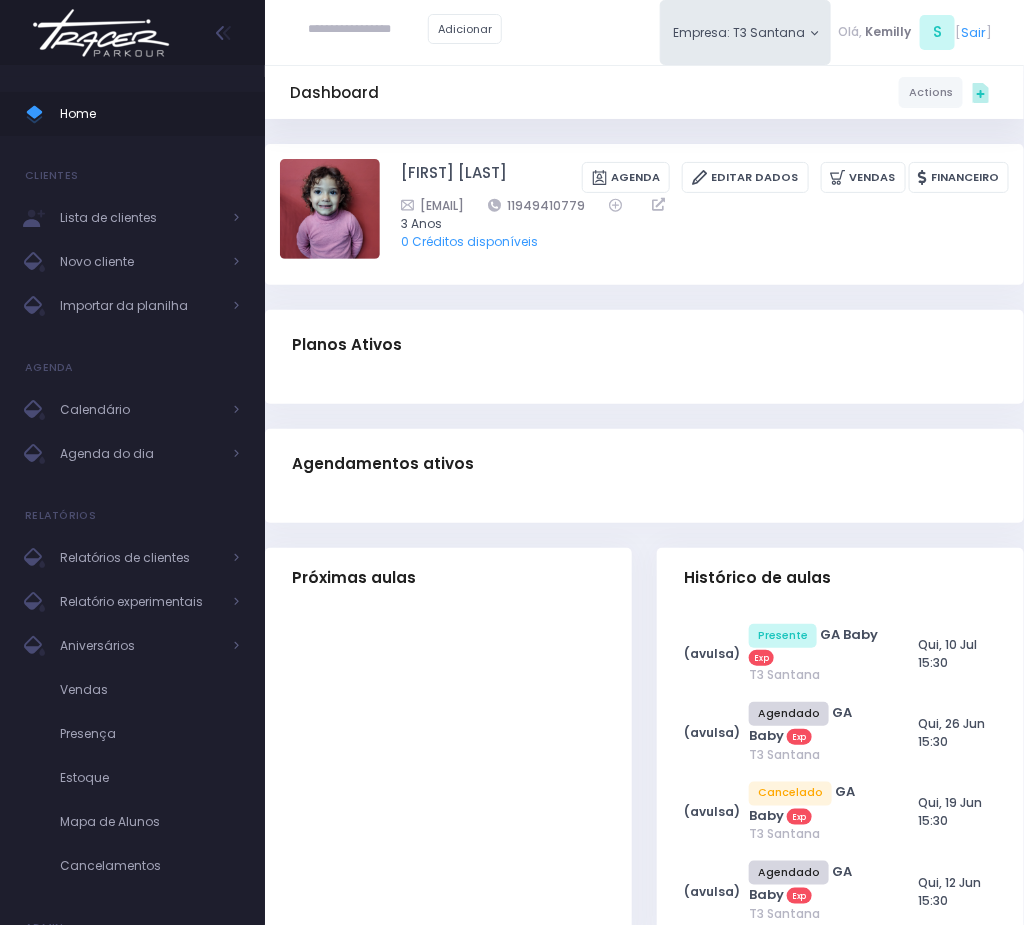 drag, startPoint x: 540, startPoint y: 343, endPoint x: 438, endPoint y: 222, distance: 158.25612 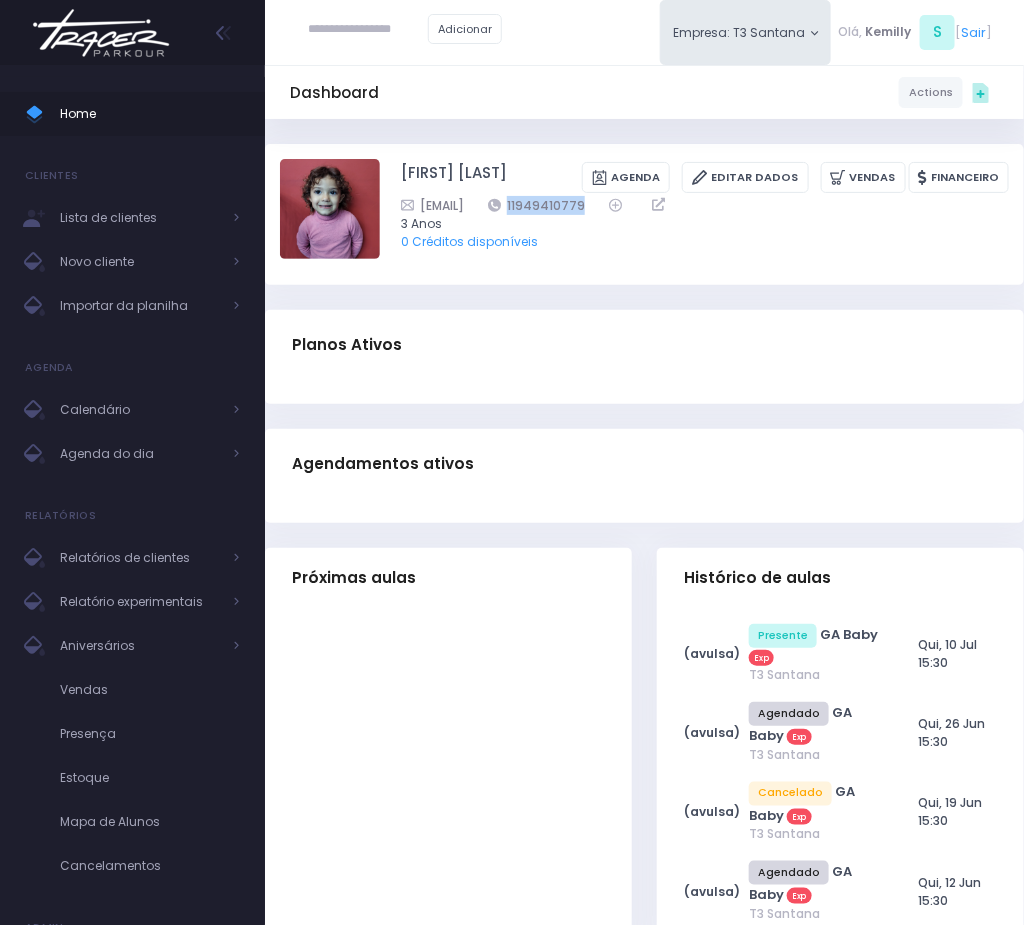drag, startPoint x: 603, startPoint y: 210, endPoint x: 706, endPoint y: 204, distance: 103.17461 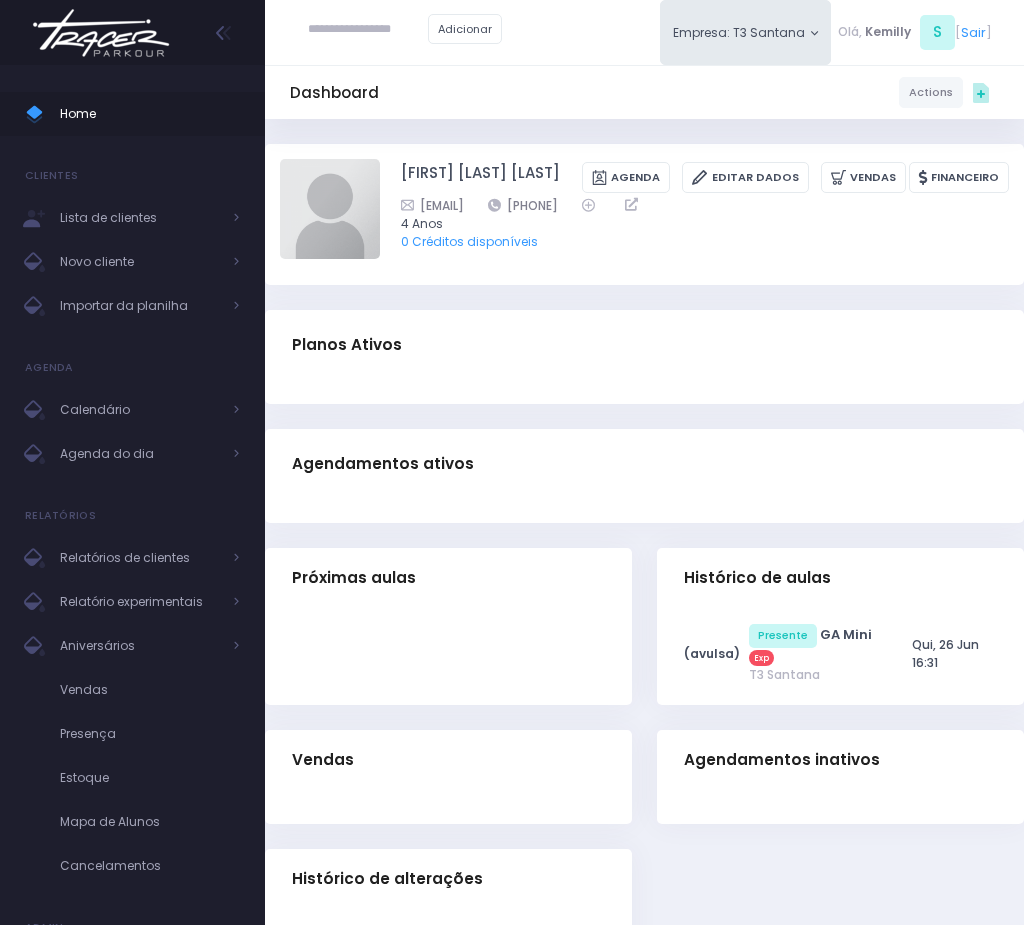 scroll, scrollTop: 0, scrollLeft: 0, axis: both 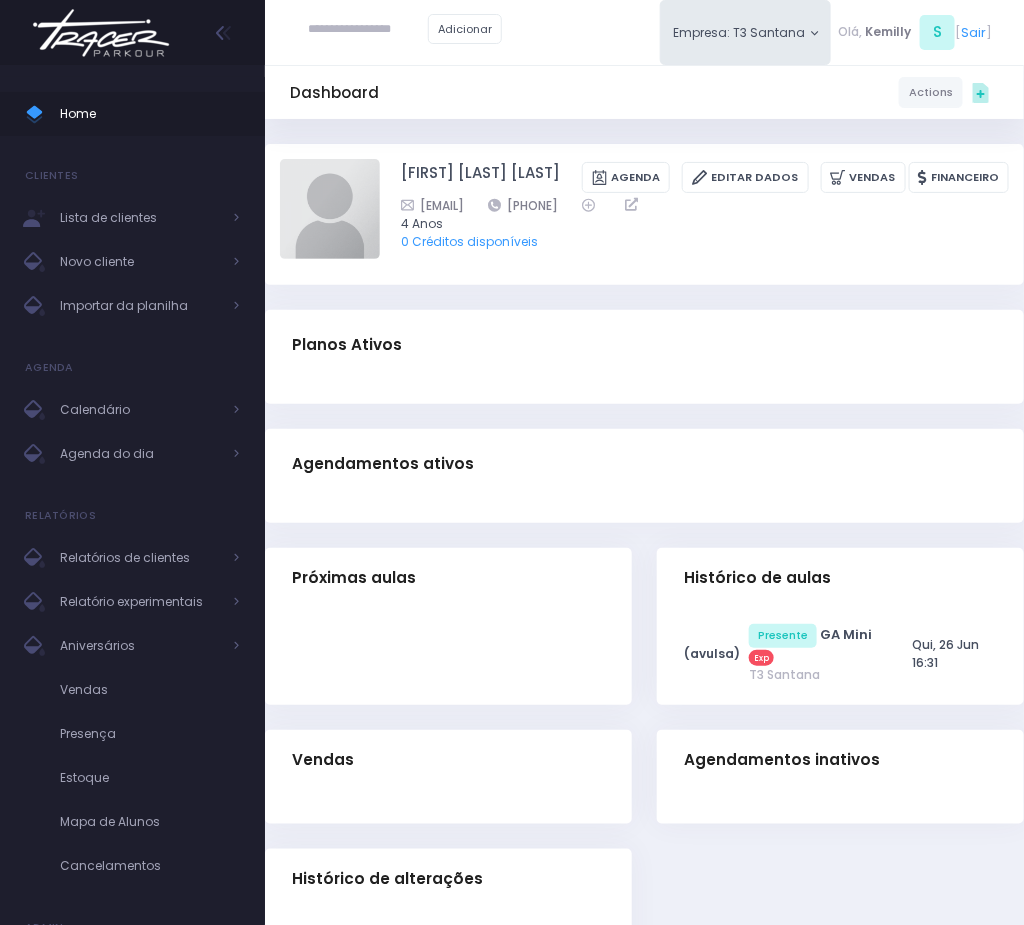 drag, startPoint x: 583, startPoint y: 204, endPoint x: 682, endPoint y: 199, distance: 99.12618 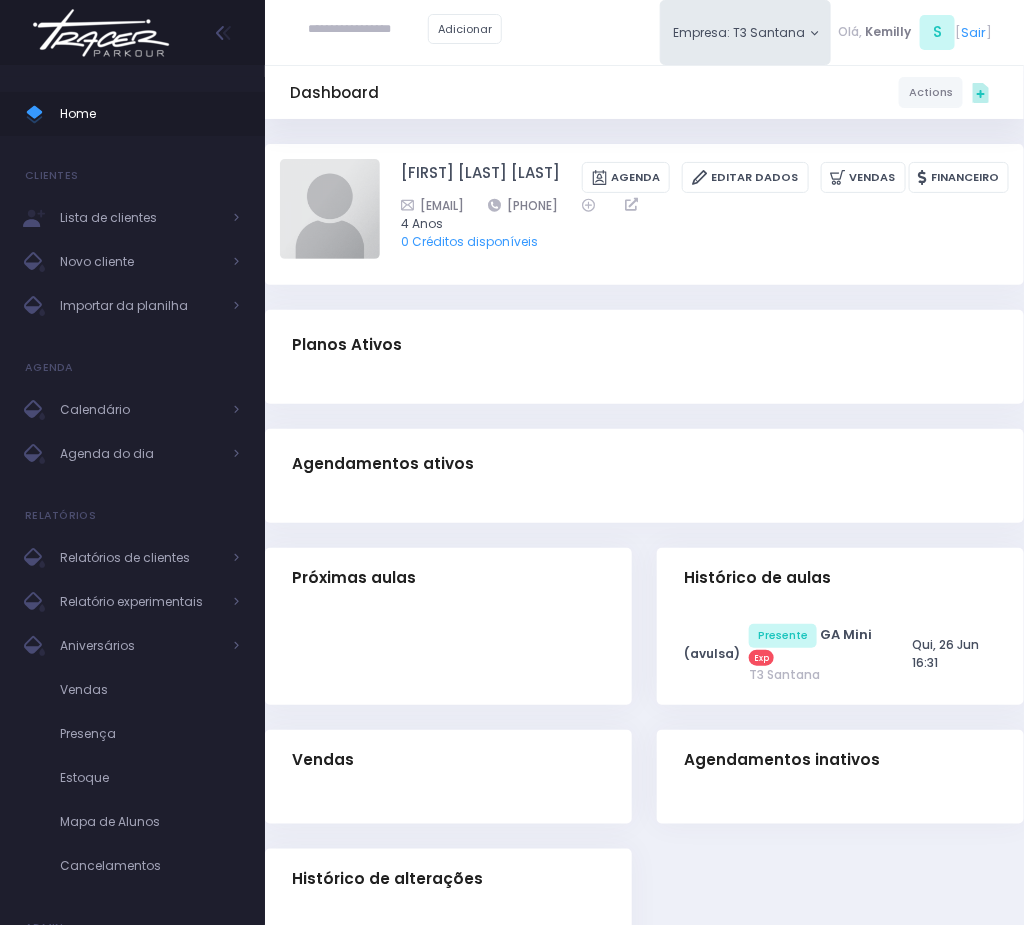 click at bounding box center (368, 30) 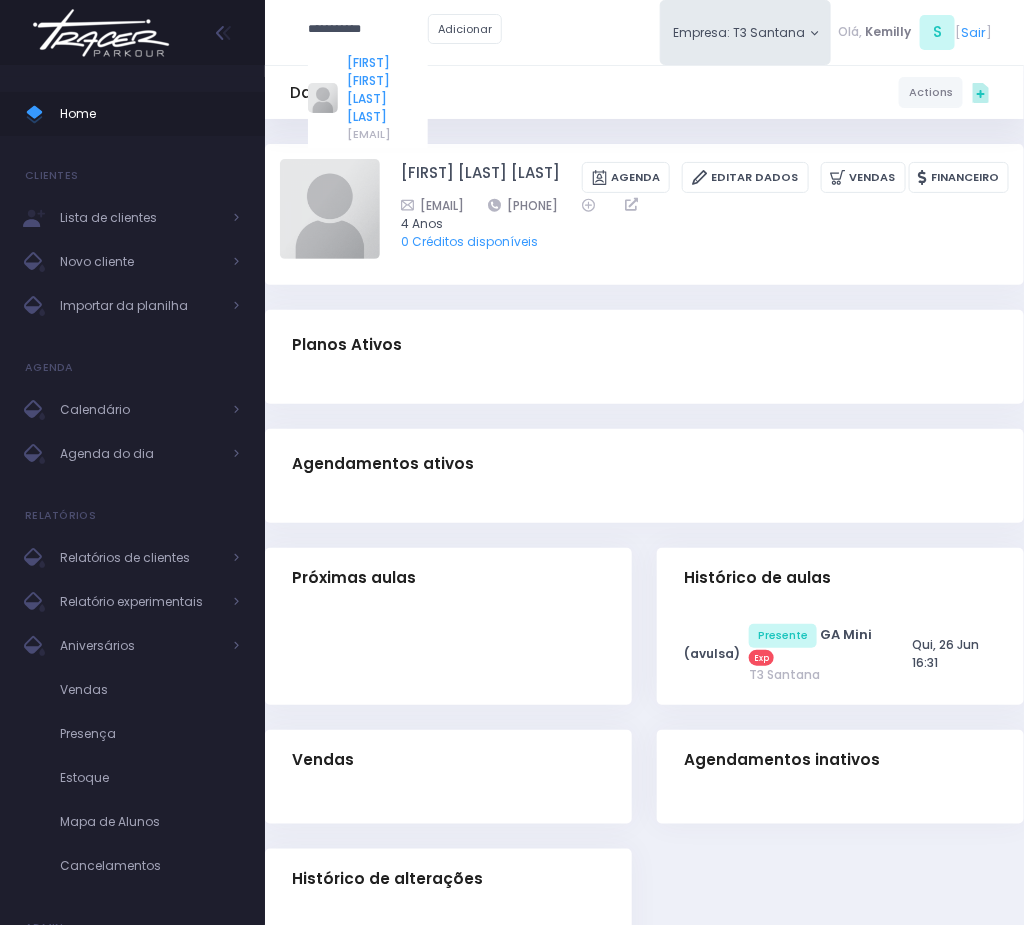 click on "Ana clara Santana da costa" at bounding box center (387, 90) 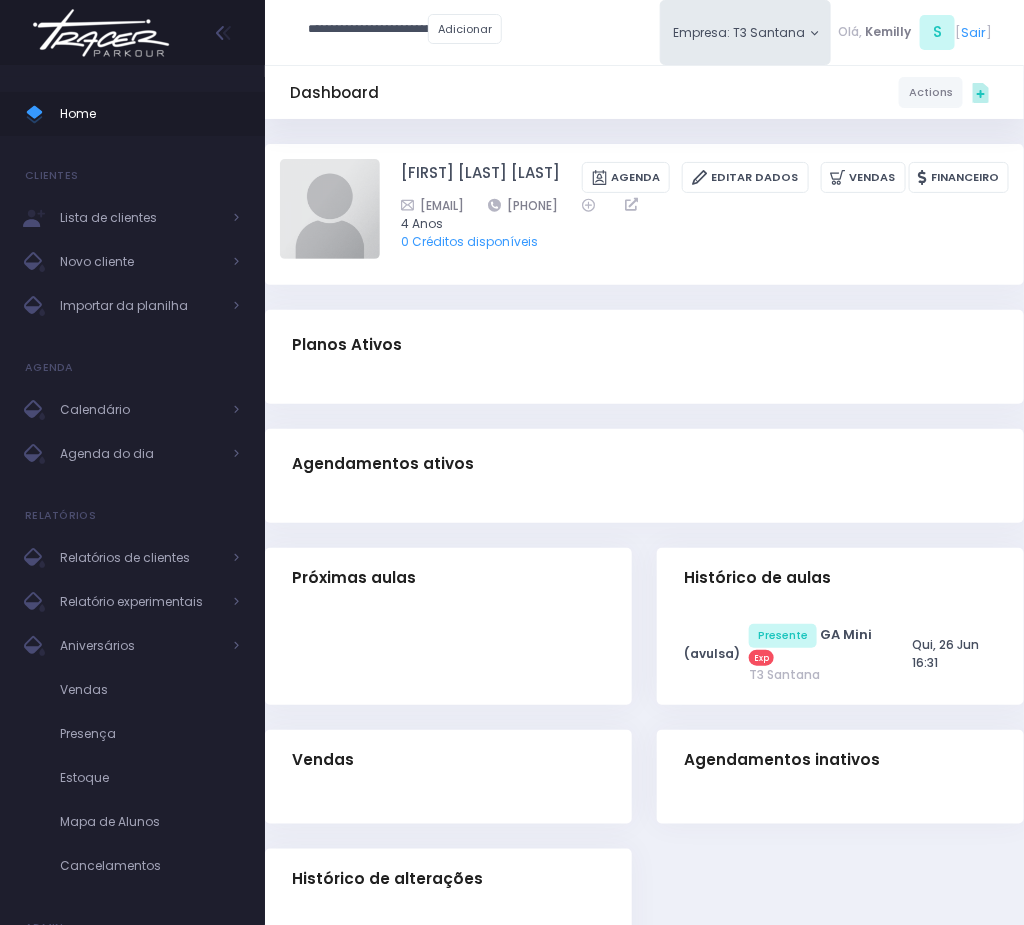 type on "**********" 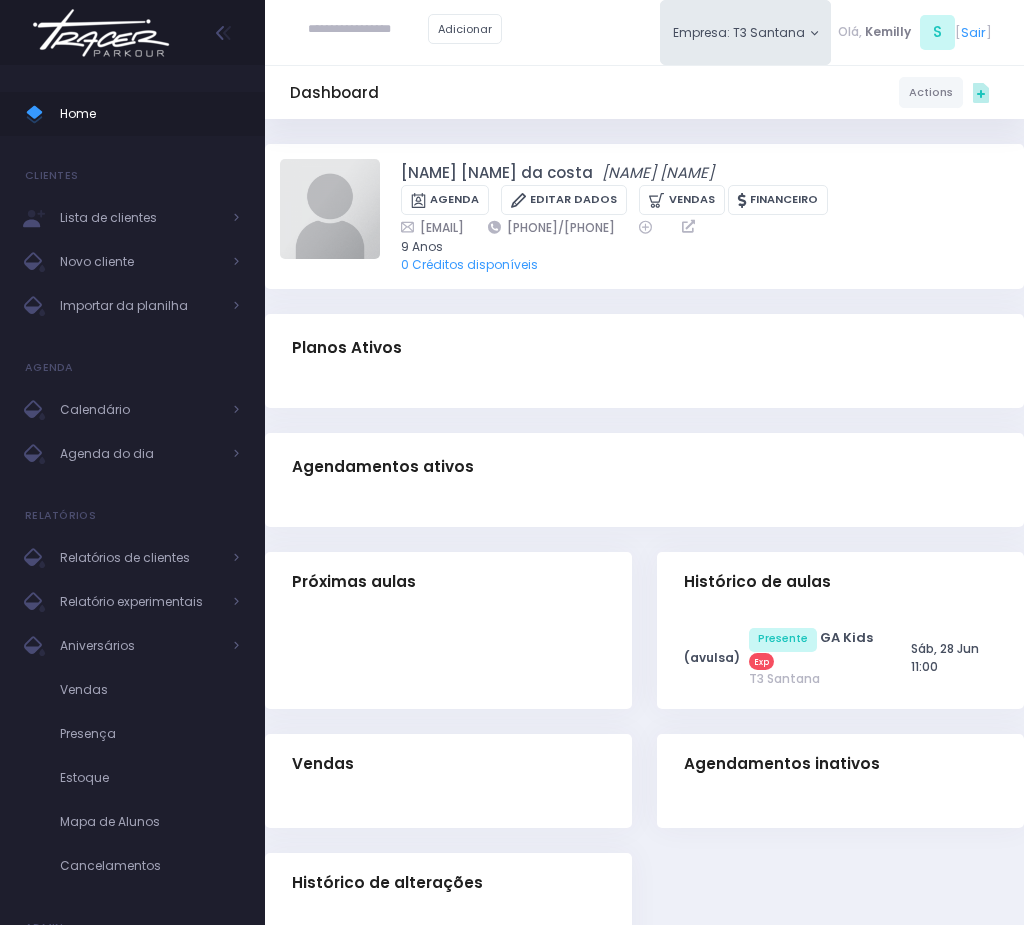 scroll, scrollTop: 0, scrollLeft: 0, axis: both 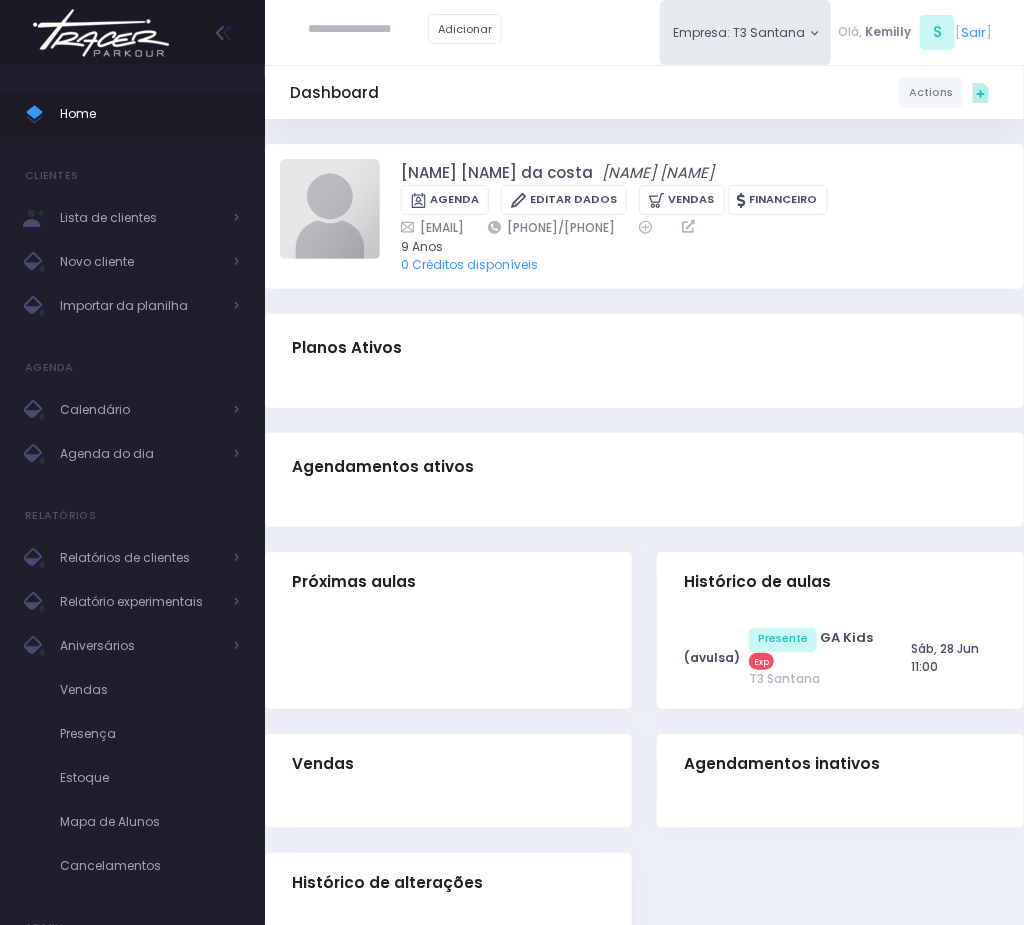 click at bounding box center [368, 30] 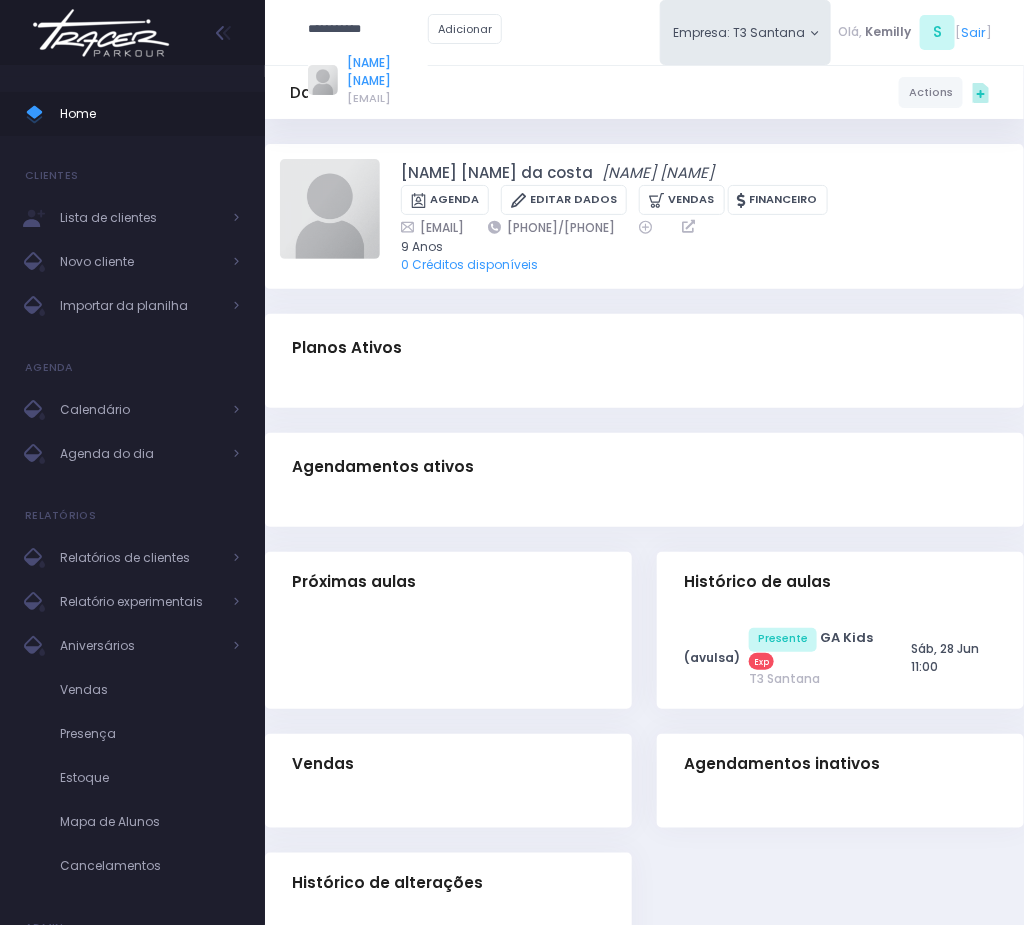 click on "[FIRST] [LAST]" at bounding box center [387, 72] 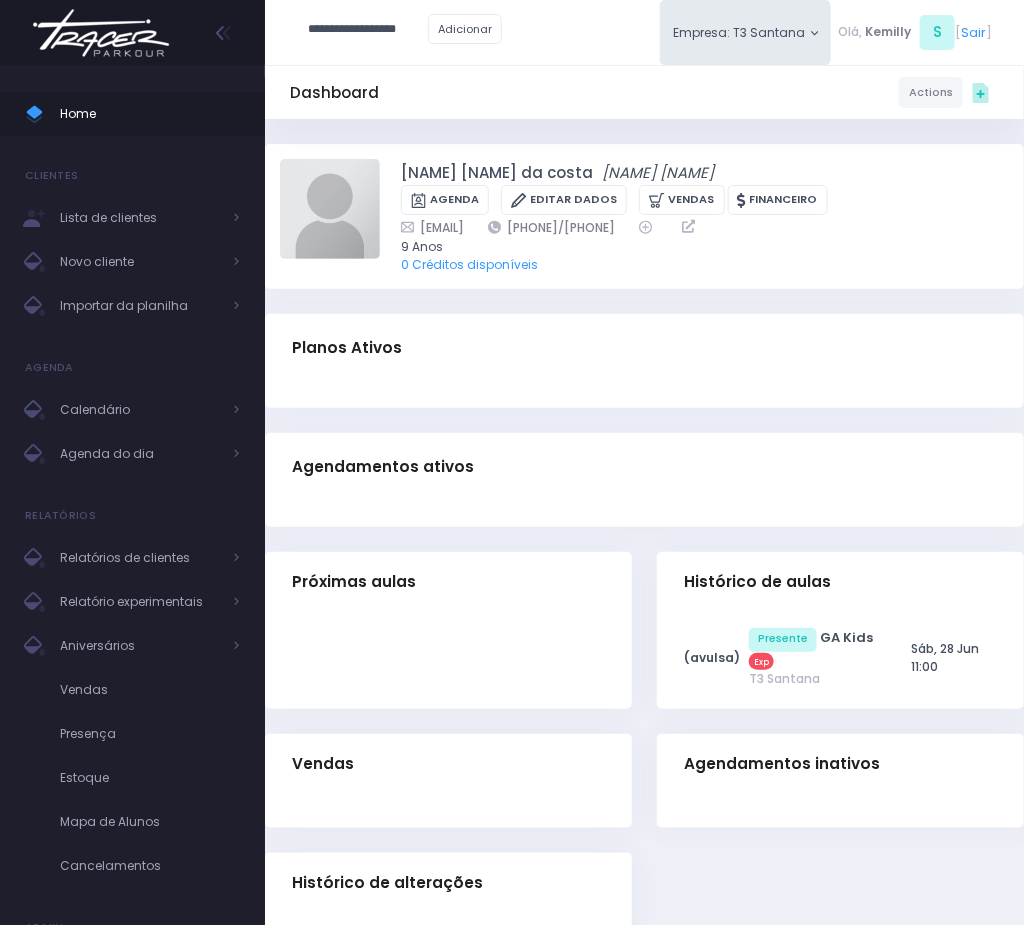 type on "**********" 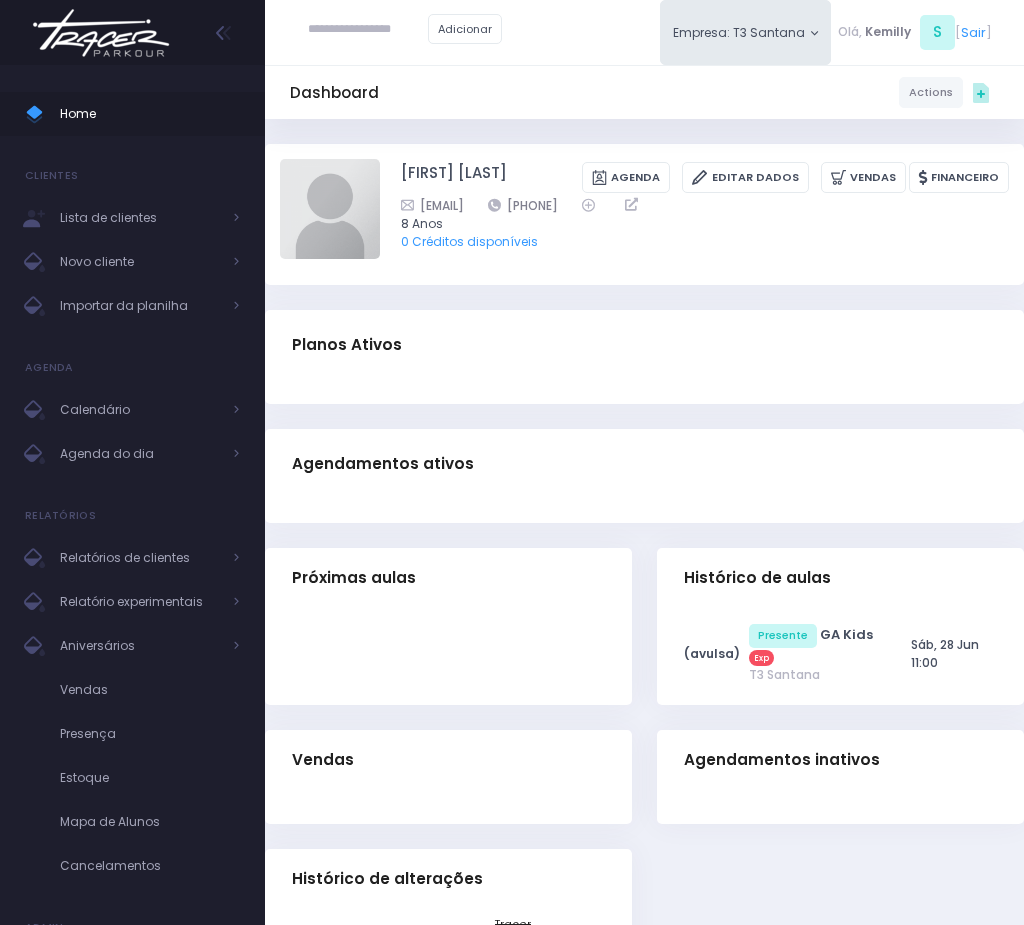 scroll, scrollTop: 0, scrollLeft: 0, axis: both 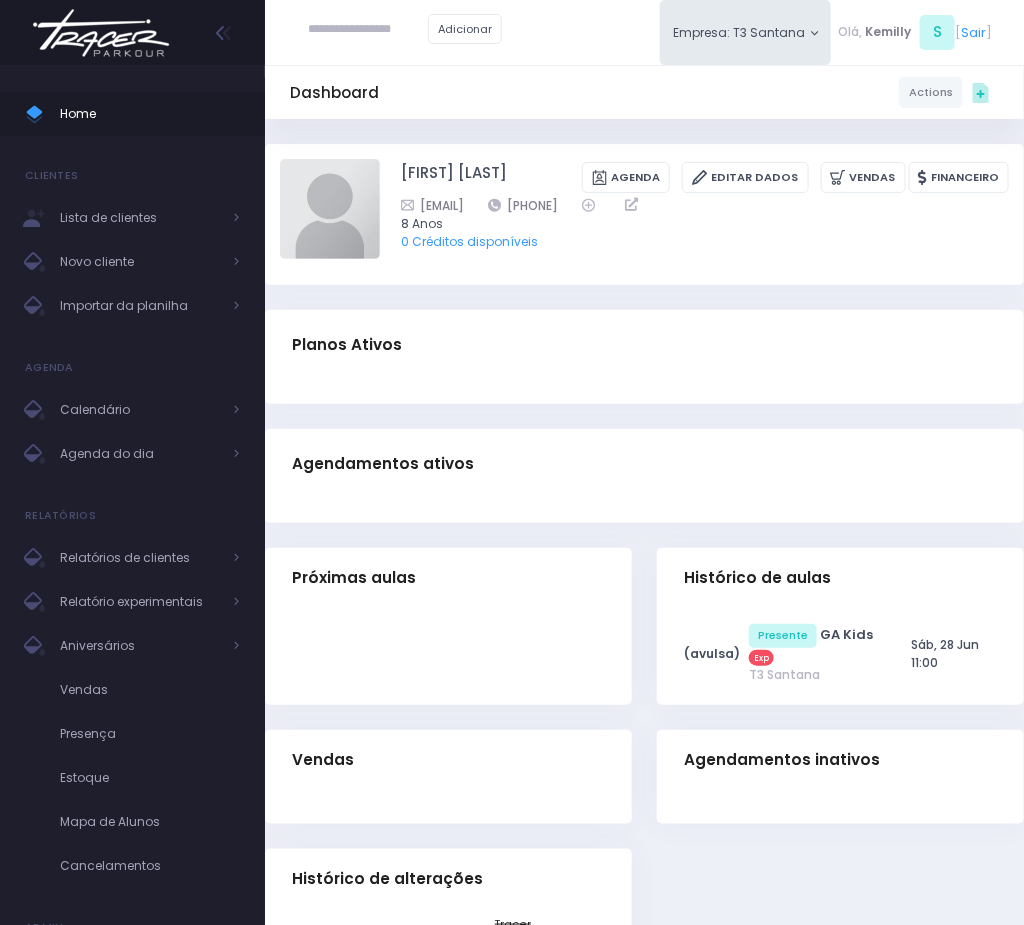 click at bounding box center (368, 30) 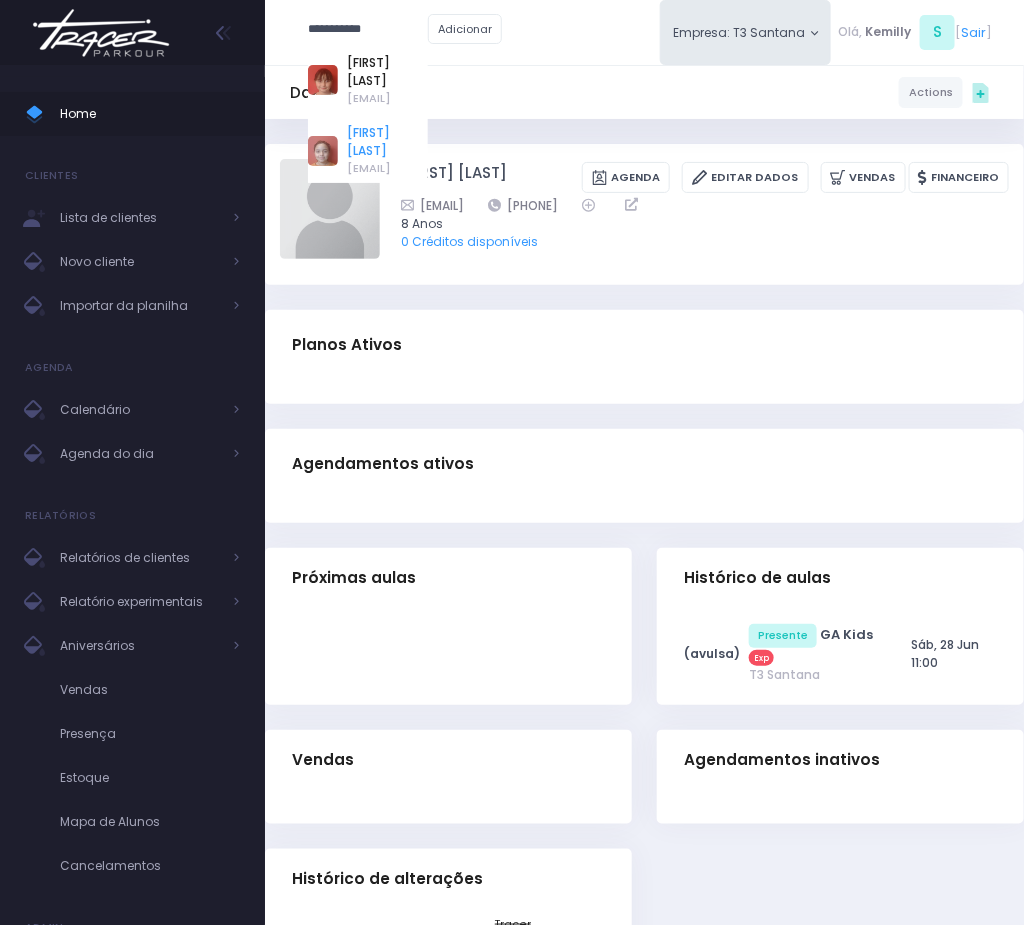 click on "[FIRST] [LAST]" at bounding box center [387, 142] 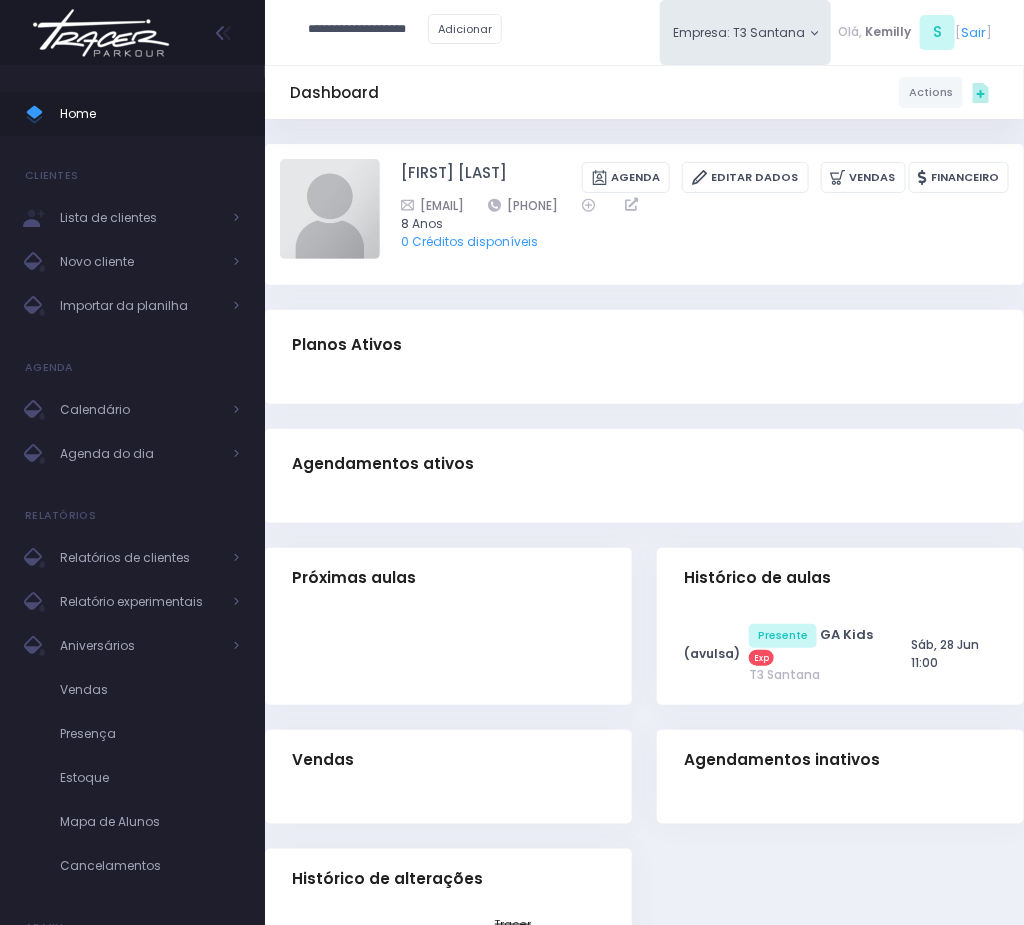 type on "**********" 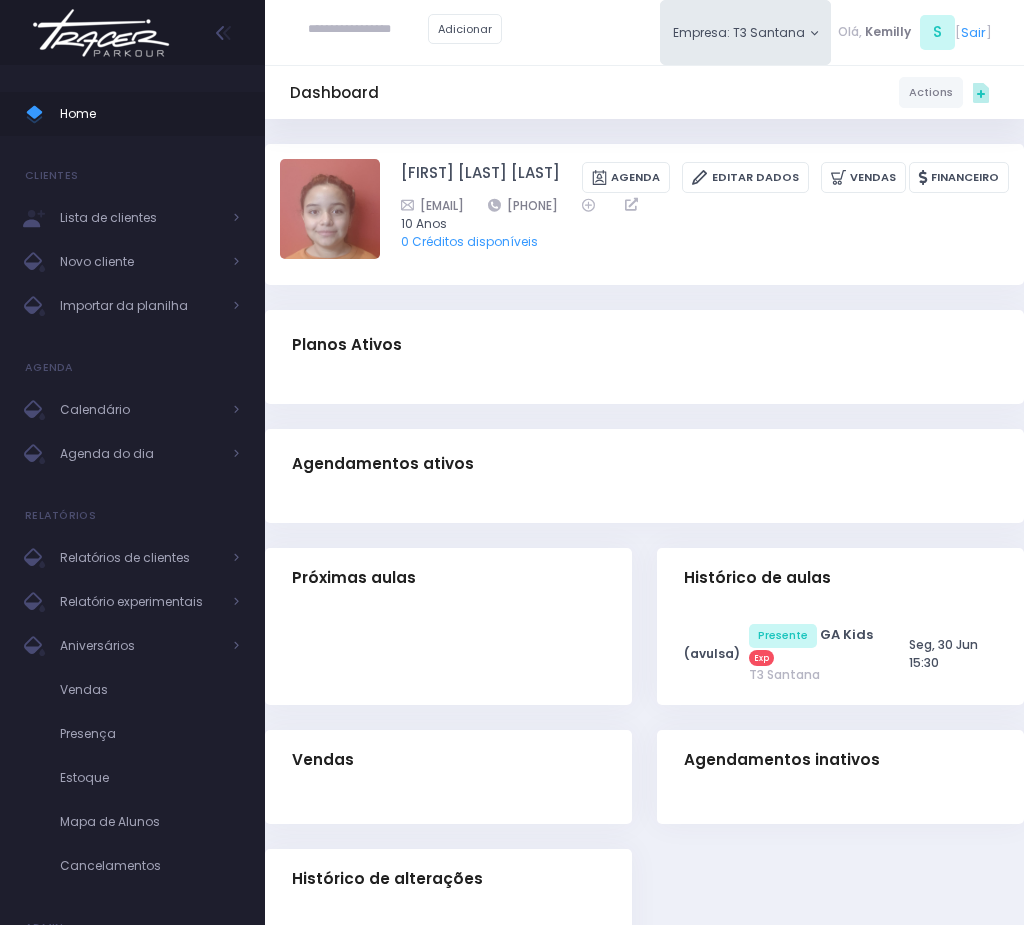 scroll, scrollTop: 0, scrollLeft: 0, axis: both 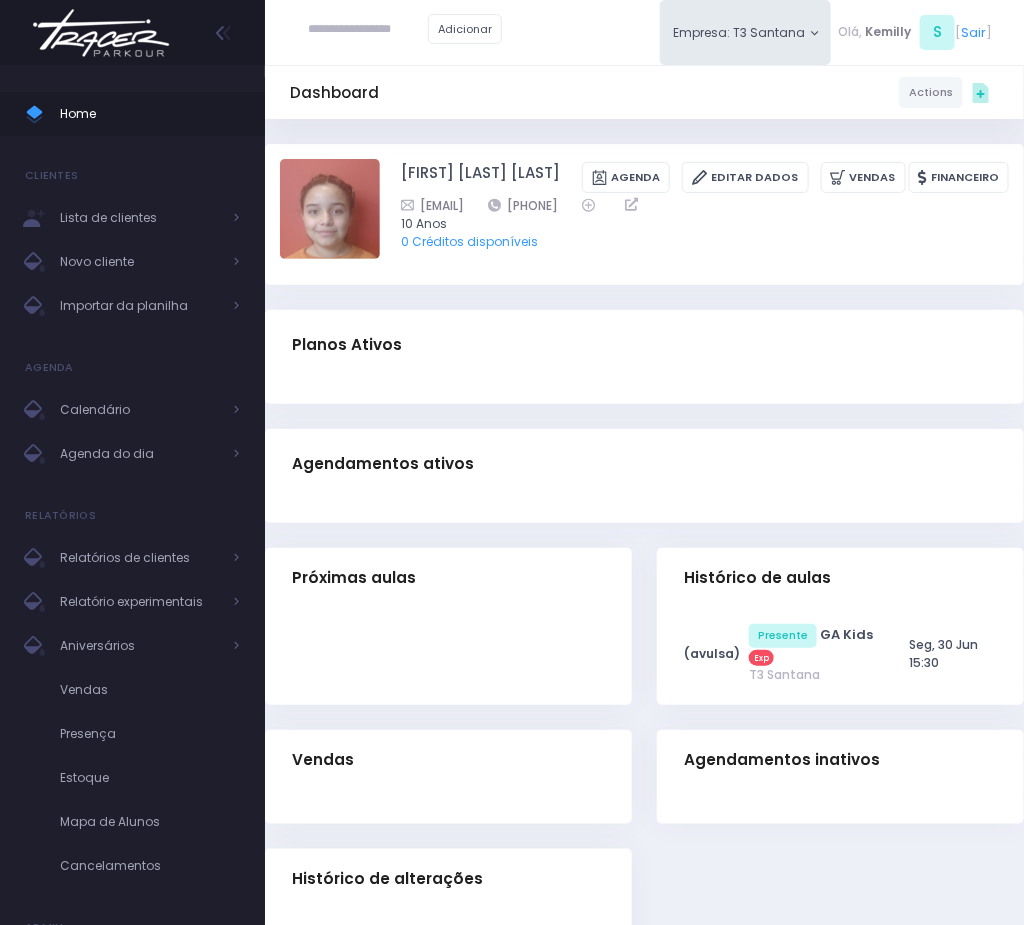 click at bounding box center (368, 30) 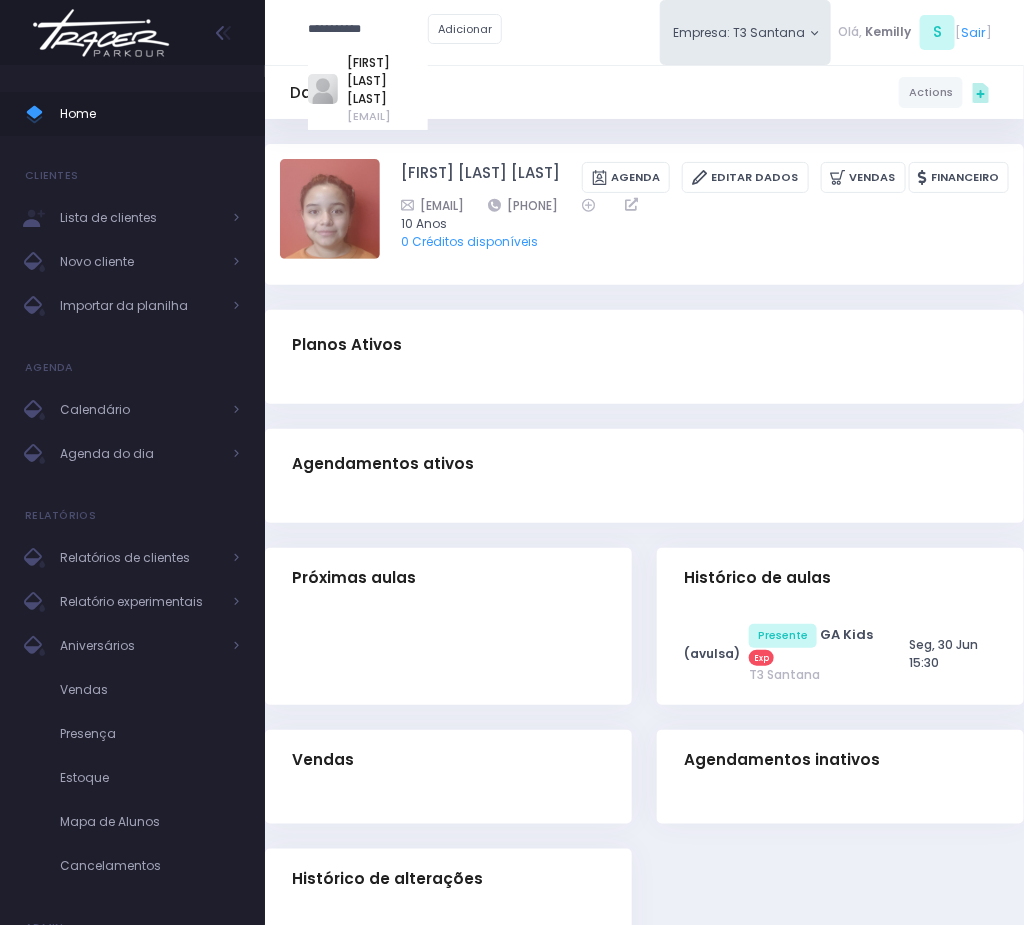 click on "Leiladebarsi@gmail.com" at bounding box center [387, 116] 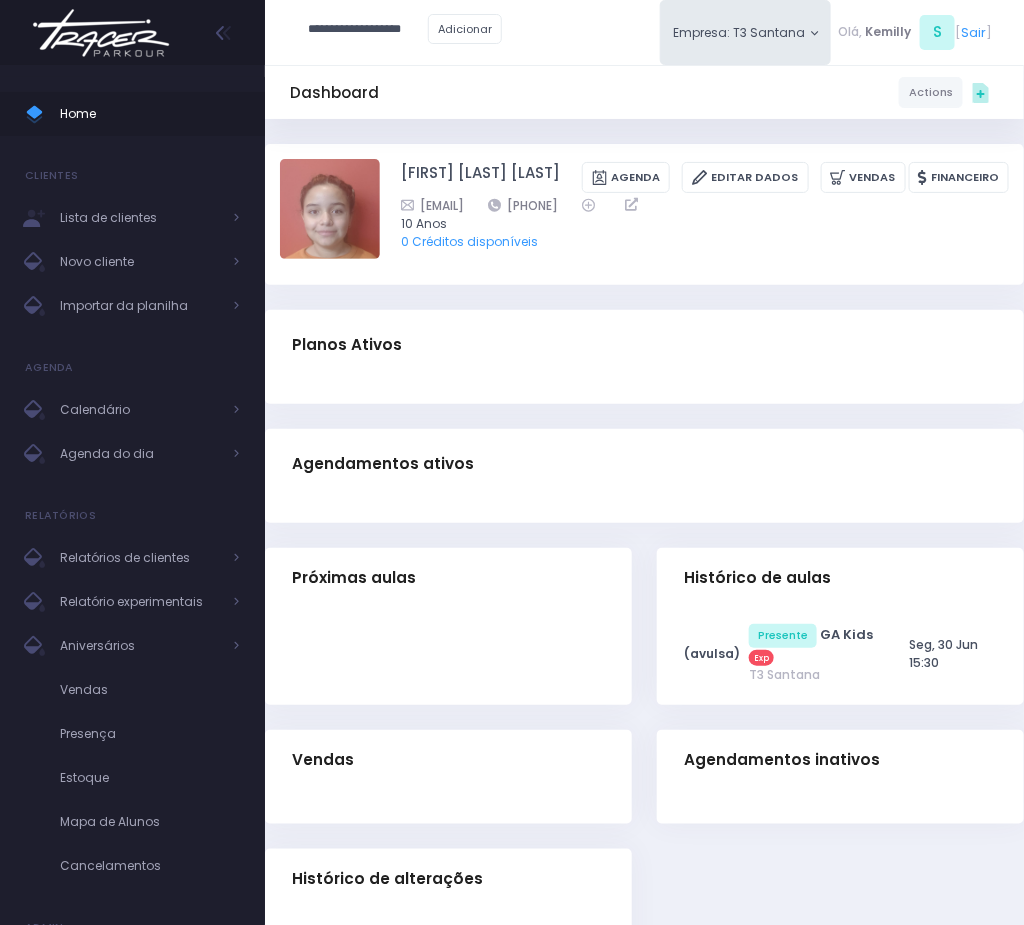type on "**********" 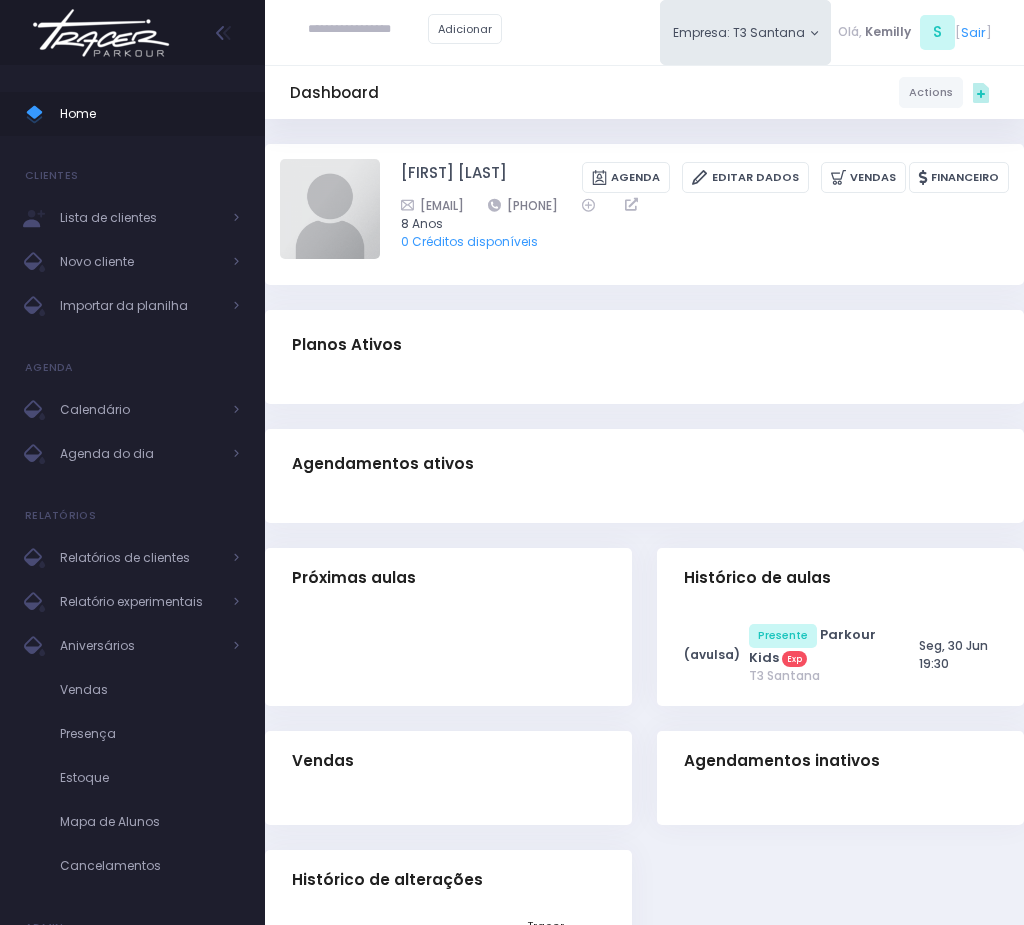 scroll, scrollTop: 0, scrollLeft: 0, axis: both 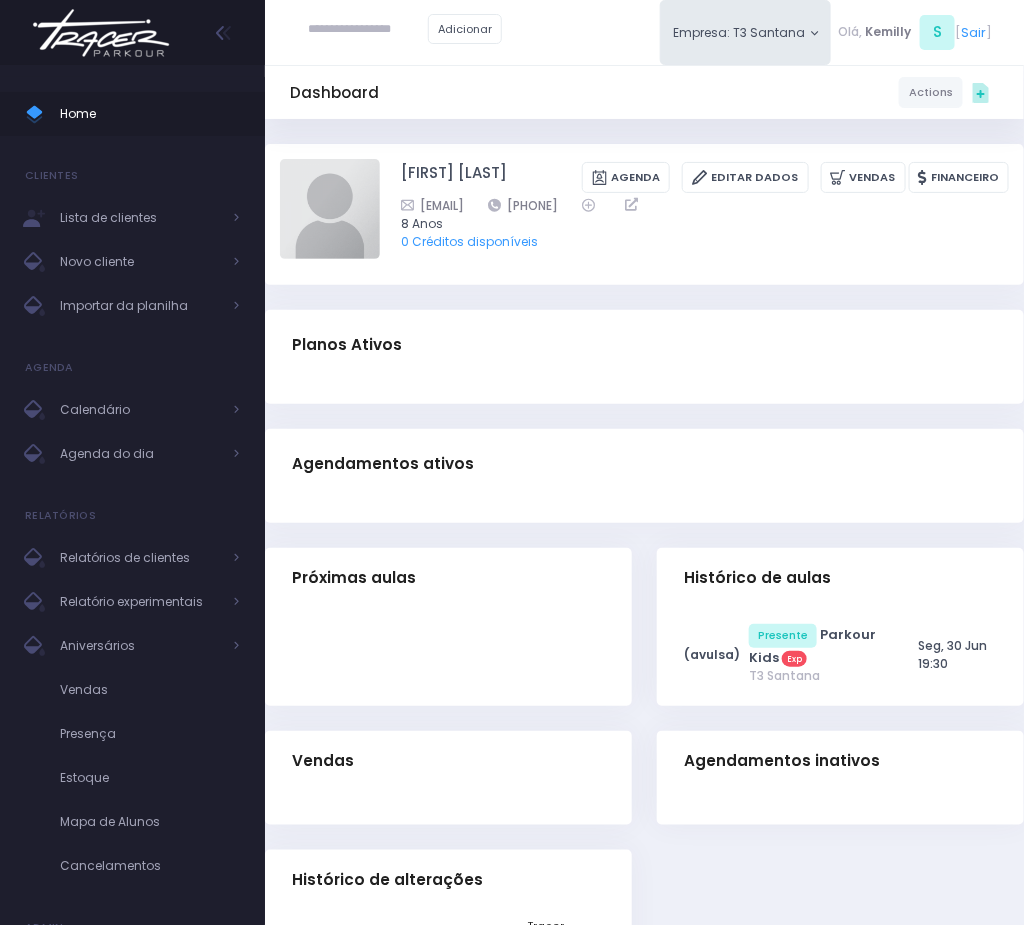 click at bounding box center [368, 30] 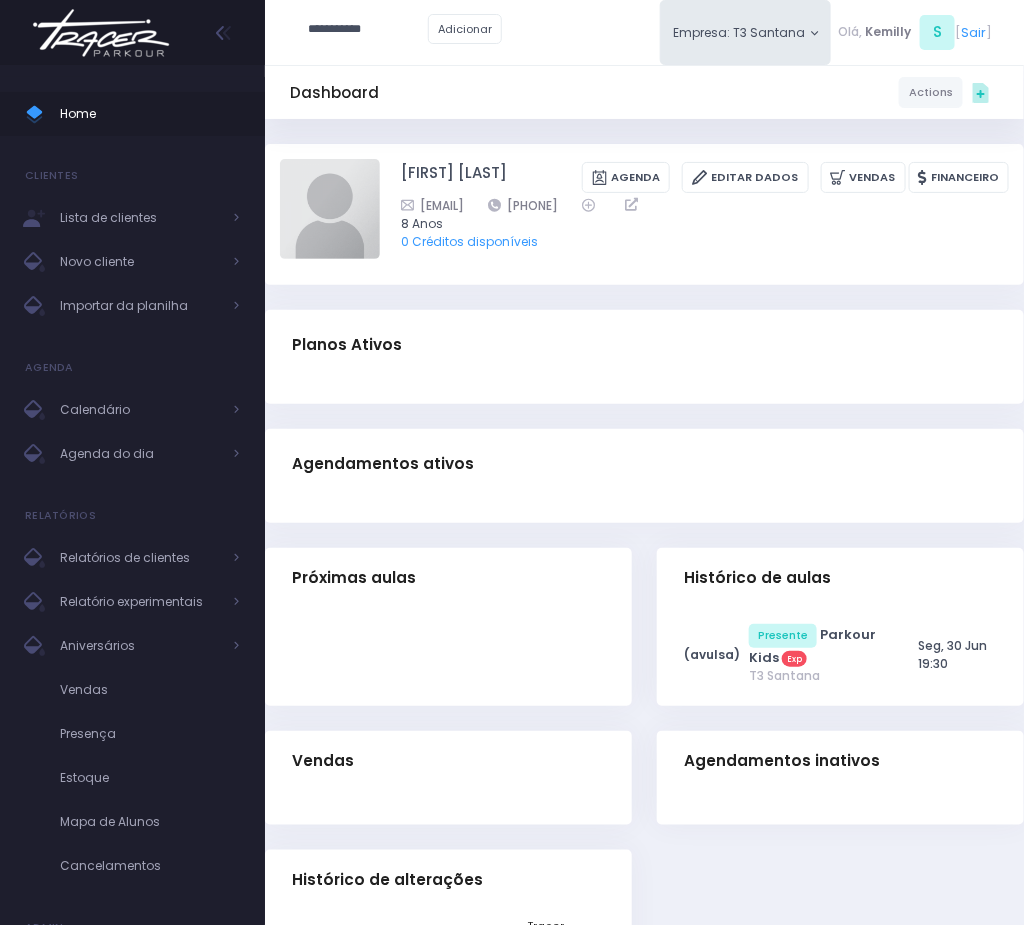 click on "**********" at bounding box center [368, 30] 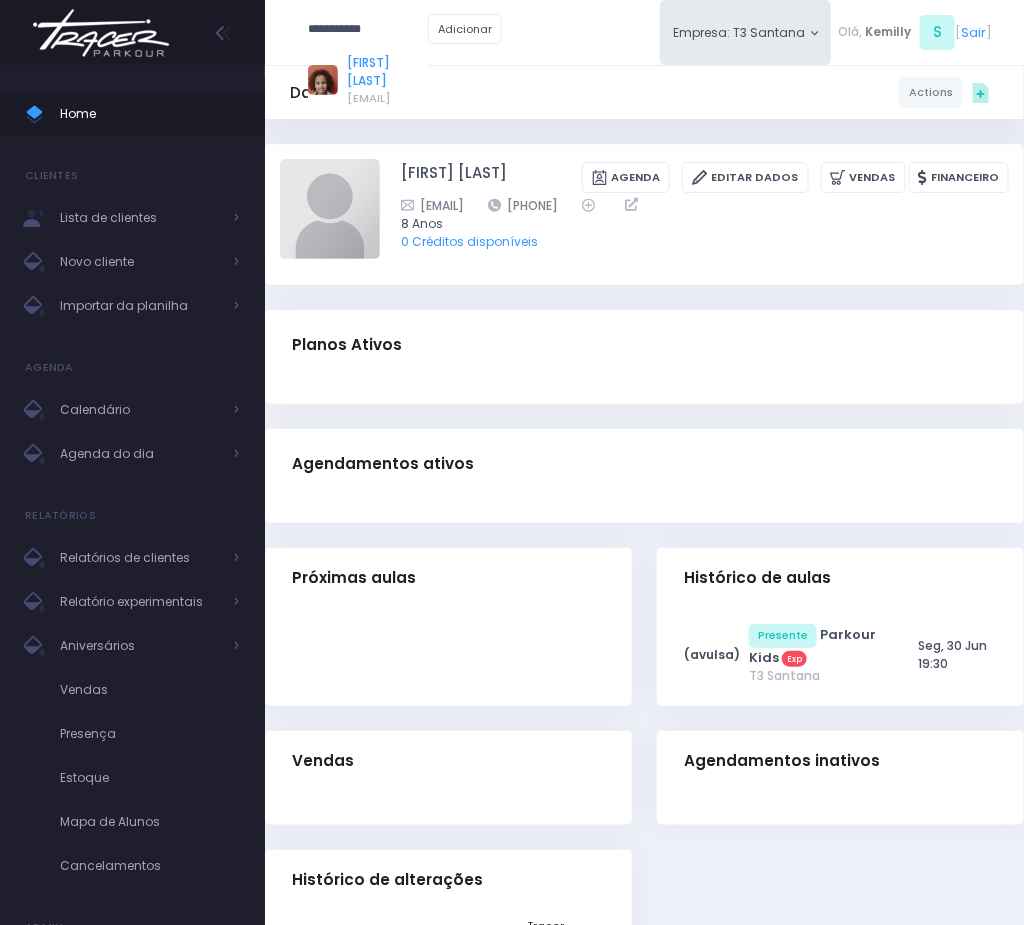click on "Zara Alves Vaz" at bounding box center [387, 72] 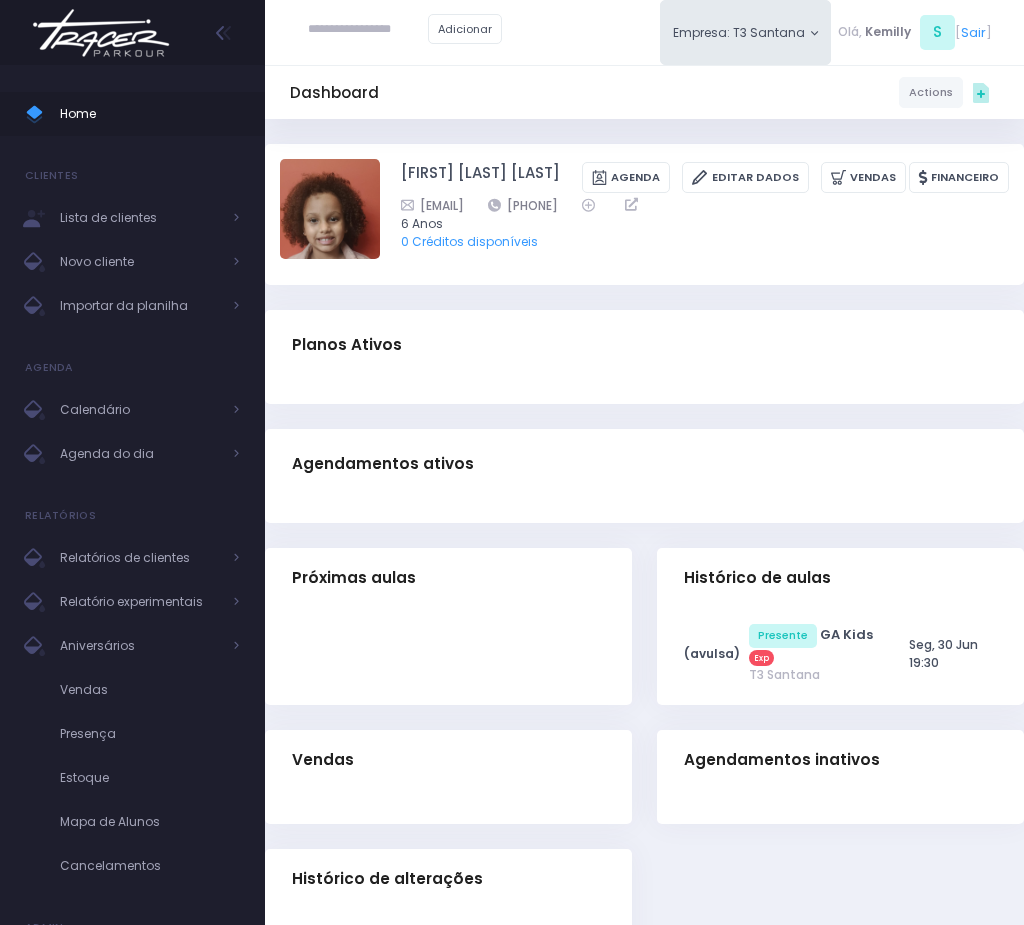 scroll, scrollTop: 0, scrollLeft: 0, axis: both 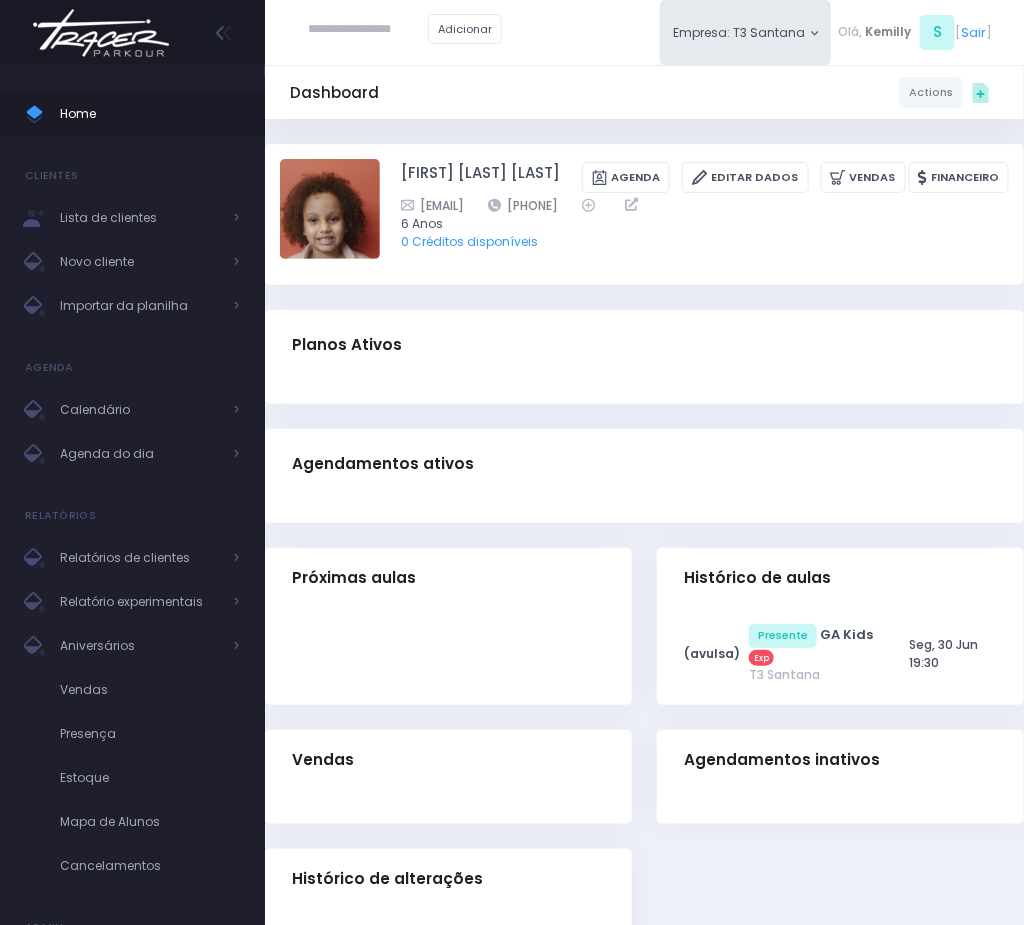 click at bounding box center [368, 30] 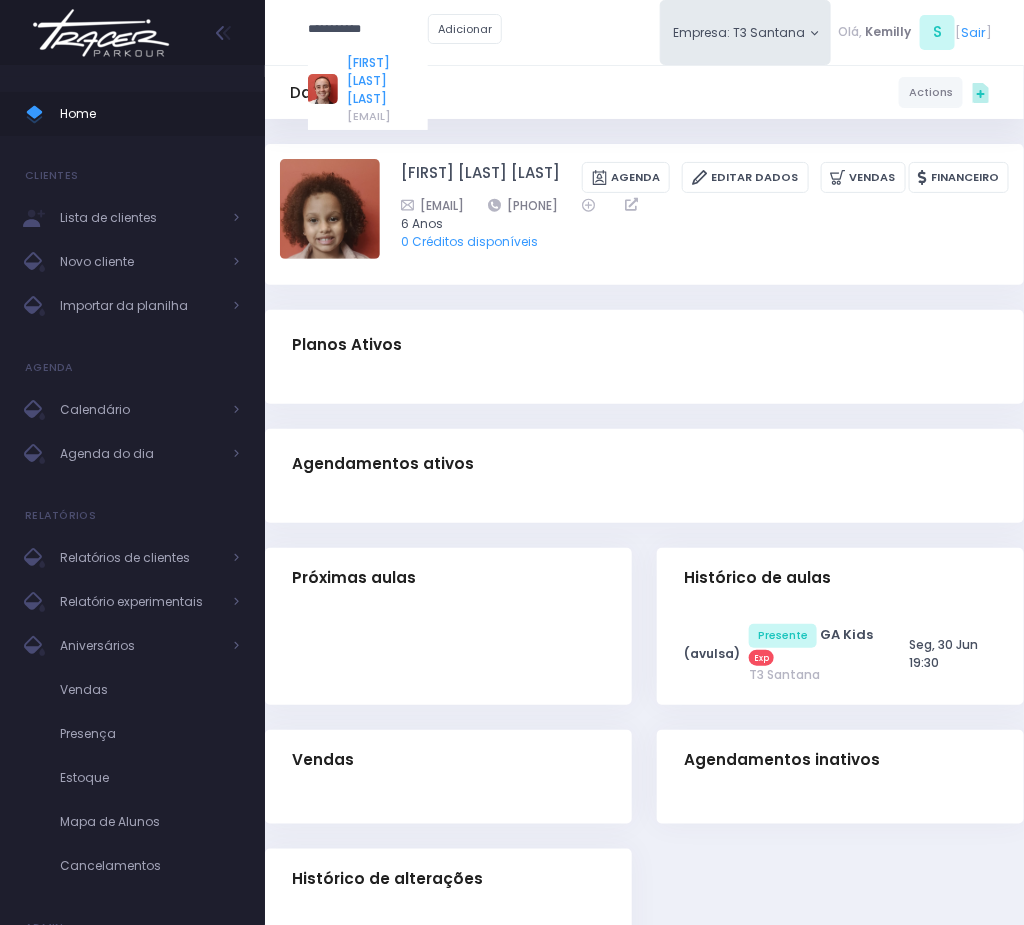 click on "Annelise Pícolo Agostinho" at bounding box center (387, 81) 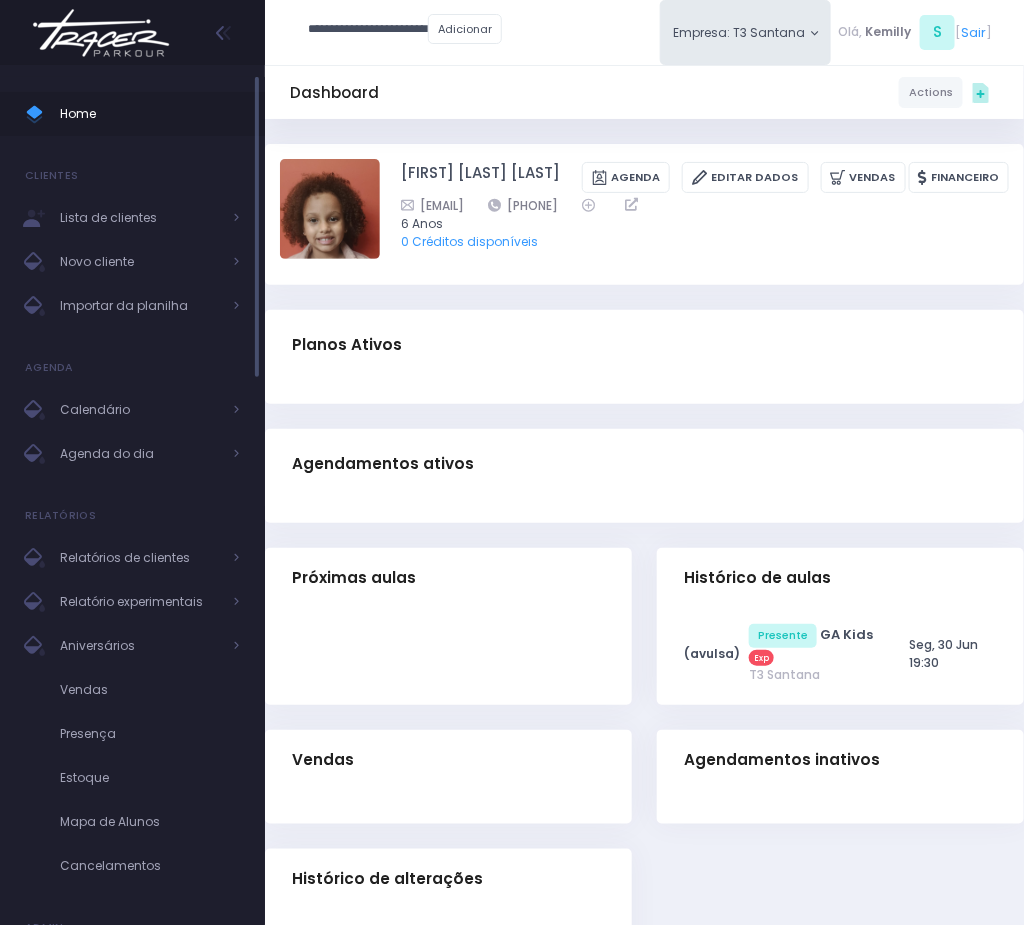 type on "**********" 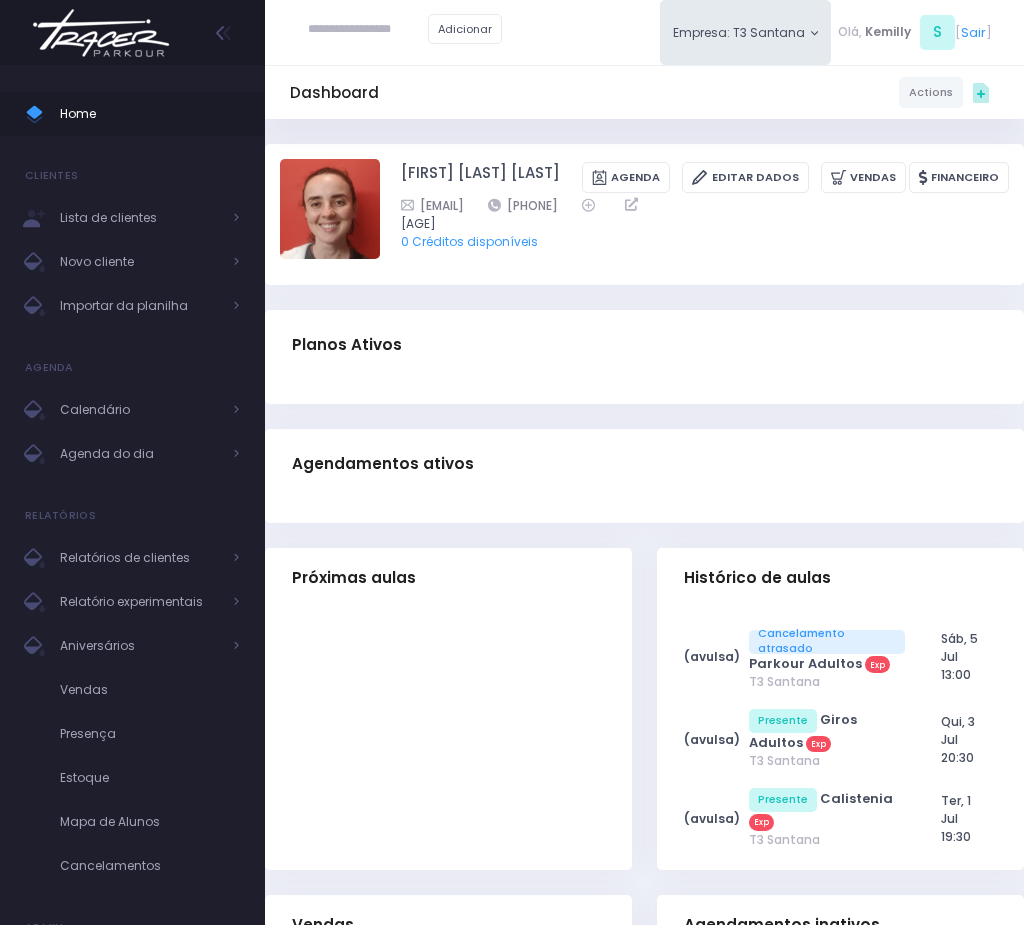 scroll, scrollTop: 0, scrollLeft: 0, axis: both 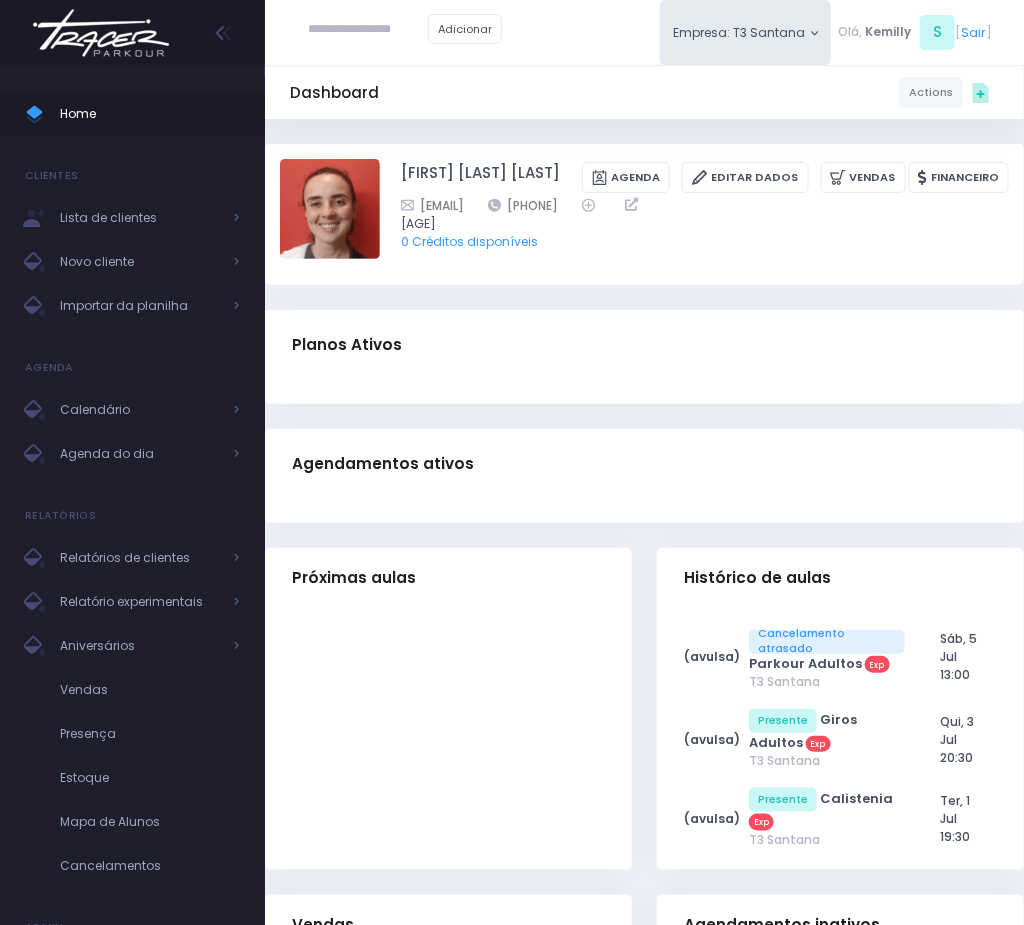 click at bounding box center (368, 30) 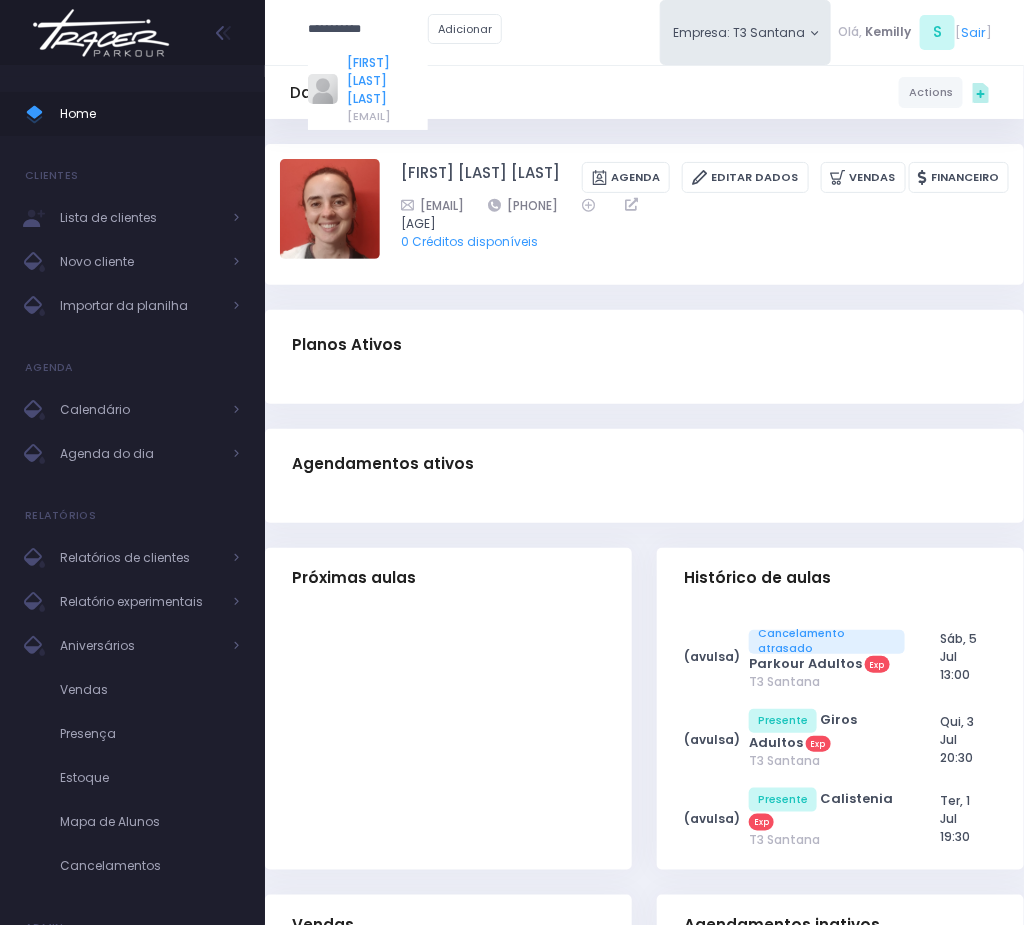 click on "[FIRST] [LAST] [LAST]" at bounding box center (387, 81) 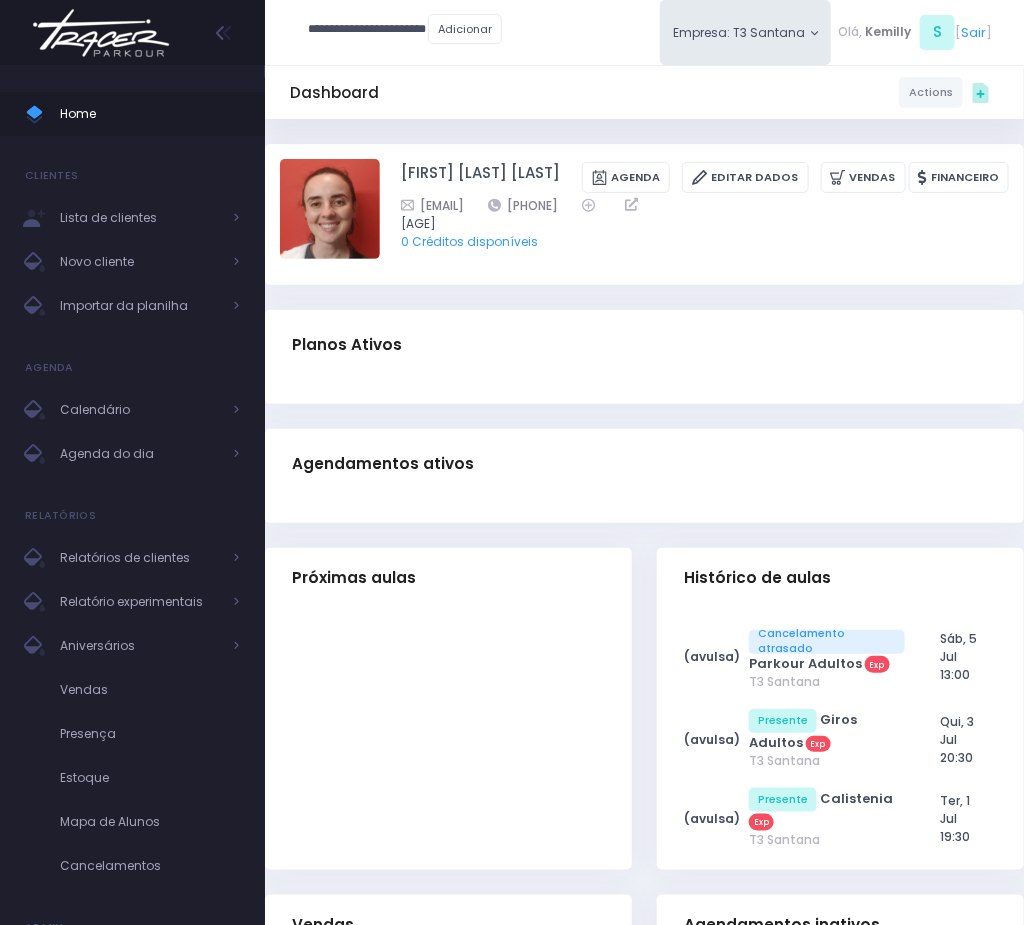 type on "**********" 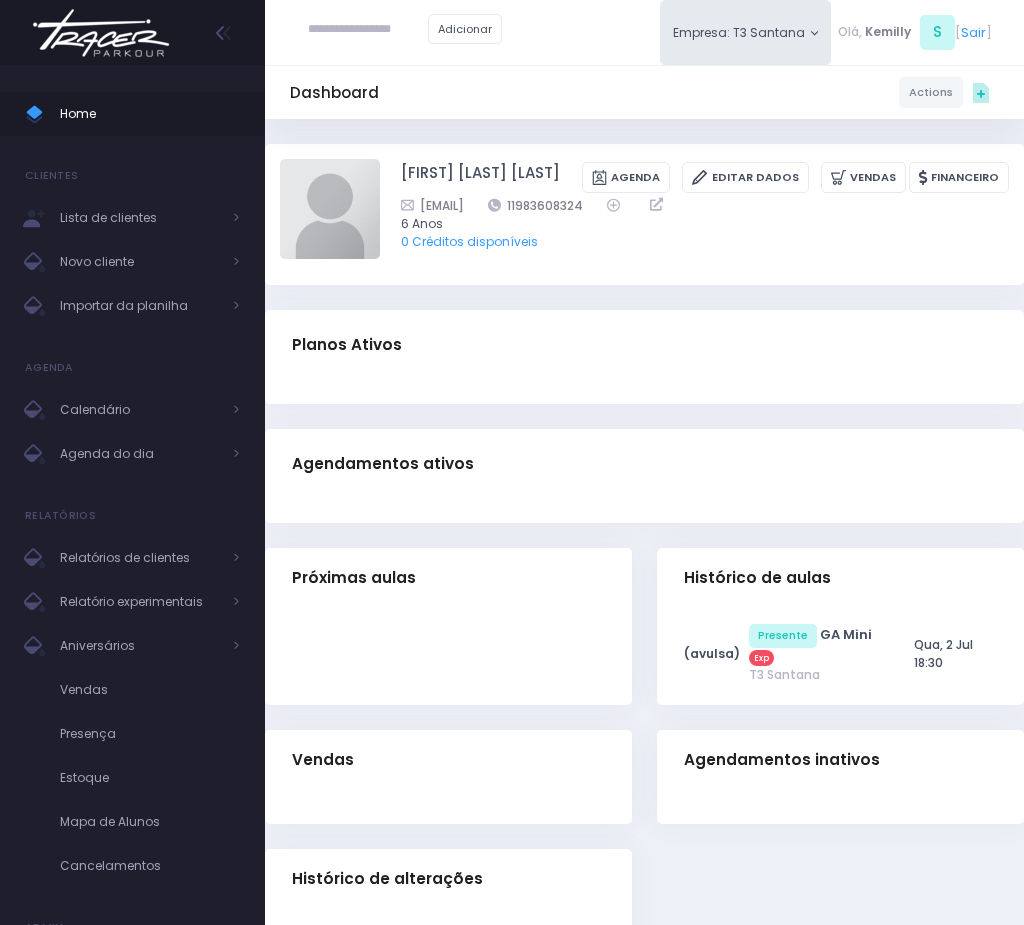 scroll, scrollTop: 0, scrollLeft: 0, axis: both 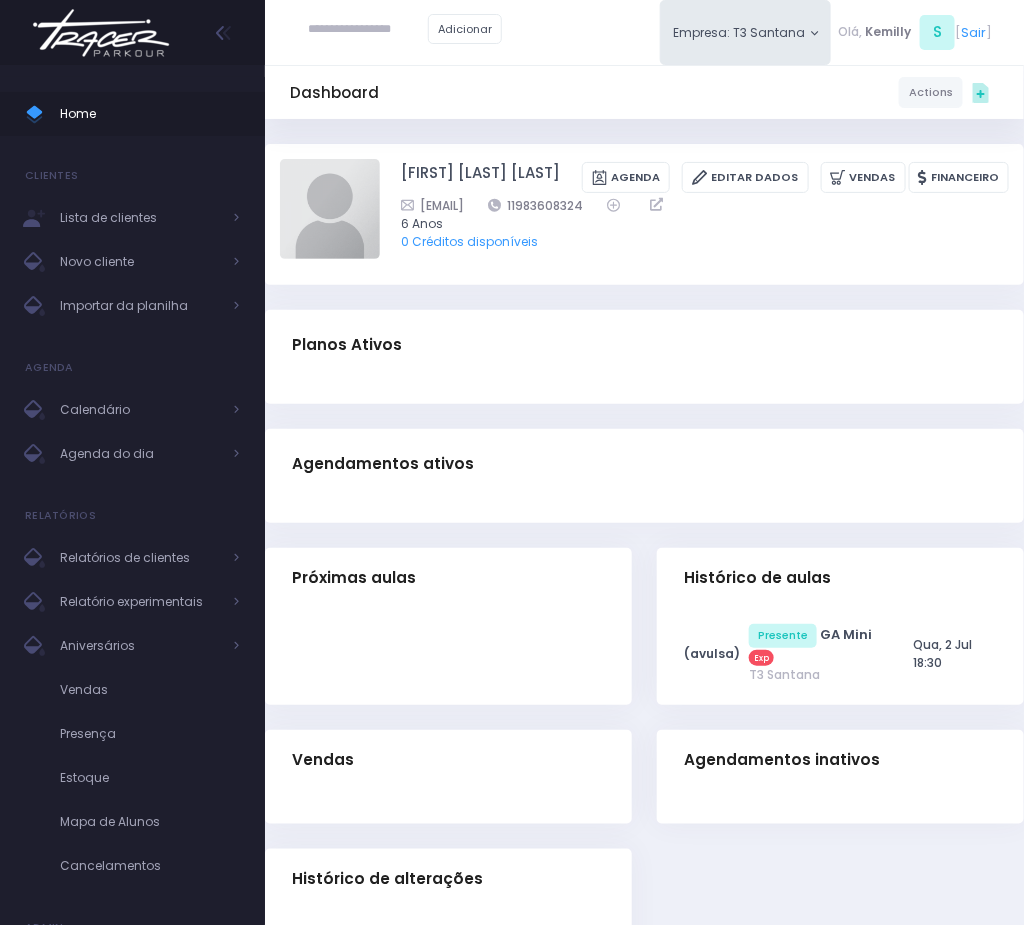 click at bounding box center (368, 30) 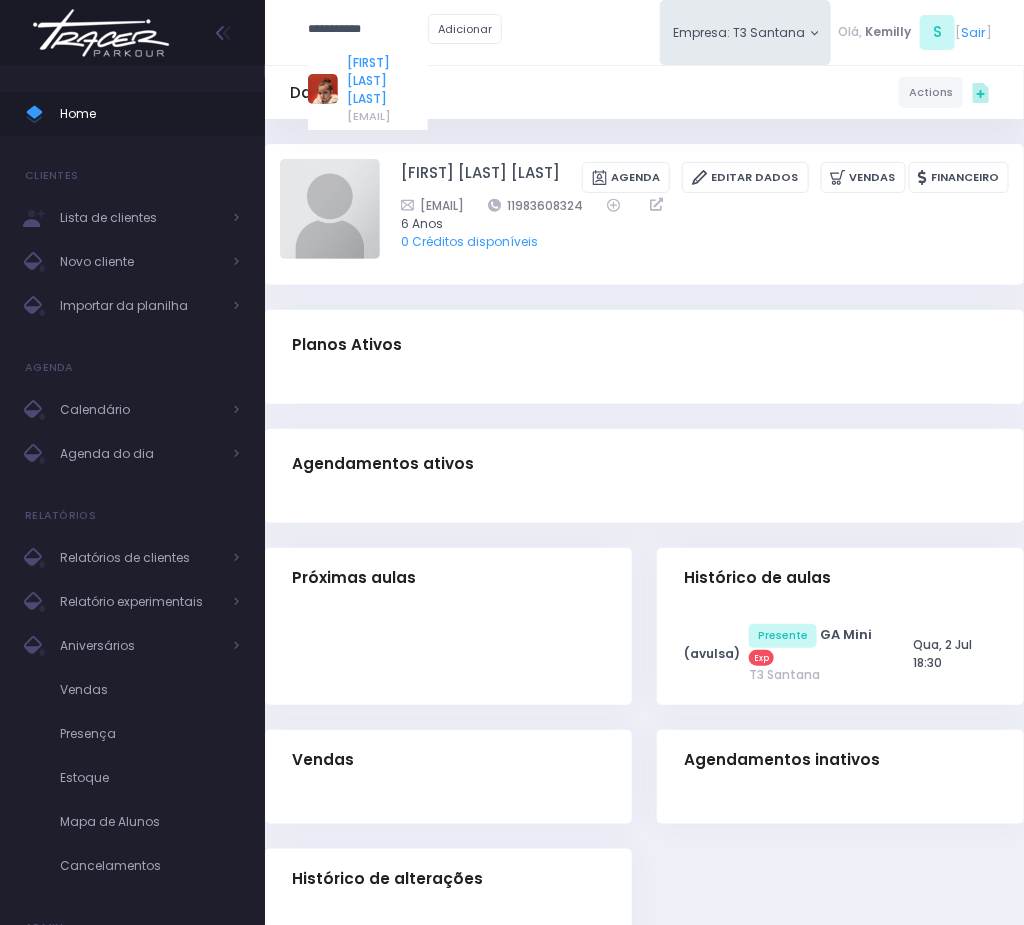 click on "[FIRST] [LAST]" at bounding box center [387, 81] 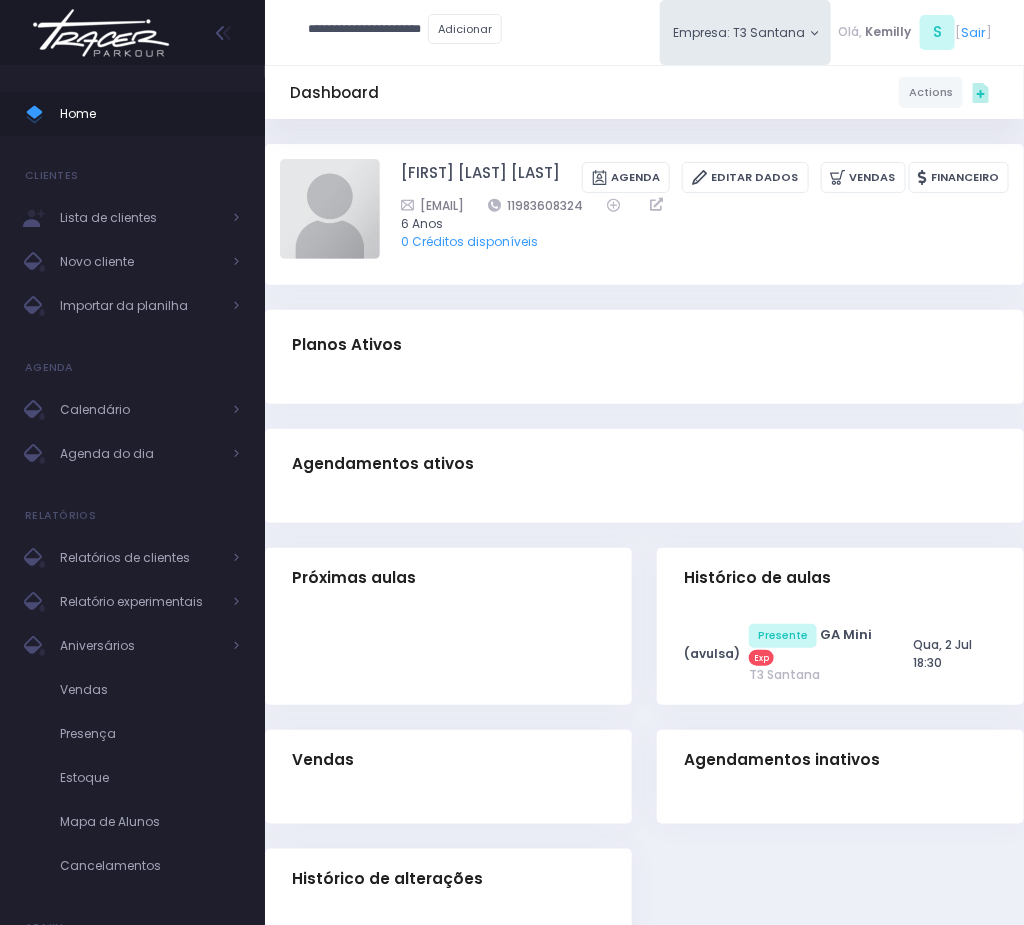 type on "**********" 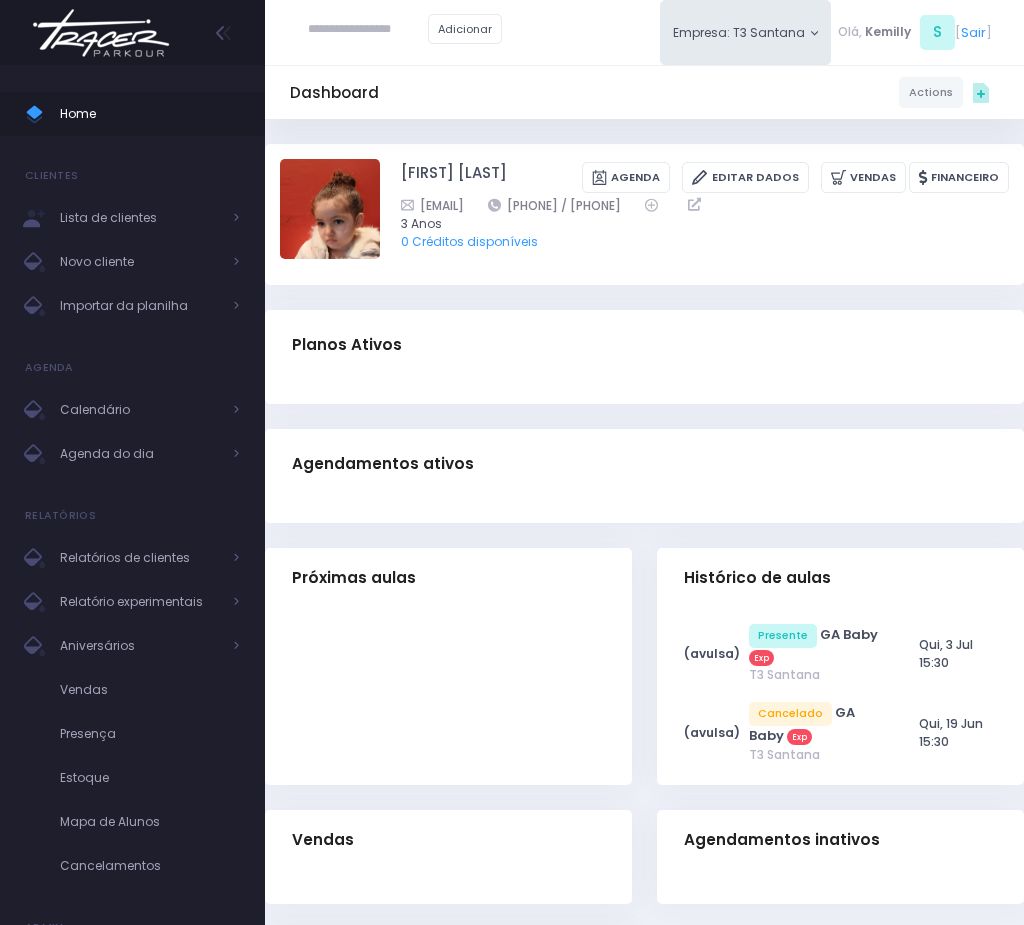 scroll, scrollTop: 0, scrollLeft: 0, axis: both 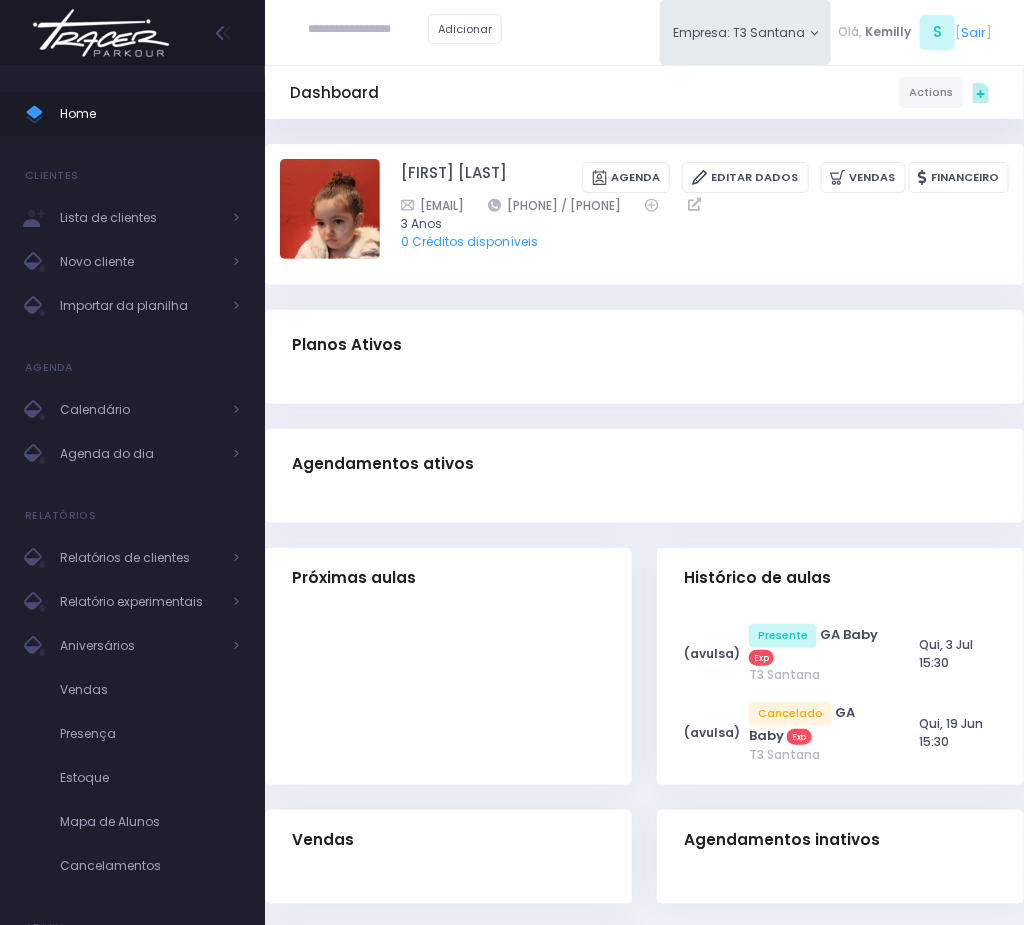 click at bounding box center [368, 30] 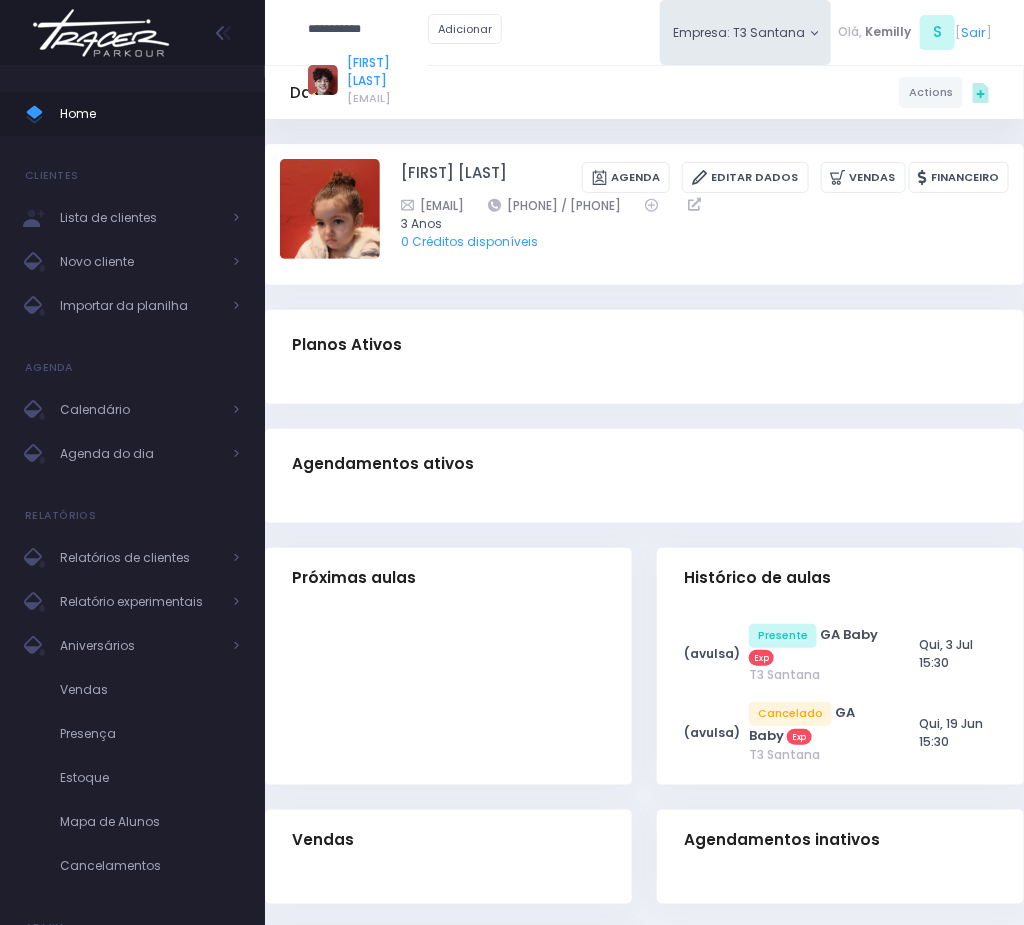 click on "[FIRST] [LAST] [LAST]" at bounding box center [387, 72] 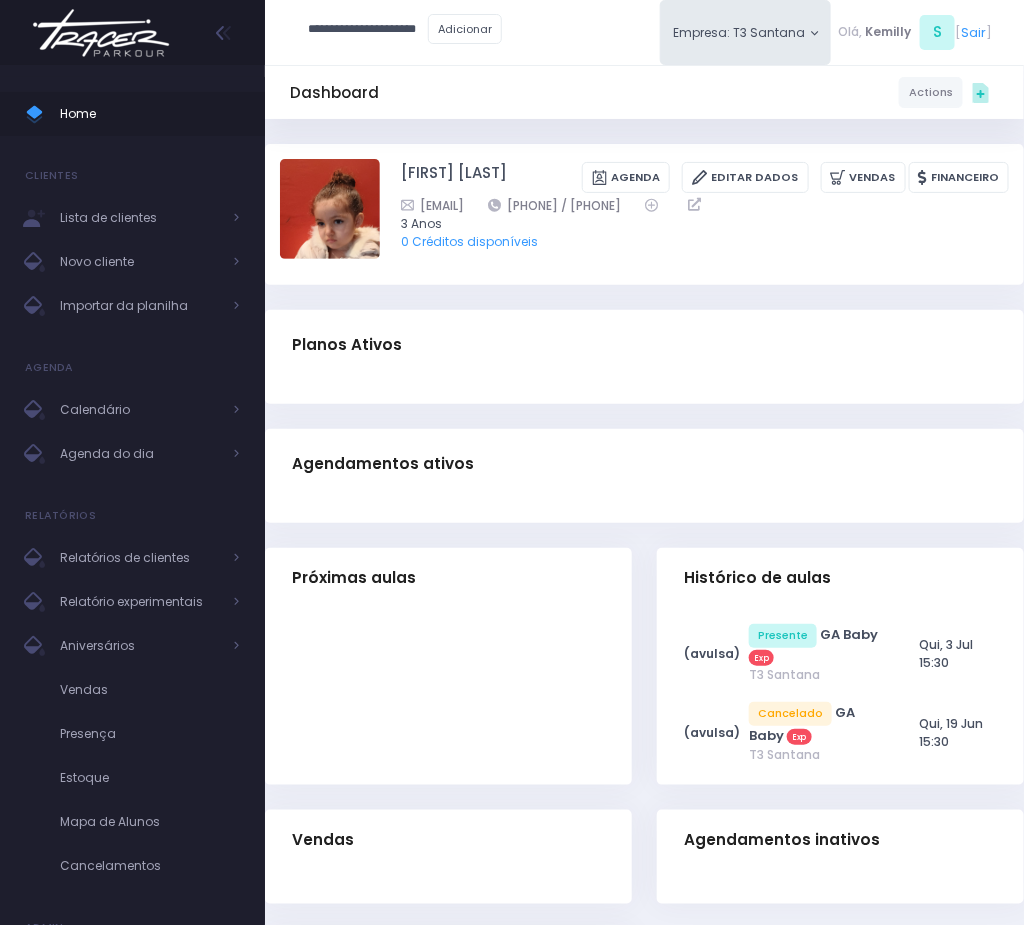 type on "**********" 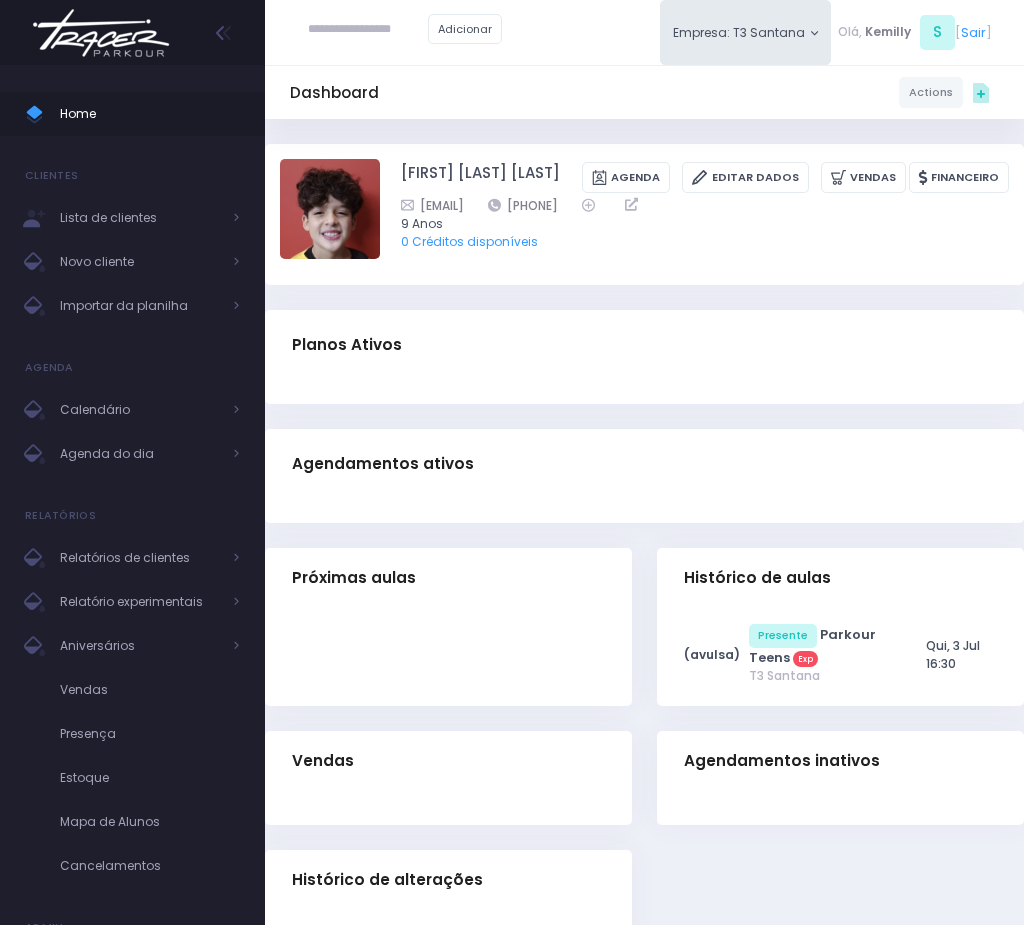 scroll, scrollTop: 0, scrollLeft: 0, axis: both 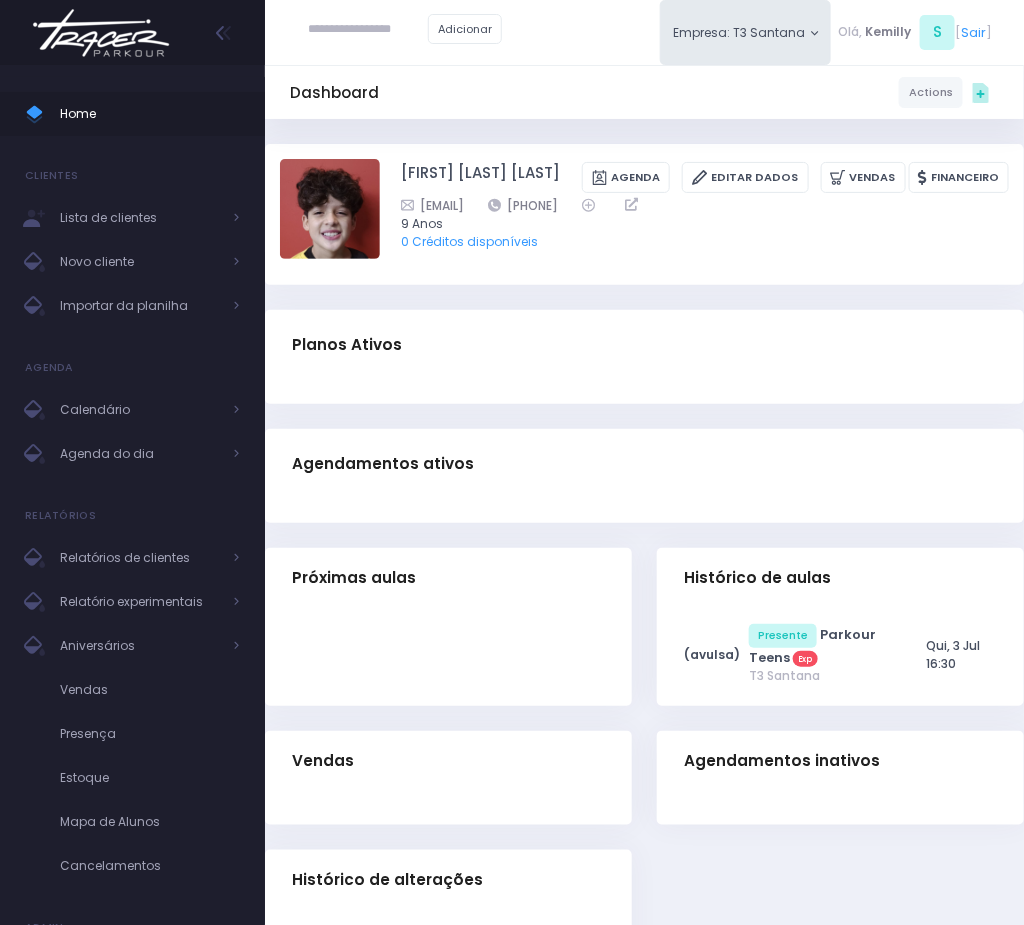 click at bounding box center [368, 30] 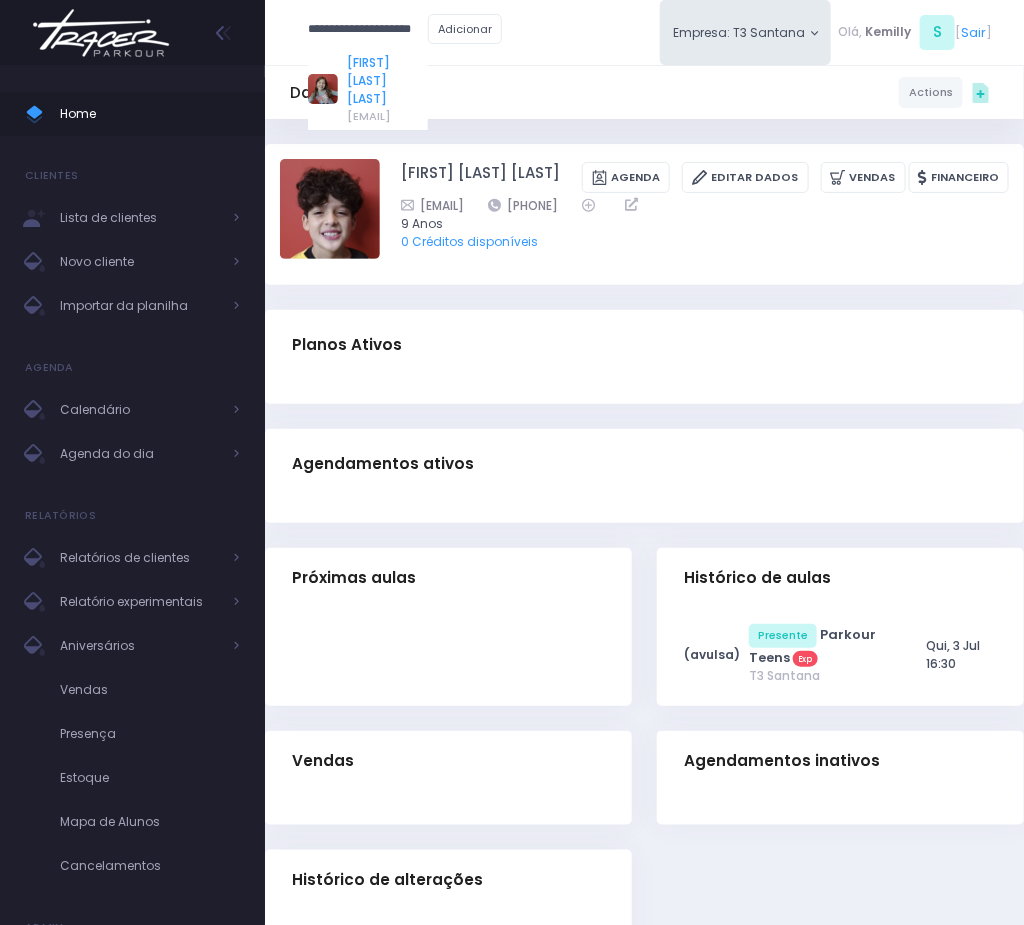 click on "[FIRST] [LAST] [LAST]" at bounding box center [387, 81] 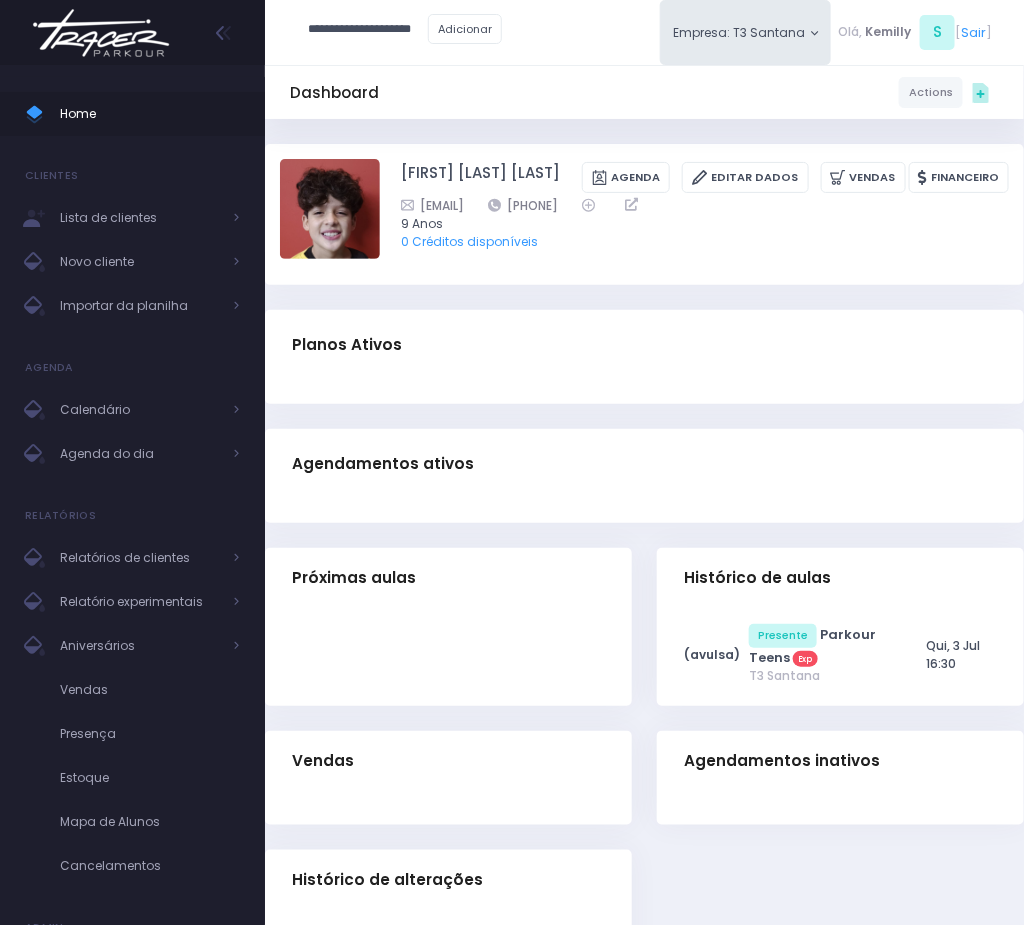 type on "**********" 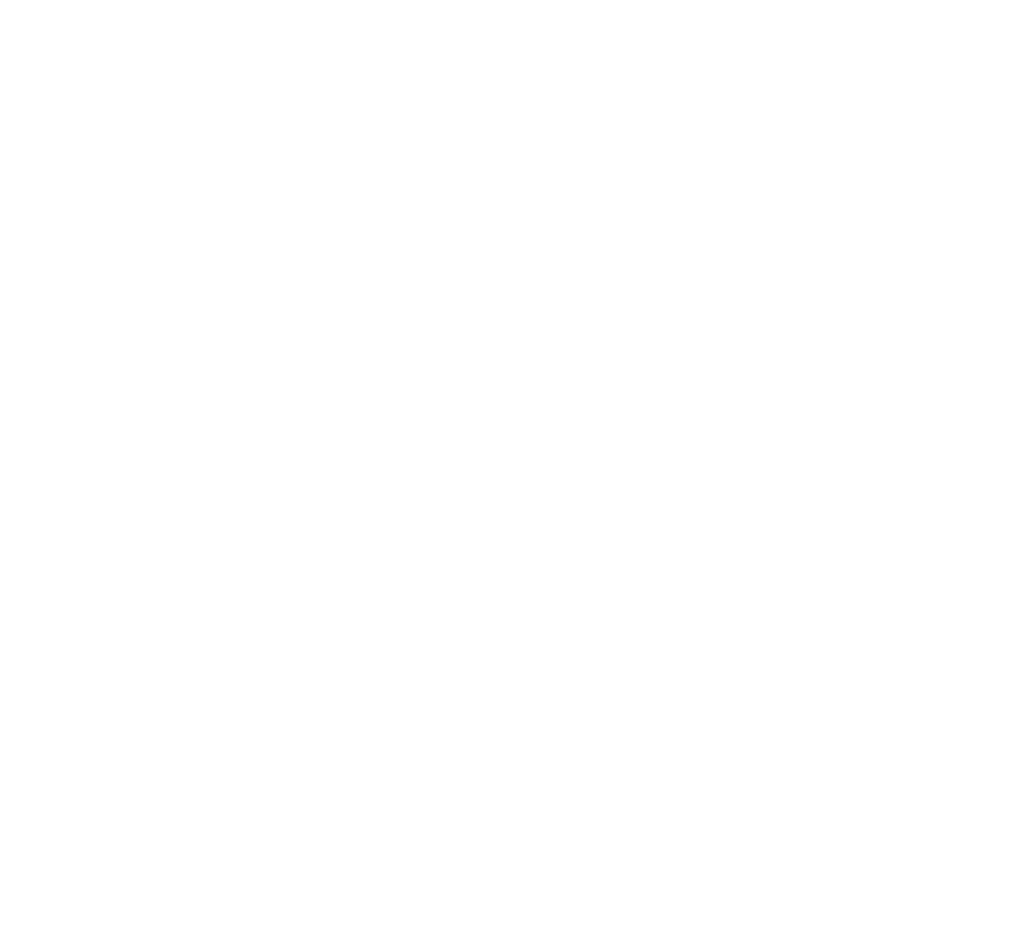 scroll, scrollTop: 0, scrollLeft: 0, axis: both 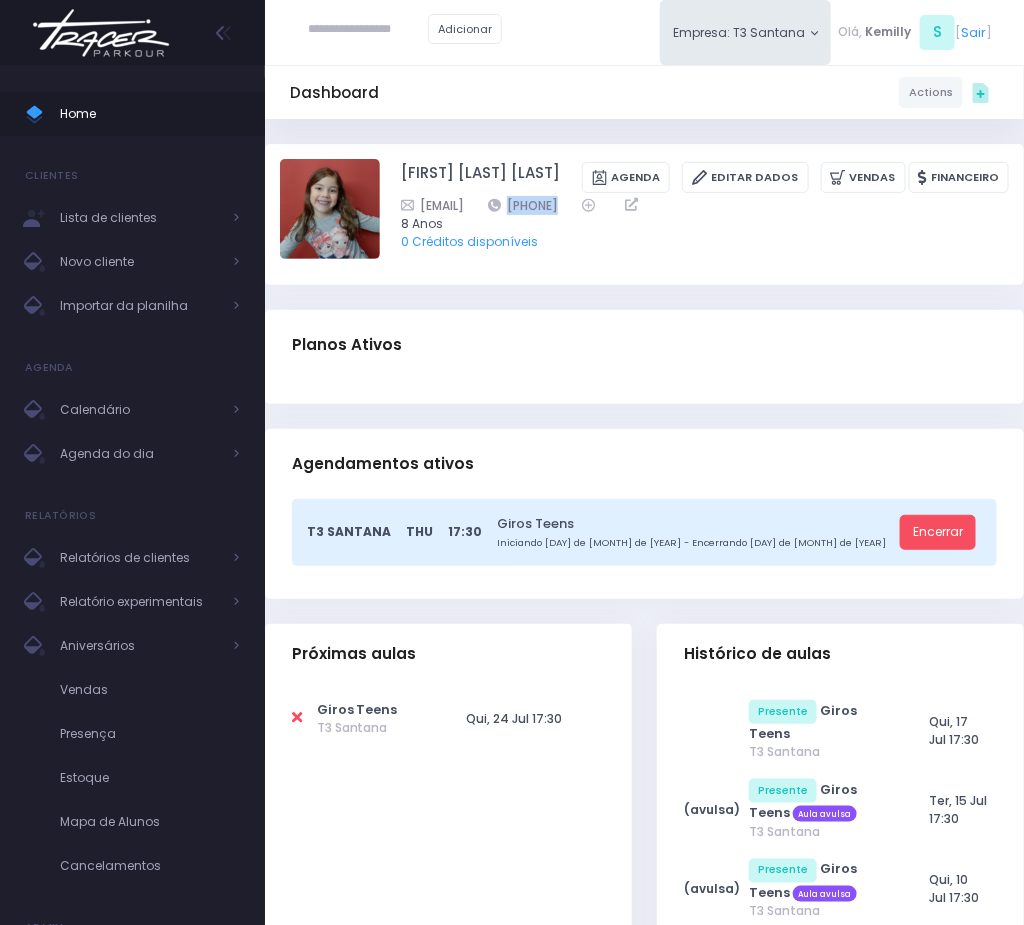 drag, startPoint x: 592, startPoint y: 234, endPoint x: 711, endPoint y: 225, distance: 119.33985 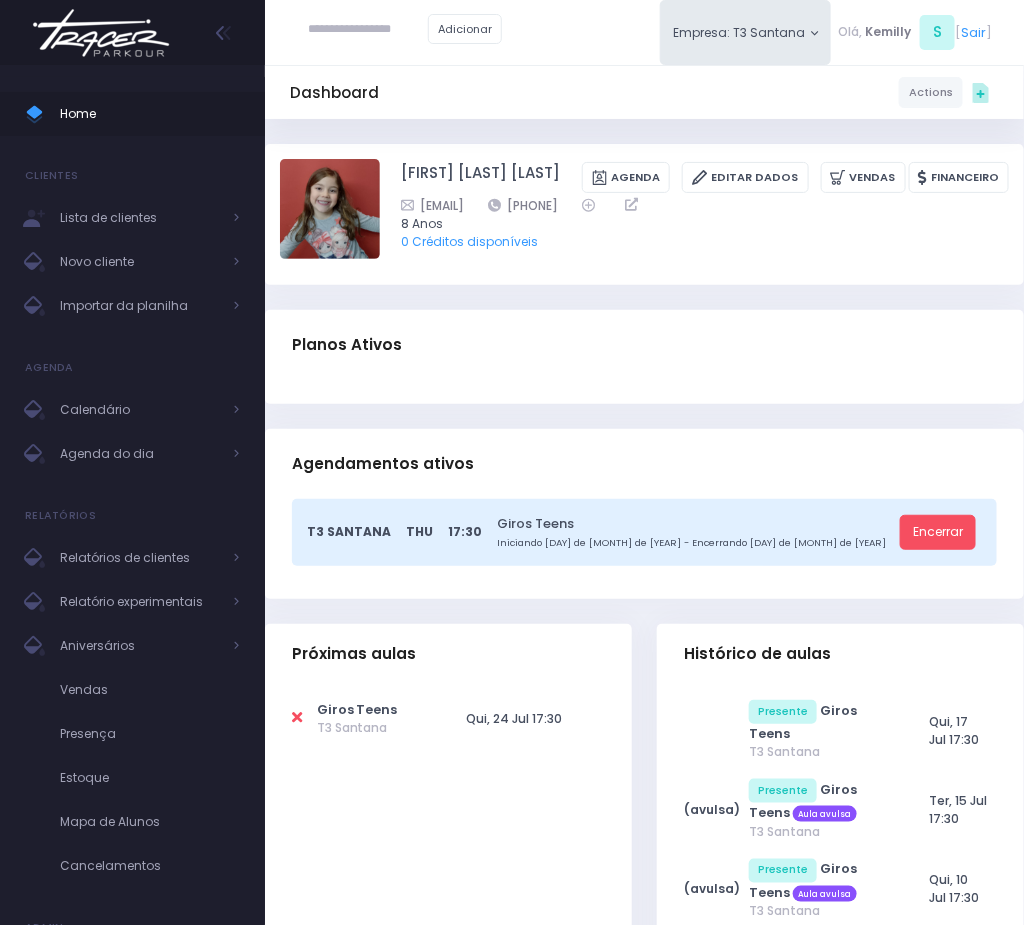 click at bounding box center [368, 30] 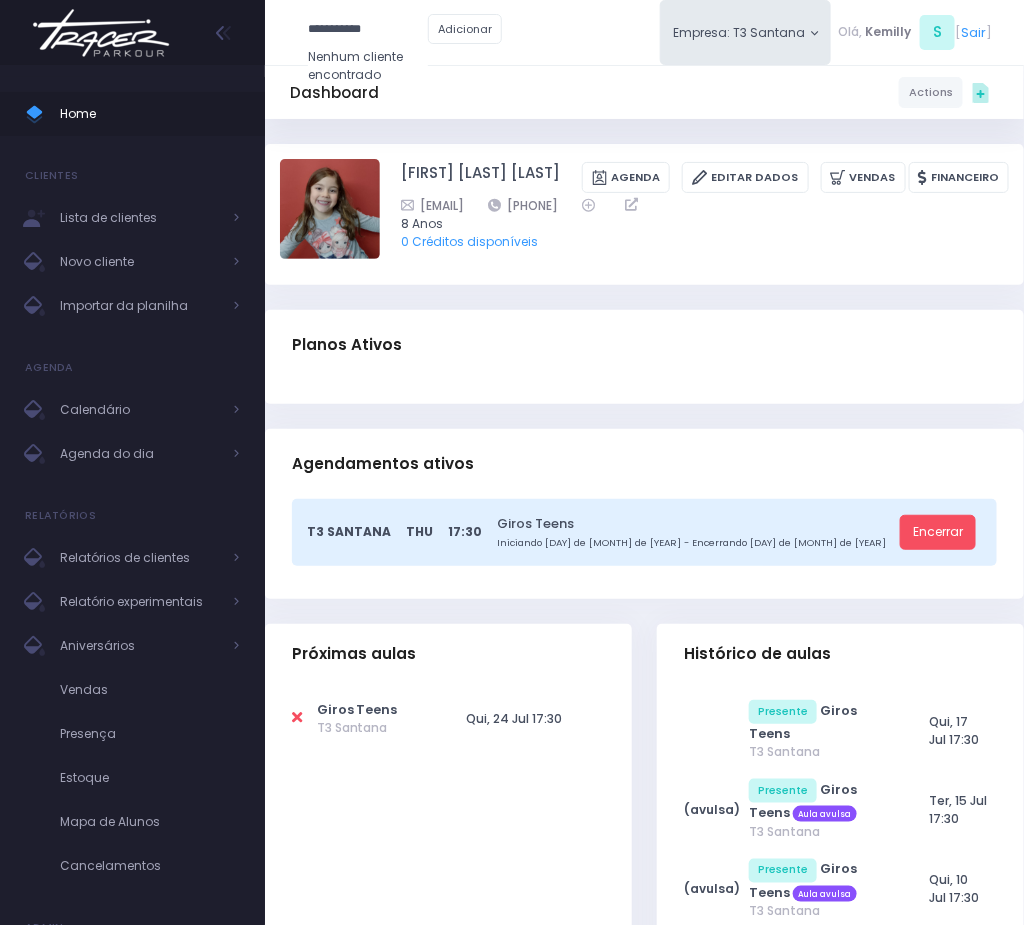 click on "**********" at bounding box center (368, 30) 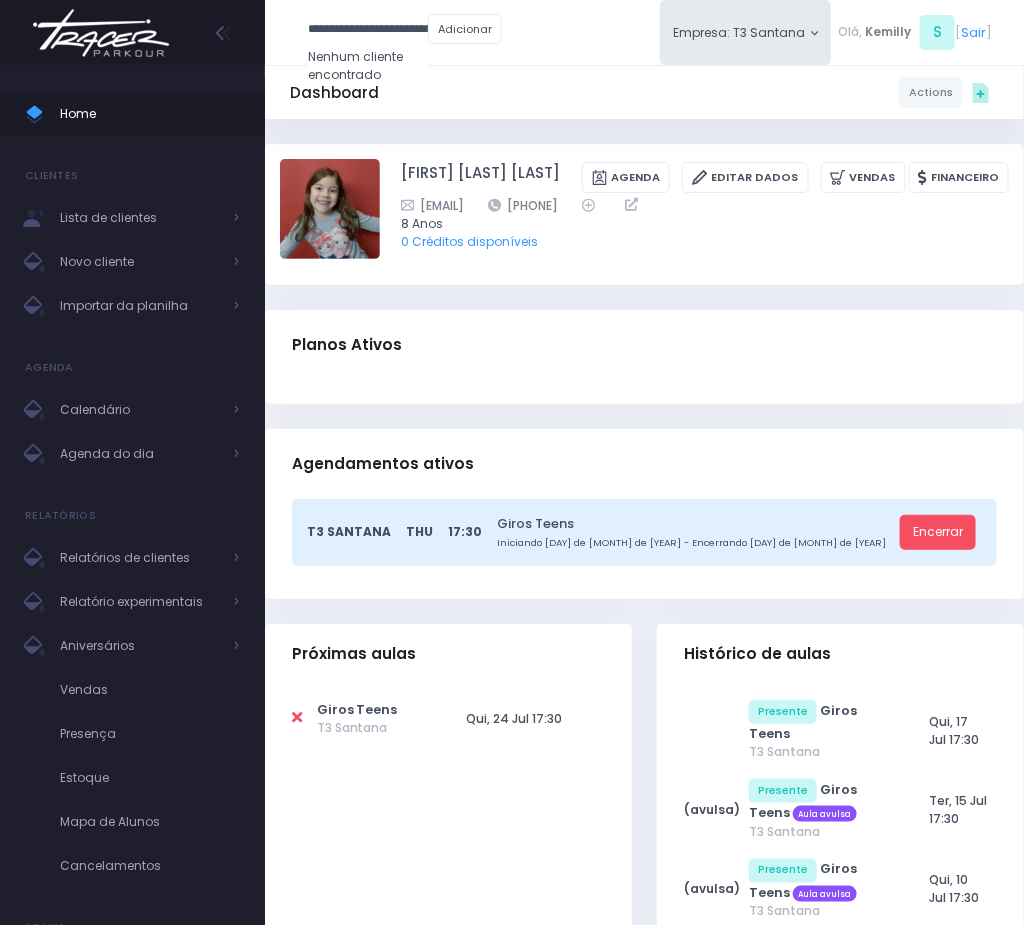 scroll, scrollTop: 0, scrollLeft: 27, axis: horizontal 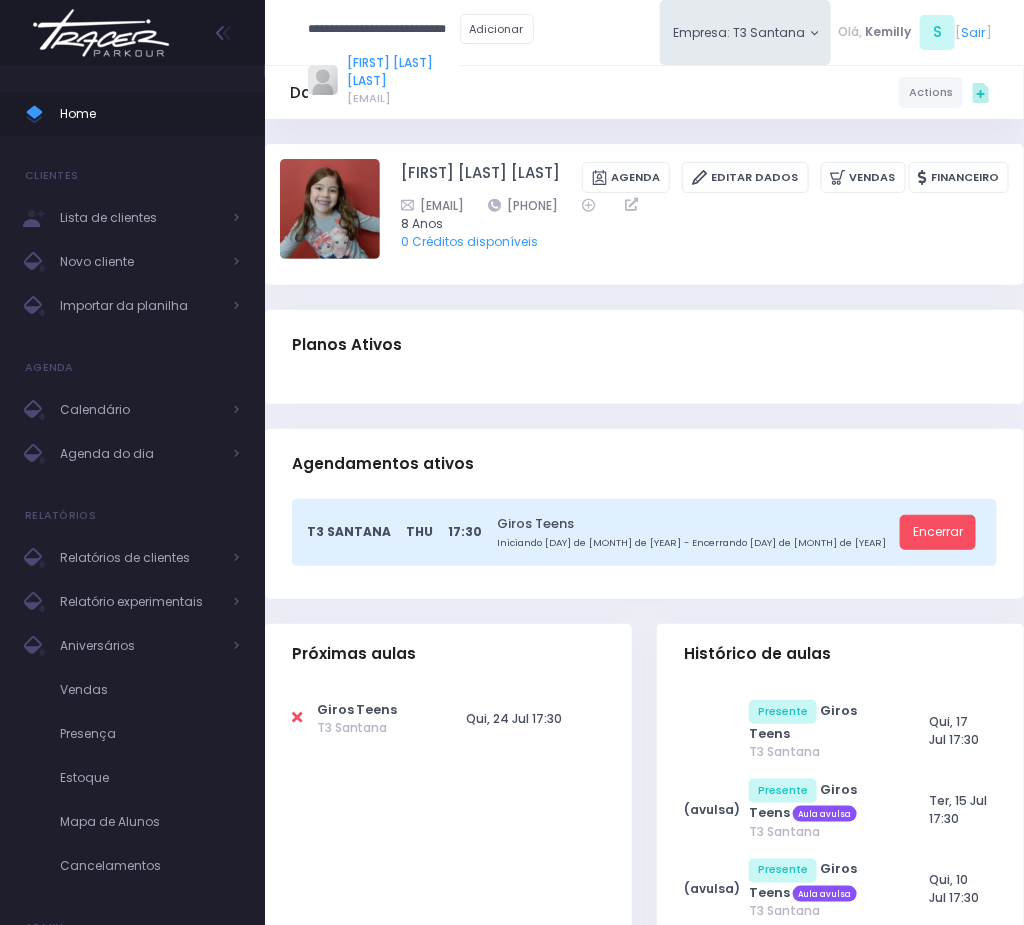click on "Maria Eduarda Bianchi Moela" at bounding box center (403, 72) 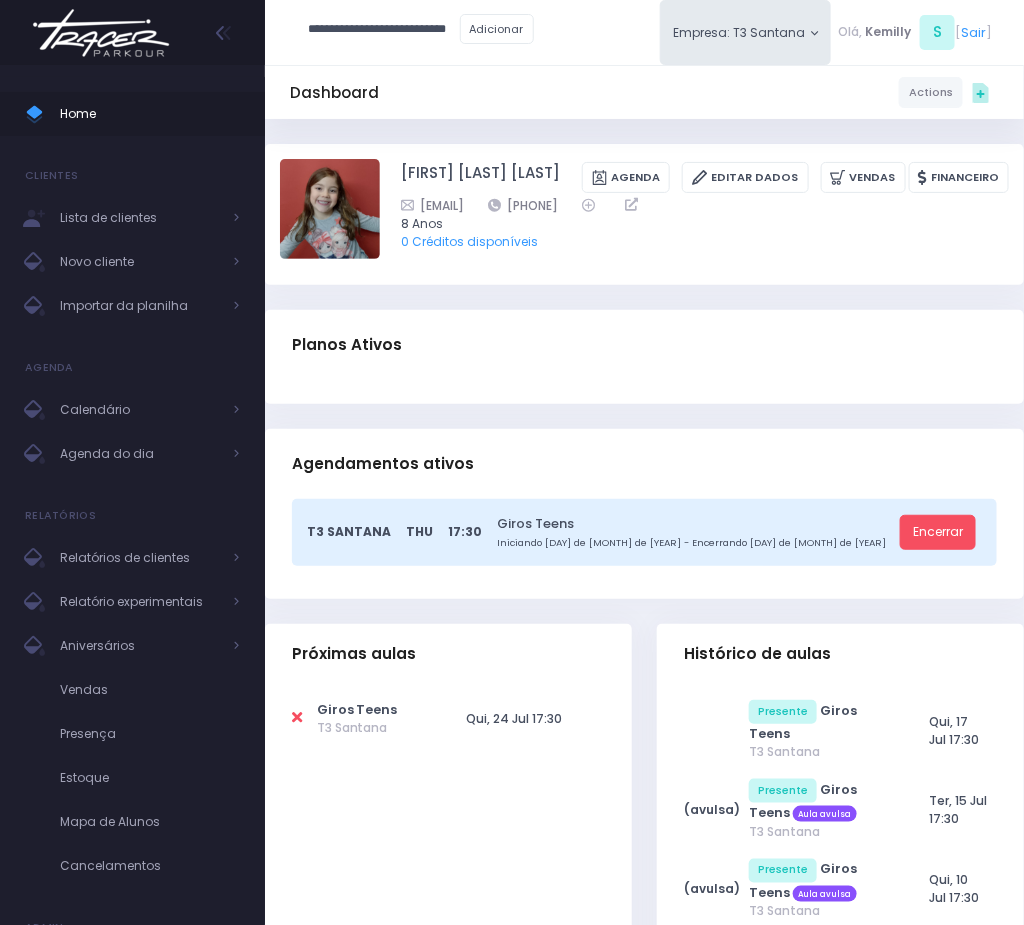 type on "**********" 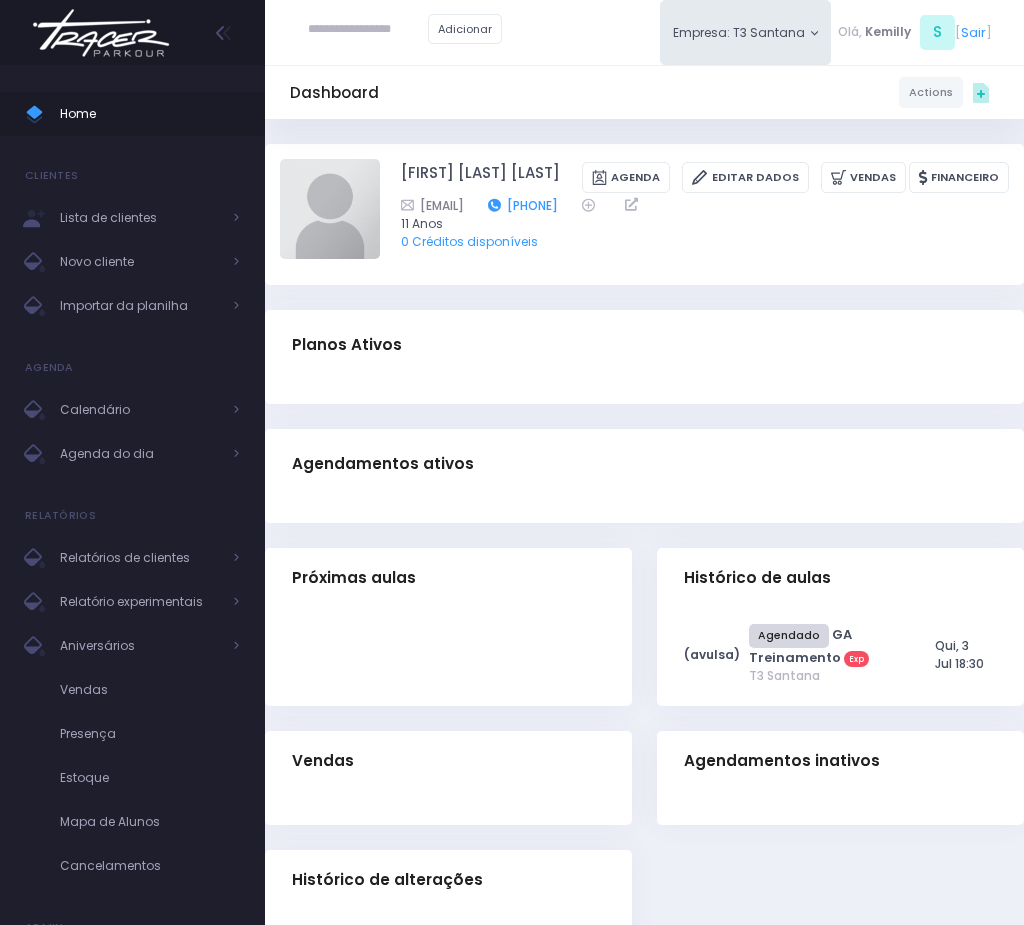 scroll, scrollTop: 0, scrollLeft: 0, axis: both 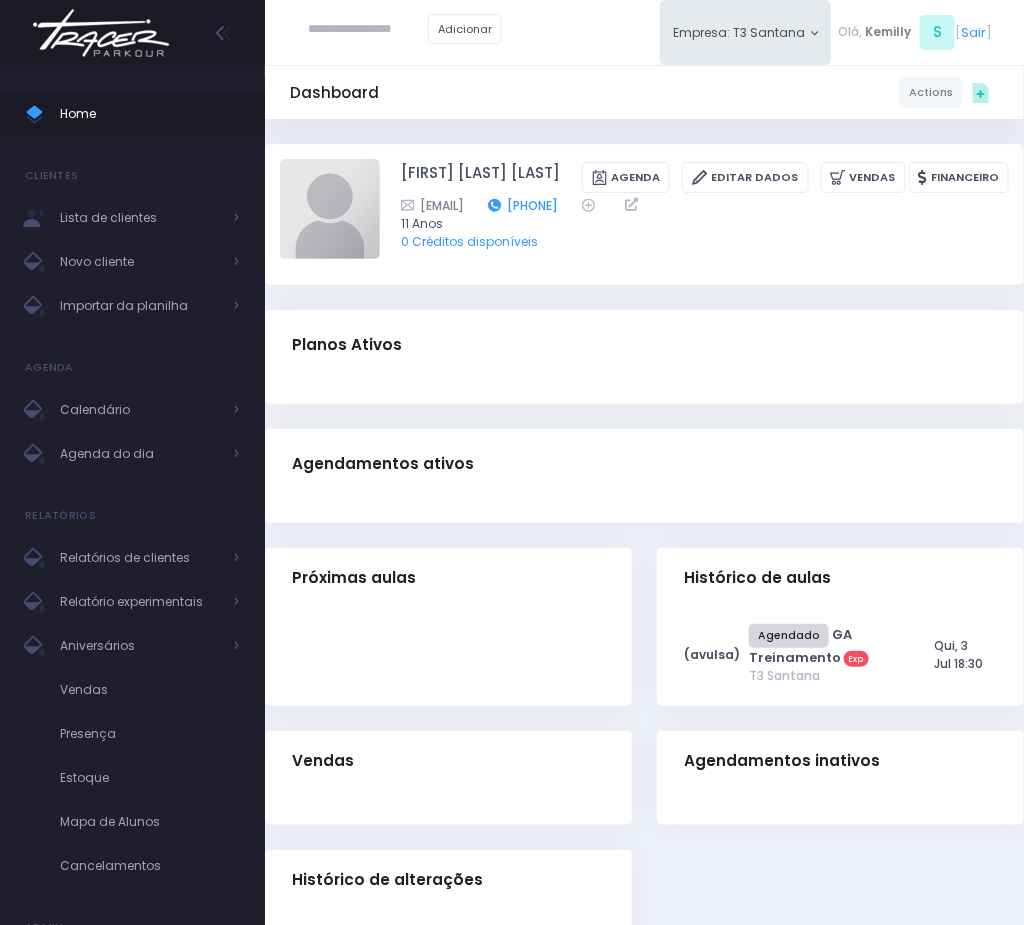 drag, startPoint x: 717, startPoint y: 226, endPoint x: 643, endPoint y: 226, distance: 74 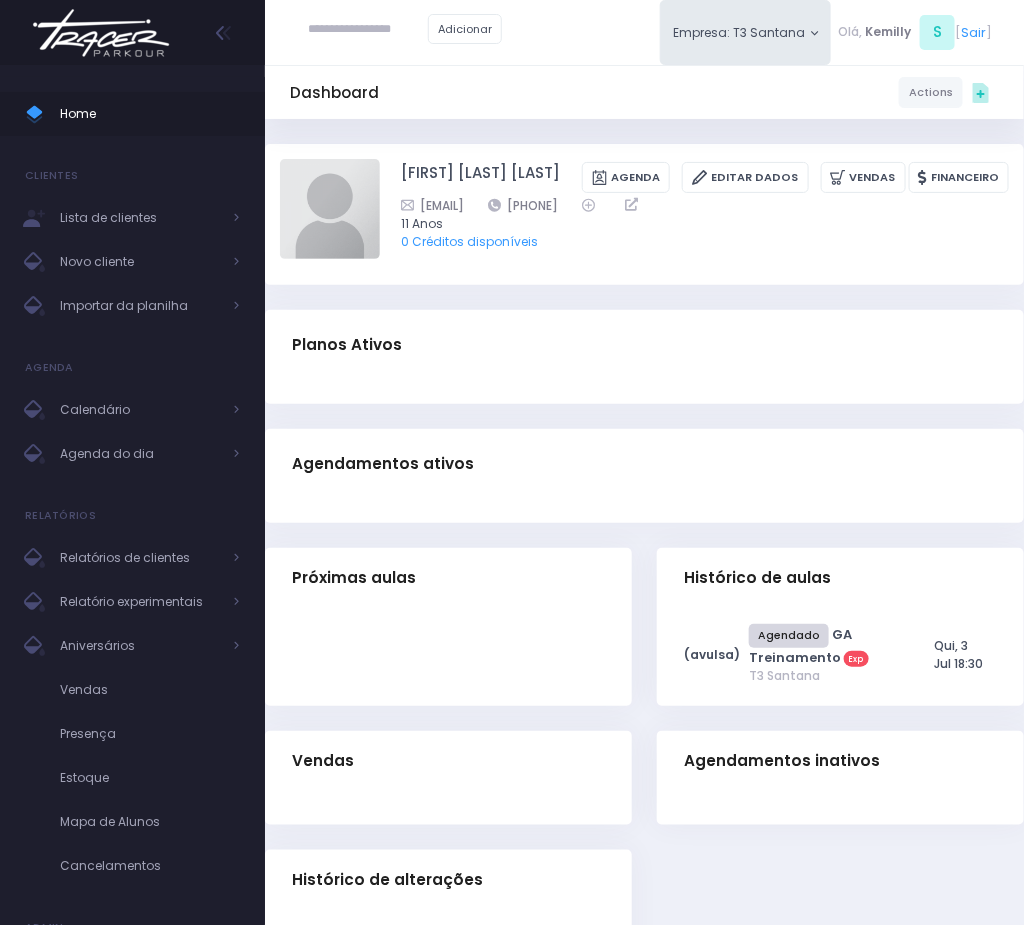 click at bounding box center (368, 30) 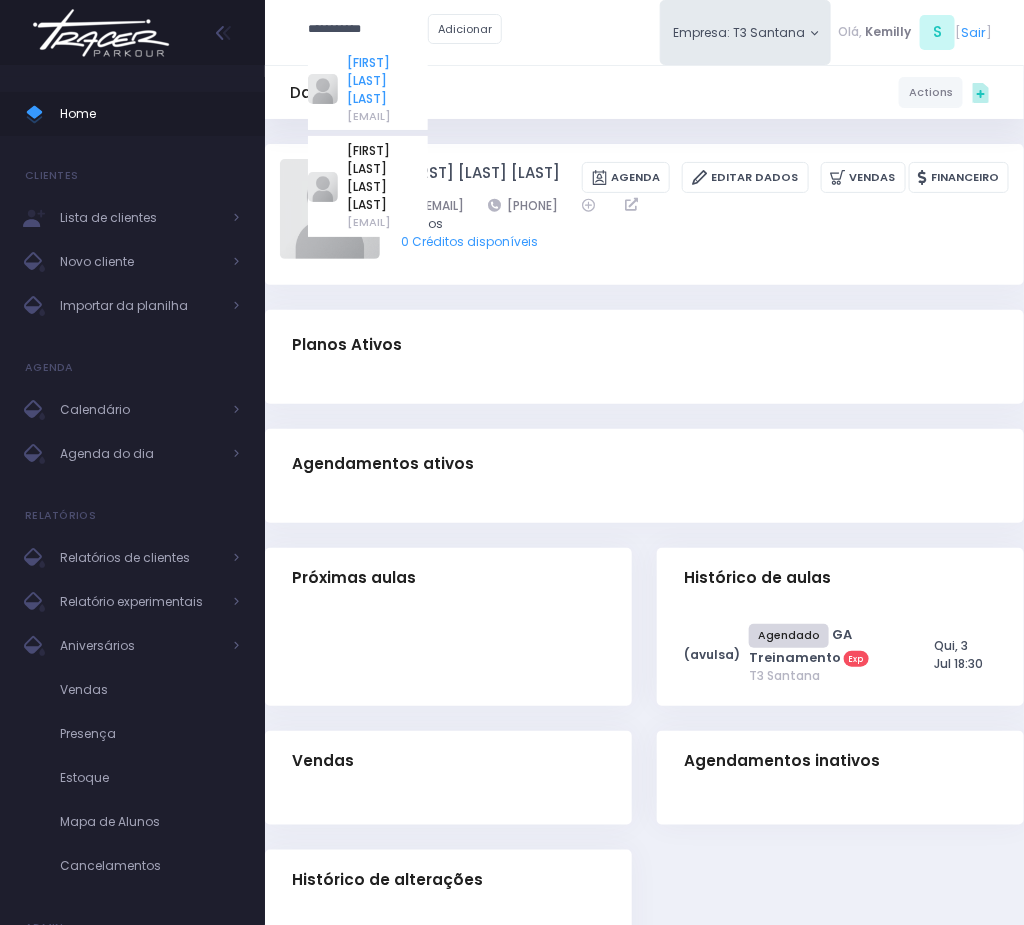click on "[FIRST] [LAST] [LAST]" at bounding box center [387, 81] 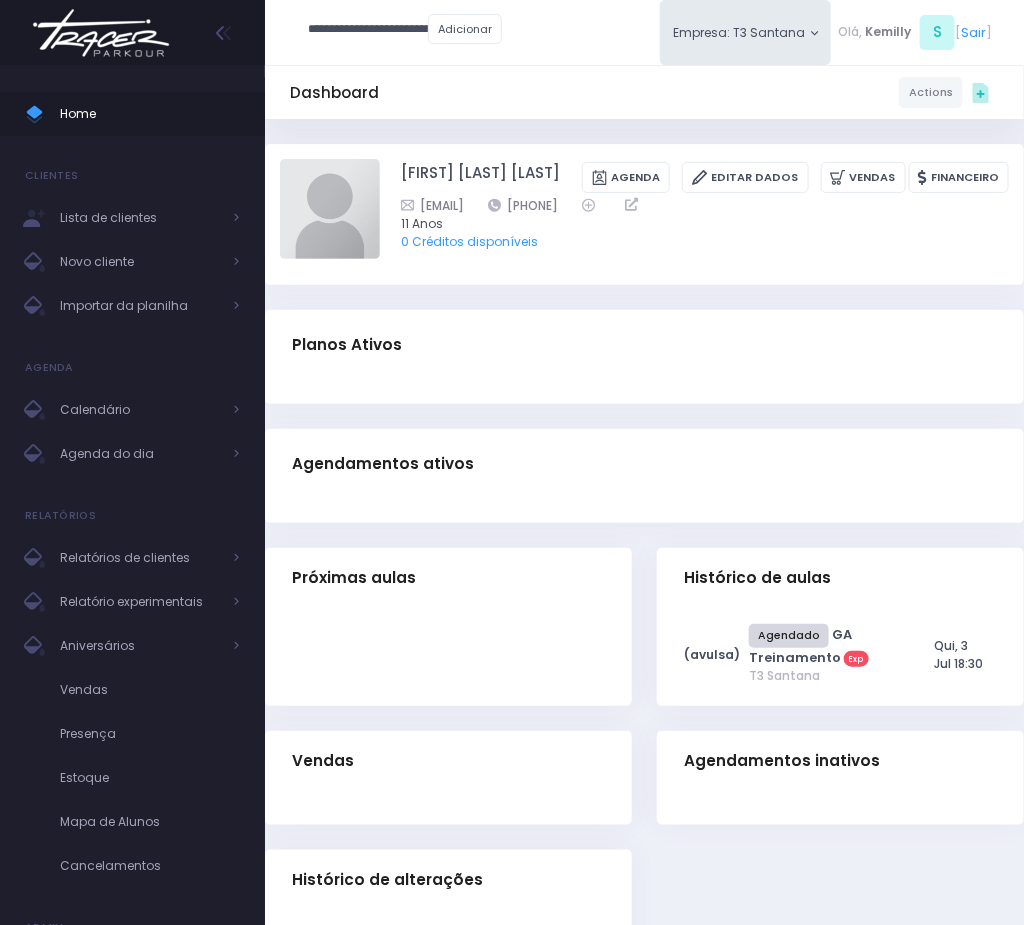 type on "**********" 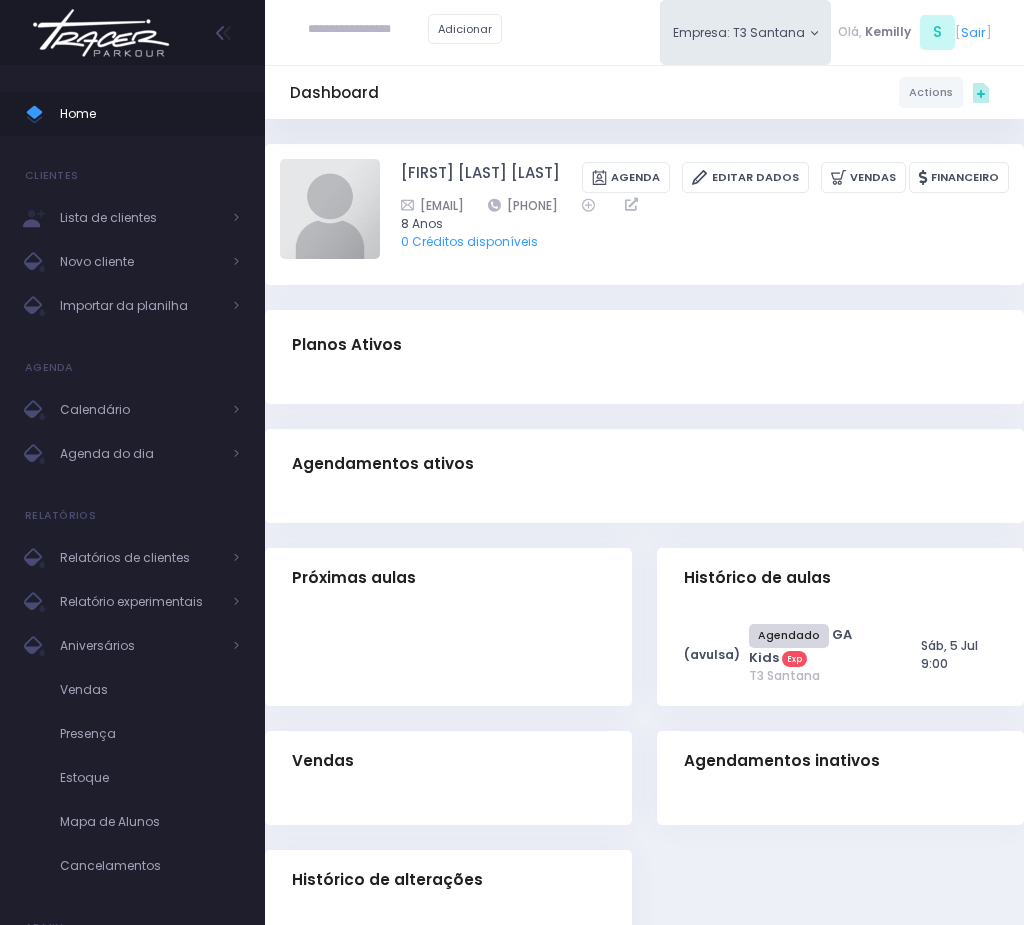 scroll, scrollTop: 0, scrollLeft: 0, axis: both 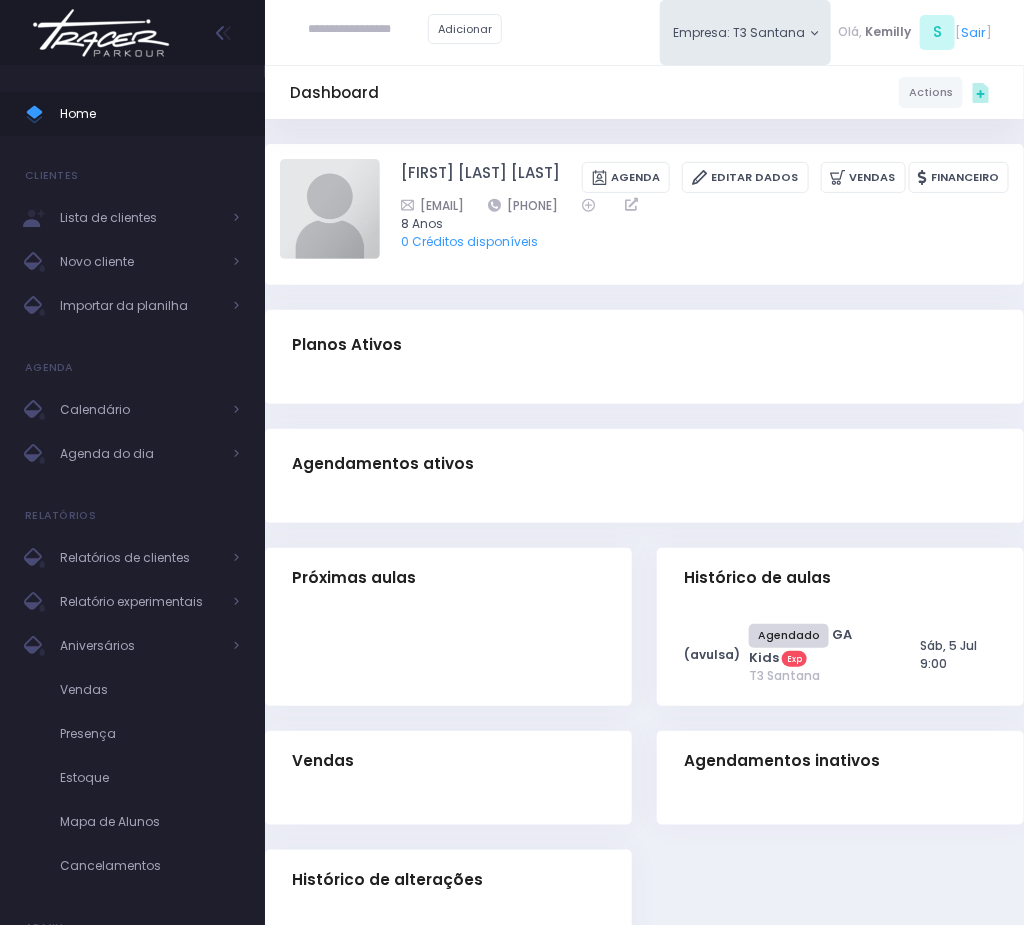 click at bounding box center (368, 30) 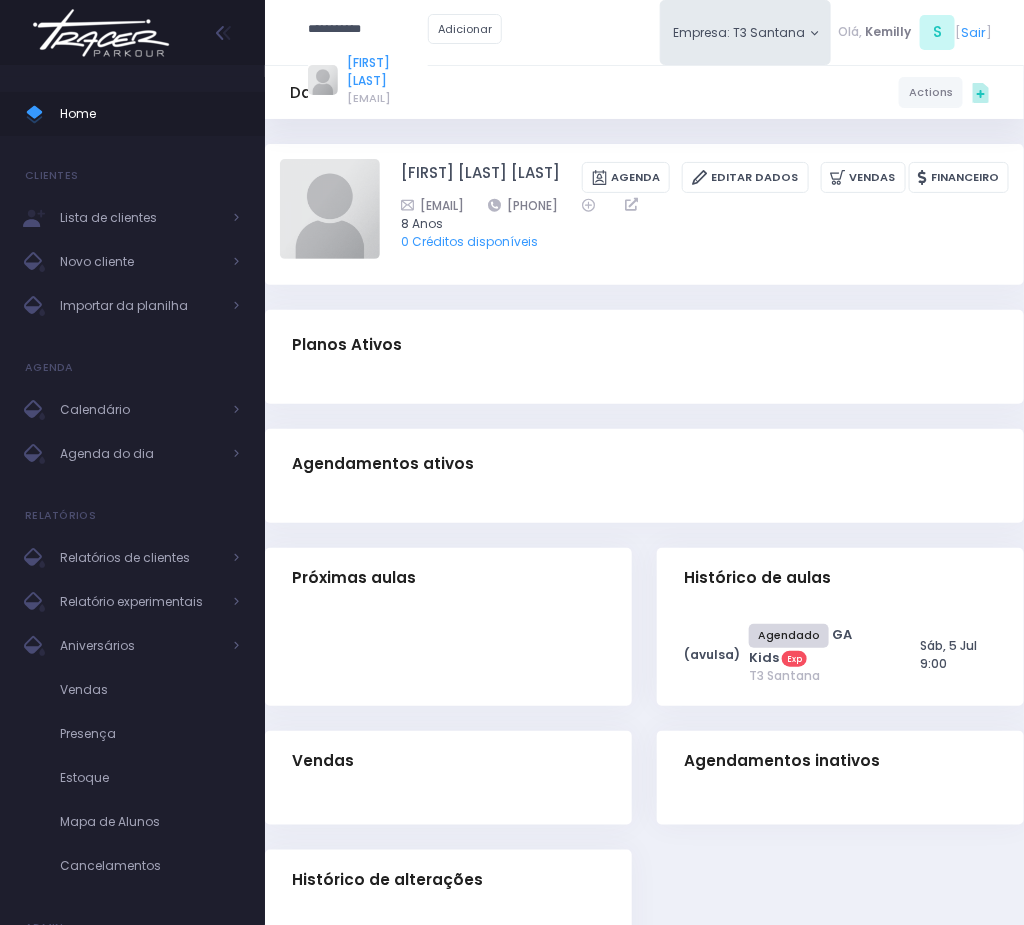 click on "[NAME] [NAME]" at bounding box center [387, 72] 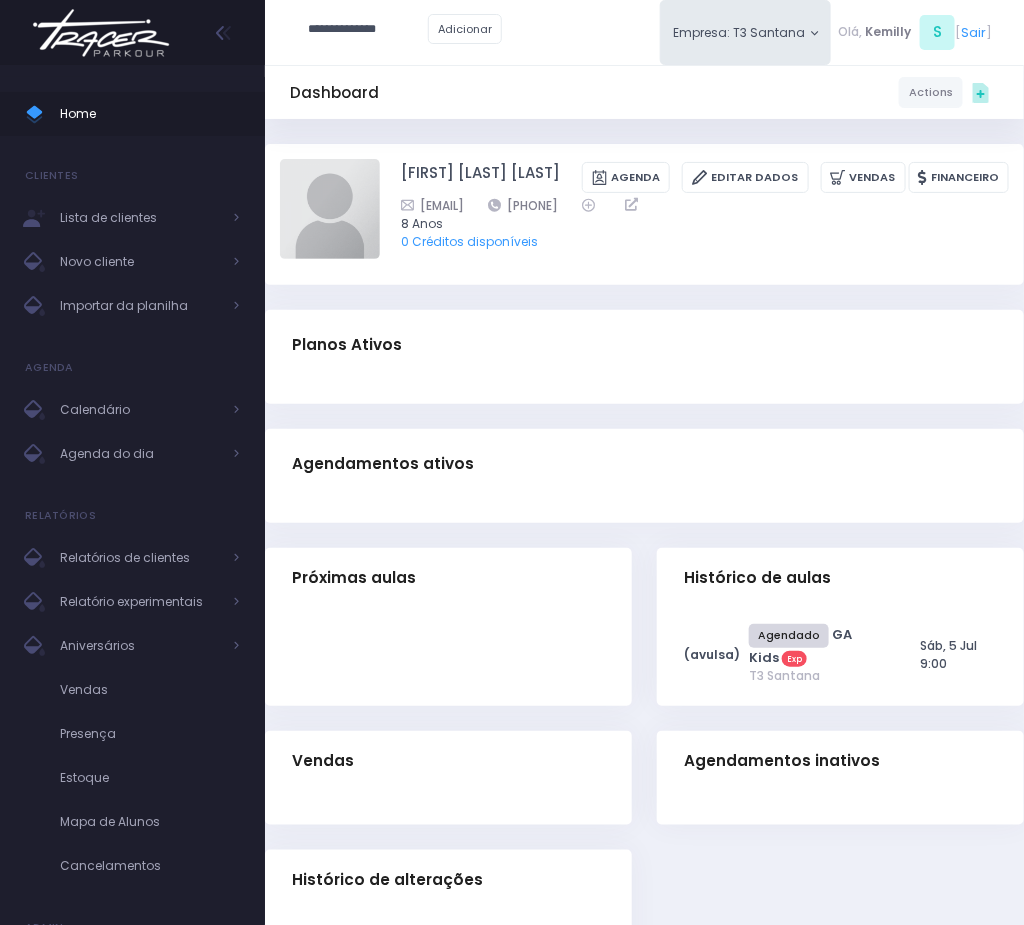 type on "**********" 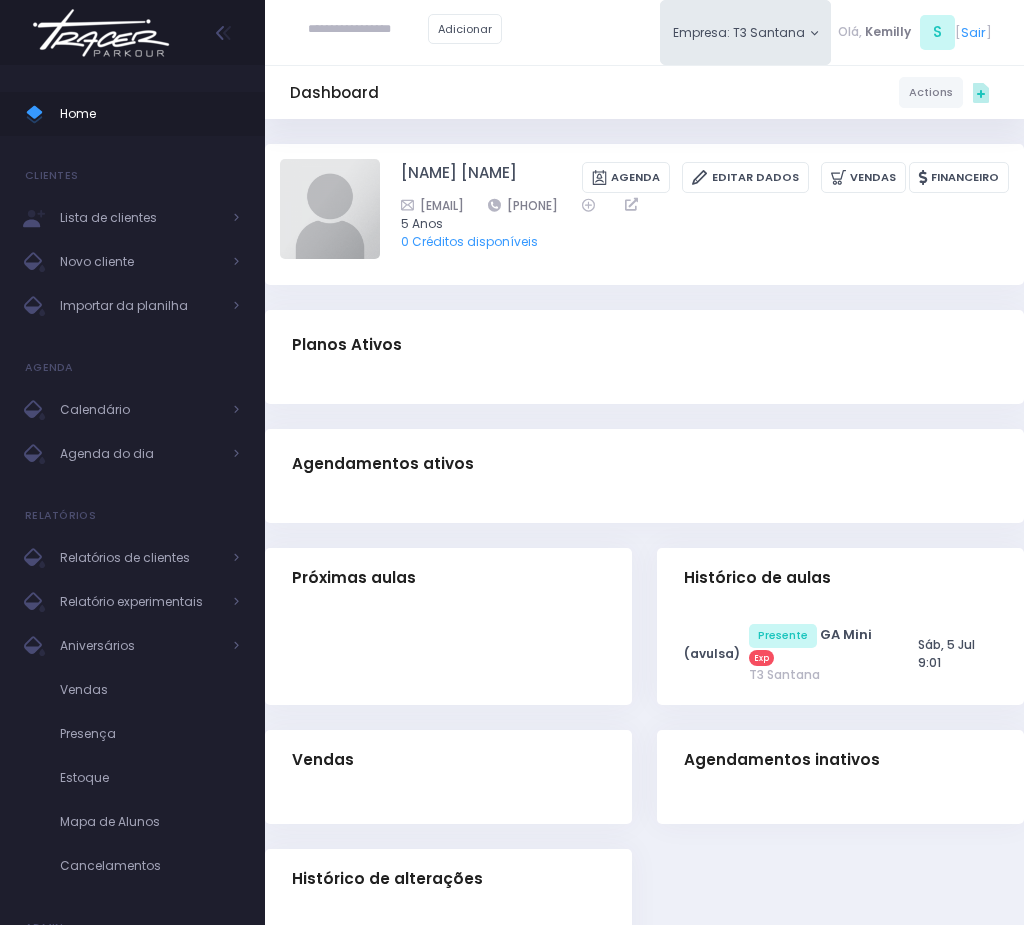 scroll, scrollTop: 0, scrollLeft: 0, axis: both 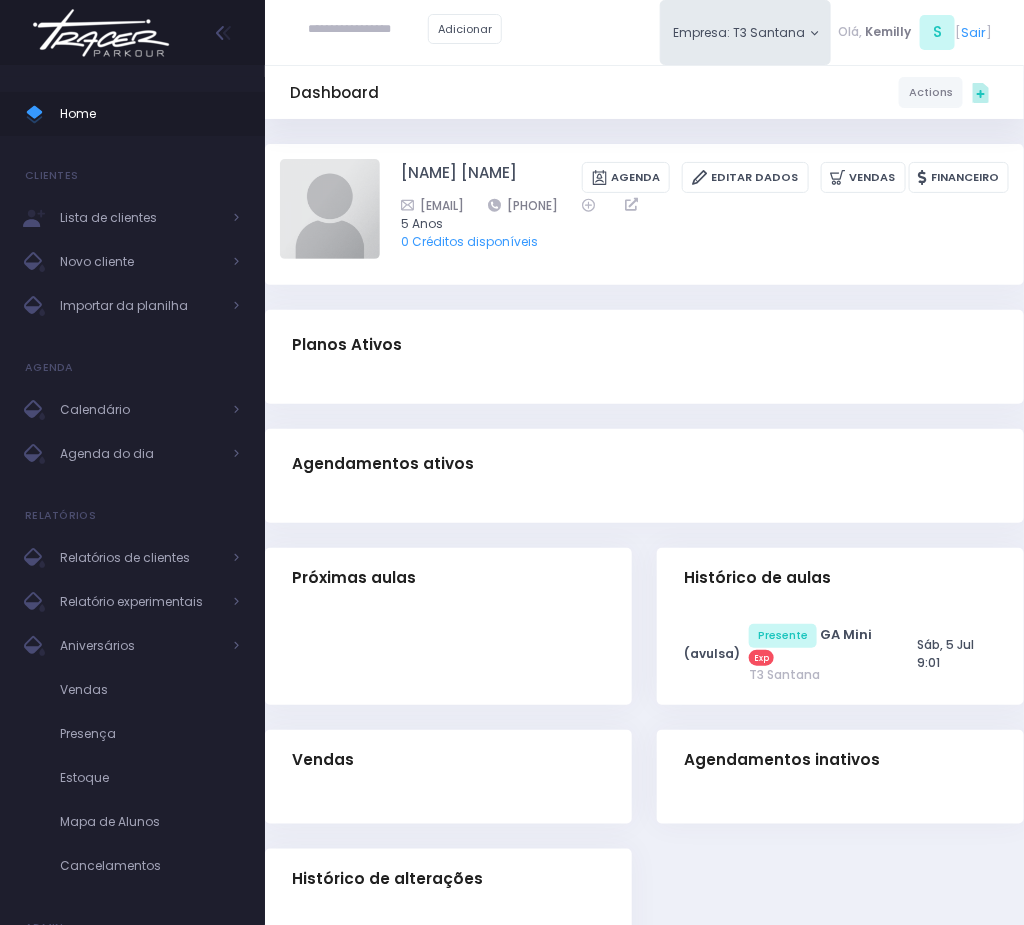 click at bounding box center (368, 30) 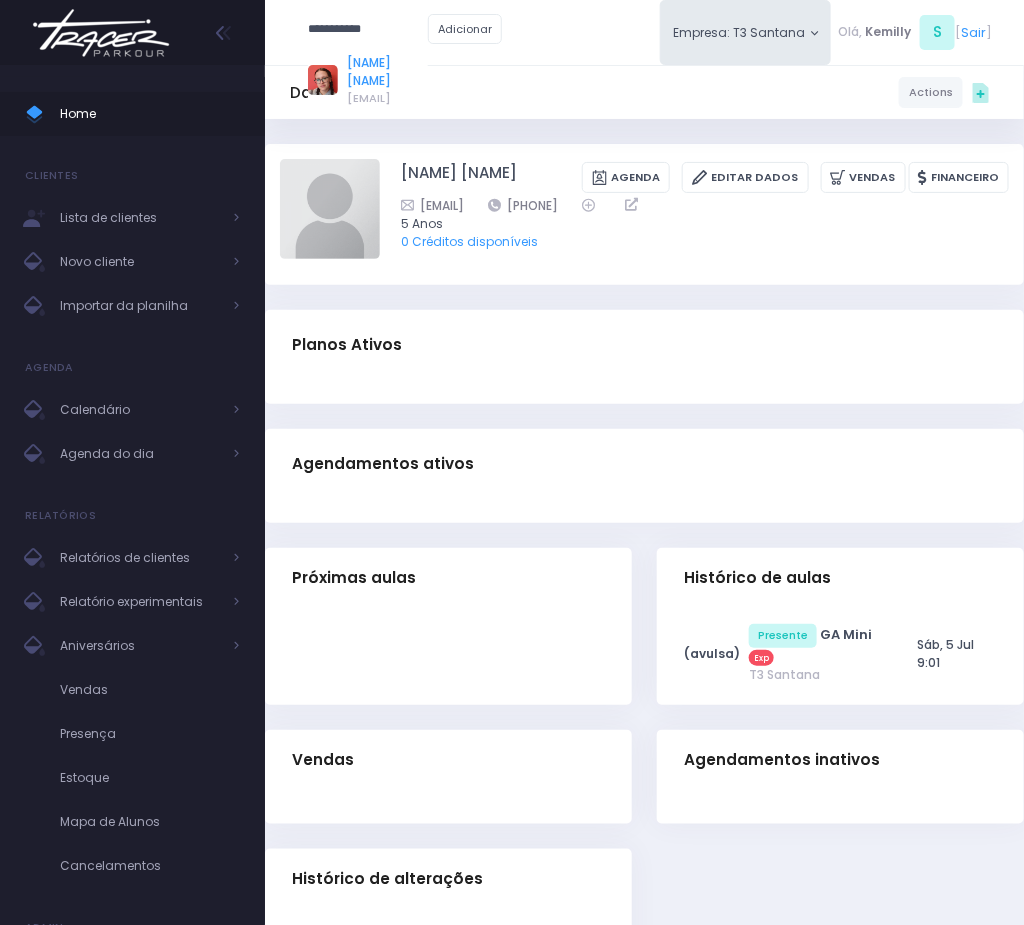 click on "[NAME] [NAME]" at bounding box center [387, 72] 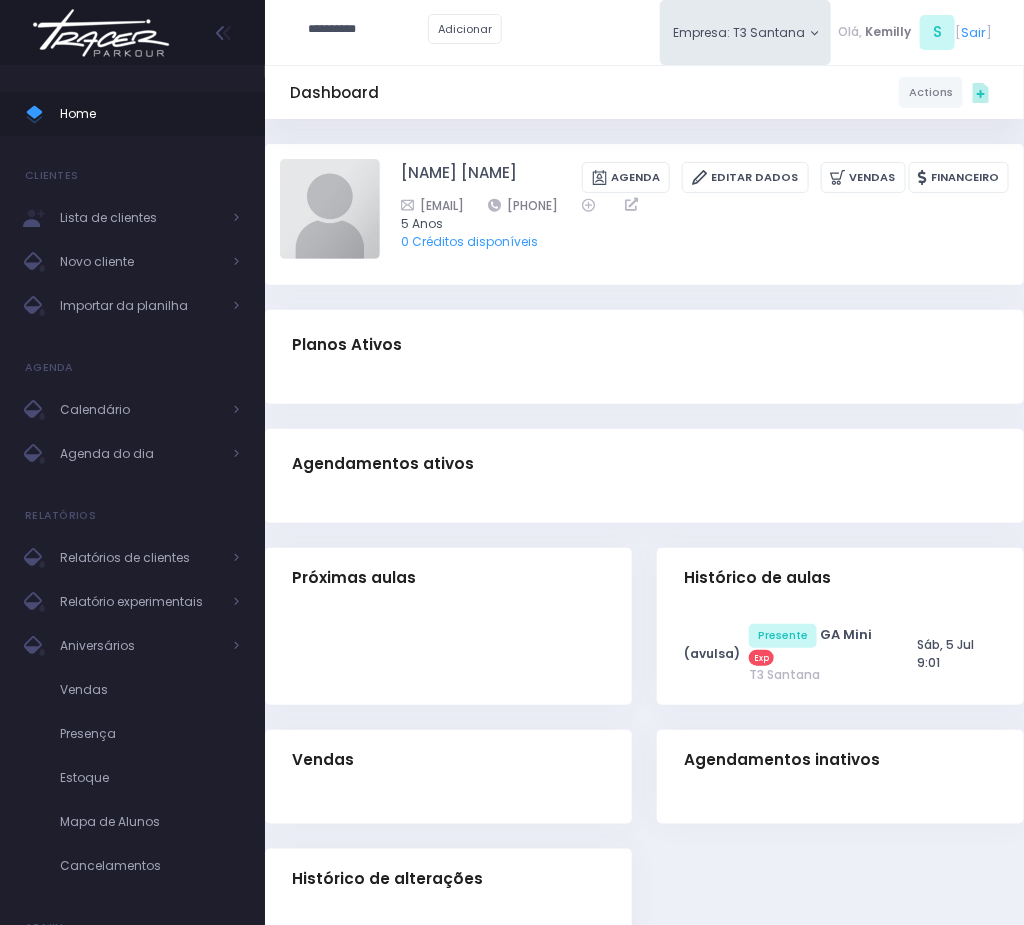 type on "*********" 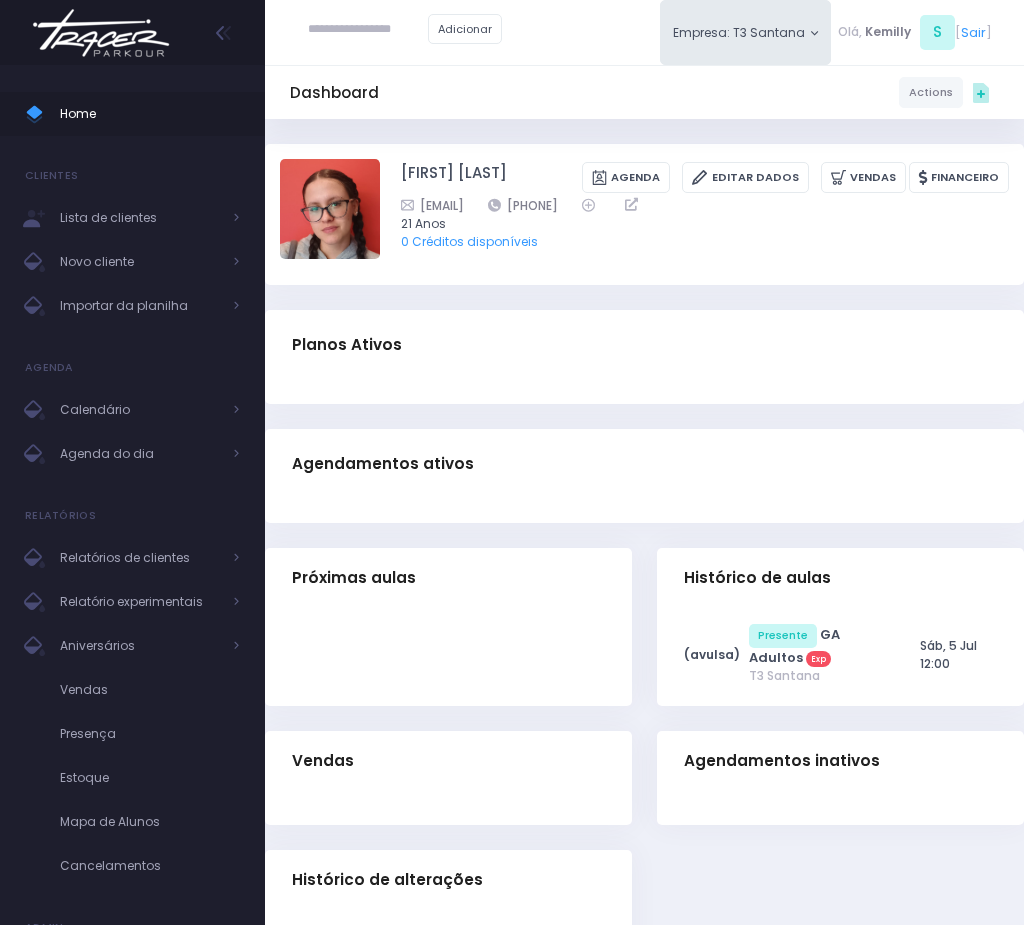 scroll, scrollTop: 0, scrollLeft: 0, axis: both 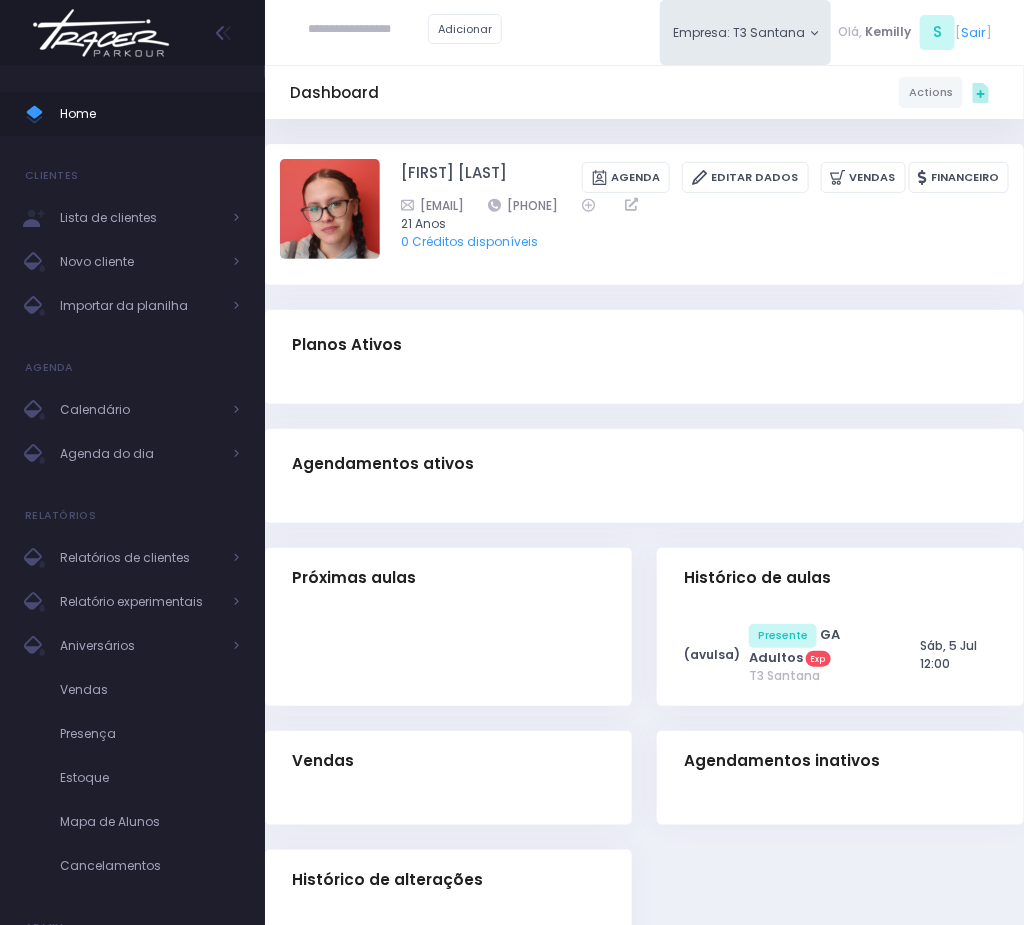 click at bounding box center (368, 30) 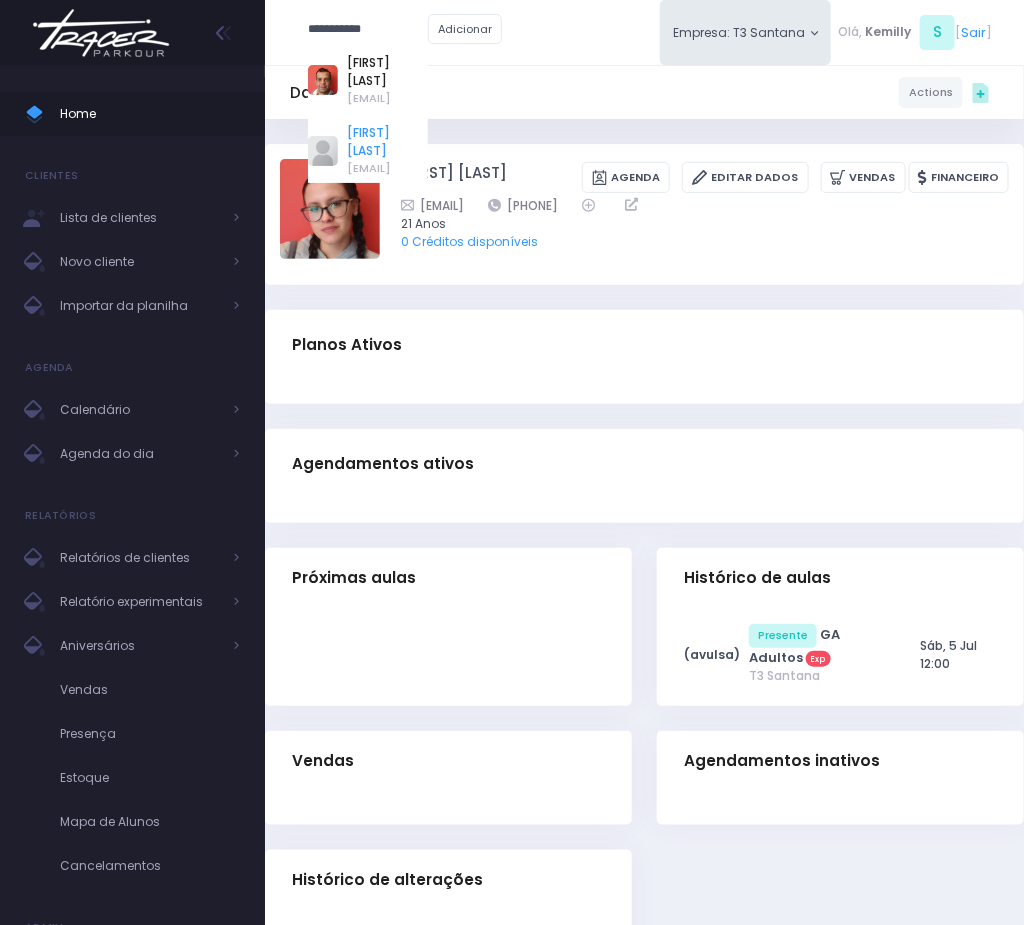 click on "[FIRST] [LAST]" at bounding box center (387, 142) 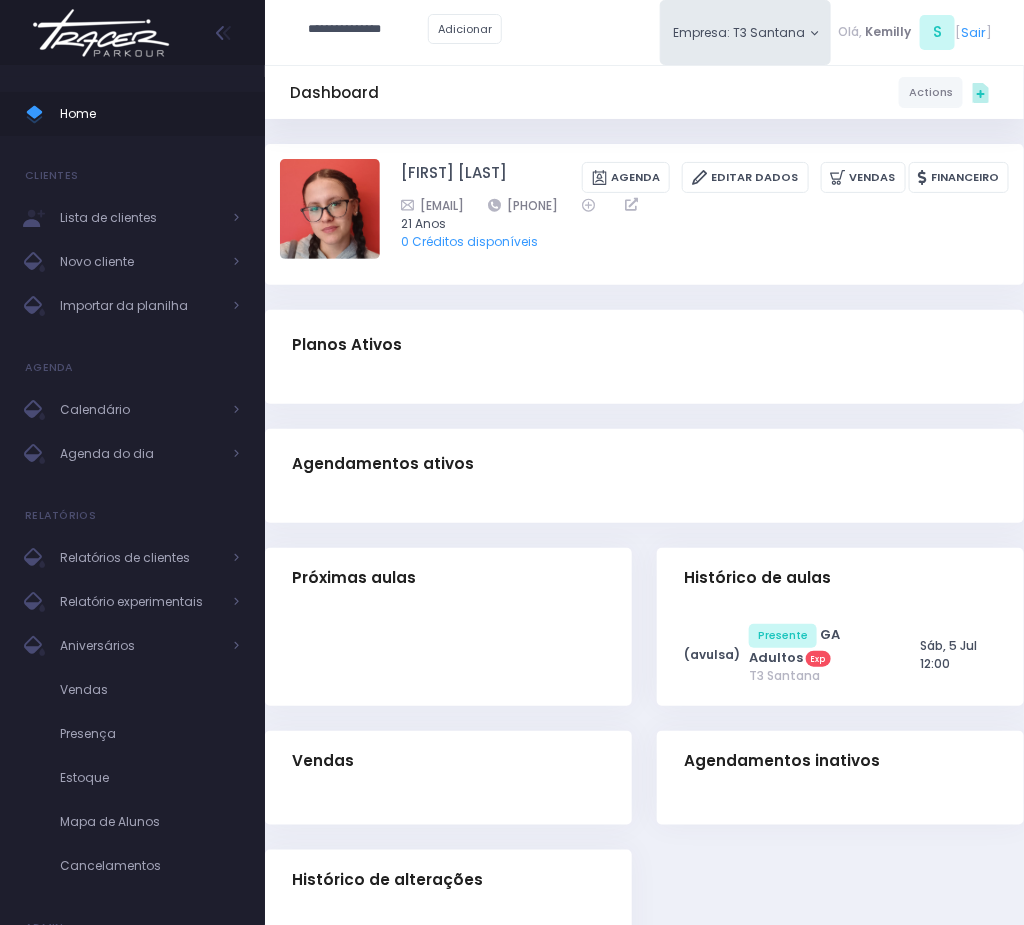 type on "**********" 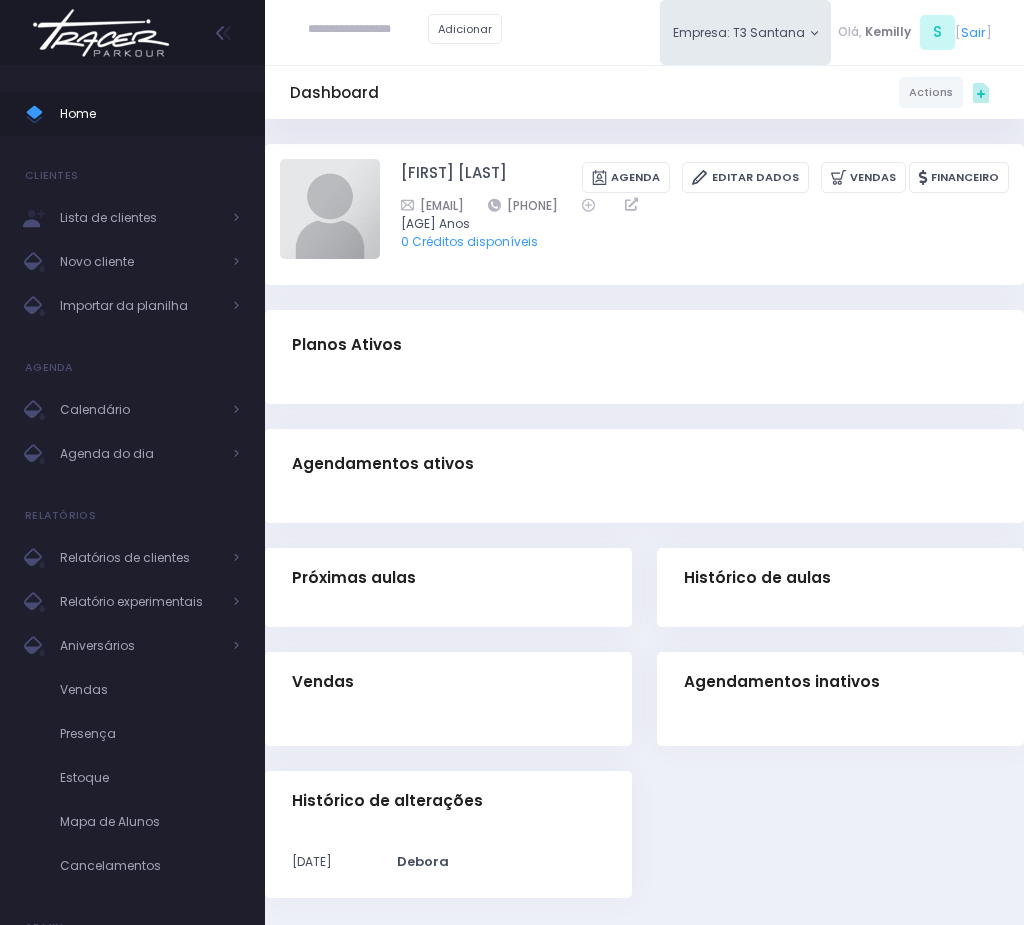 scroll, scrollTop: 0, scrollLeft: 0, axis: both 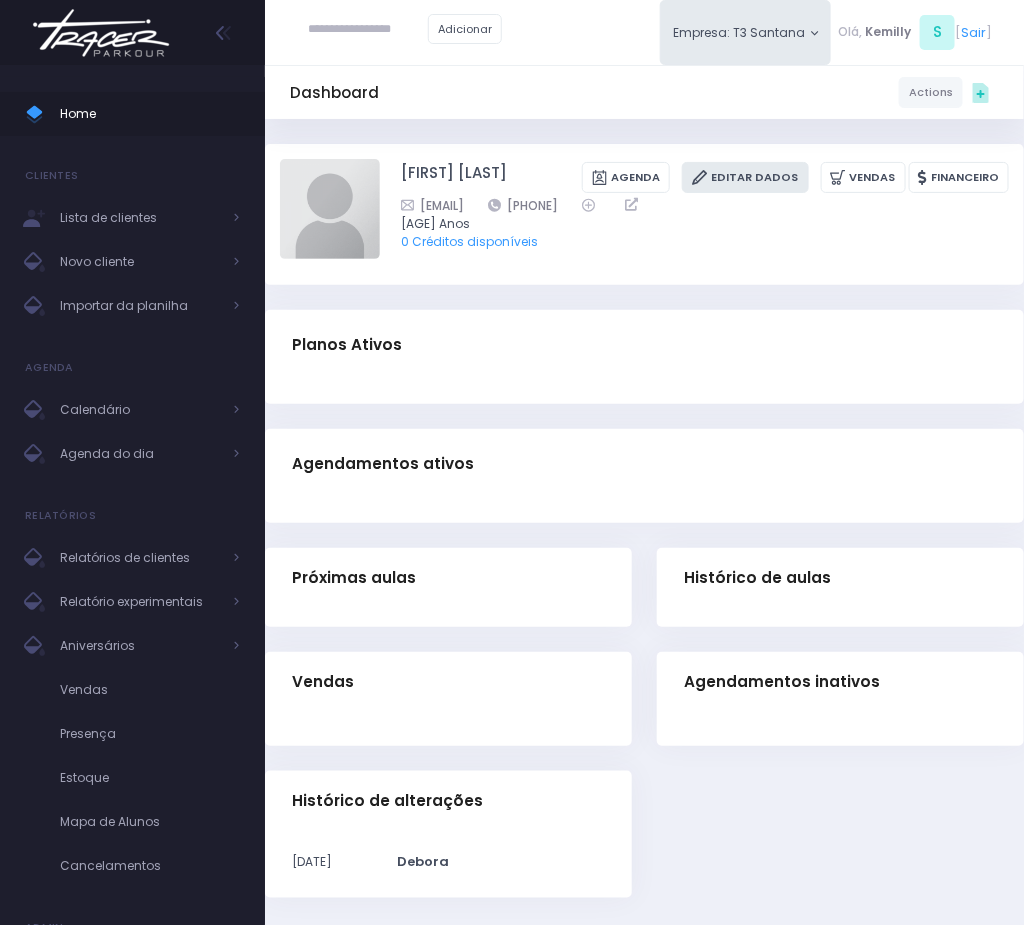 click on "Editar Dados" at bounding box center [745, 177] 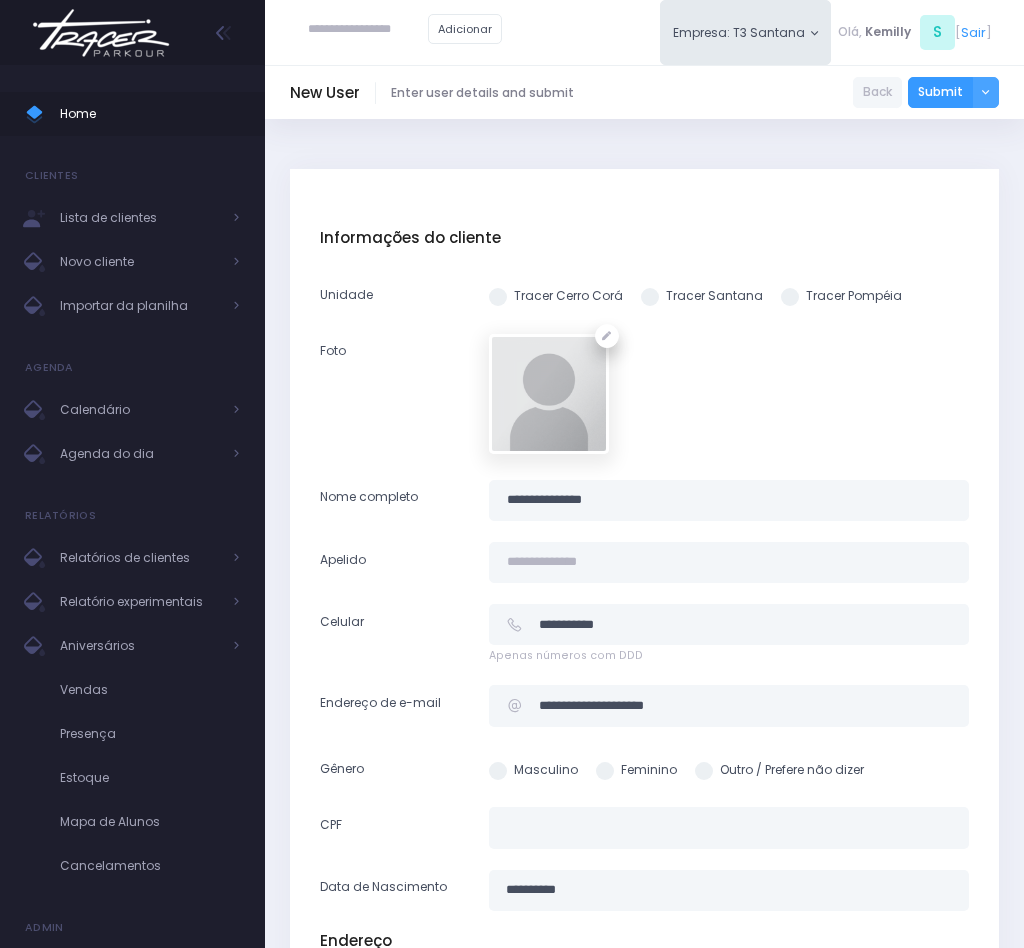 scroll, scrollTop: 0, scrollLeft: 0, axis: both 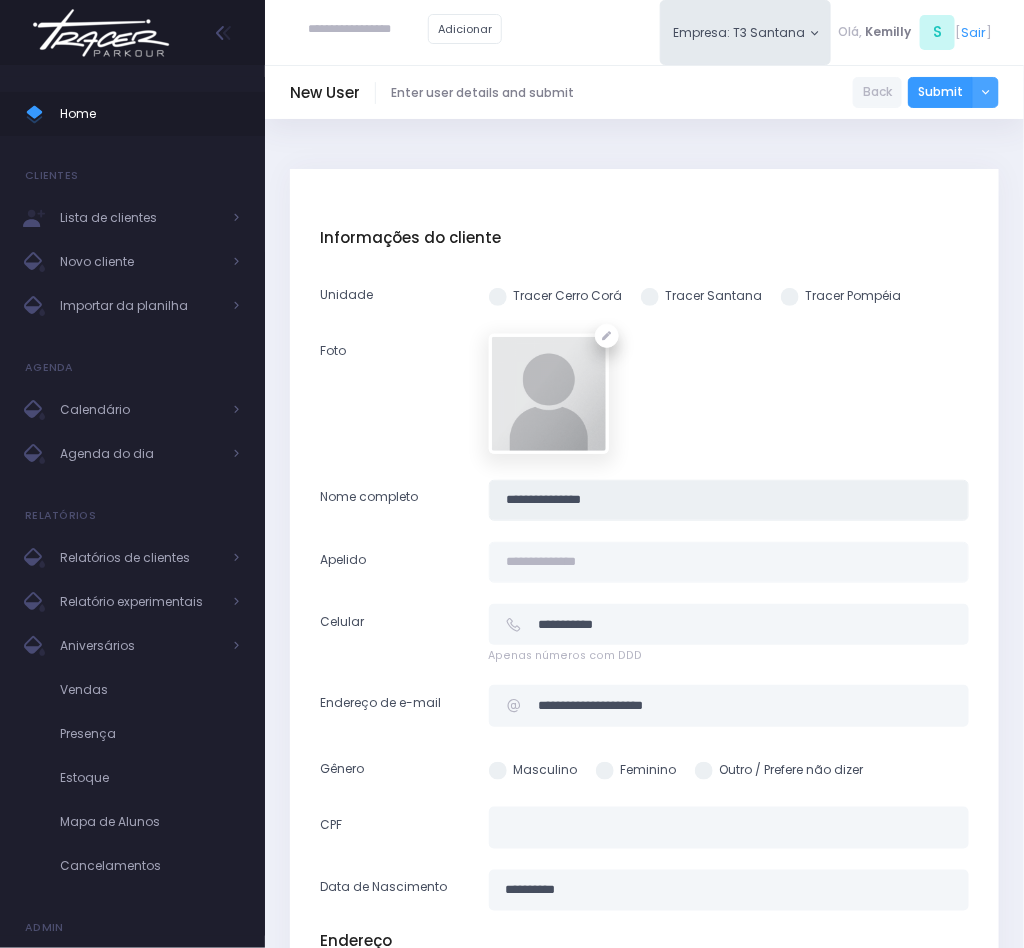 click on "**********" at bounding box center (729, 500) 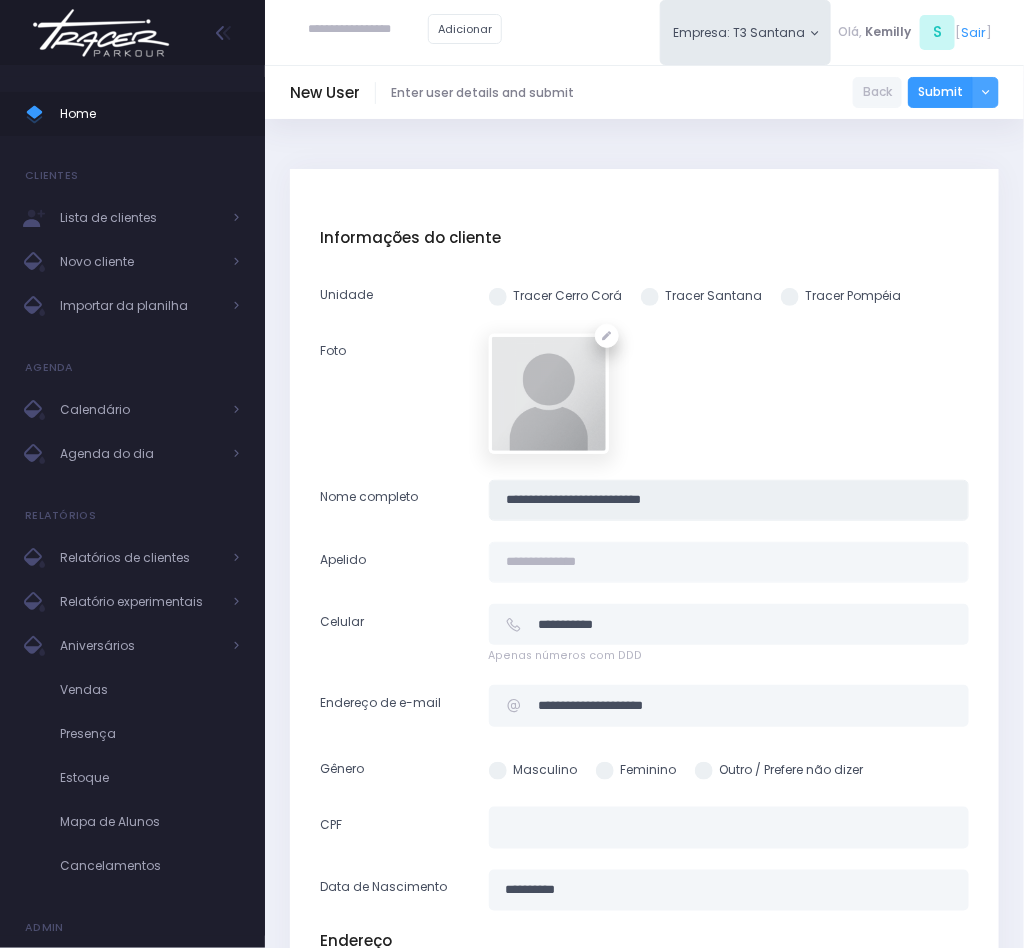 type on "**********" 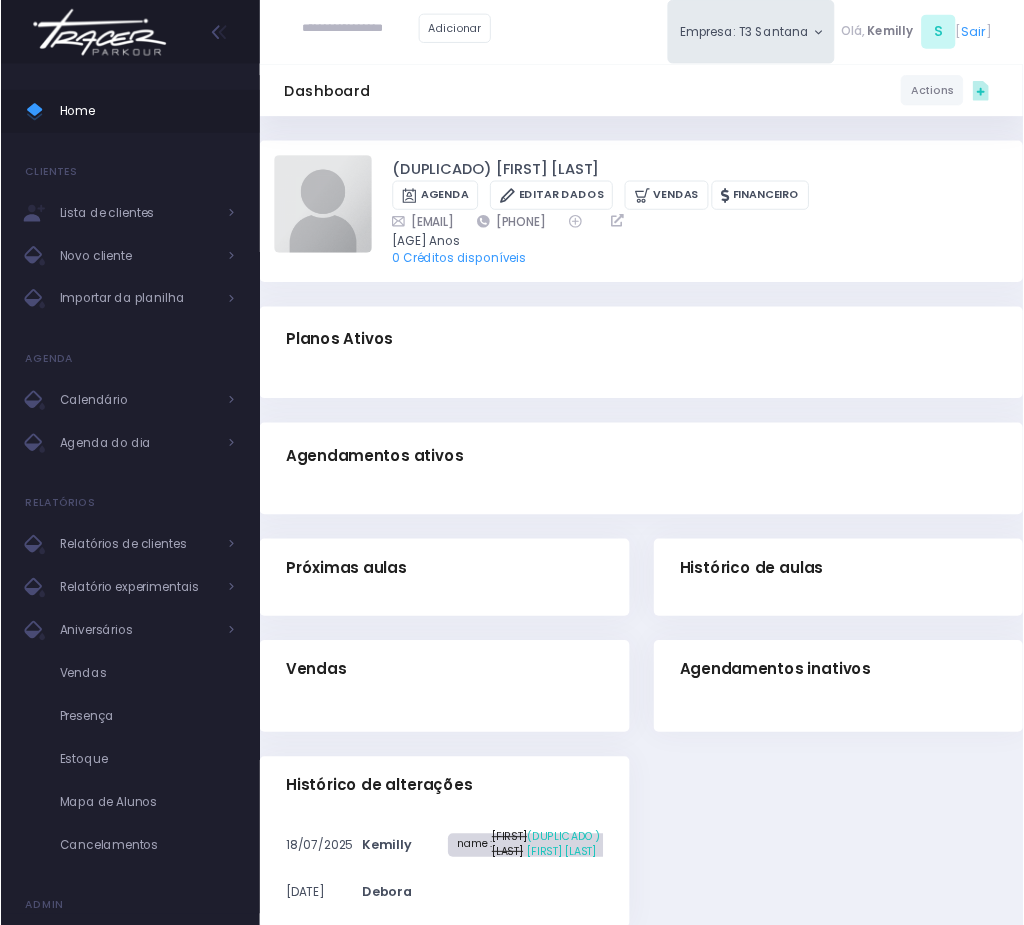 scroll, scrollTop: 0, scrollLeft: 0, axis: both 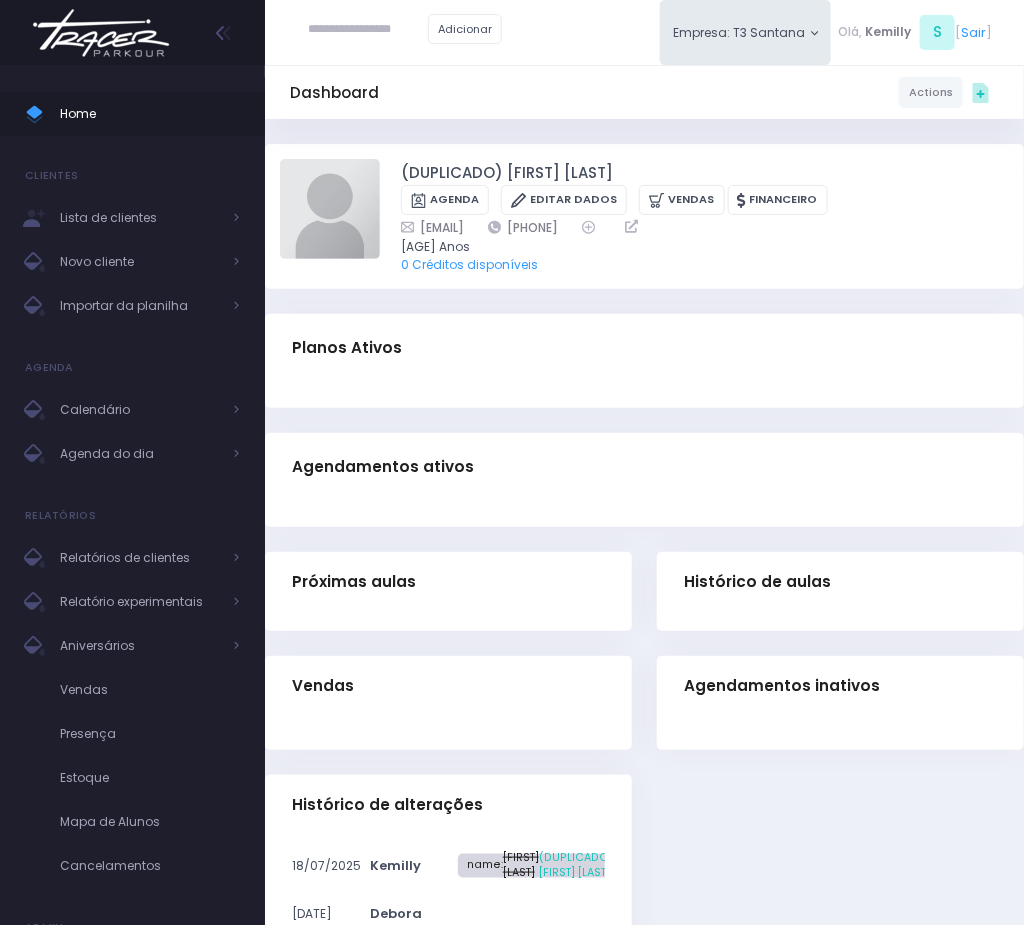 click at bounding box center [368, 30] 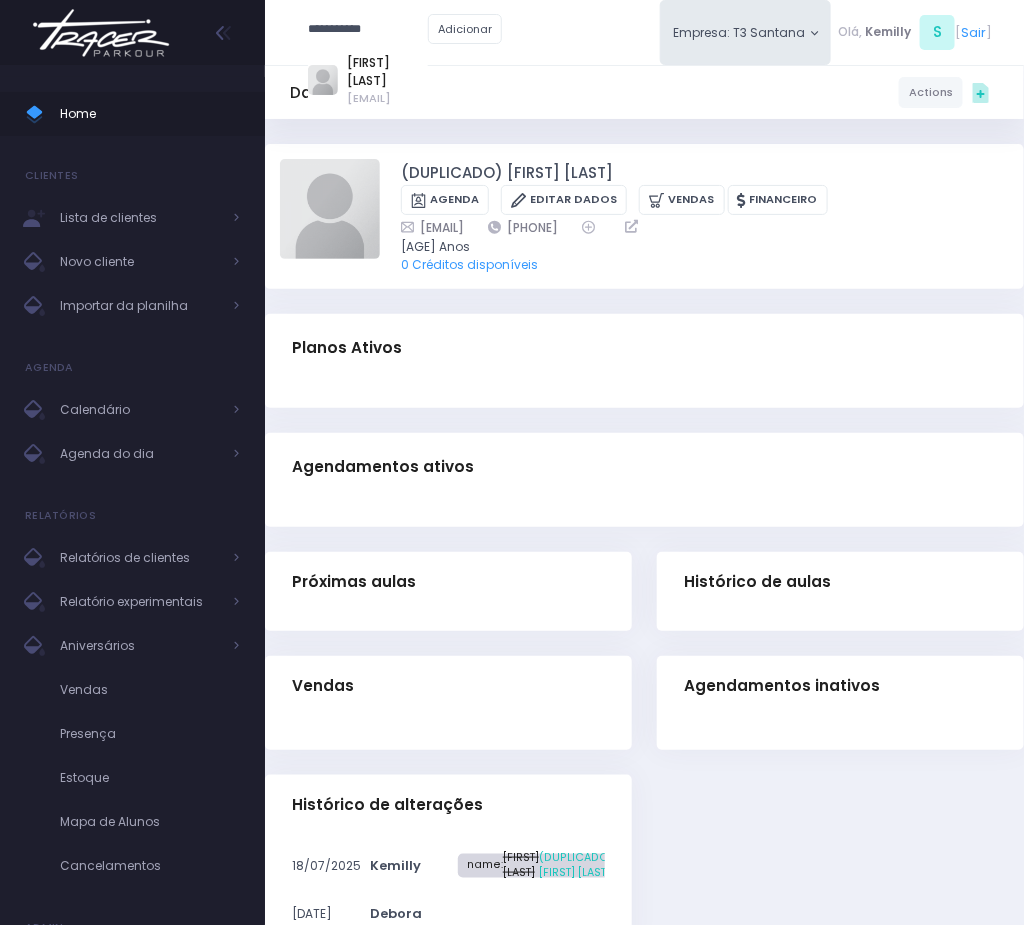 click on "Vitor Mazzaro Silvestre" at bounding box center [387, 72] 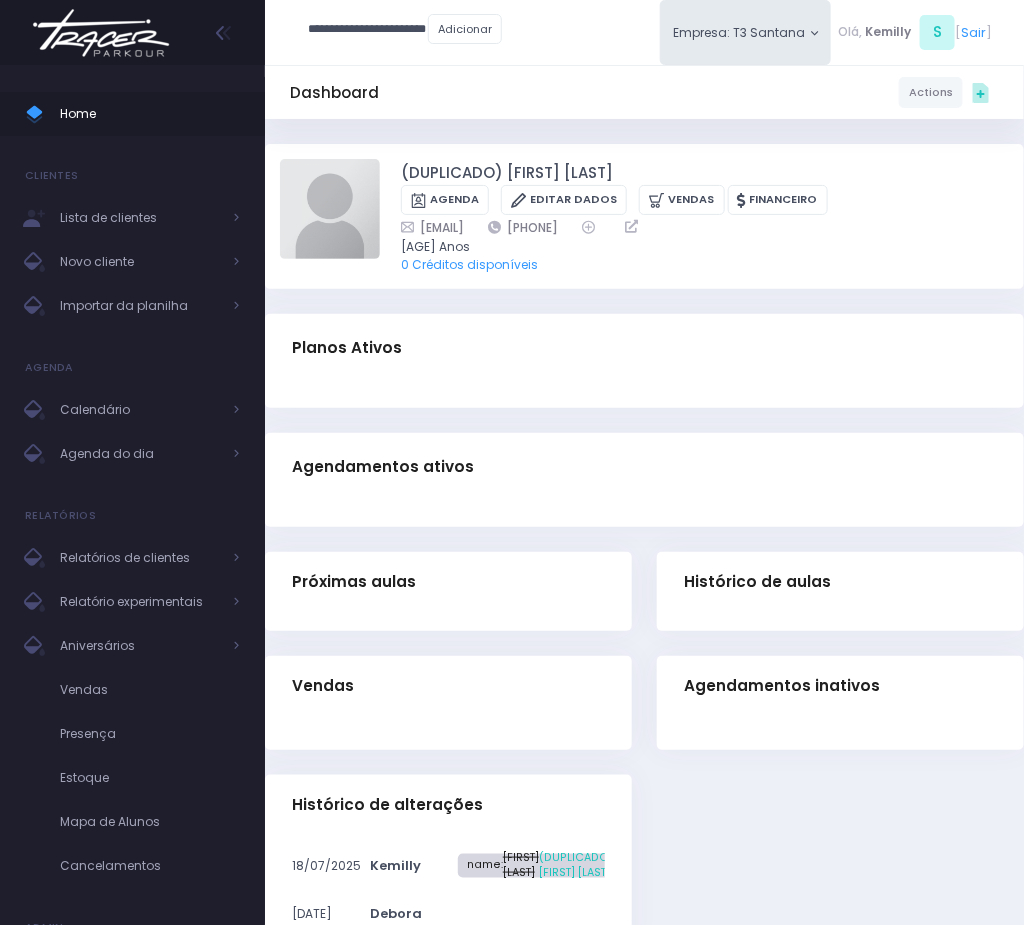type on "**********" 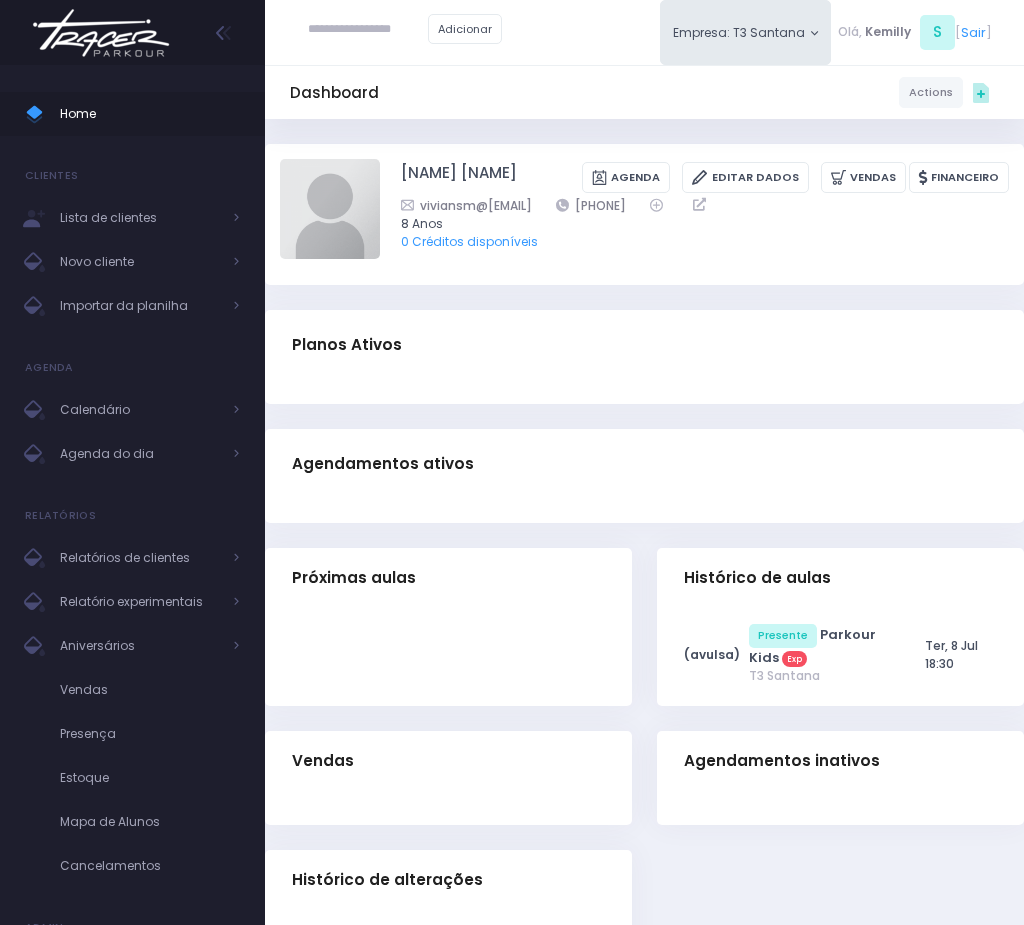 scroll, scrollTop: 0, scrollLeft: 0, axis: both 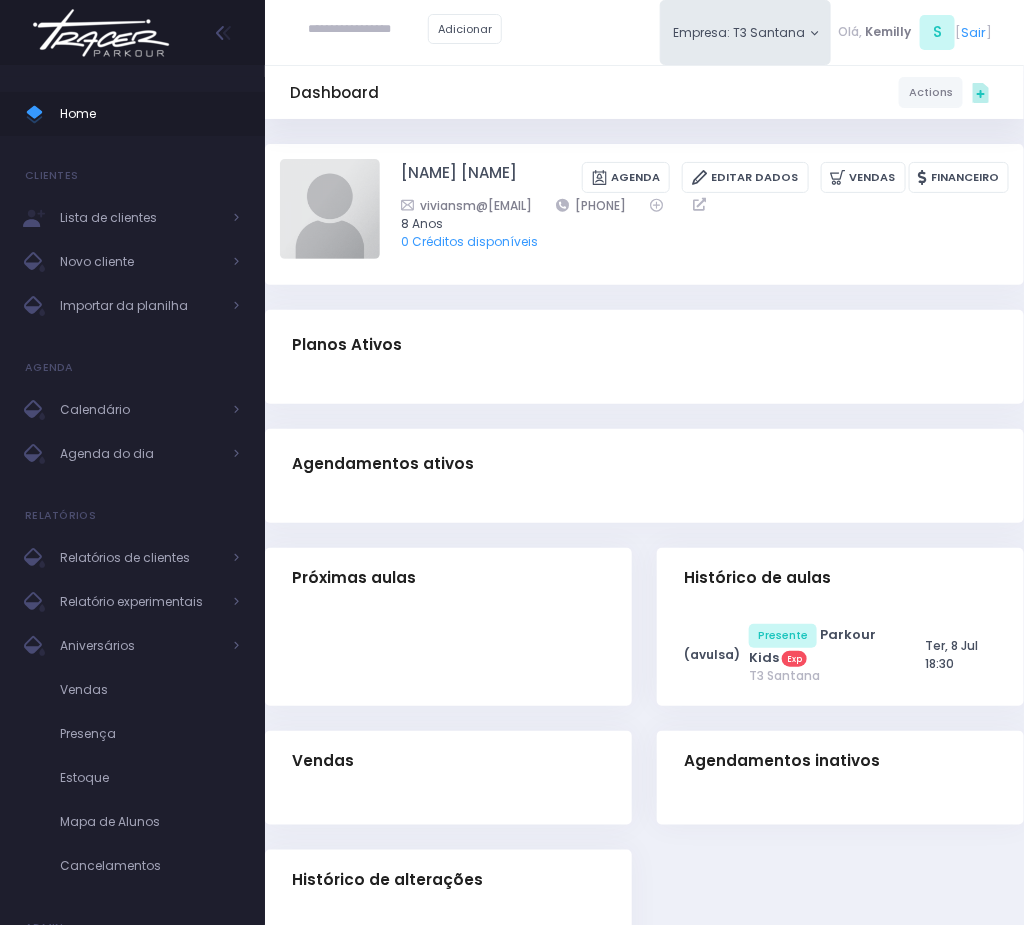 click at bounding box center (368, 30) 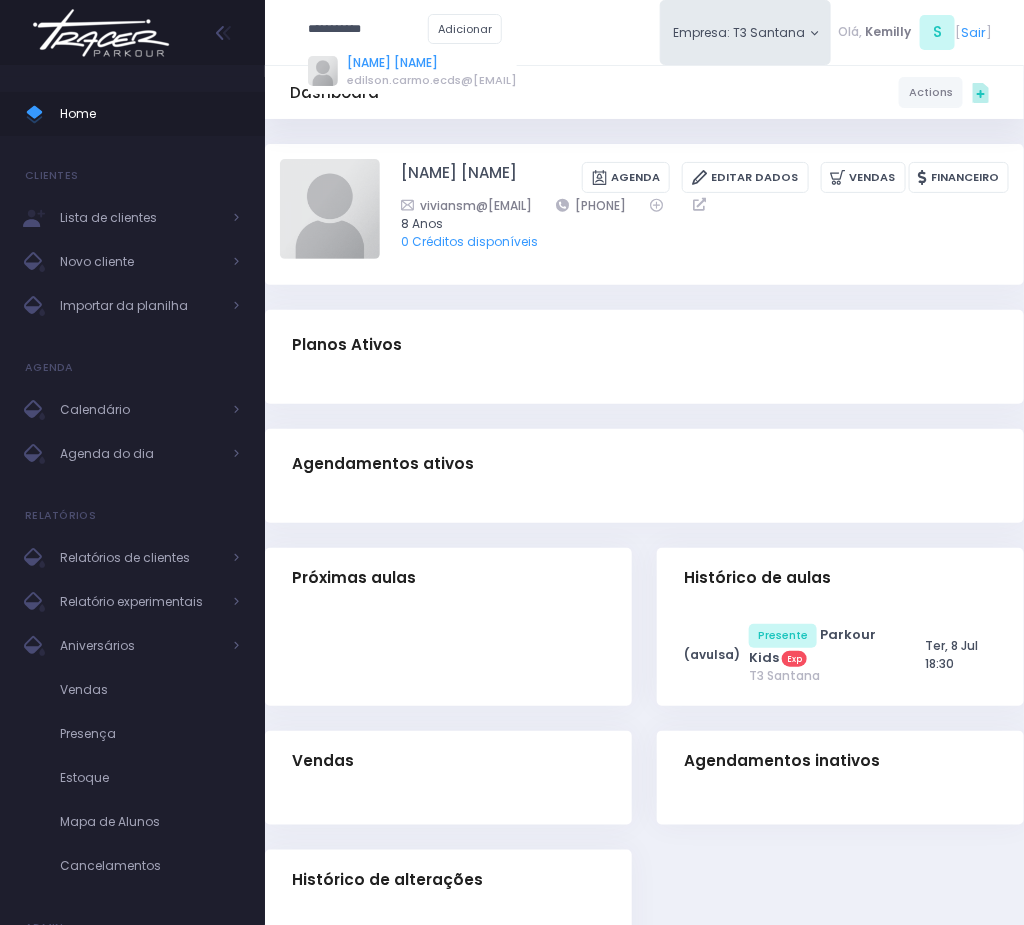 click on "[FIRST] [LAST]" at bounding box center [432, 63] 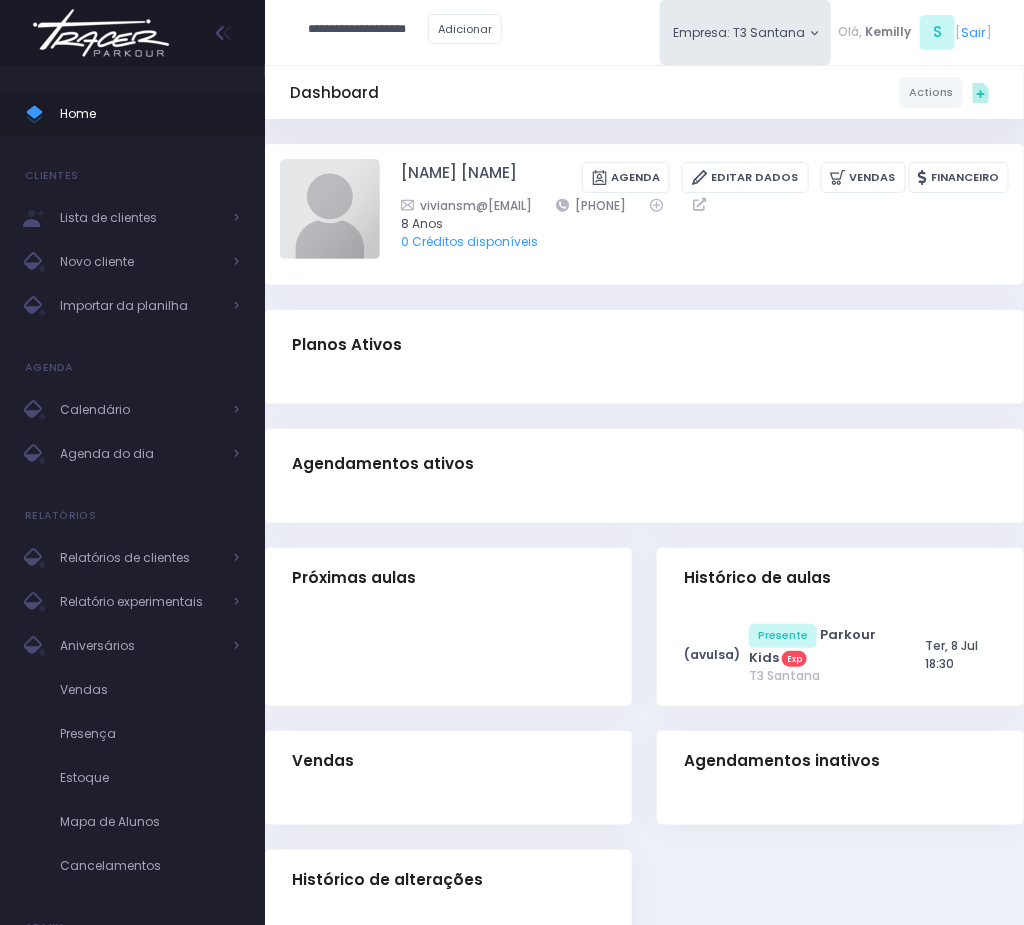 type on "**********" 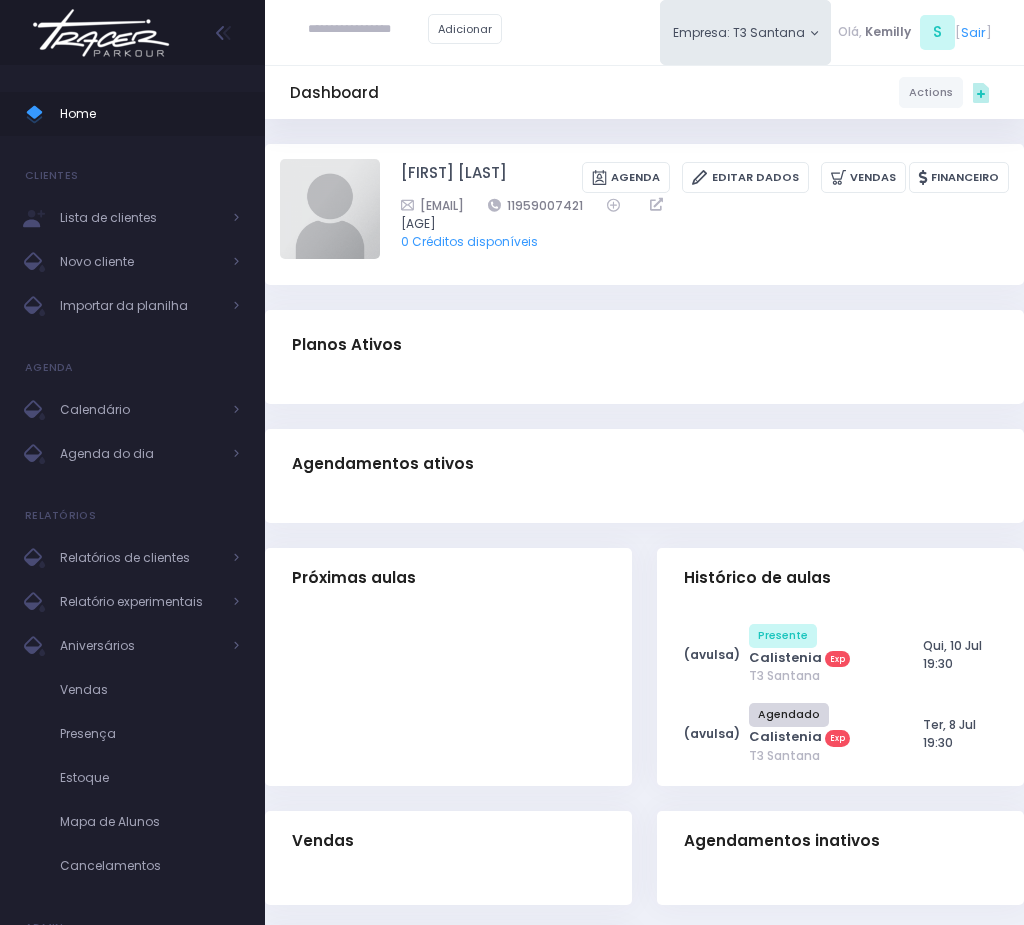 scroll, scrollTop: 0, scrollLeft: 0, axis: both 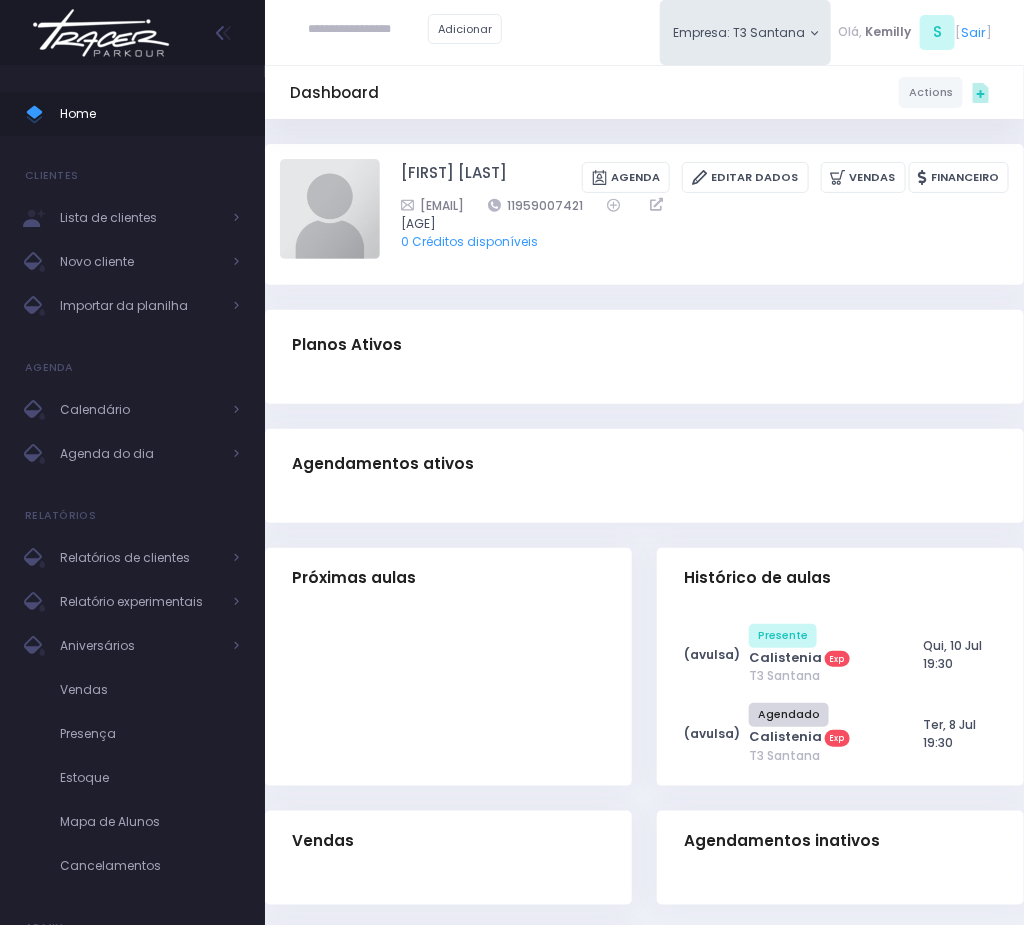 click at bounding box center [368, 30] 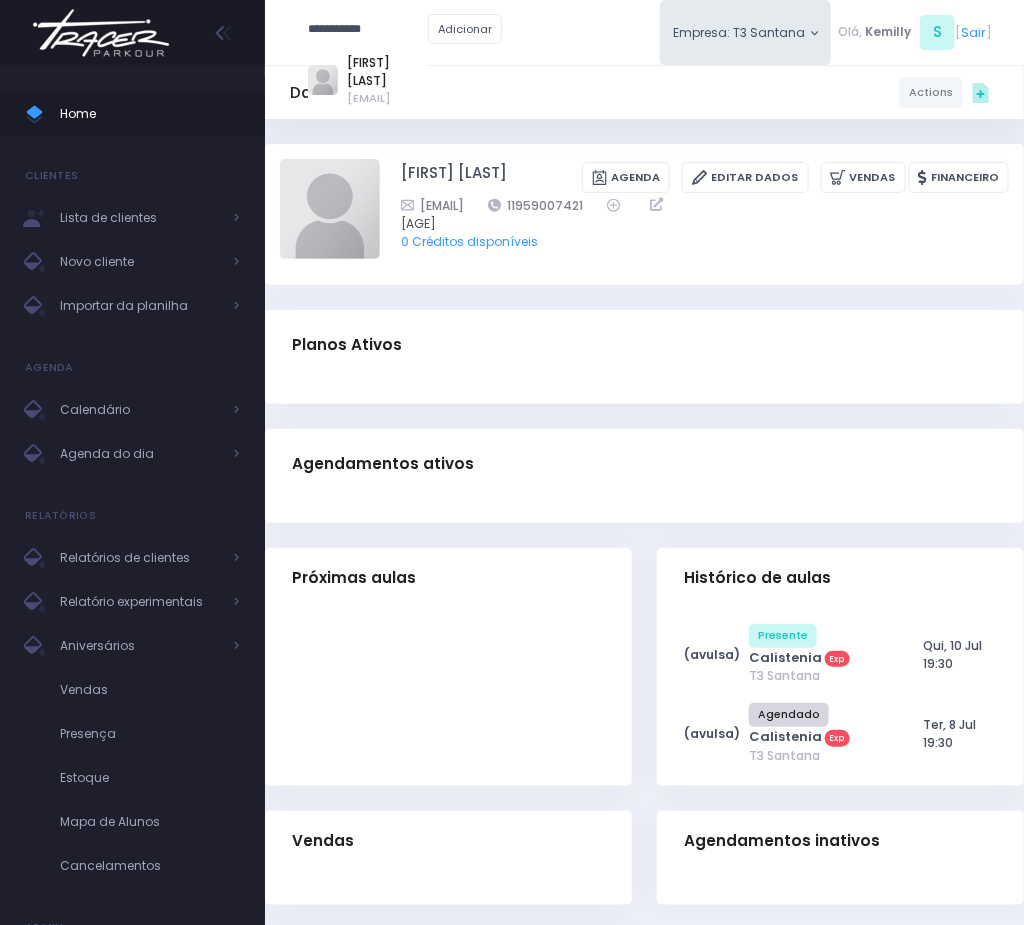 click on "[EMAIL]" at bounding box center (387, 98) 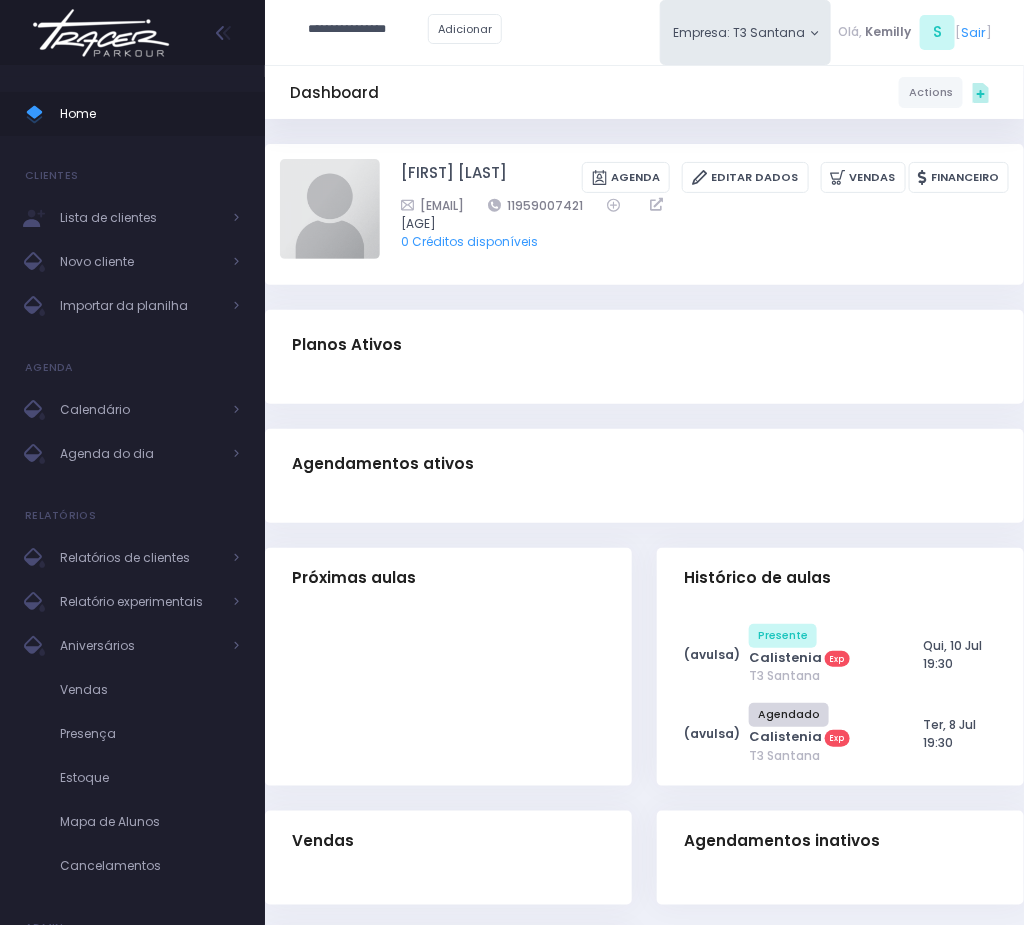 type on "**********" 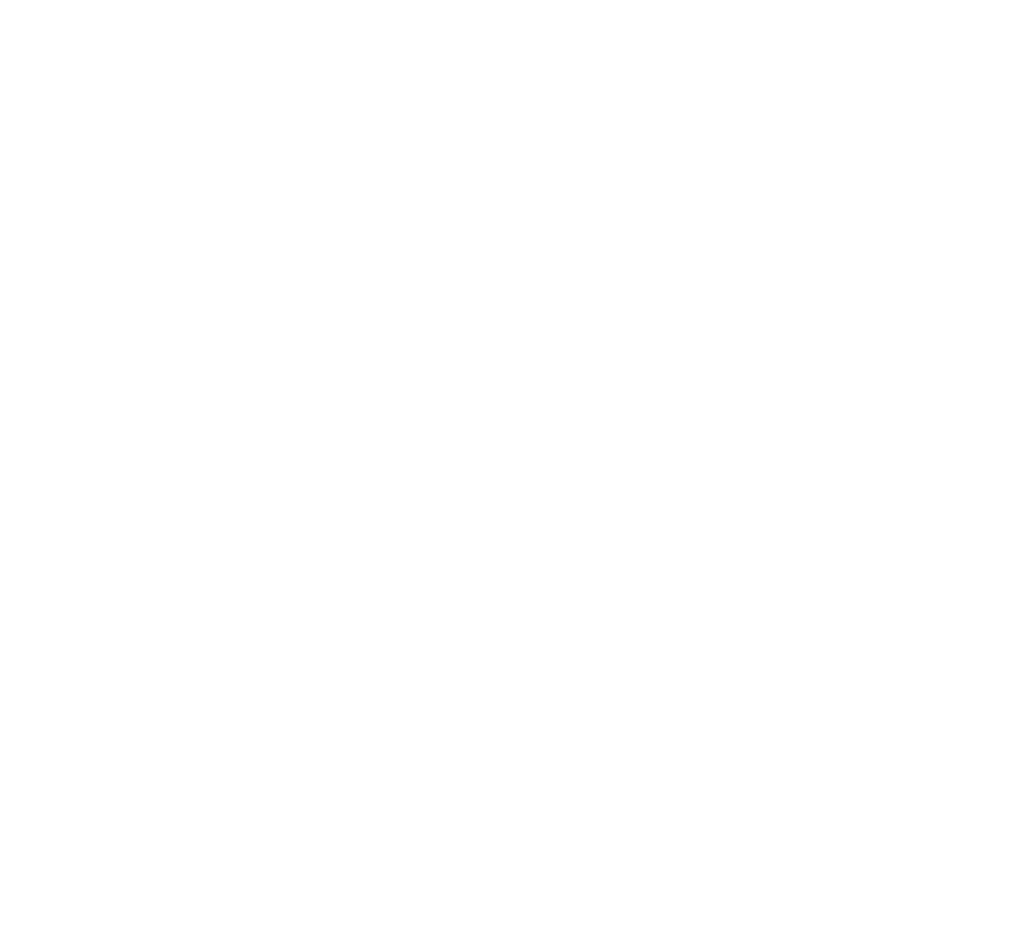 scroll, scrollTop: 0, scrollLeft: 0, axis: both 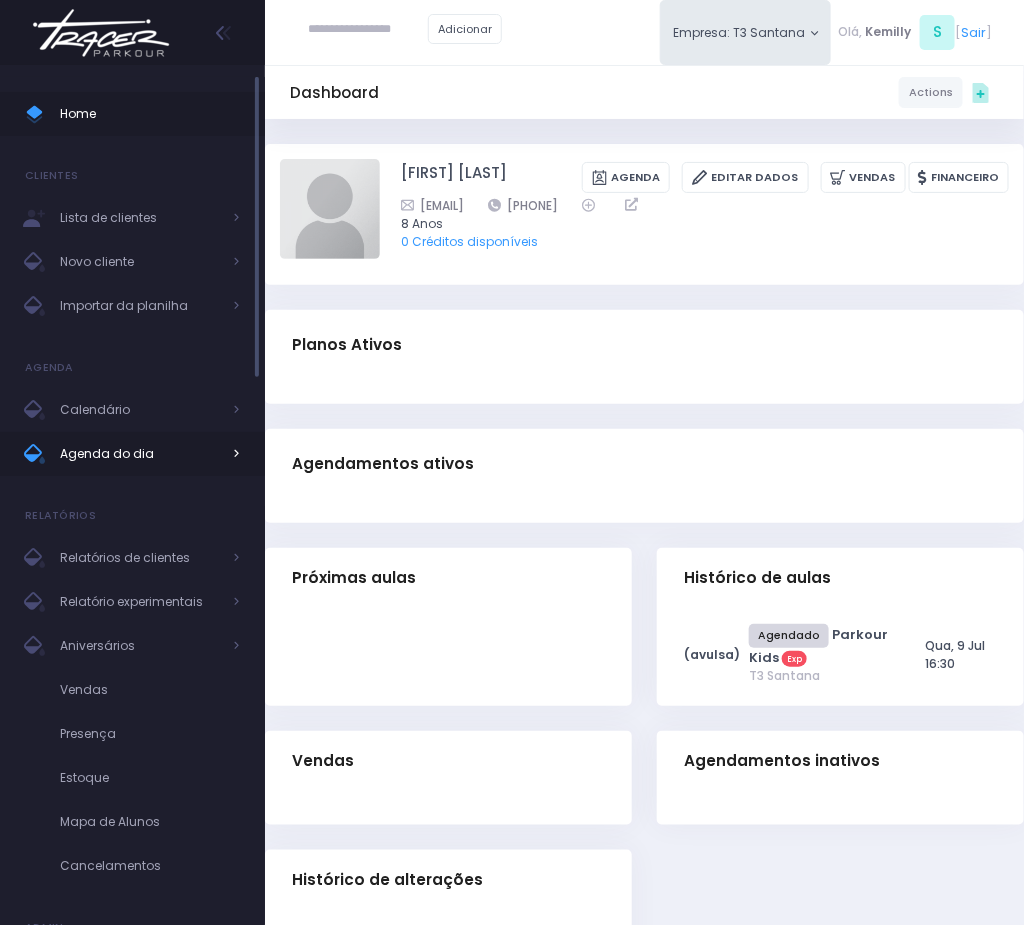 click on "Agenda do dia" at bounding box center [140, 454] 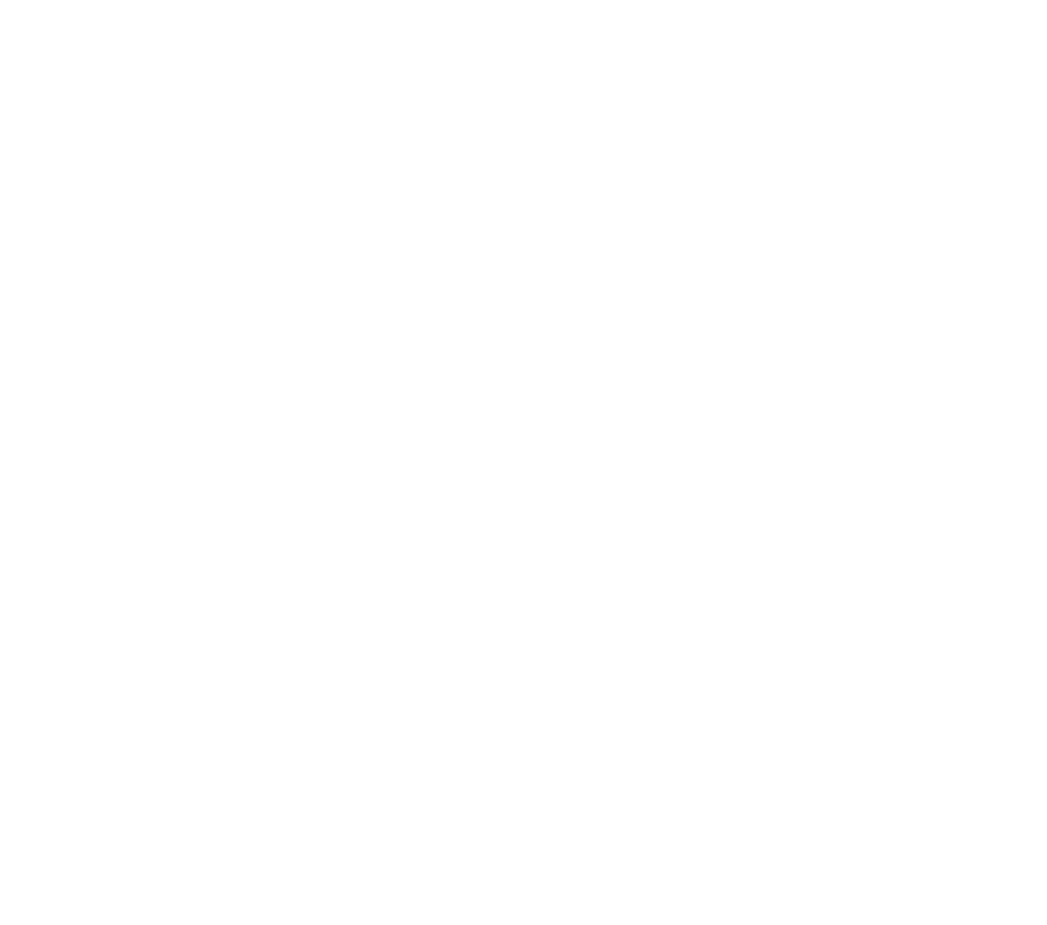 scroll, scrollTop: 0, scrollLeft: 0, axis: both 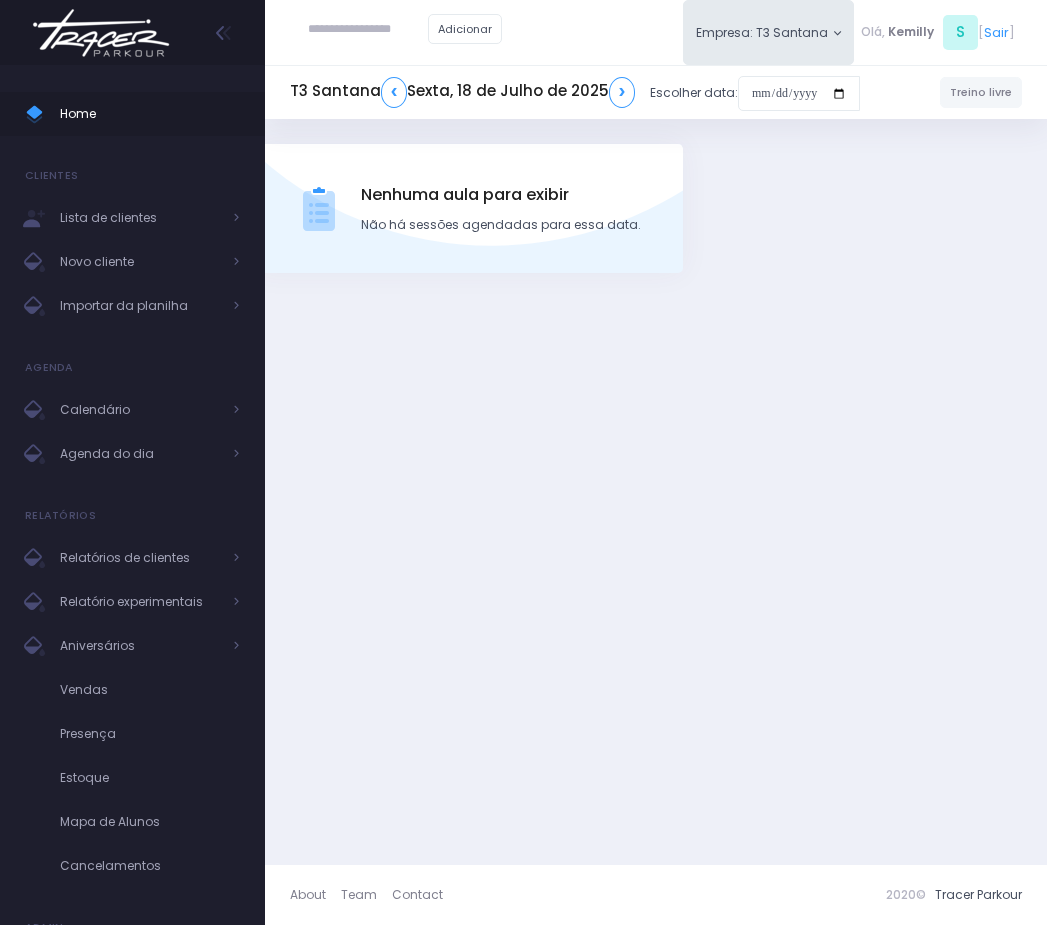 click on "T3 Santana  ❮
Sexta, 18 de Julho de 2025  ❯" at bounding box center [462, 92] 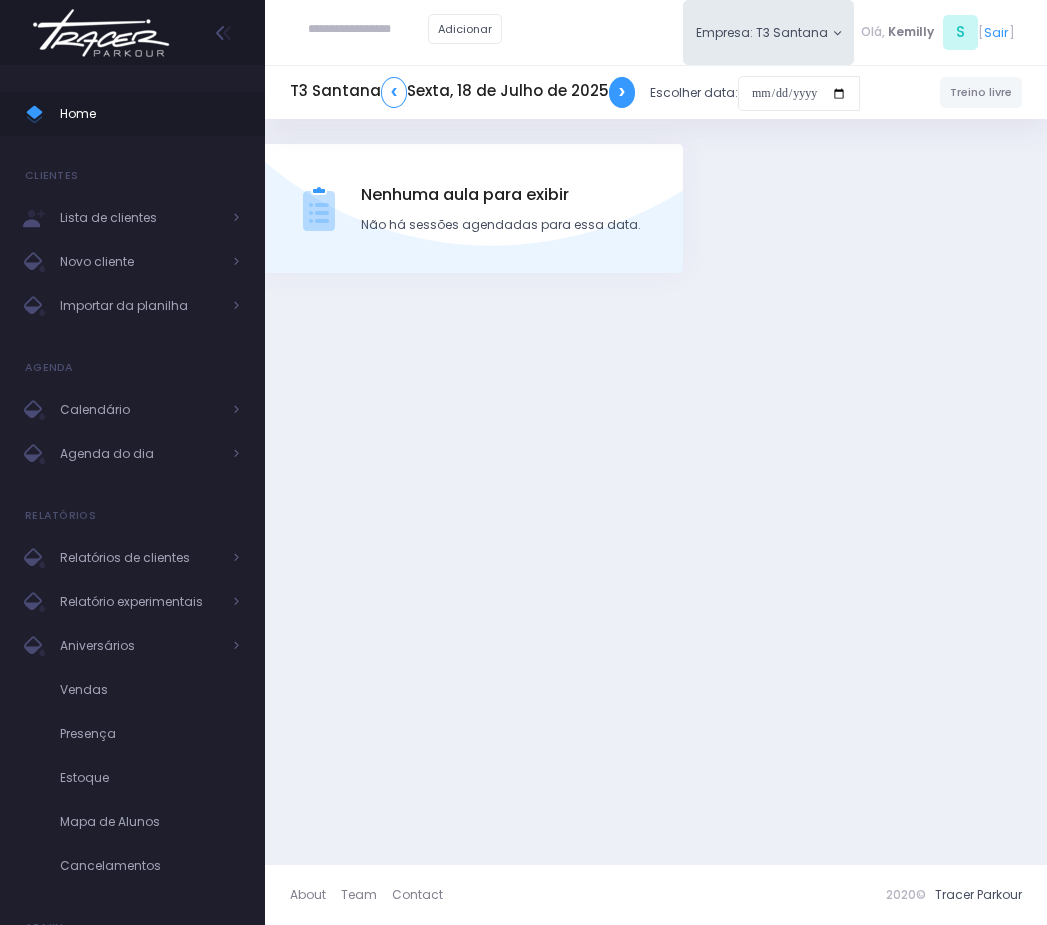 click on "❯" at bounding box center [622, 92] 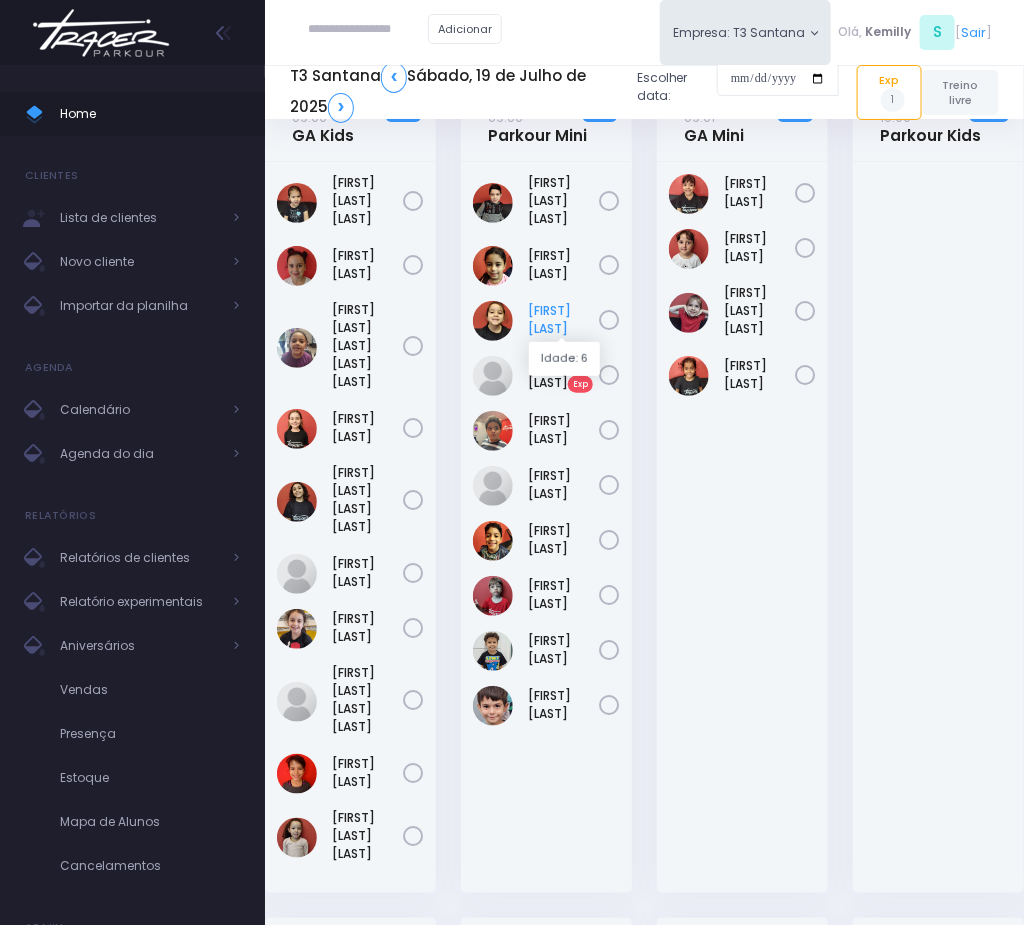 scroll, scrollTop: 0, scrollLeft: 0, axis: both 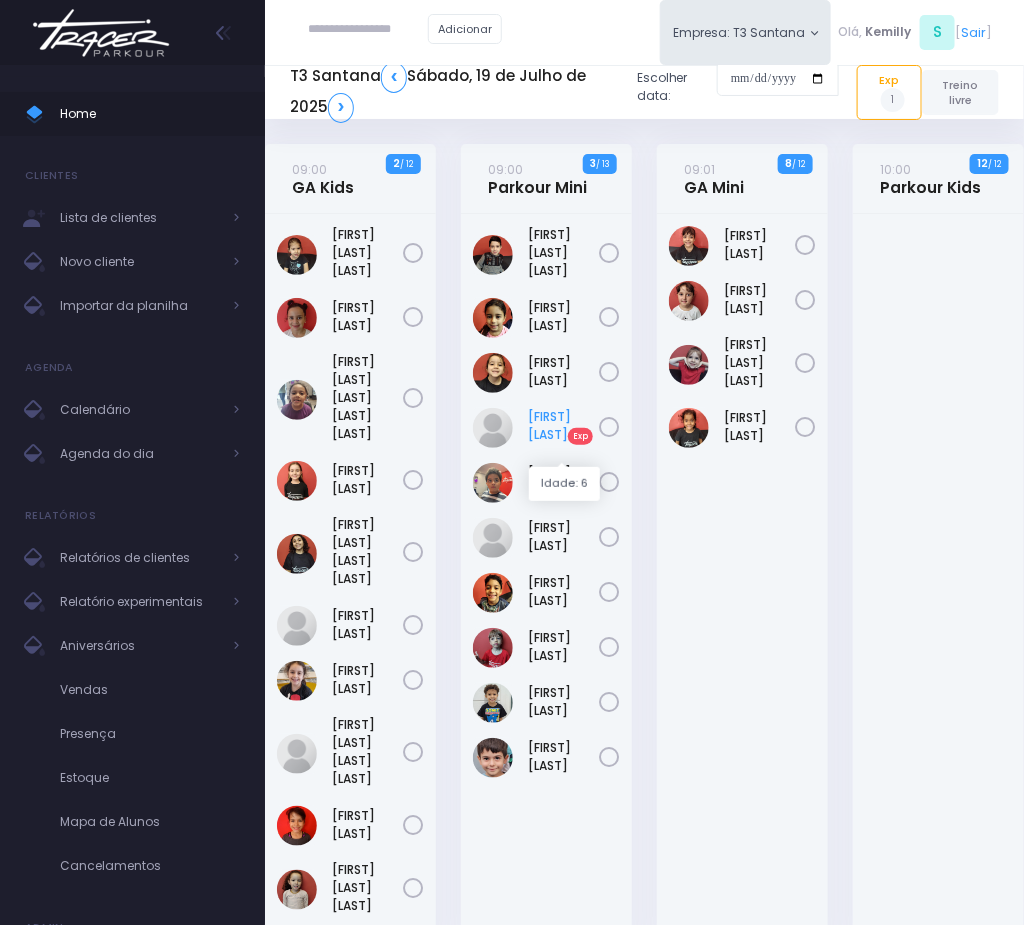 drag, startPoint x: 520, startPoint y: 411, endPoint x: 592, endPoint y: 436, distance: 76.2168 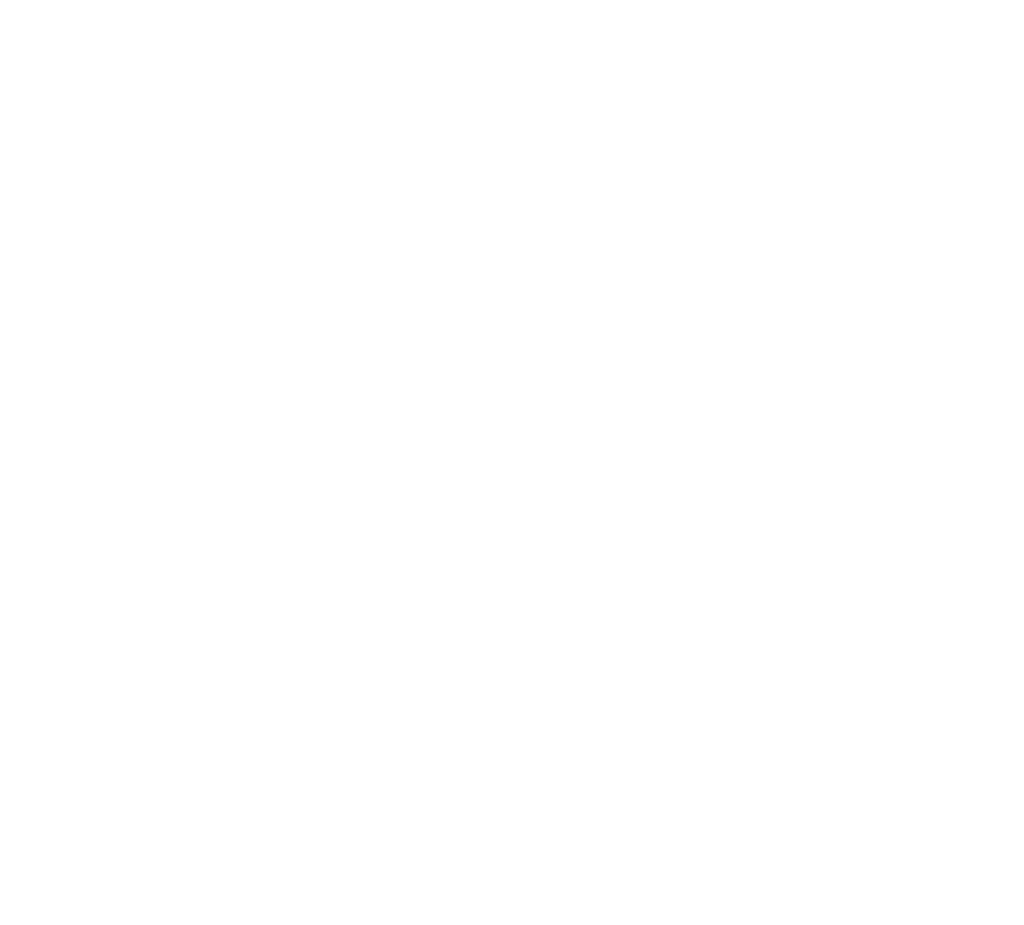 scroll, scrollTop: 0, scrollLeft: 0, axis: both 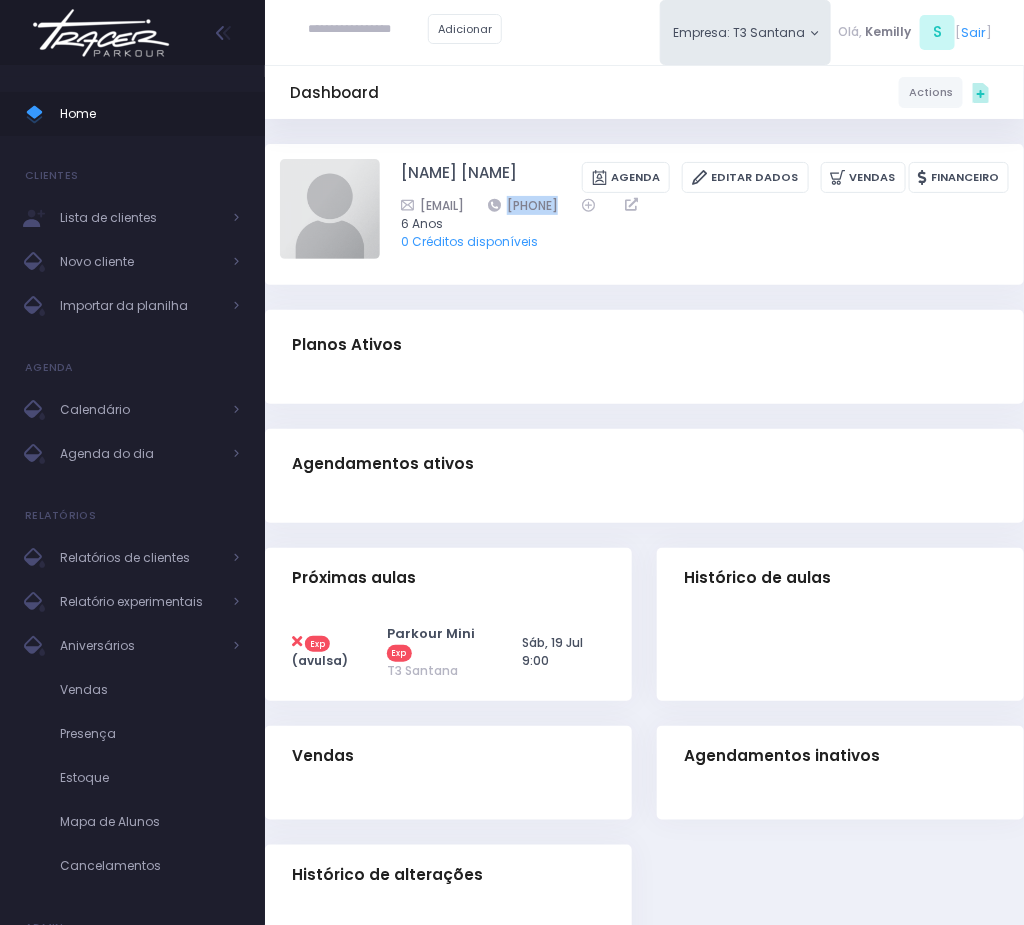 drag, startPoint x: 600, startPoint y: 229, endPoint x: 724, endPoint y: 235, distance: 124.14507 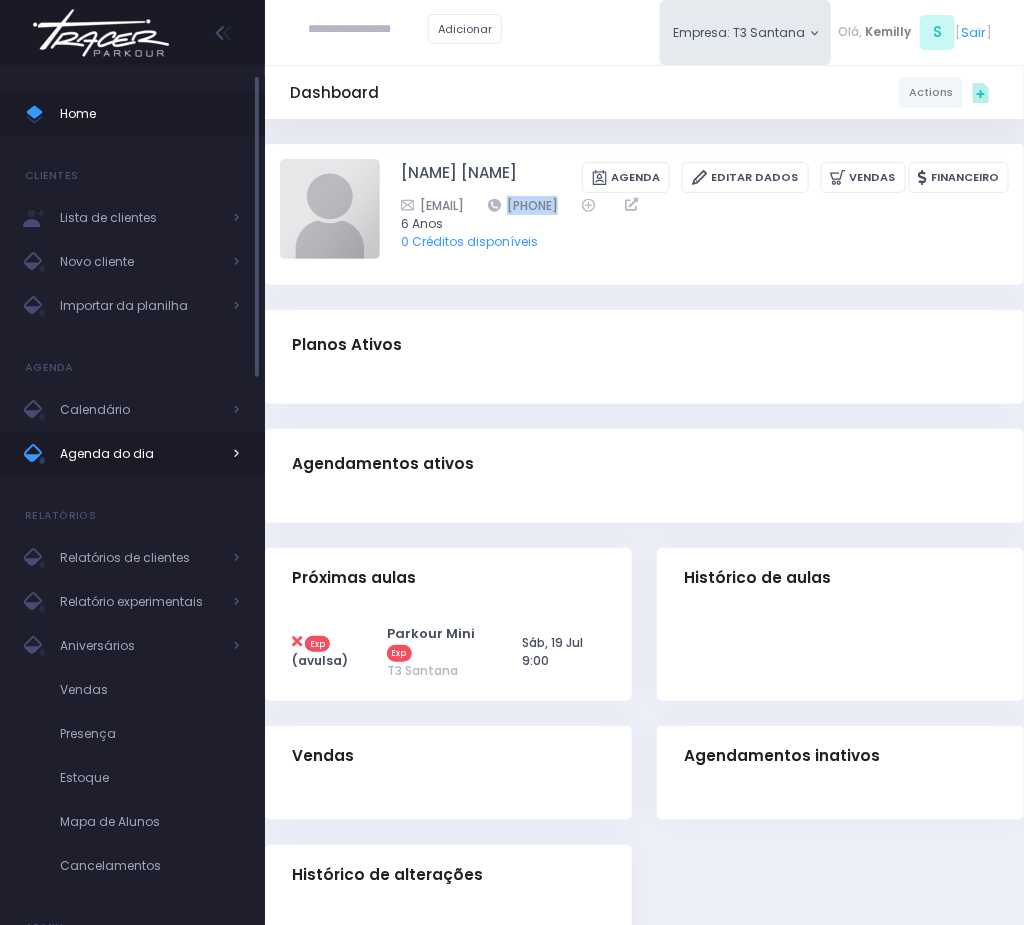 click on "Agenda do dia" at bounding box center [140, 454] 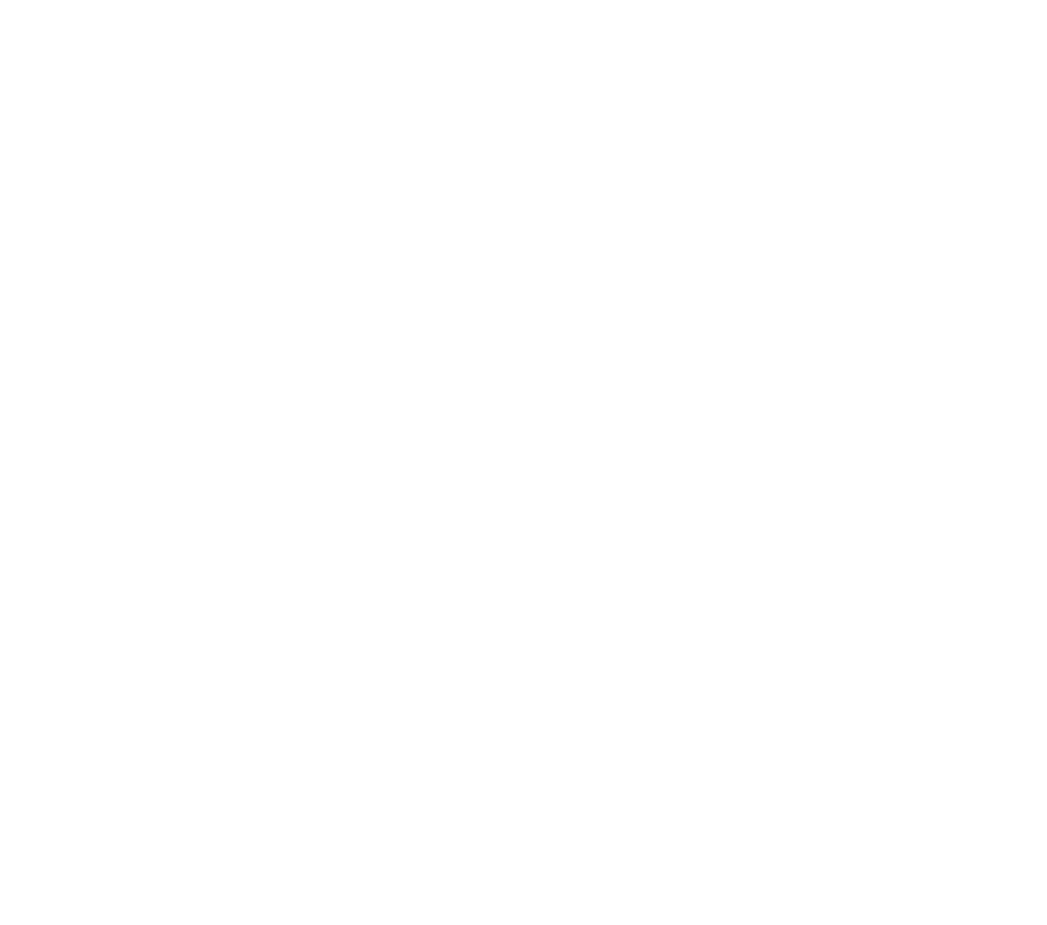 scroll, scrollTop: 0, scrollLeft: 0, axis: both 